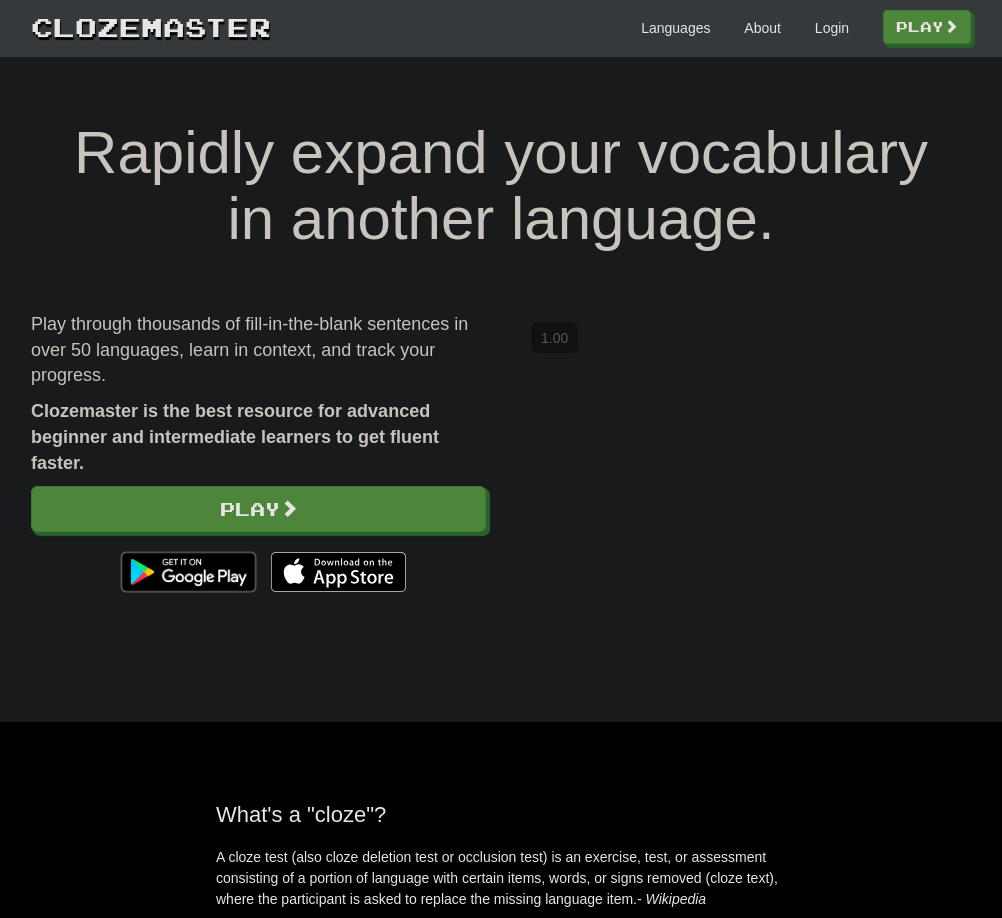 scroll, scrollTop: 0, scrollLeft: 0, axis: both 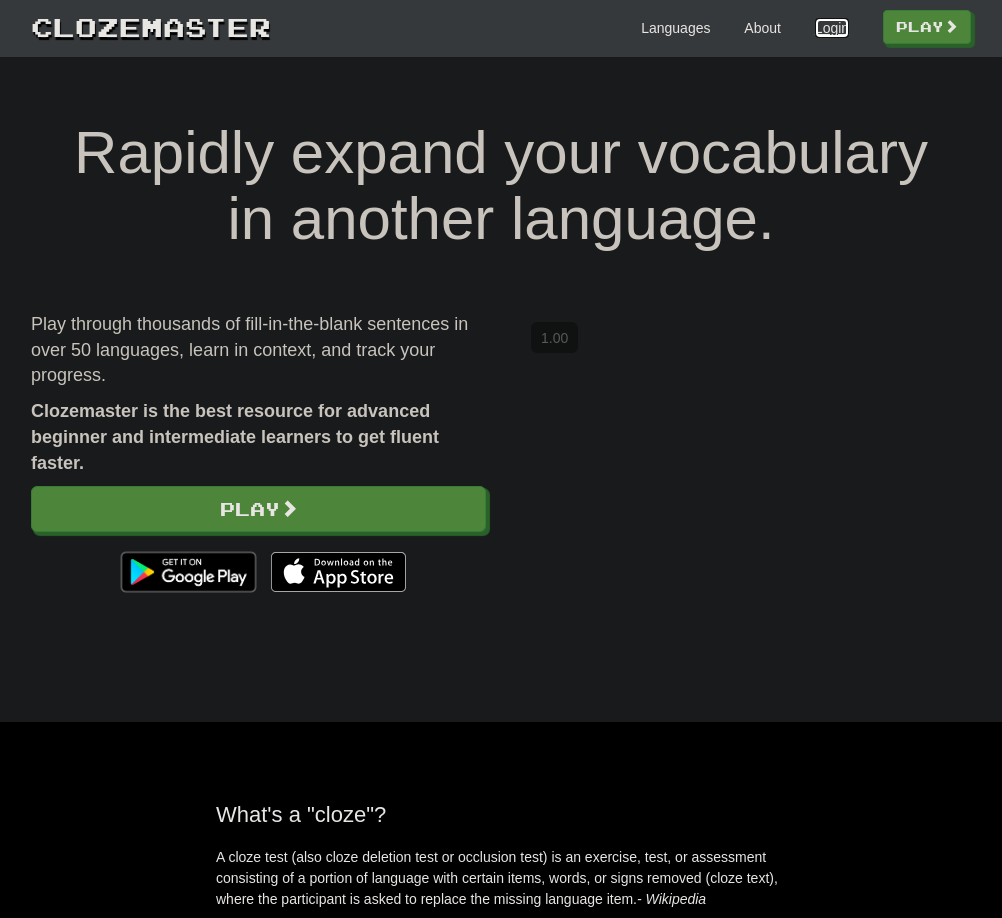 click on "Login" at bounding box center [832, 28] 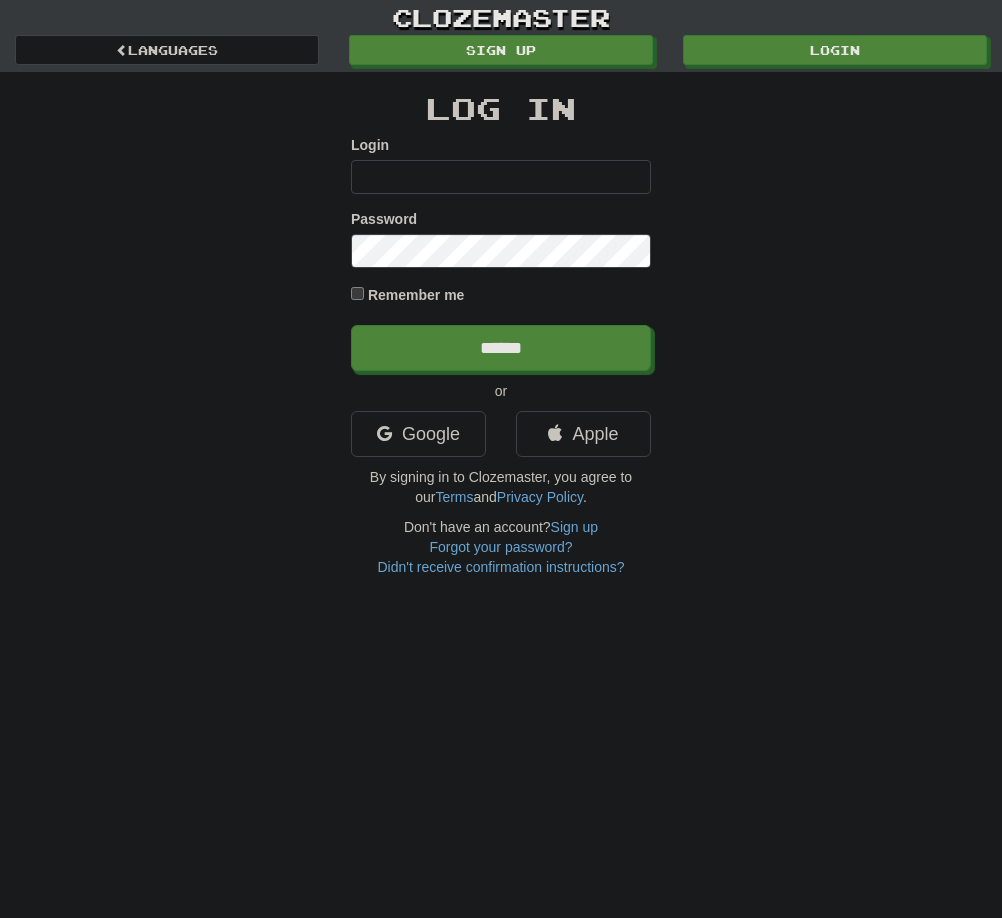 scroll, scrollTop: 0, scrollLeft: 0, axis: both 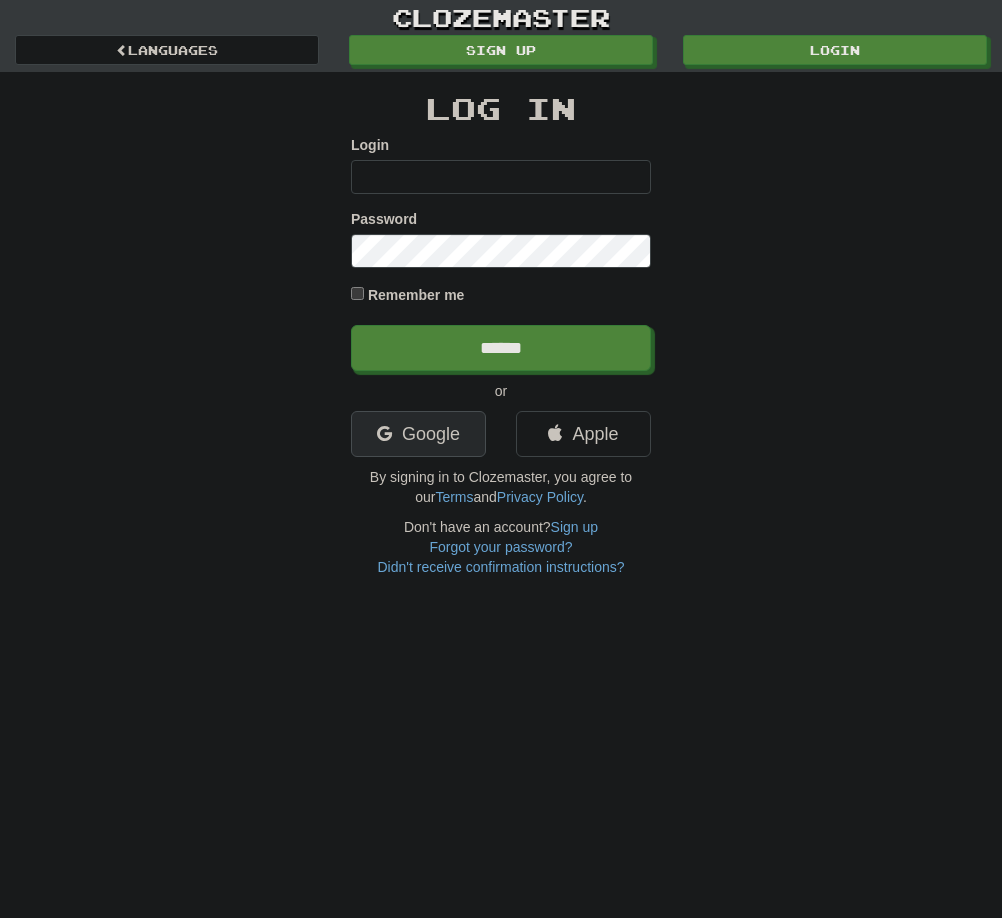 click on "Google" at bounding box center (418, 434) 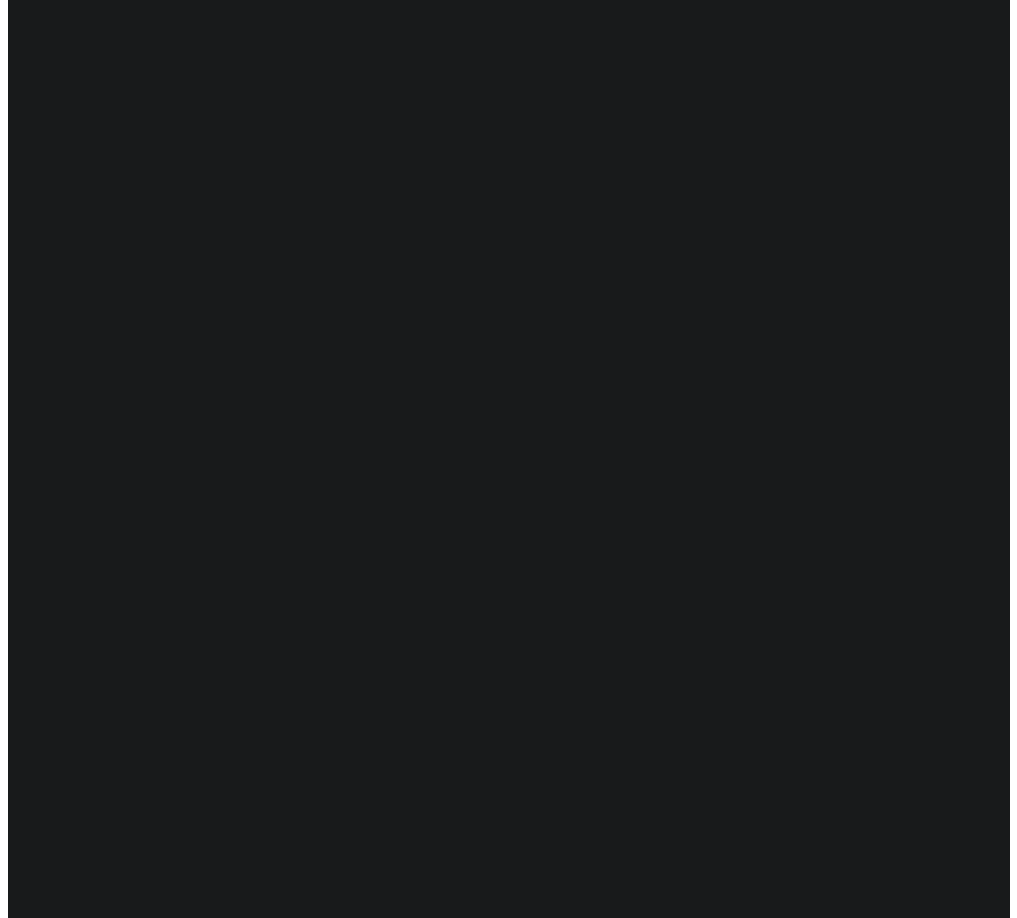 scroll, scrollTop: 0, scrollLeft: 0, axis: both 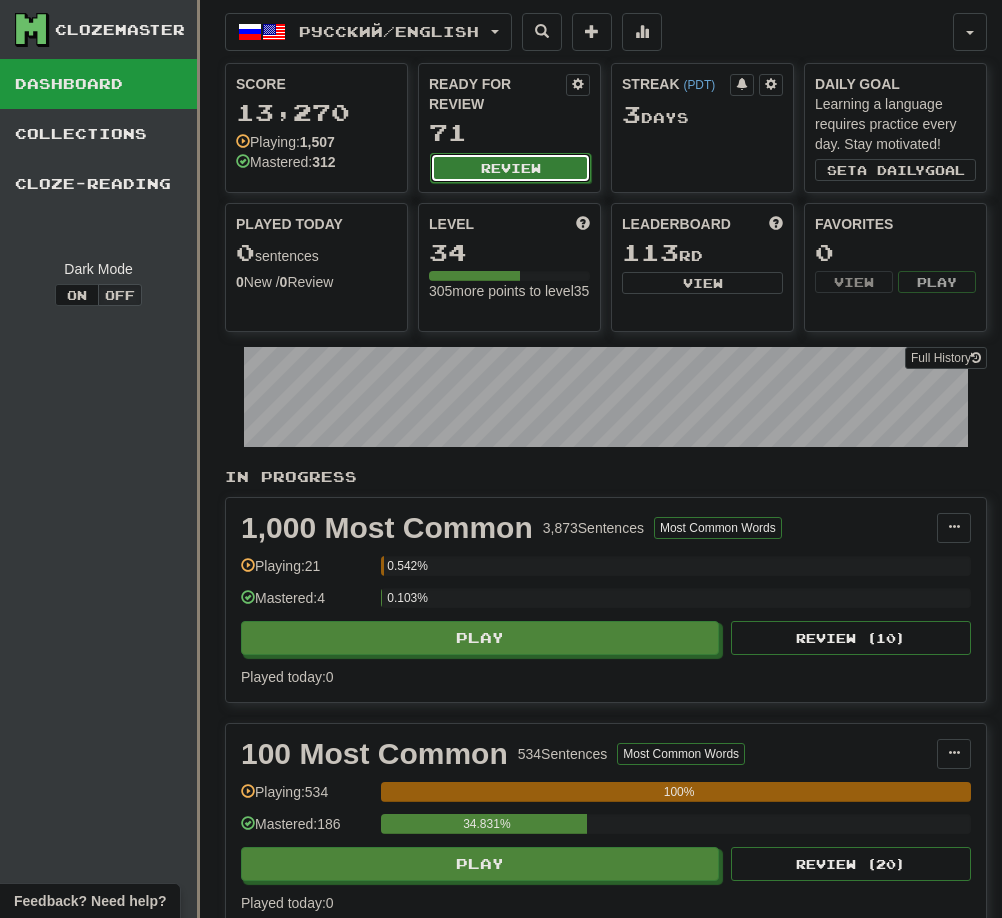 click on "Review" at bounding box center [510, 168] 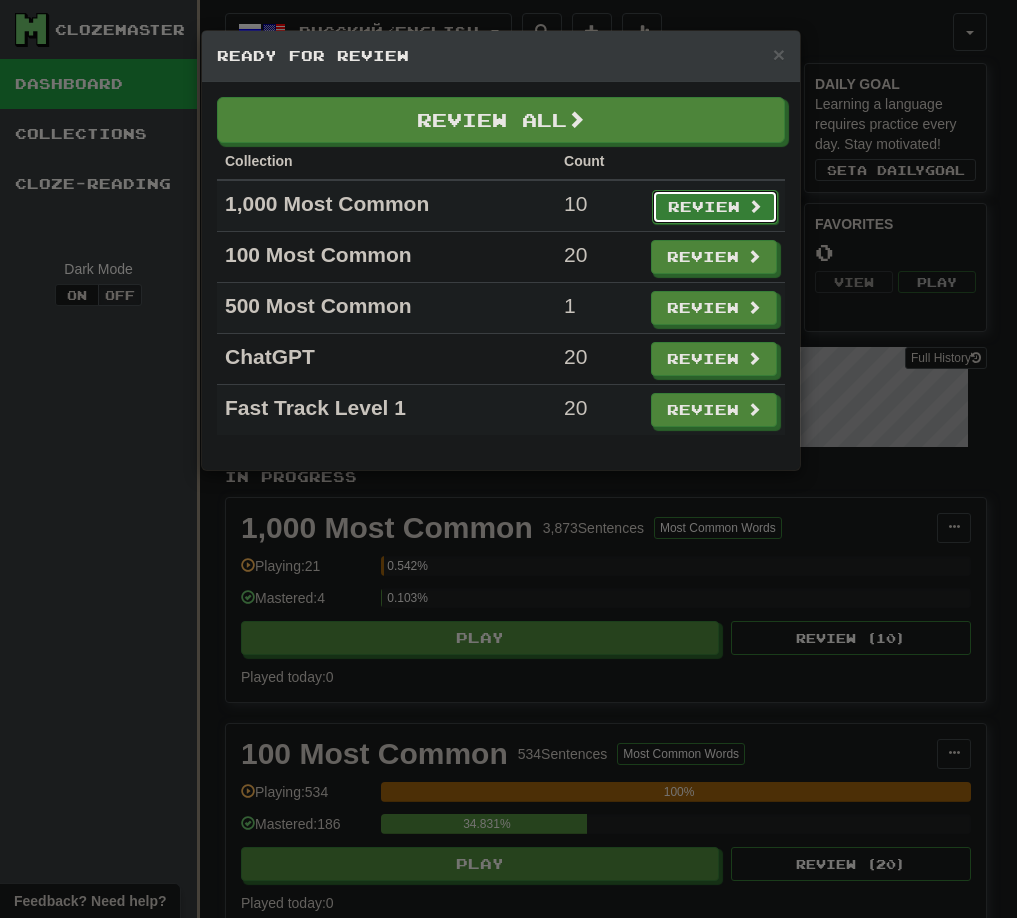 click on "Review" at bounding box center (715, 207) 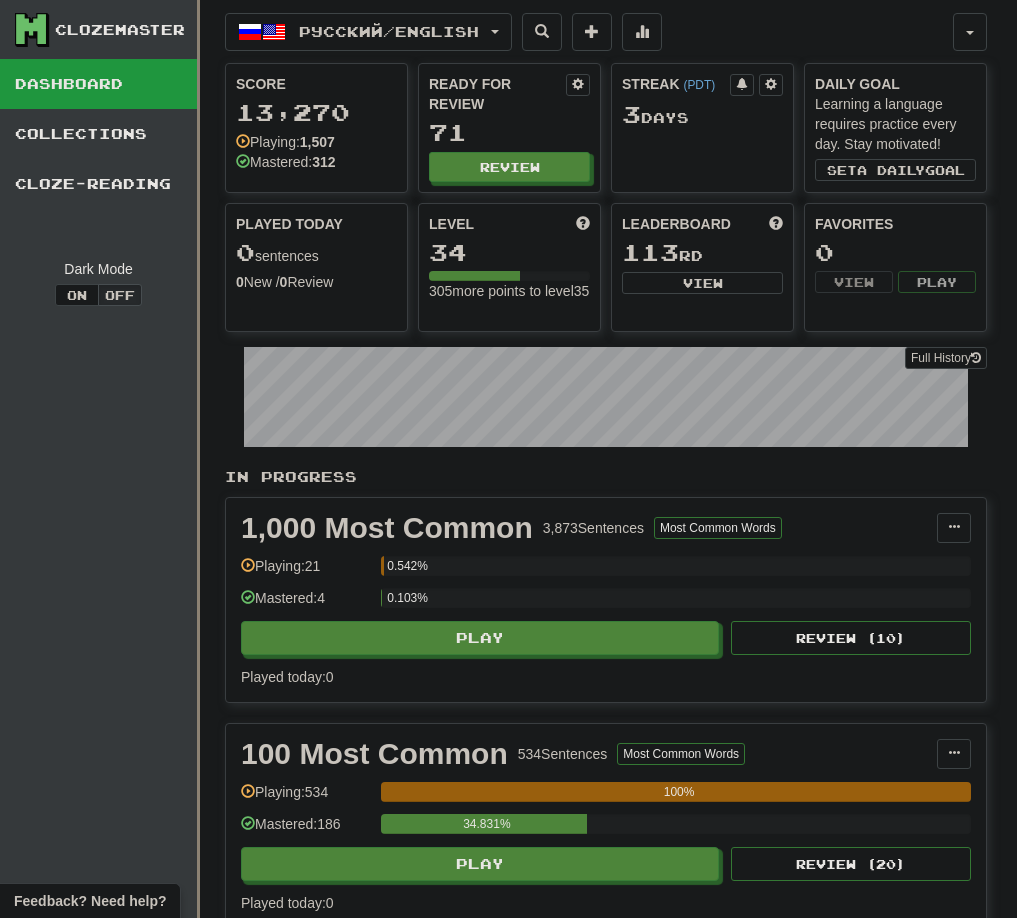 select on "**" 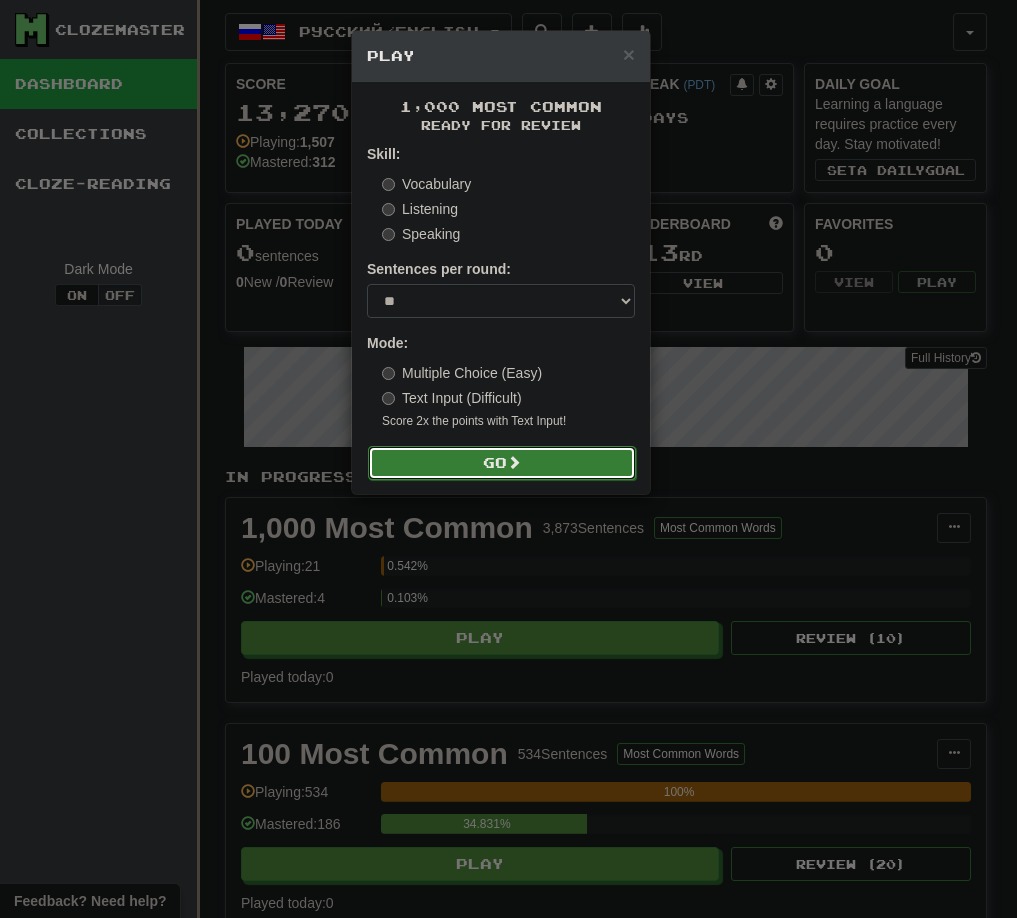 click on "Go" at bounding box center (502, 463) 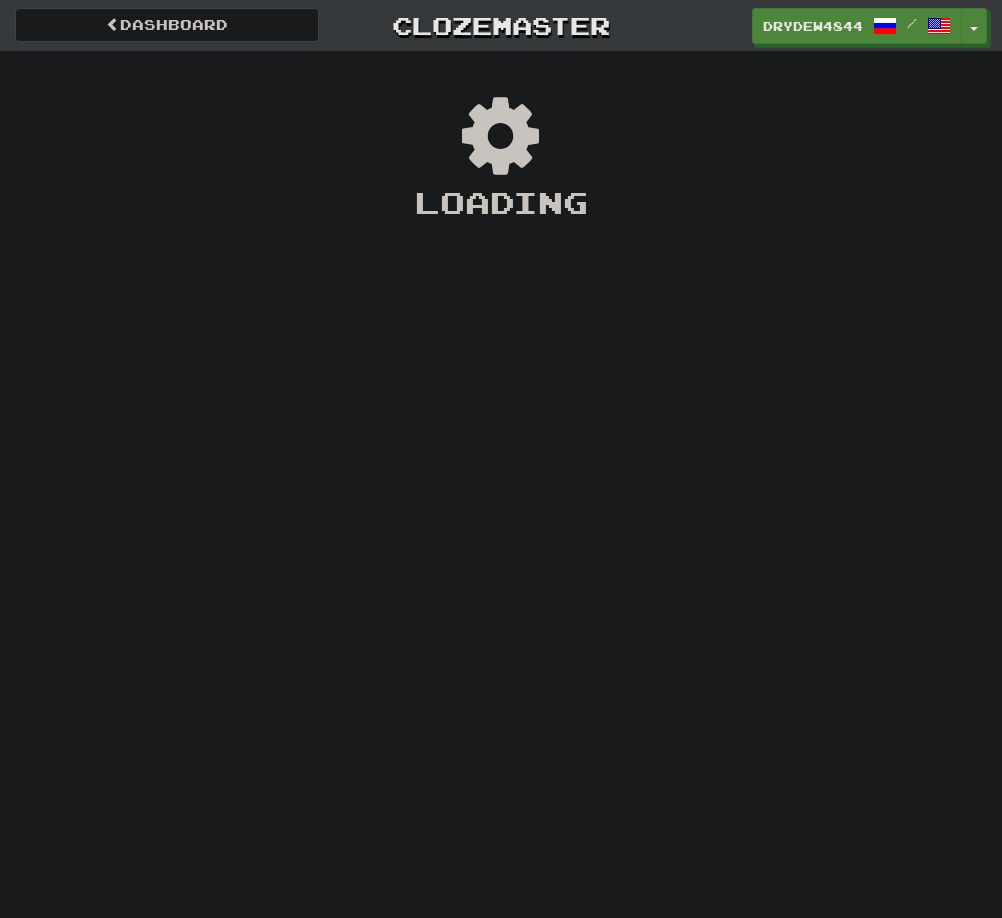 scroll, scrollTop: 0, scrollLeft: 0, axis: both 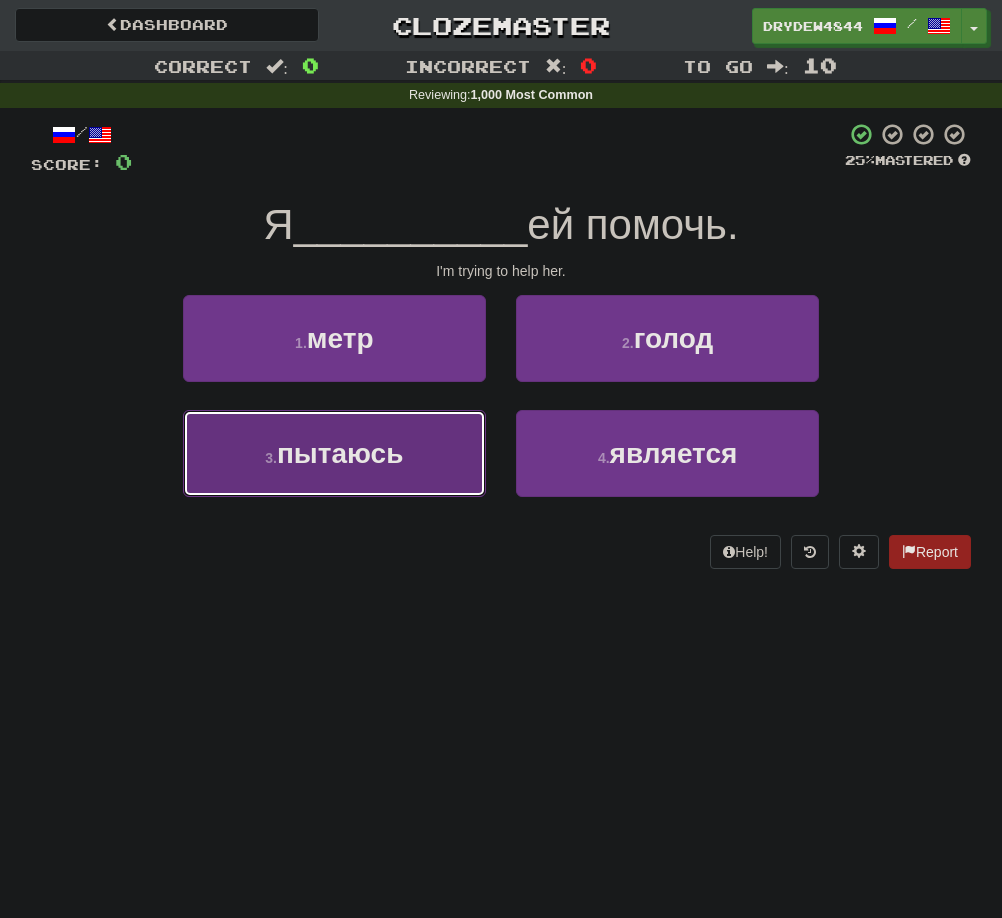 click on "3 .  пытаюсь" at bounding box center [334, 453] 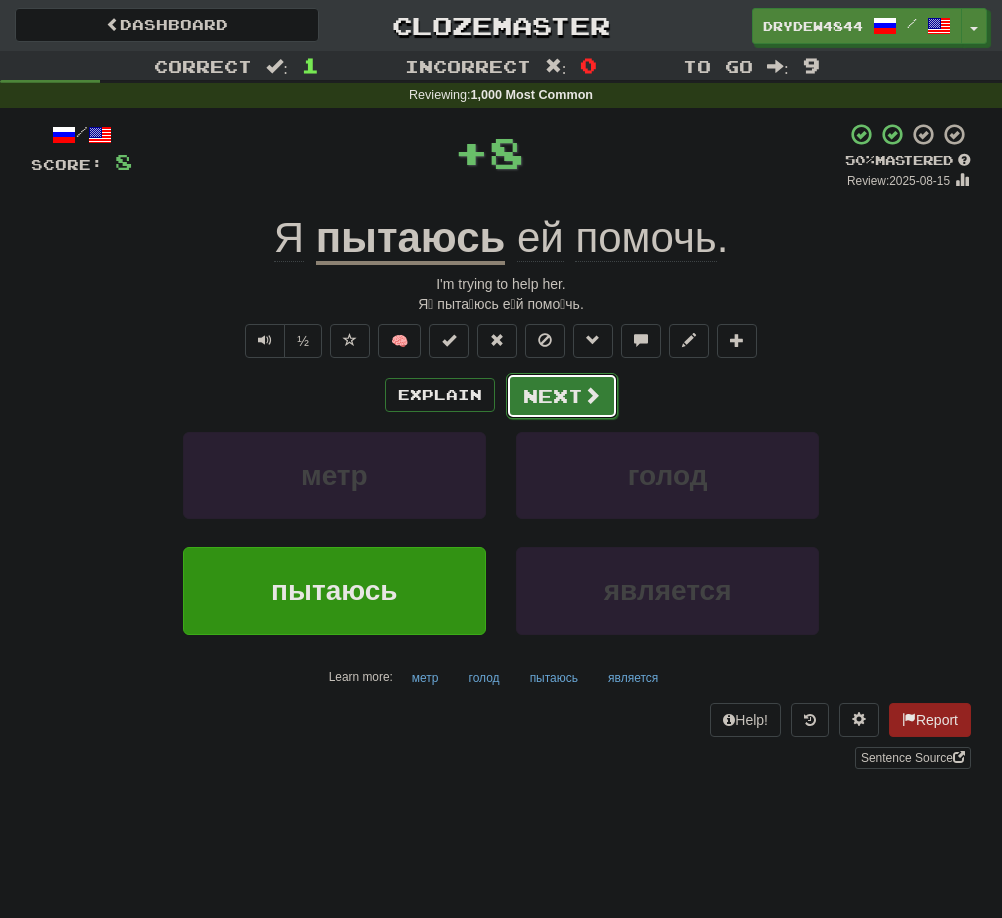 click on "Next" at bounding box center [562, 396] 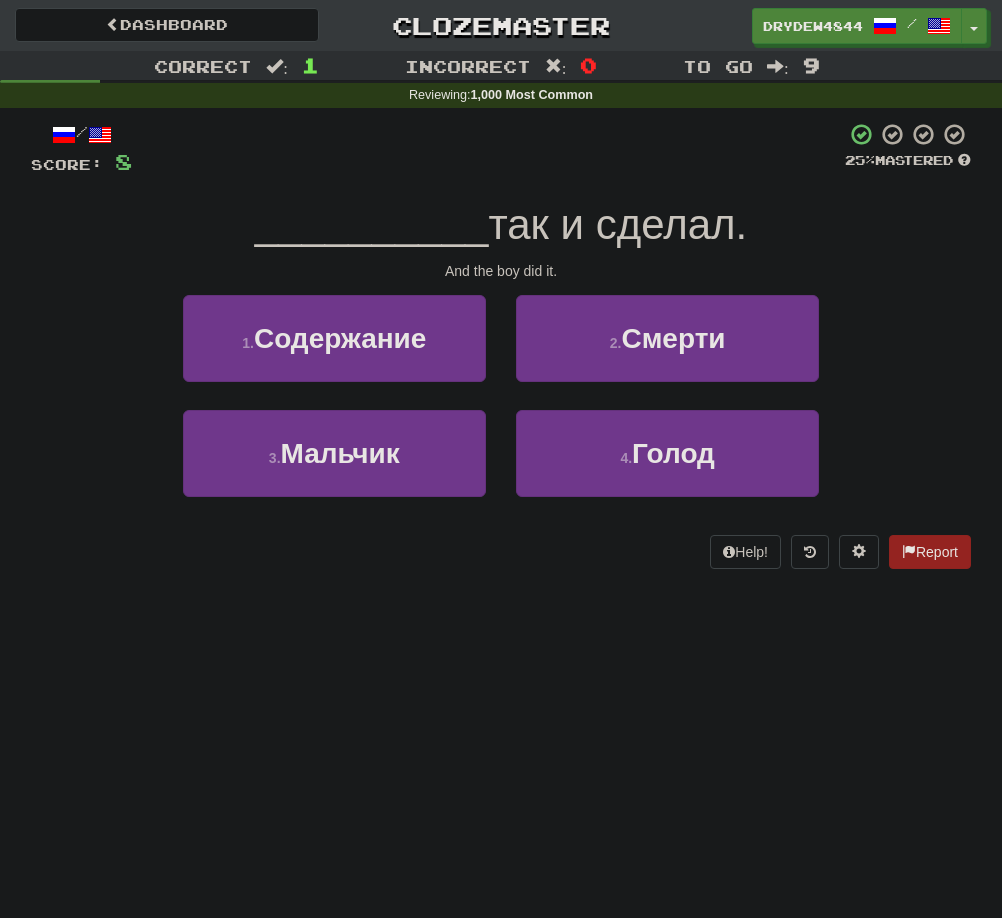 click on "3 .  Мальчик" at bounding box center (334, 467) 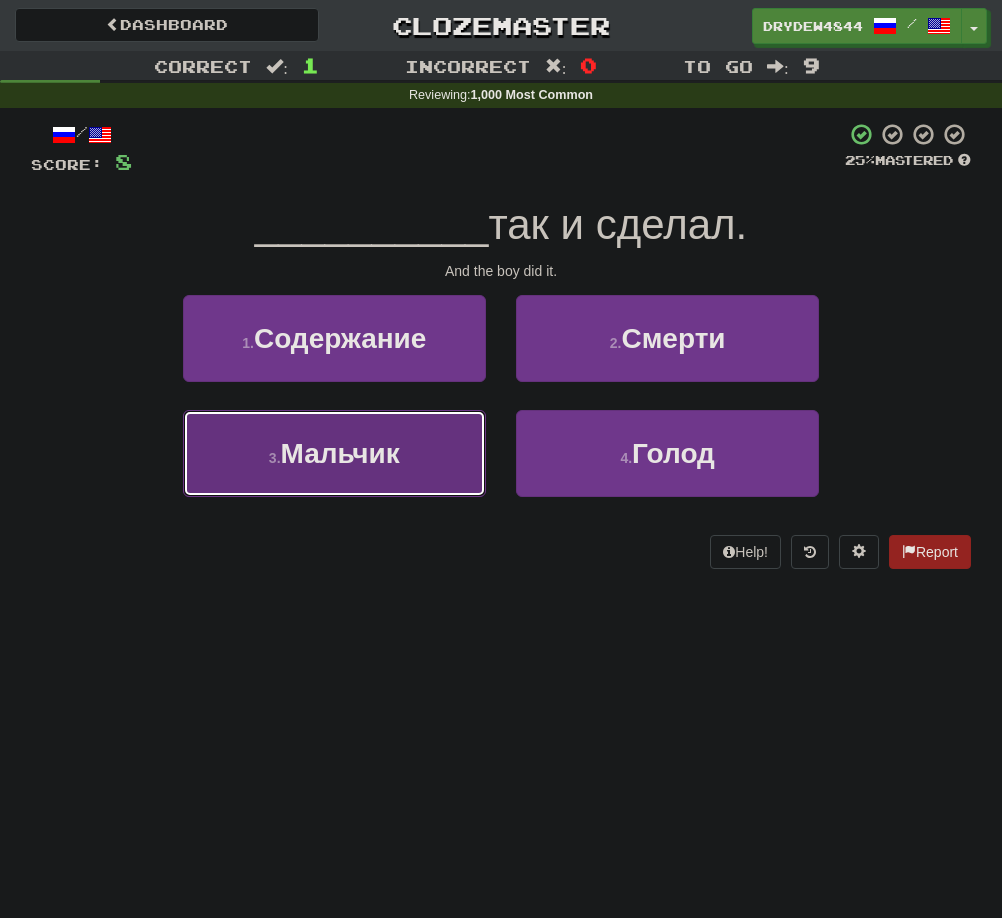 click on "3 .  Мальчик" at bounding box center (334, 453) 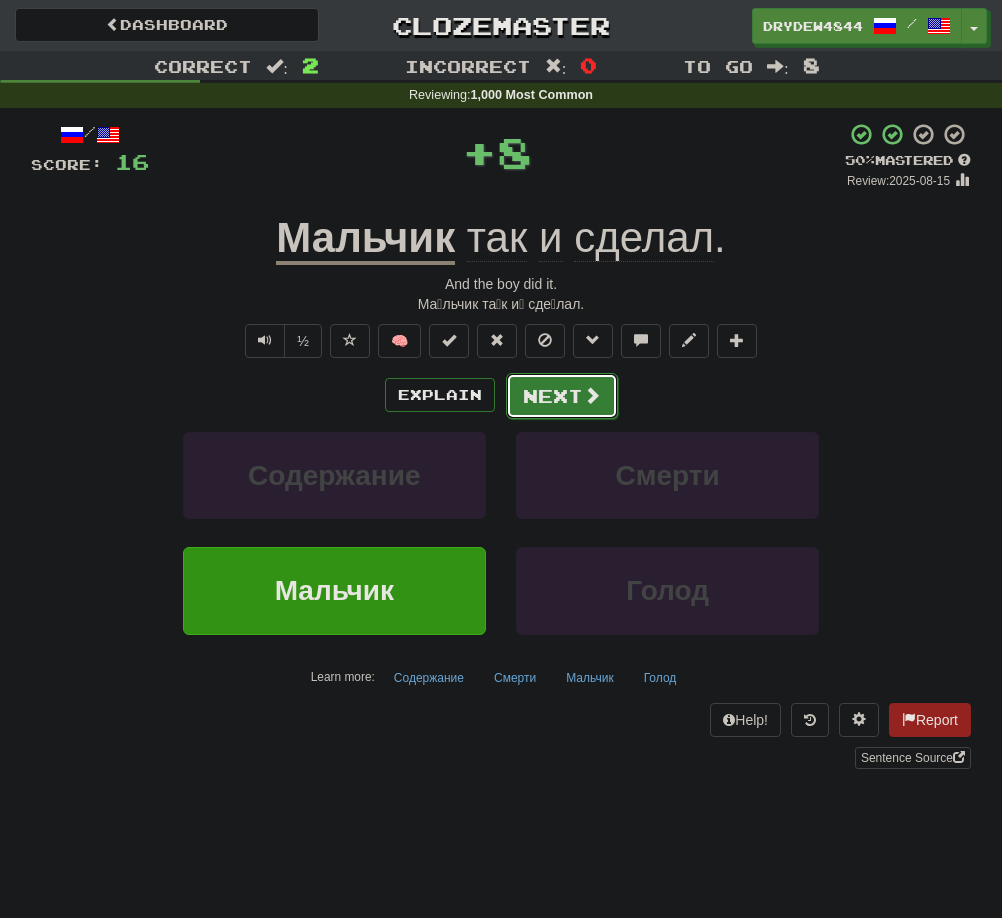 click on "Next" at bounding box center (562, 396) 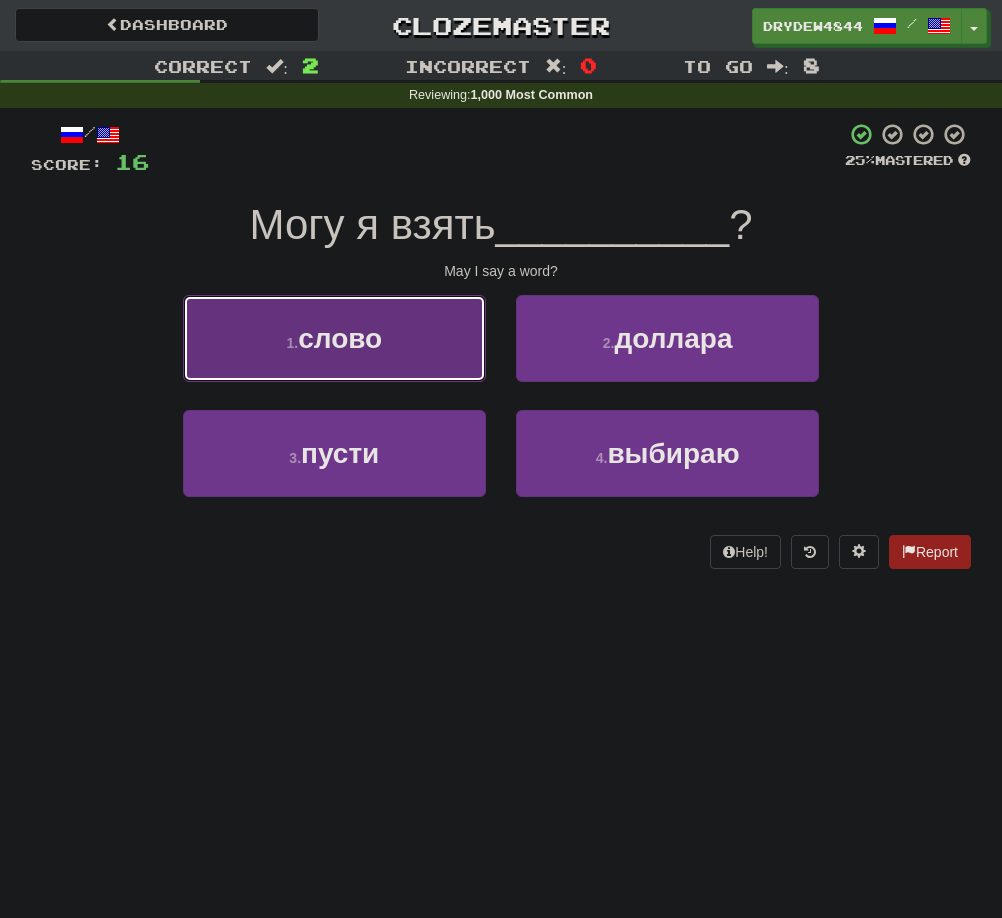 click on "1 .  слово" at bounding box center (334, 338) 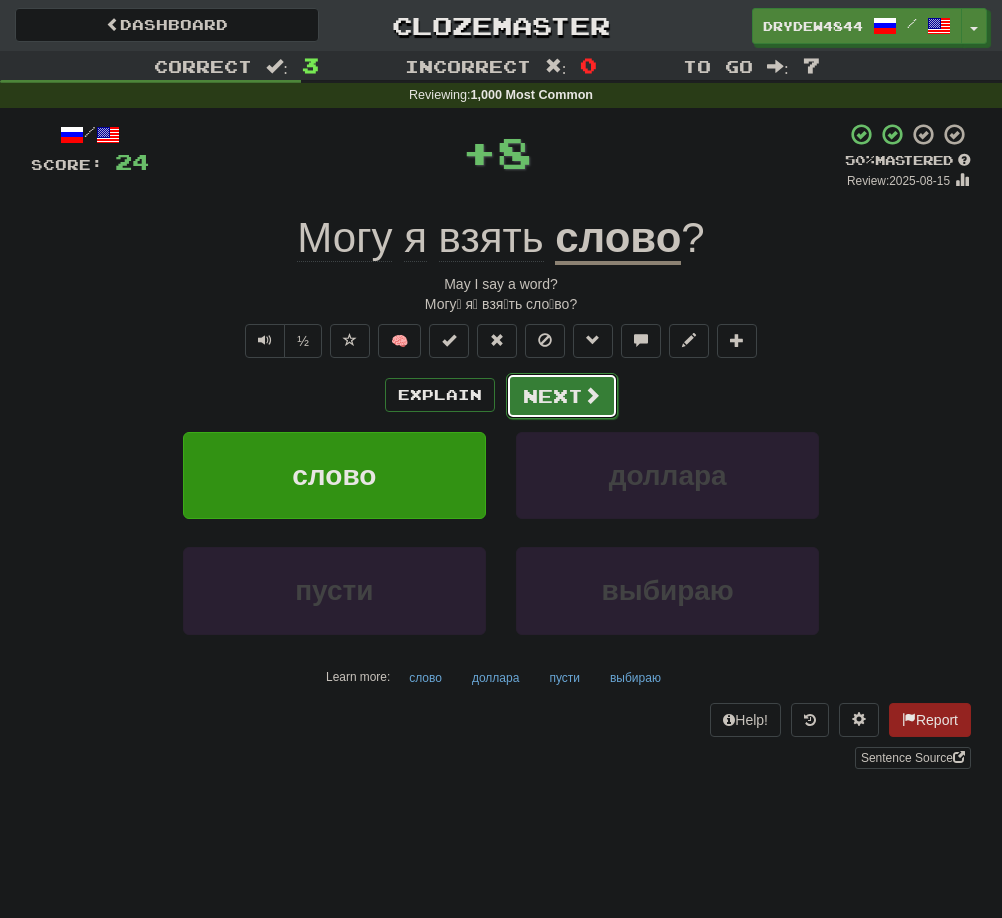 click on "Next" at bounding box center (562, 396) 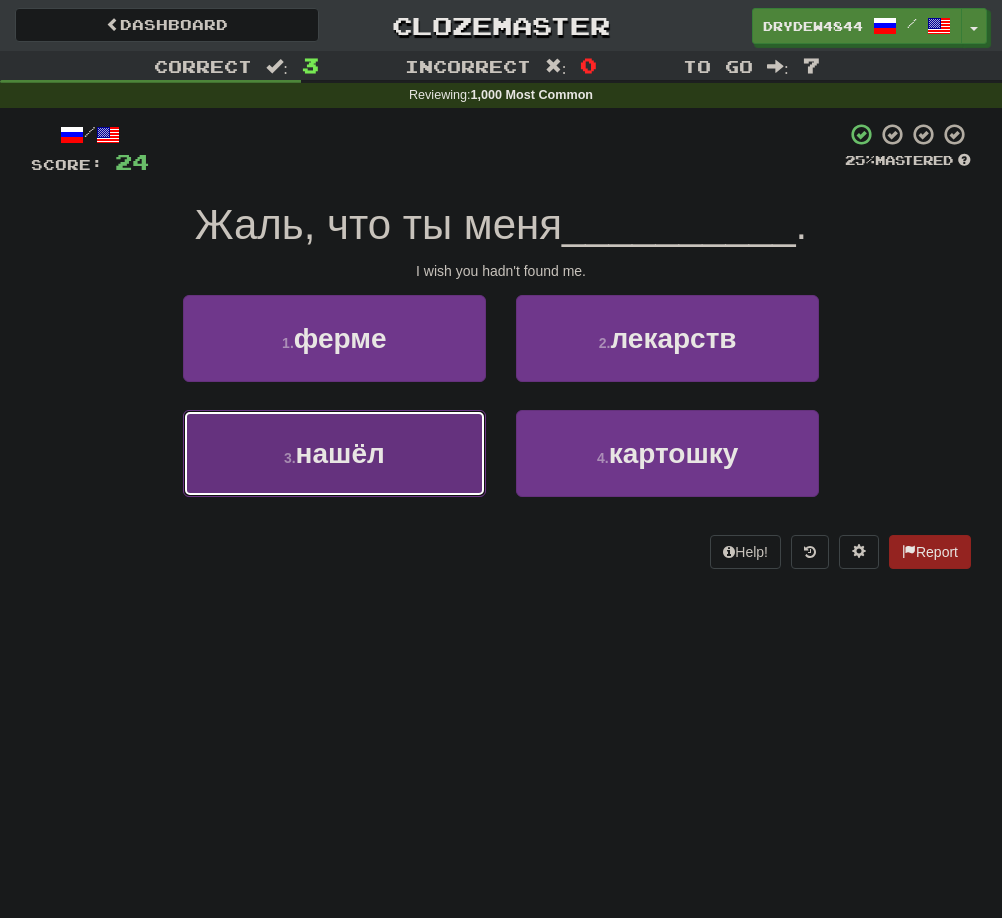 click on "нашёл" at bounding box center (340, 453) 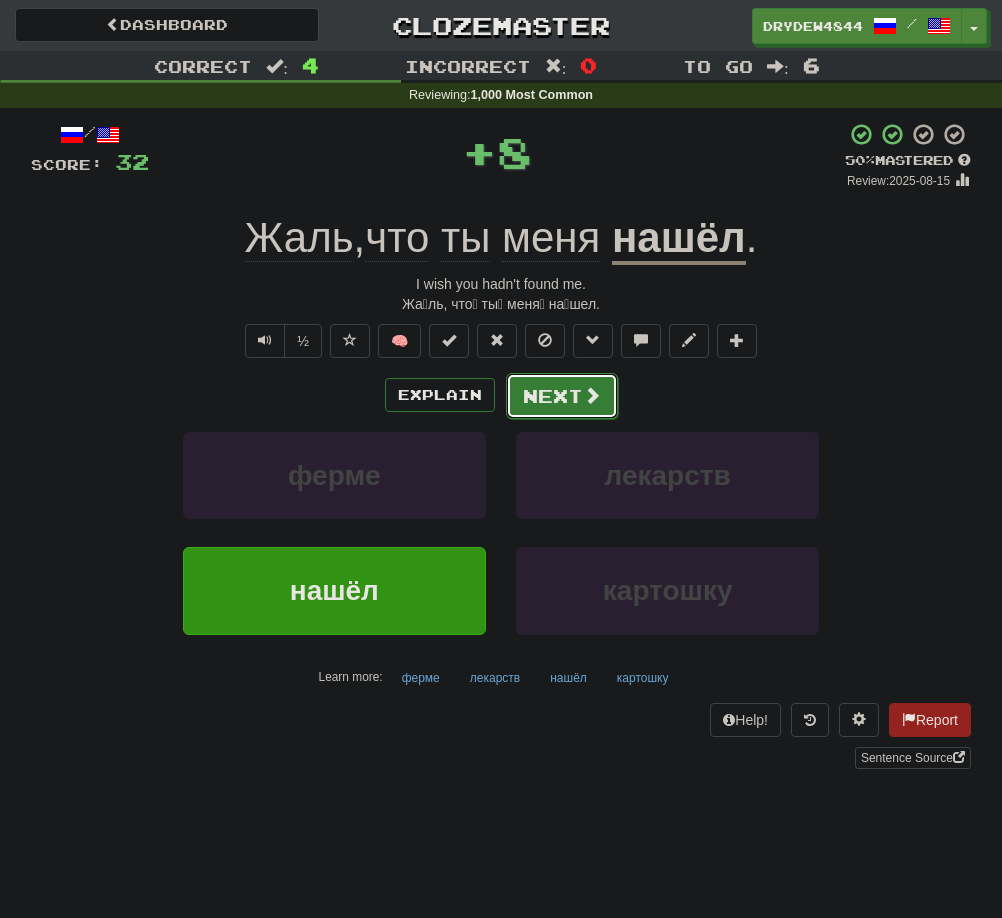 click on "Next" at bounding box center (562, 396) 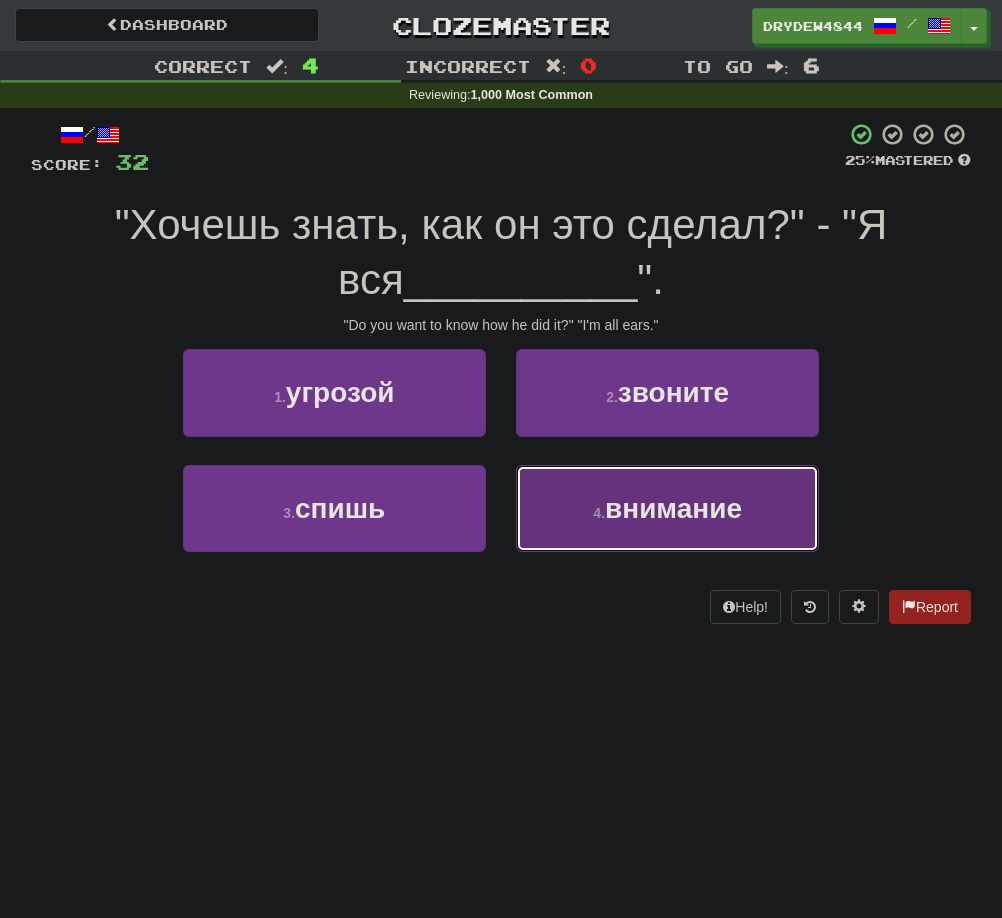 click on "4 .  внимание" at bounding box center [667, 508] 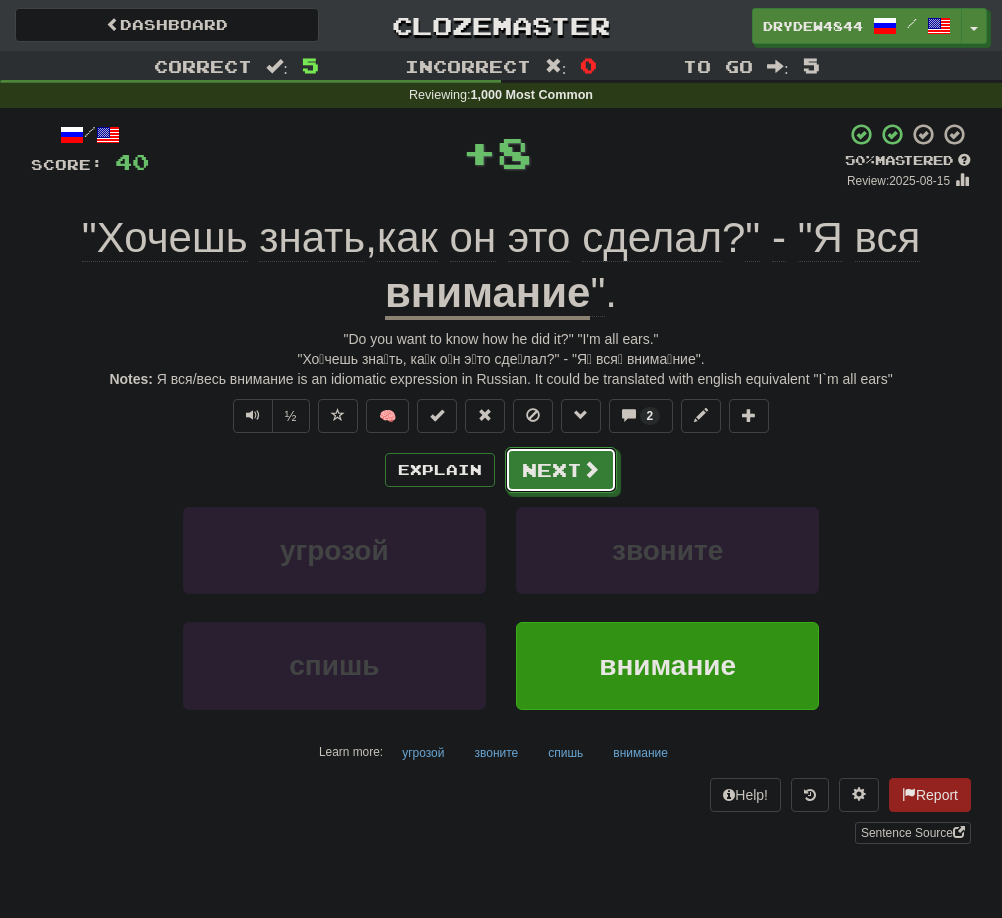 click on "Next" at bounding box center (561, 470) 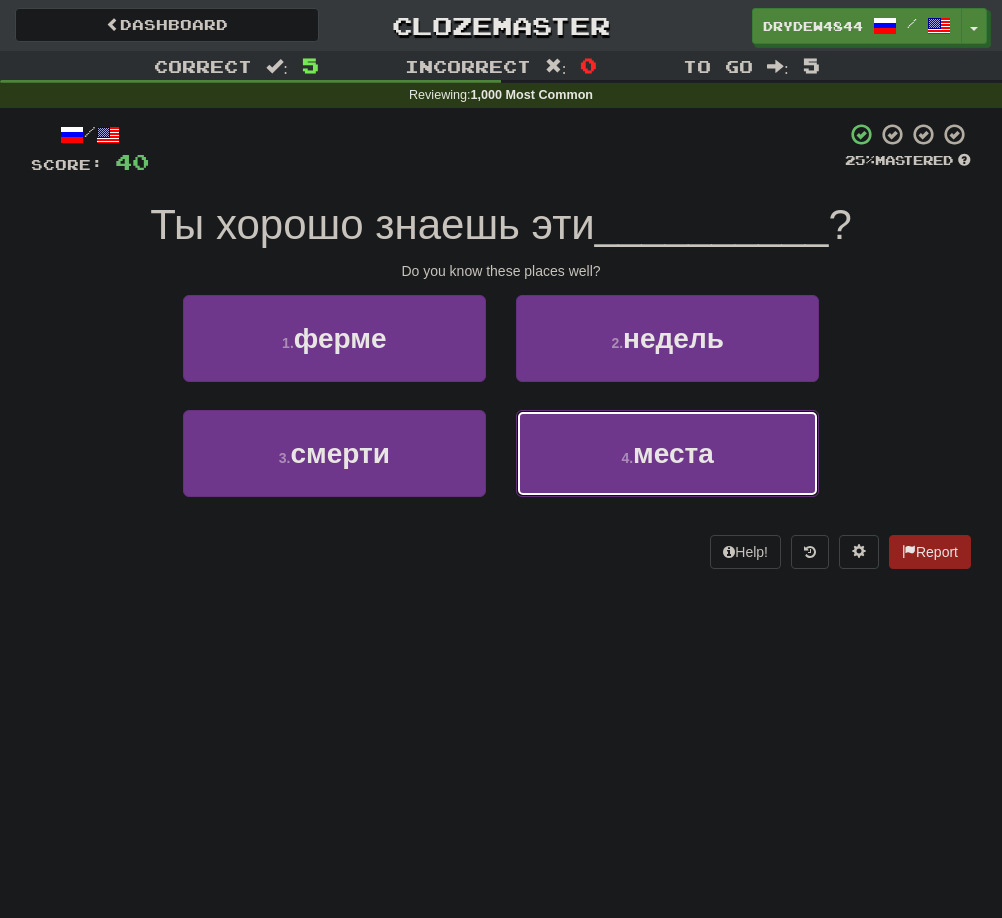 click on "4 .  места" at bounding box center (667, 453) 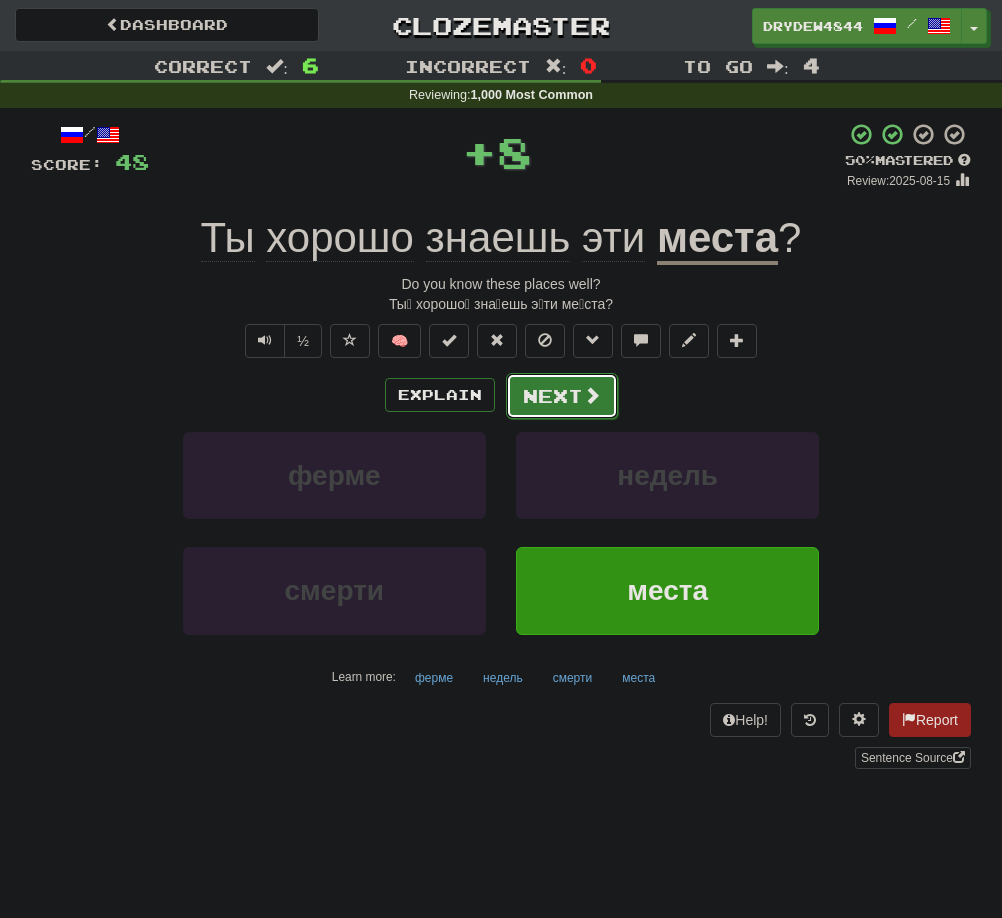 click on "Next" at bounding box center [562, 396] 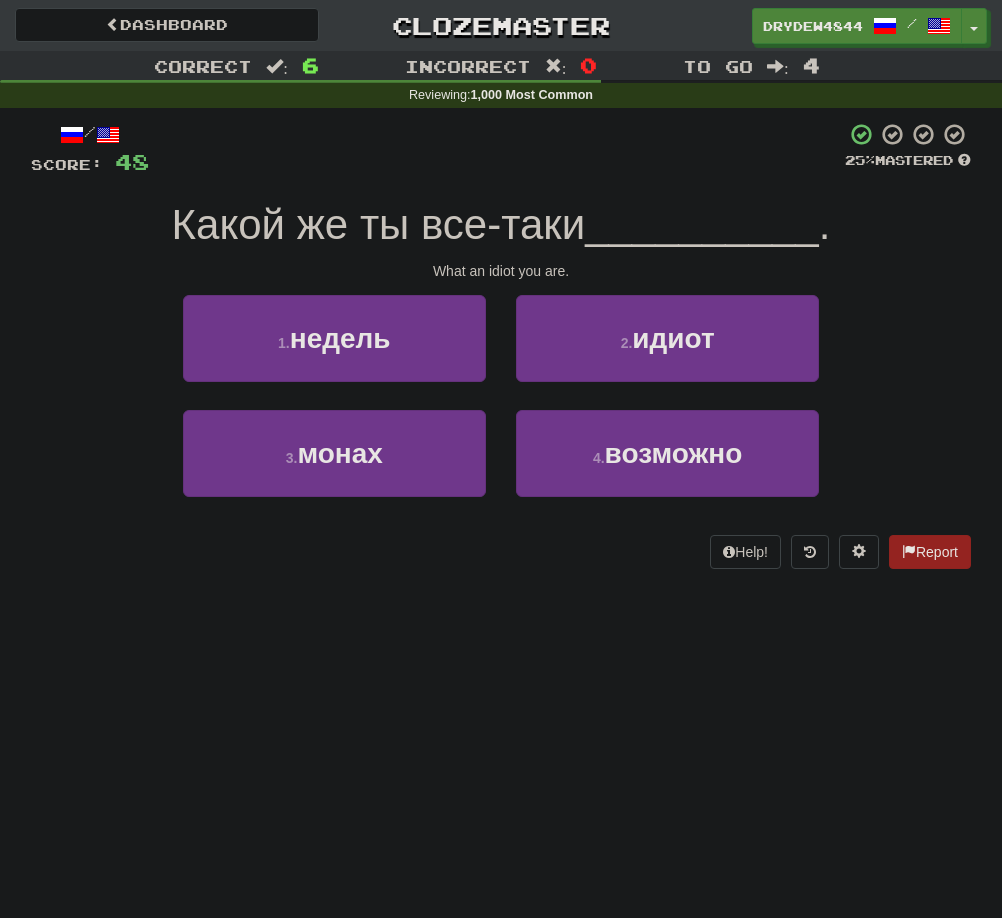click on "2 .  идиот" at bounding box center (667, 352) 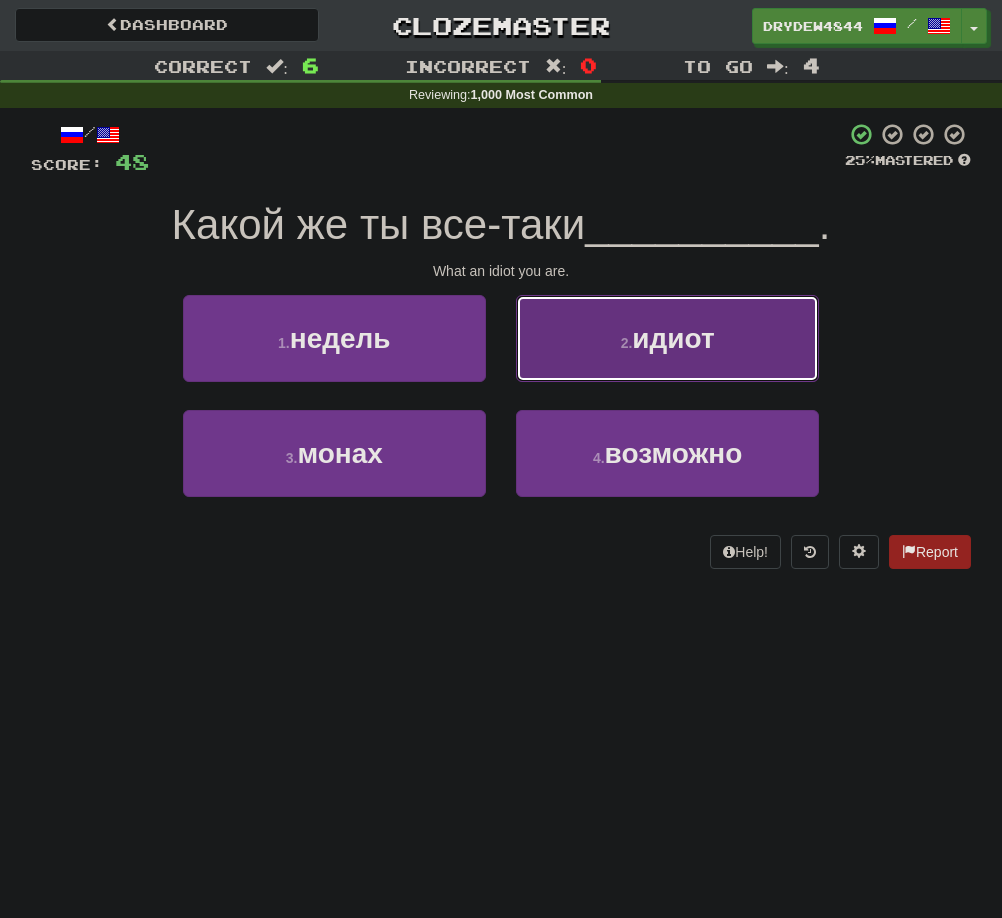 click on "2 .  идиот" at bounding box center [667, 338] 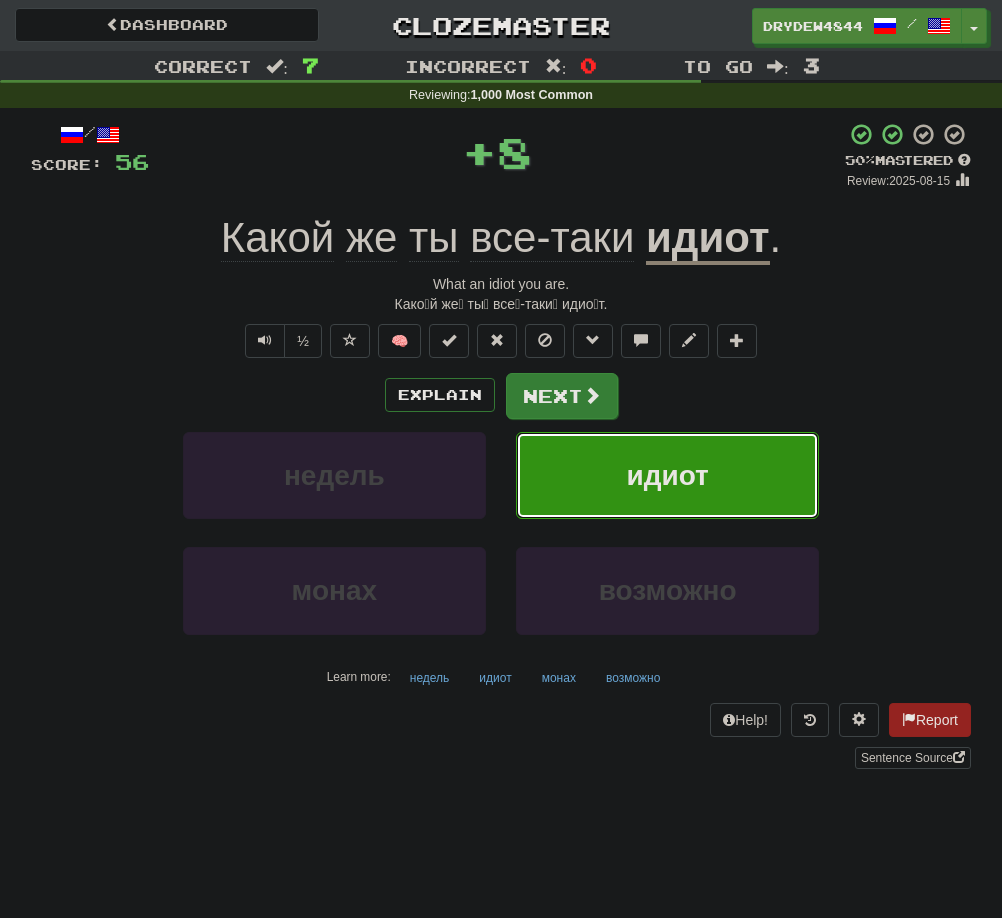 click at bounding box center [592, 395] 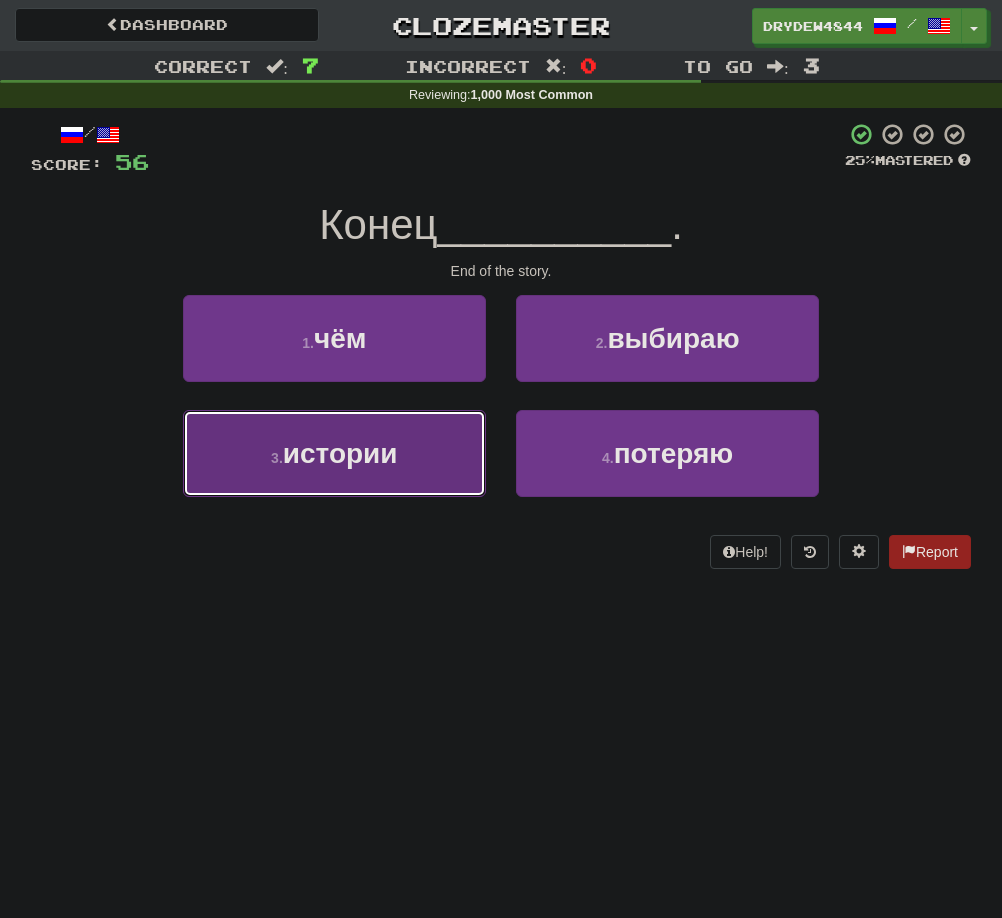 click on "3 .  истории" at bounding box center (334, 453) 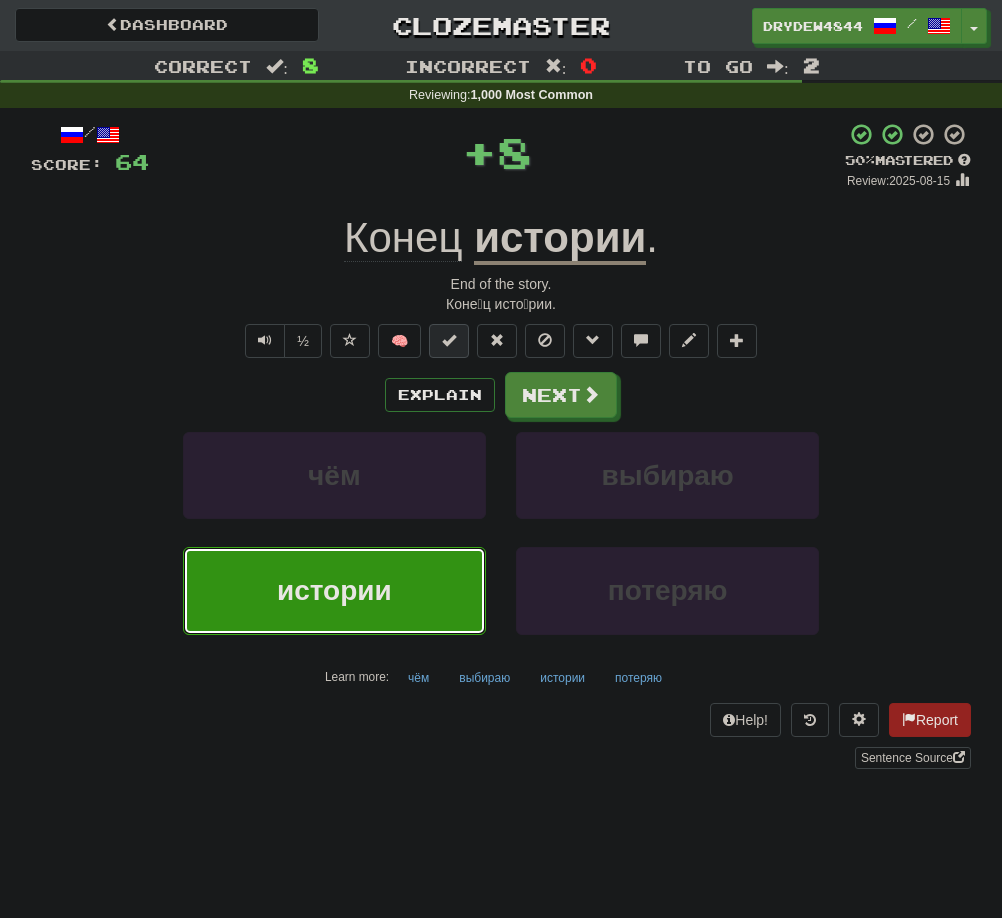 click at bounding box center [449, 340] 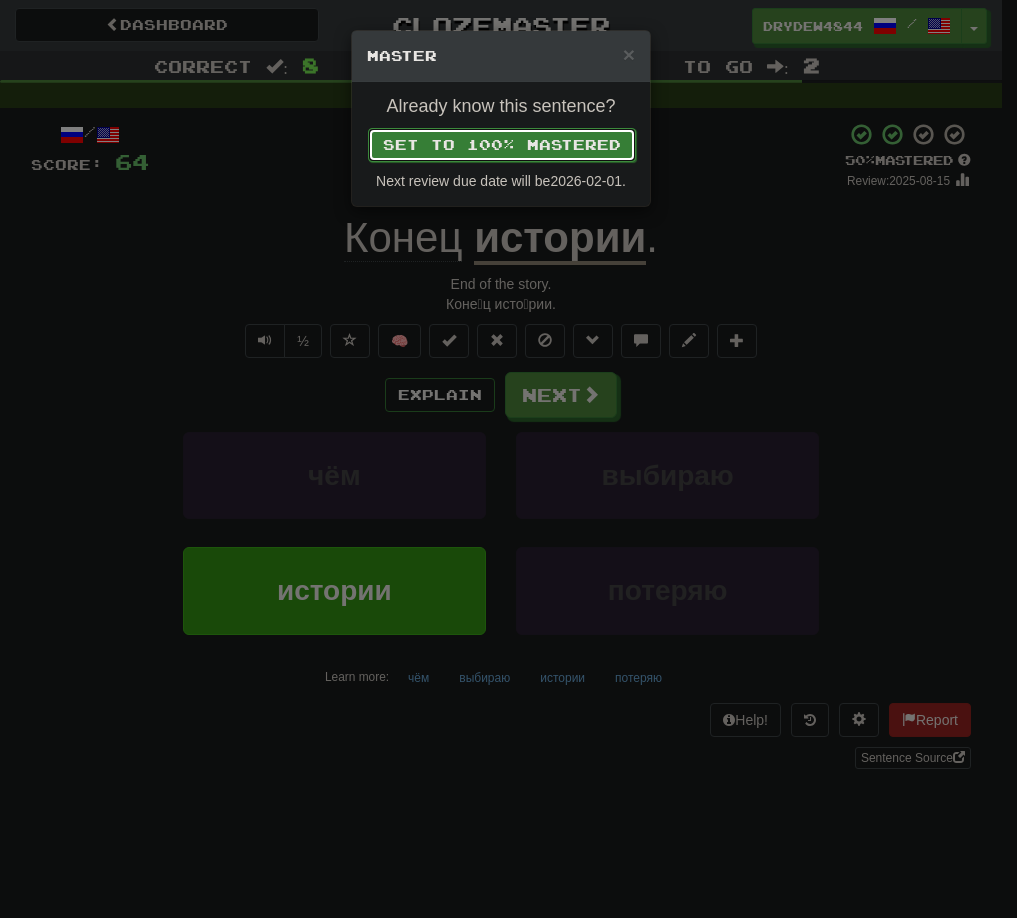 click on "Set to 100% Mastered" at bounding box center [502, 145] 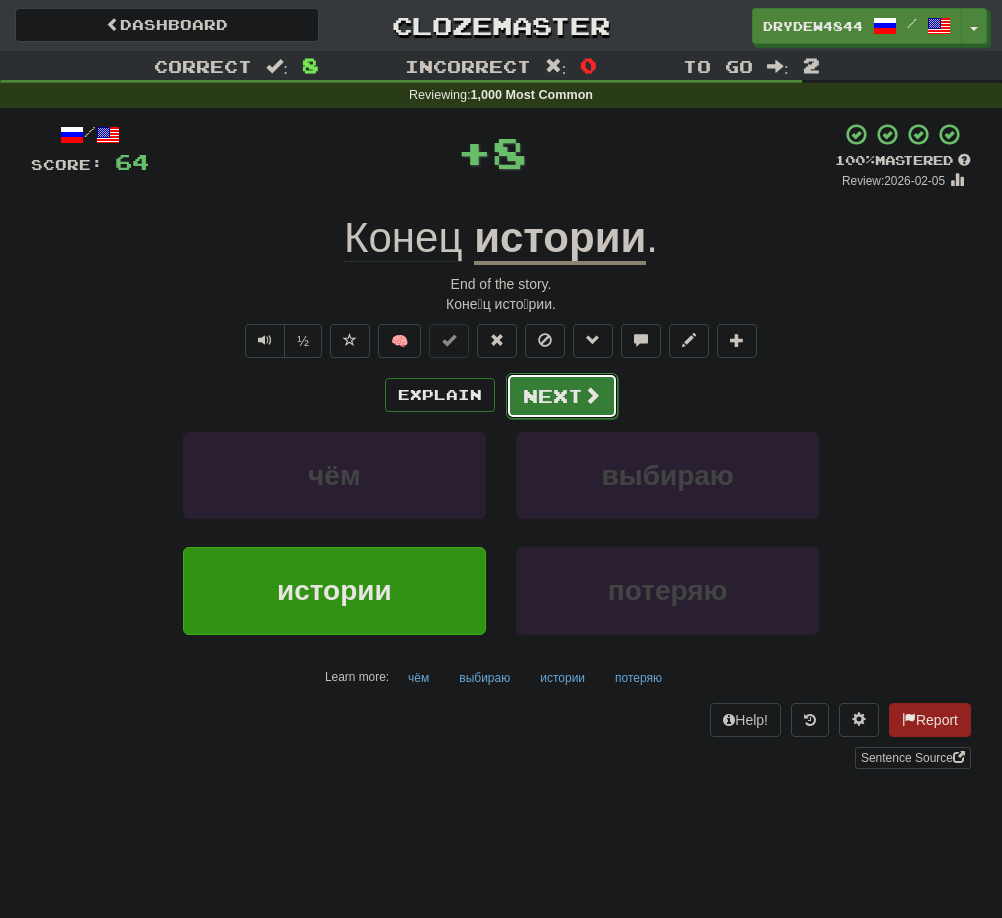 click on "Next" at bounding box center [562, 396] 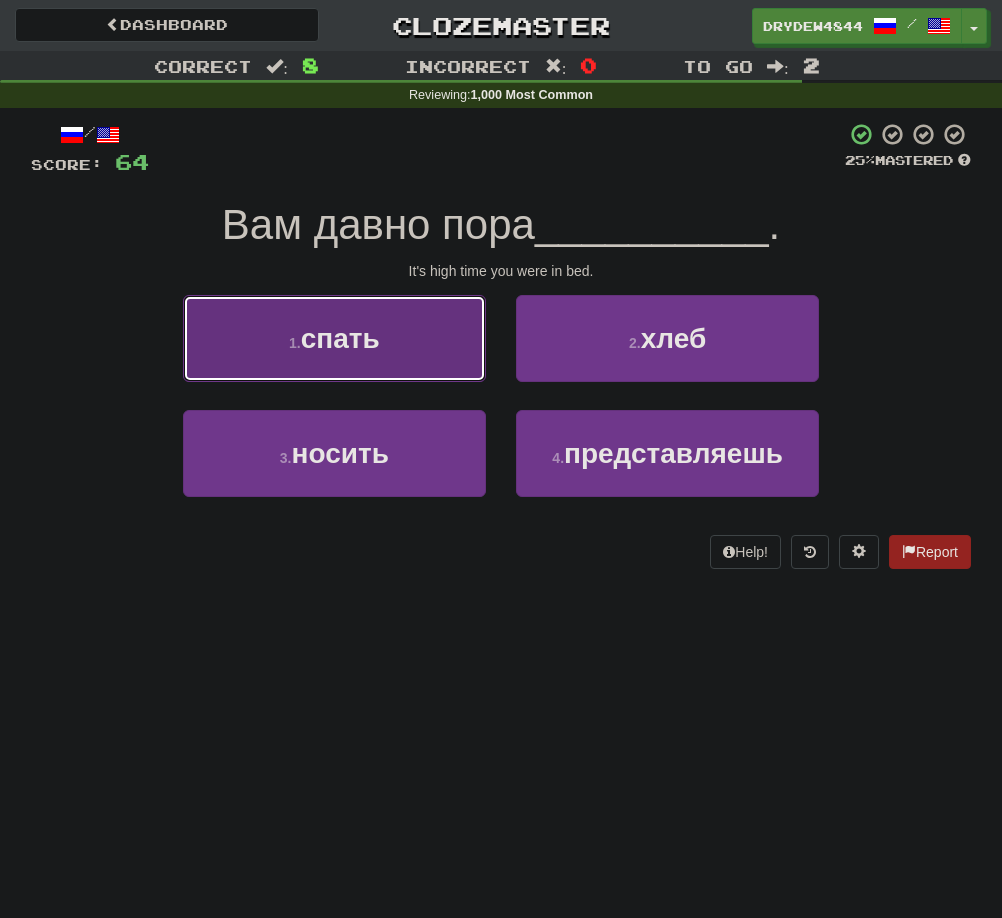 click on "1 .  спать" at bounding box center (334, 338) 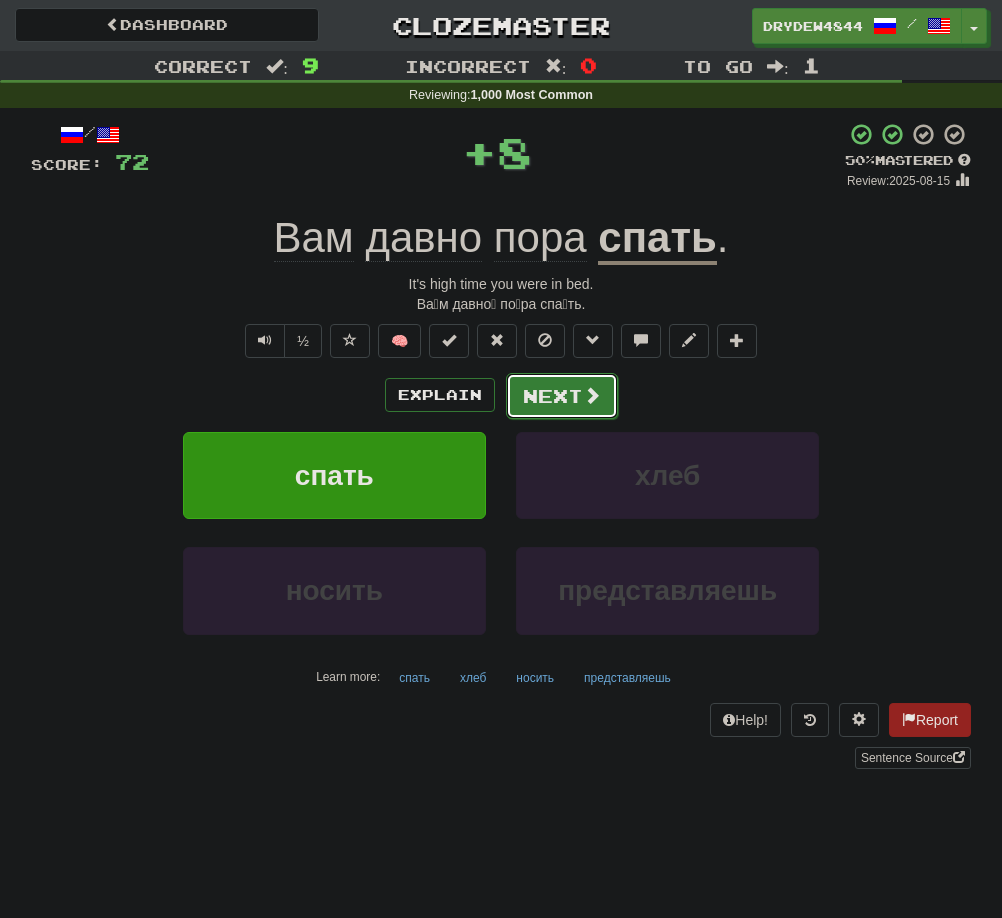 click on "Next" at bounding box center (562, 396) 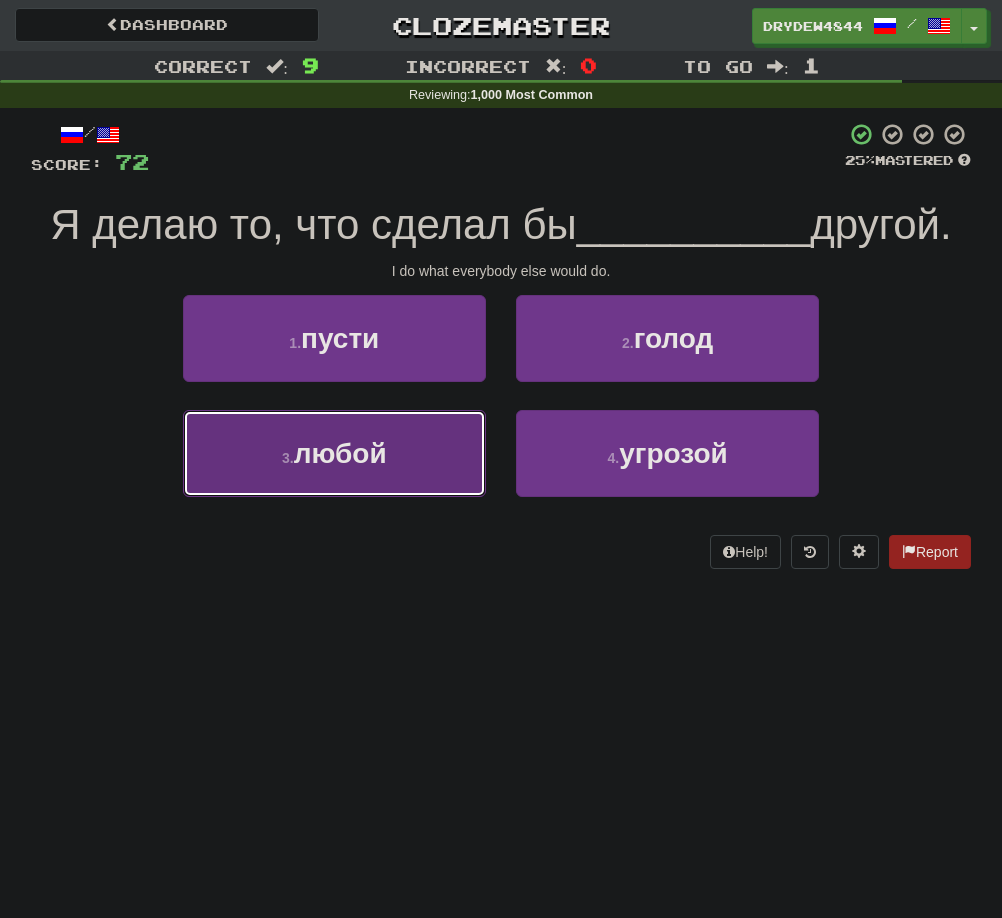click on "любой" at bounding box center (340, 453) 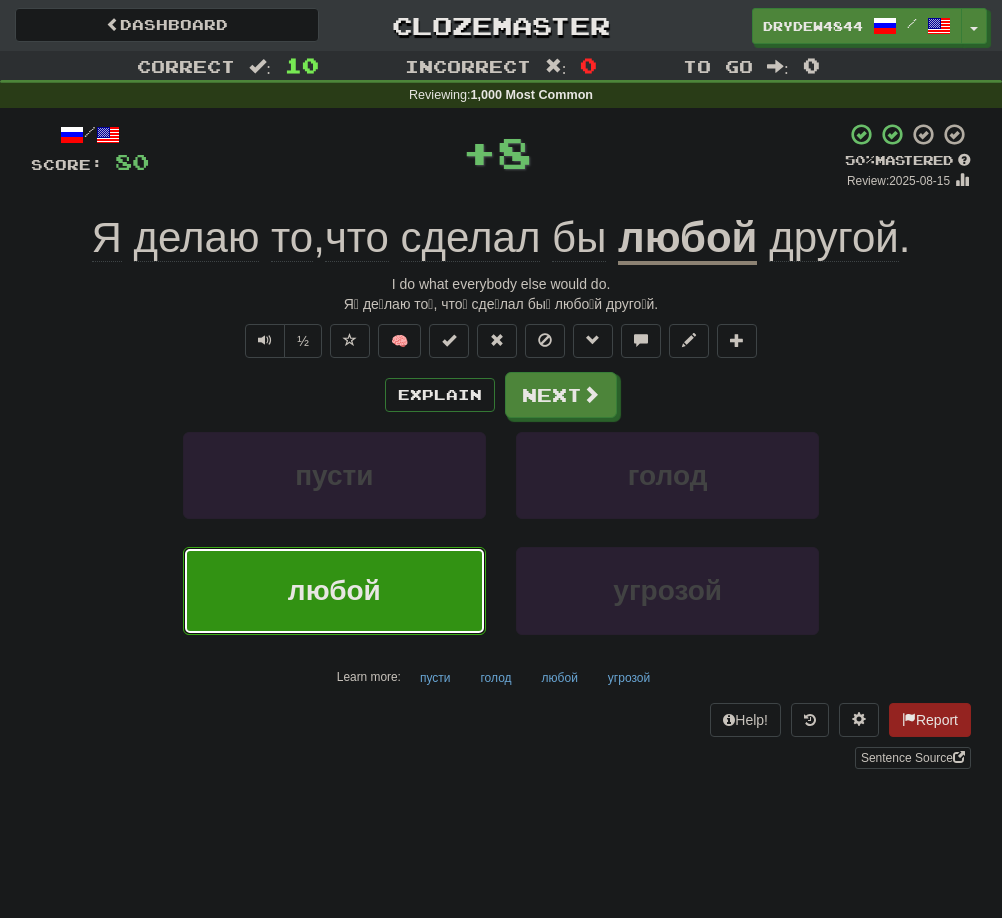 click on "Explain Next пусти голод любой угрозой Learn more: пусти голод любой угрозой" at bounding box center (501, 532) 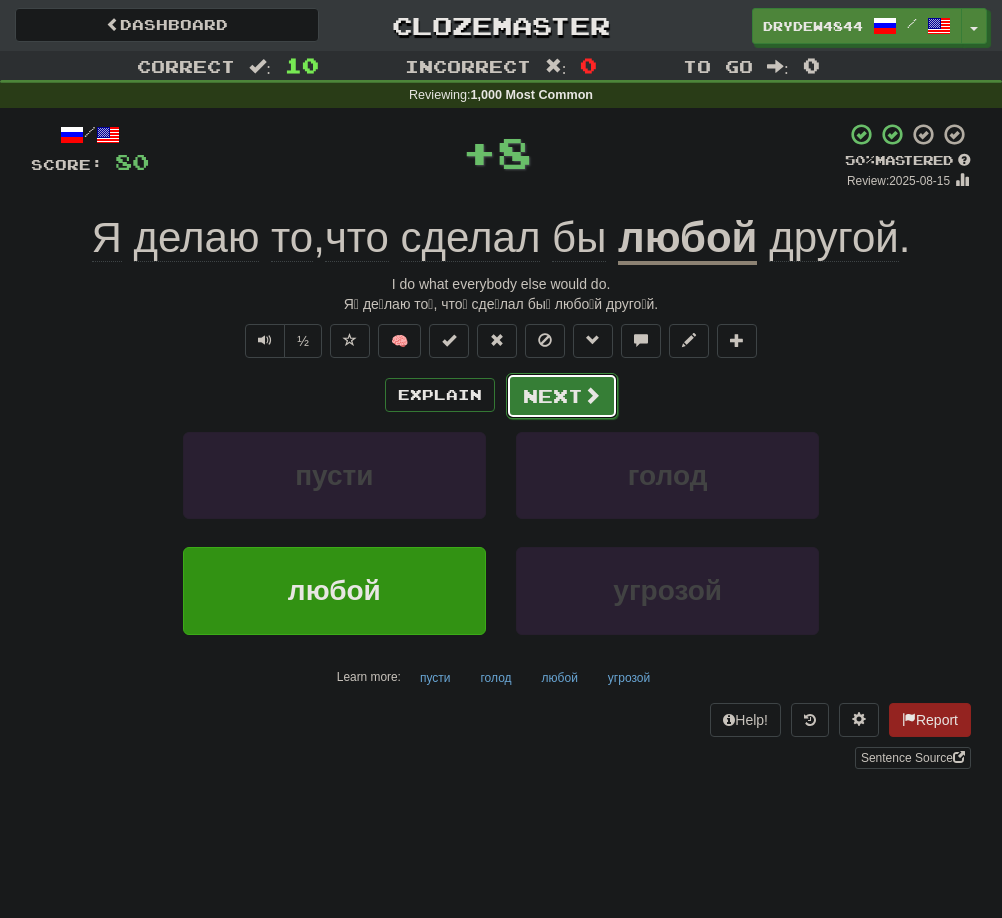 click on "Next" at bounding box center (562, 396) 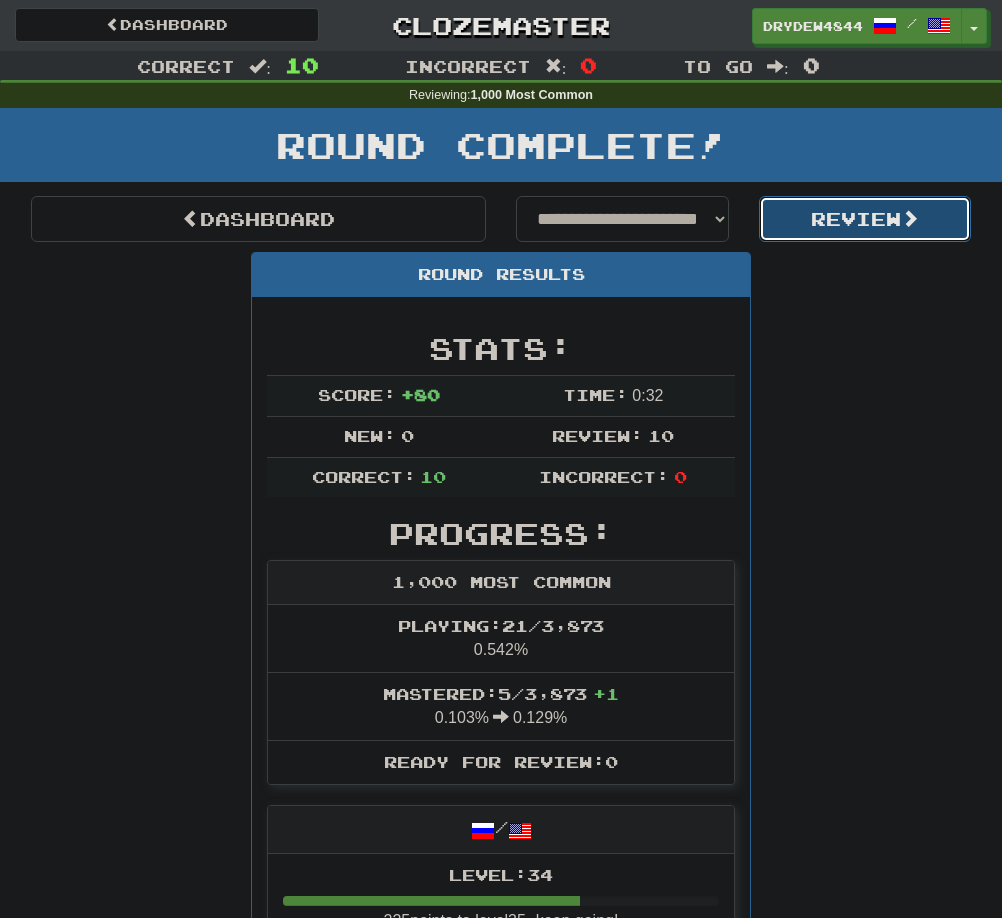 click on "Review" at bounding box center [865, 219] 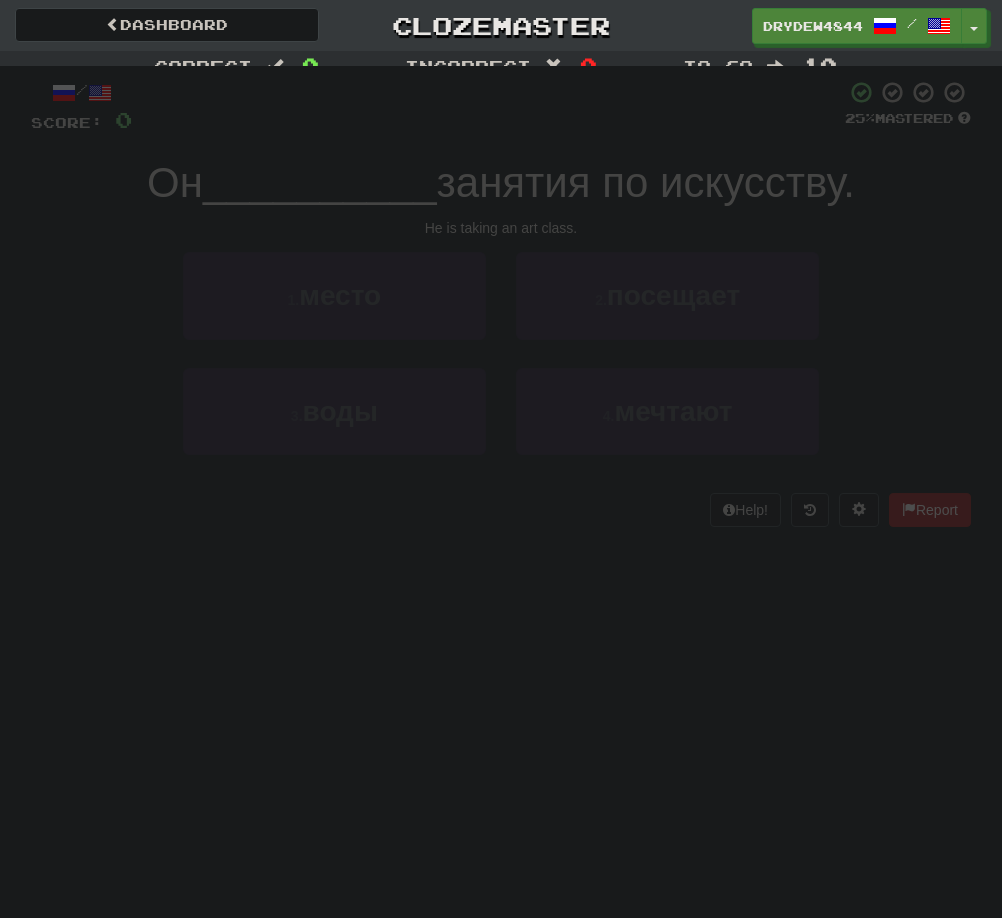scroll, scrollTop: 0, scrollLeft: 0, axis: both 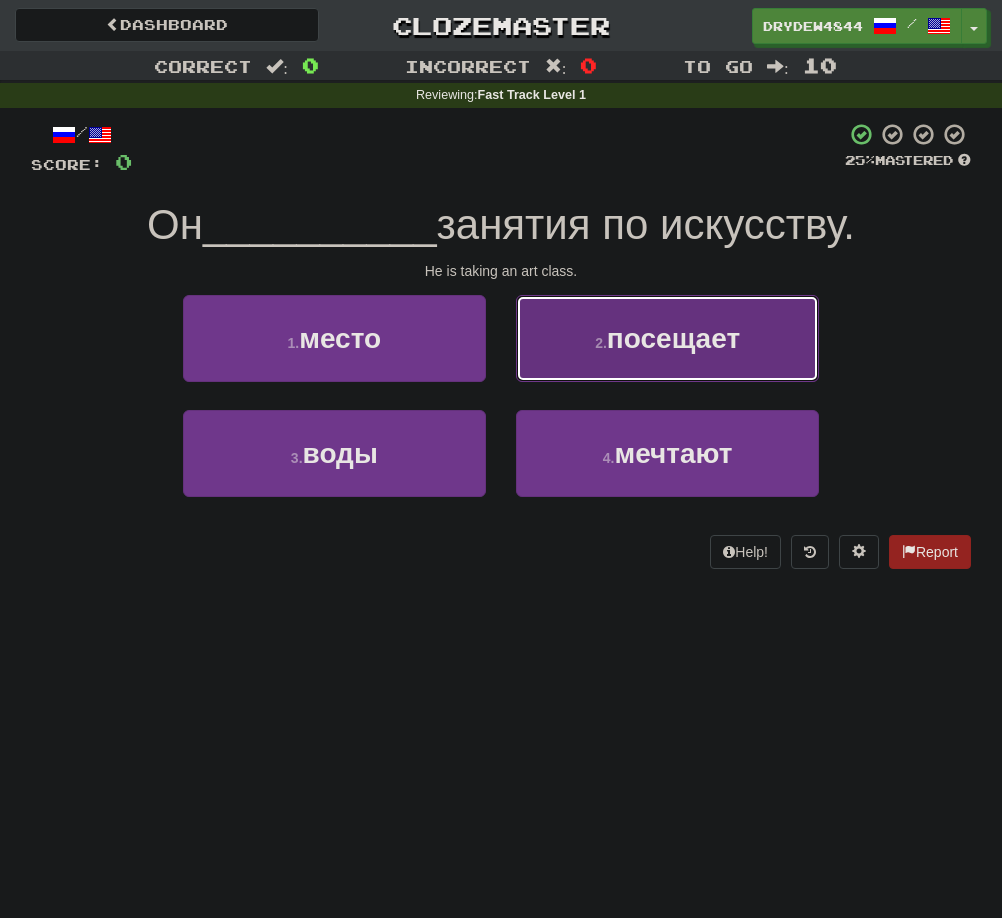 click on "2 .  посещает" at bounding box center (667, 338) 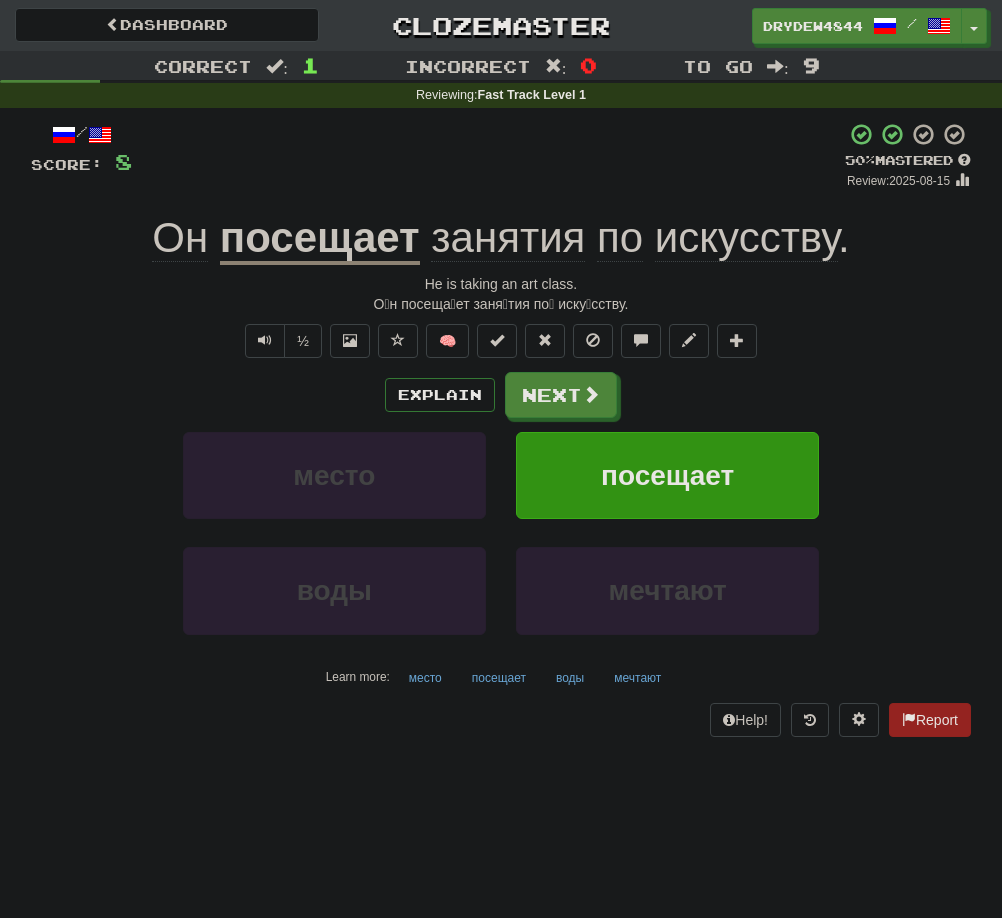 click on "посещает" at bounding box center [320, 239] 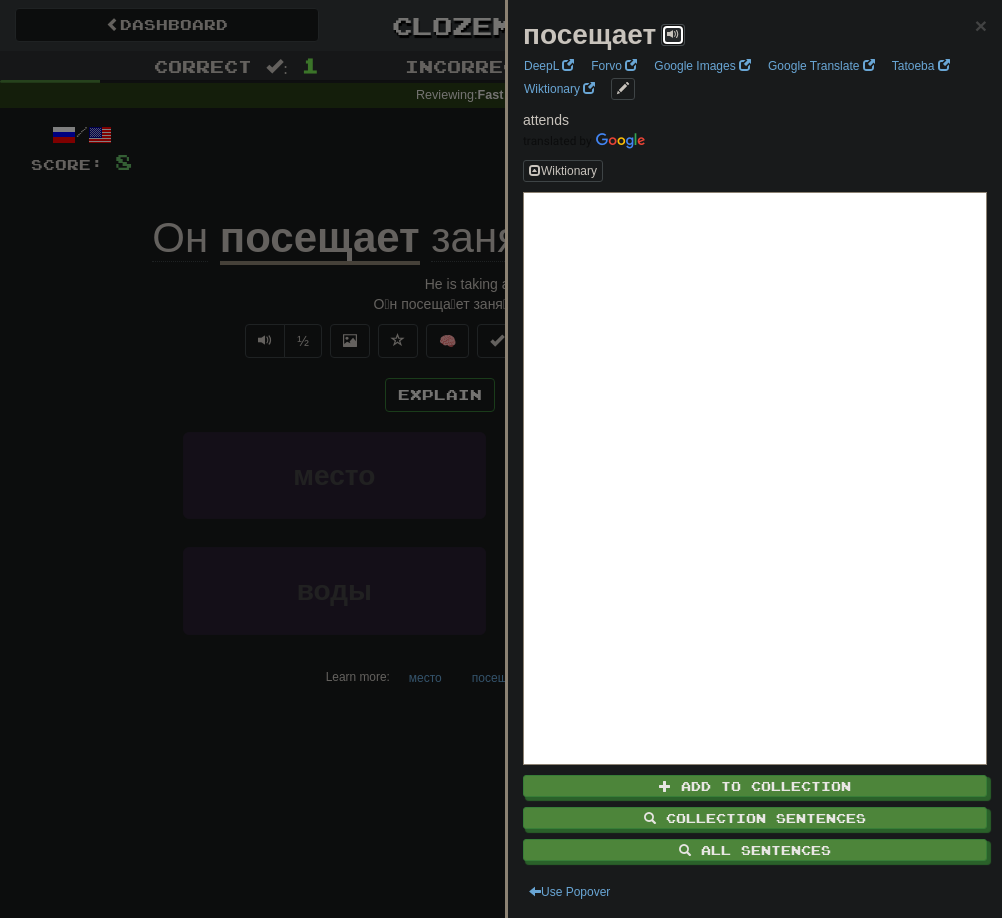 click at bounding box center [673, 35] 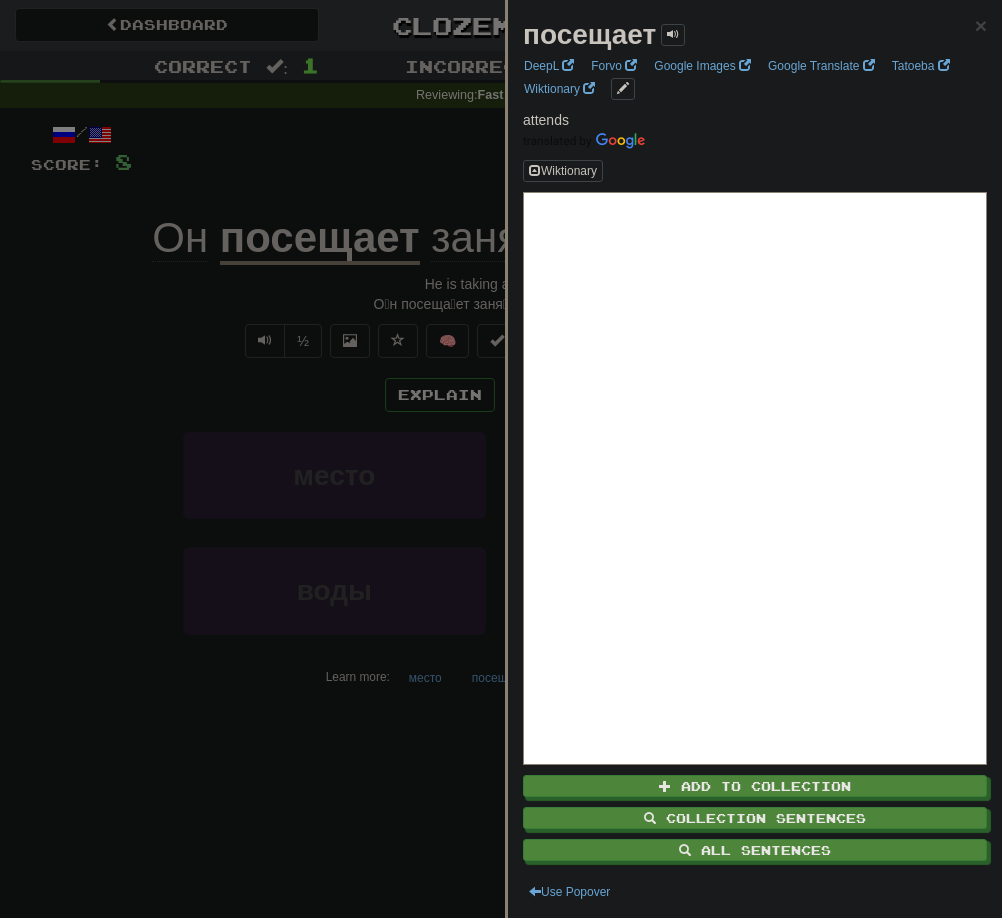 drag, startPoint x: 207, startPoint y: 293, endPoint x: 391, endPoint y: 383, distance: 204.83163 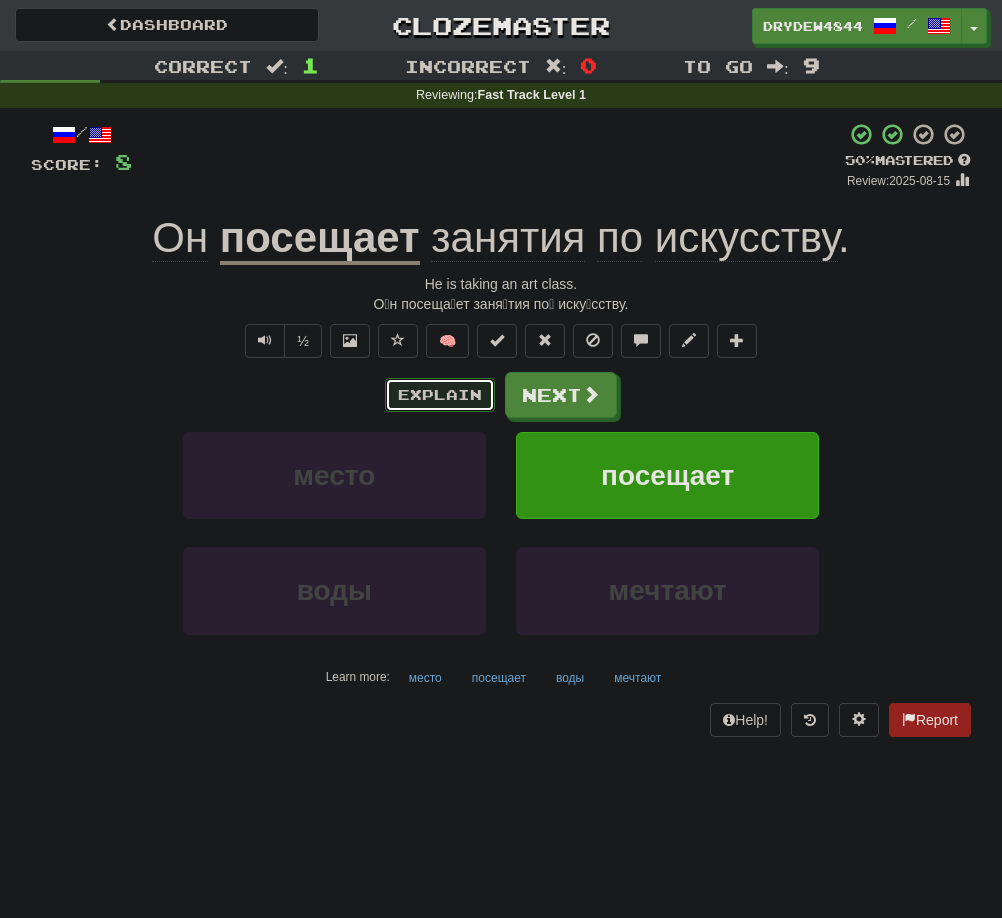 click on "Explain" at bounding box center [440, 395] 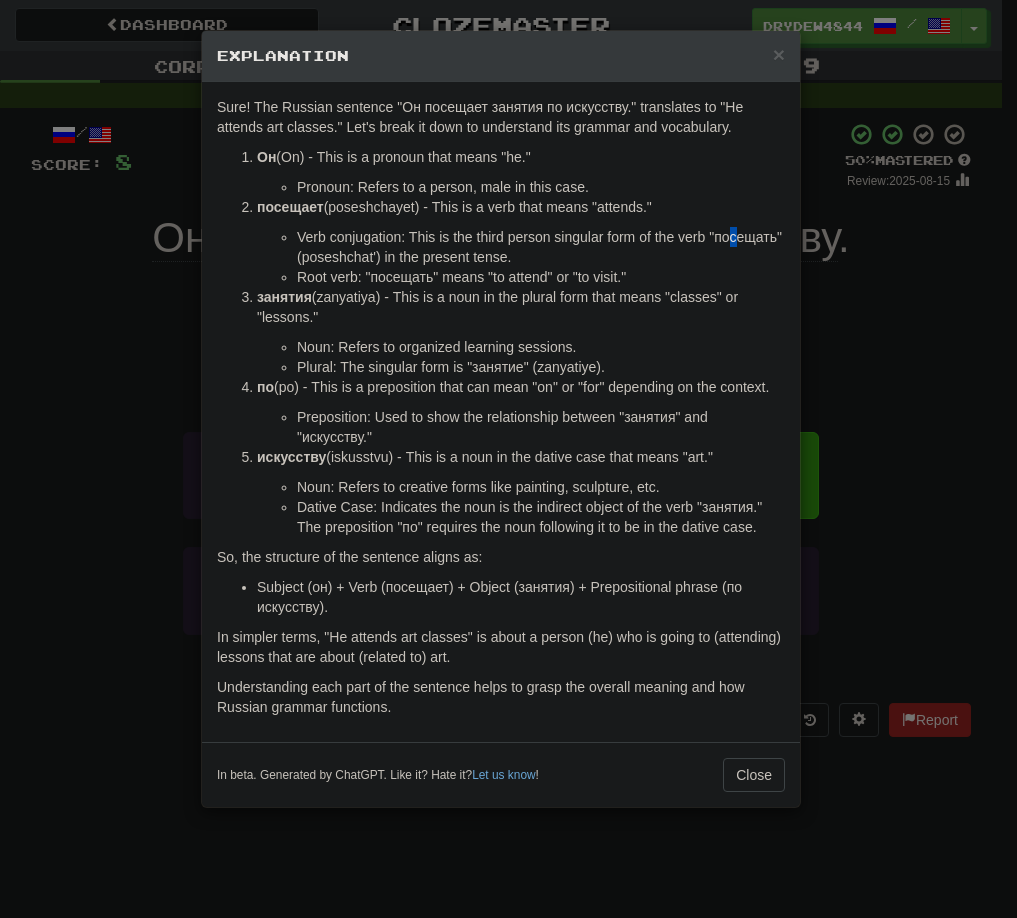 click on "Verb conjugation: This is the third person singular form of the verb "посещать" (poseshchat') in the present tense." at bounding box center [541, 247] 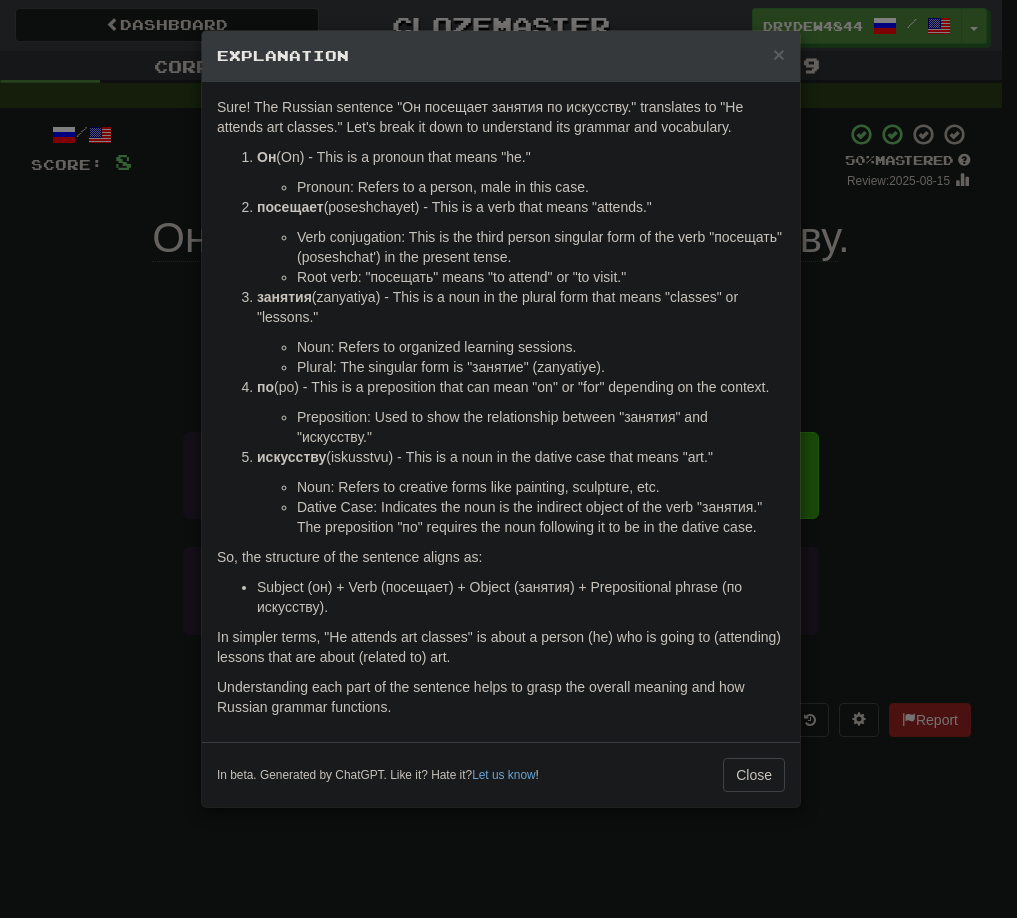 click on "Verb conjugation: This is the third person singular form of the verb "посещать" (poseshchat') in the present tense." at bounding box center (541, 247) 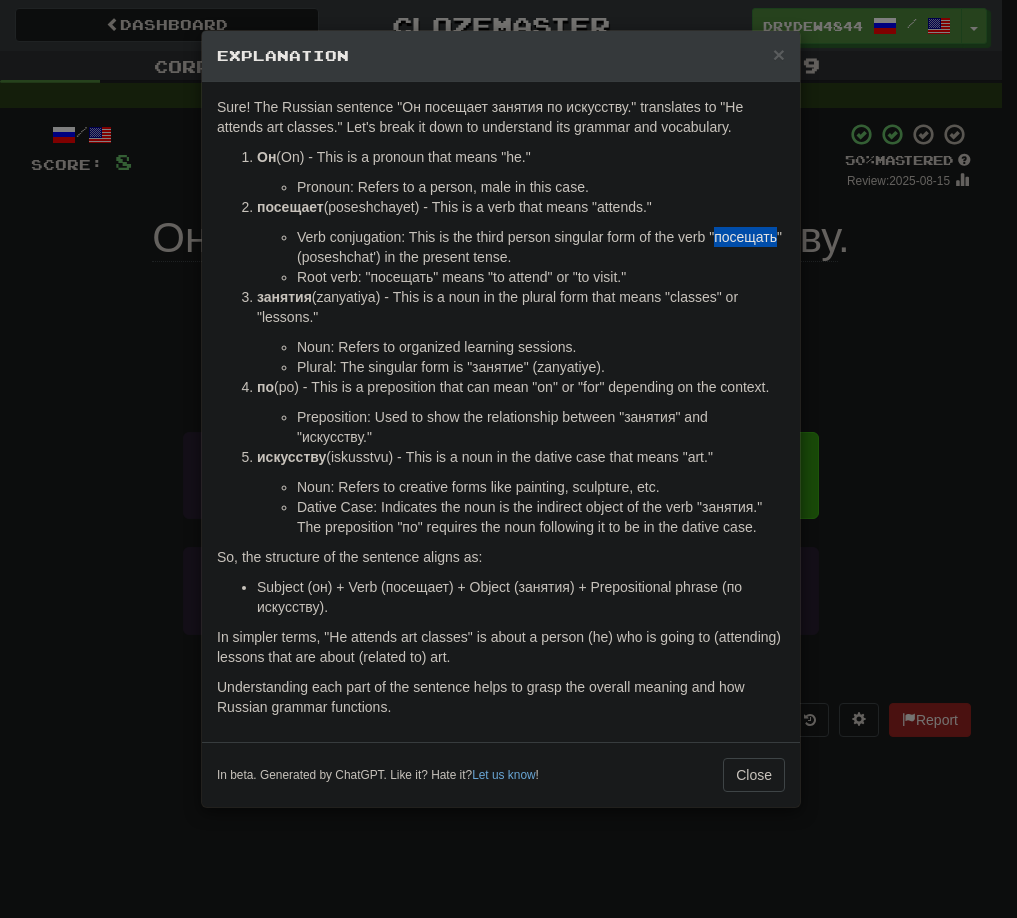 click on "Verb conjugation: This is the third person singular form of the verb "посещать" (poseshchat') in the present tense." at bounding box center [541, 247] 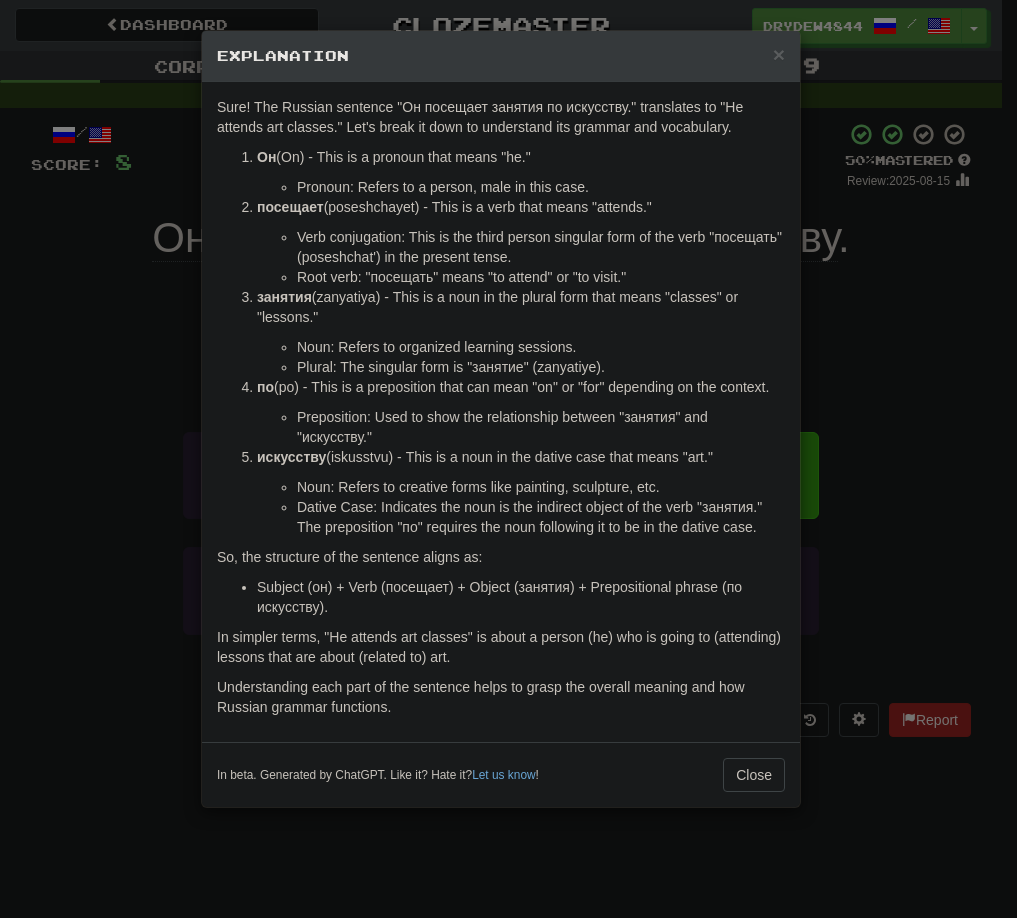 copy on "посещать" 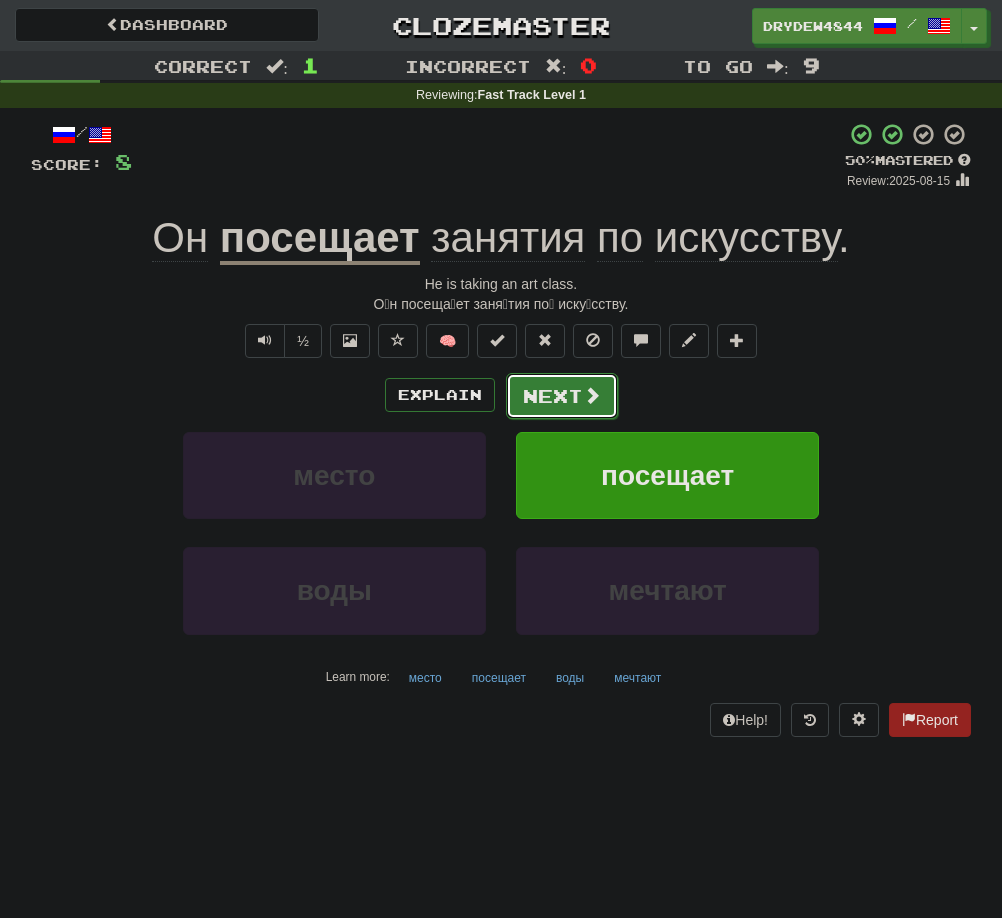 click on "Next" at bounding box center (562, 396) 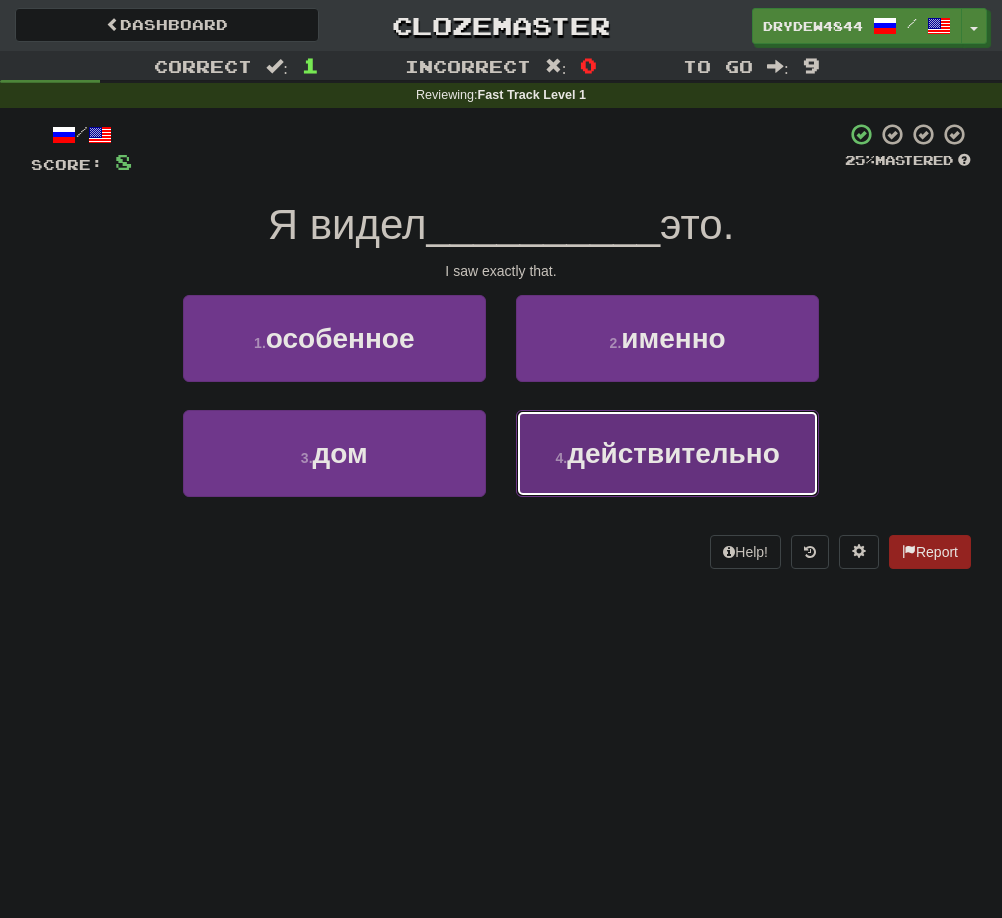 click on "действительно" at bounding box center [673, 453] 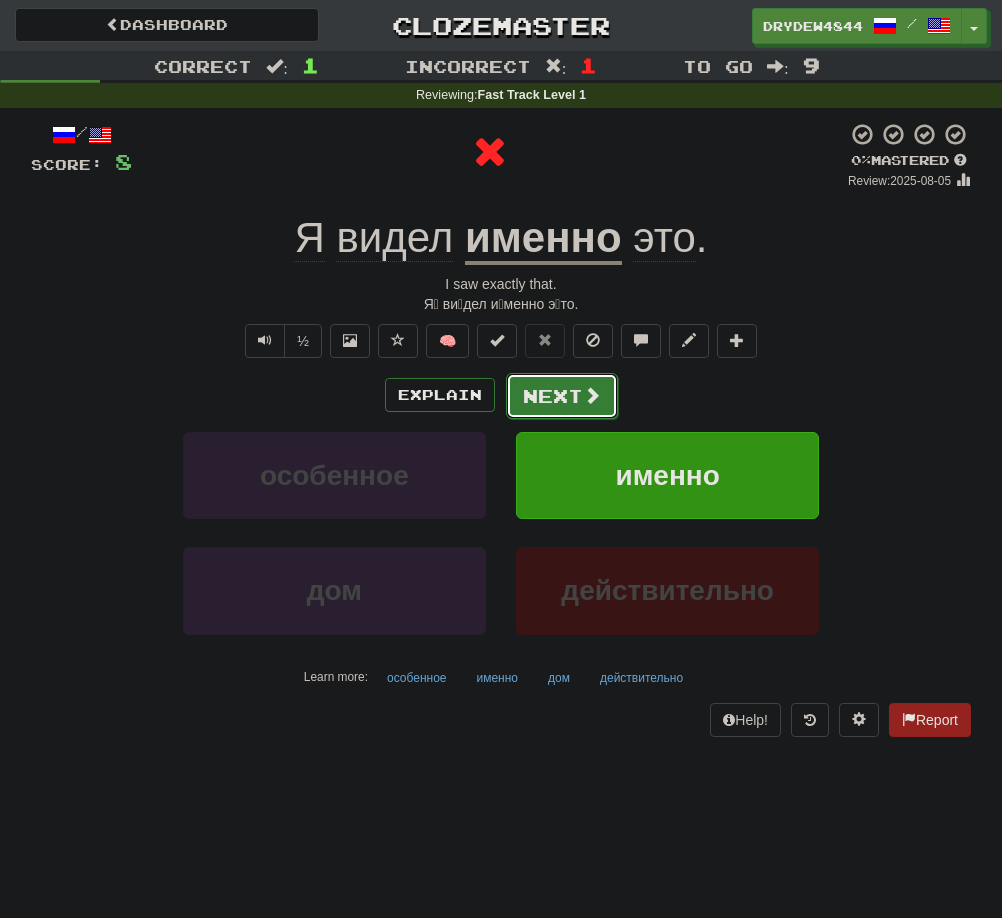 click on "Next" at bounding box center [562, 396] 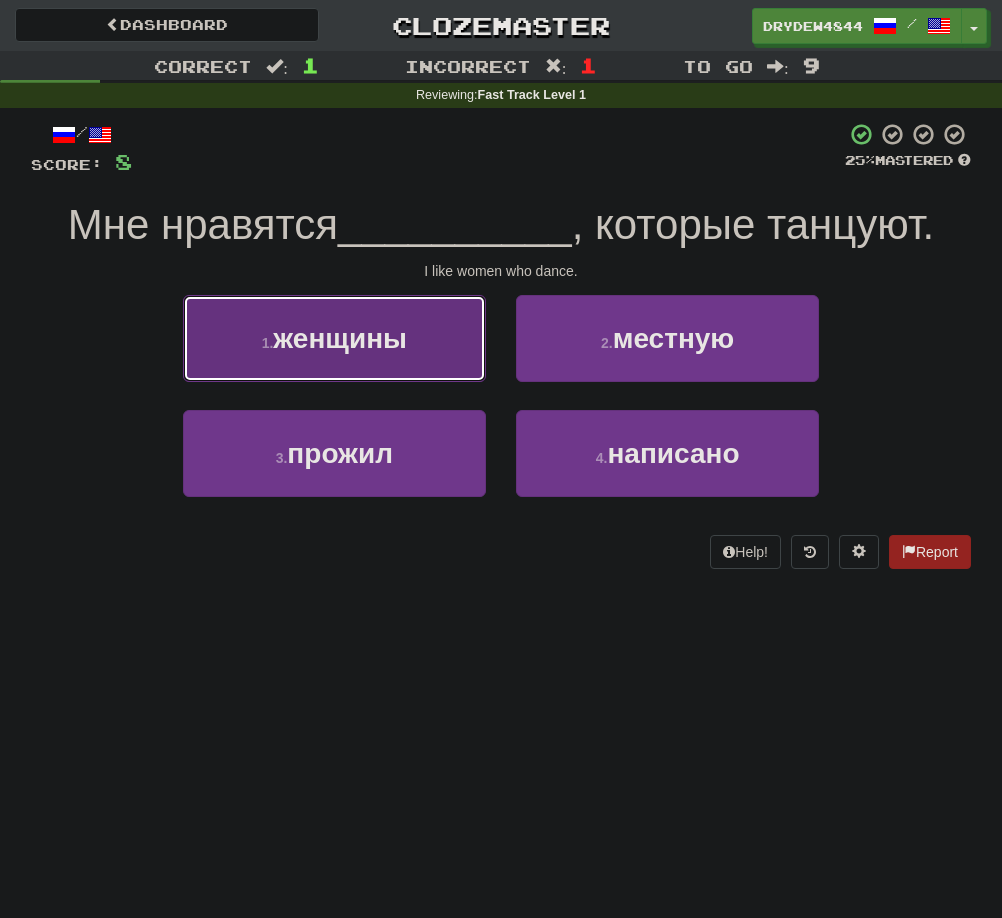 click on "1 .  женщины" at bounding box center (334, 338) 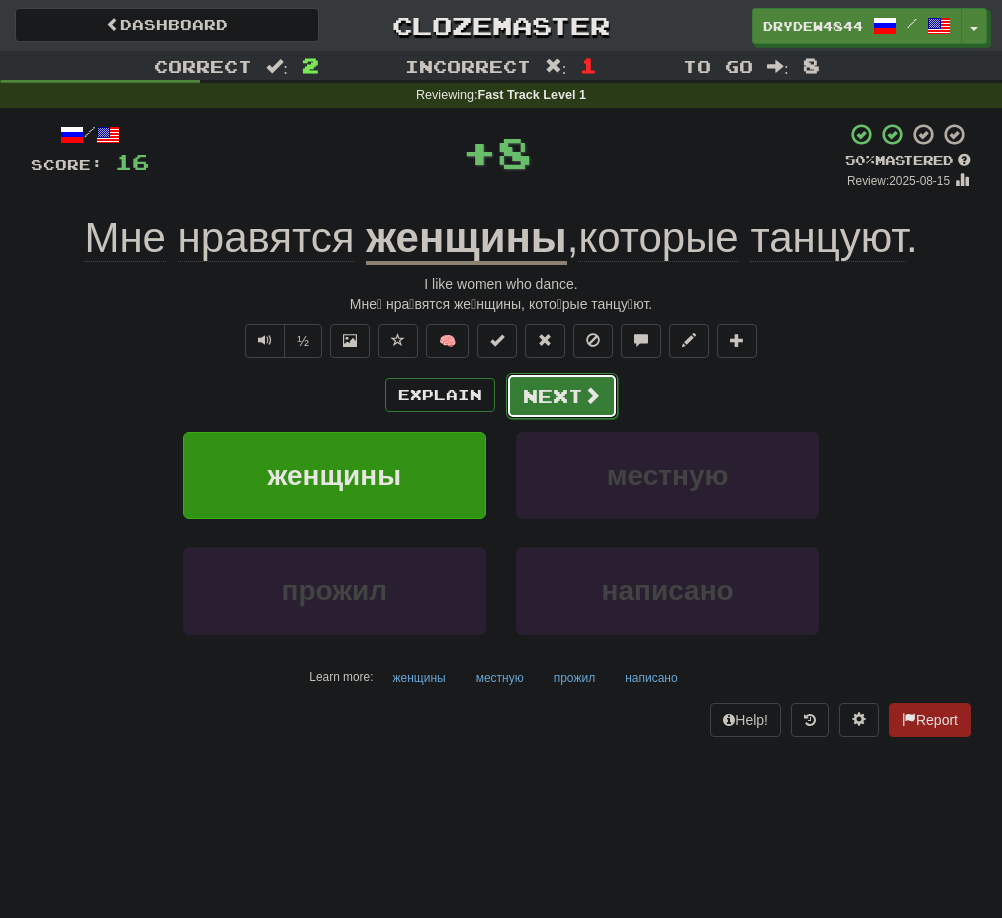 click on "Next" at bounding box center [562, 396] 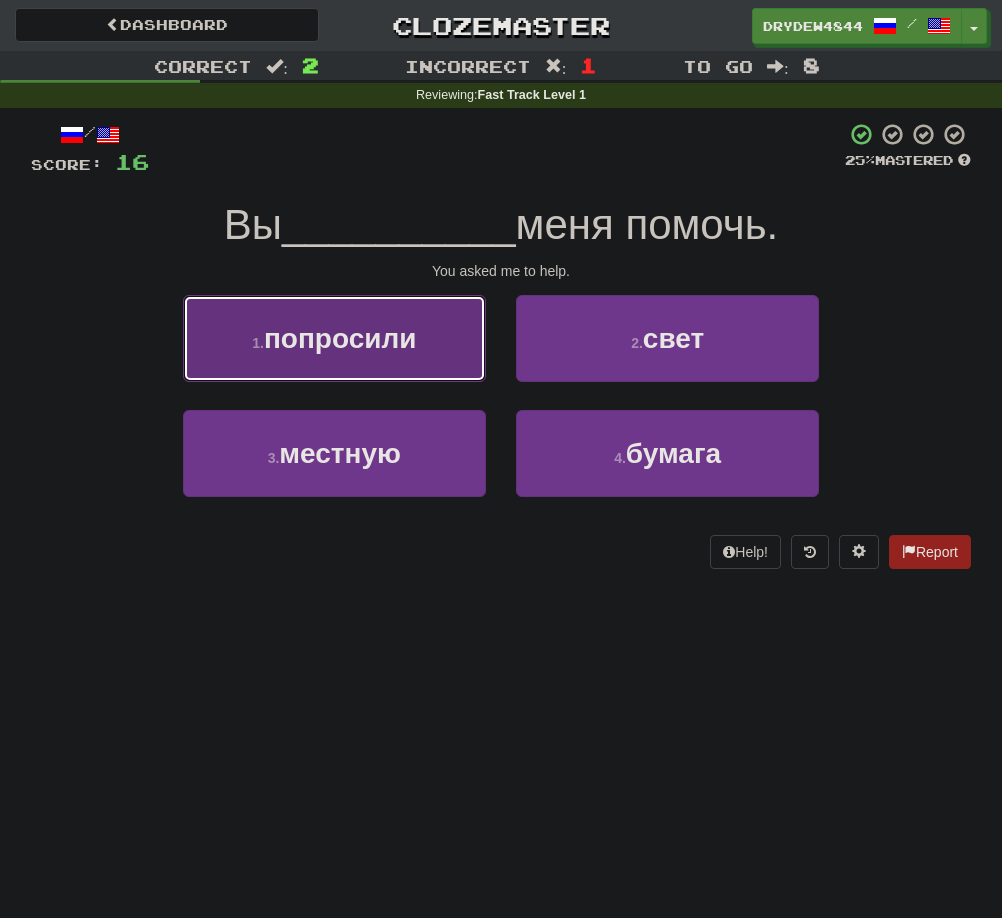 click on "попросили" at bounding box center [340, 338] 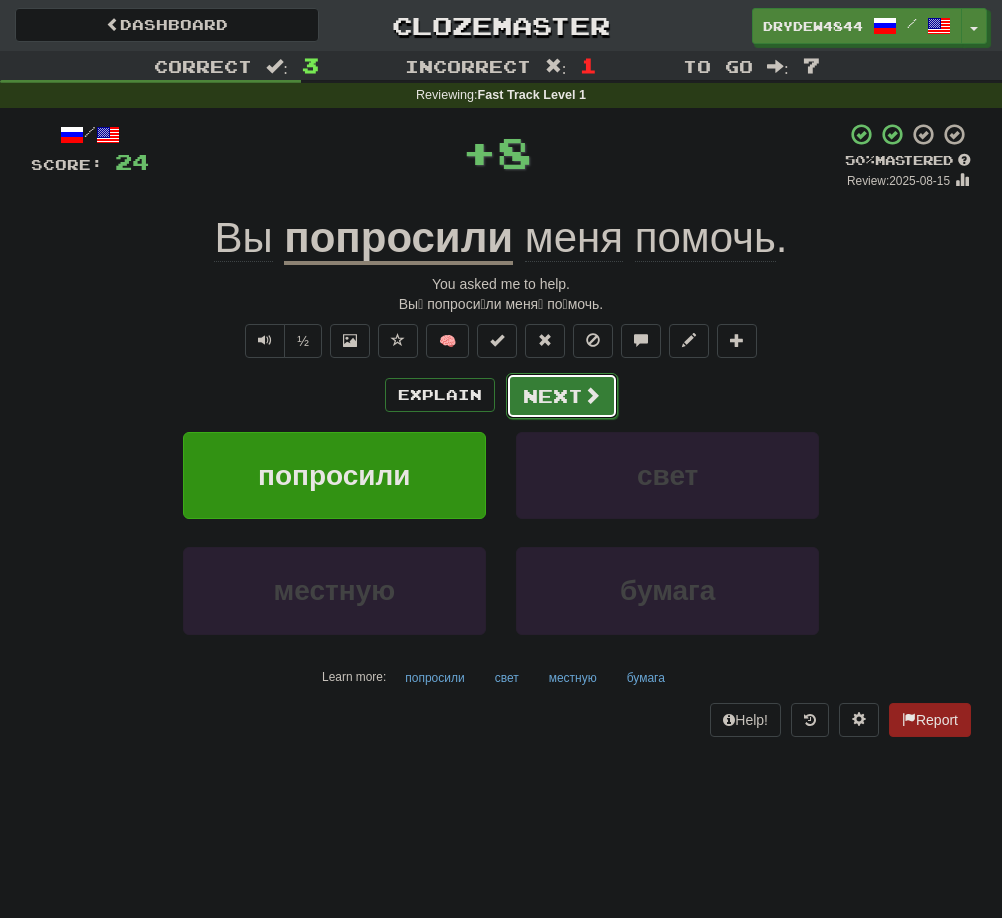 click on "Next" at bounding box center [562, 396] 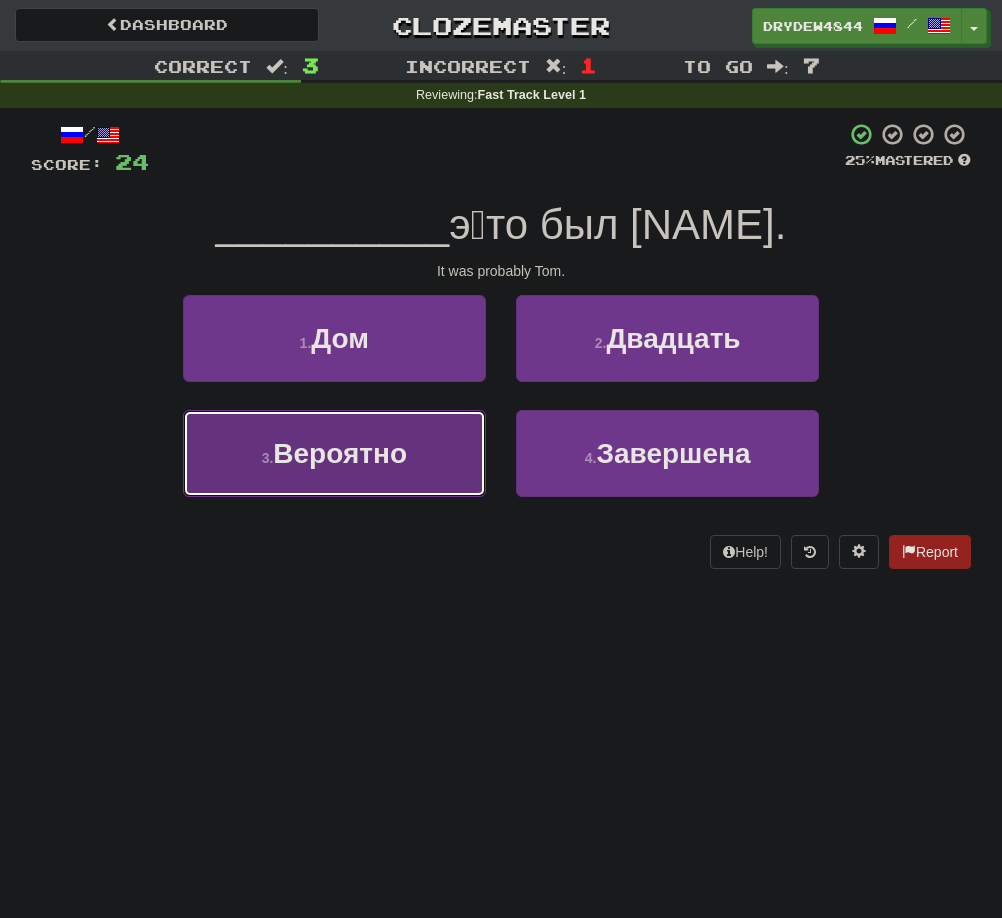 click on "3 .  Вероятно" at bounding box center (334, 453) 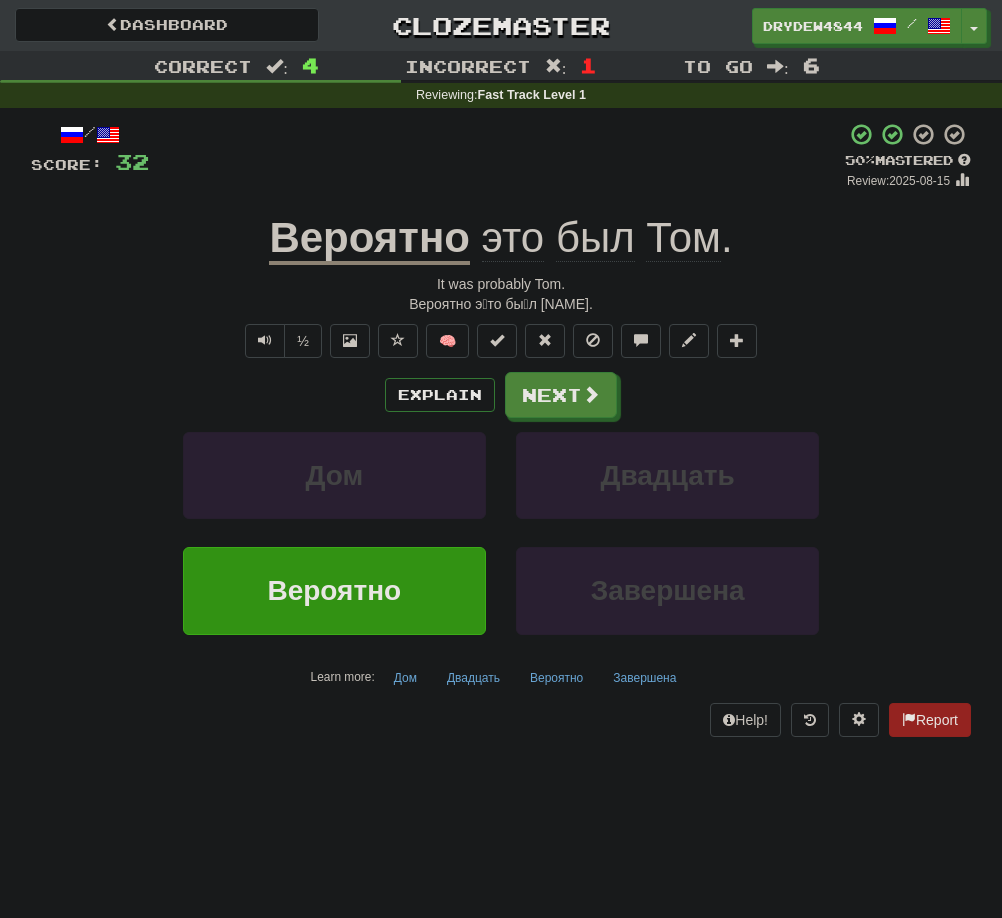 click on "Вероятно" at bounding box center (369, 239) 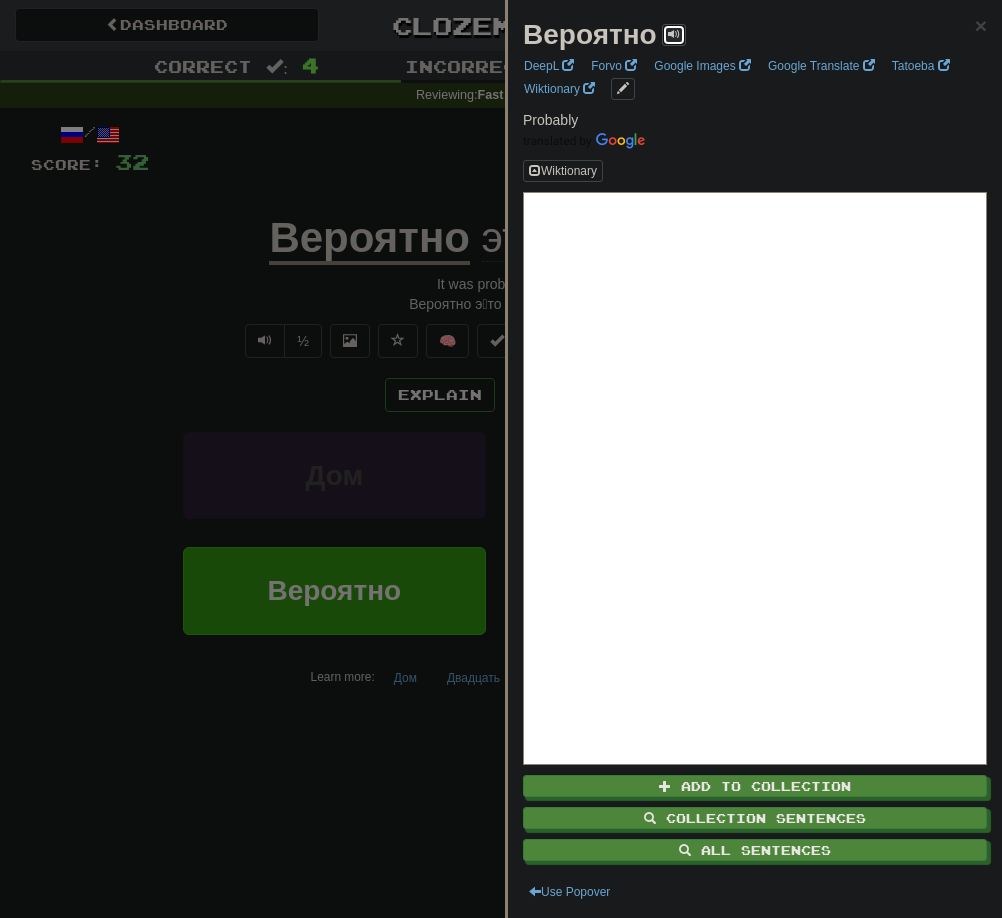 click at bounding box center (674, 35) 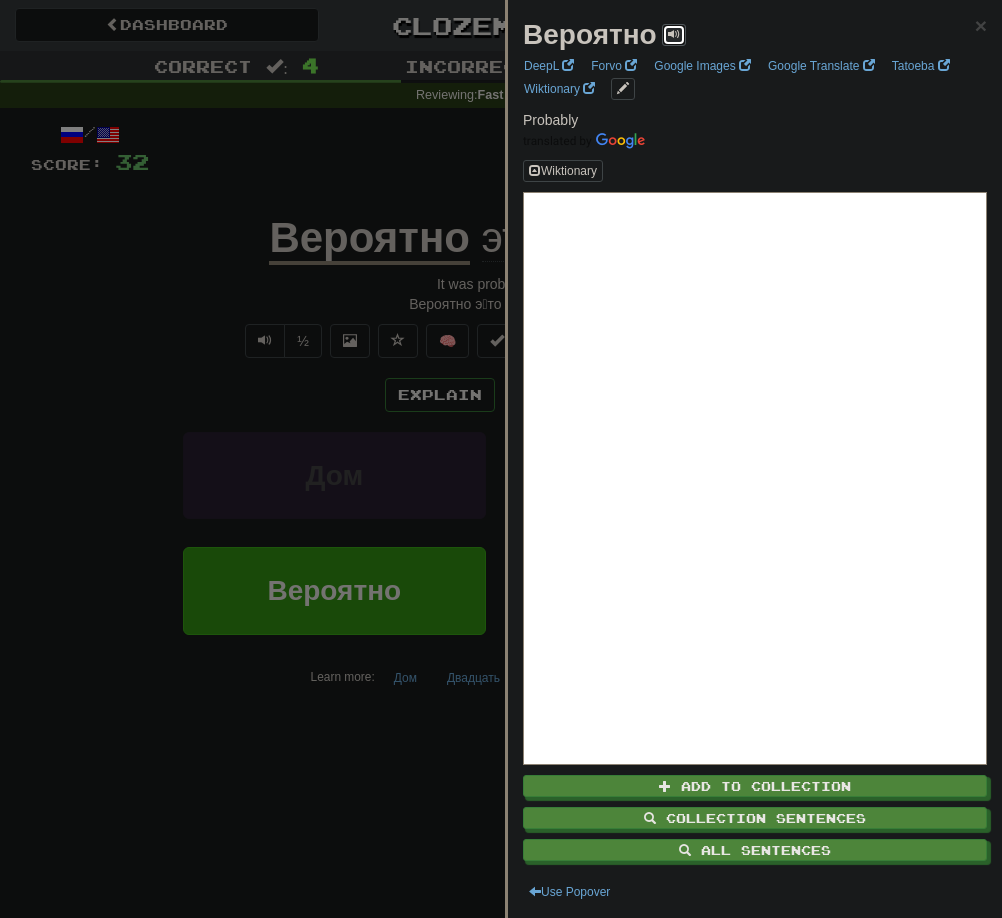 click at bounding box center [501, 459] 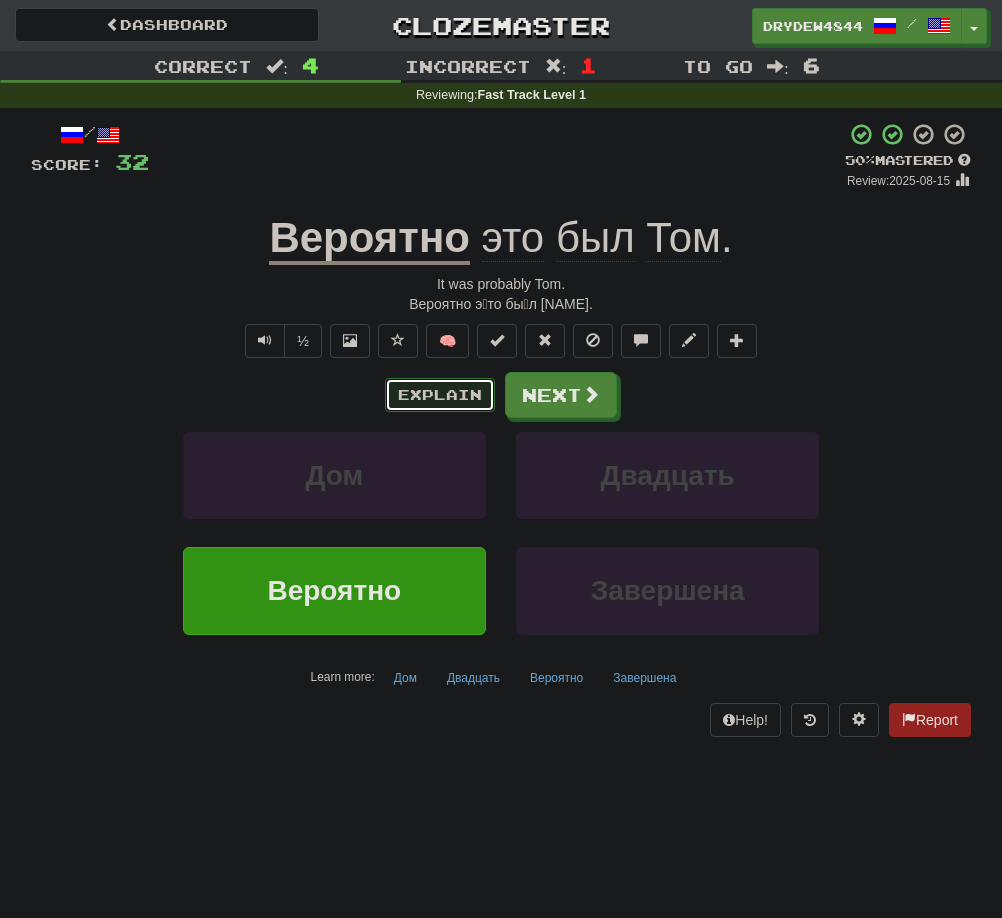 click on "Explain" at bounding box center (440, 395) 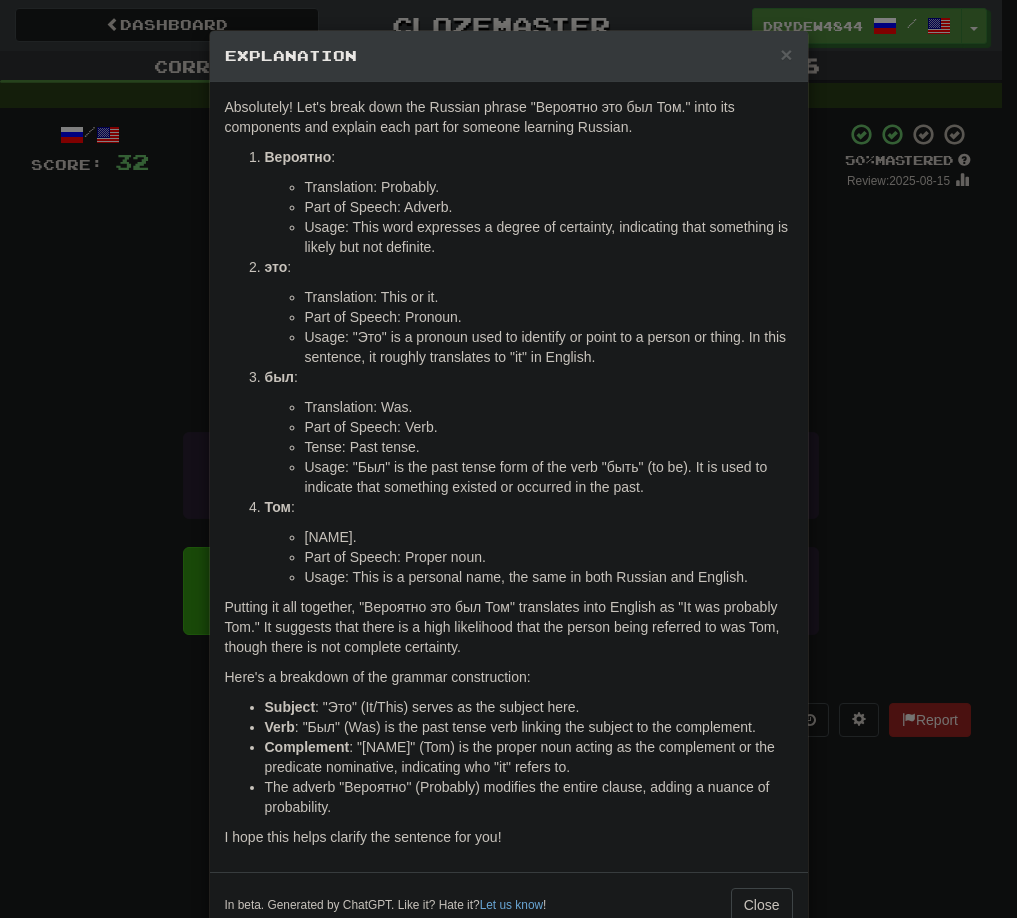 click on "Вероятно" at bounding box center (298, 157) 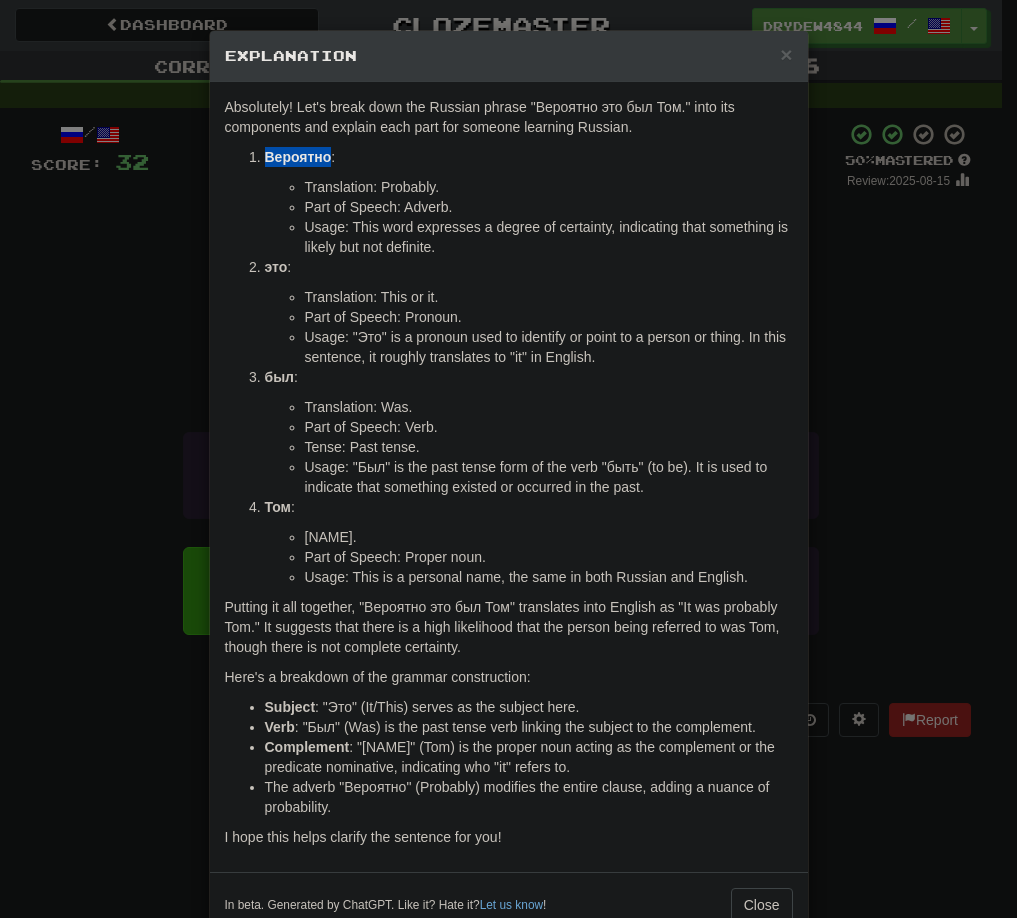 click on "Вероятно" at bounding box center (298, 157) 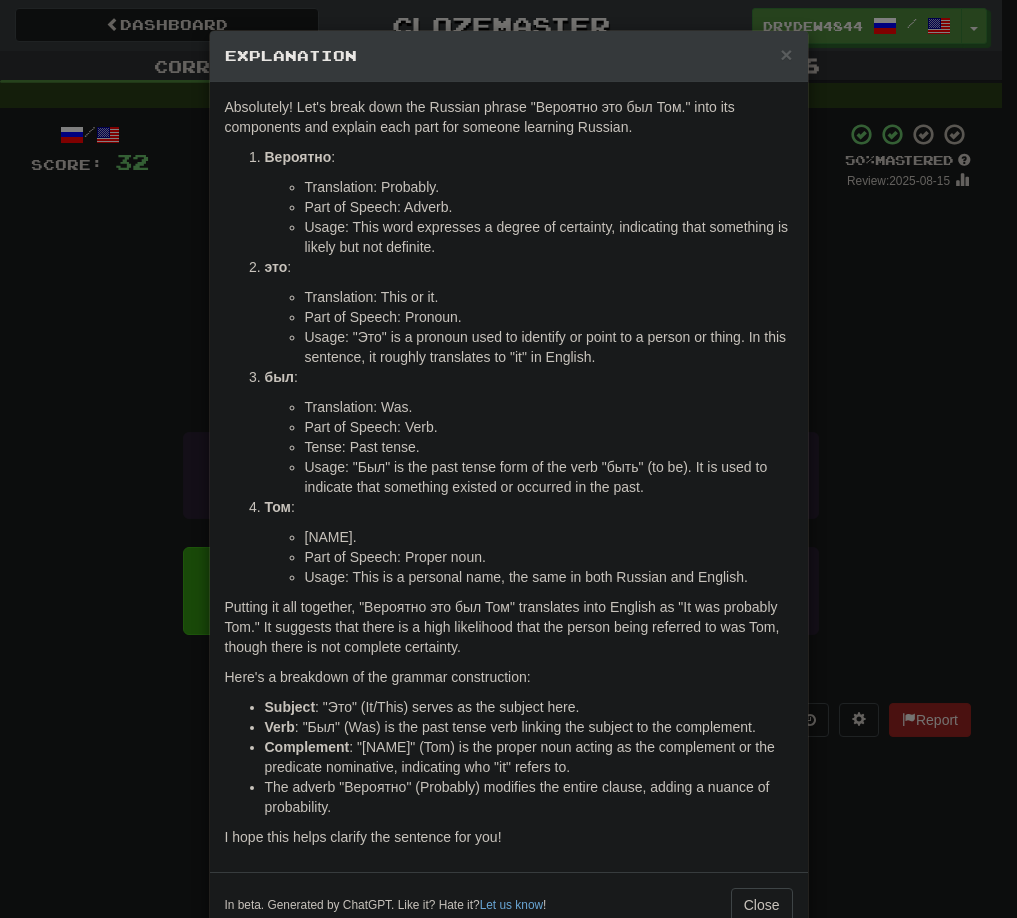 click on "Вероятно" at bounding box center [298, 157] 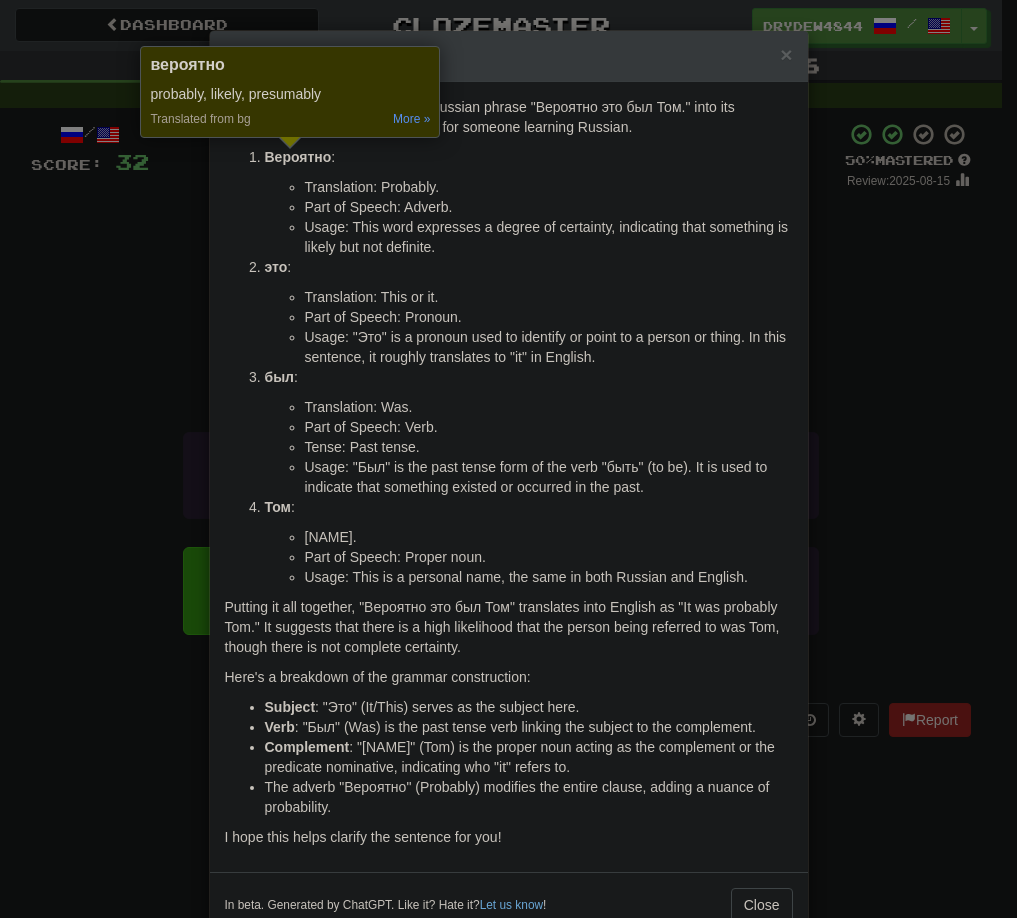 click on "вероятно" at bounding box center (187, 66) 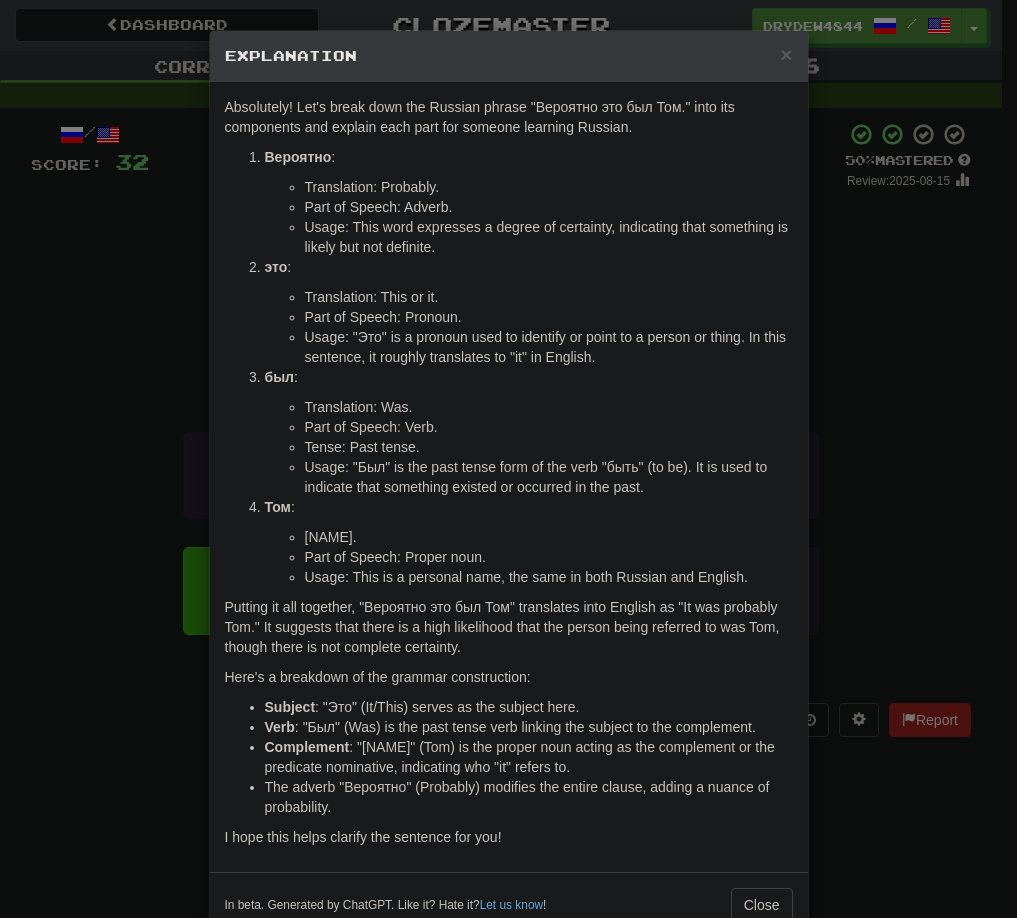 click on "× Explanation Absolutely! Let's break down the Russian phrase "Вероятно это был Том." into its components and explain each part for someone learning Russian.
Вероятно :
Translation: Probably.
Part of Speech: Adverb.
Usage: This word expresses a degree of certainty, indicating that something is likely but not definite.
это :
Translation: This or it.
Part of Speech: Pronoun.
Usage: "Это" is a pronoun used to identify or point to a person or thing. In this sentence, it roughly translates to "it" in English.
был :
Translation: Was.
Part of Speech: Verb.
Tense: Past tense.
Usage: "Был" is the past tense form of the verb "быть" (to be). It is used to indicate that something existed or occurred in the past.
Том :
Translation: Tom.
Part of Speech: Proper noun.
Usage: This is a personal name, the same in both Russian and English.
Here's a breakdown of the grammar construction:
Subject
Verb" at bounding box center [508, 459] 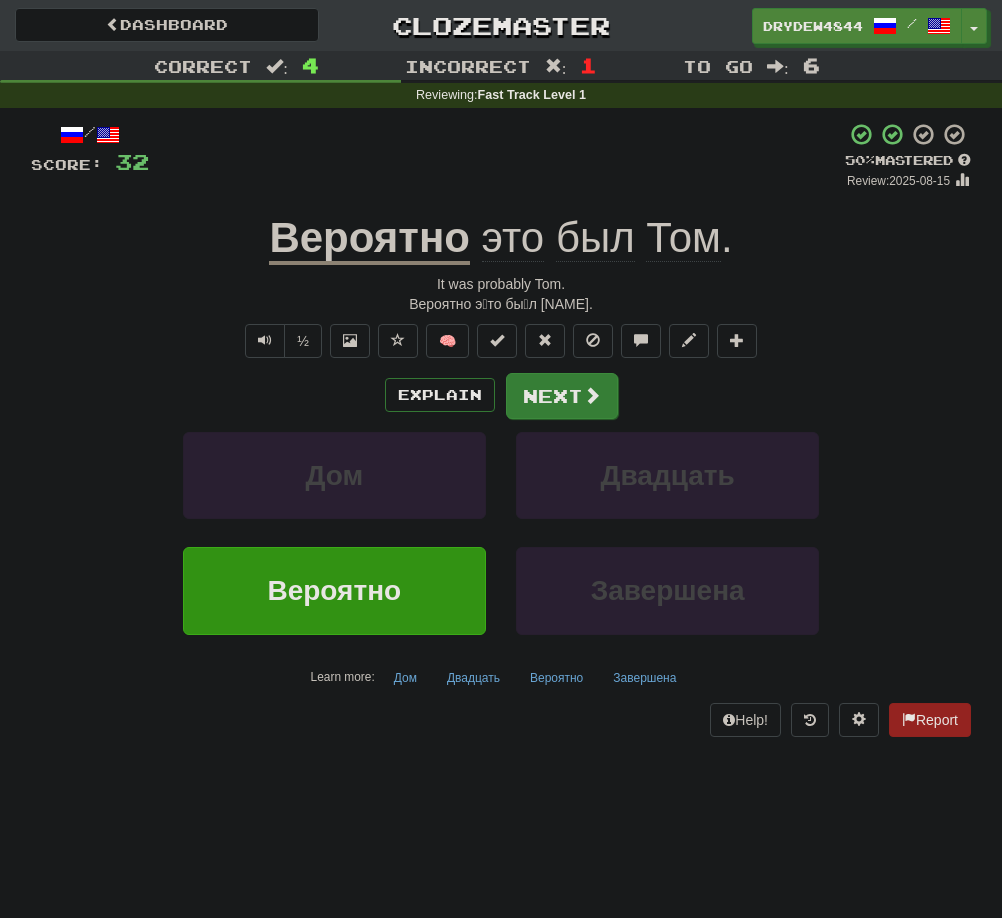 click at bounding box center (592, 395) 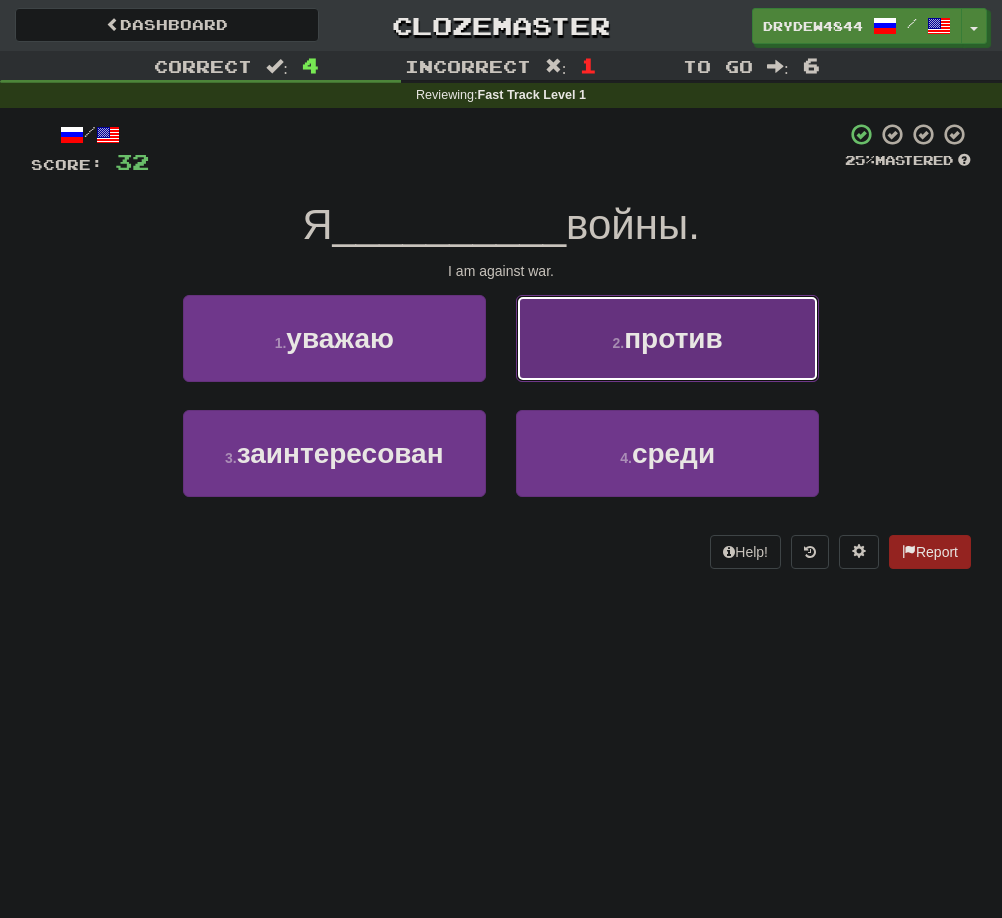 click on "2 .  против" at bounding box center [667, 338] 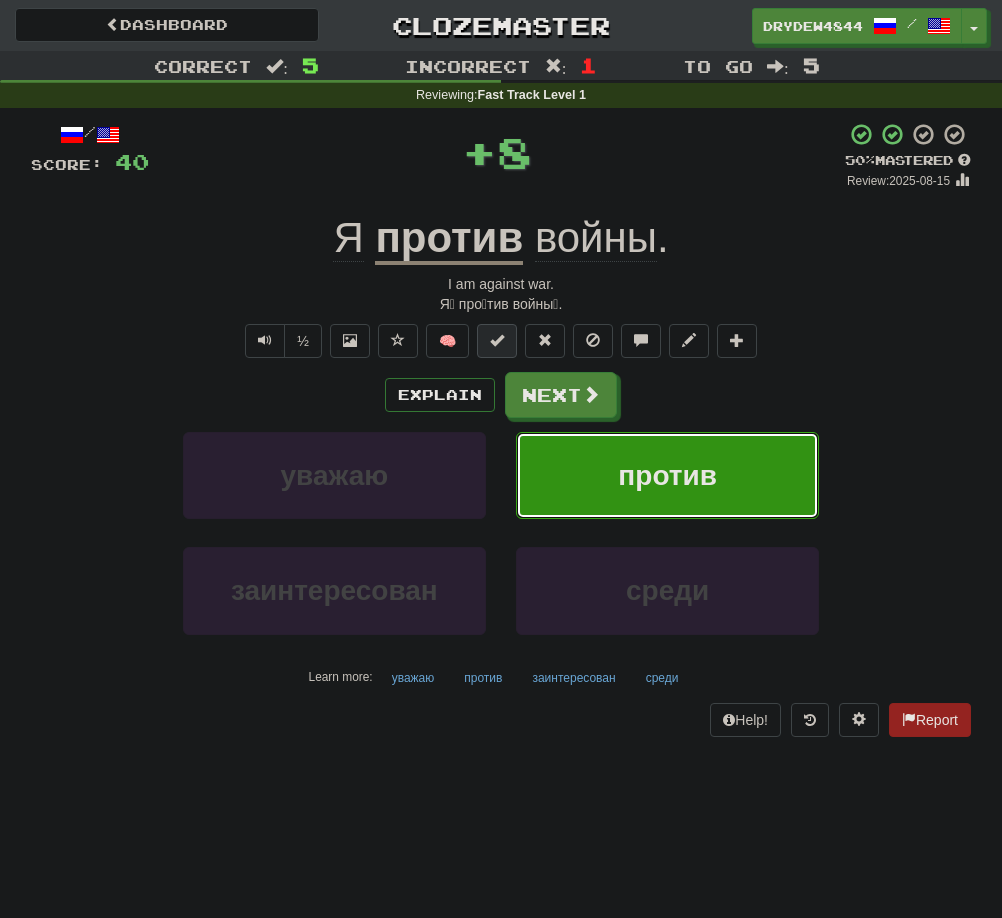 click at bounding box center (497, 340) 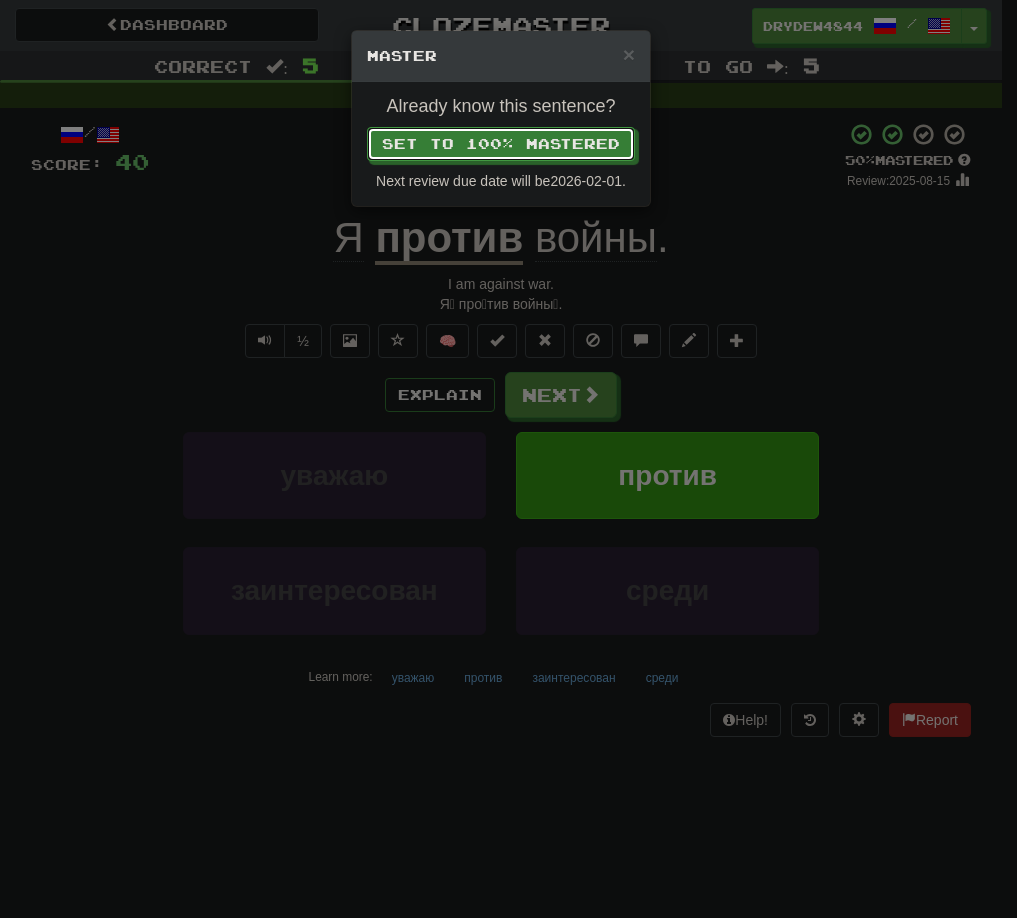 click on "× Master Already know this sentence? Set to 100% Mastered Next review due date will be  2026-02-01 ." at bounding box center [508, 459] 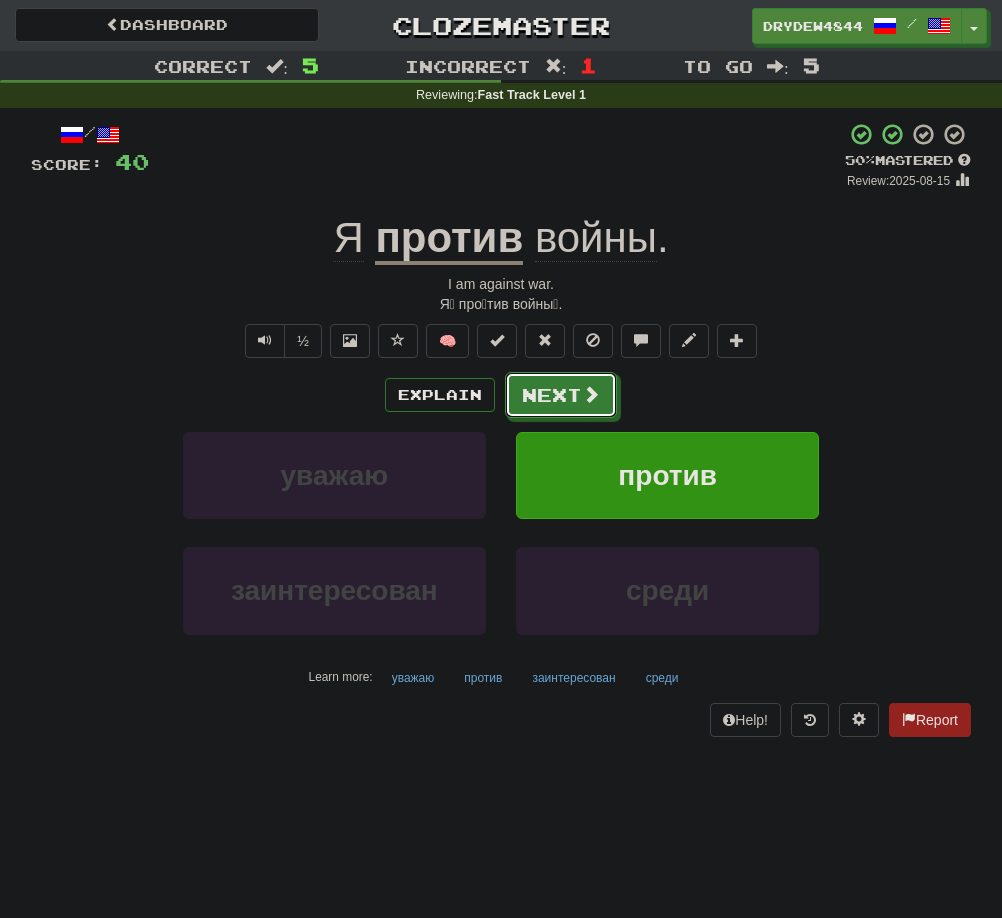 click on "Next" at bounding box center (561, 395) 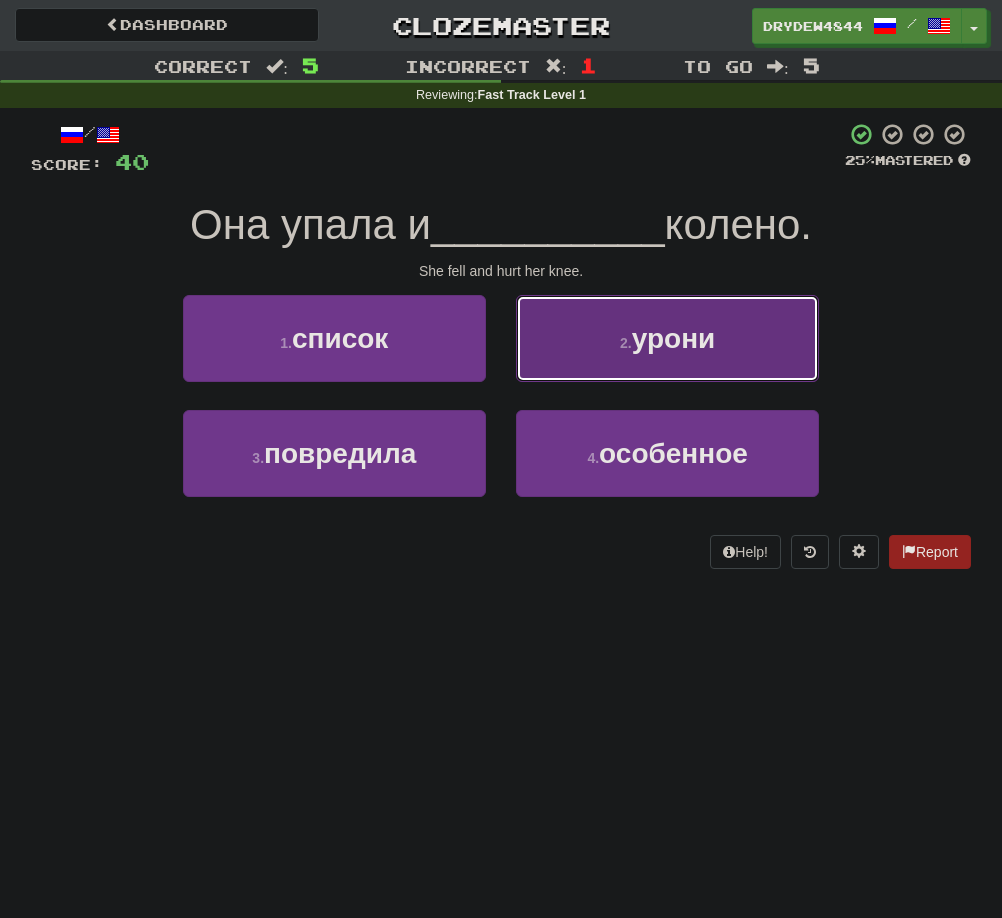 click on "2 .  урони" at bounding box center (667, 338) 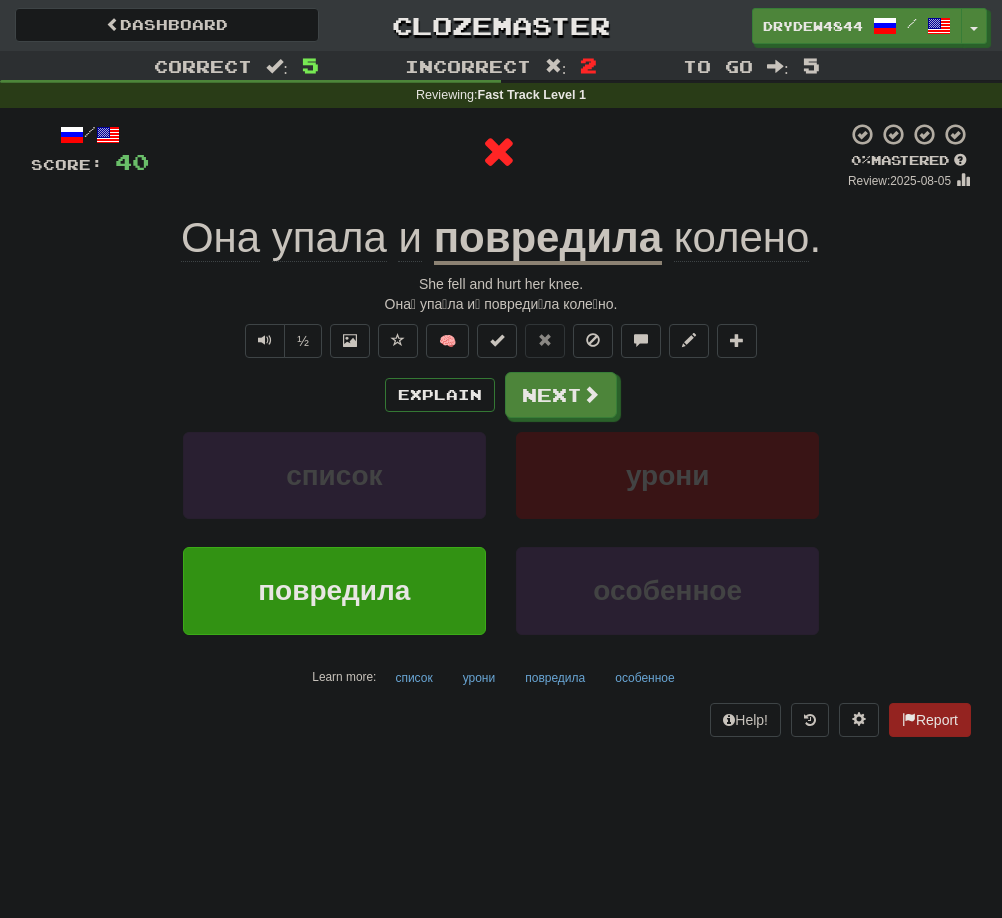 click on "повредила" at bounding box center (548, 239) 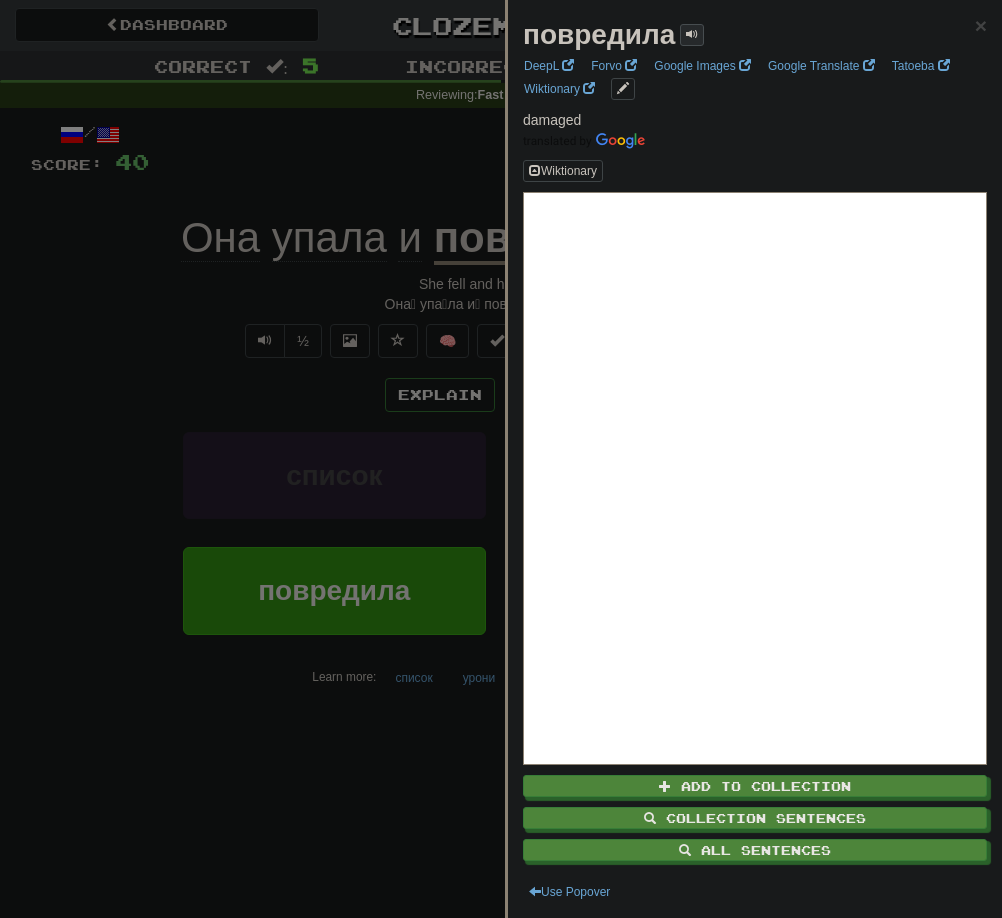 click at bounding box center [692, 34] 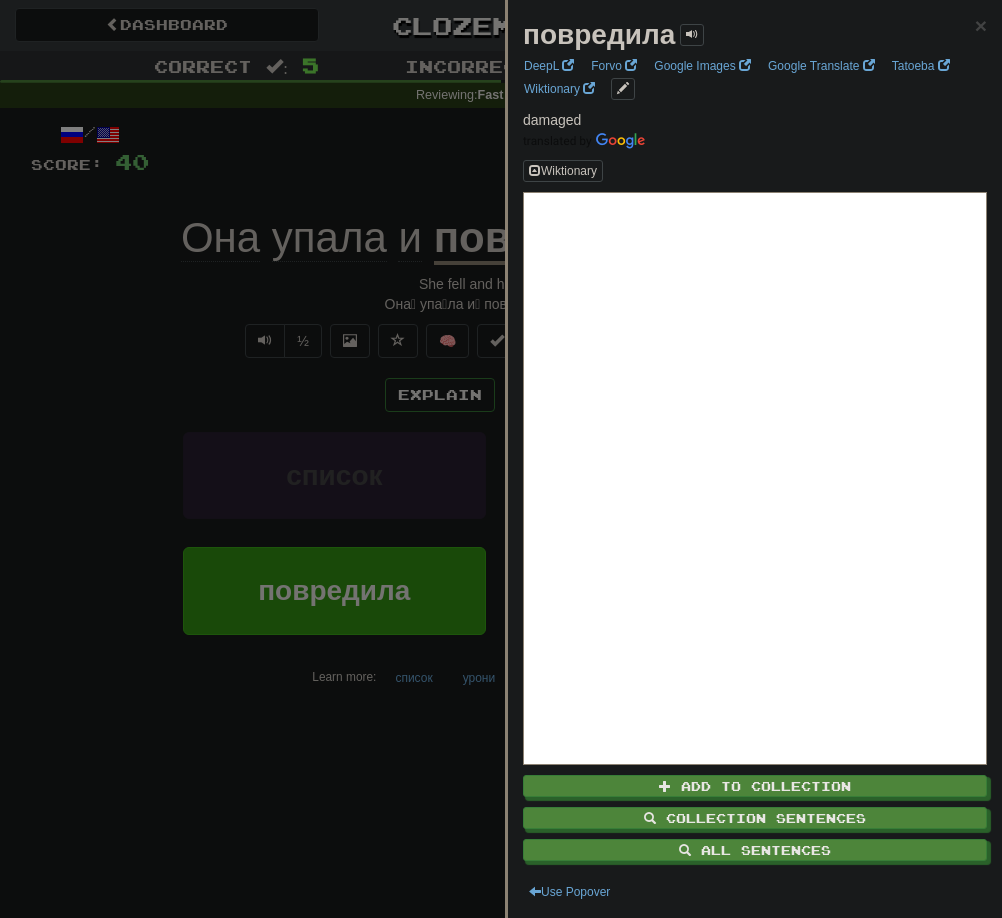 click at bounding box center [501, 459] 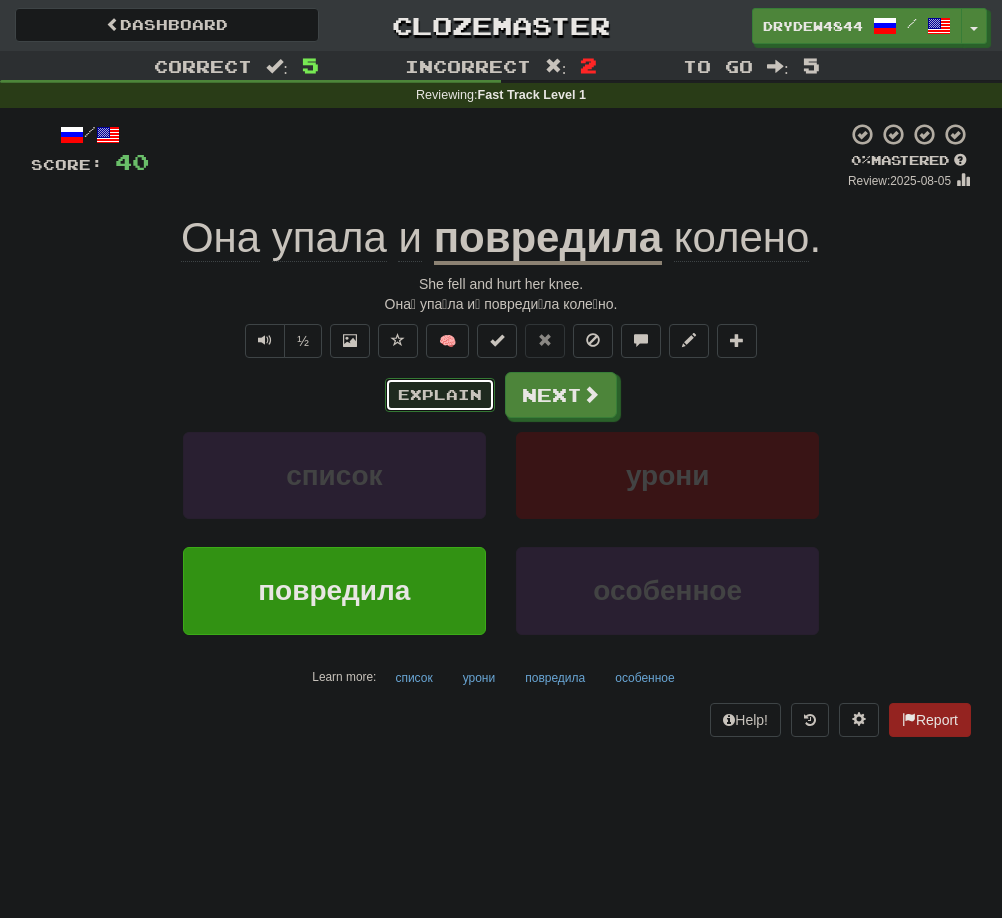 click on "Explain" at bounding box center [440, 395] 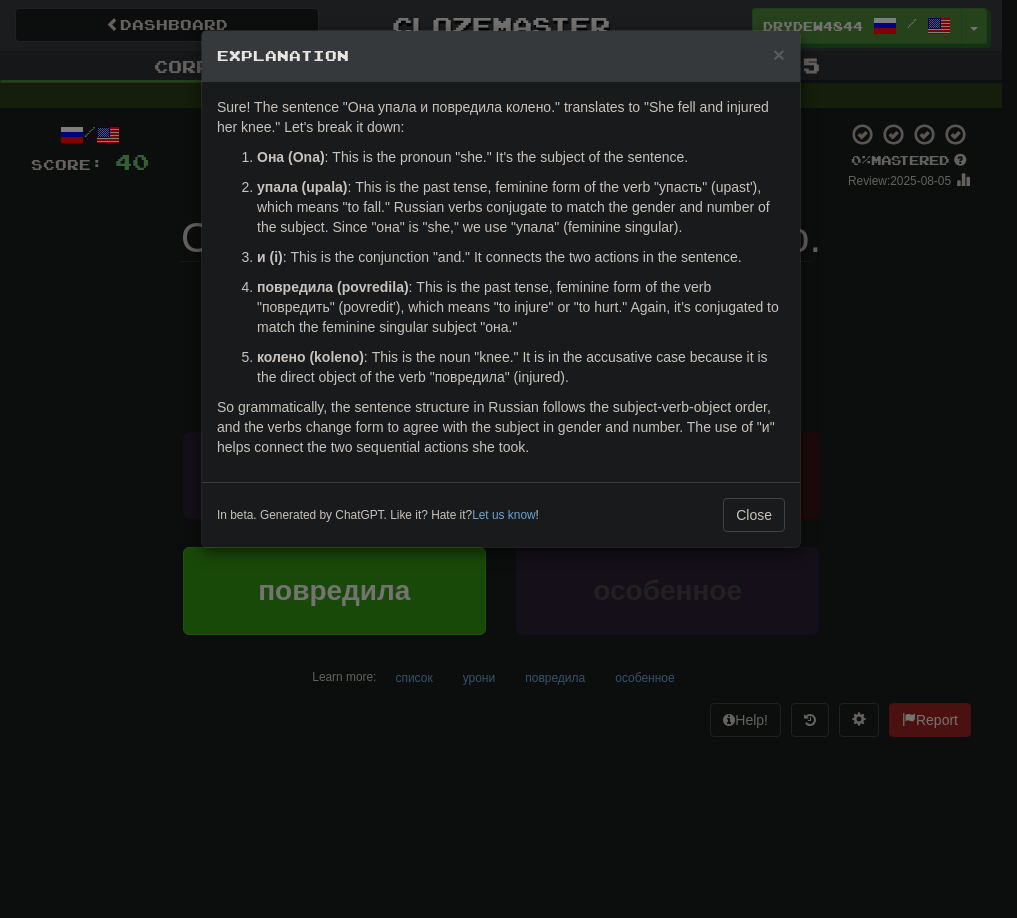 click on "повредила (povredila) : This is the past tense, feminine form of the verb "повредить" (povredit'), which means "to injure" or "to hurt." Again, it’s conjugated to match the feminine singular subject "она."" at bounding box center (521, 307) 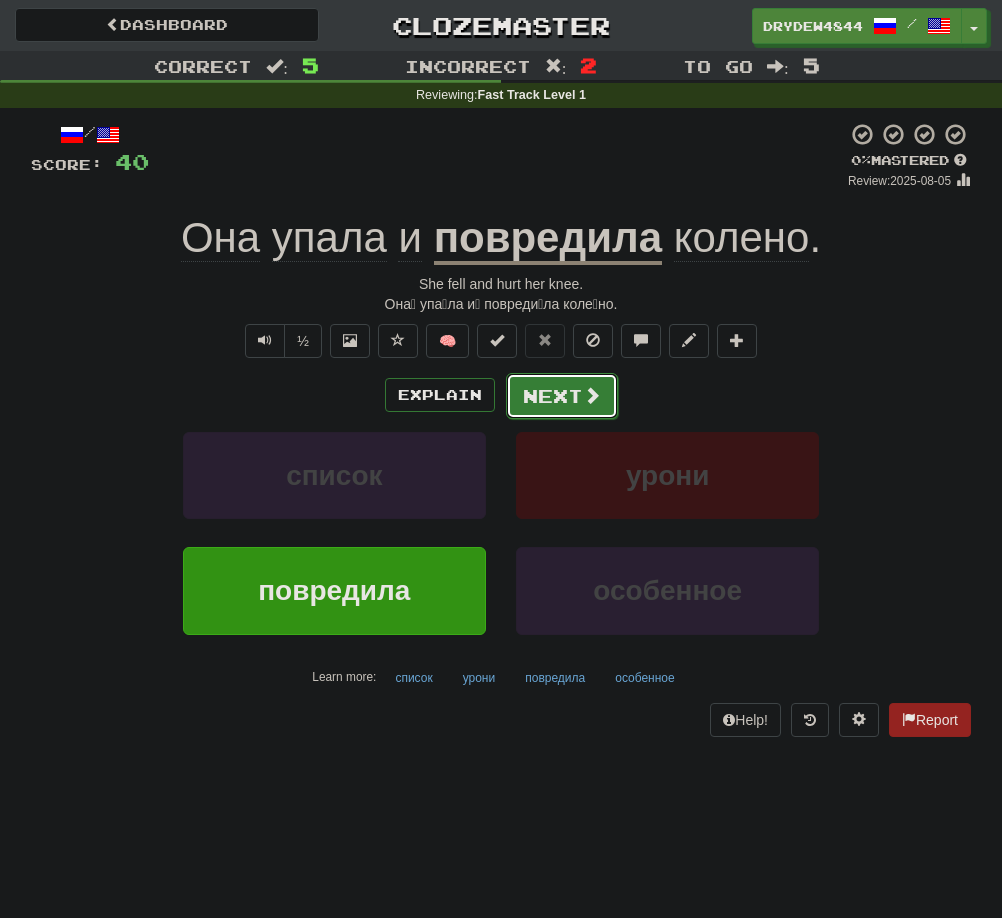 click on "Next" at bounding box center (562, 396) 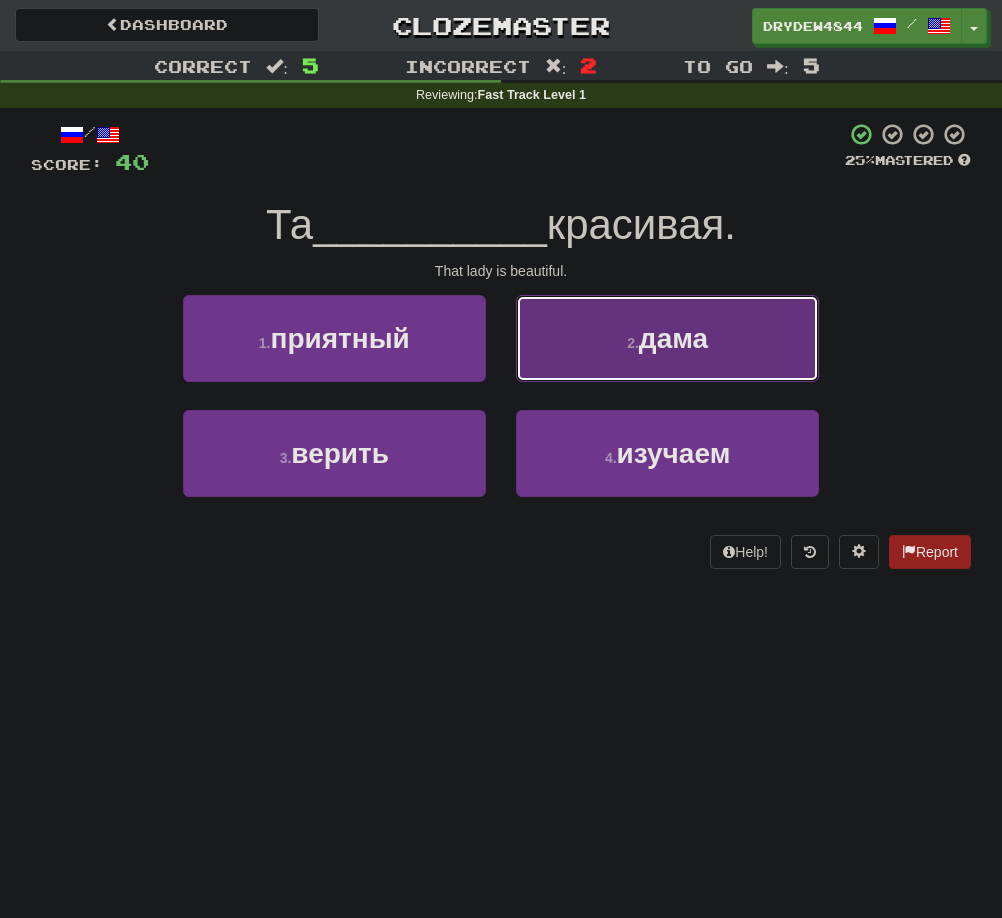 click on "2 ." at bounding box center [633, 343] 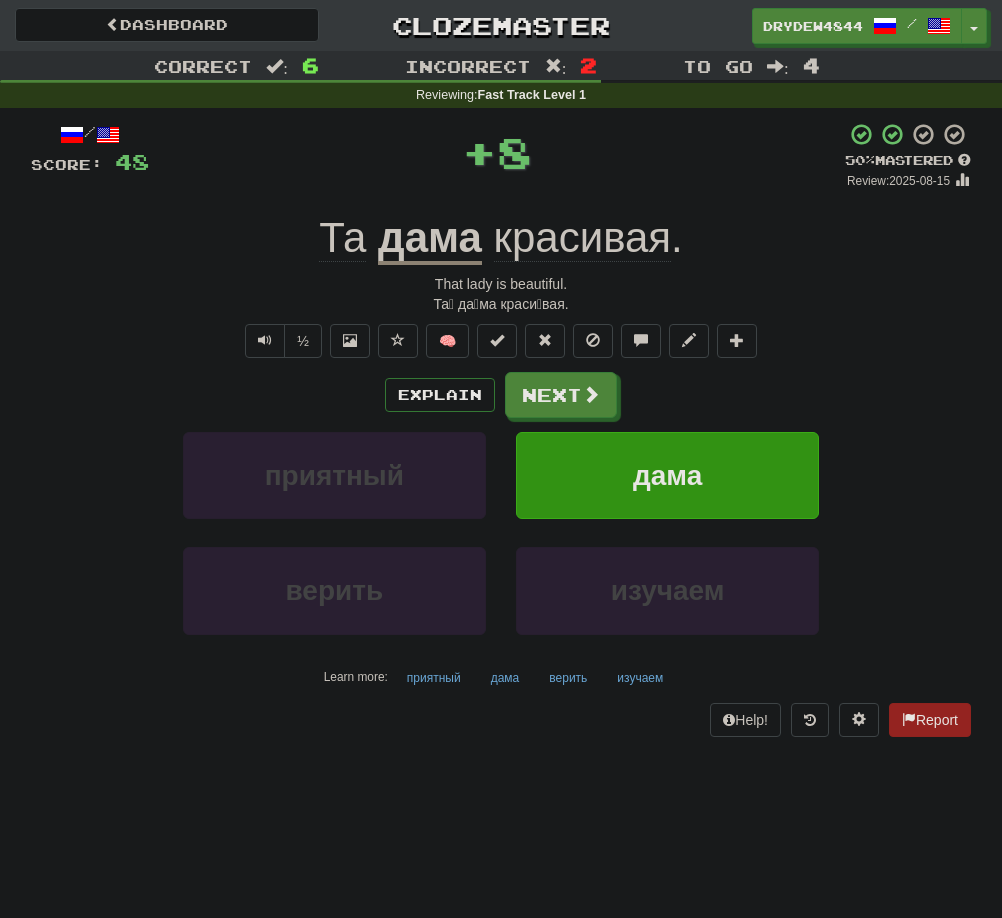 click on "дама" at bounding box center [430, 239] 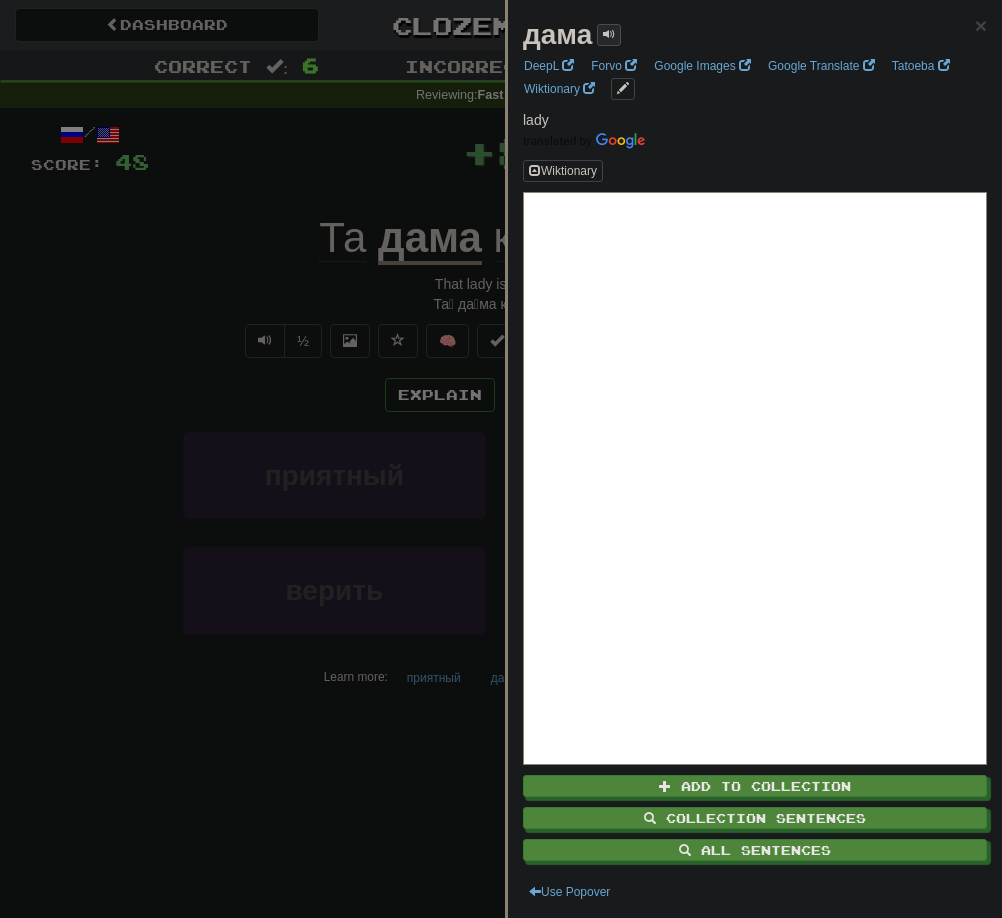 click at bounding box center [609, 34] 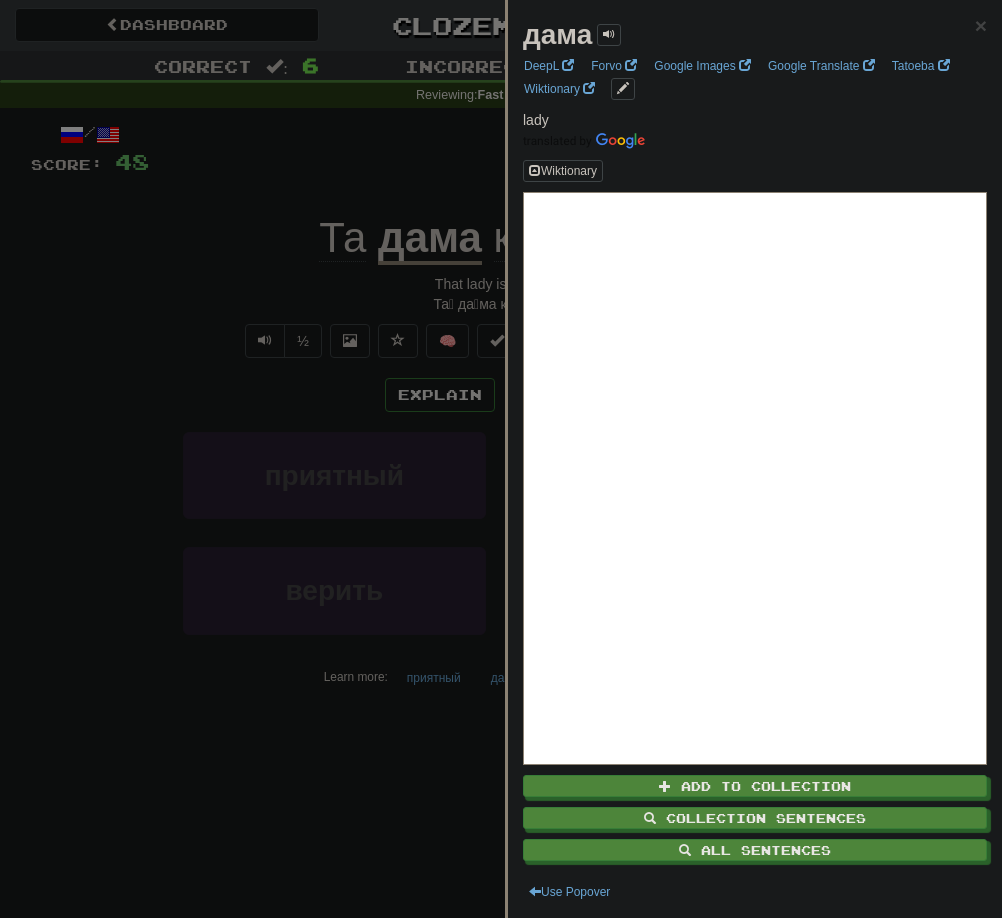 click on "дама" at bounding box center [557, 34] 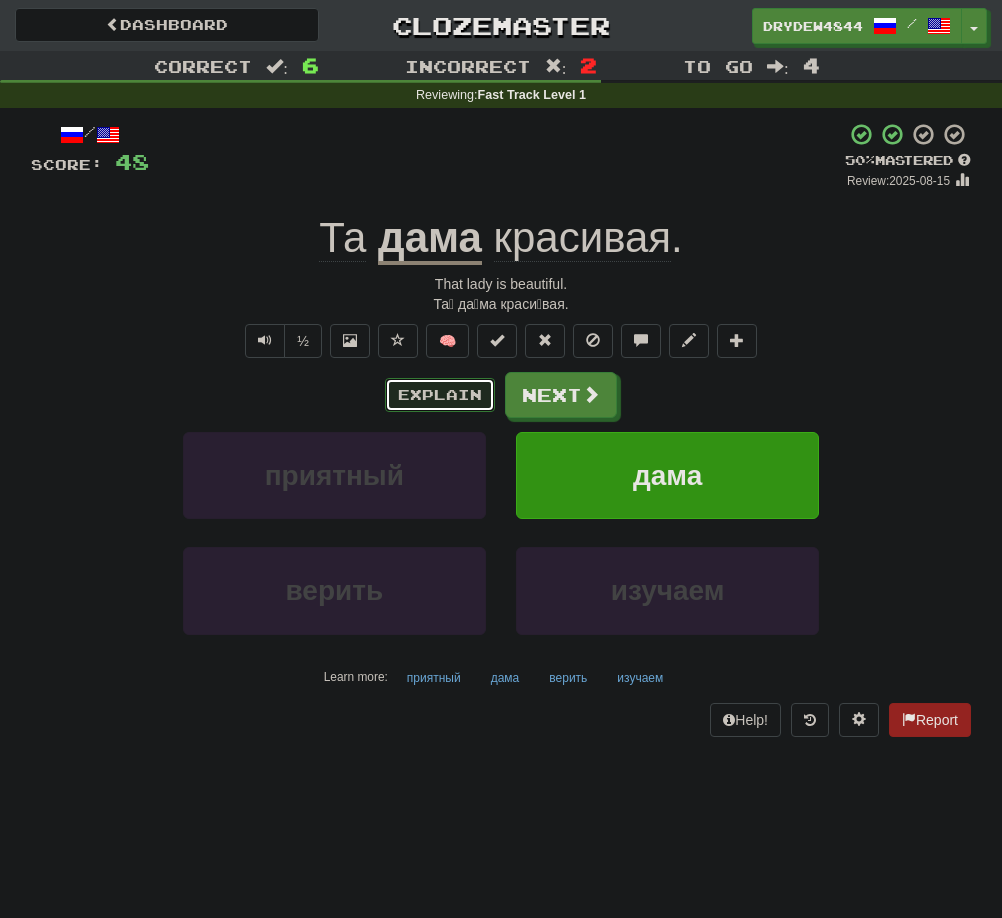 click on "Explain" at bounding box center [440, 395] 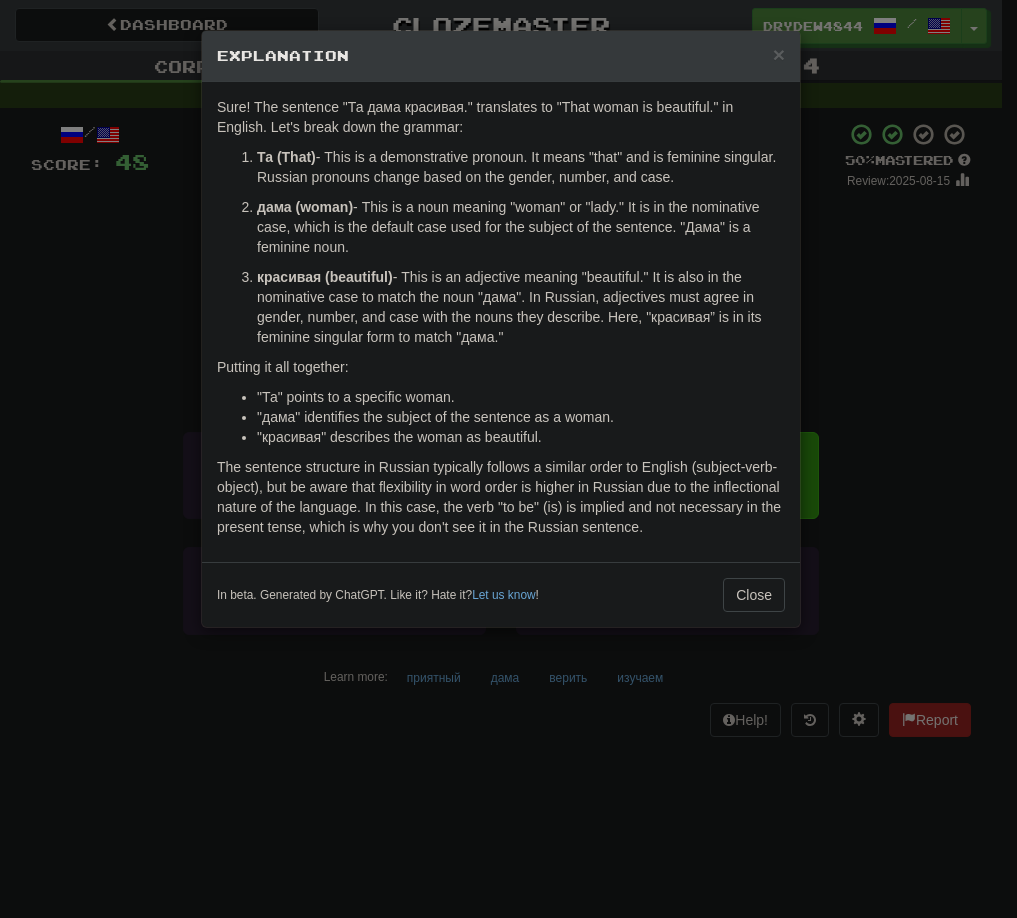 click on "× Explanation Sure! The sentence "Та дама красивая." translates to "That woman is beautiful." in English. Let's break down the grammar:
Та (That)  - This is a demonstrative pronoun. It means "that" and is feminine singular. Russian pronouns change based on the gender, number, and case.
дама (woman)  - This is a noun meaning "woman" or "lady." It is in the nominative case, which is the default case used for the subject of the sentence. "Дама" is a feminine noun.
красивая (beautiful)  - This is an adjective meaning "beautiful." It is also in the nominative case to match the noun "дама". In Russian, adjectives must agree in gender, number, and case with the nouns they describe. Here, "красивая” is in its feminine singular form to match "дама."
Putting it all together:
"Та" points to a specific woman.
"дама" identifies the subject of the sentence as a woman.
"красивая" describes the woman as beautiful.
Let us know" at bounding box center (508, 459) 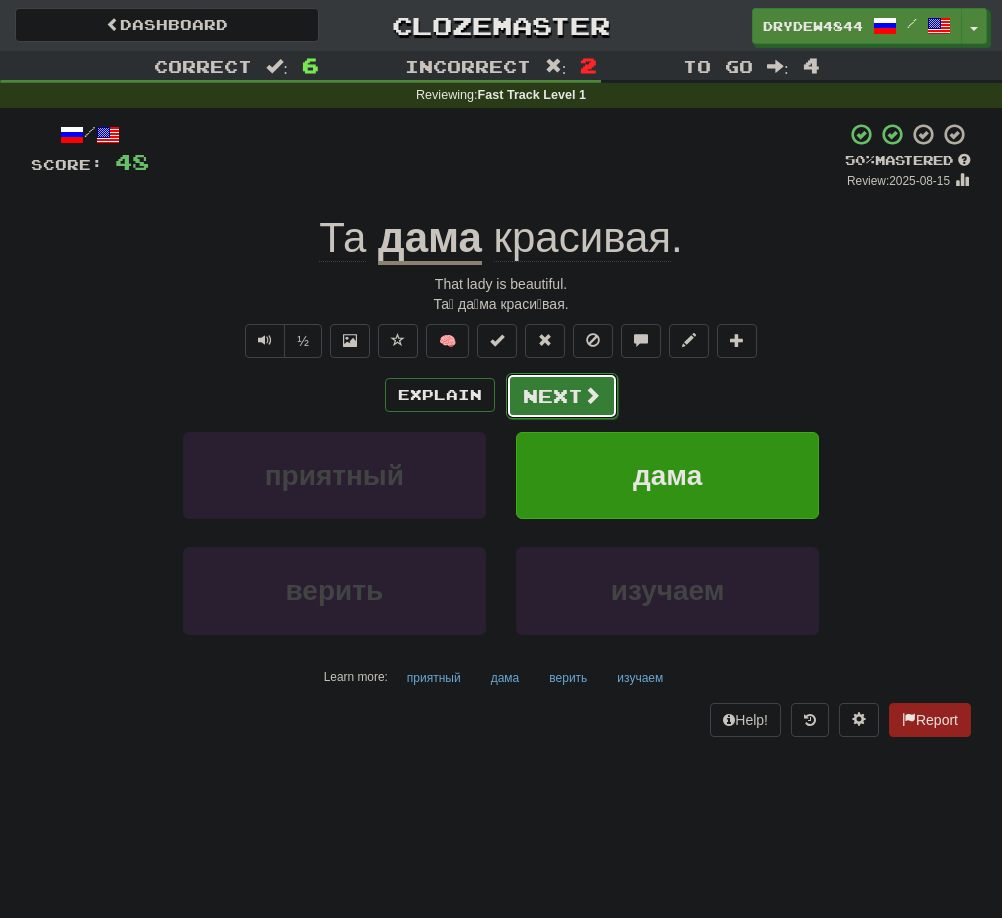 click on "Next" at bounding box center (562, 396) 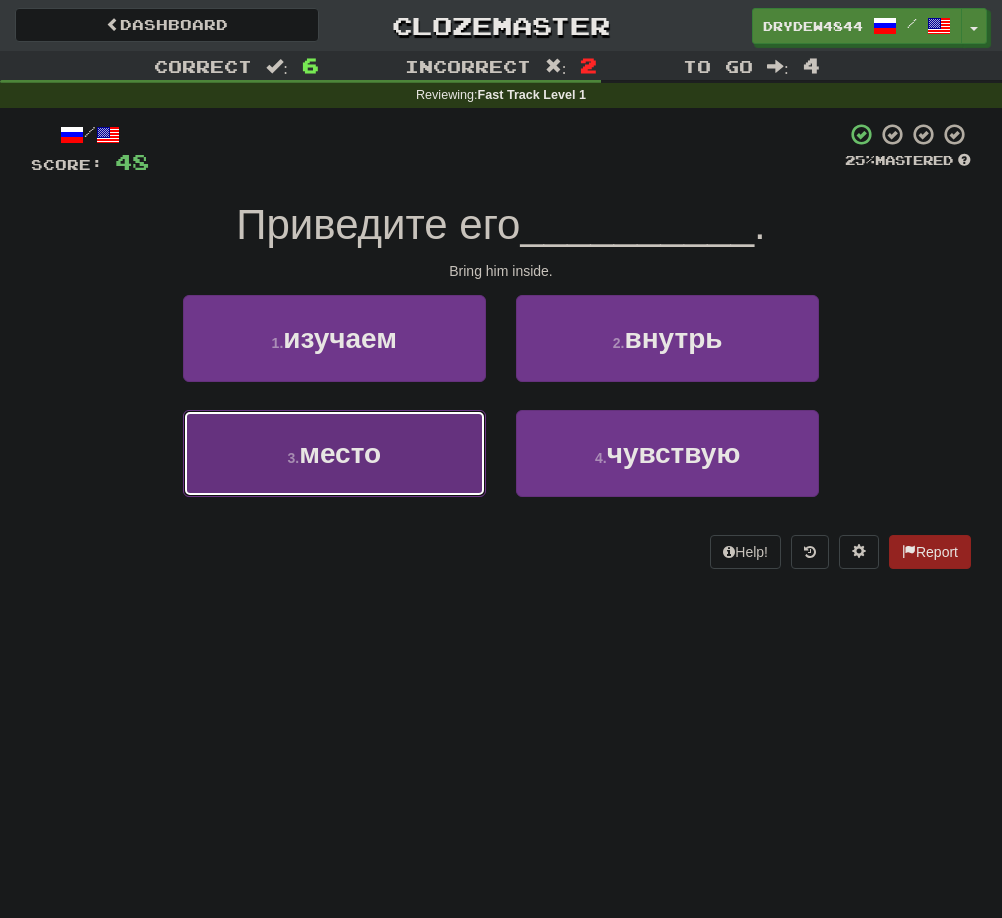 click on "3 .  место" at bounding box center (334, 453) 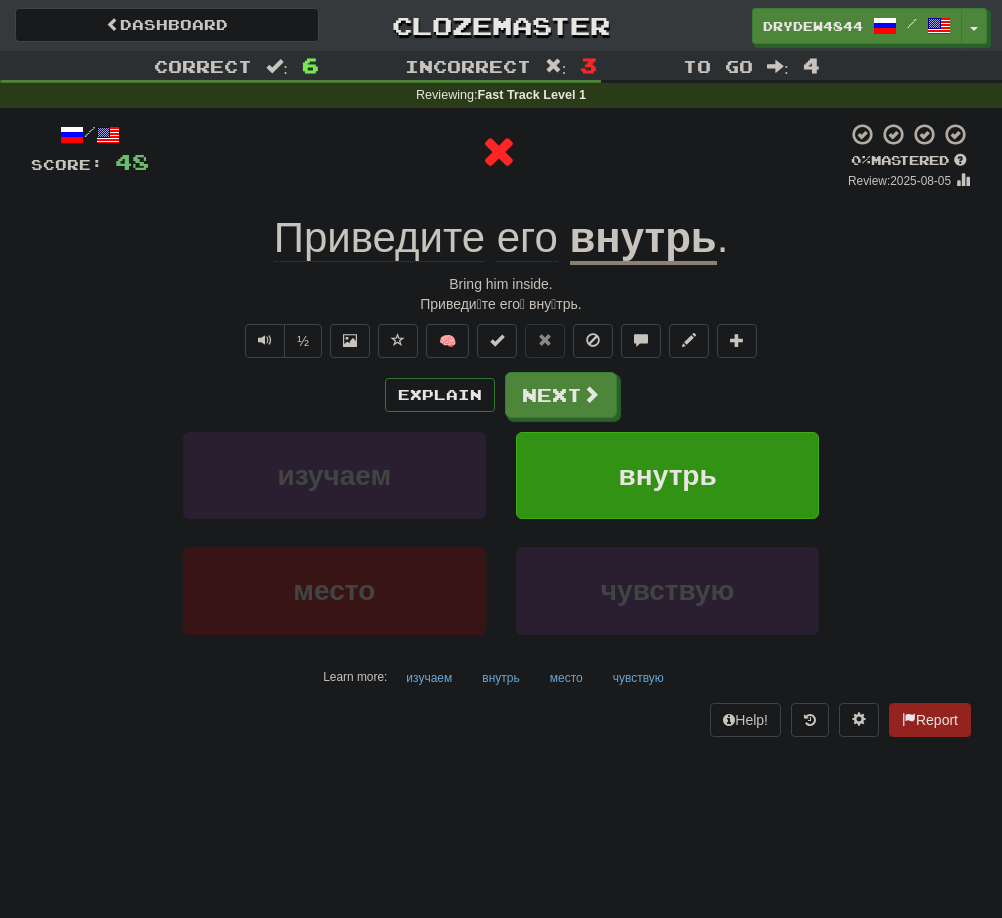 click on "внутрь" at bounding box center (643, 239) 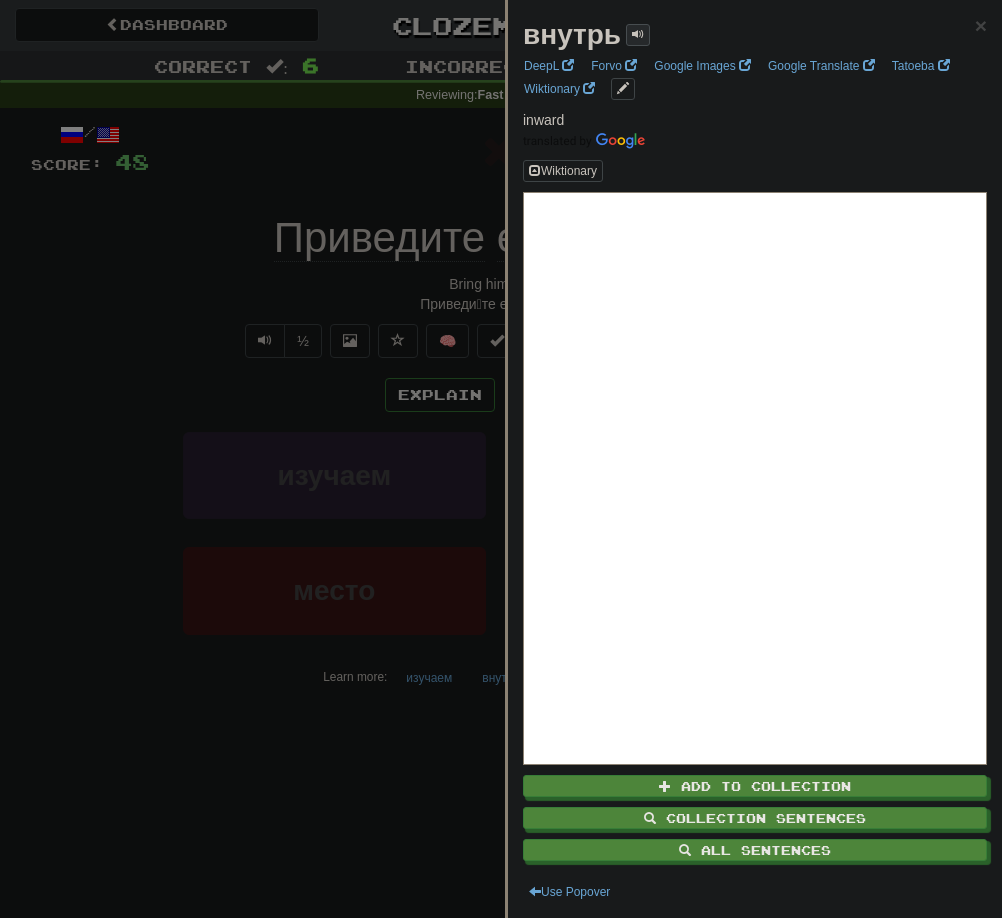 click at bounding box center [638, 34] 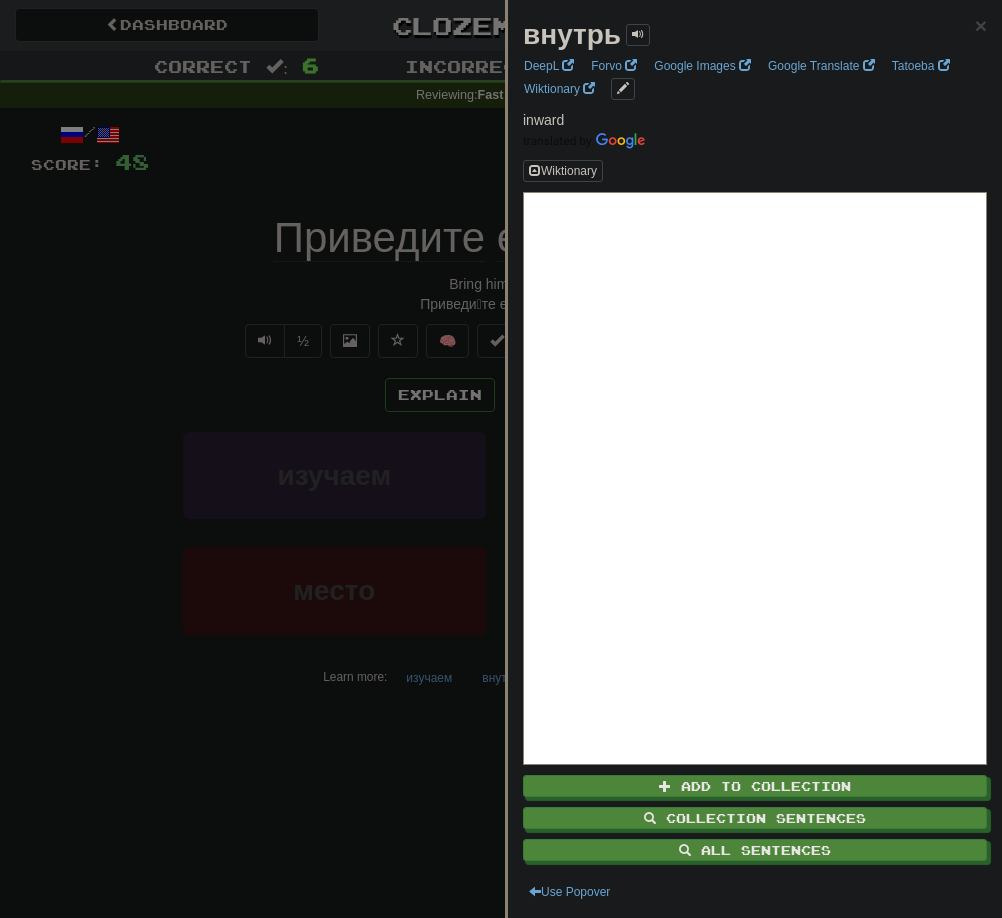 click on "внутрь" at bounding box center (572, 34) 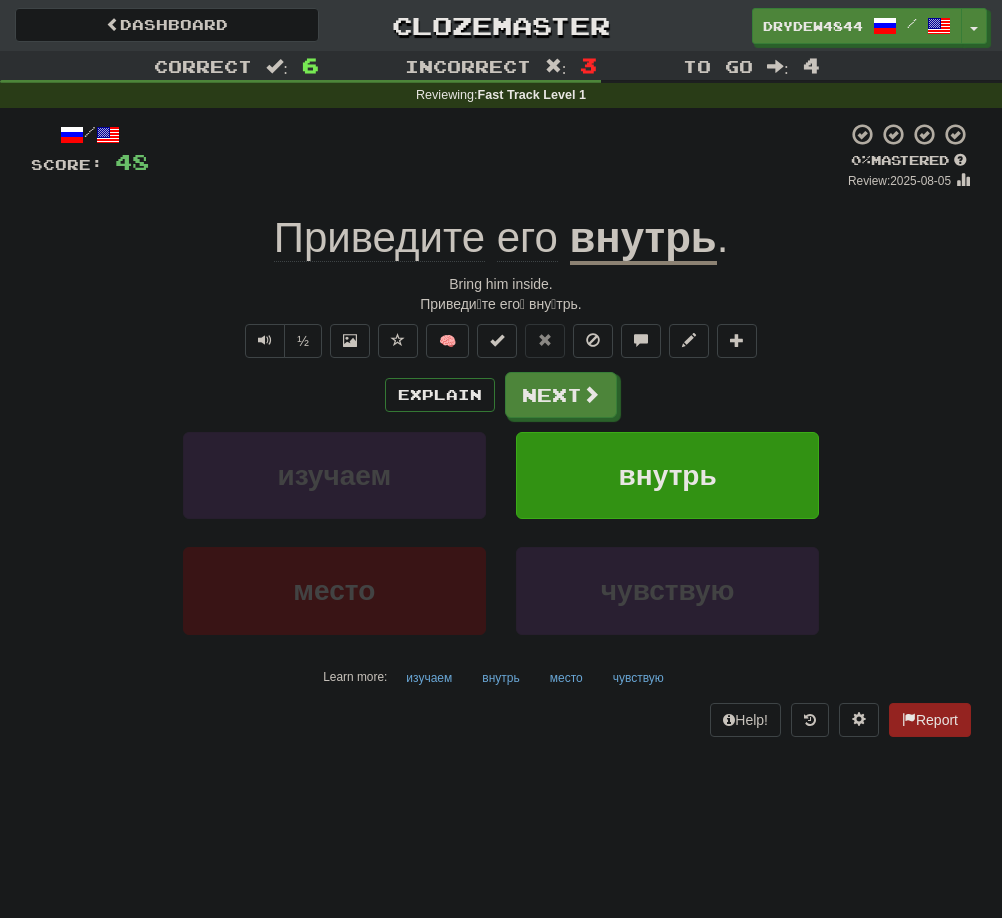 click on "внутрь" at bounding box center (643, 239) 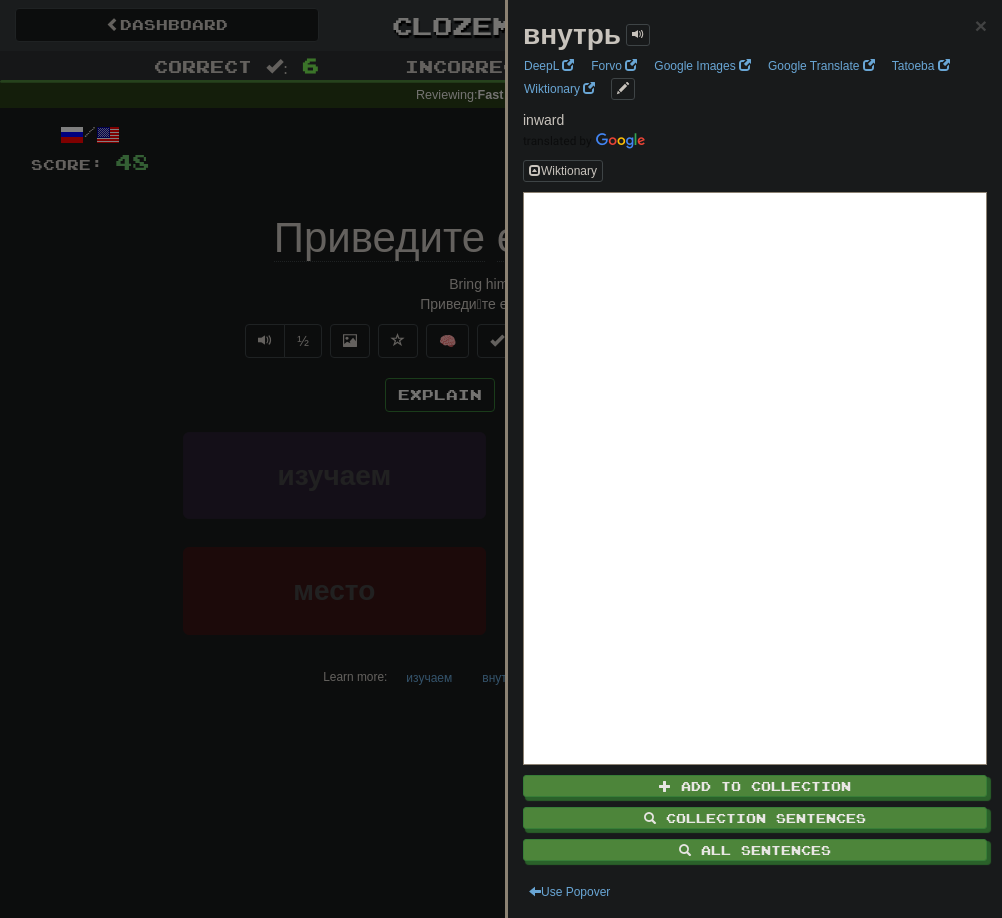 click at bounding box center [501, 459] 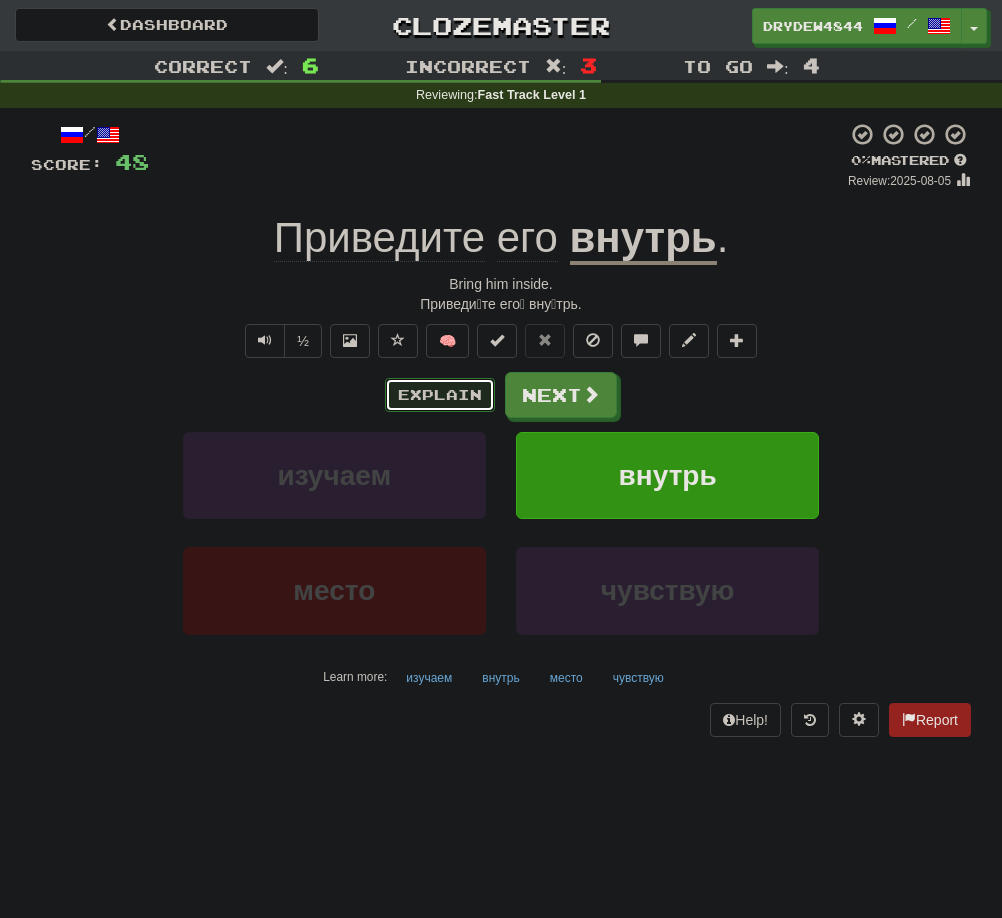 click on "Explain" at bounding box center (440, 395) 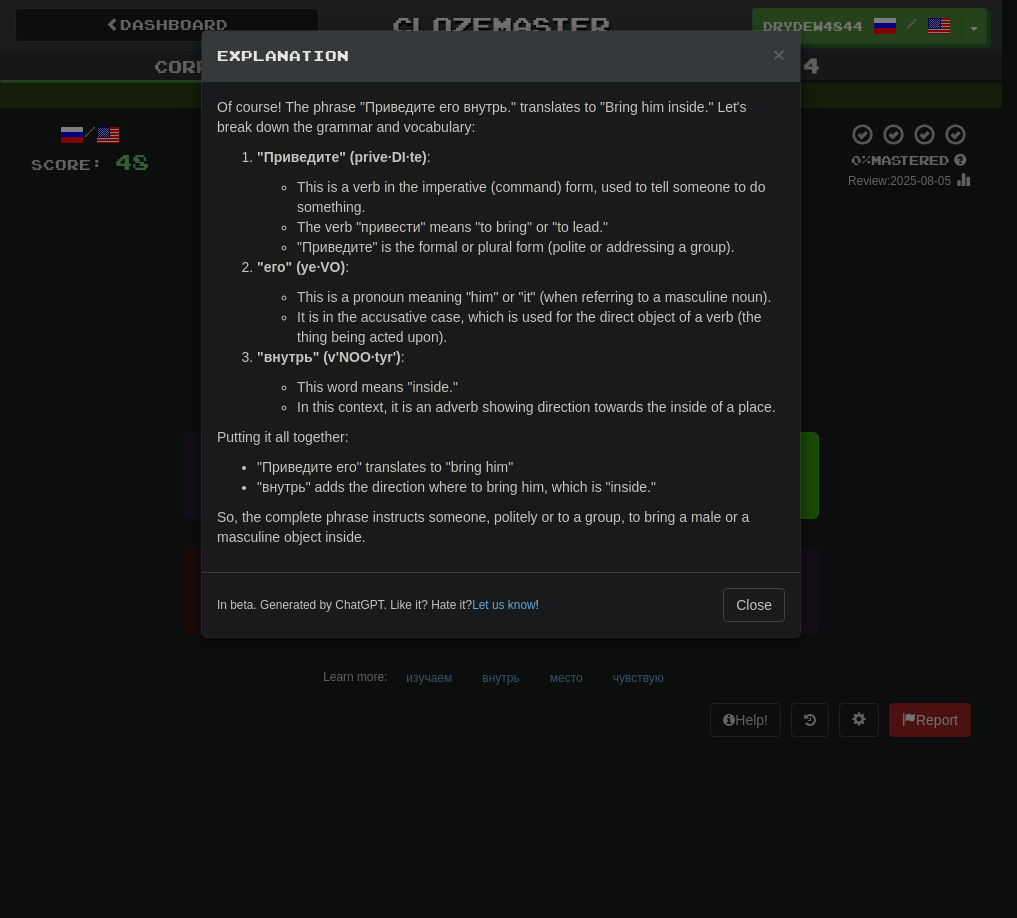 click on "This word means "inside."" at bounding box center (541, 387) 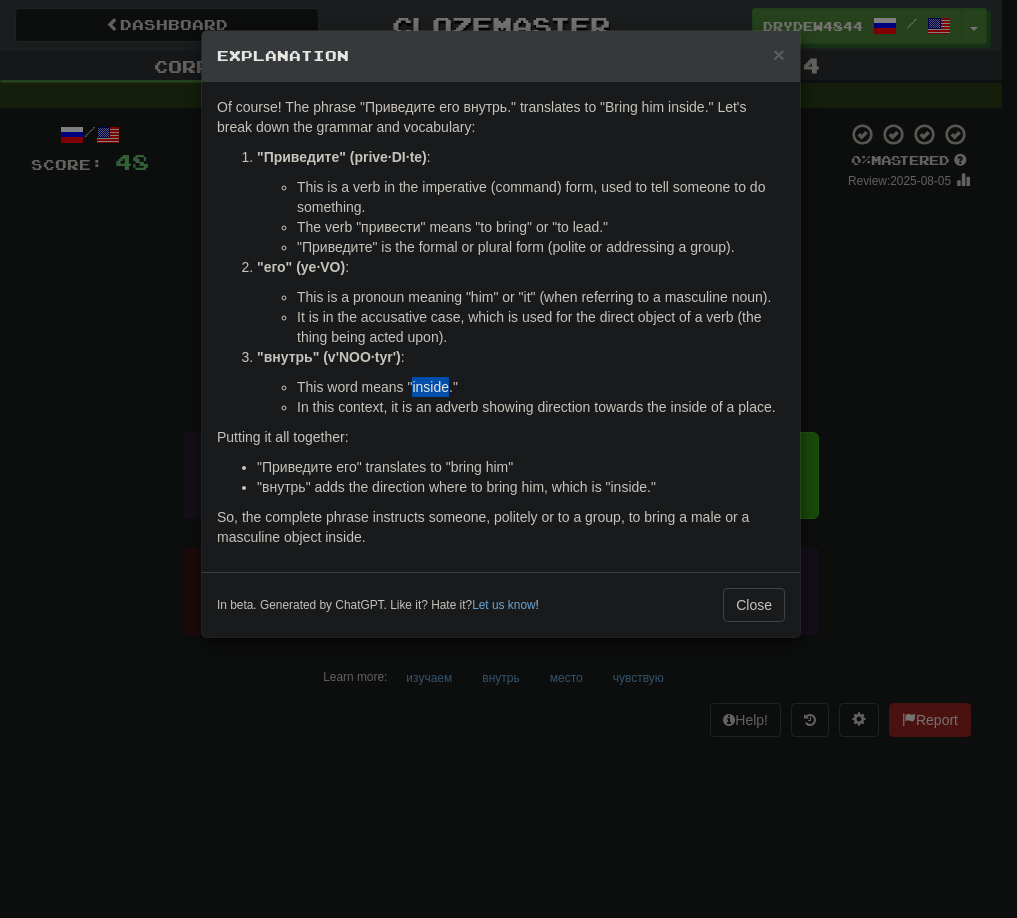 click on "This word means "inside."" at bounding box center (541, 387) 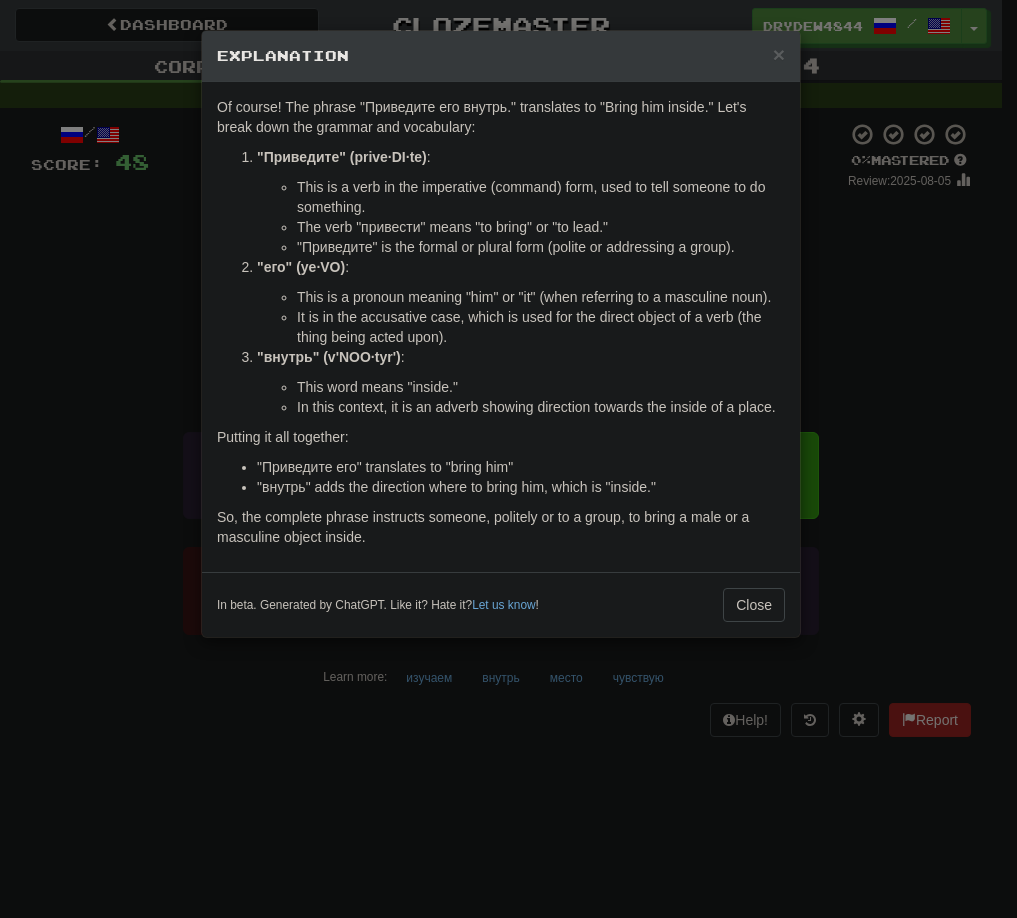 copy on "inside" 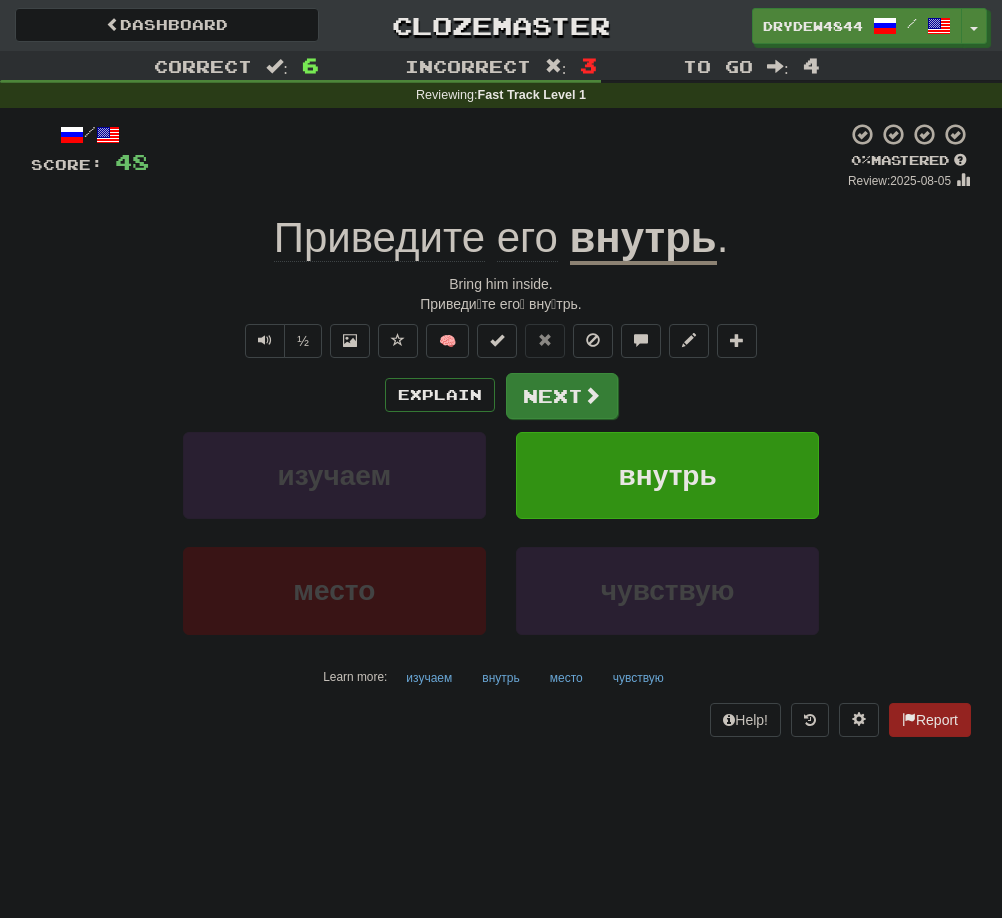 click at bounding box center [592, 395] 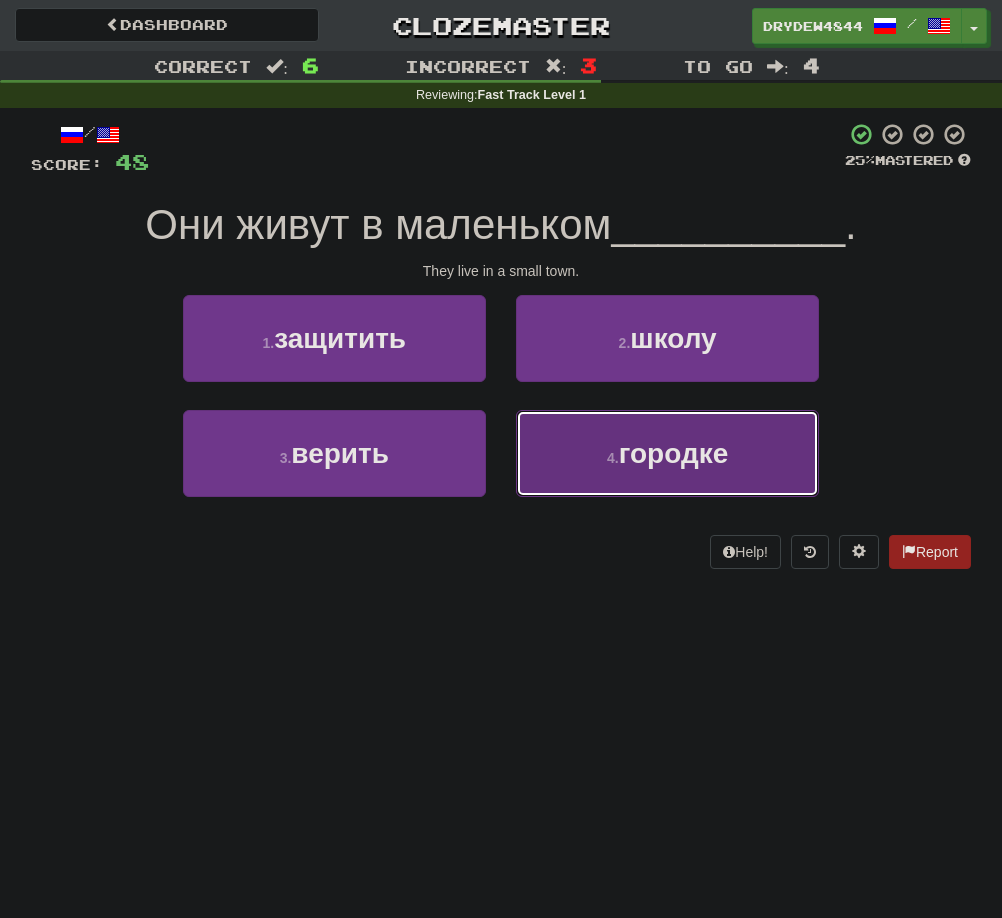 click on "4 ." at bounding box center [613, 458] 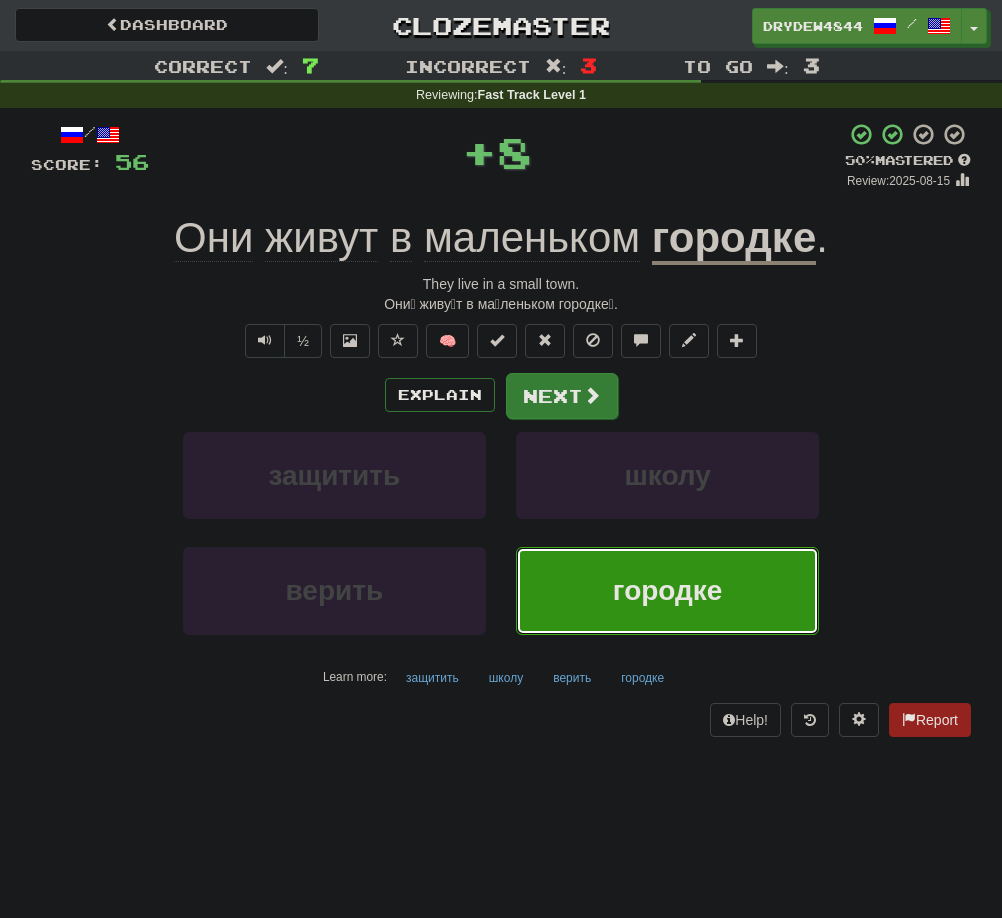 click at bounding box center (592, 395) 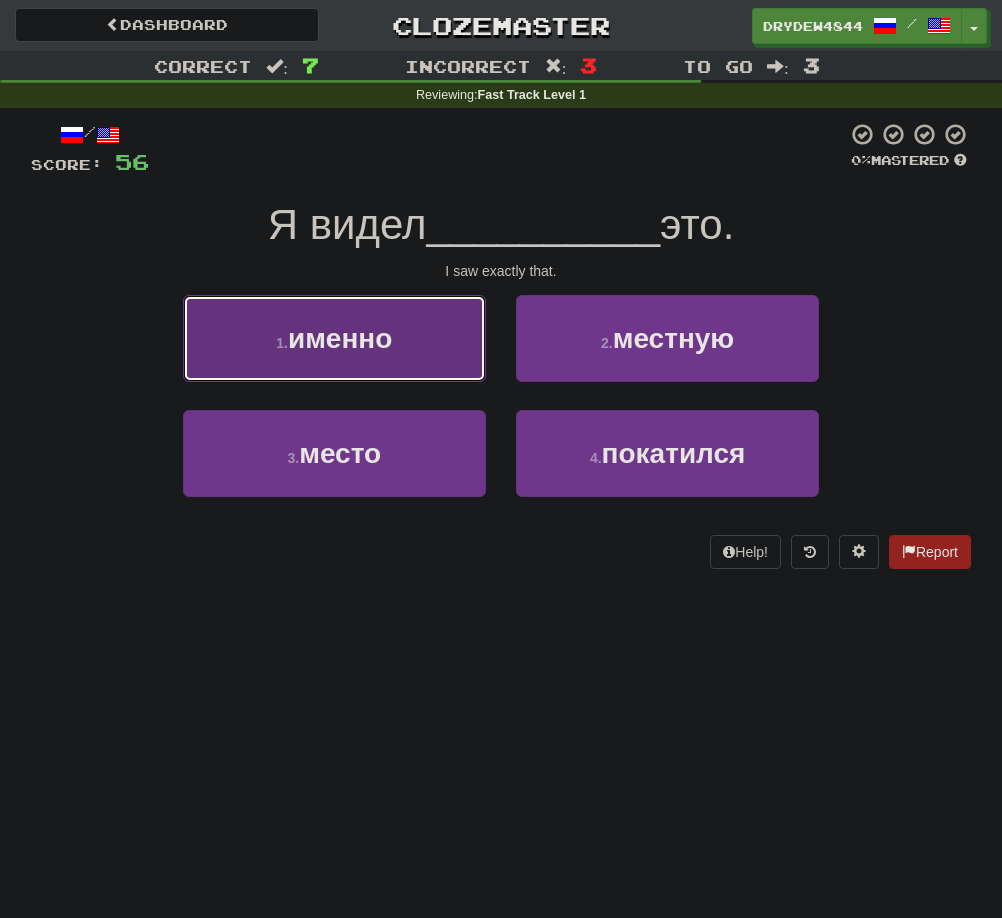 click on "1 .  именно" at bounding box center (334, 338) 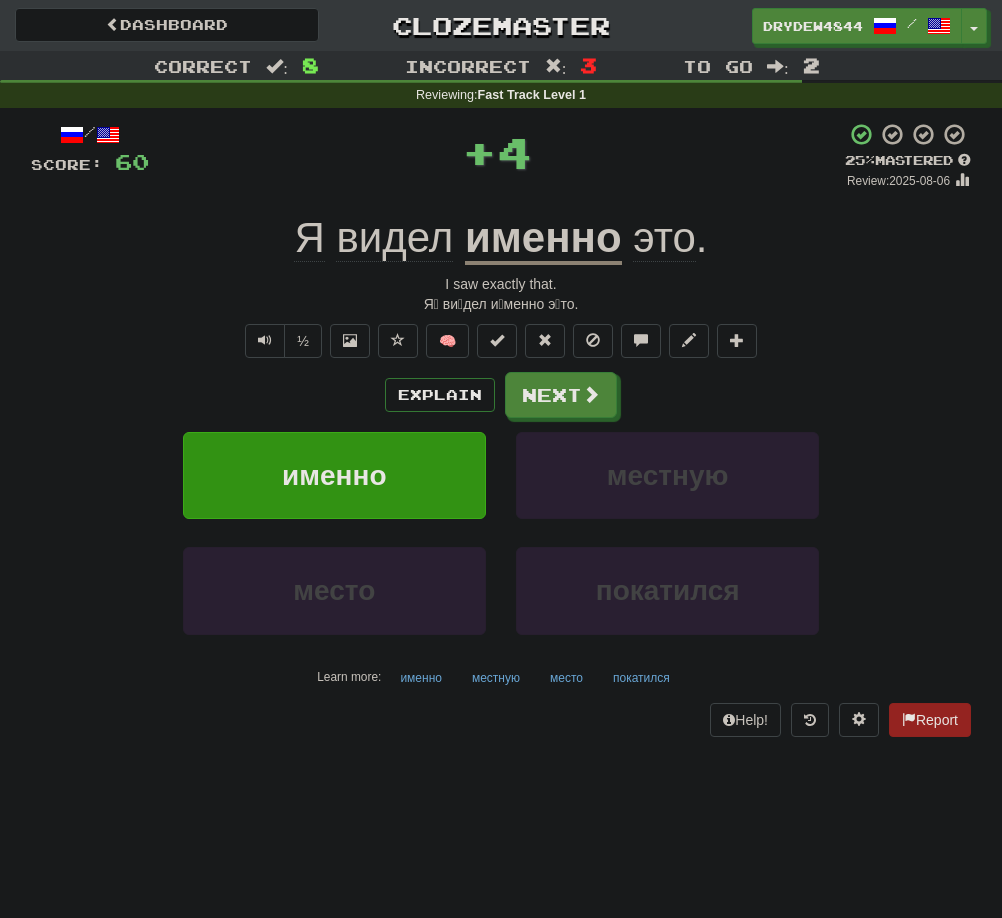 click on "именно" at bounding box center (543, 239) 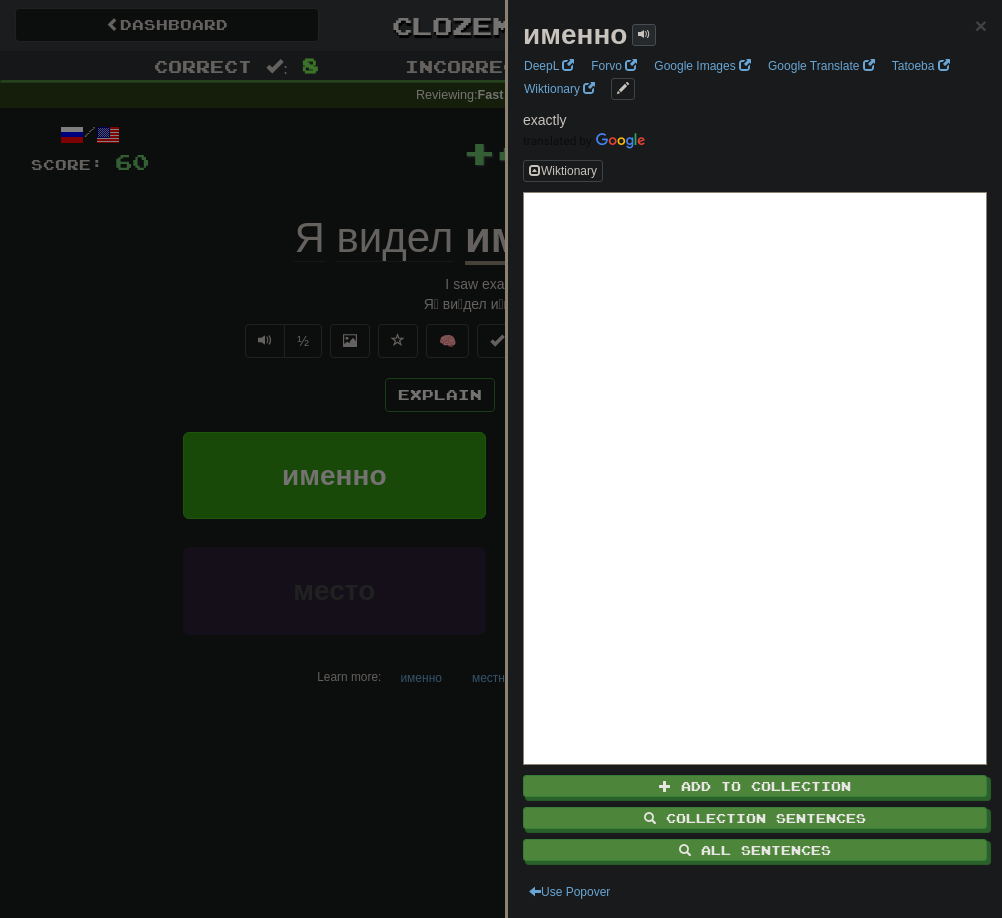 click at bounding box center (644, 34) 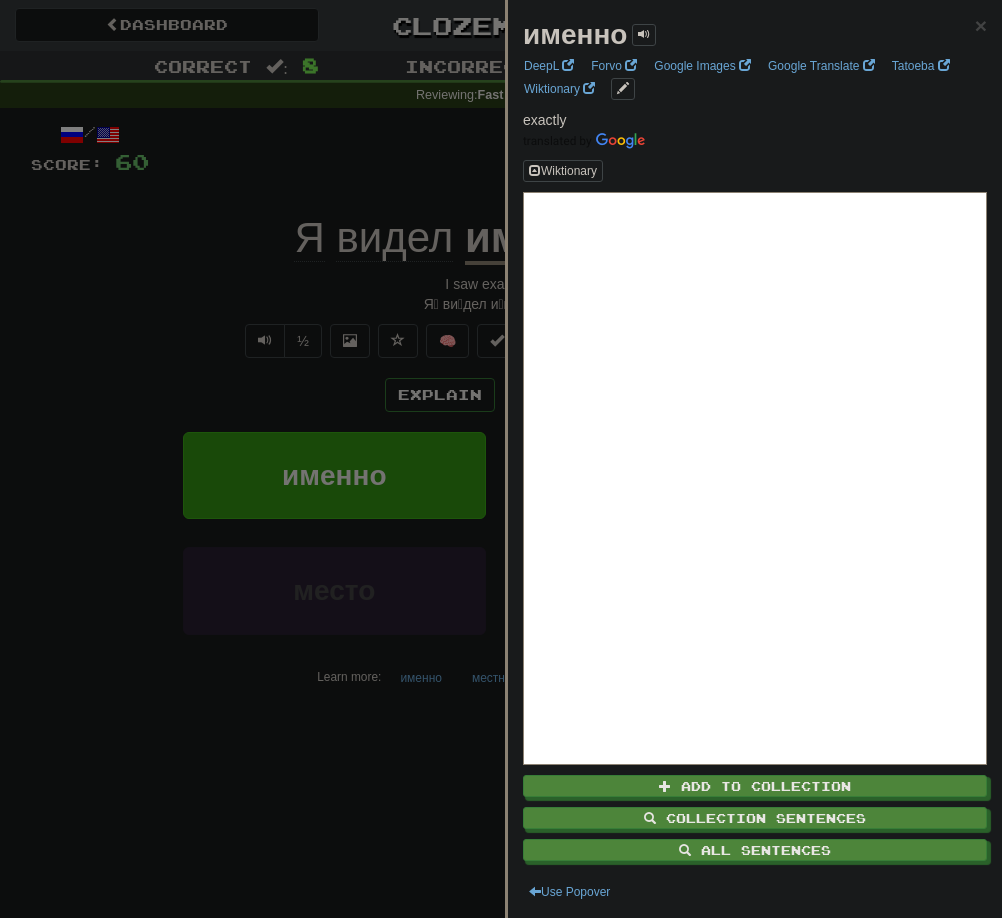 click at bounding box center [501, 459] 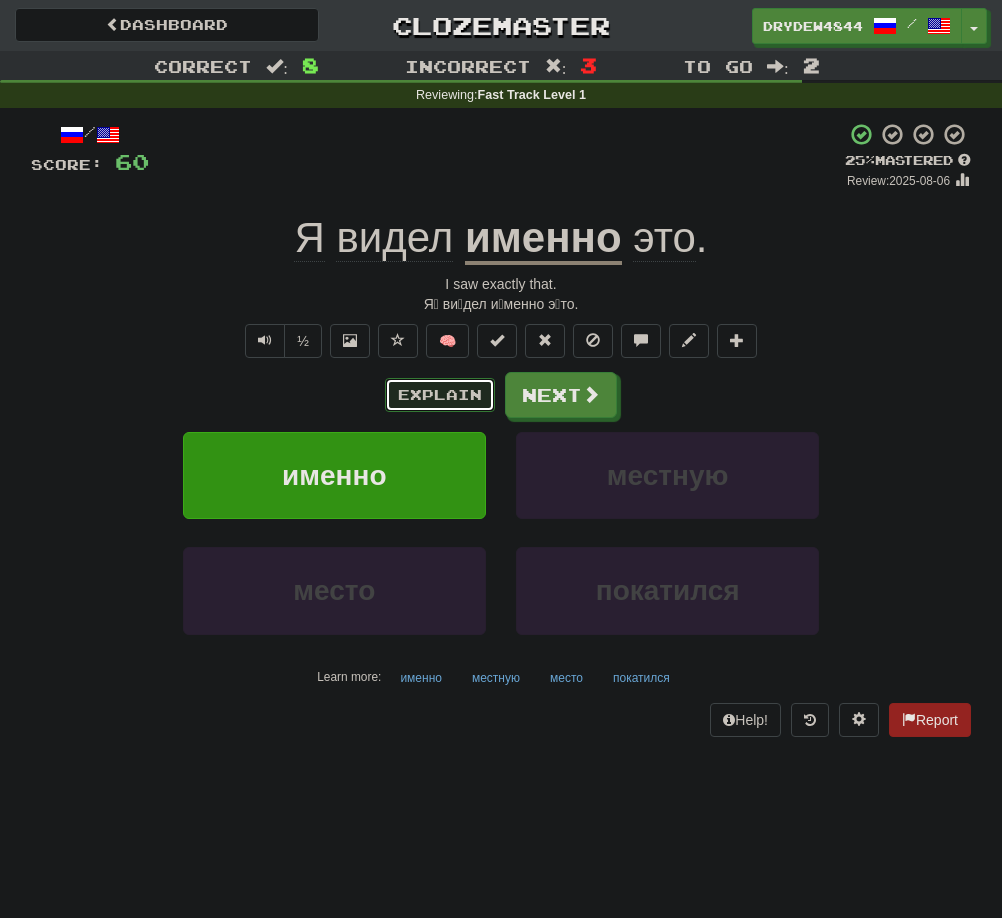 click on "Explain" at bounding box center (440, 395) 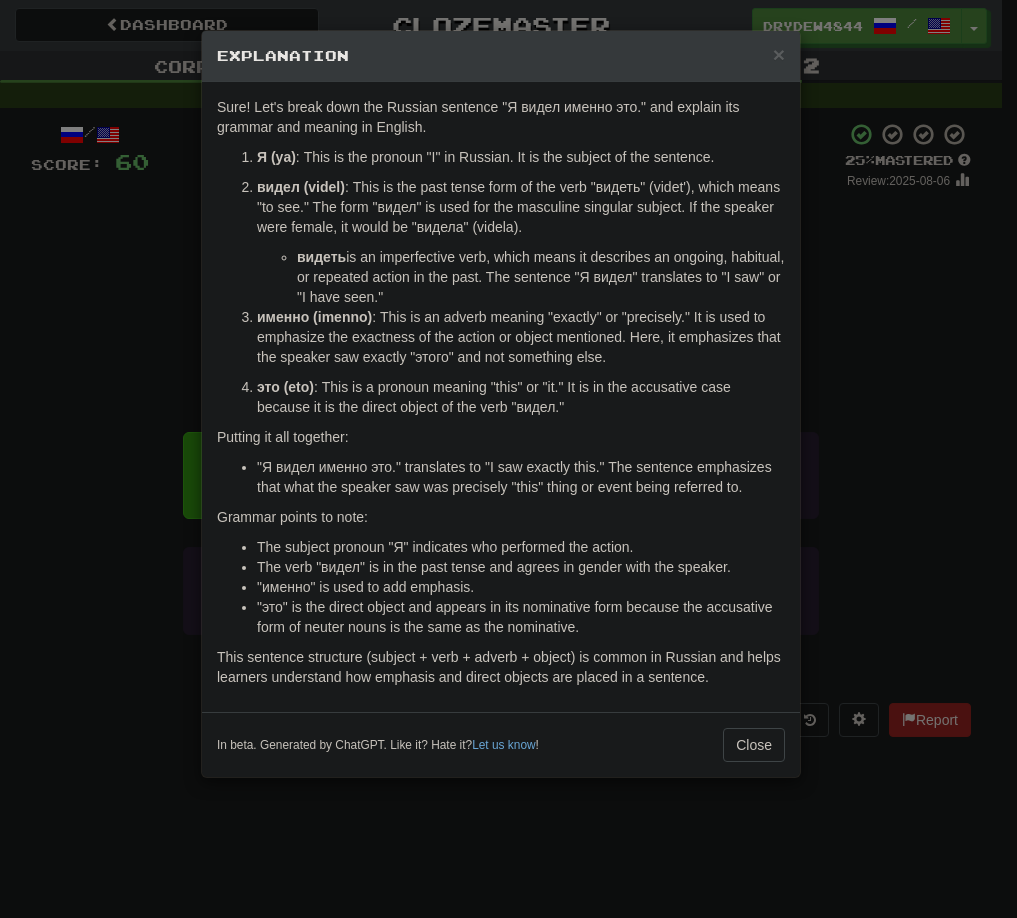 click on "именно (imenno)" at bounding box center (314, 317) 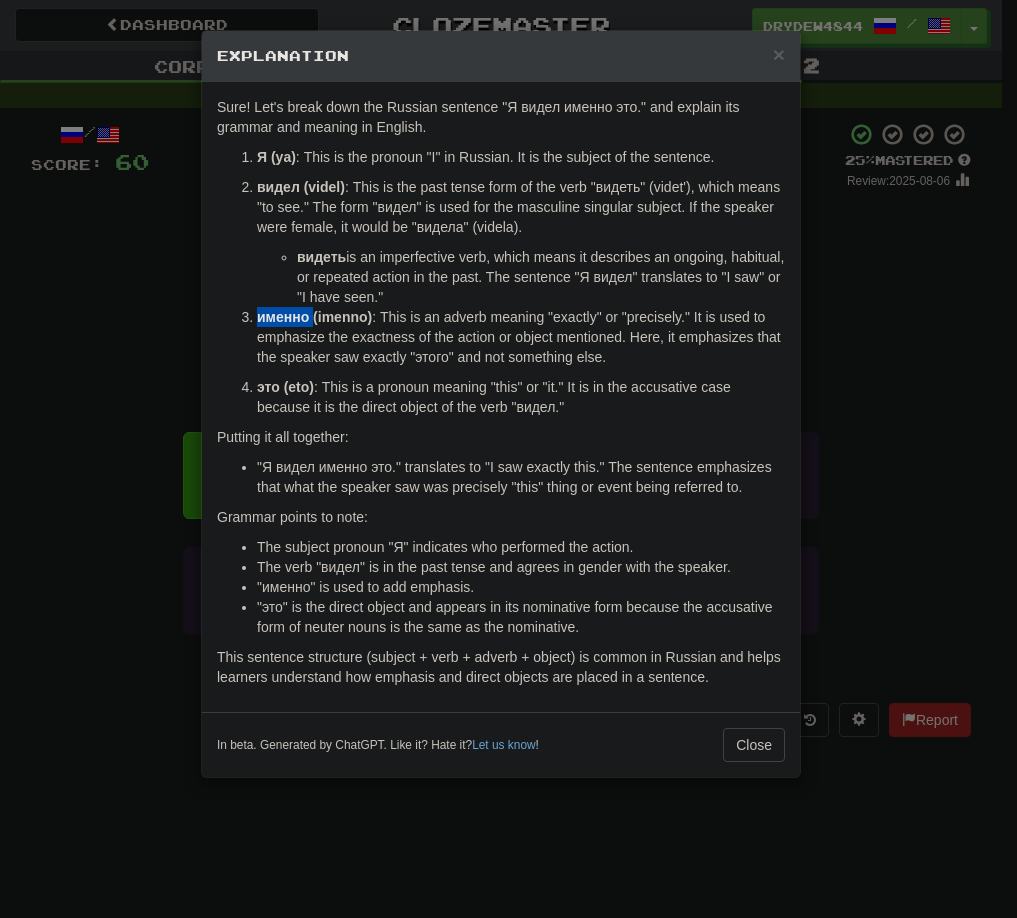 click on "именно (imenno)" at bounding box center (314, 317) 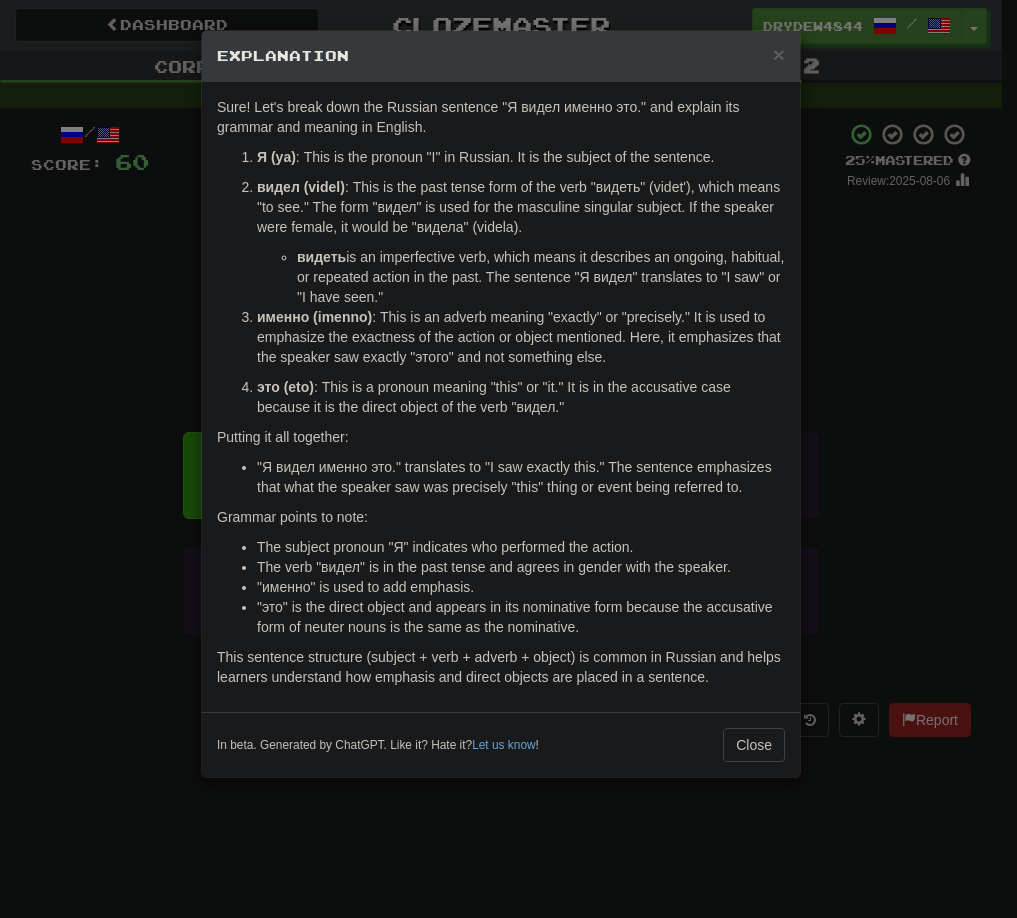 copy on "именно" 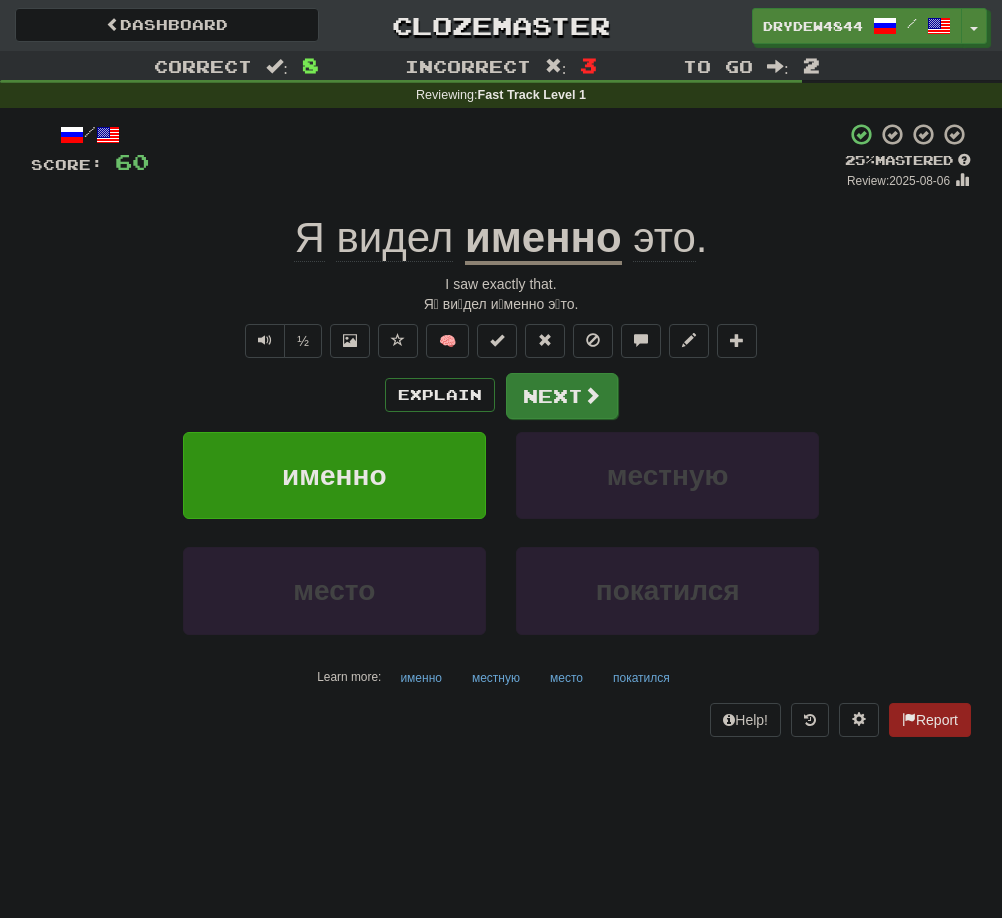 drag, startPoint x: 541, startPoint y: 362, endPoint x: 541, endPoint y: 376, distance: 14 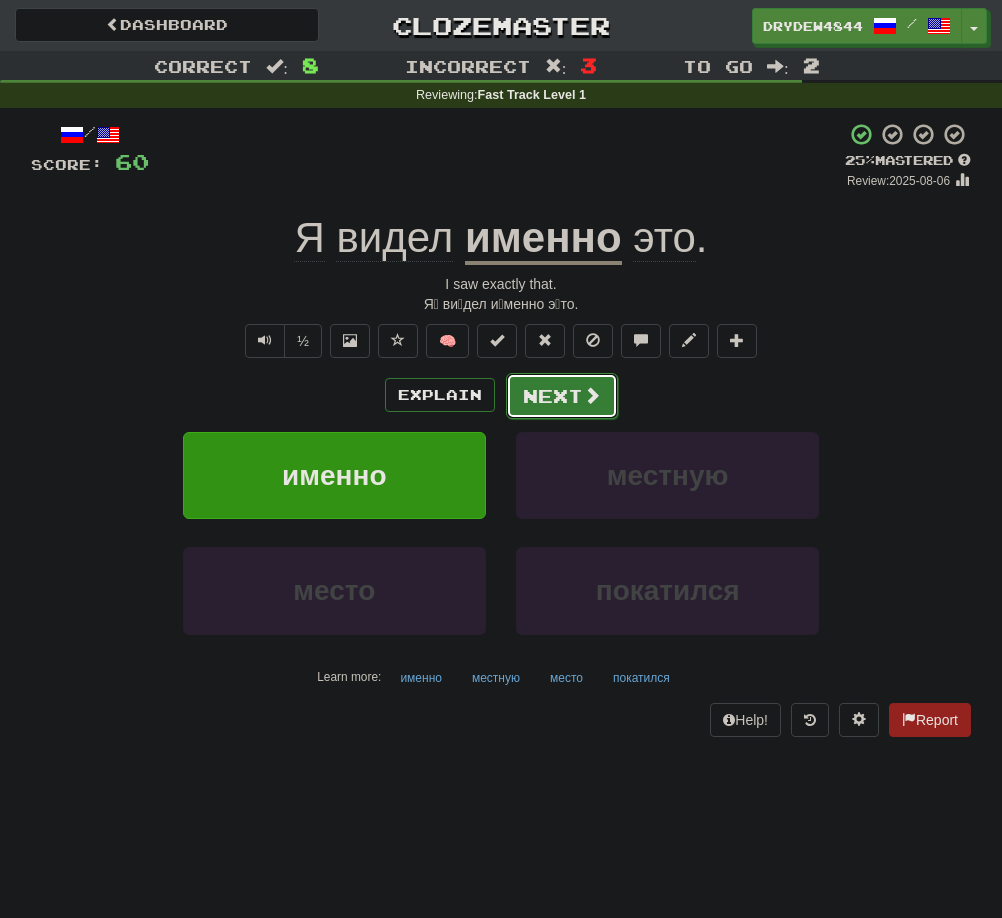 click on "Next" at bounding box center [562, 396] 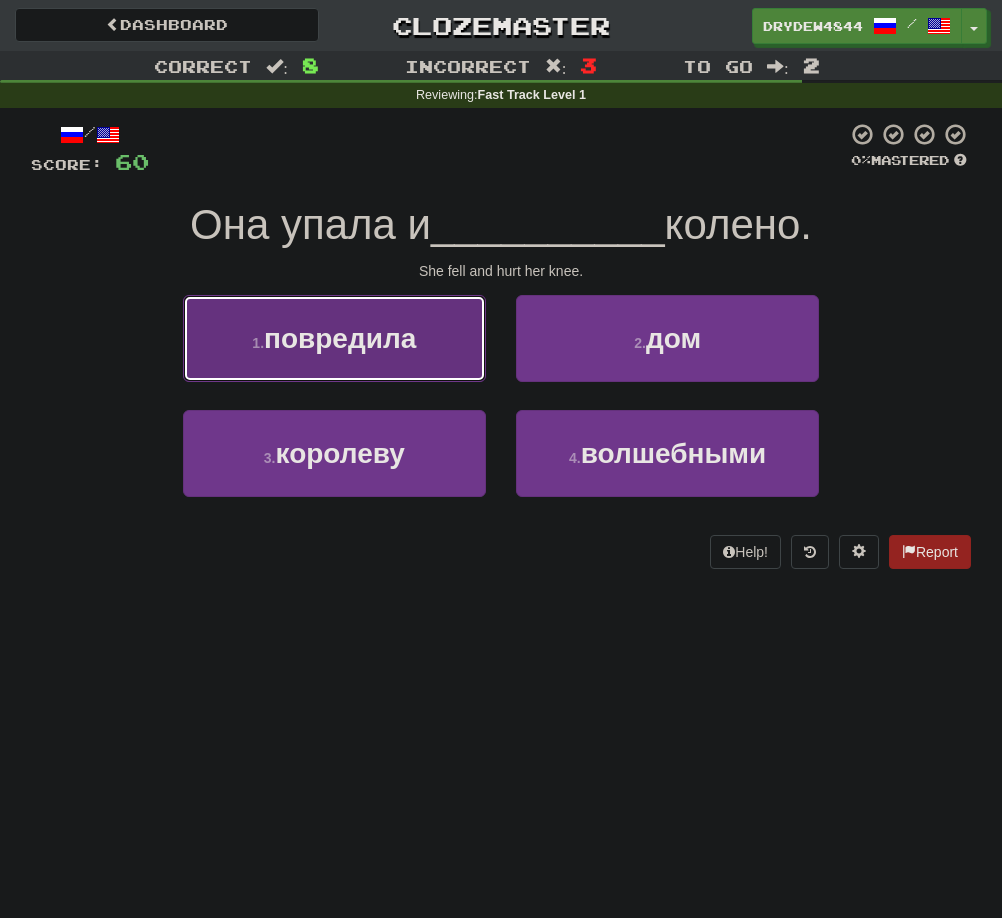 click on "1 .  повредила" at bounding box center [334, 338] 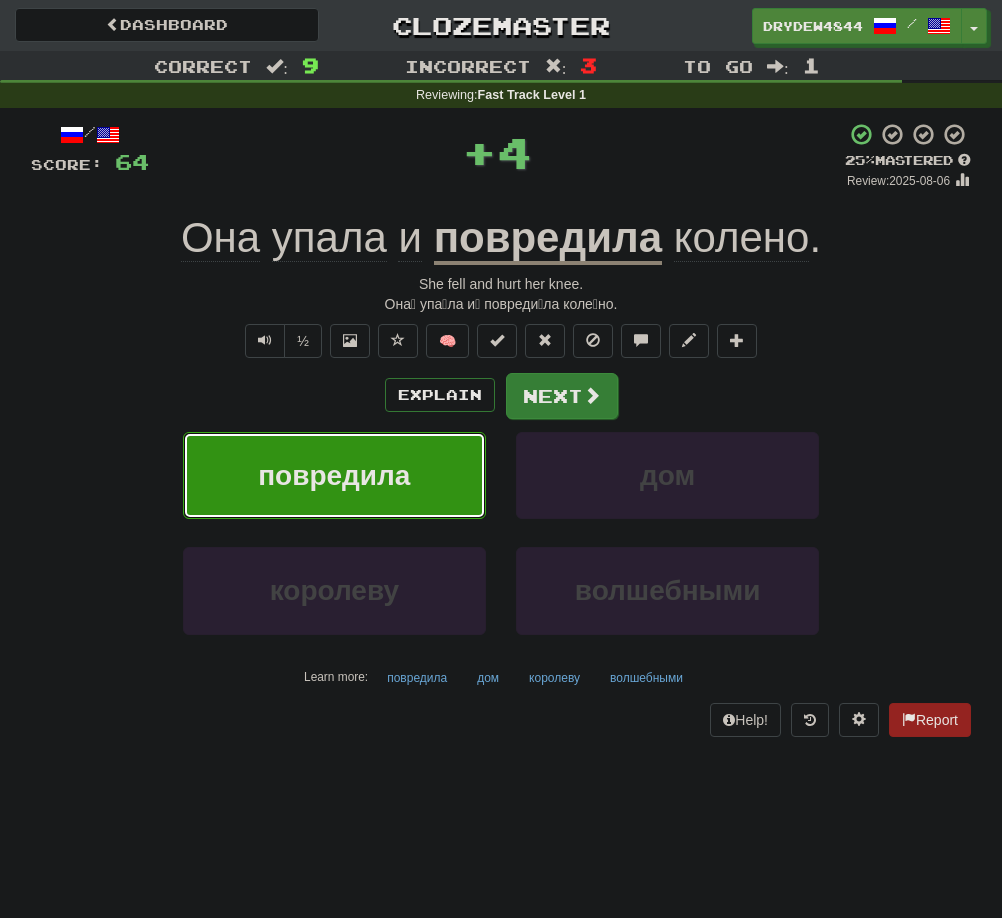 click at bounding box center [592, 395] 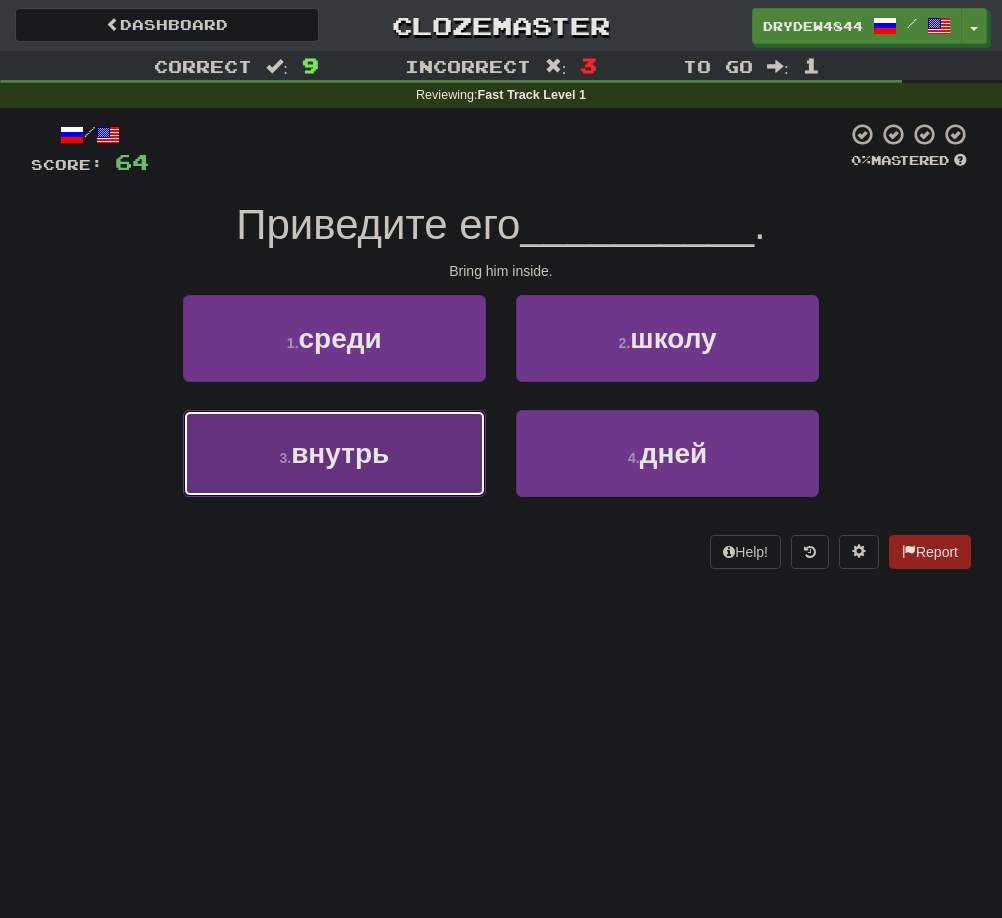 click on "внутрь" at bounding box center (340, 453) 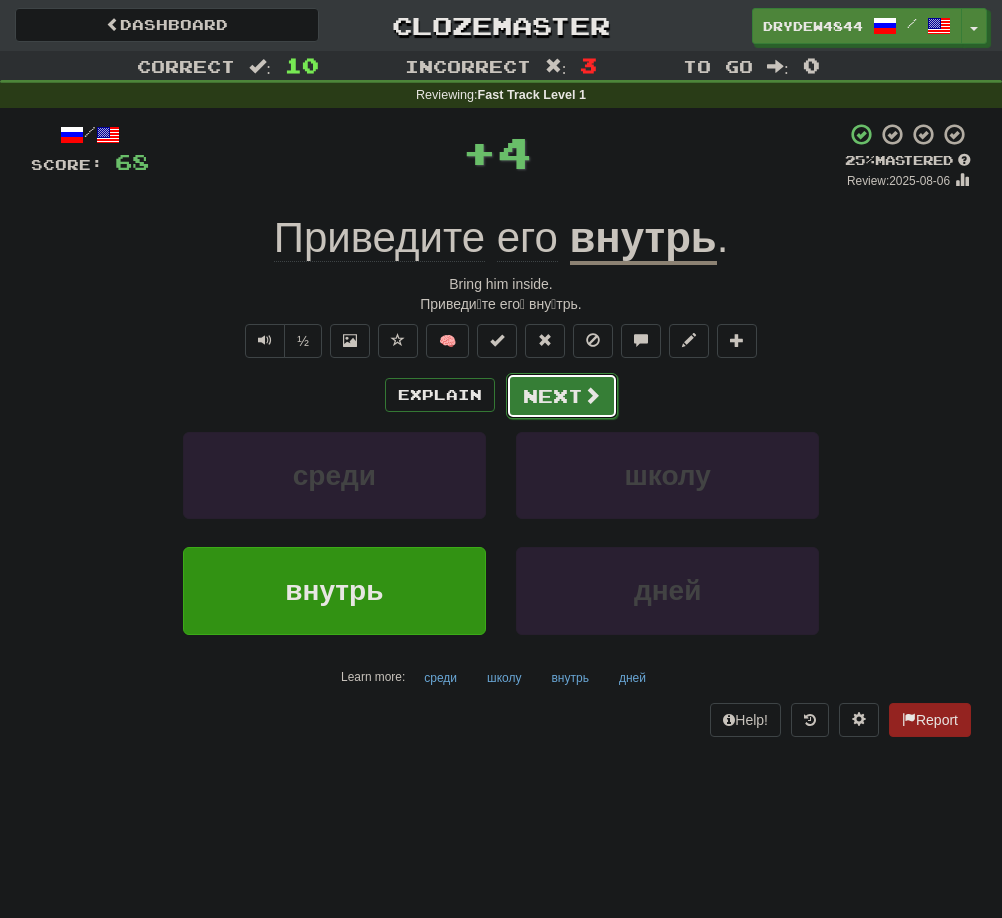click on "Next" at bounding box center (562, 396) 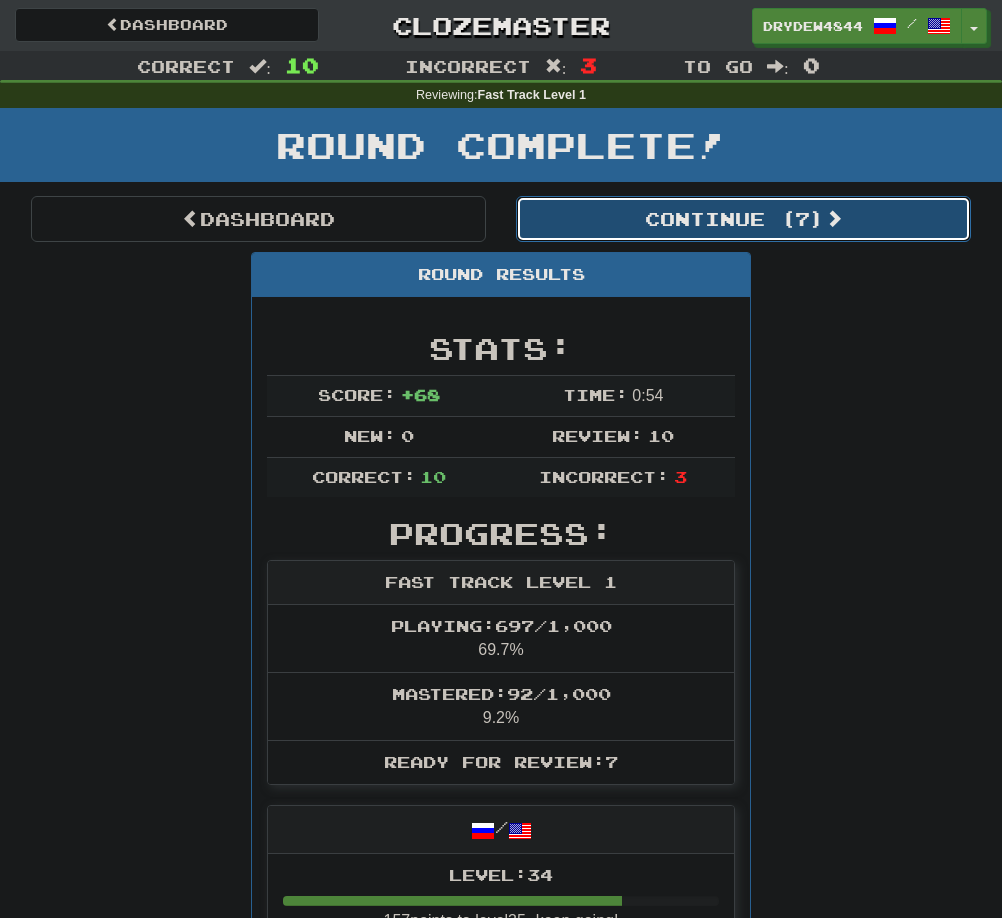 click on "Continue ( 7 )" at bounding box center (743, 219) 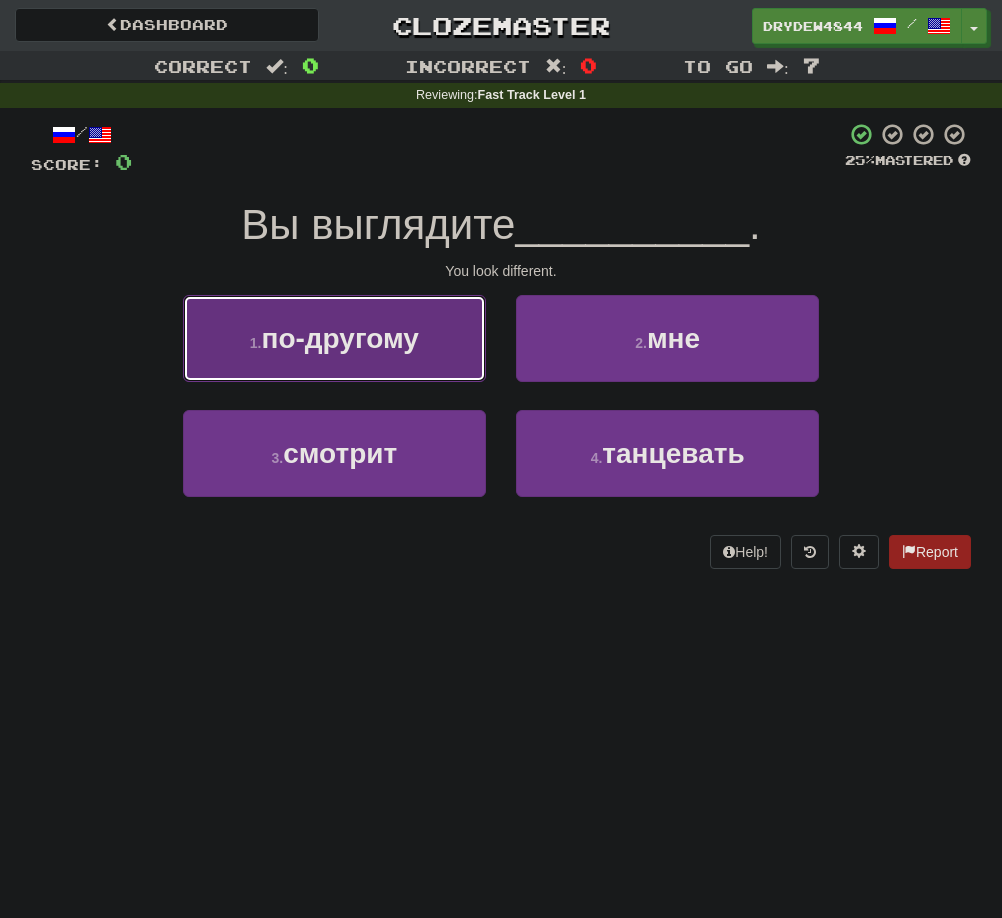 click on "1 .  по-другому" at bounding box center (334, 338) 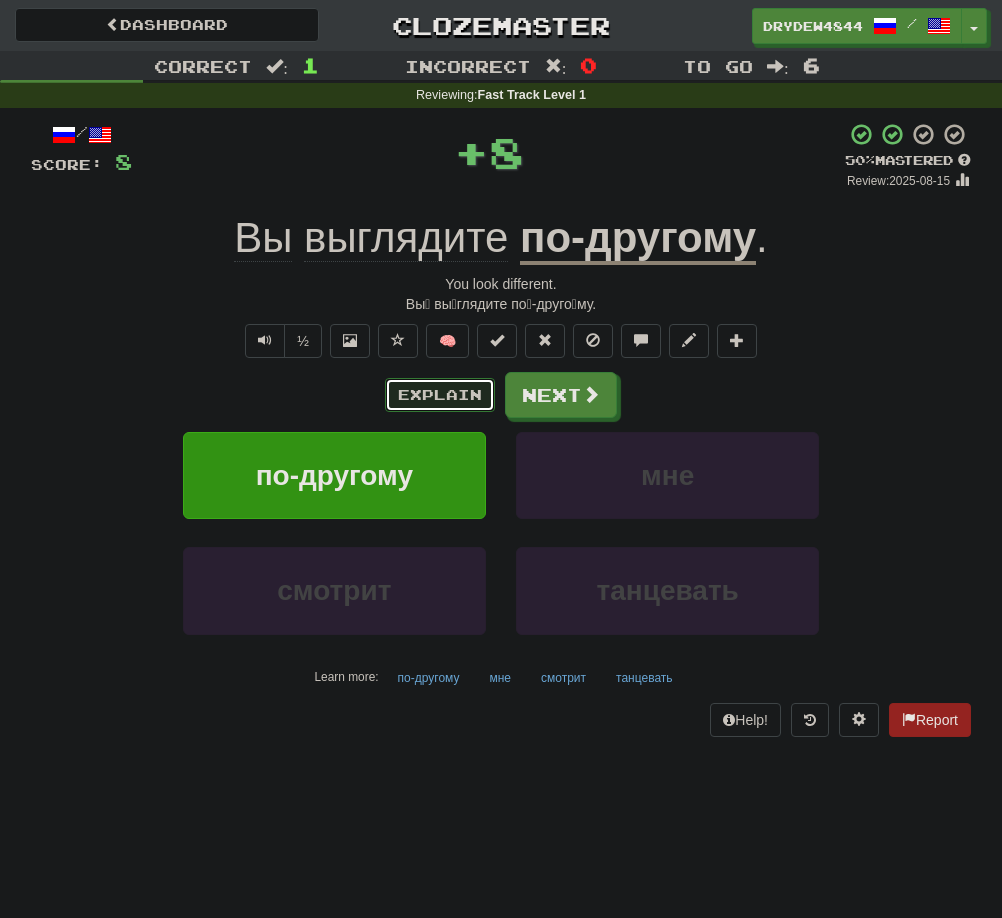 click on "Explain" at bounding box center [440, 395] 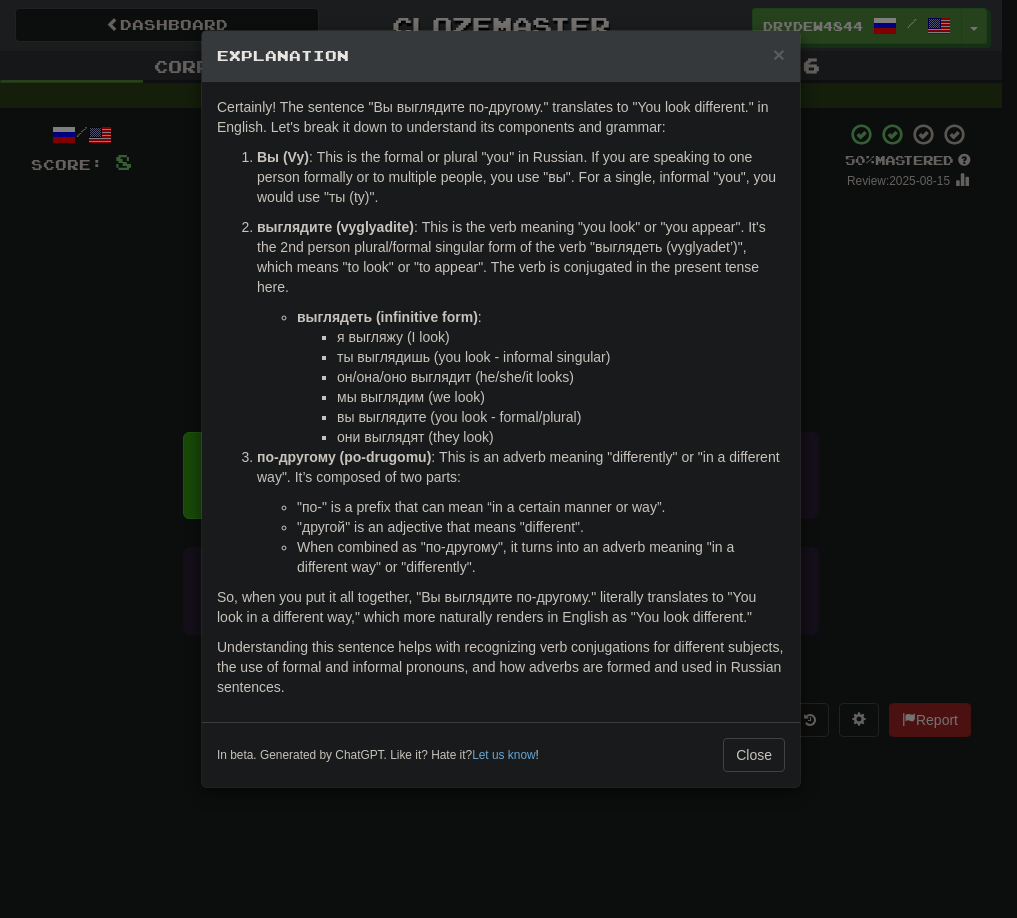 click on "по-другому (po-drugomu) : This is an adverb meaning "differently" or "in a different way". It’s composed of two parts:" at bounding box center (521, 467) 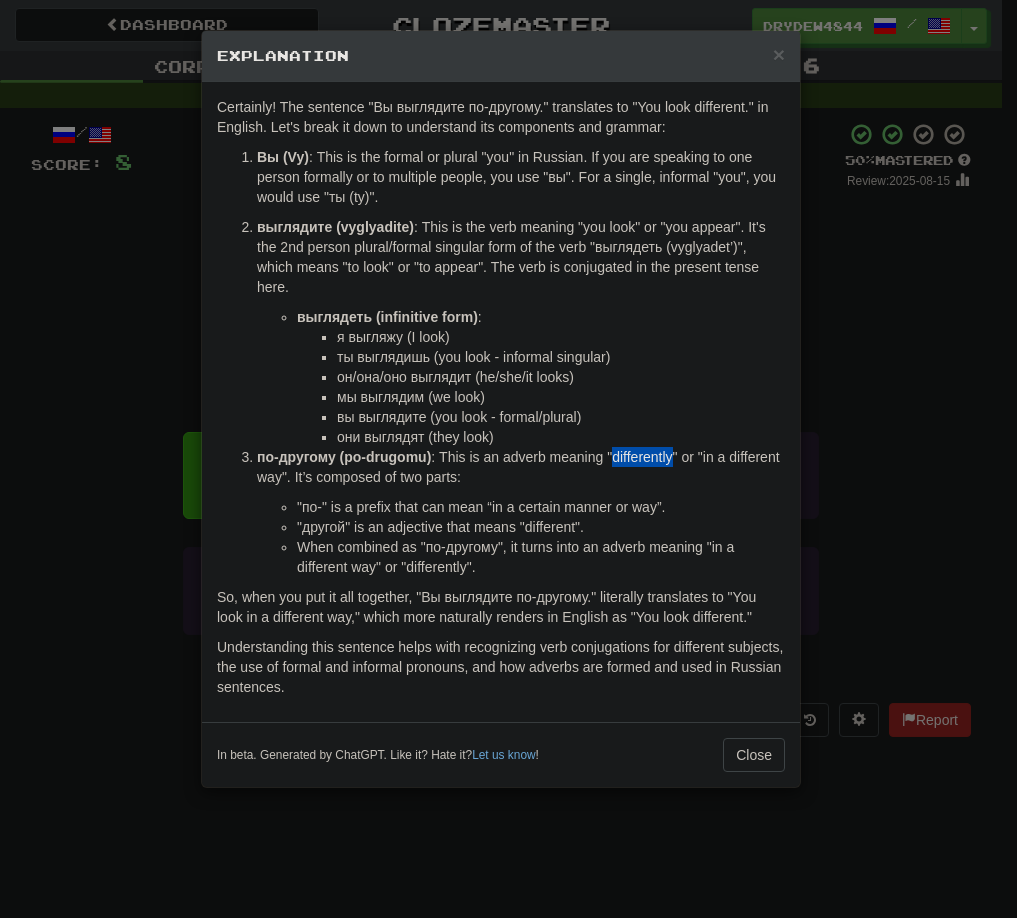 click on "по-другому (po-drugomu) : This is an adverb meaning "differently" or "in a different way". It’s composed of two parts:" at bounding box center [521, 467] 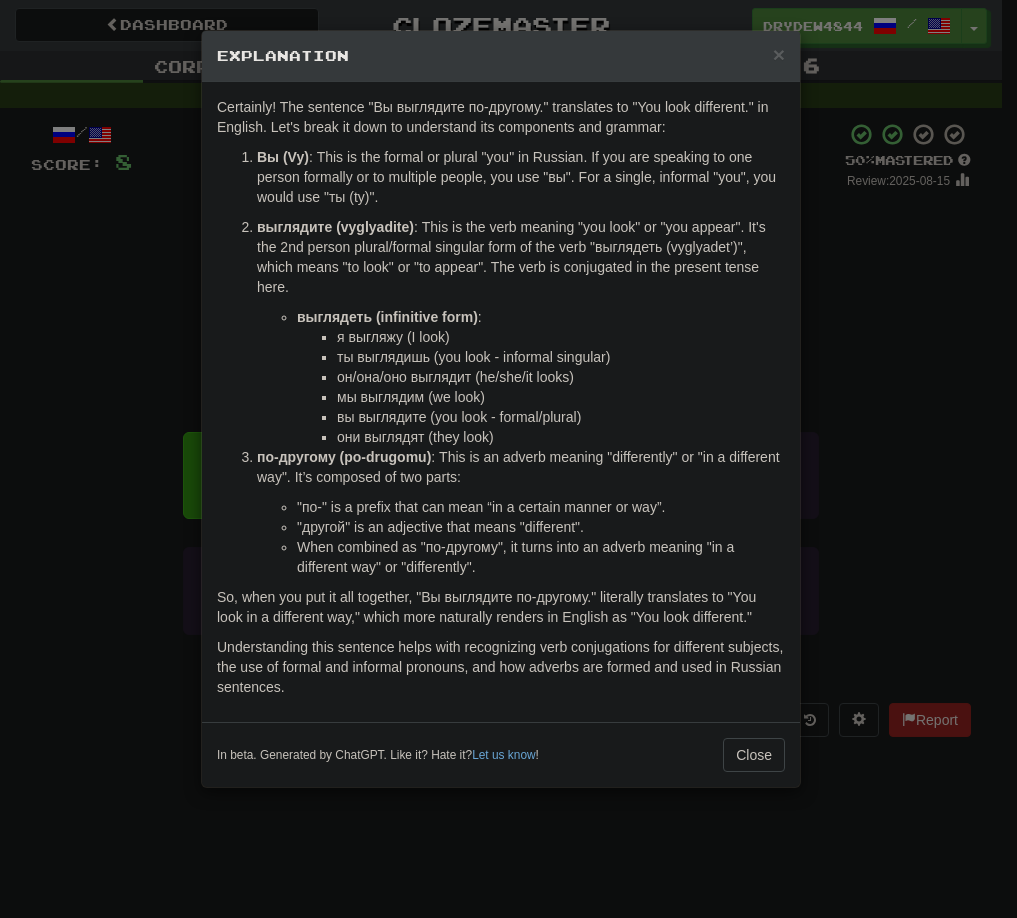 copy on "differently" 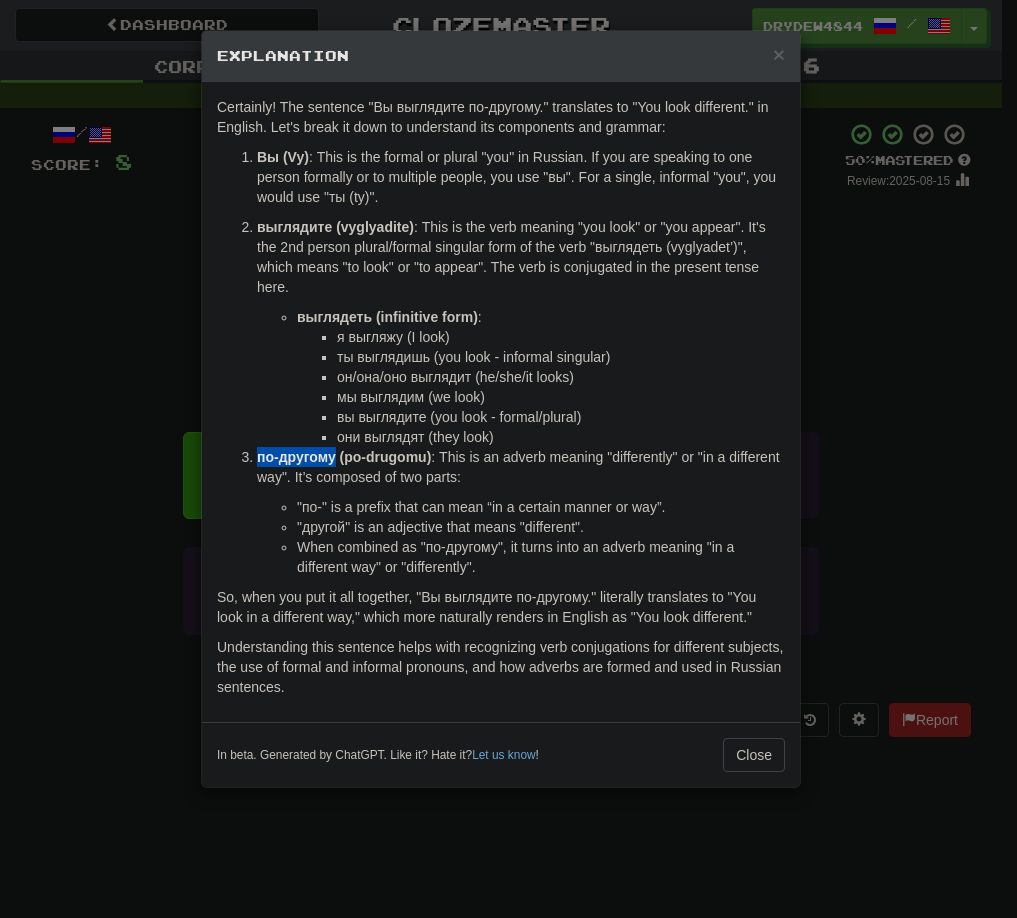 drag, startPoint x: 257, startPoint y: 459, endPoint x: 335, endPoint y: 457, distance: 78.025635 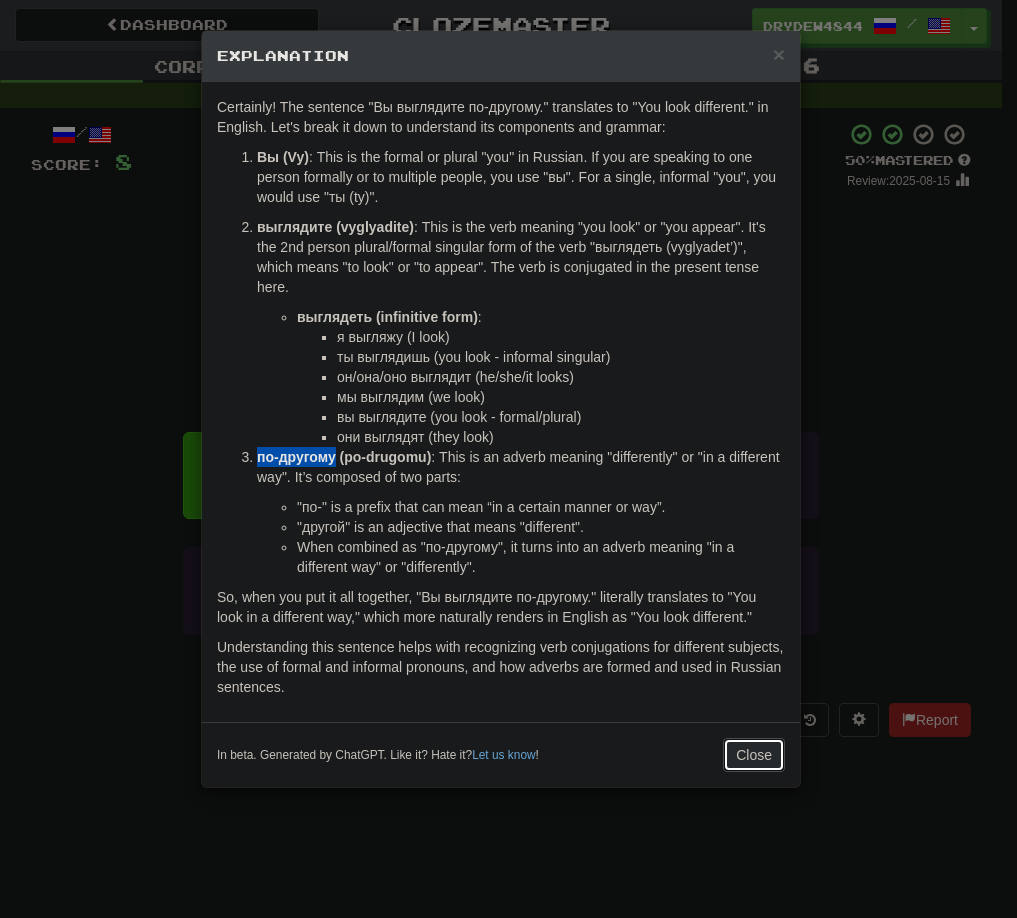 click on "Close" at bounding box center [754, 755] 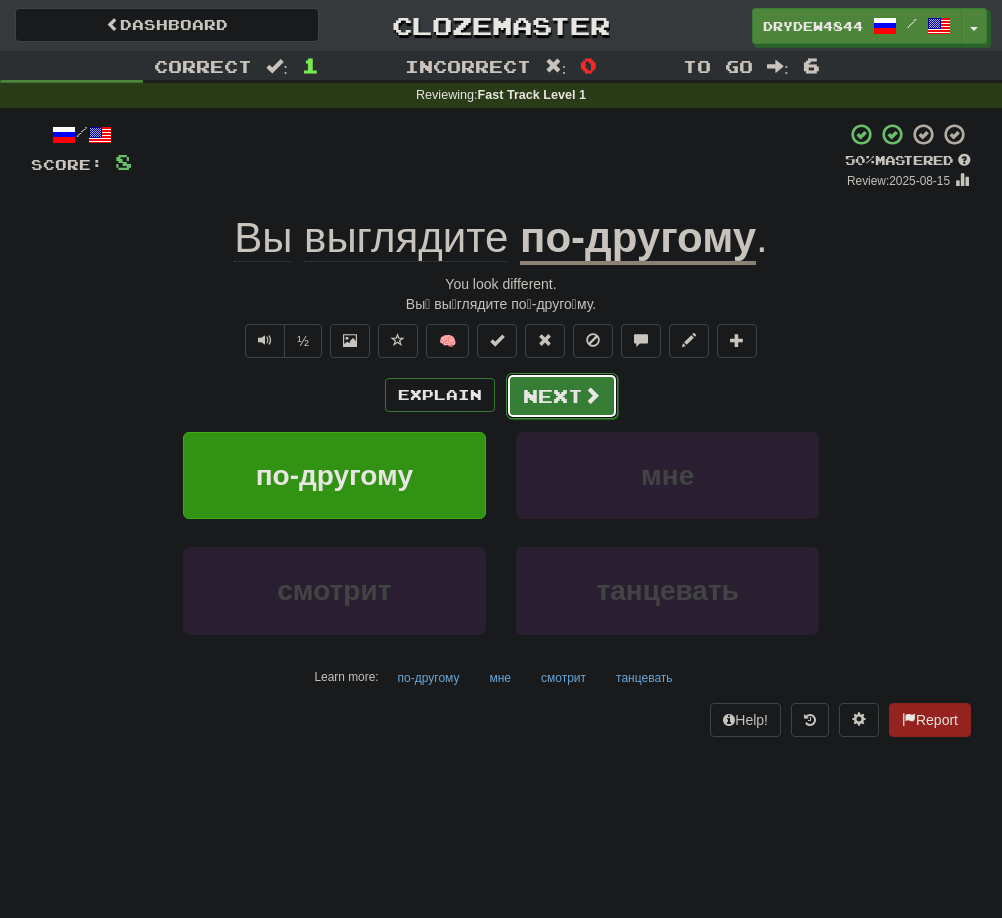 click on "Next" at bounding box center [562, 396] 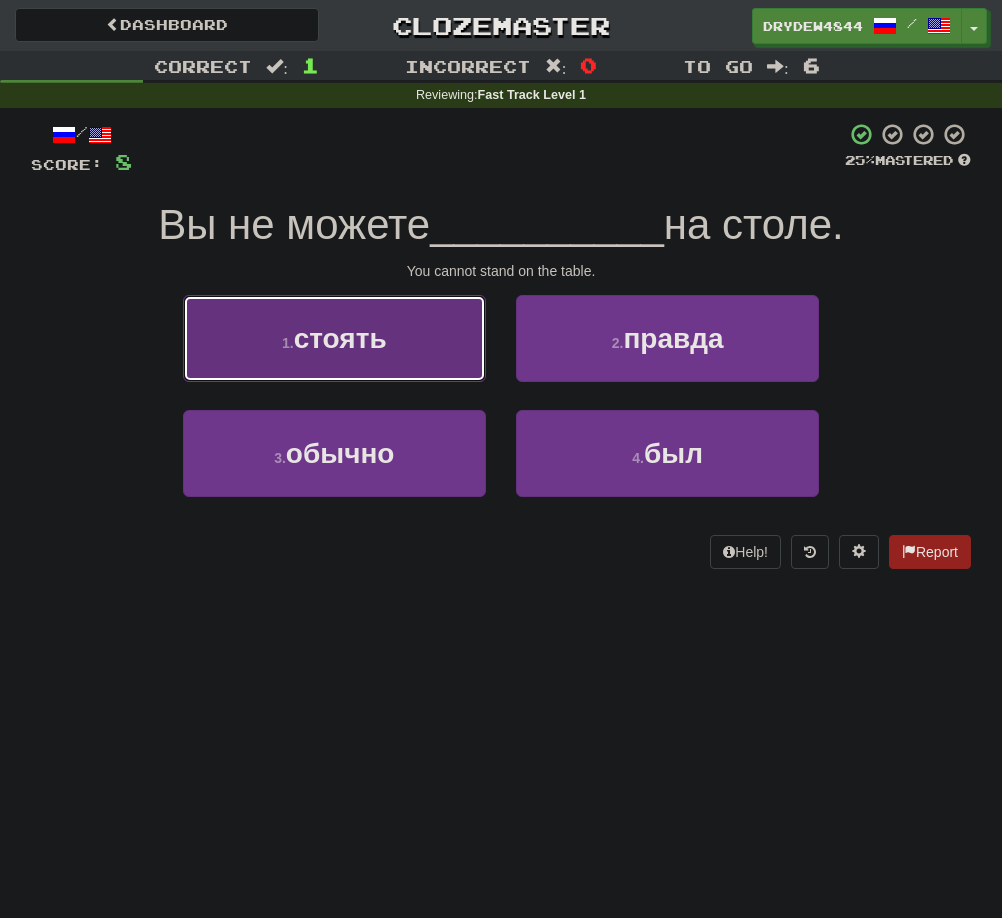 click on "1 .  стоять" at bounding box center [334, 338] 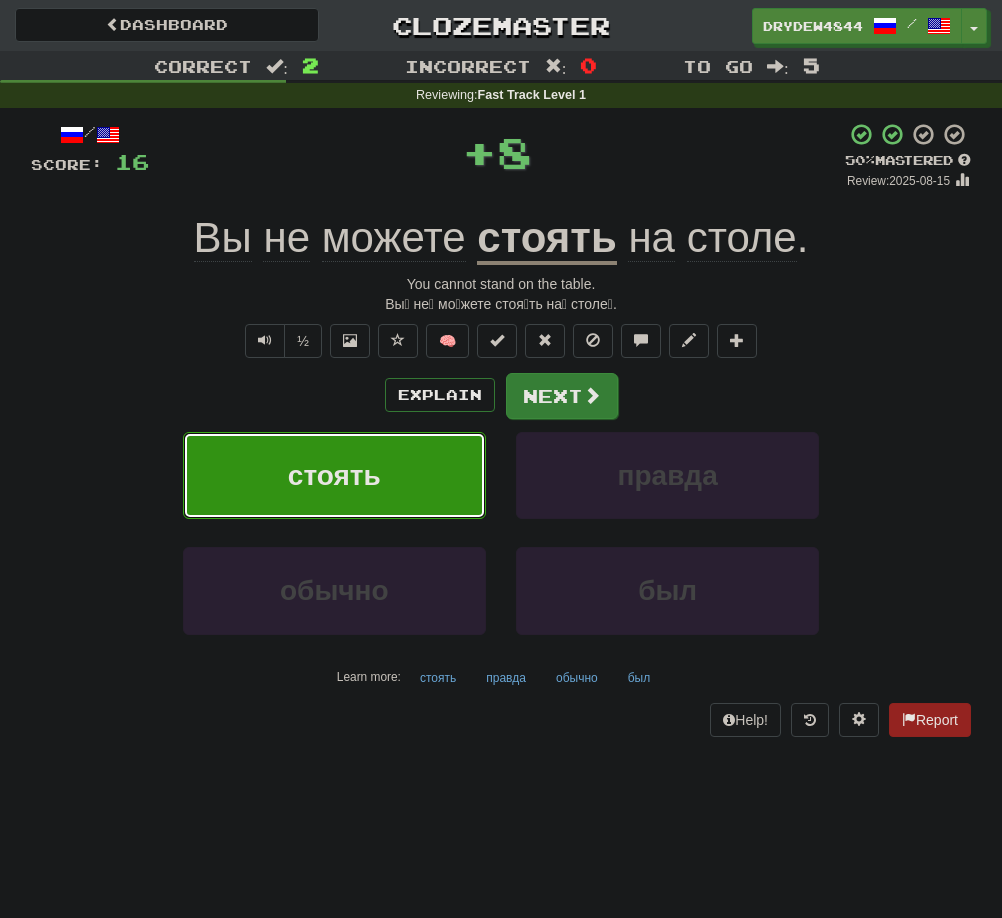 click at bounding box center (592, 395) 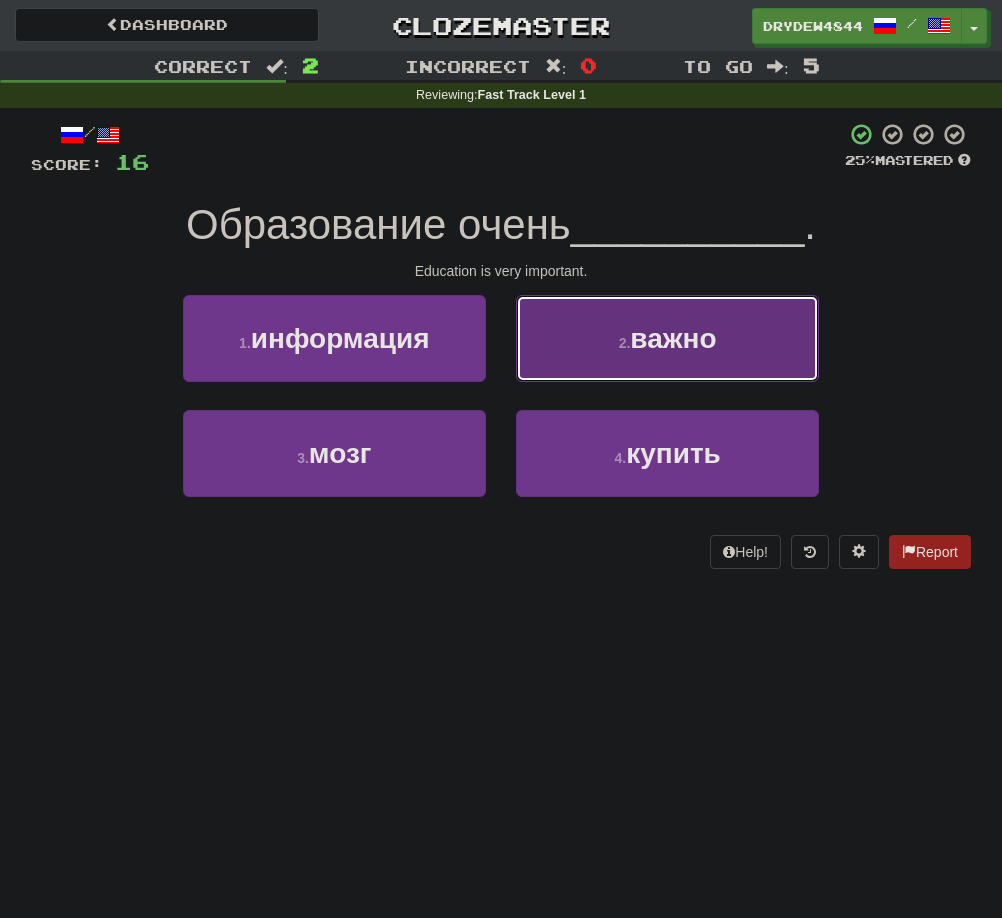 click on "2 .  важно" at bounding box center (667, 338) 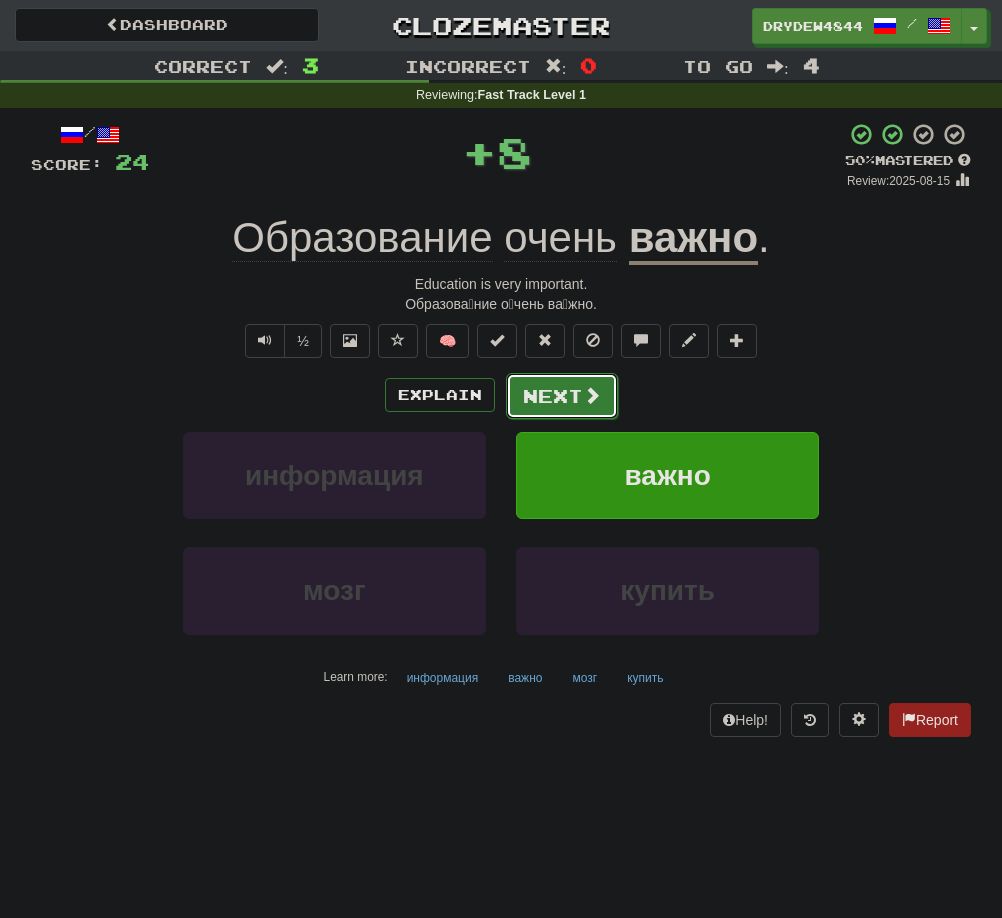 click on "Next" at bounding box center (562, 396) 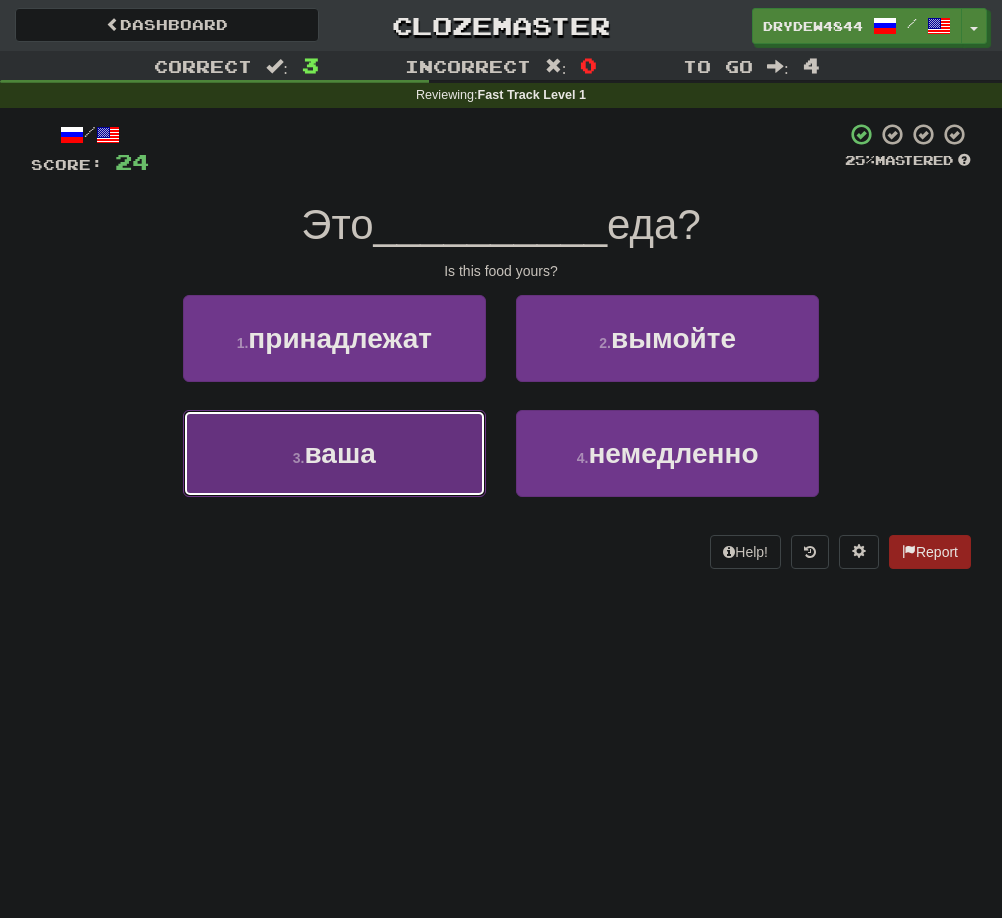 click on "ваша" at bounding box center (340, 453) 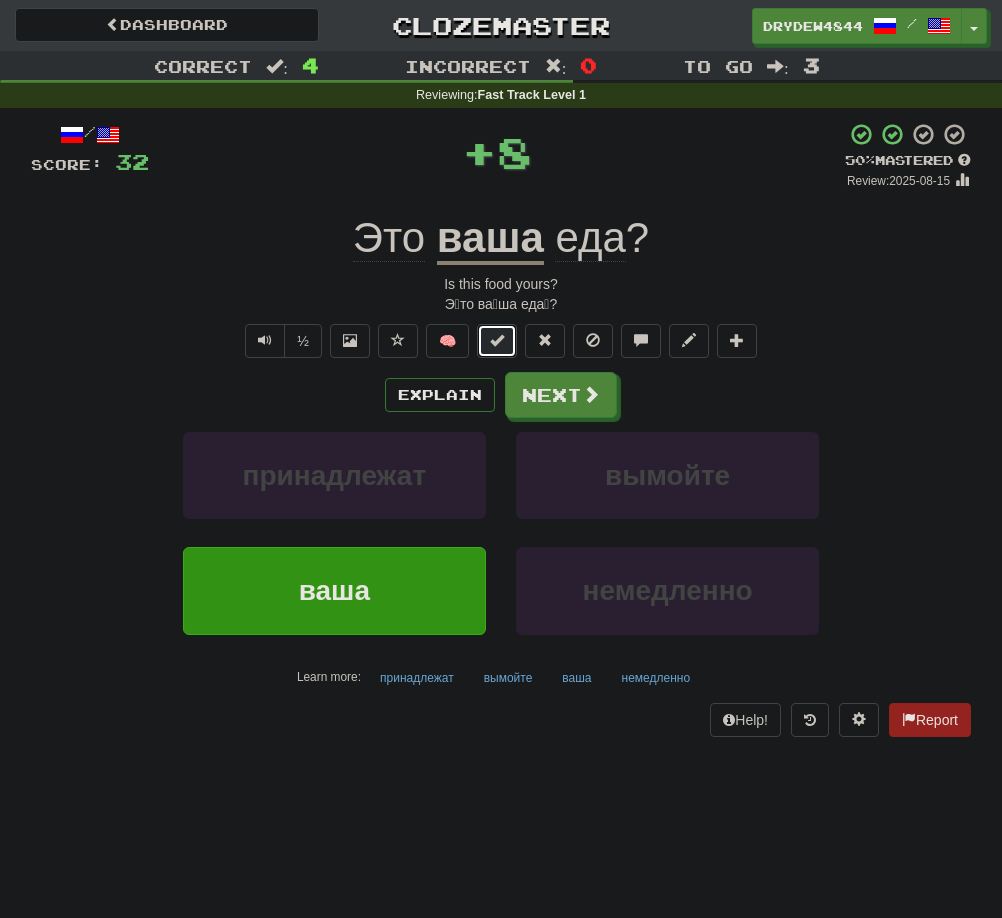click at bounding box center [497, 341] 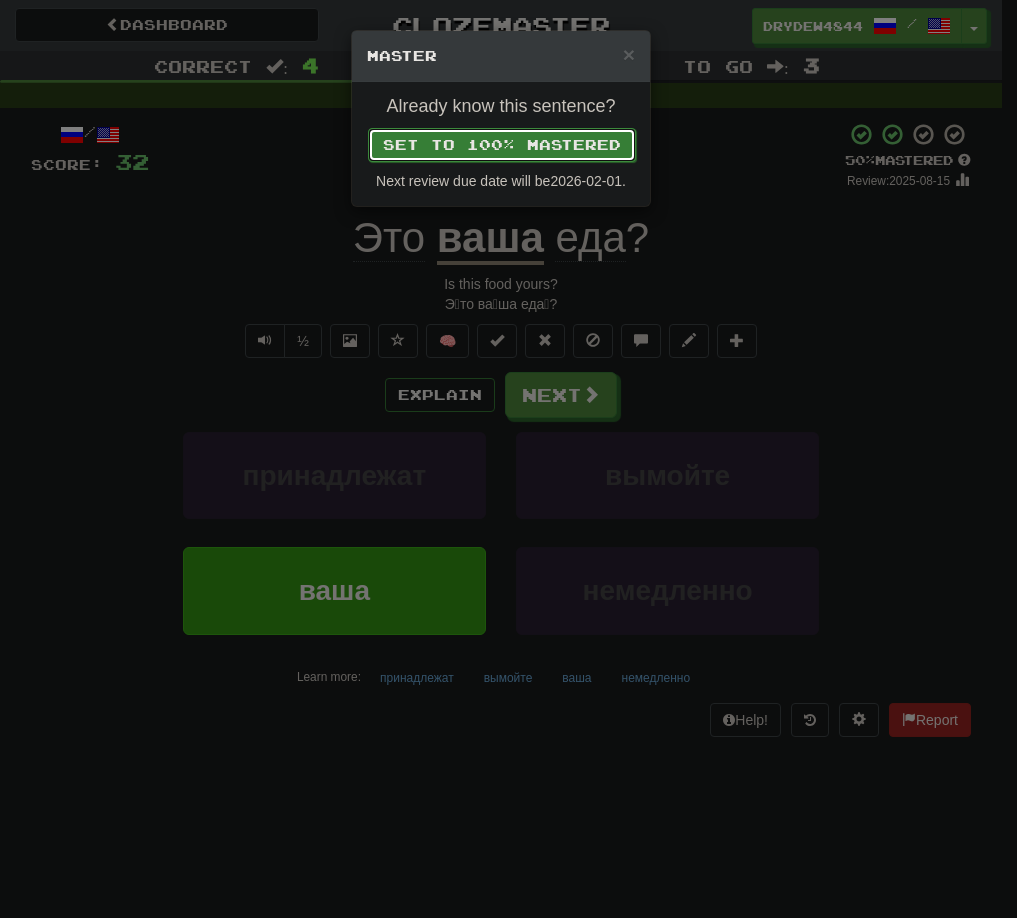 click on "Set to 100% Mastered" at bounding box center (502, 145) 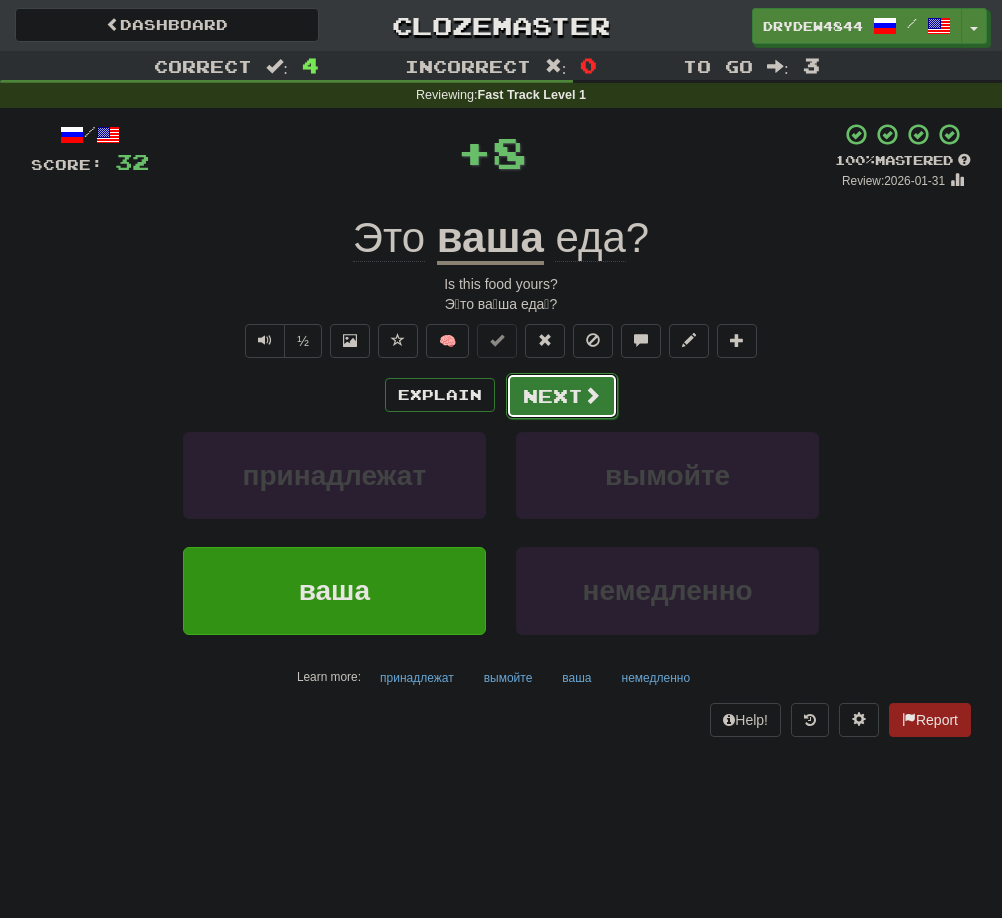 click on "Next" at bounding box center [562, 396] 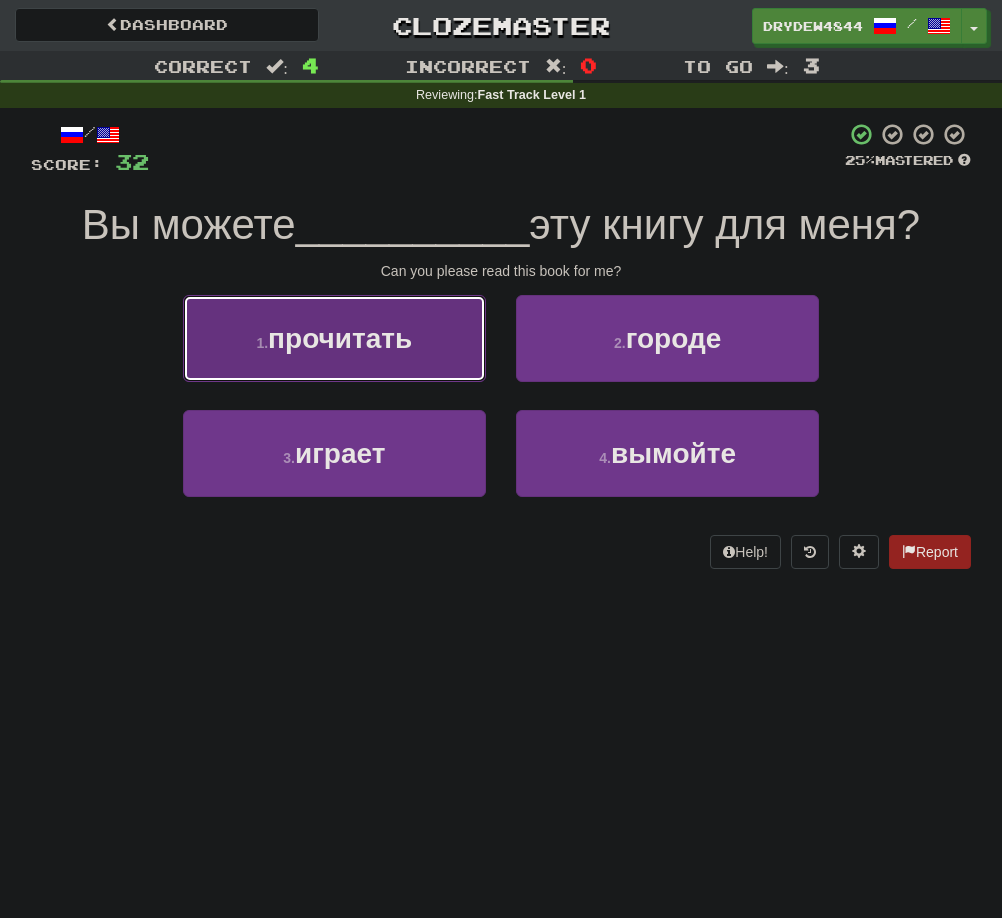 click on "1 .  прочитать" at bounding box center [334, 338] 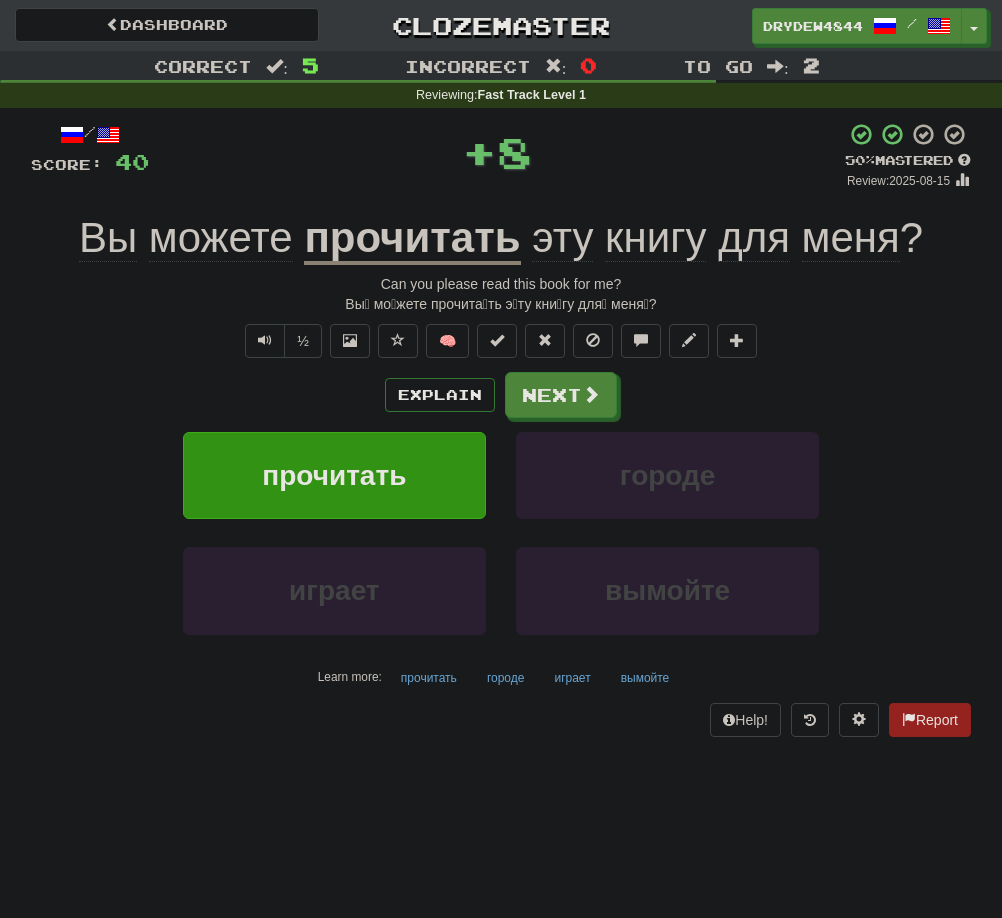 click on "прочитать" at bounding box center [412, 239] 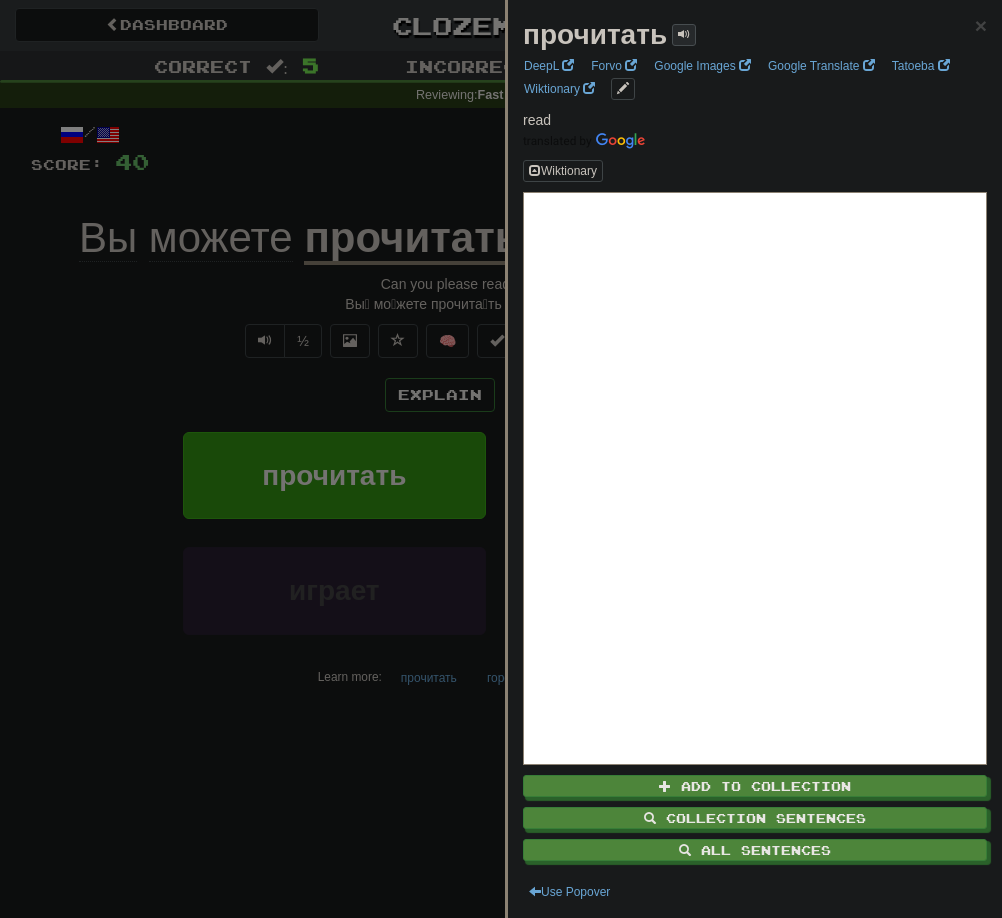 click at bounding box center [684, 34] 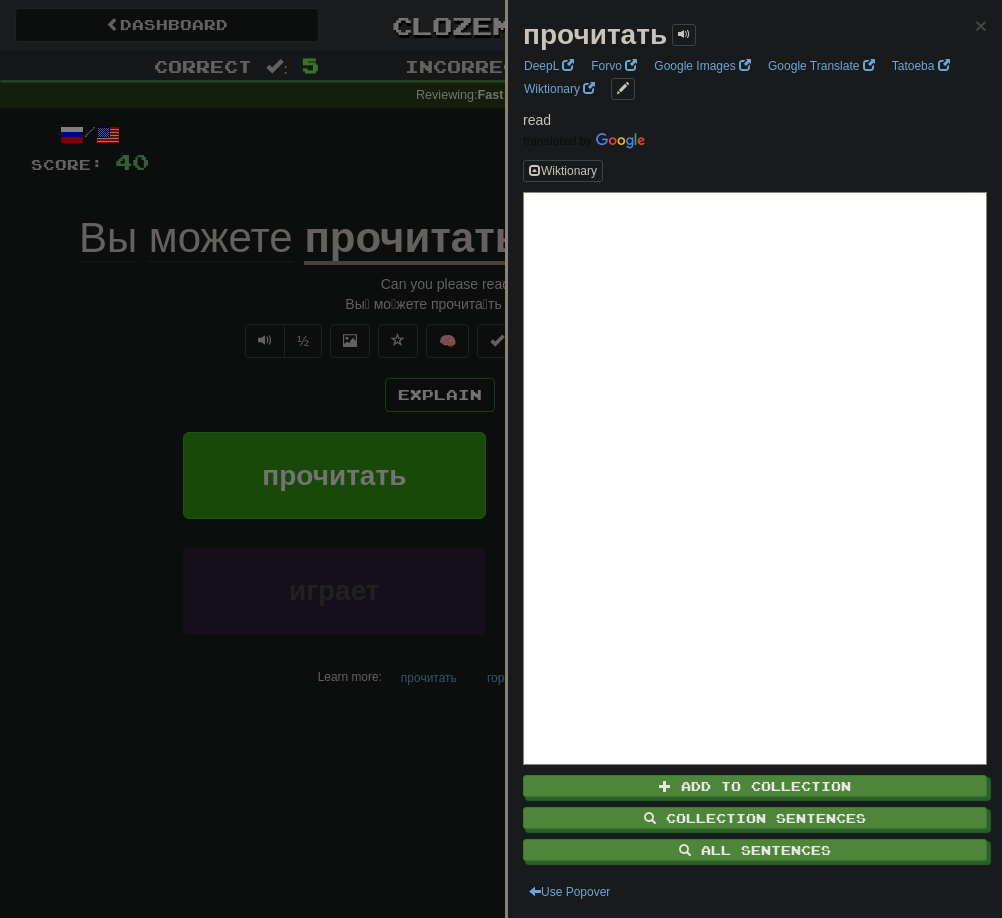 click at bounding box center [501, 459] 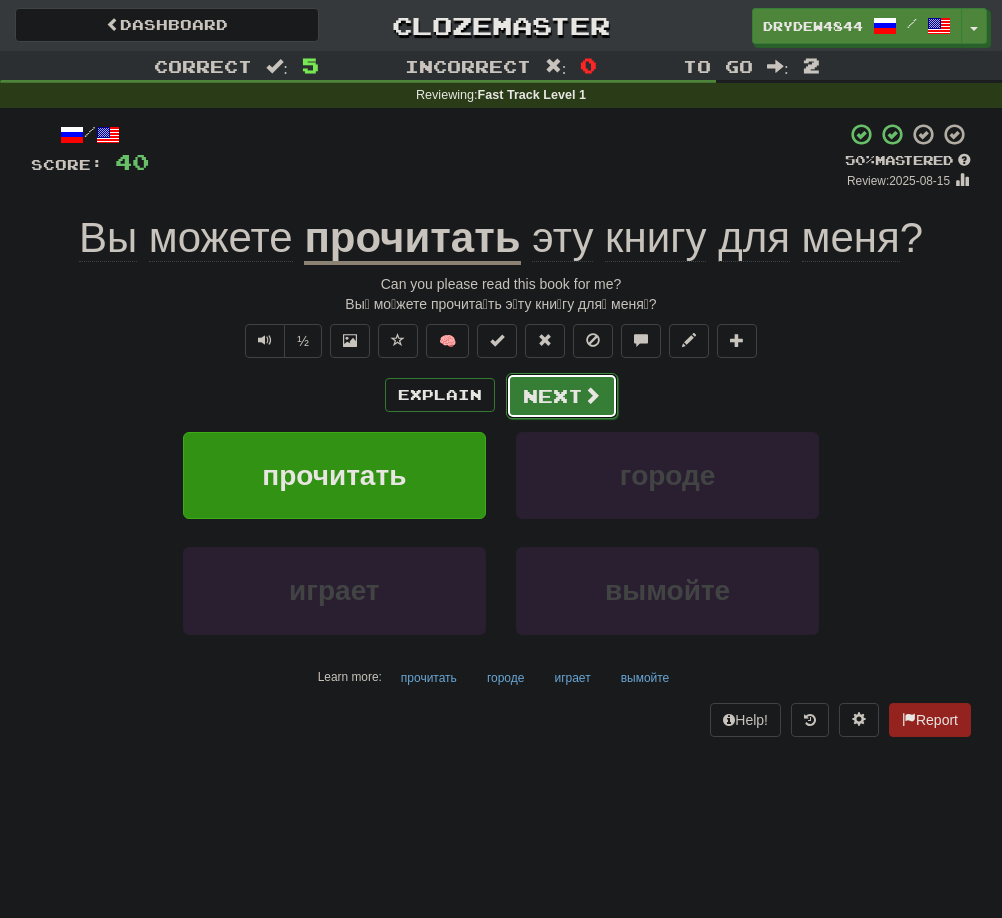 click on "Next" at bounding box center (562, 396) 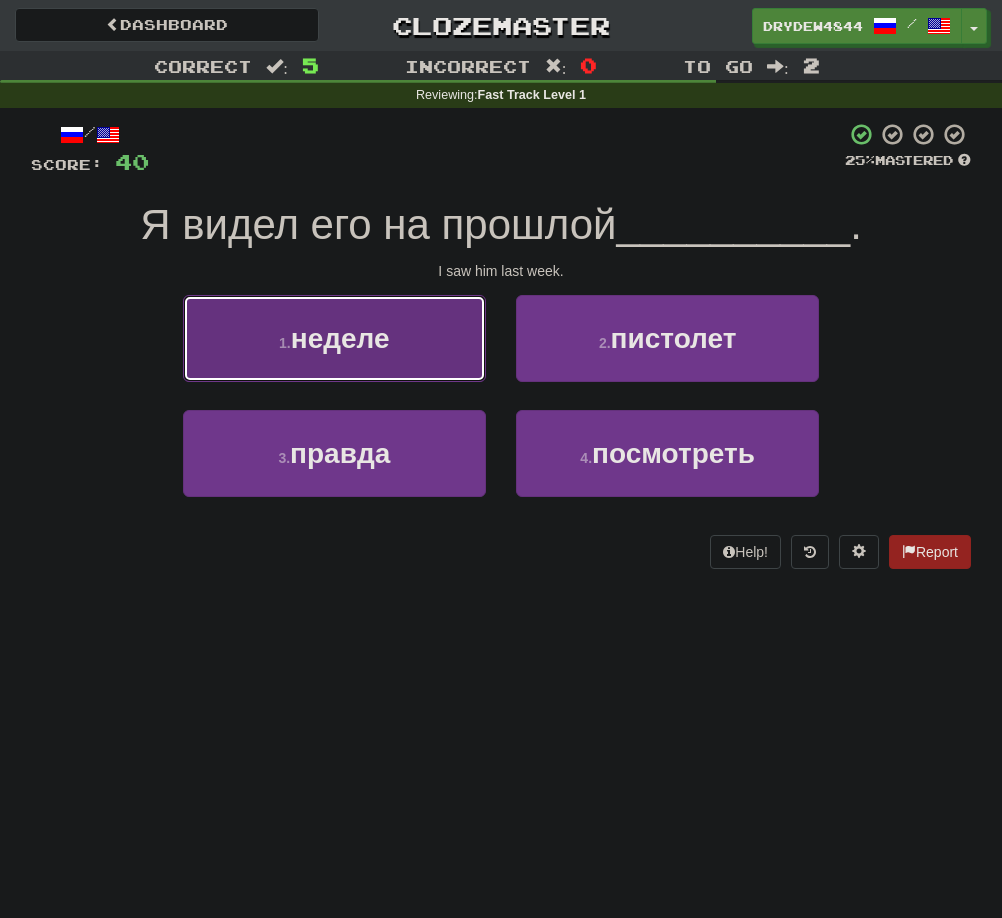 click on "неделе" at bounding box center [340, 338] 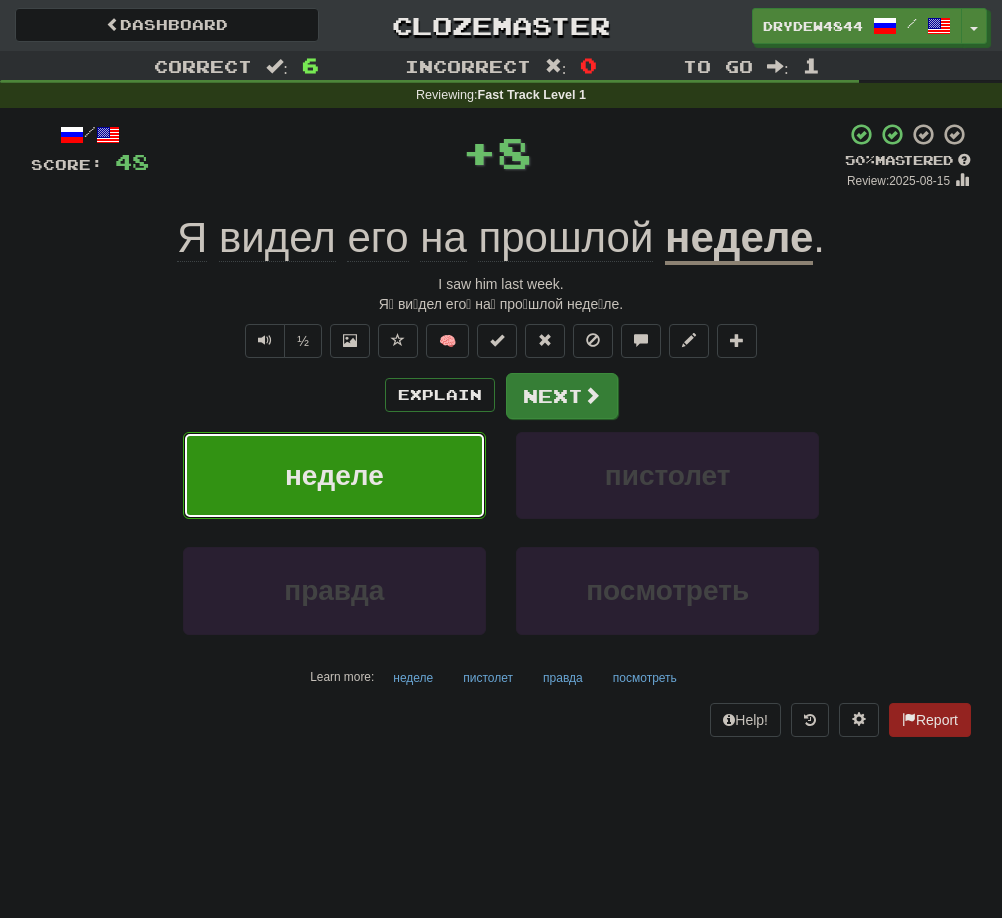click at bounding box center [592, 395] 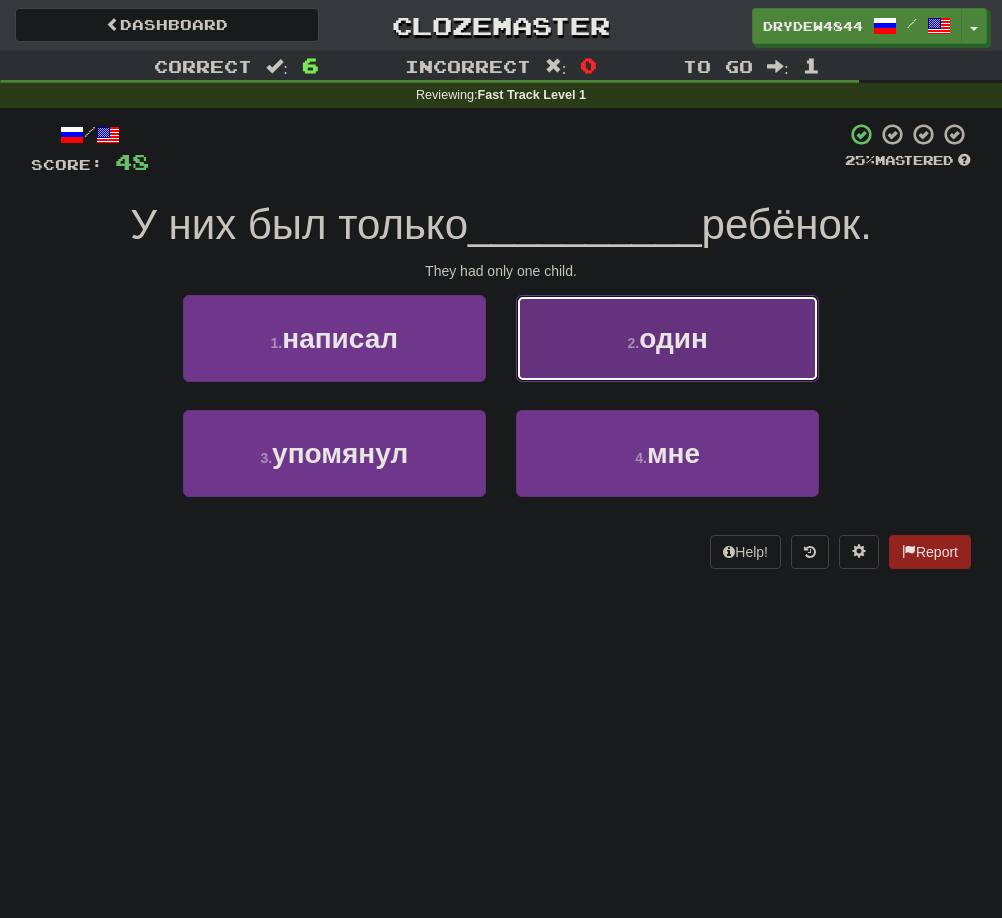 click on "2 .  один" at bounding box center [667, 338] 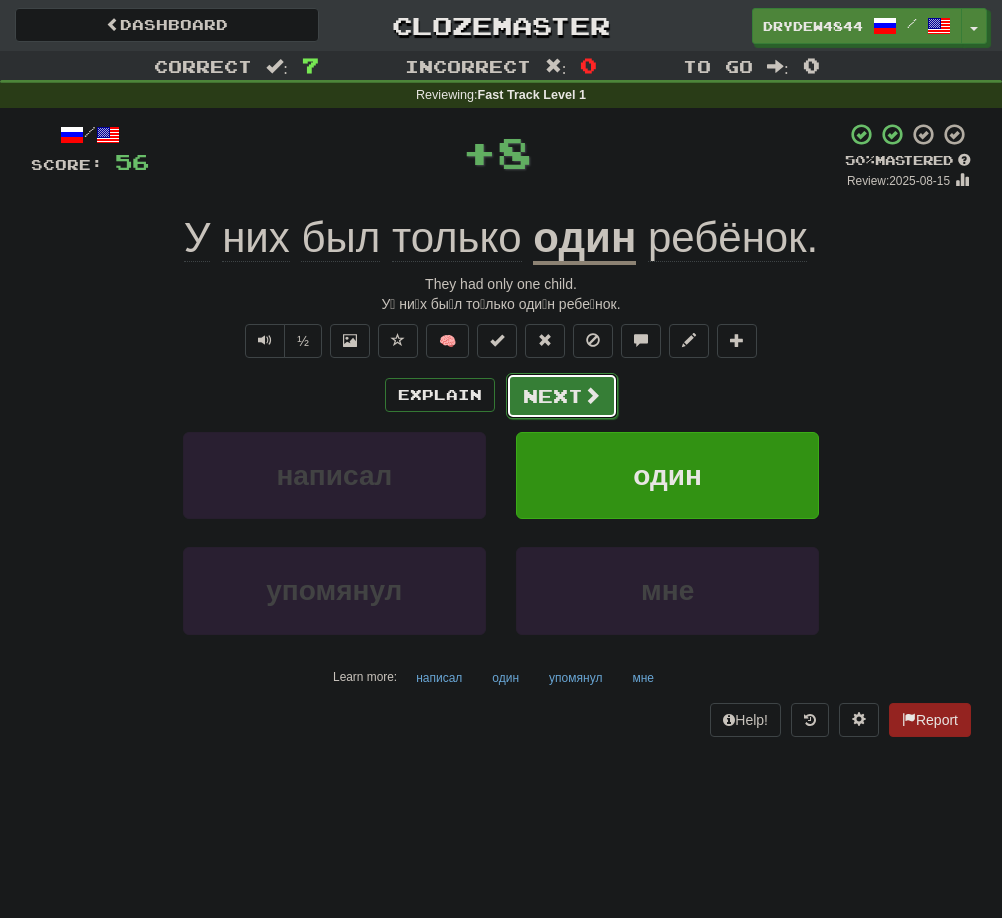 click on "Next" at bounding box center [562, 396] 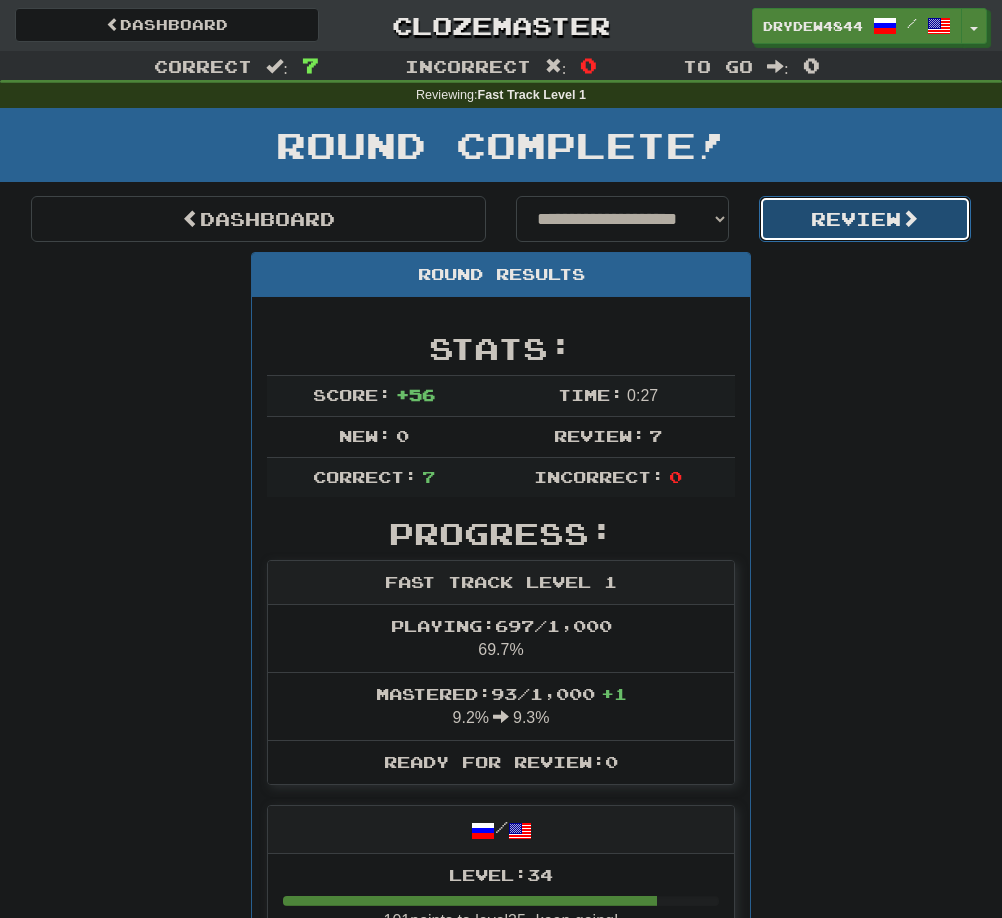 click on "Review" at bounding box center (865, 219) 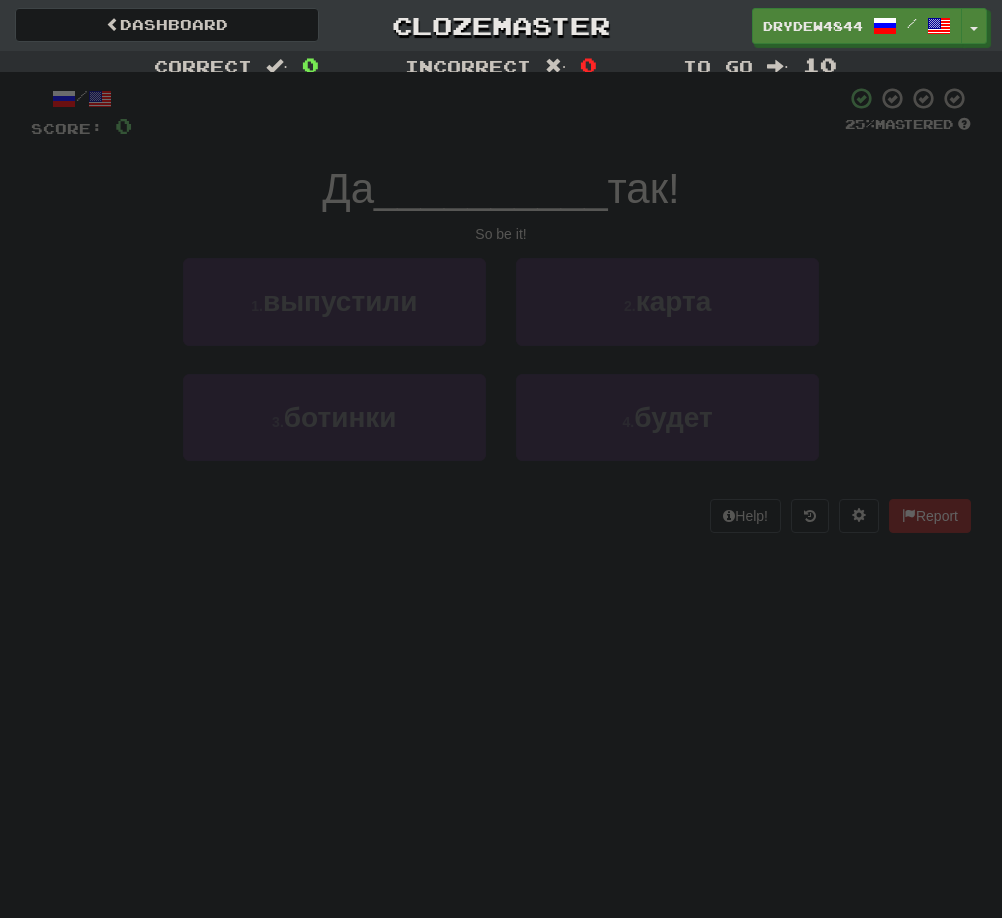 scroll, scrollTop: 0, scrollLeft: 0, axis: both 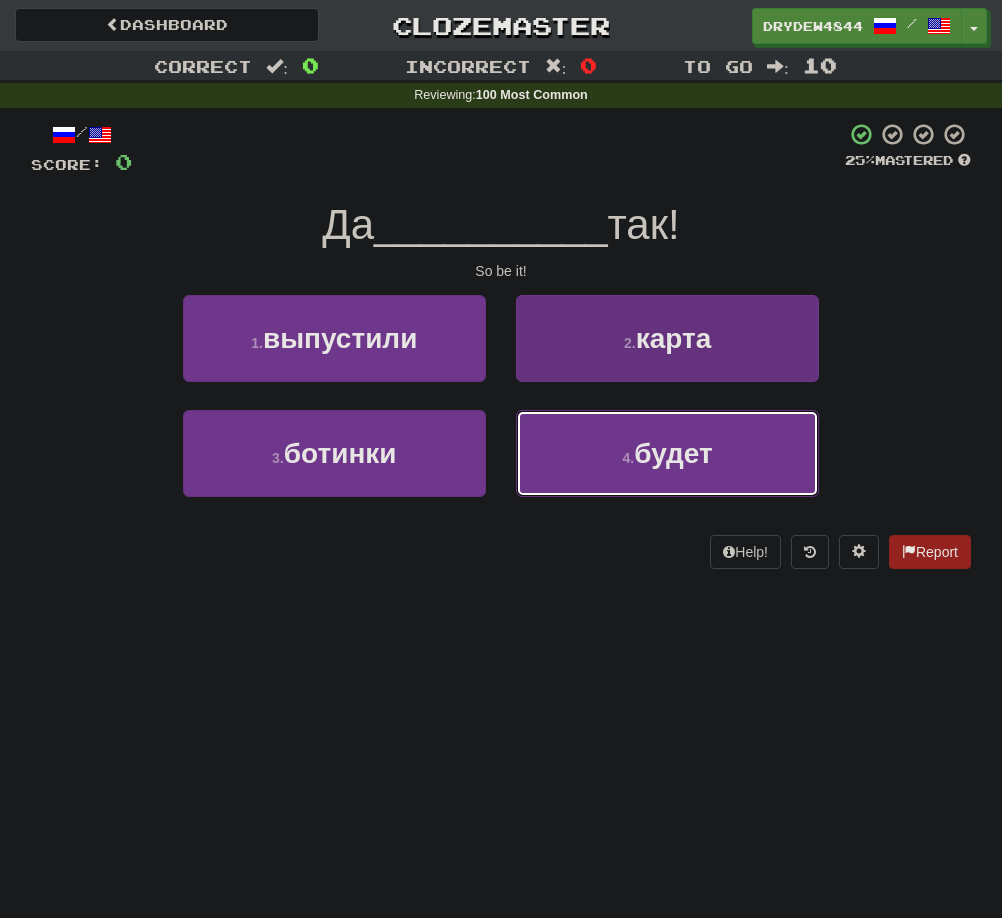 click on "4 .  будет" at bounding box center [667, 453] 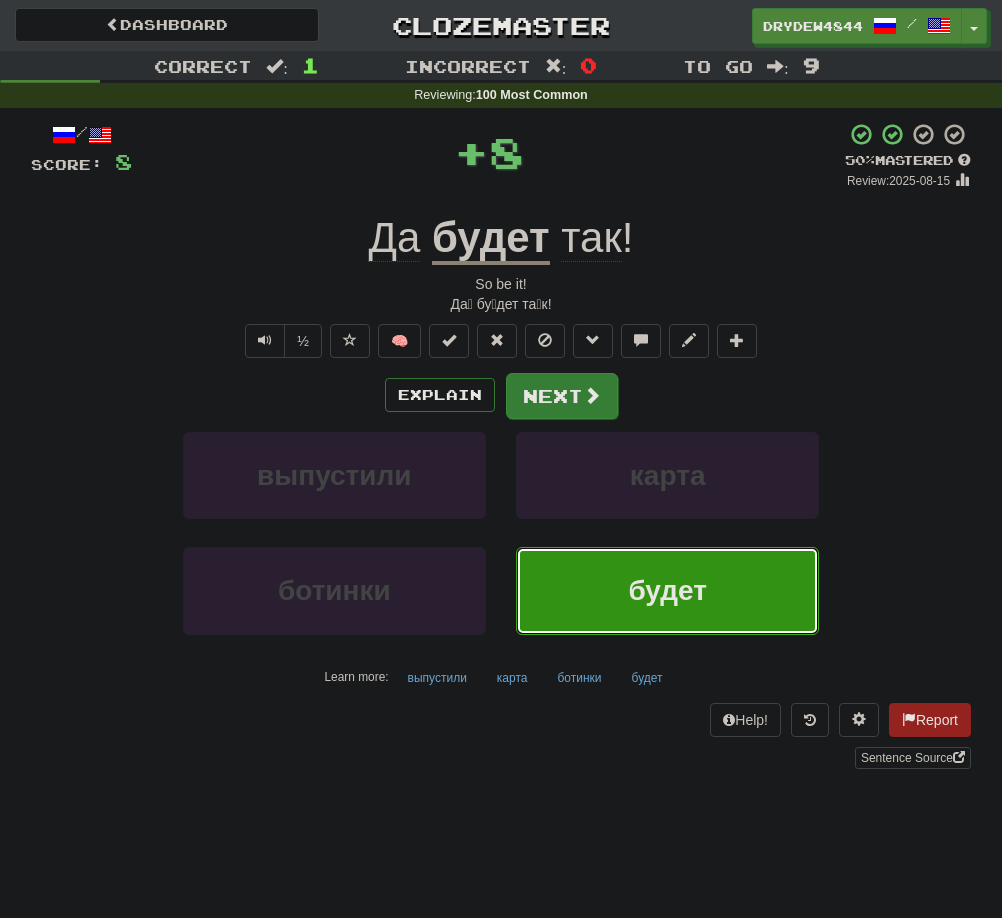 click at bounding box center [592, 395] 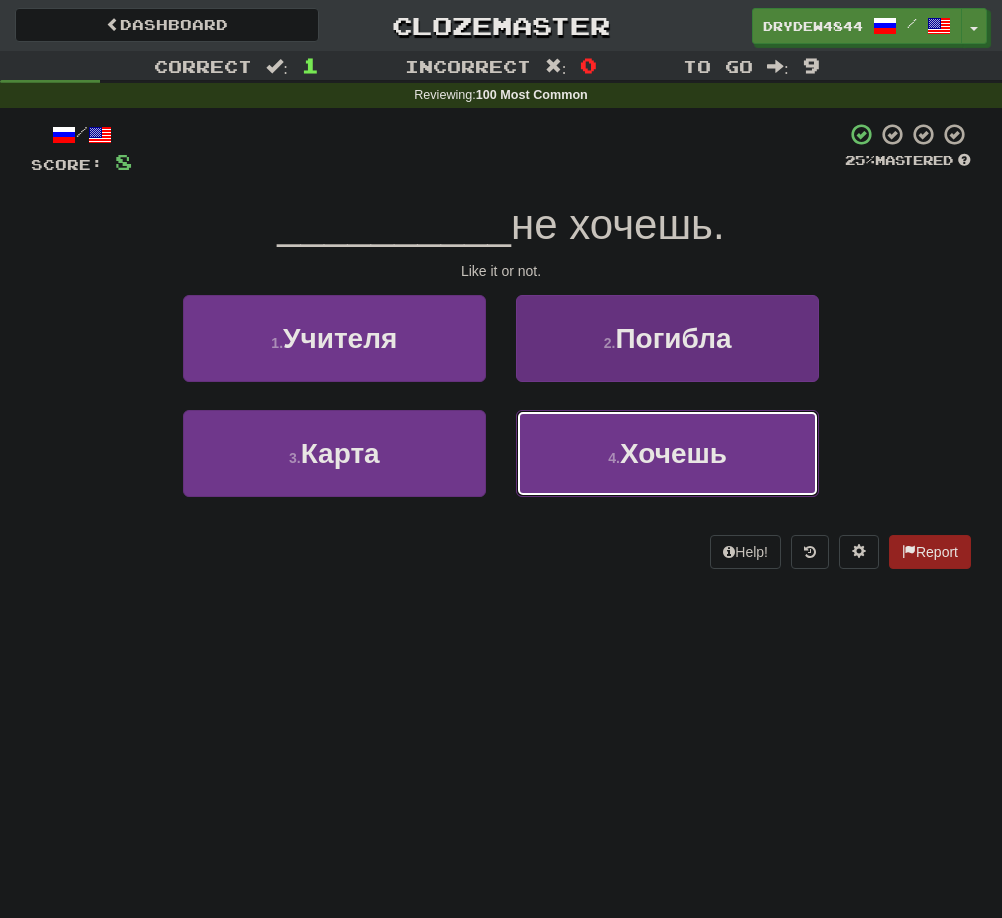 click on "4 .  Хочешь" at bounding box center (667, 453) 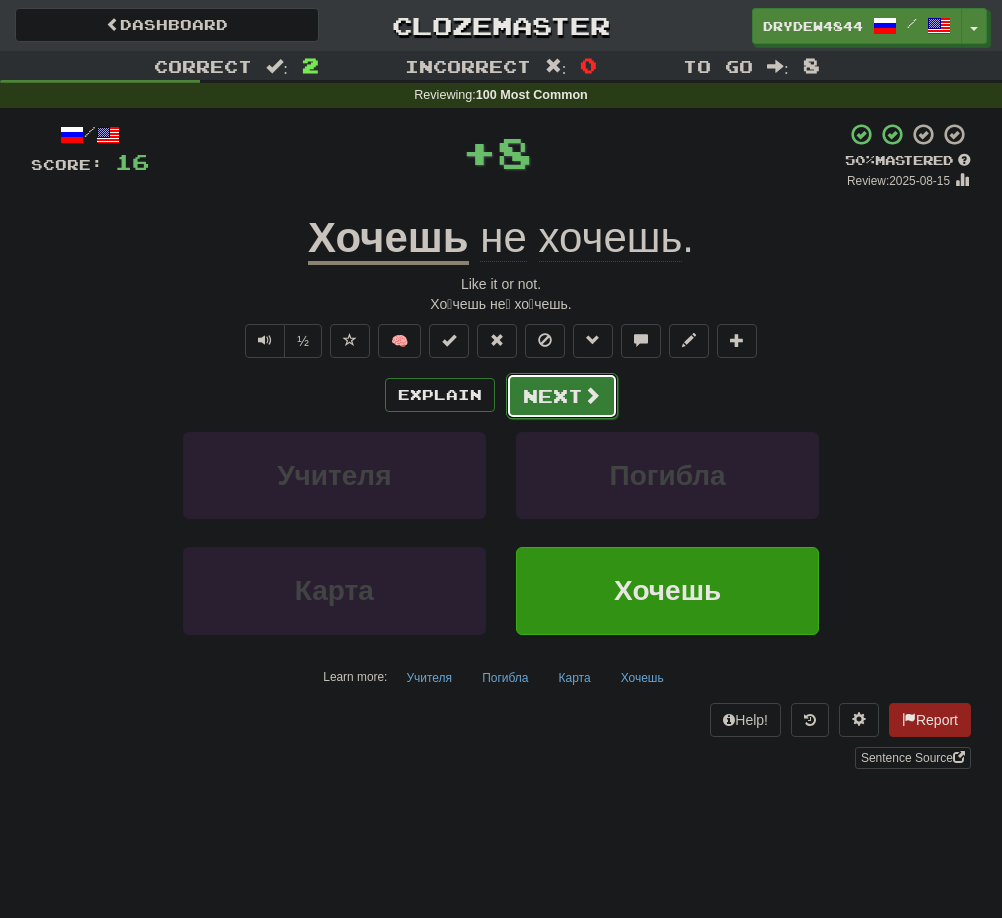 click on "Next" at bounding box center (562, 396) 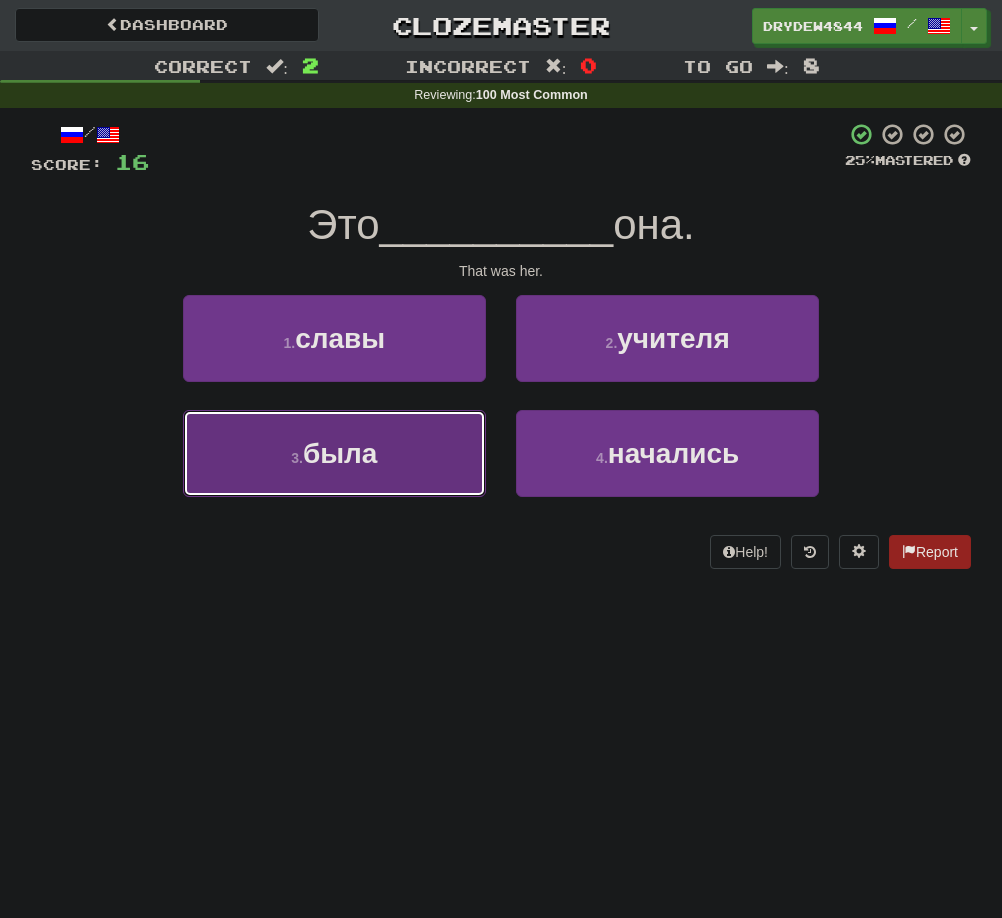 click on "была" at bounding box center (340, 453) 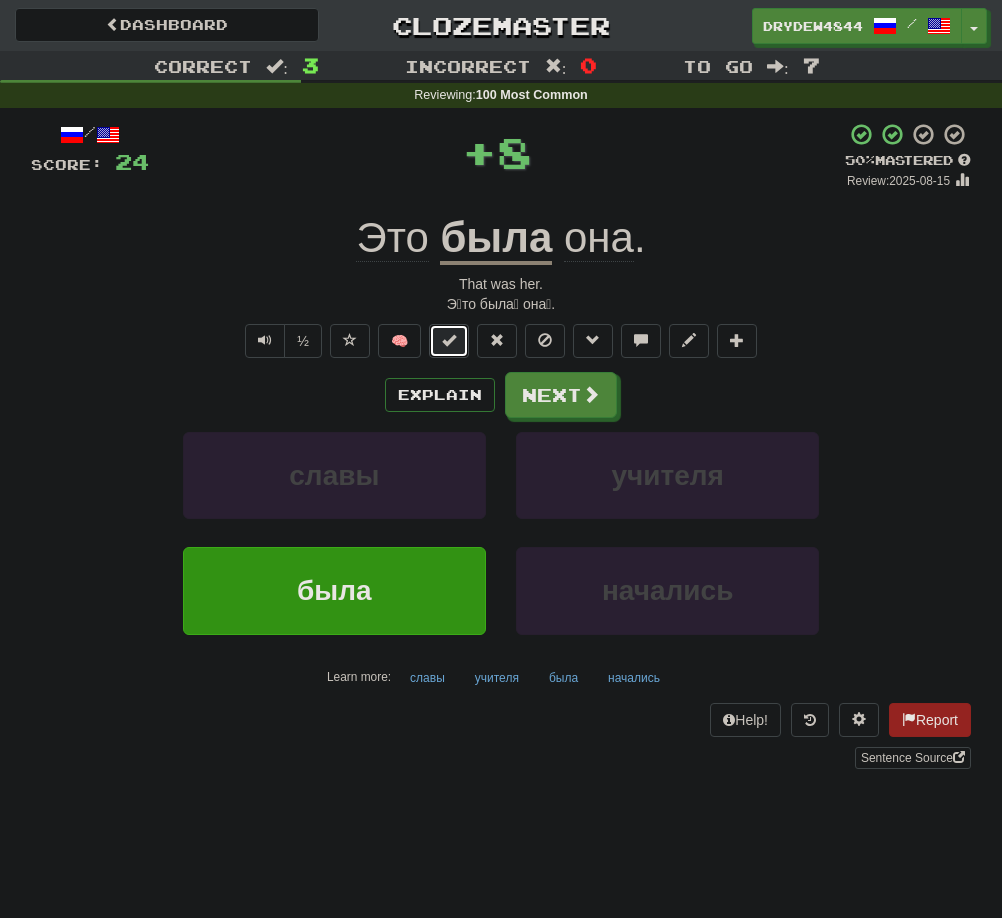 click at bounding box center [449, 341] 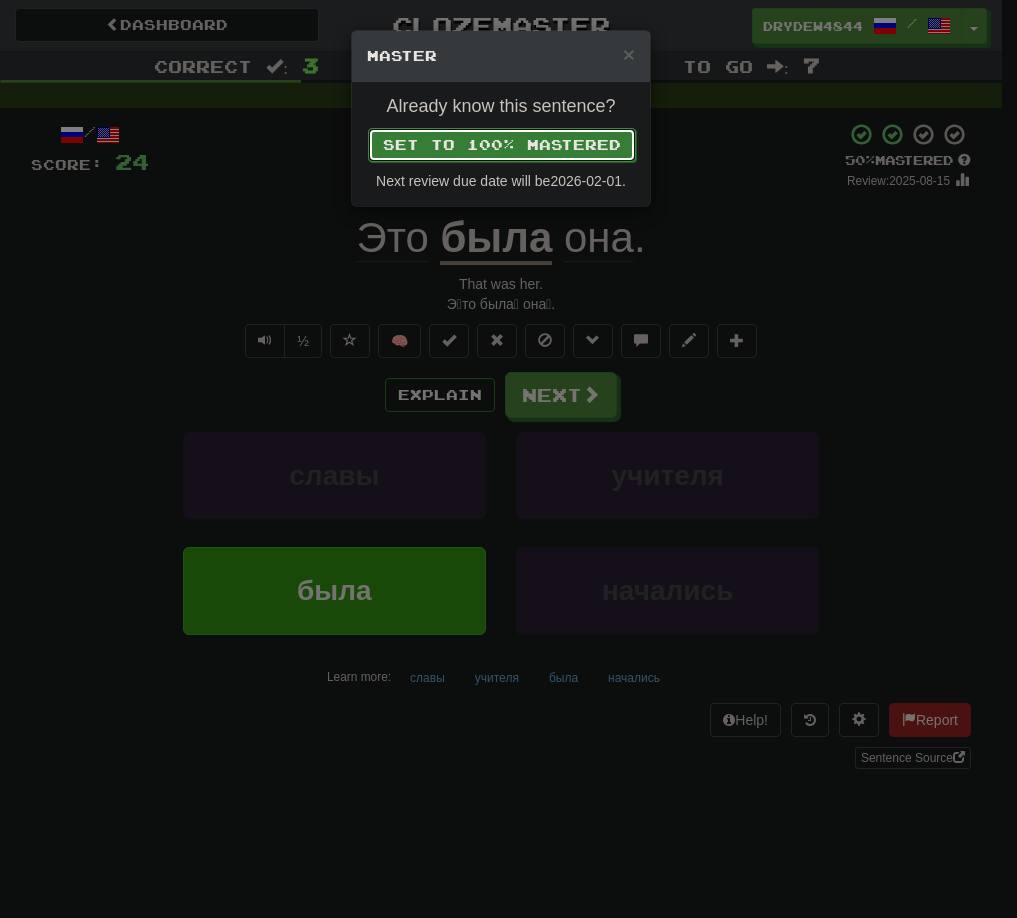 click on "Set to 100% Mastered" at bounding box center [502, 145] 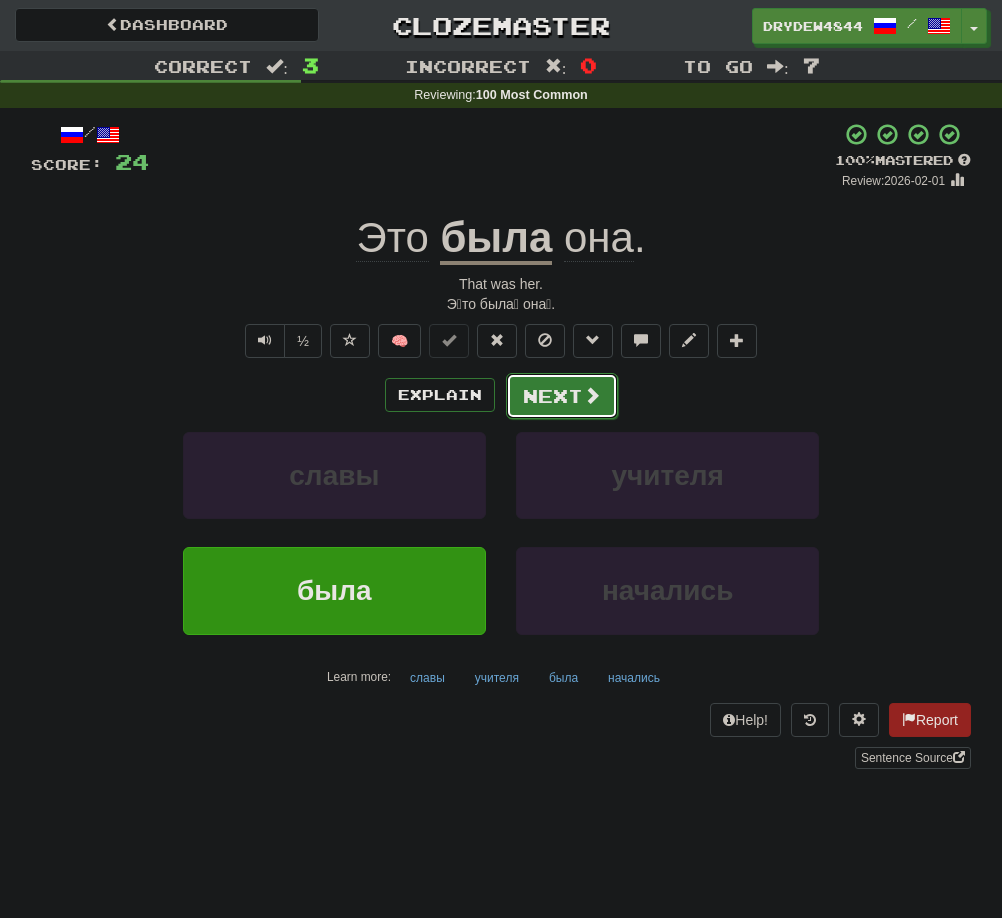 click on "Next" at bounding box center [562, 396] 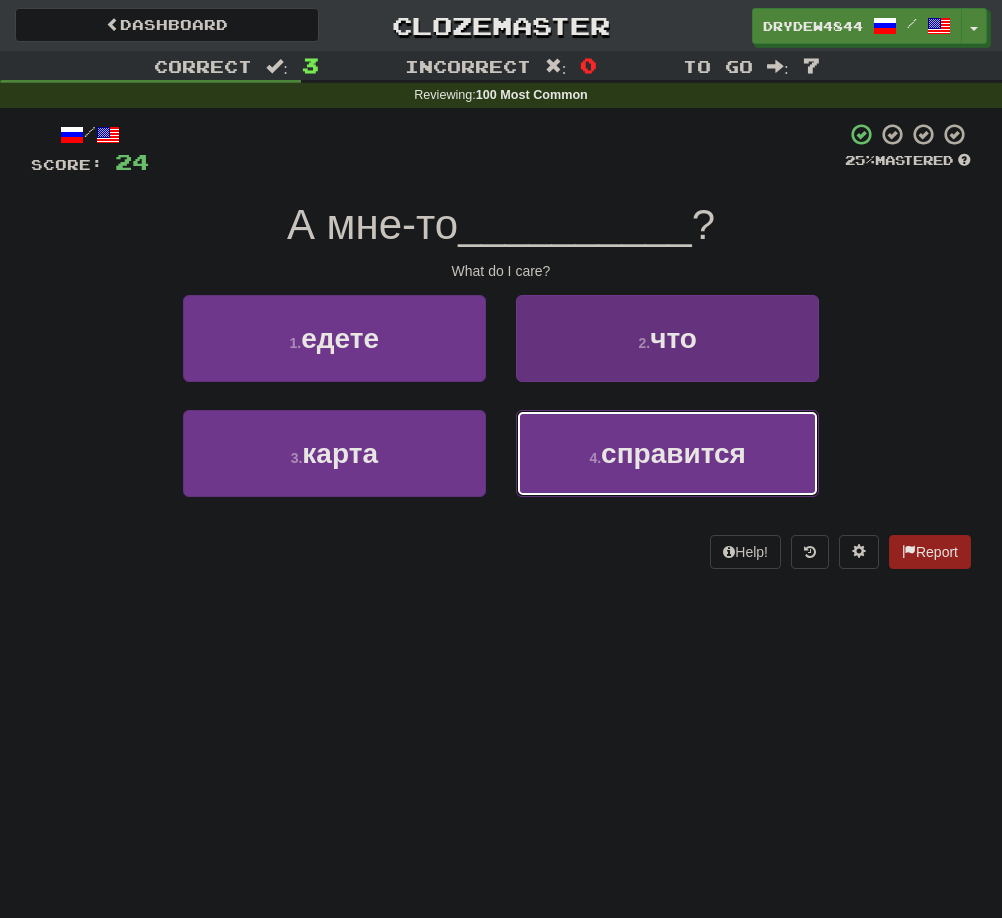 click on "4 .  справится" at bounding box center (667, 453) 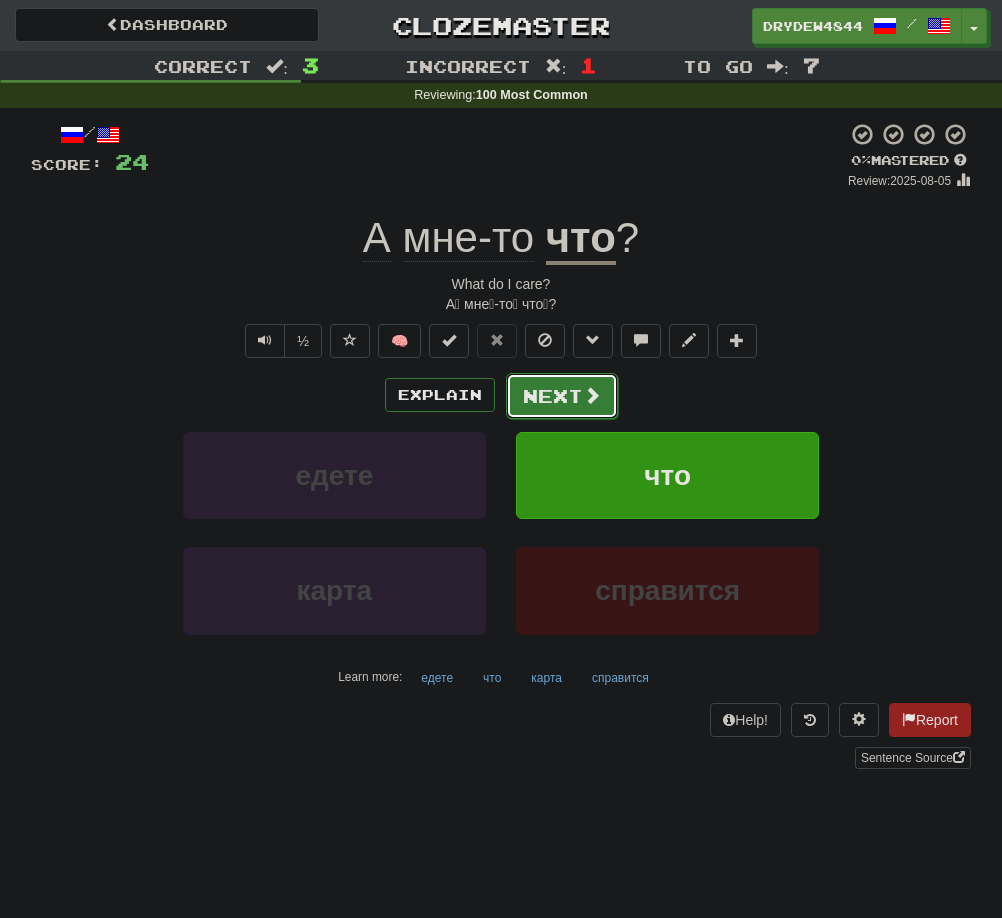click on "Next" at bounding box center [562, 396] 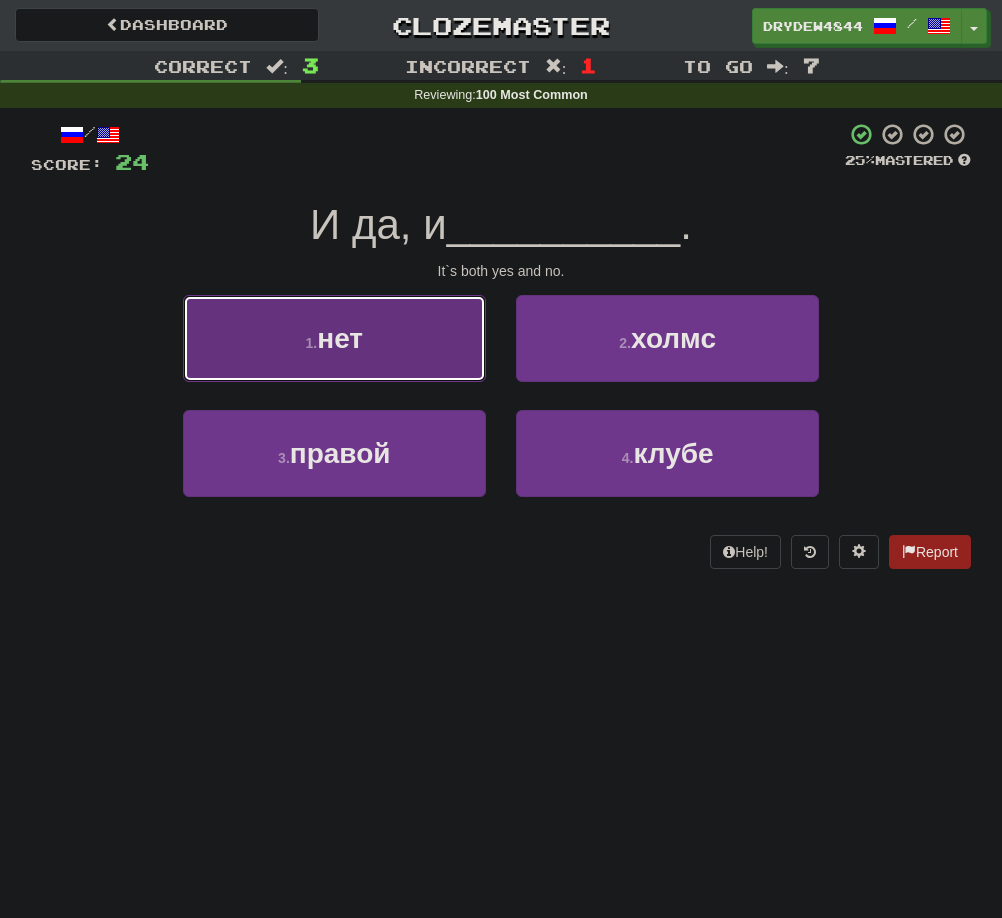 click on "1 .  нет" at bounding box center (334, 338) 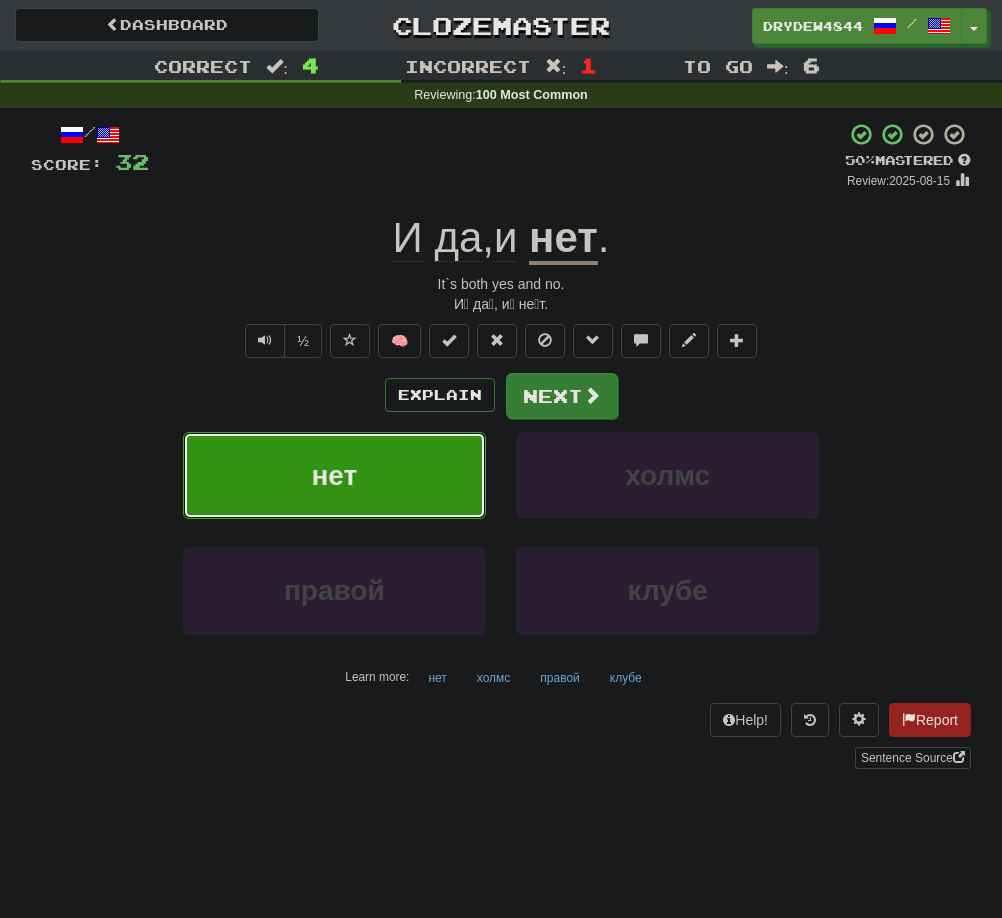 click at bounding box center (592, 395) 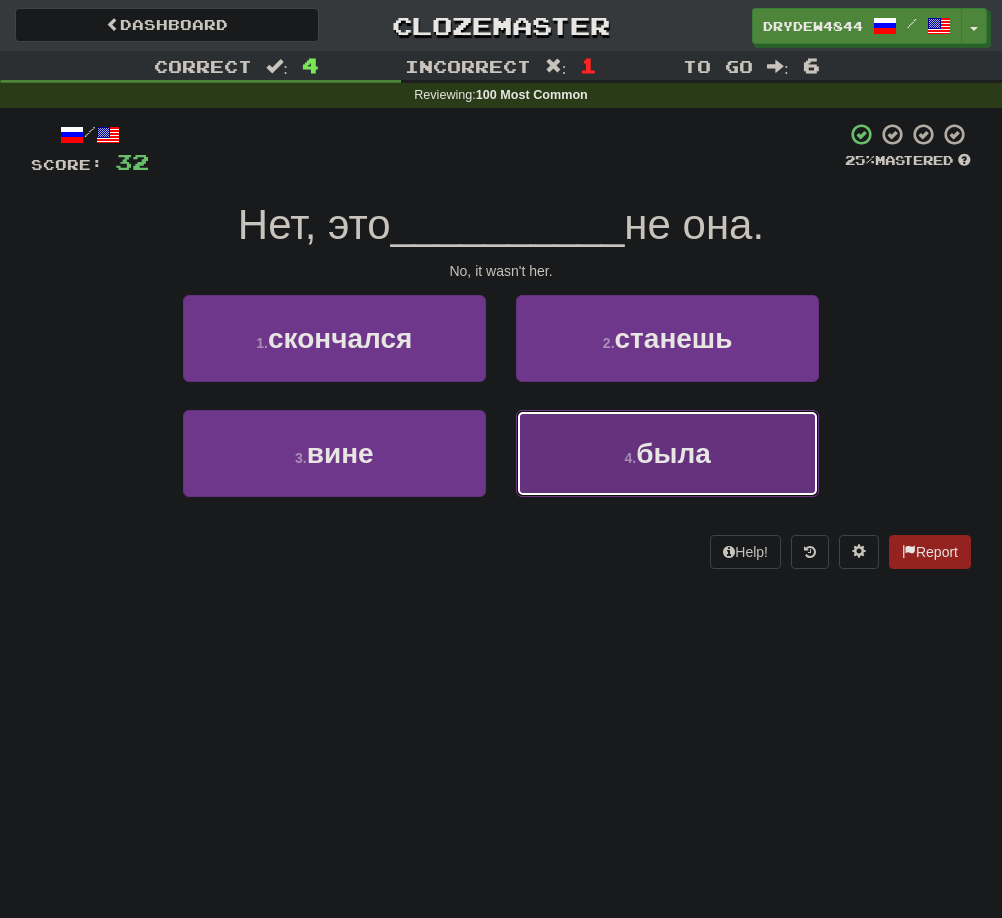 click on "4 .  была" at bounding box center [667, 453] 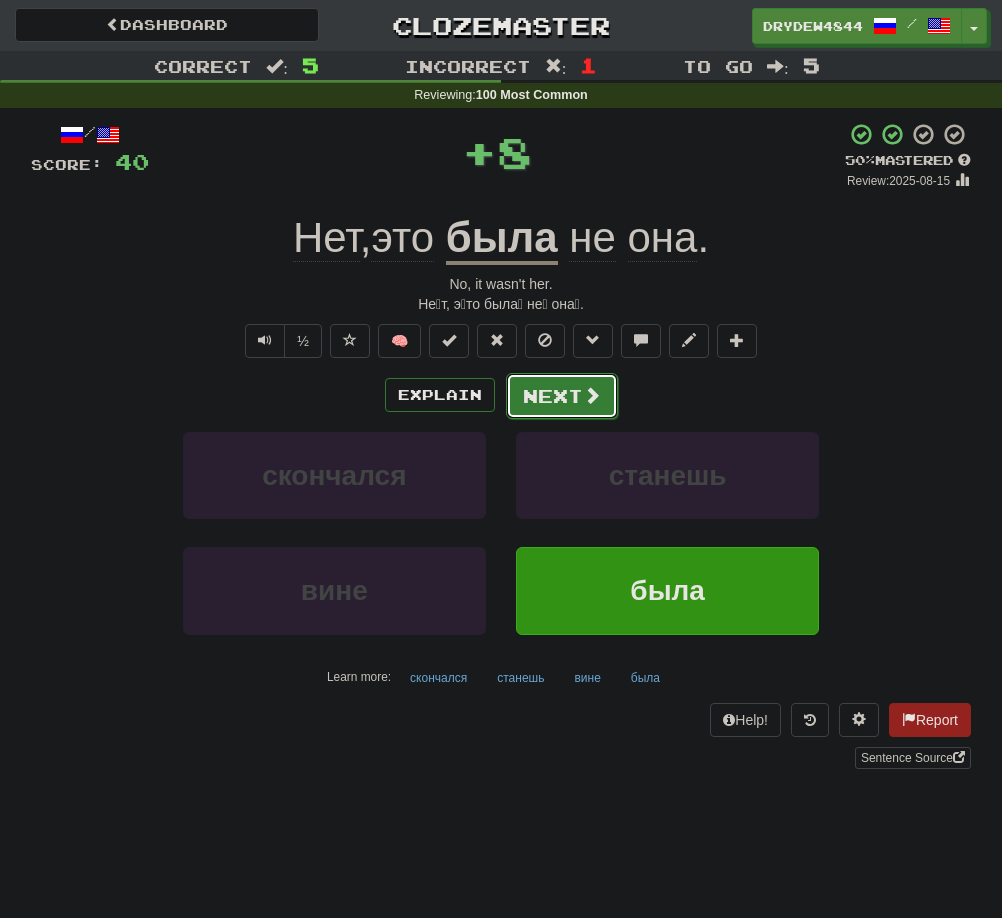 click on "Next" at bounding box center [562, 396] 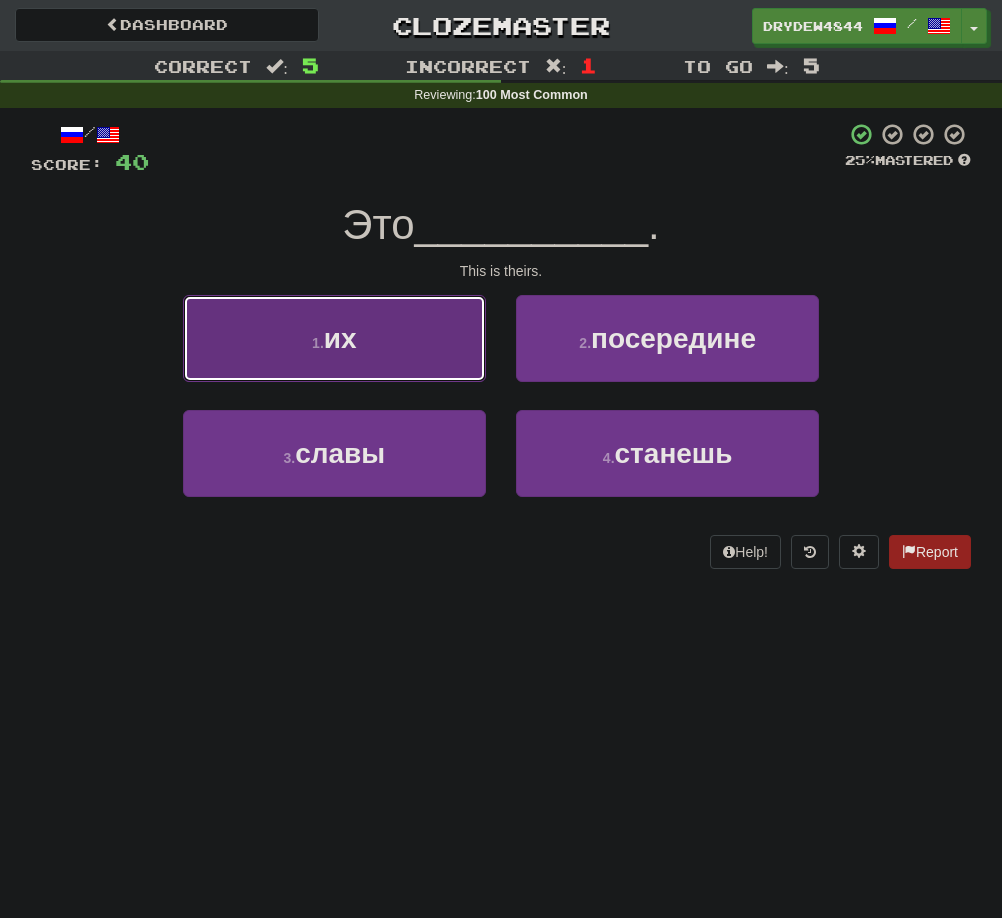 click on "1 .  их" at bounding box center (334, 338) 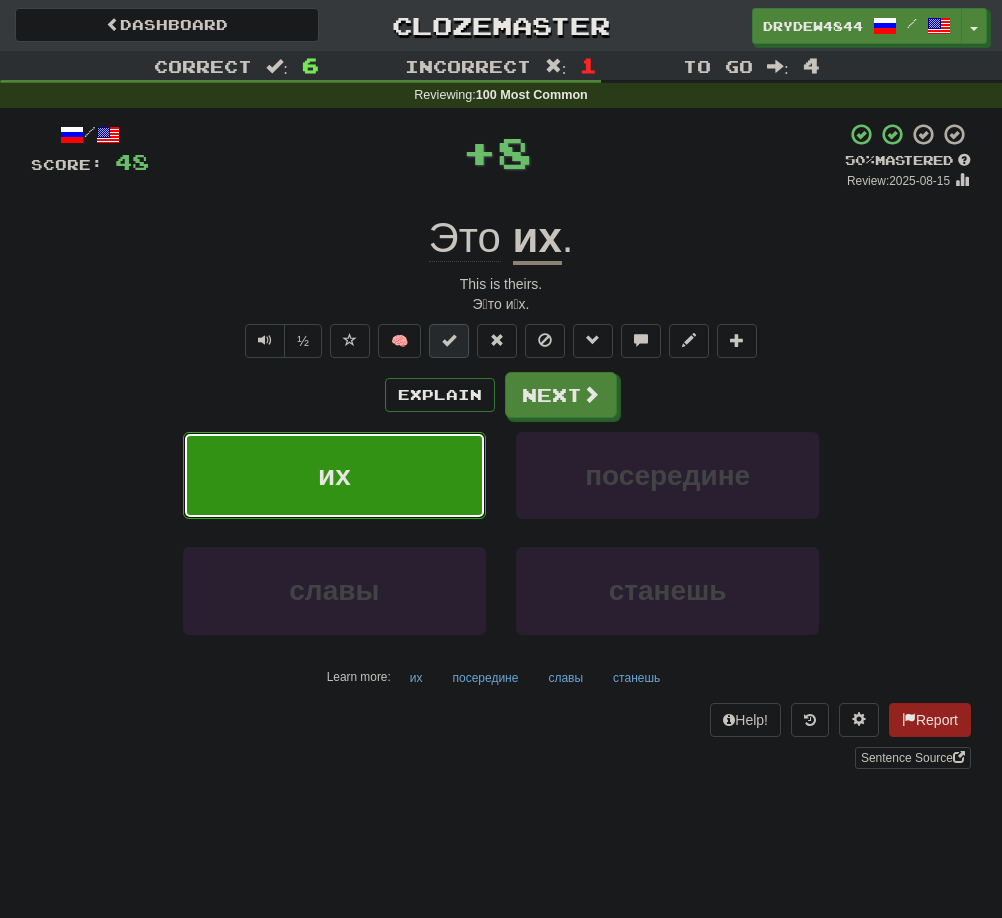 click at bounding box center [449, 340] 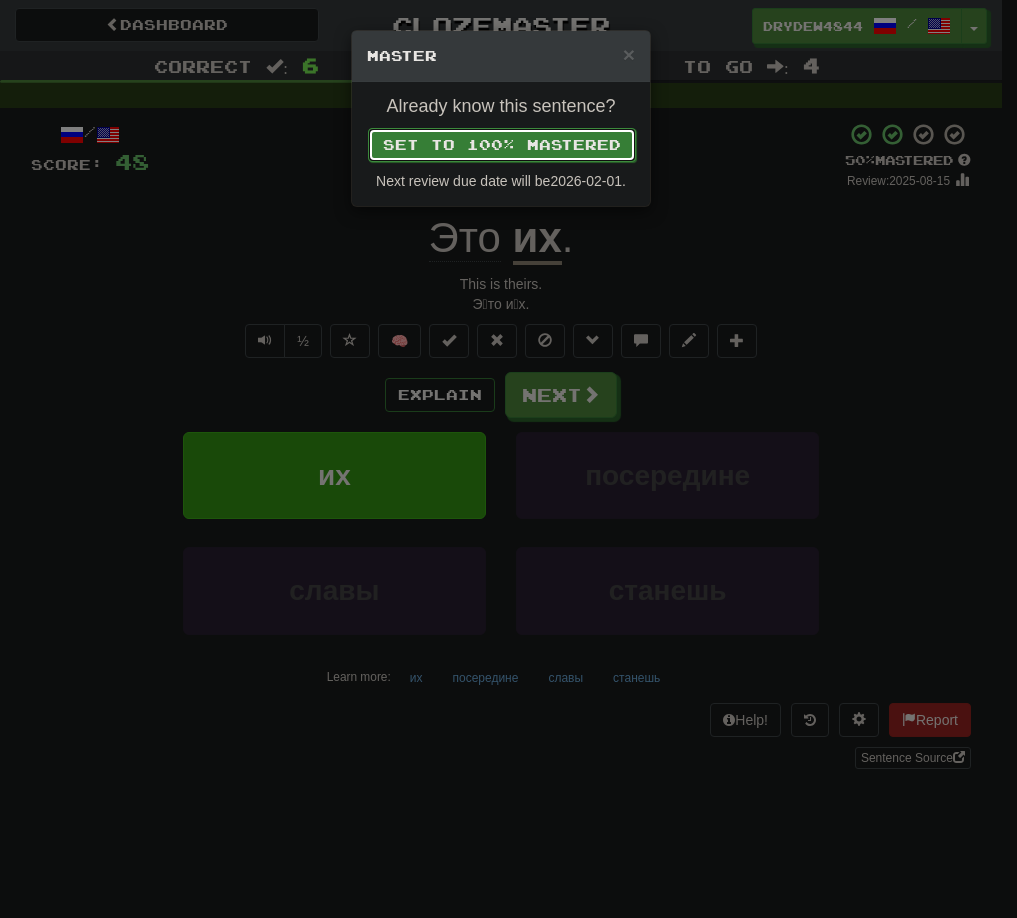 click on "Set to 100% Mastered" at bounding box center (502, 145) 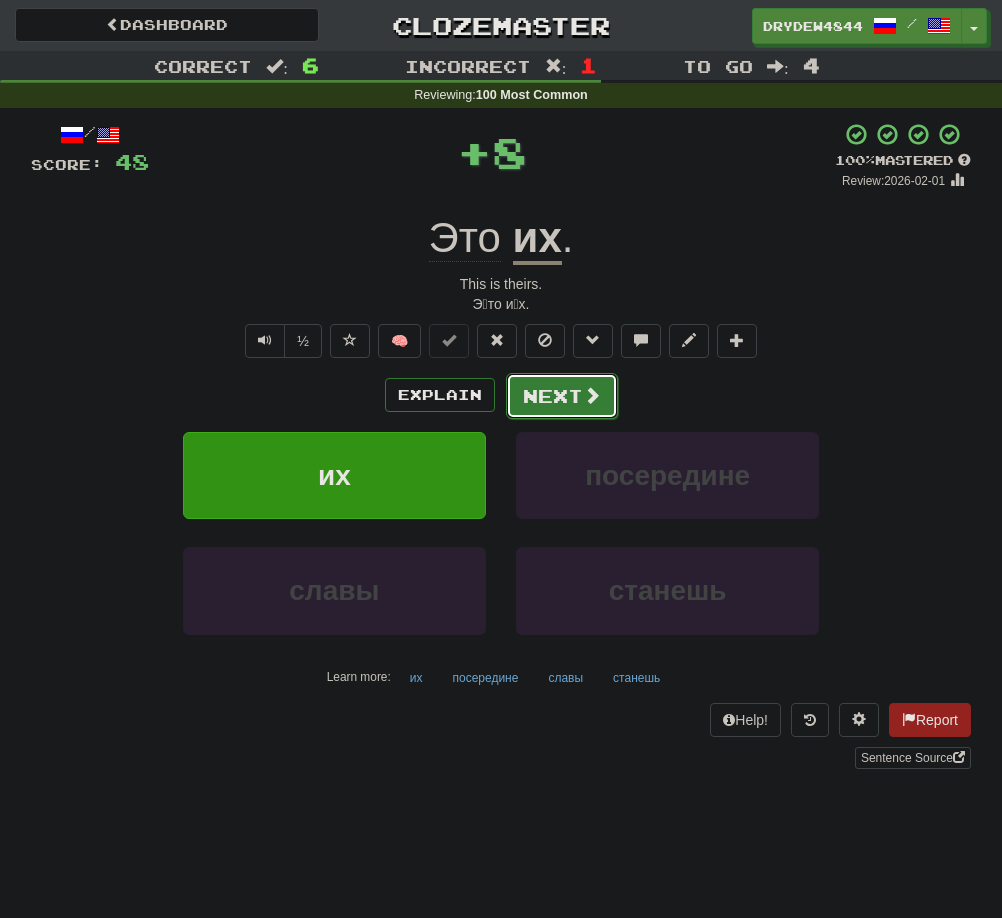 click on "Next" at bounding box center (562, 396) 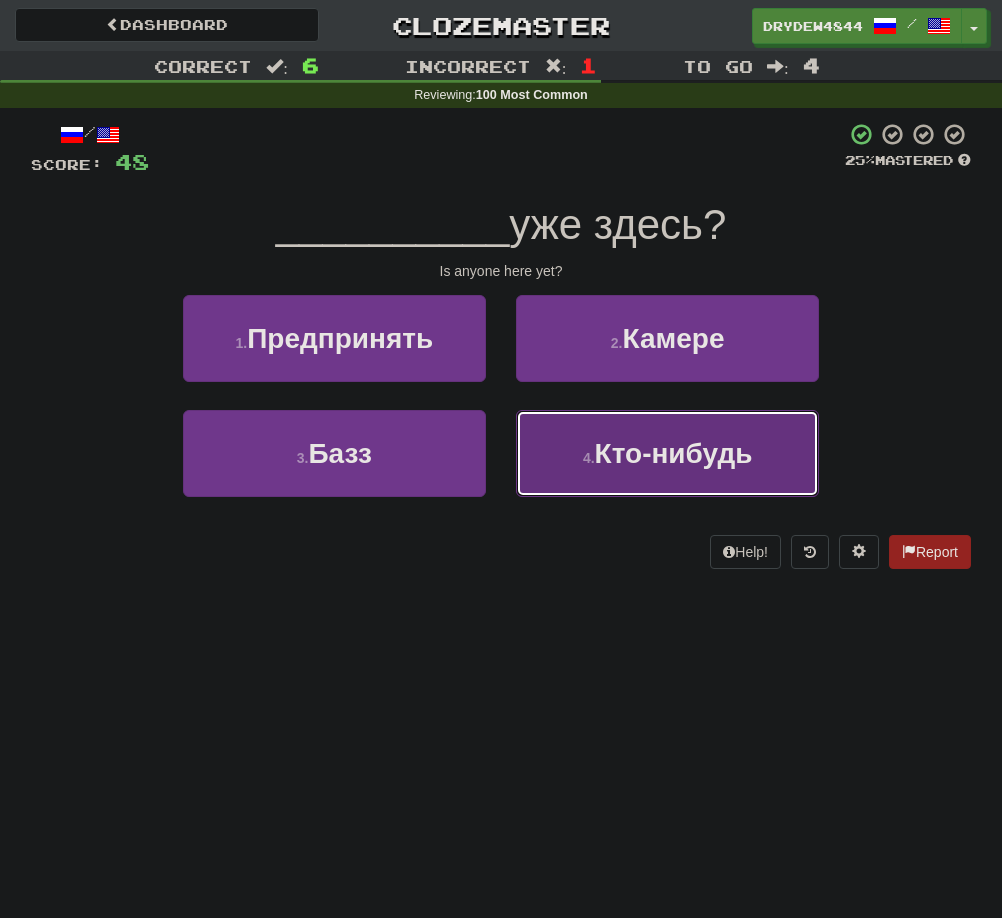 click on "4 .  Кто-нибудь" at bounding box center (667, 453) 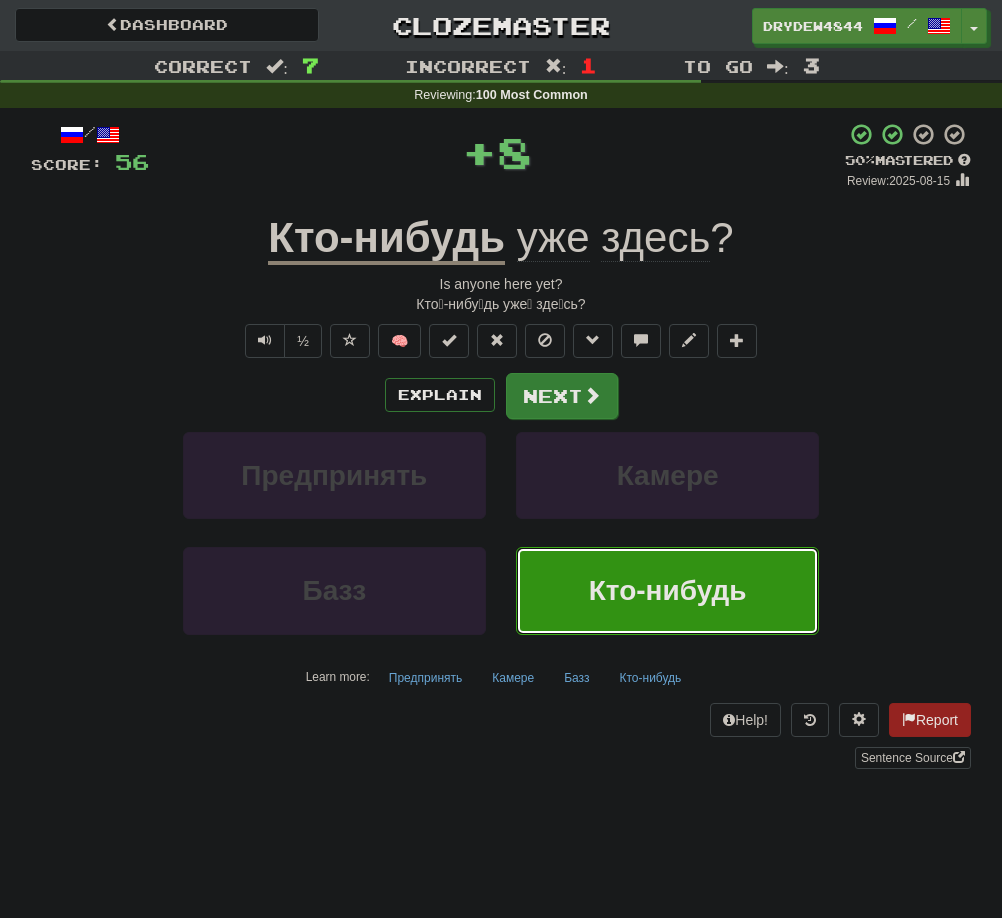 click at bounding box center (592, 395) 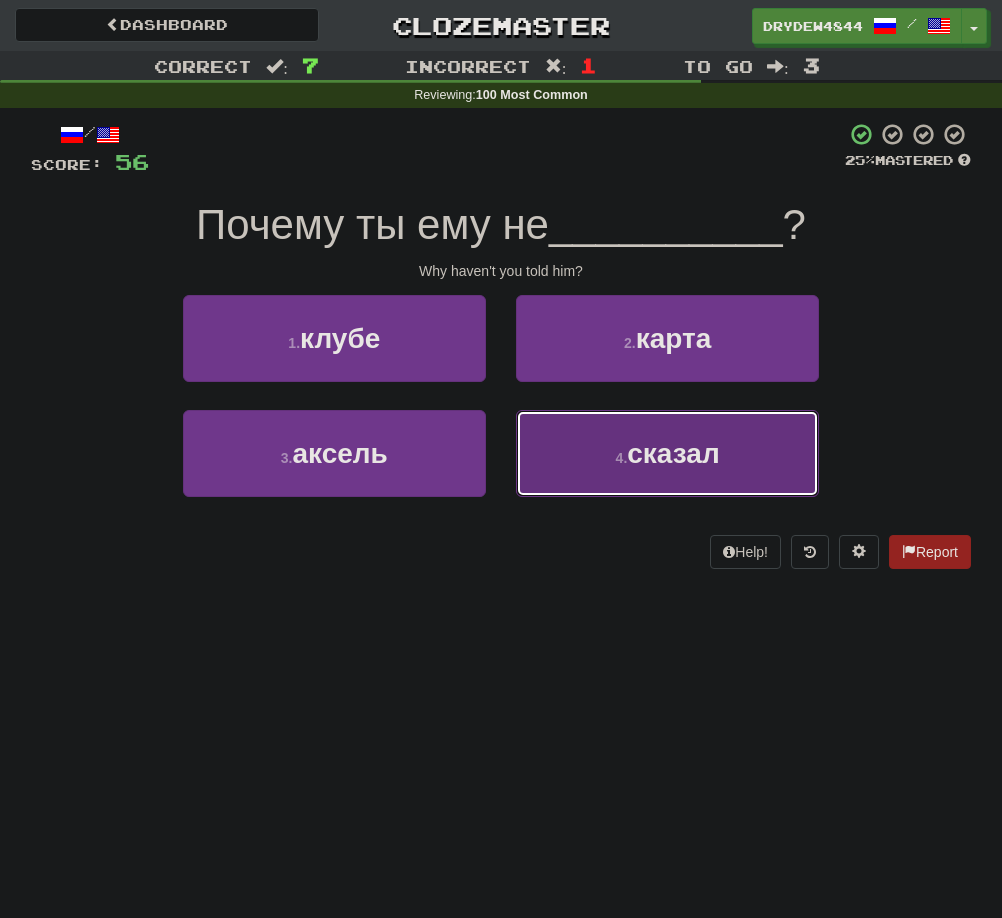 click on "4 .  сказал" at bounding box center [667, 453] 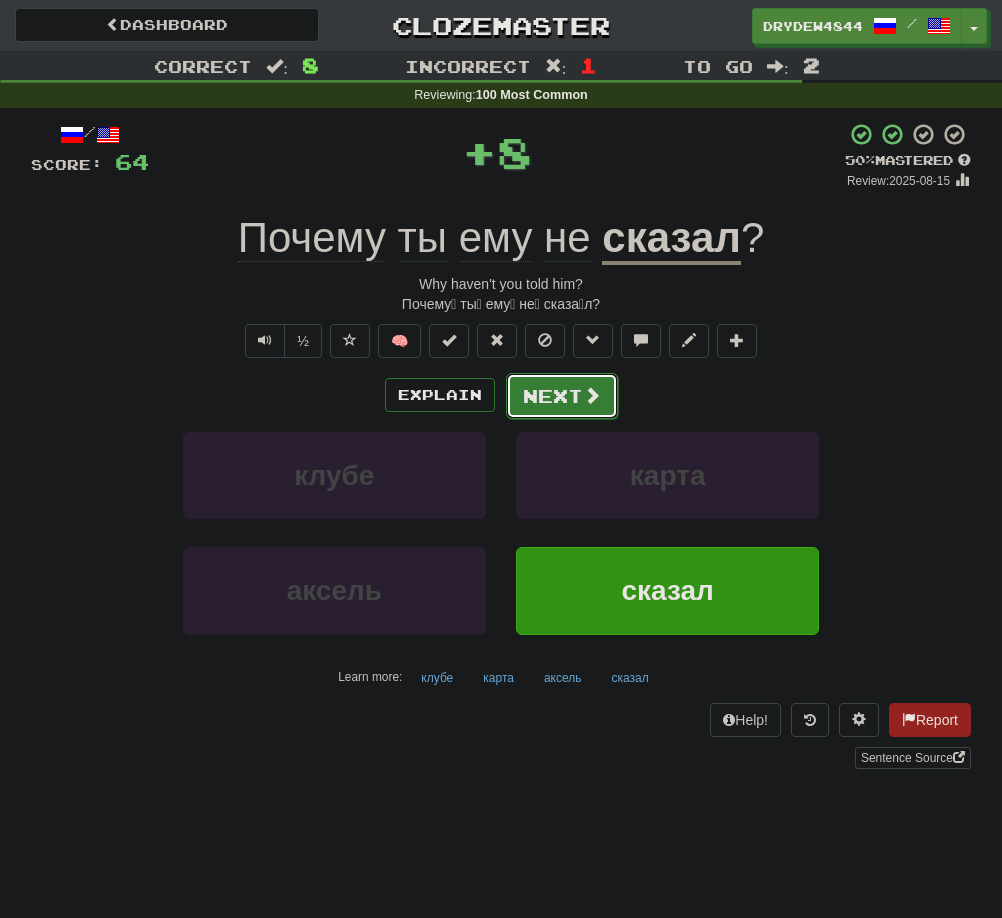 click on "Next" at bounding box center [562, 396] 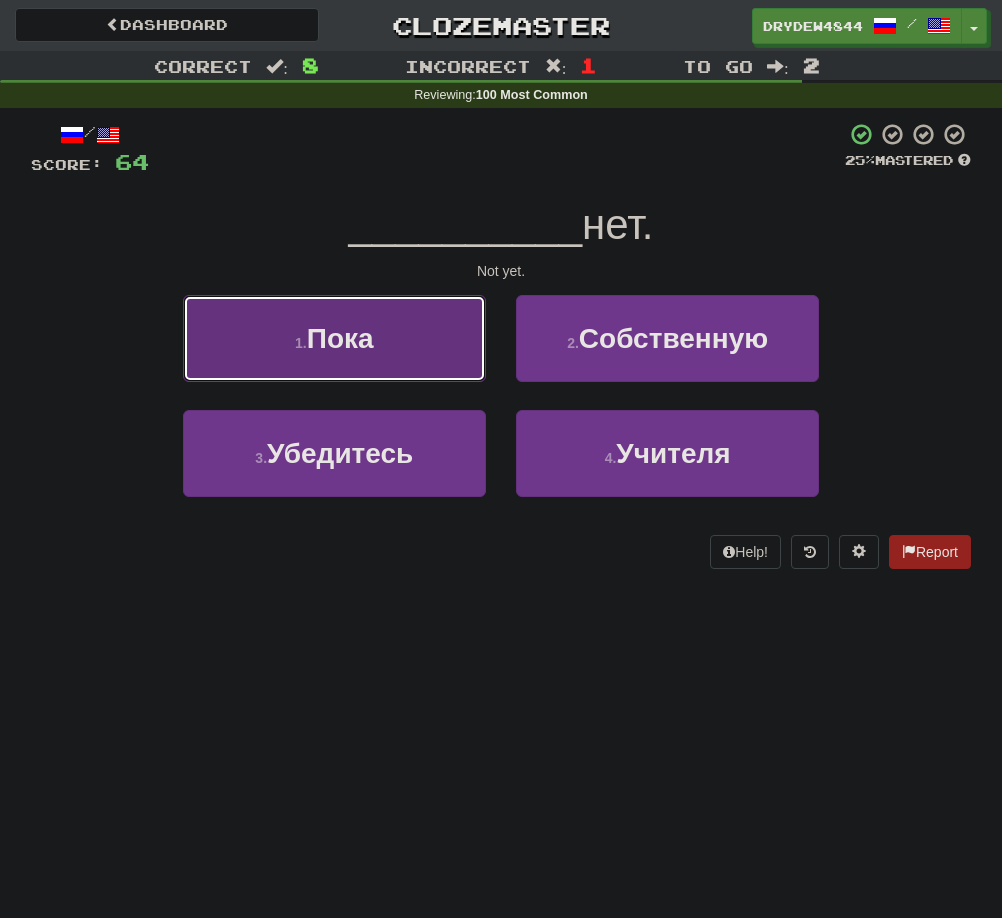 click on "1 .  Пока" at bounding box center (334, 338) 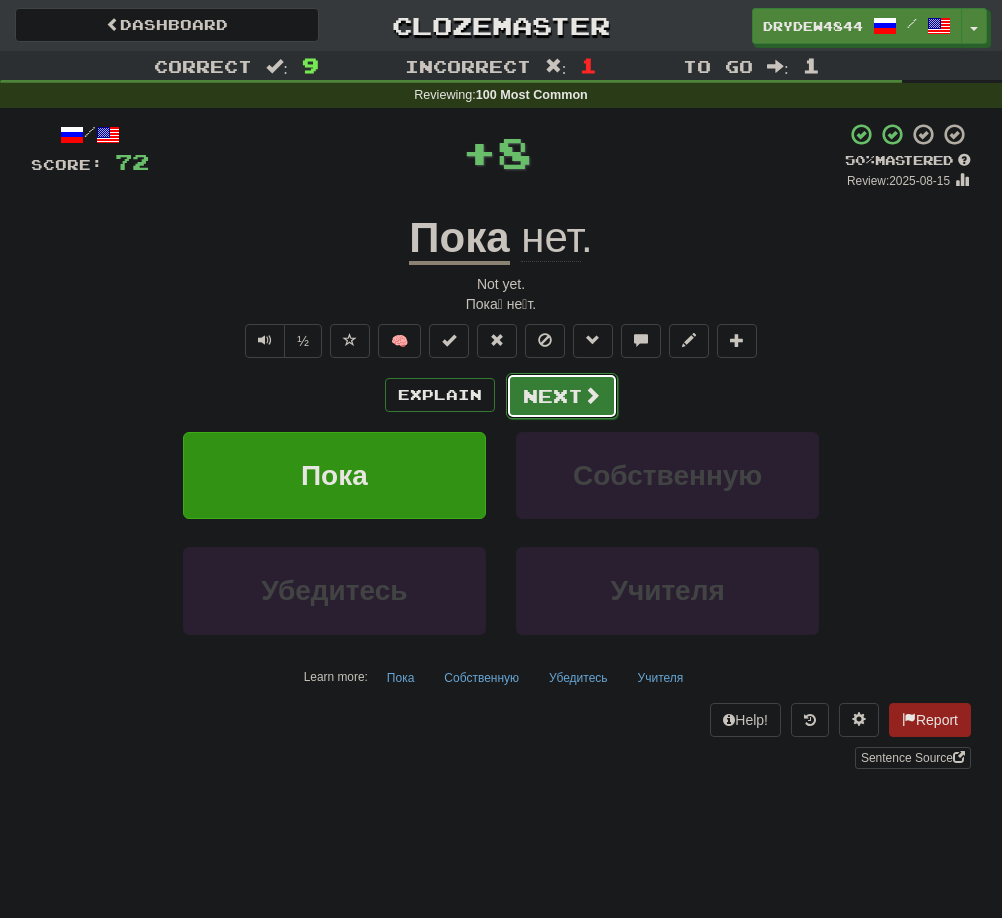 click on "Next" at bounding box center [562, 396] 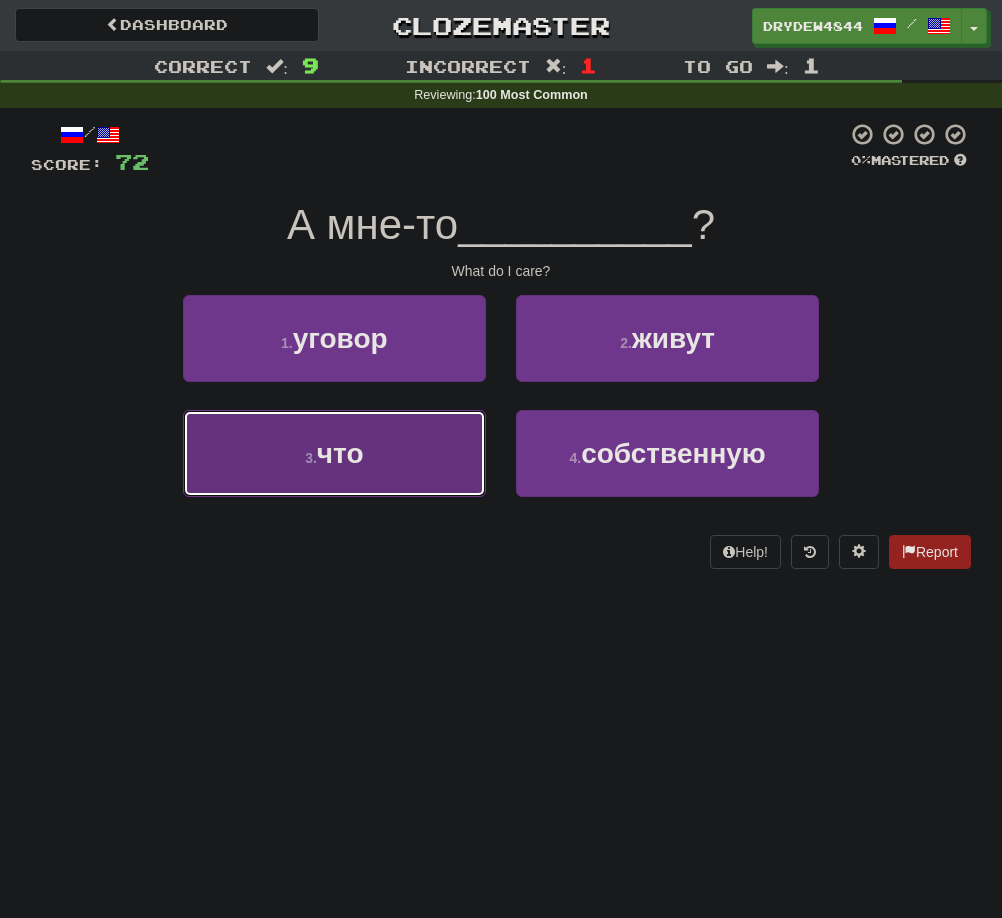 click on "3 .  что" at bounding box center (334, 453) 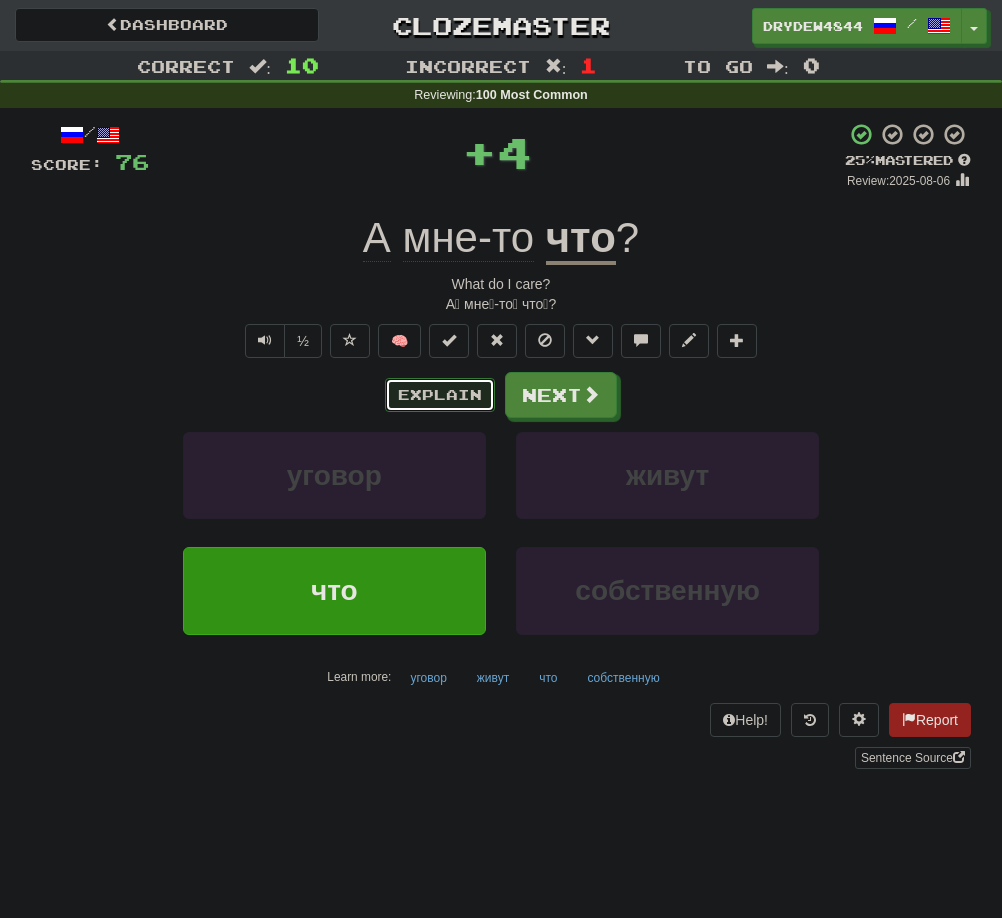 click on "Explain" at bounding box center (440, 395) 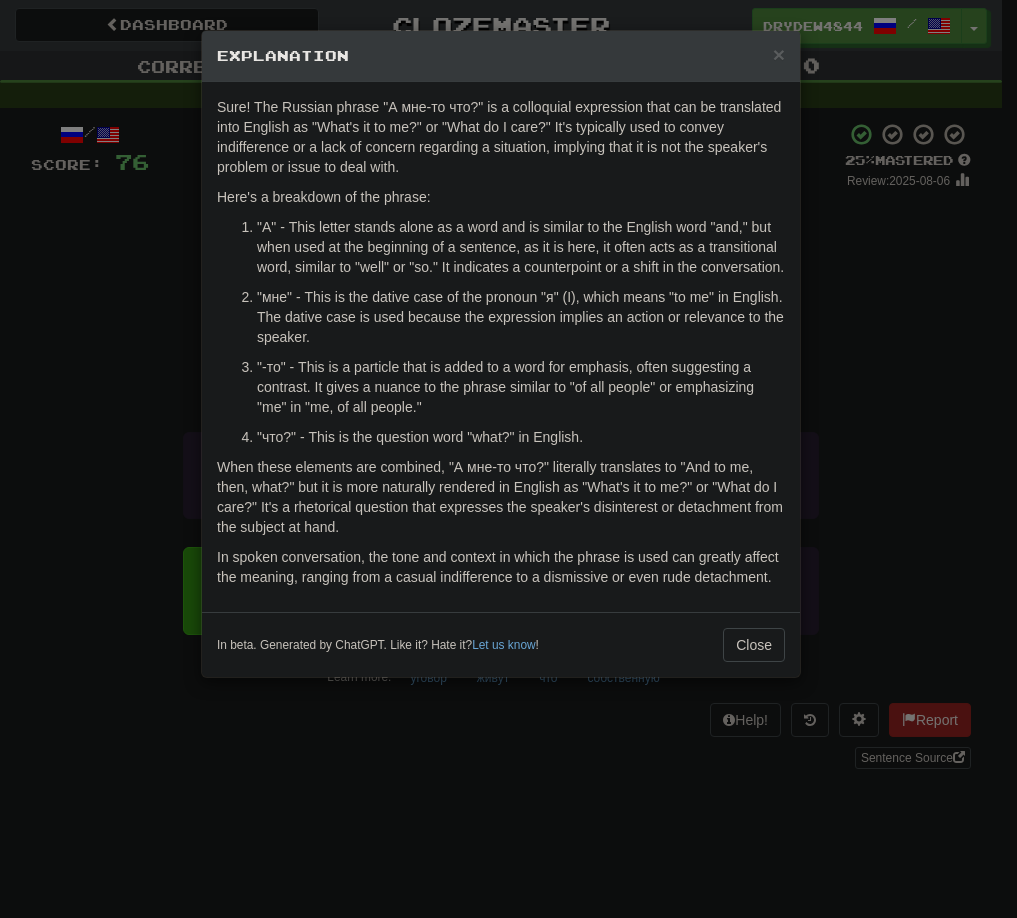 click on "× Explanation Sure! The Russian phrase "А мне-то что?" is a colloquial expression that can be translated into English as "What's it to me?" or "What do I care?" It's typically used to convey indifference or a lack of concern regarding a situation, implying that it is not the speaker's problem or issue to deal with.
Here's a breakdown of the phrase:
"А" - This letter stands alone as a word and is similar to the English word "and," but when used at the beginning of a sentence, as it is here, it often acts as a transitional word, similar to "well" or "so." It indicates a counterpoint or a shift in the conversation.
"мне" - This is the dative case of the pronoun "я" (I), which means "to me" in English. The dative case is used because the expression implies an action or relevance to the speaker.
"что?" - This is the question word "what?" in English.
In beta. Generated by ChatGPT. Like it? Hate it?  Let us know ! Close" at bounding box center [508, 459] 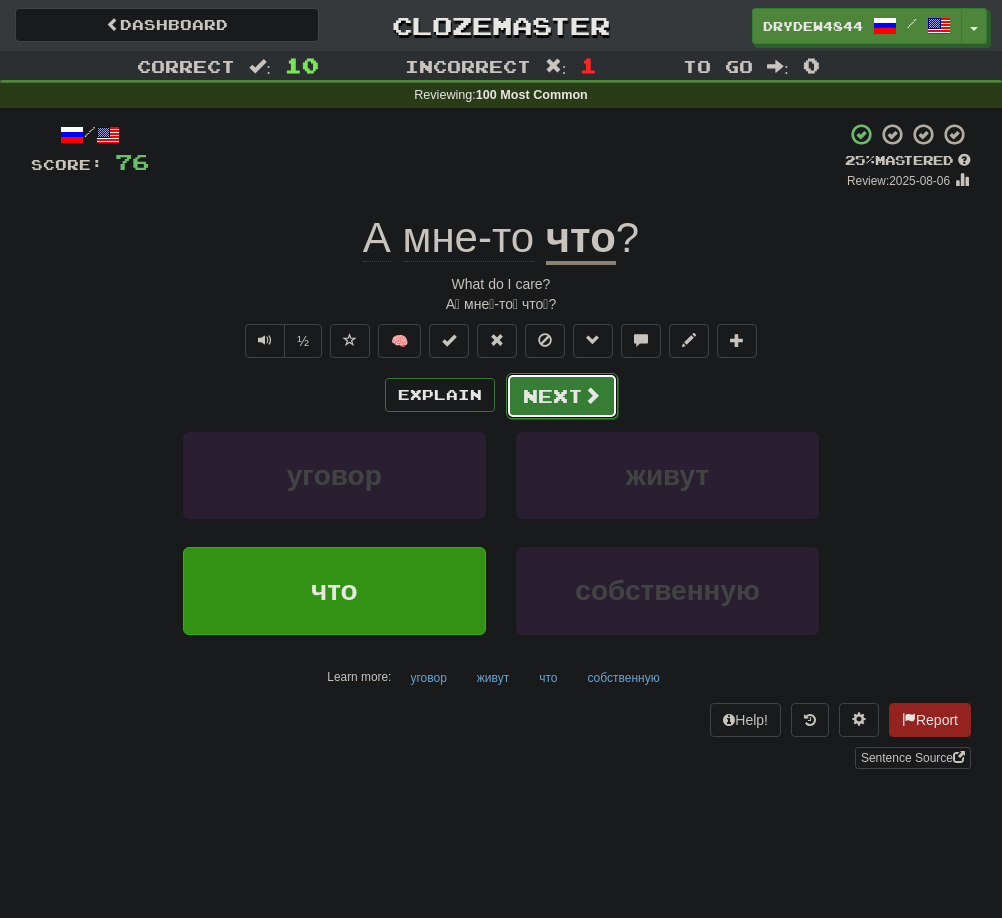 click on "Next" at bounding box center (562, 396) 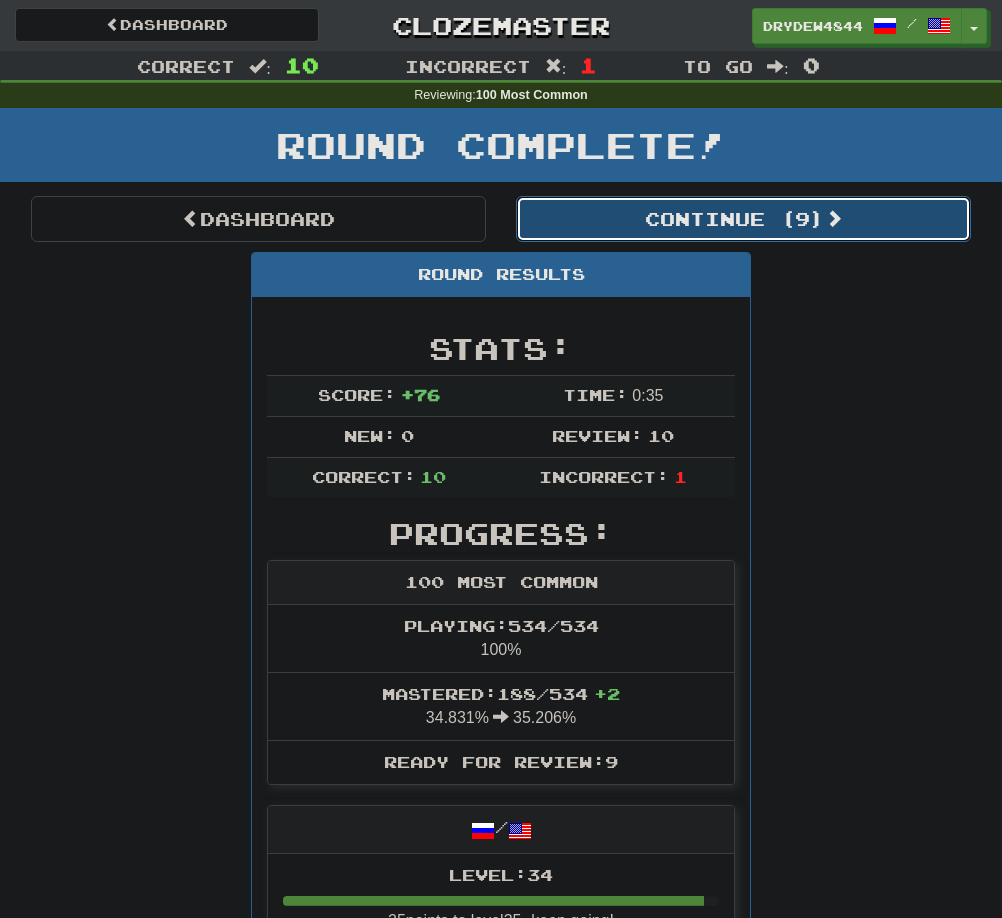 click on "Continue ( 9 )" at bounding box center (743, 219) 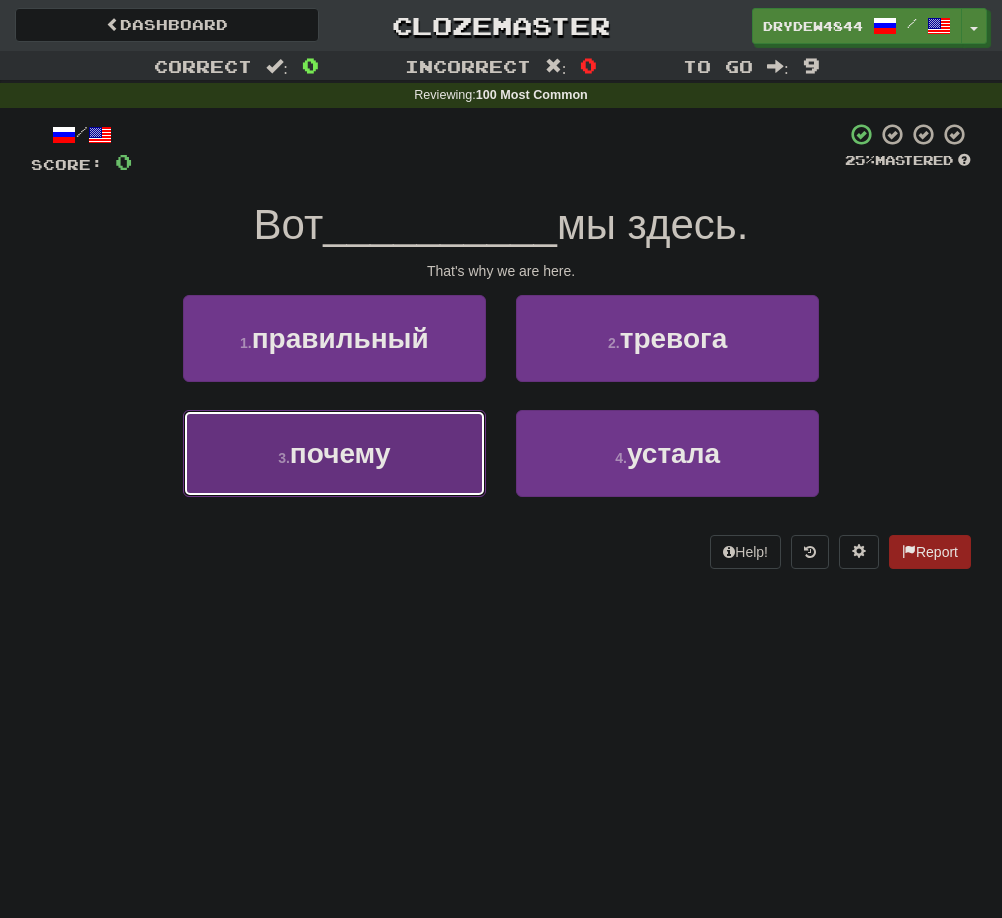 click on "почему" at bounding box center [340, 453] 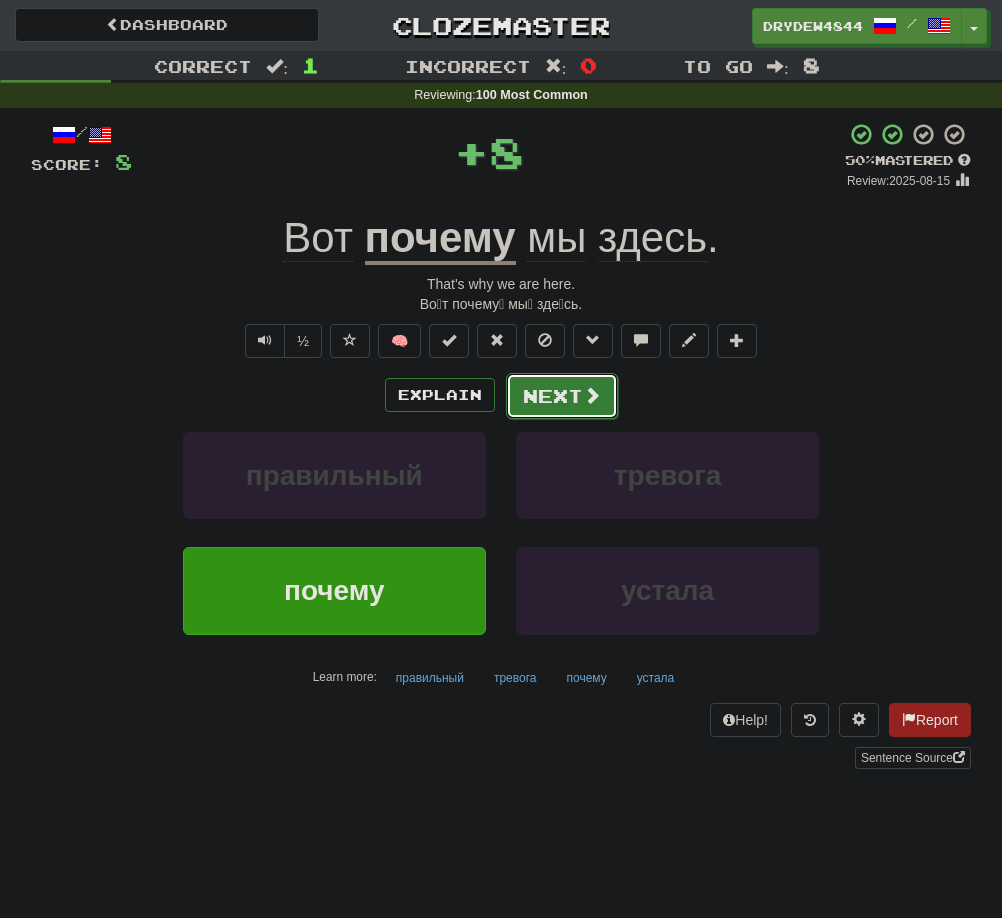 click on "Next" at bounding box center (562, 396) 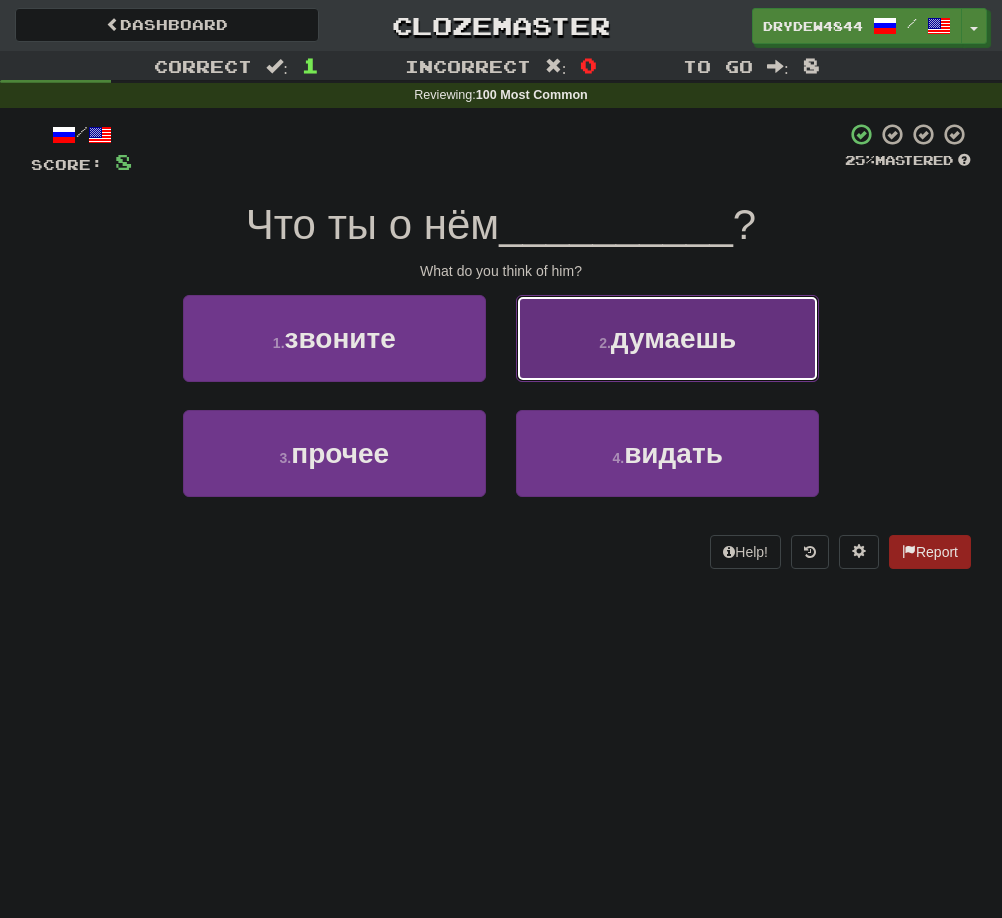 click on "2 .  думаешь" at bounding box center [667, 338] 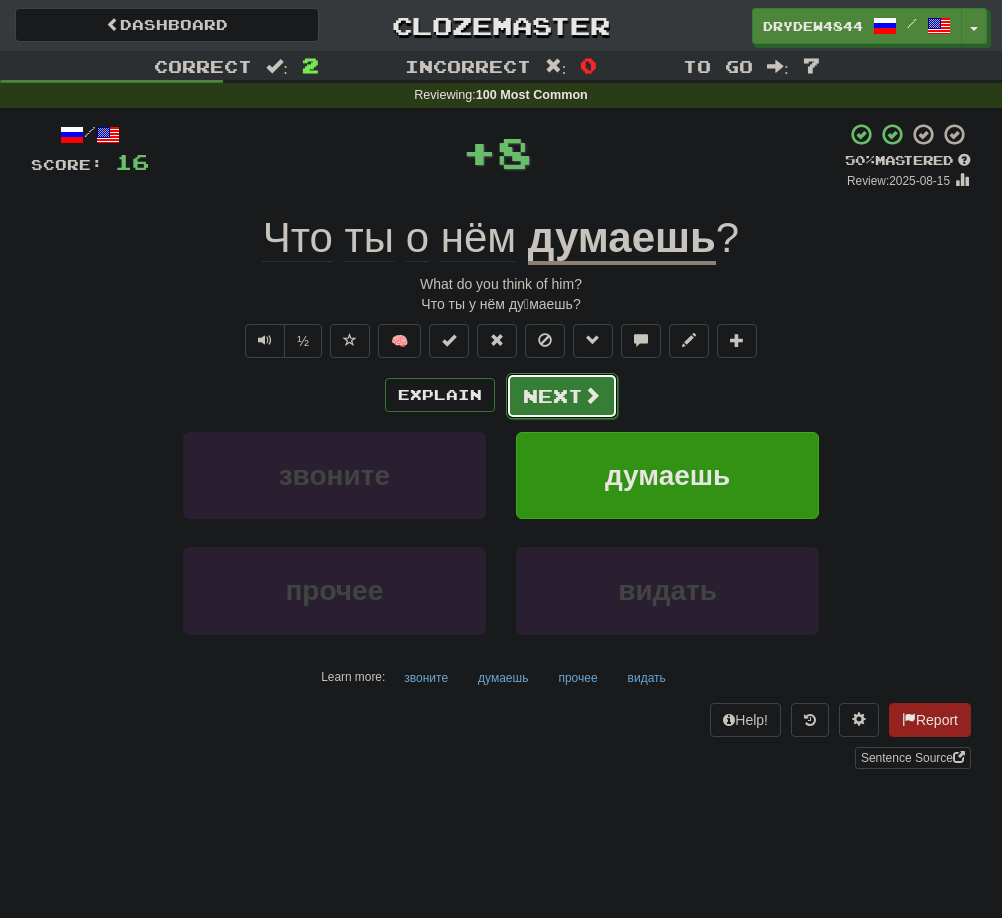 click on "Next" at bounding box center [562, 396] 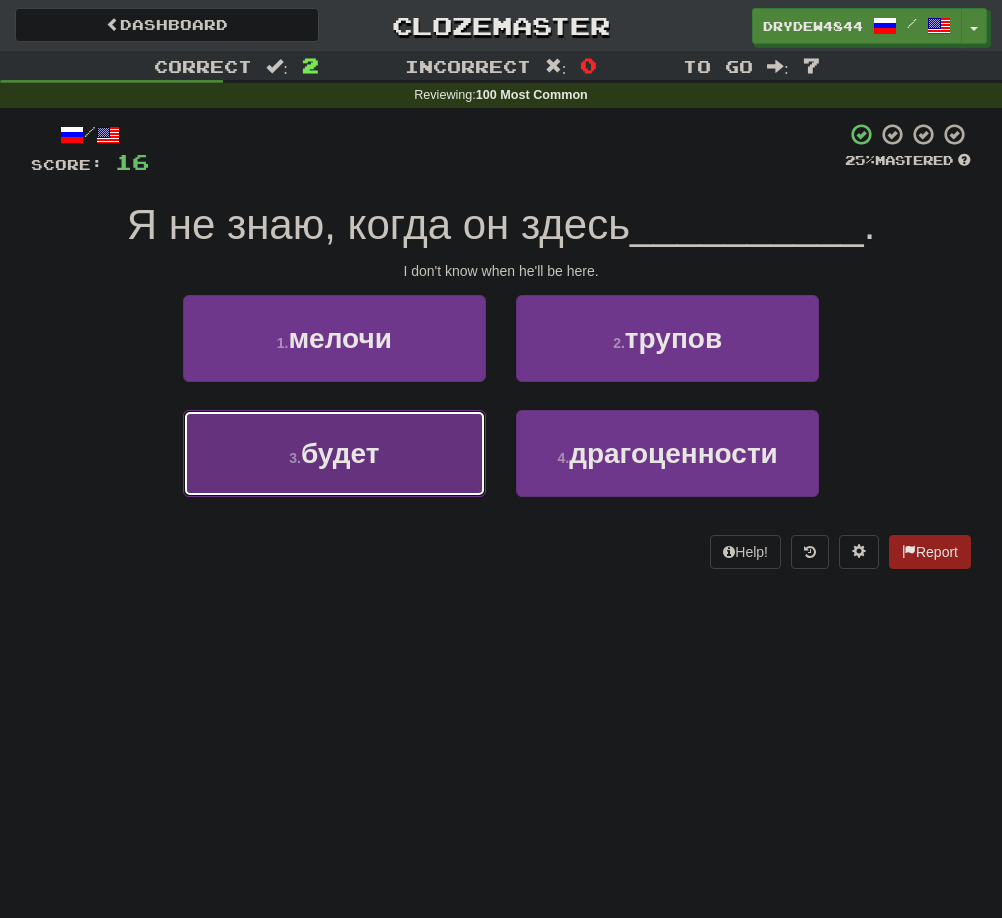 click on "3 .  будет" at bounding box center [334, 453] 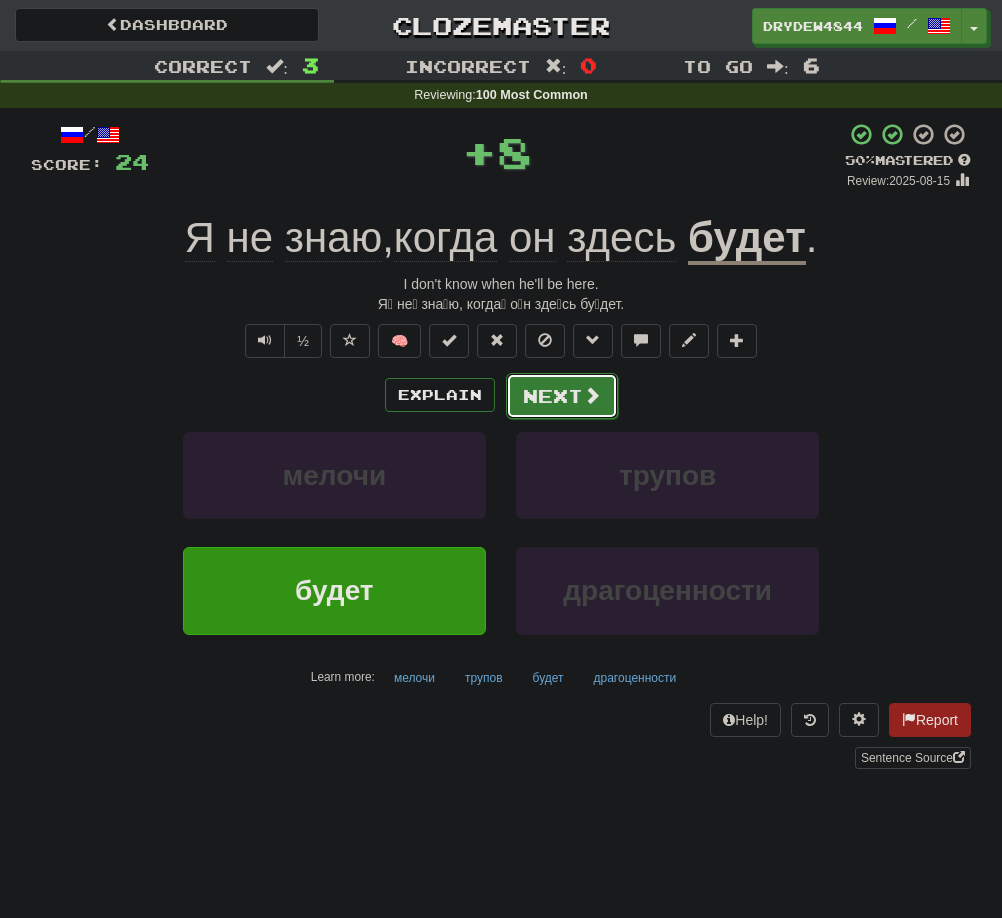 click on "Next" at bounding box center (562, 396) 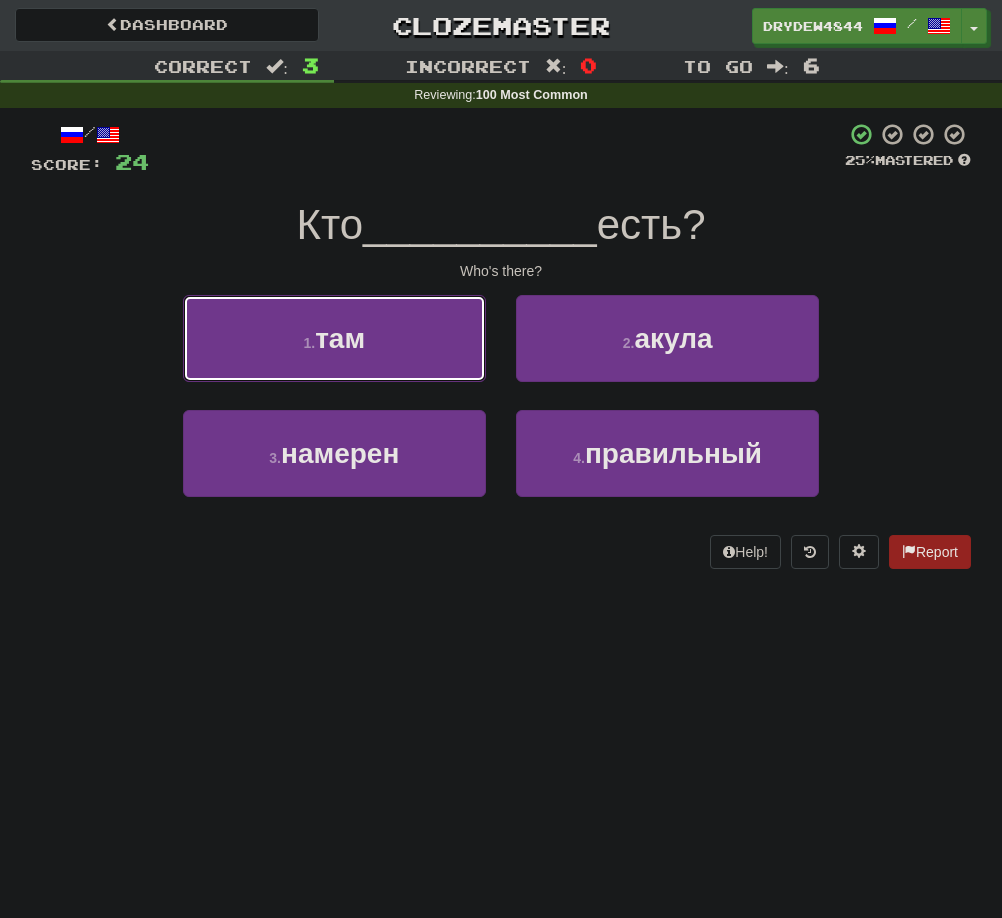 click on "1 .  там" at bounding box center (334, 338) 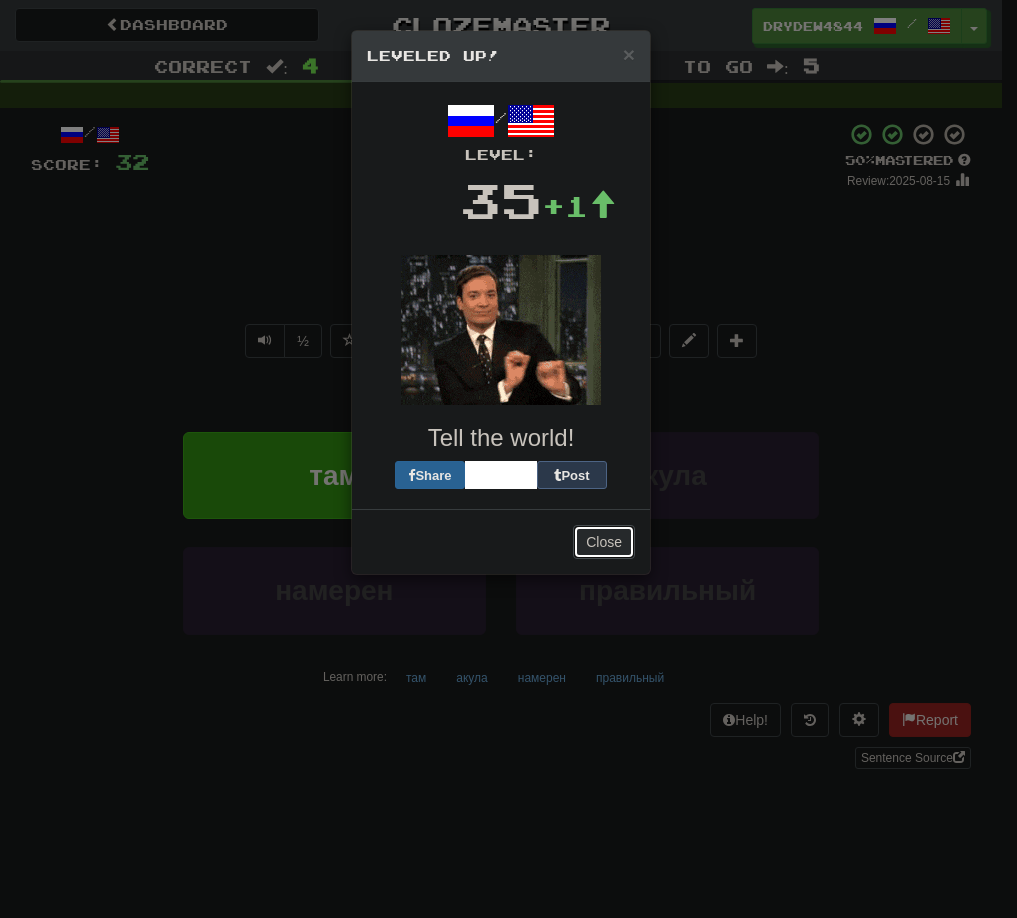 click on "Close" at bounding box center [604, 542] 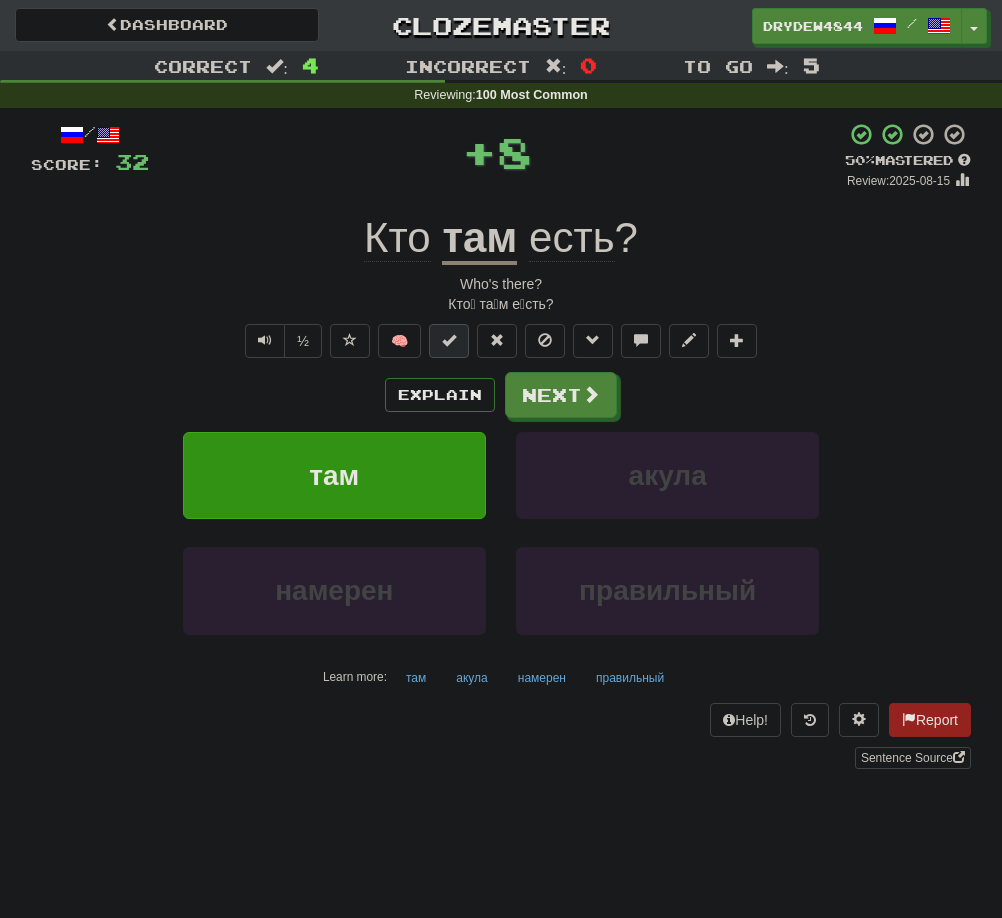 click at bounding box center (449, 340) 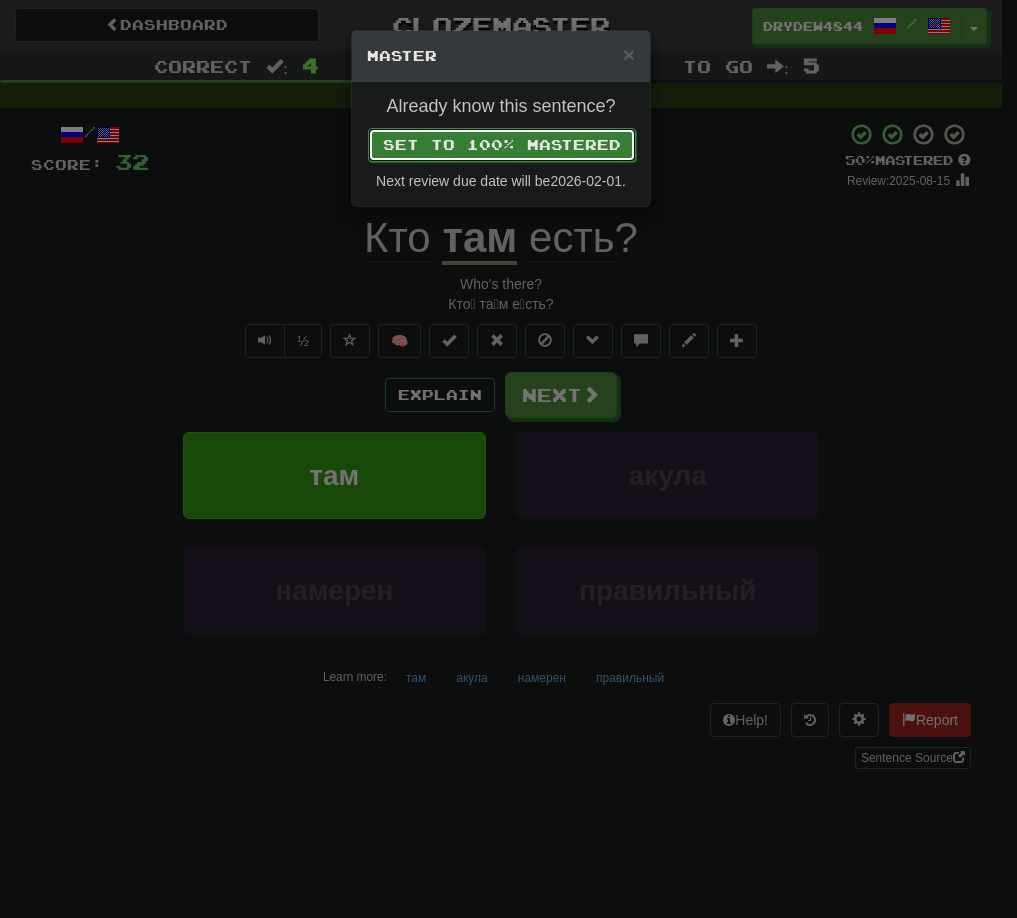 click on "Set to 100% Mastered" at bounding box center (502, 145) 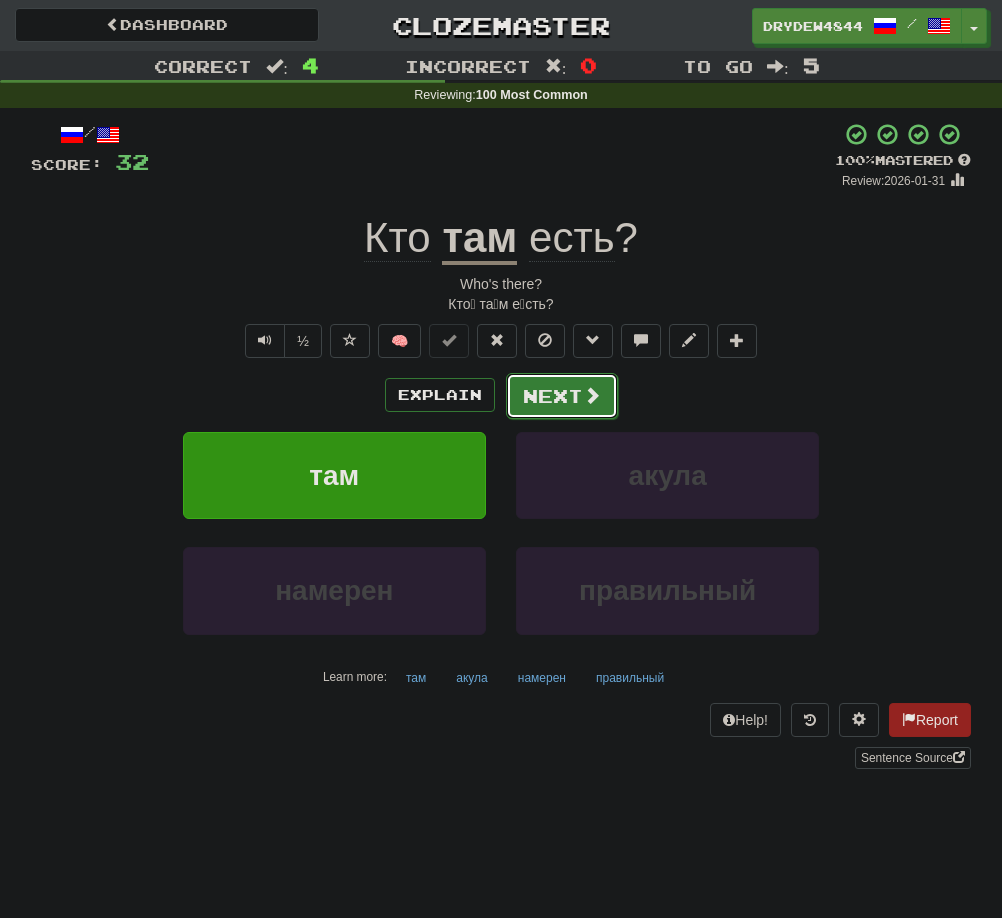 click on "Next" at bounding box center [562, 396] 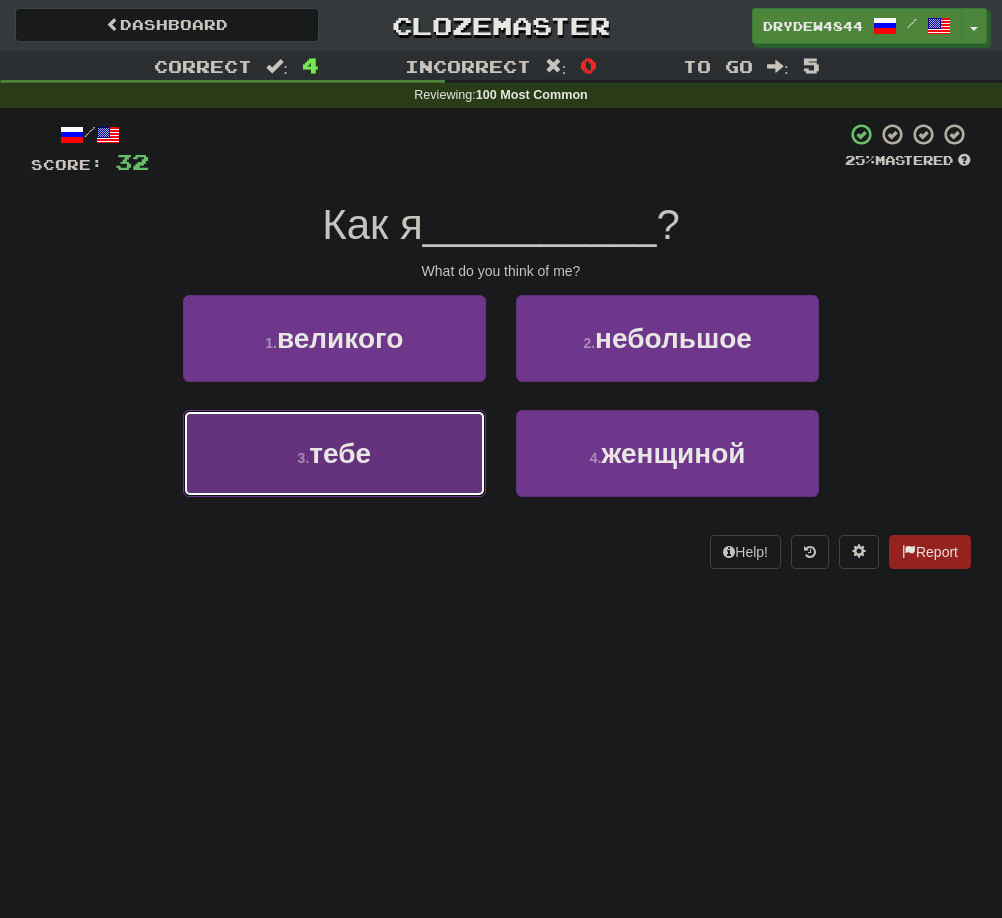 click on "3 .  тебе" at bounding box center [334, 453] 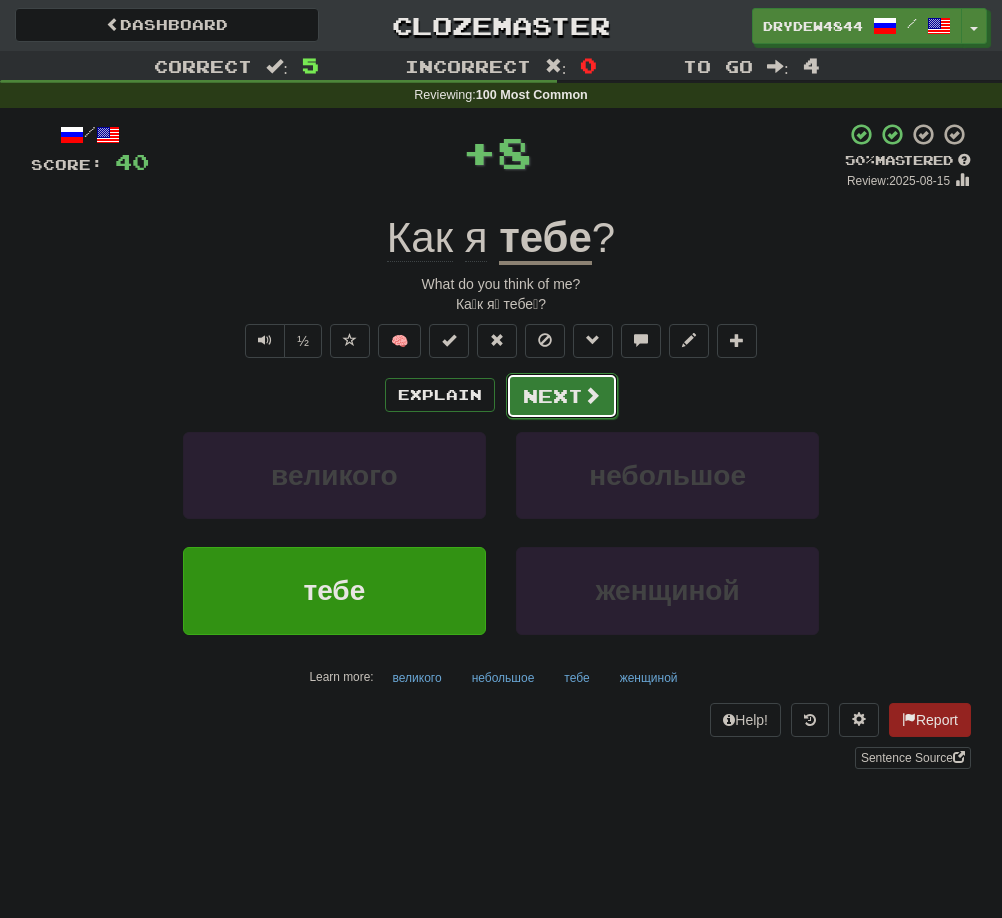 click on "Next" at bounding box center (562, 396) 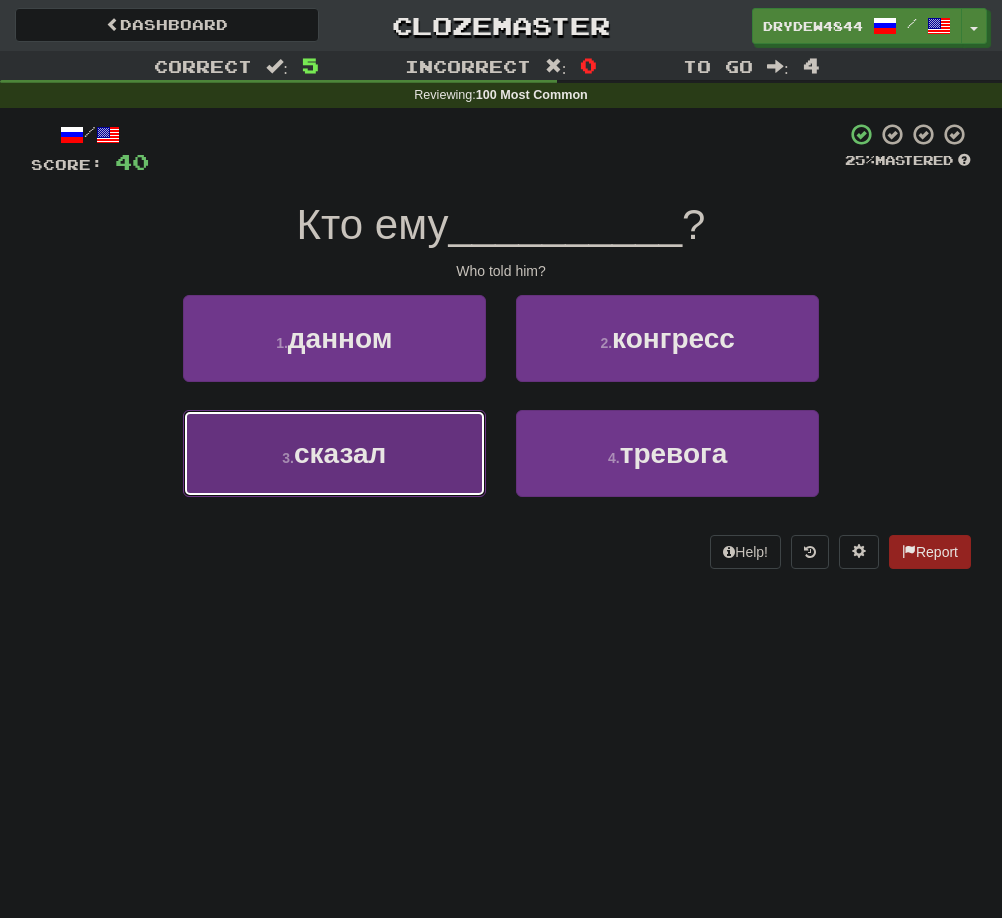 click on "3 .  сказал" at bounding box center (334, 453) 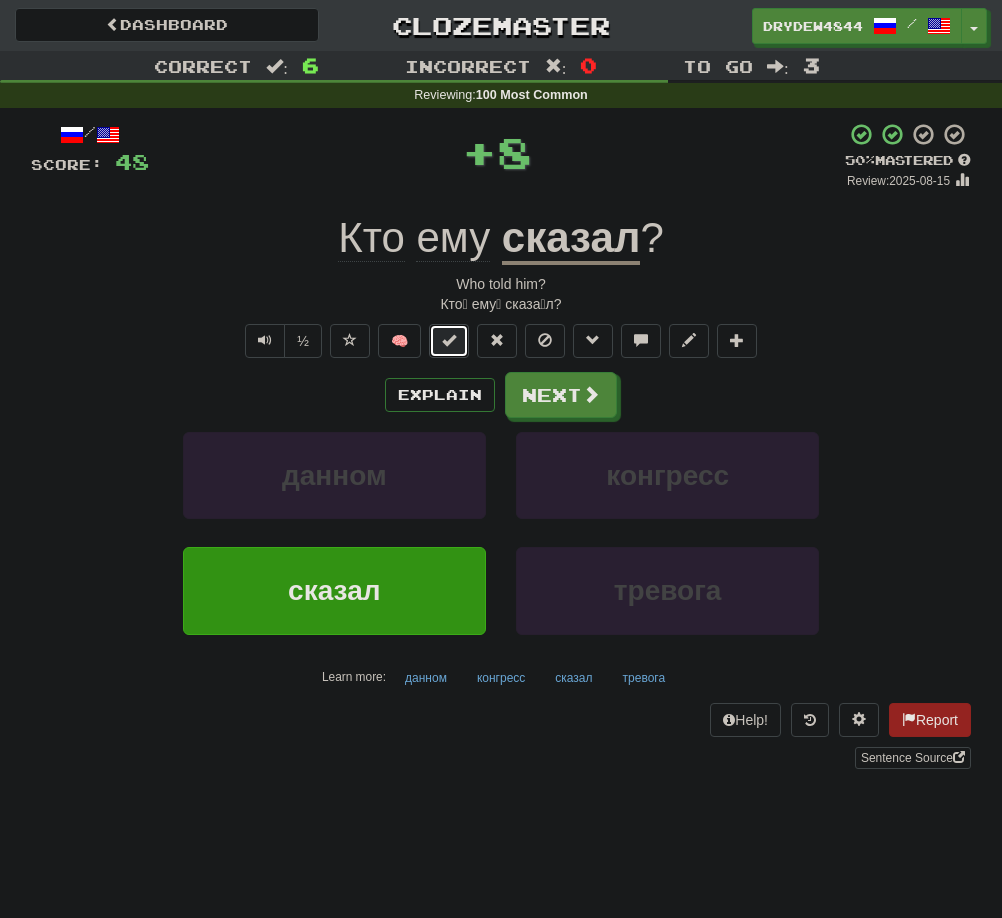click at bounding box center [449, 341] 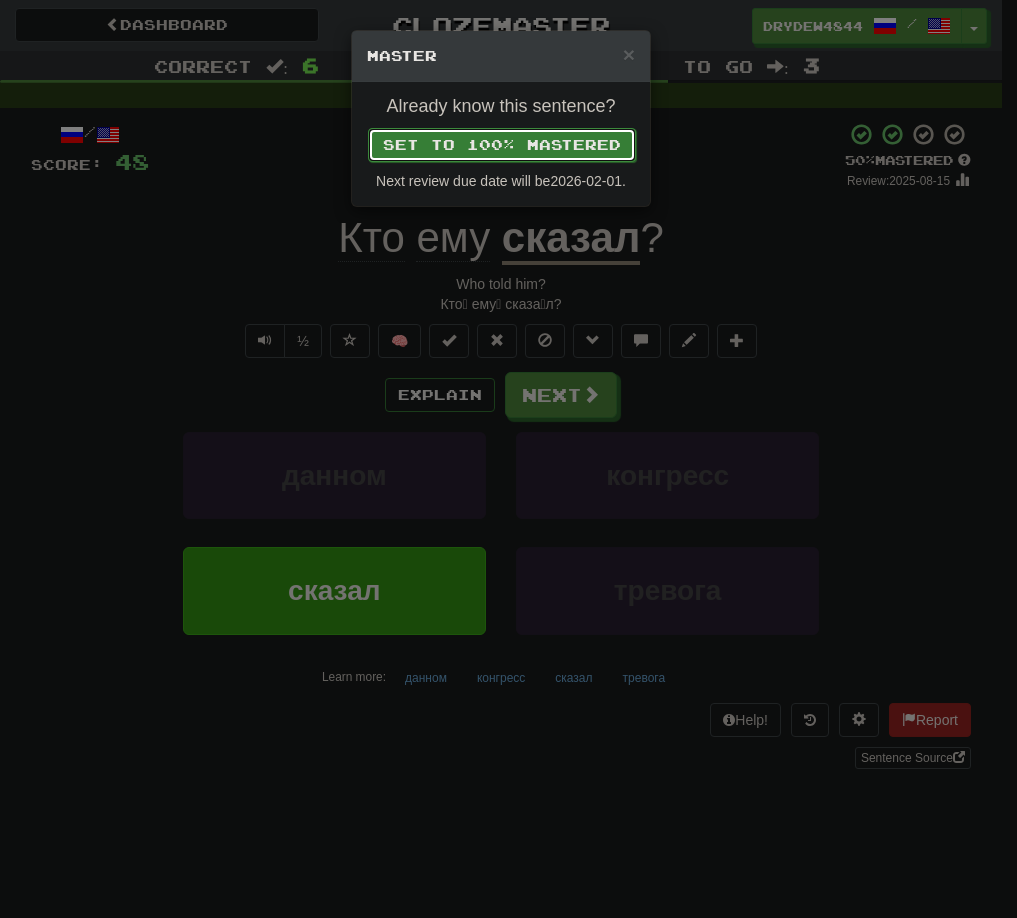 click on "Set to 100% Mastered" at bounding box center (502, 145) 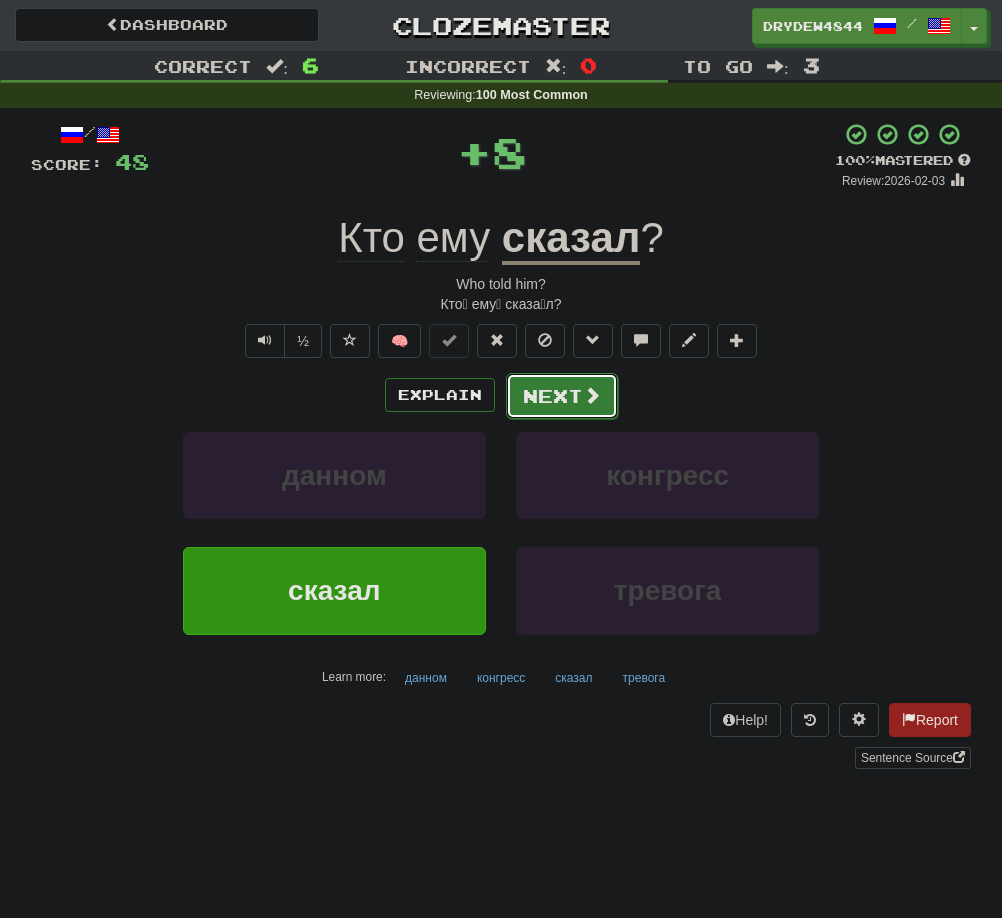click on "Next" at bounding box center [562, 396] 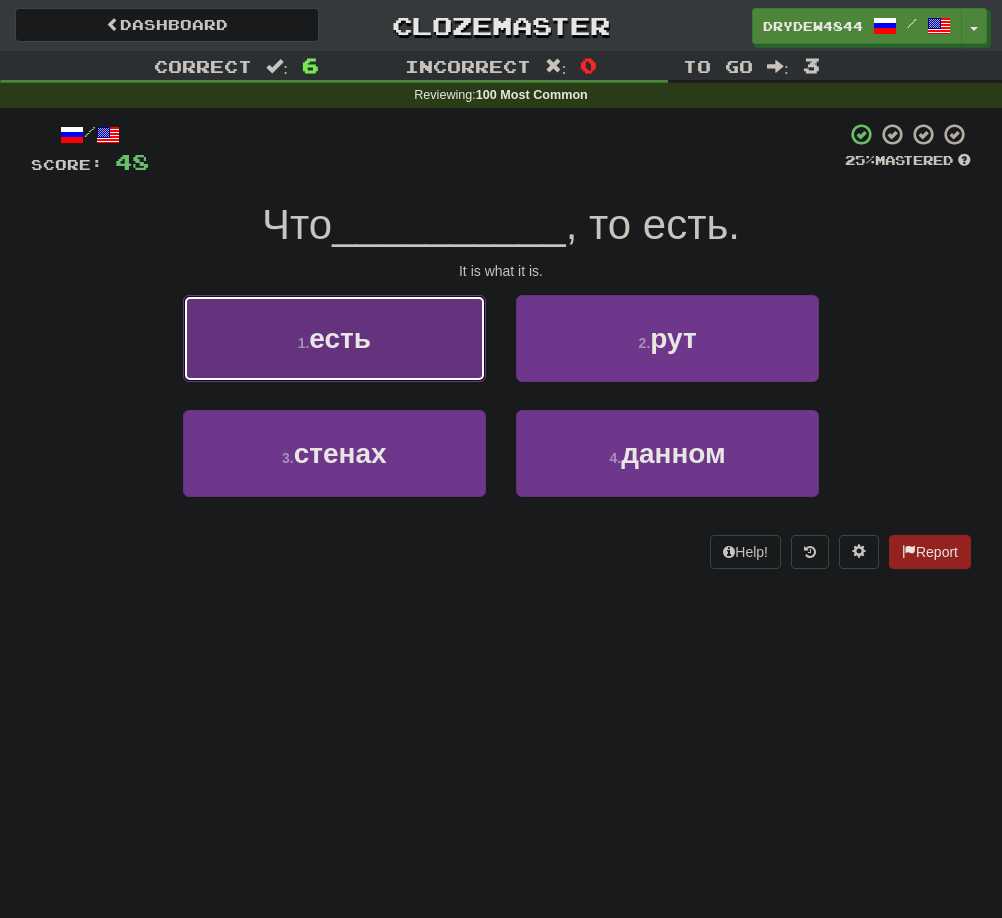 click on "1 .  есть" at bounding box center [334, 338] 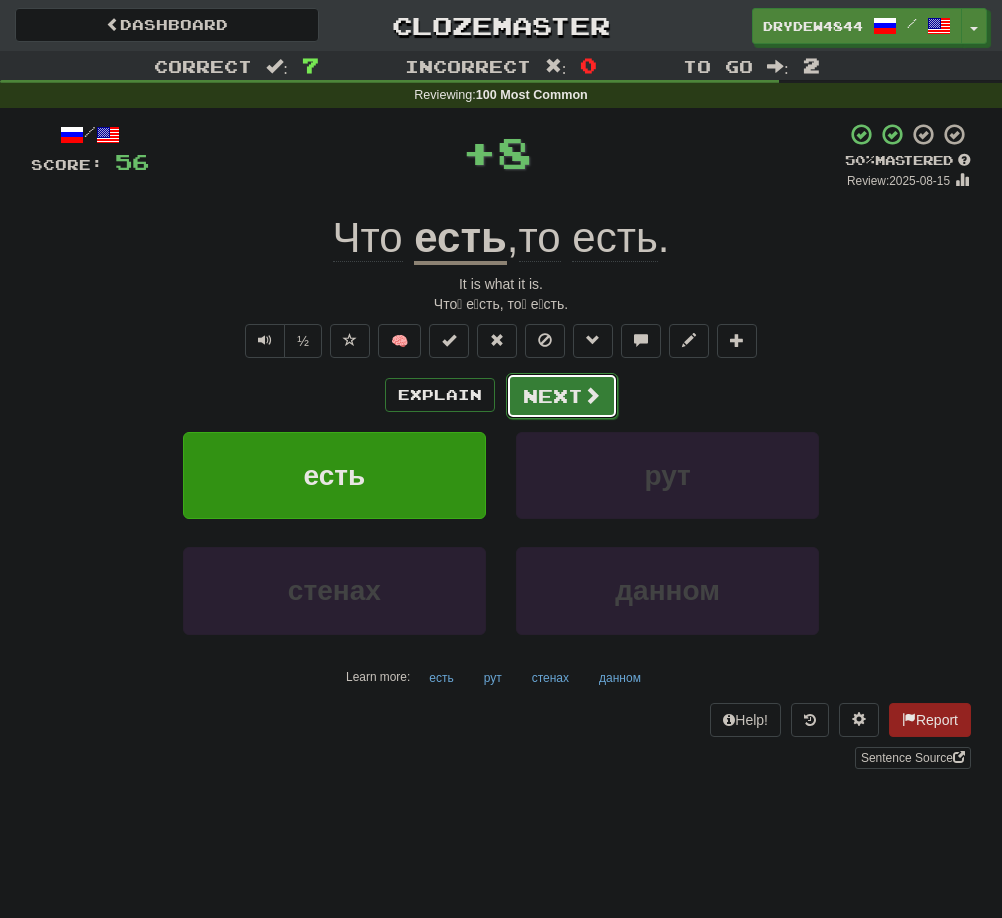 click on "Next" at bounding box center [562, 396] 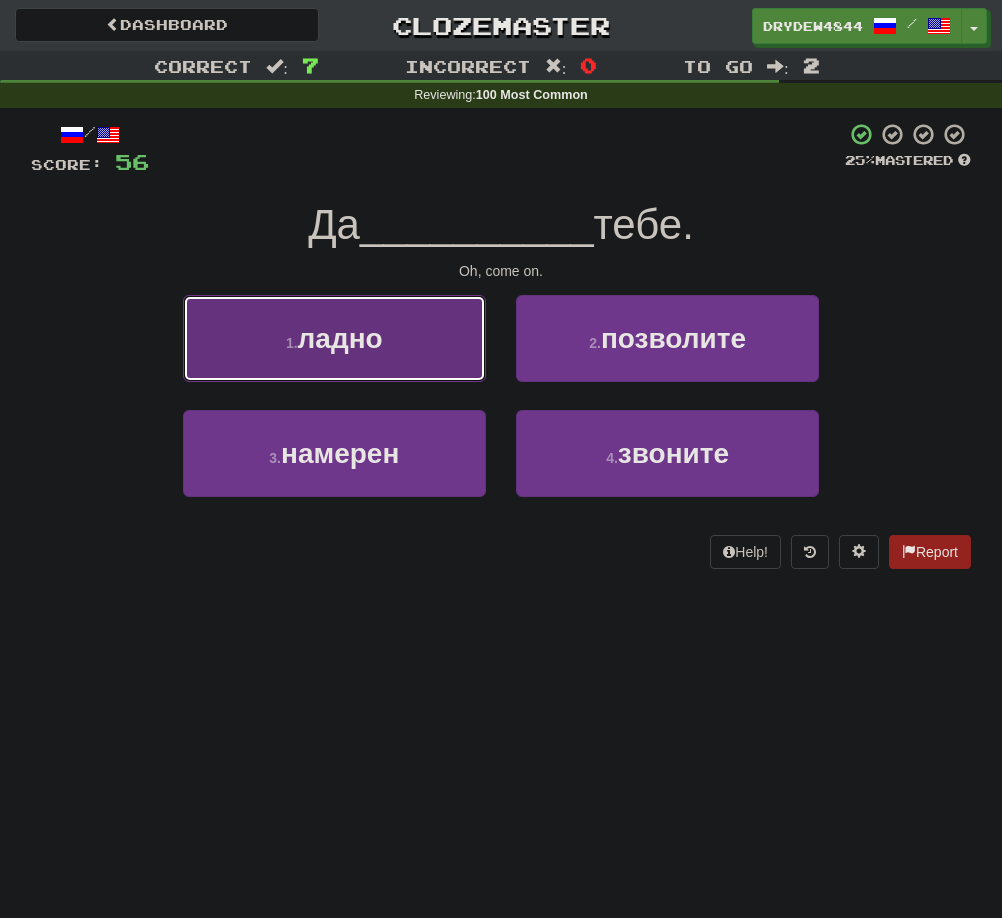 click on "1 .  ладно" at bounding box center (334, 338) 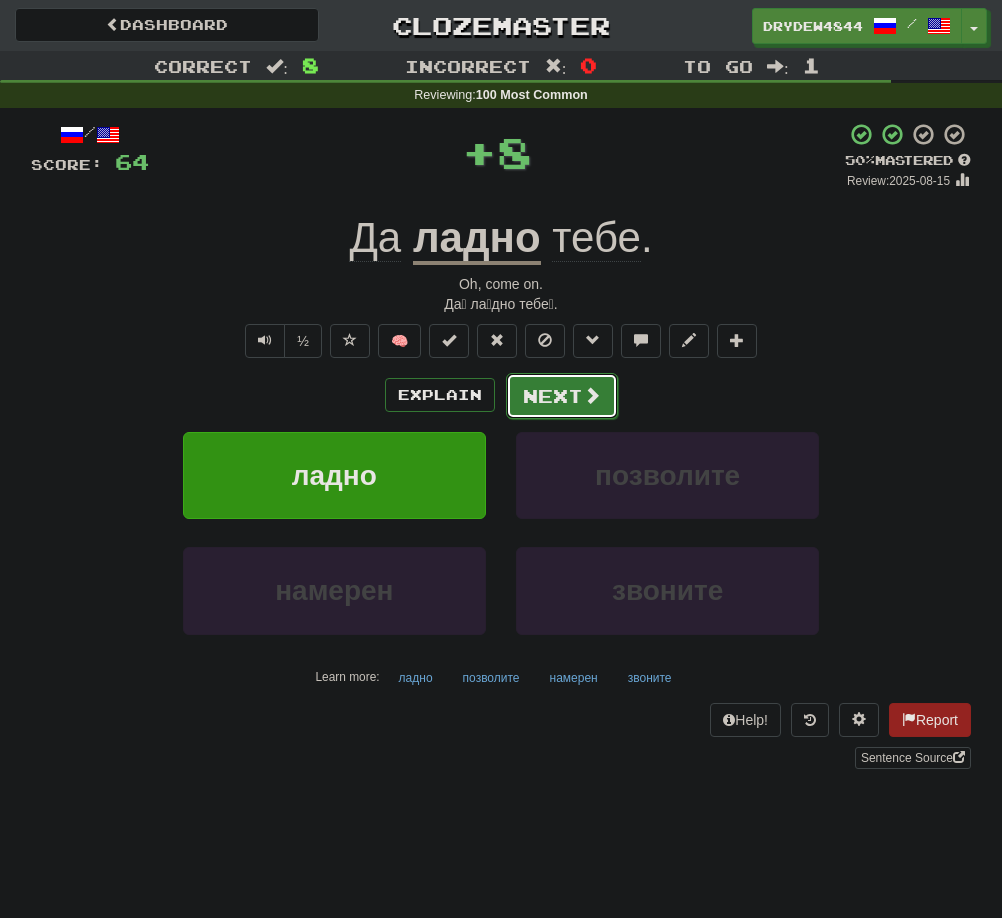 click on "Next" at bounding box center (562, 396) 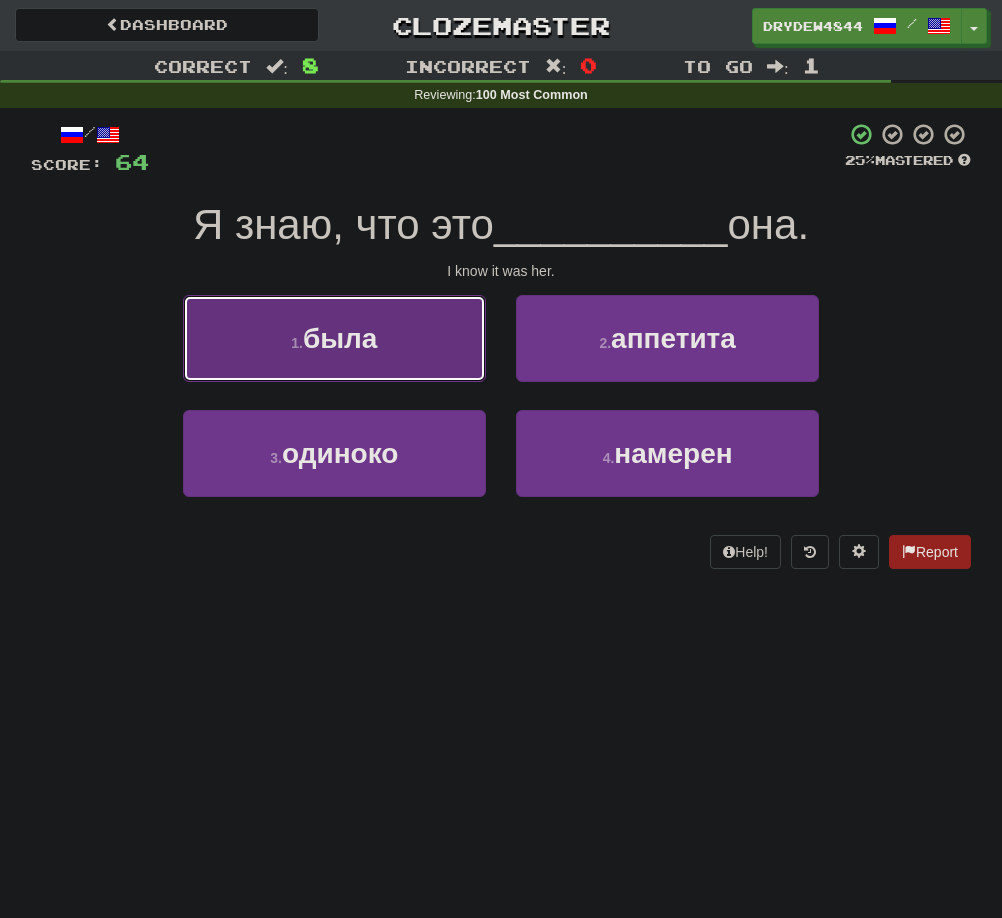 click on "1 .  была" at bounding box center [334, 338] 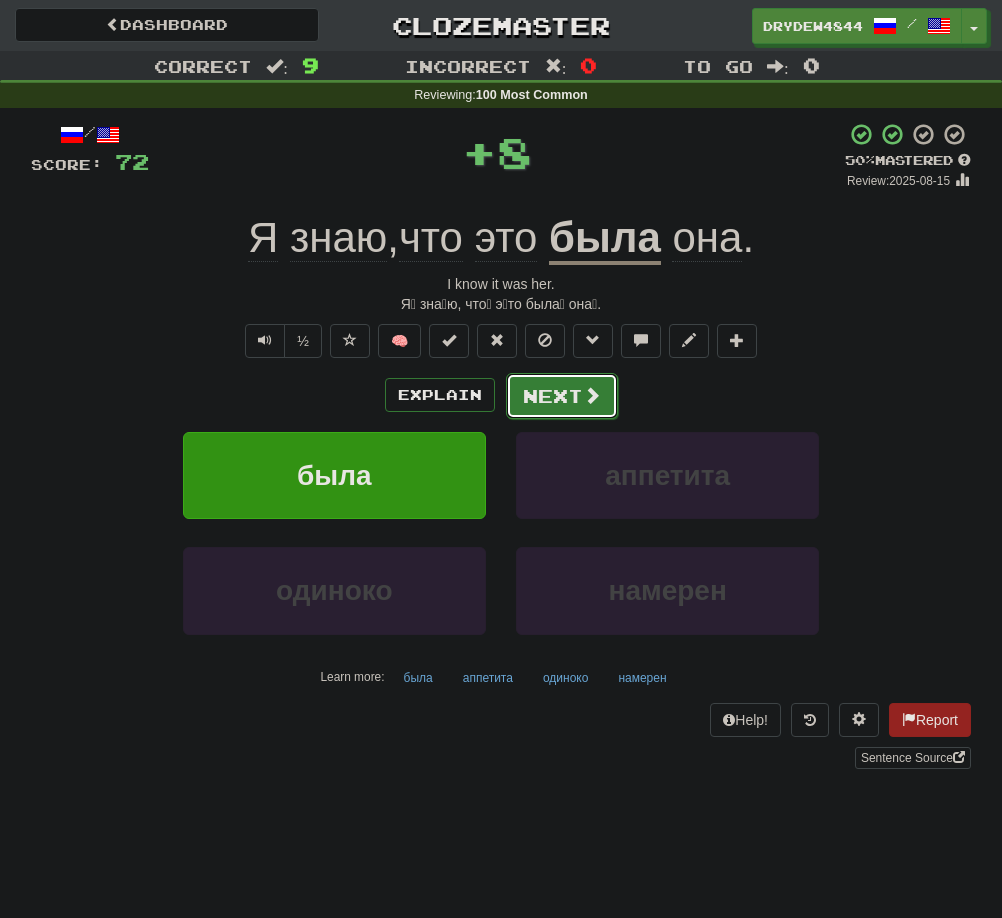 click on "Next" at bounding box center [562, 396] 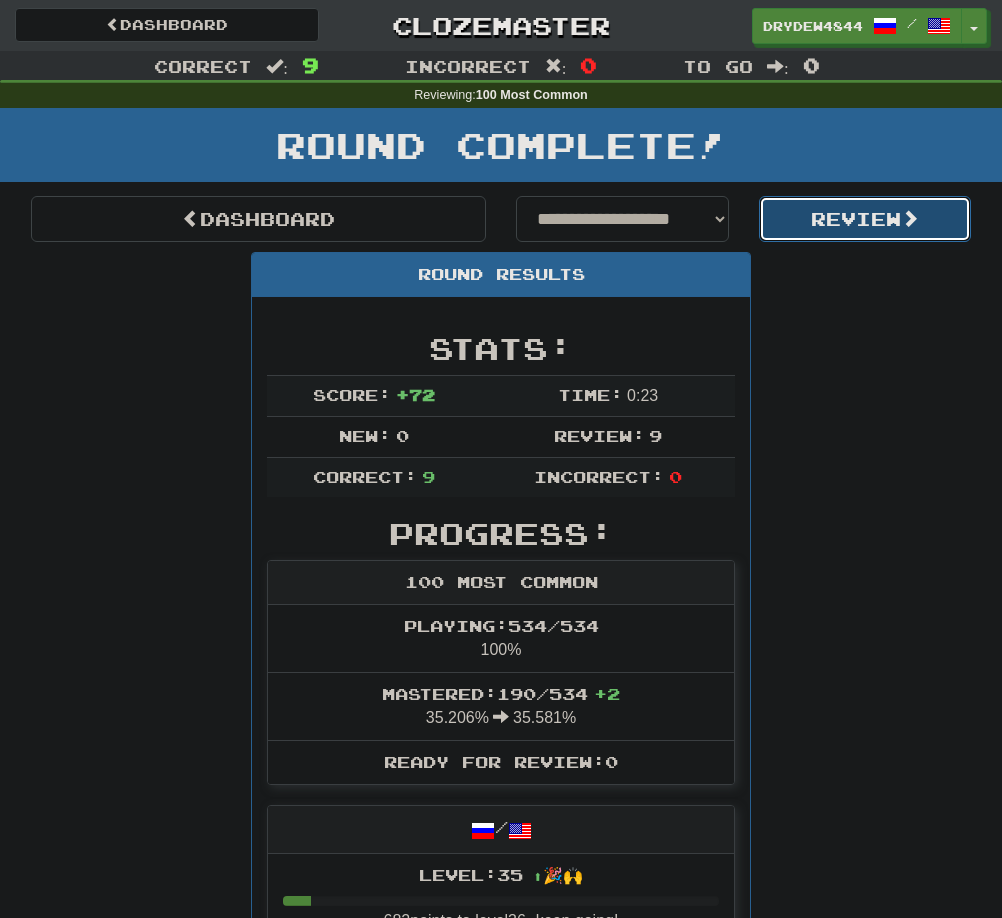 click on "Review" at bounding box center [865, 219] 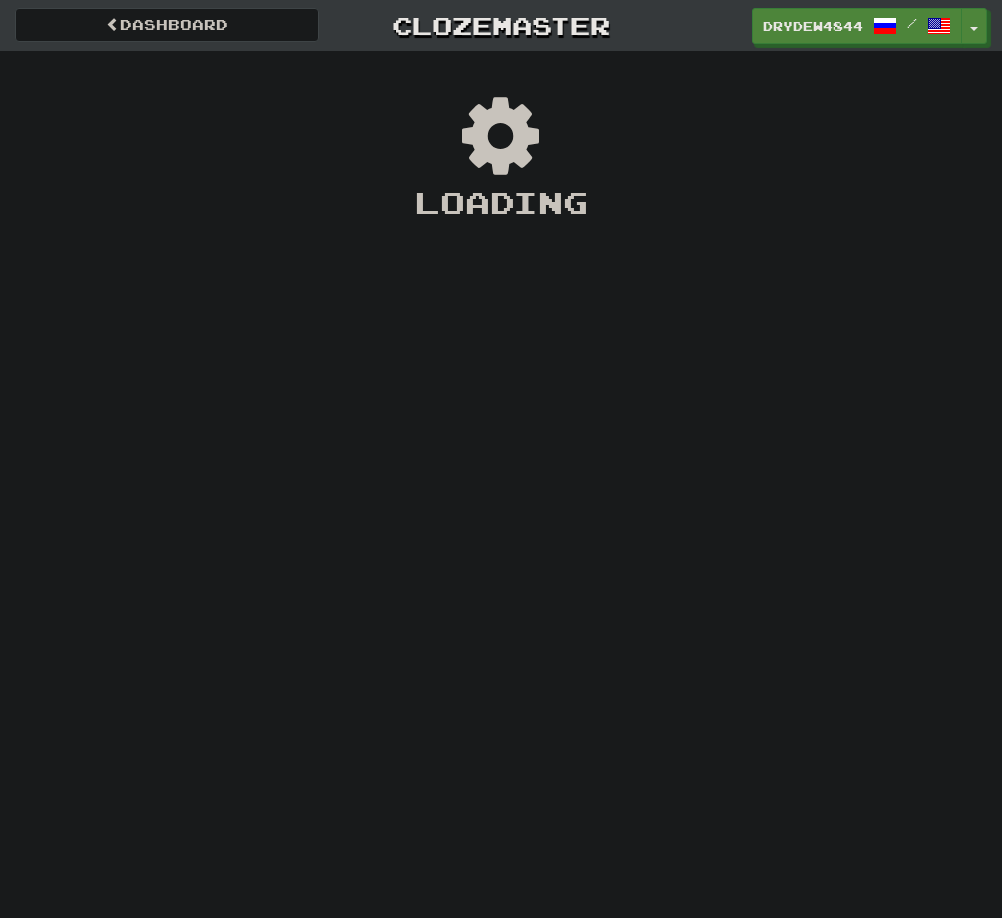 scroll, scrollTop: 0, scrollLeft: 0, axis: both 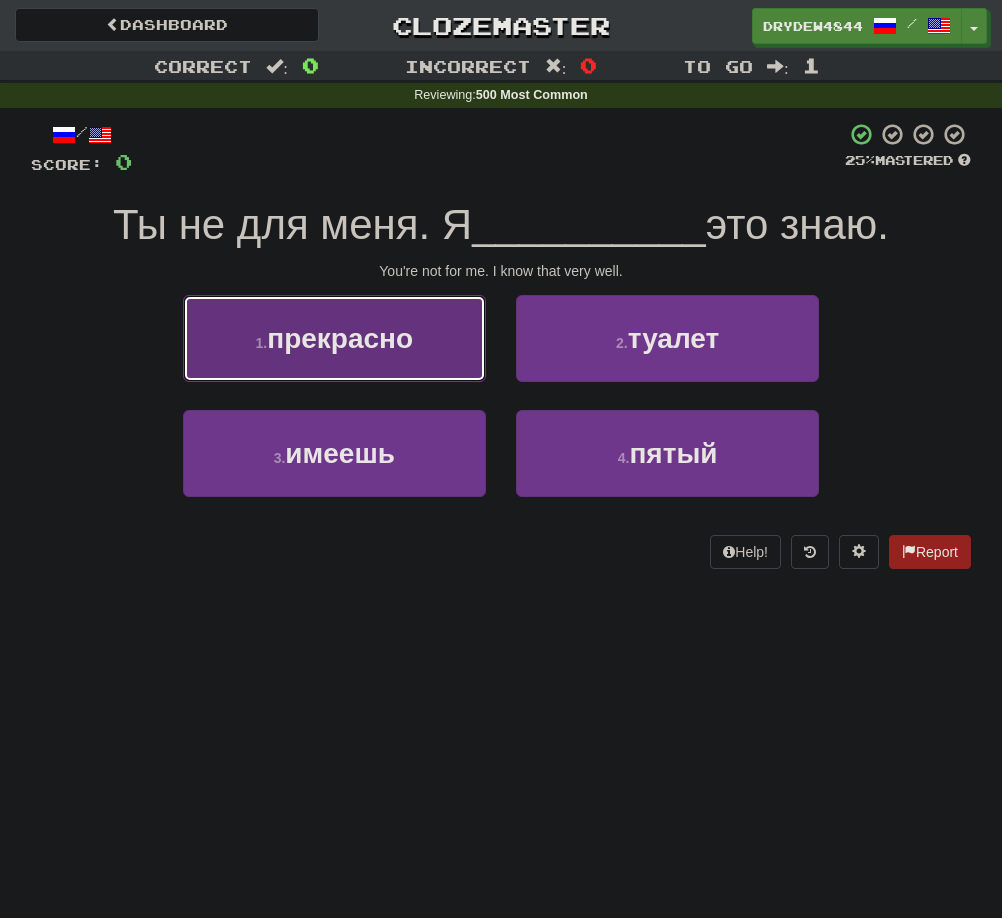 click on "1 .  прекрасно" at bounding box center [334, 338] 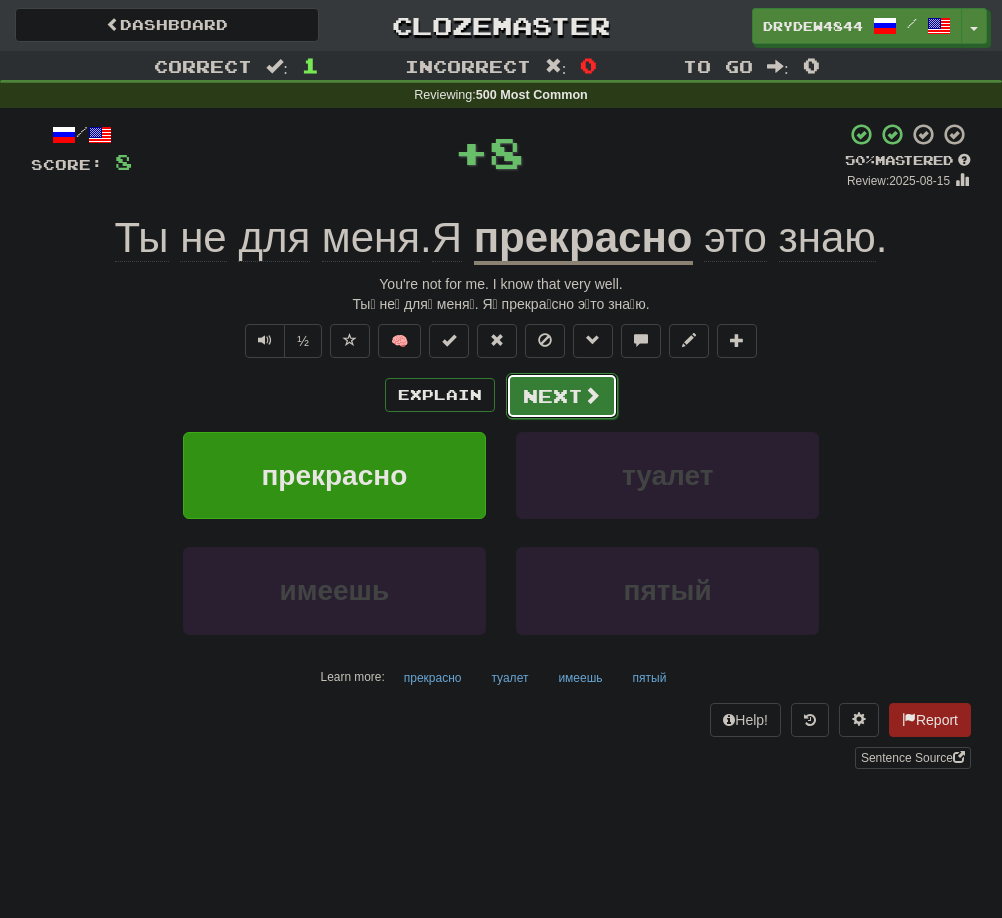 click on "Next" at bounding box center (562, 396) 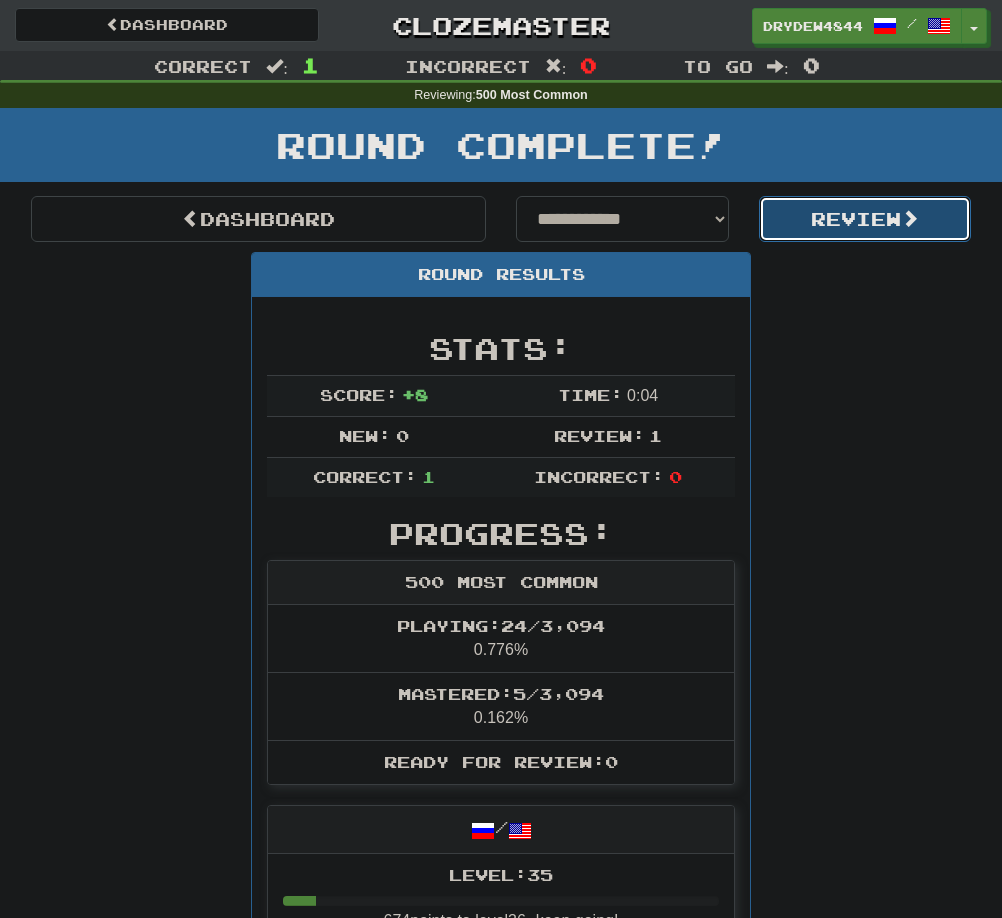 click on "Review" at bounding box center (865, 219) 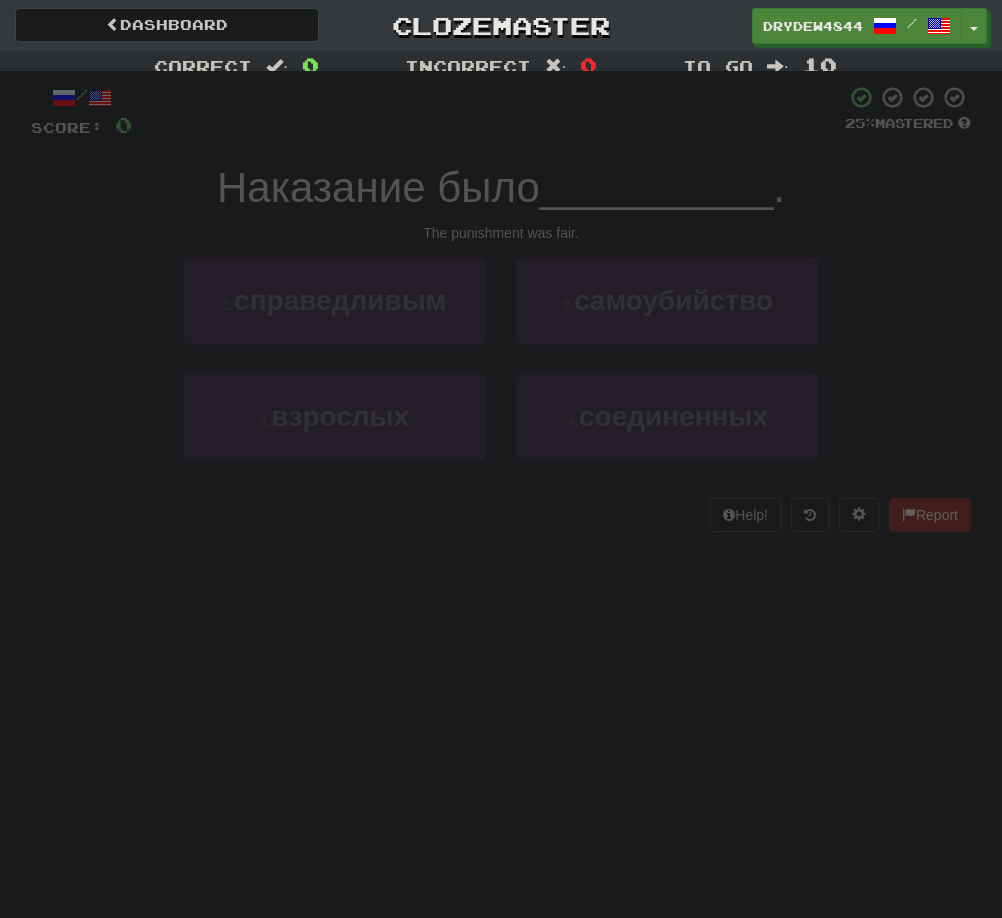 scroll, scrollTop: 0, scrollLeft: 0, axis: both 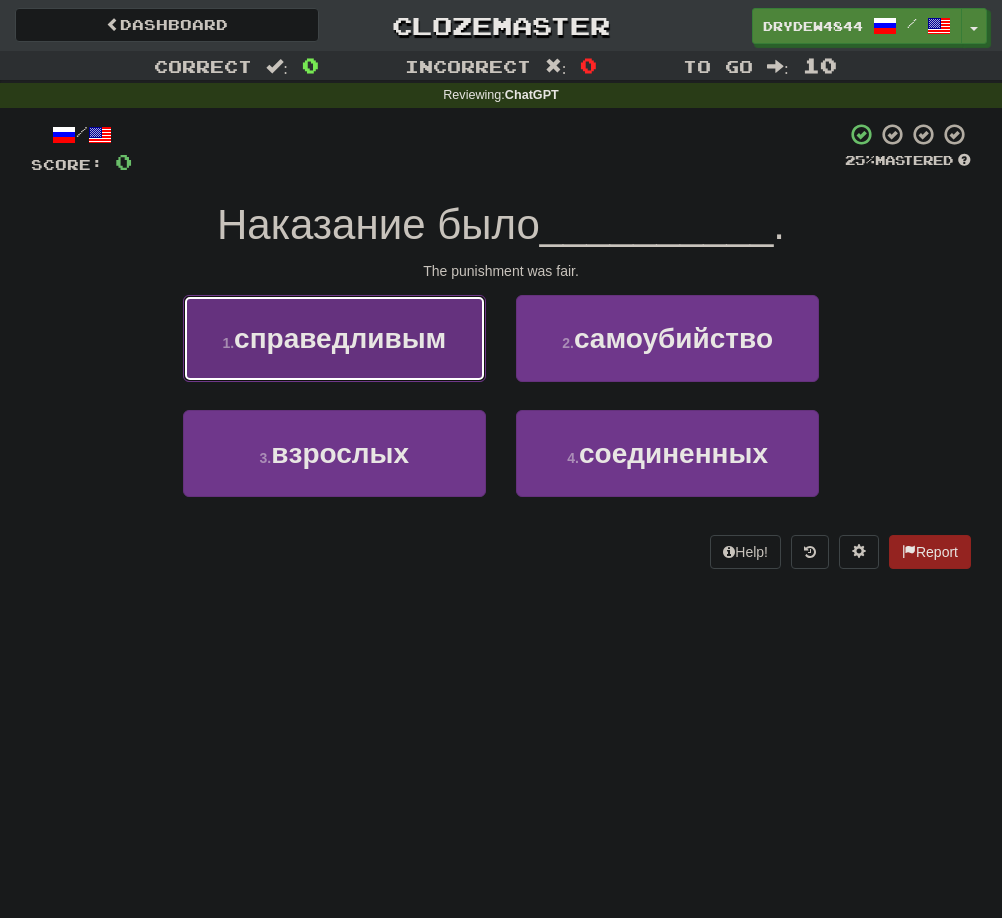 click on "1 .  справедливым" at bounding box center (334, 338) 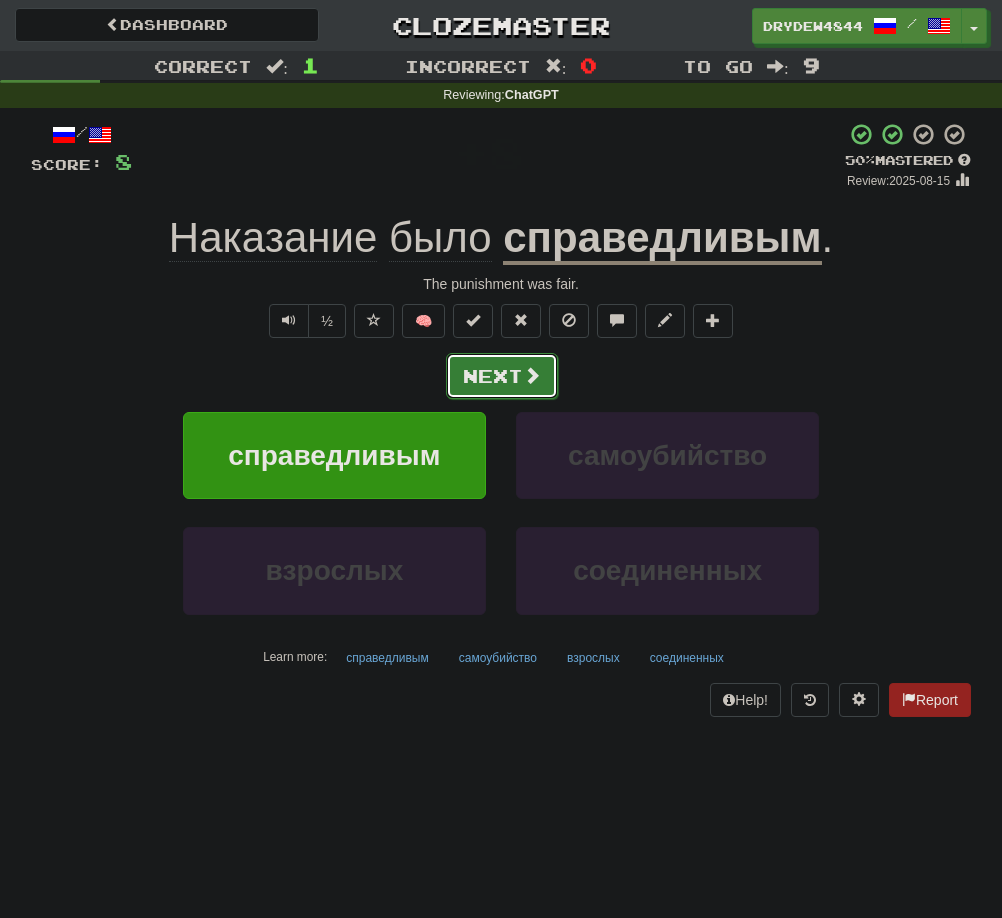 click on "Next" at bounding box center [502, 376] 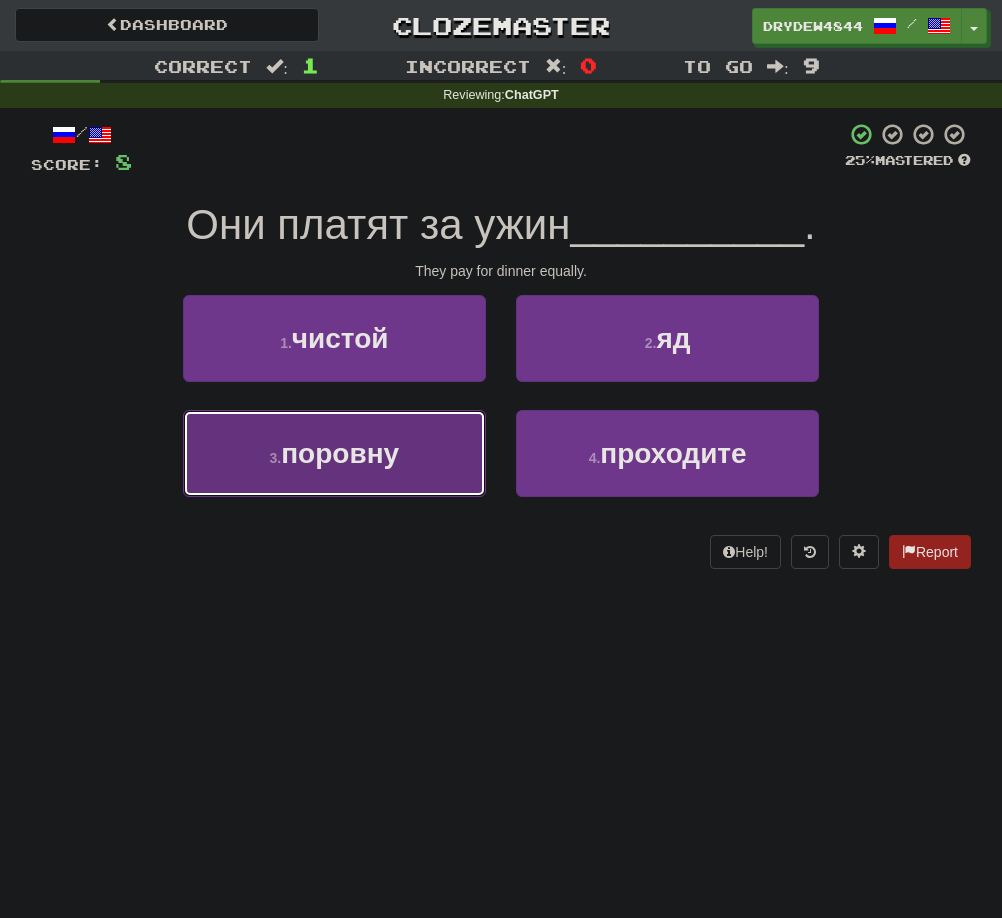 click on "поровну" at bounding box center (340, 453) 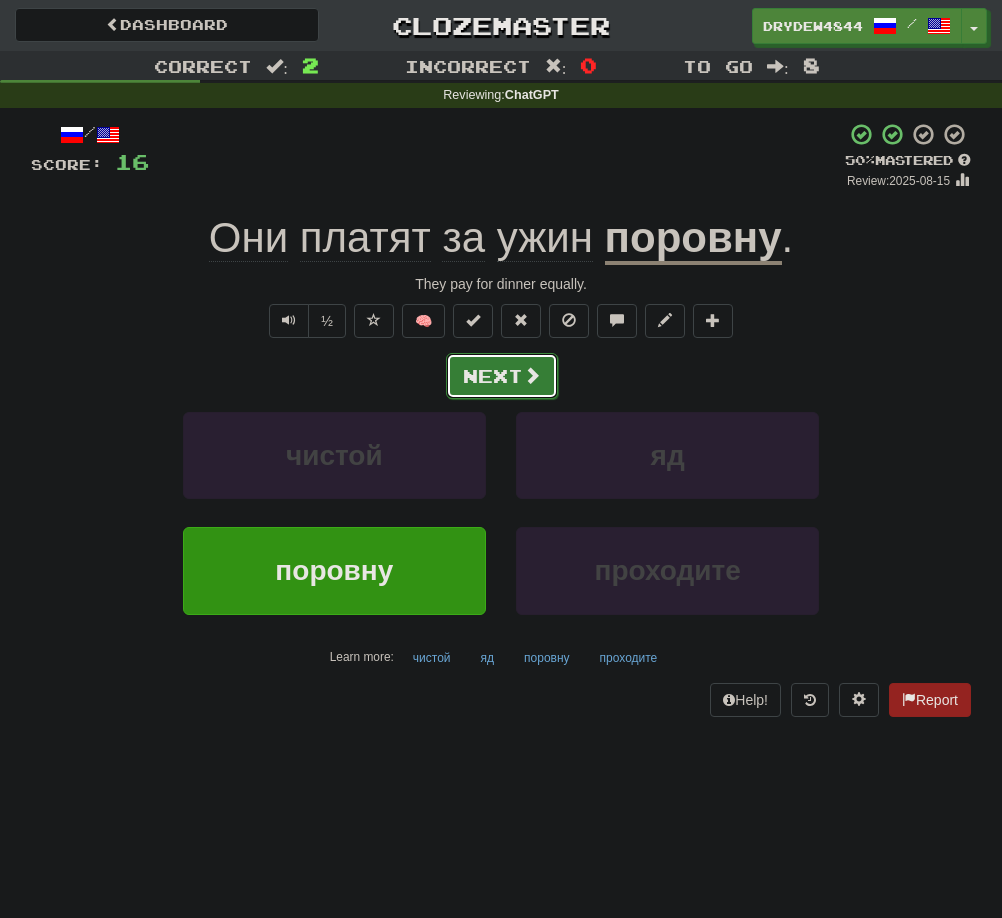 click on "Next" at bounding box center (502, 376) 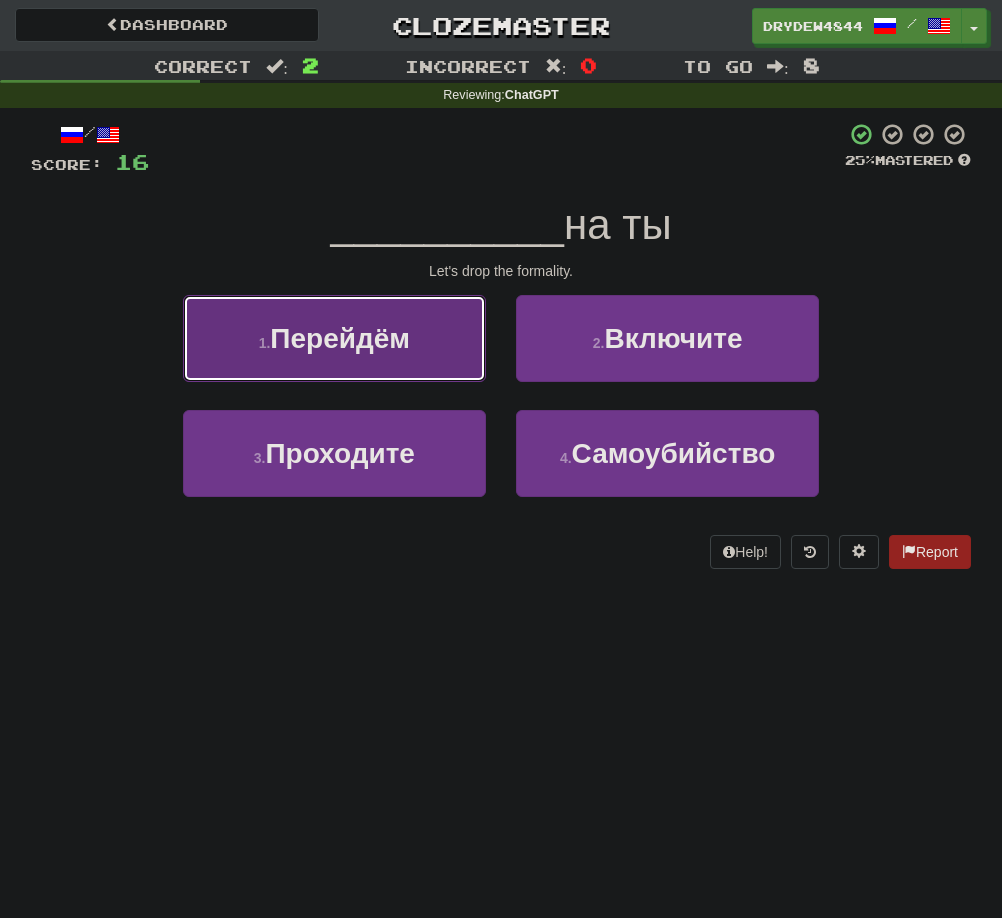 click on "1 .  Перейдём" at bounding box center (334, 338) 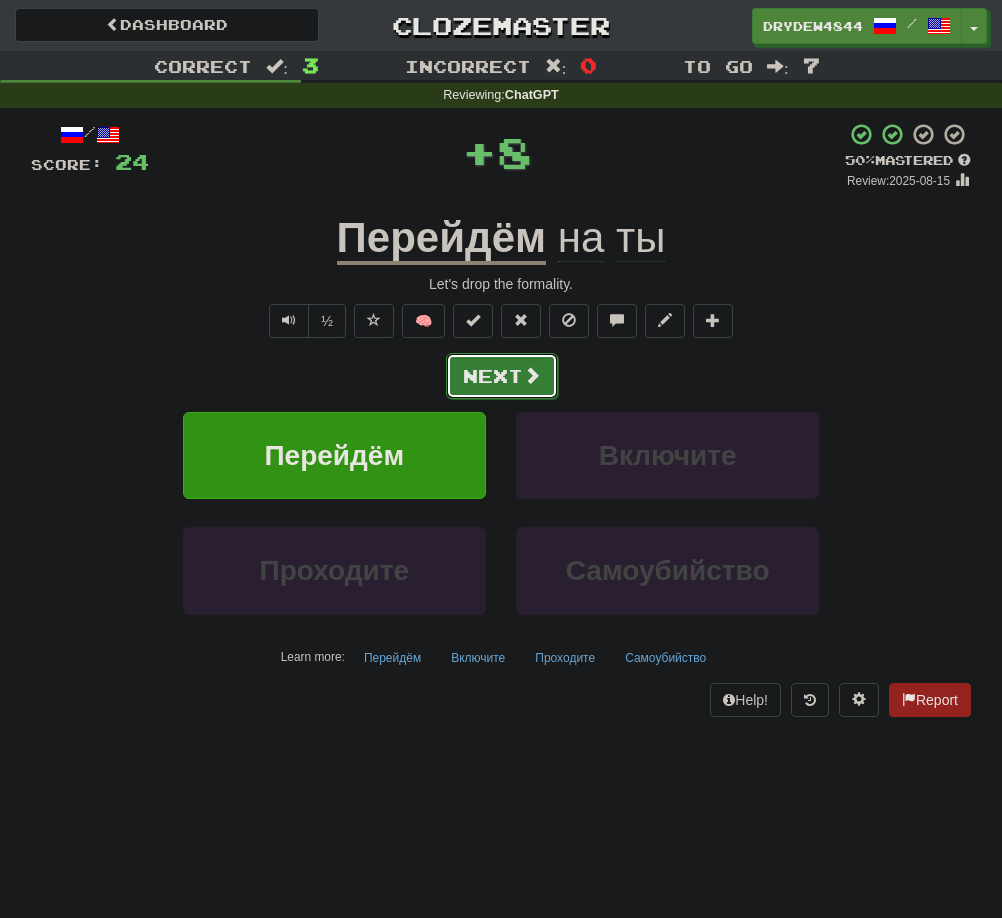 click on "Next" at bounding box center (502, 376) 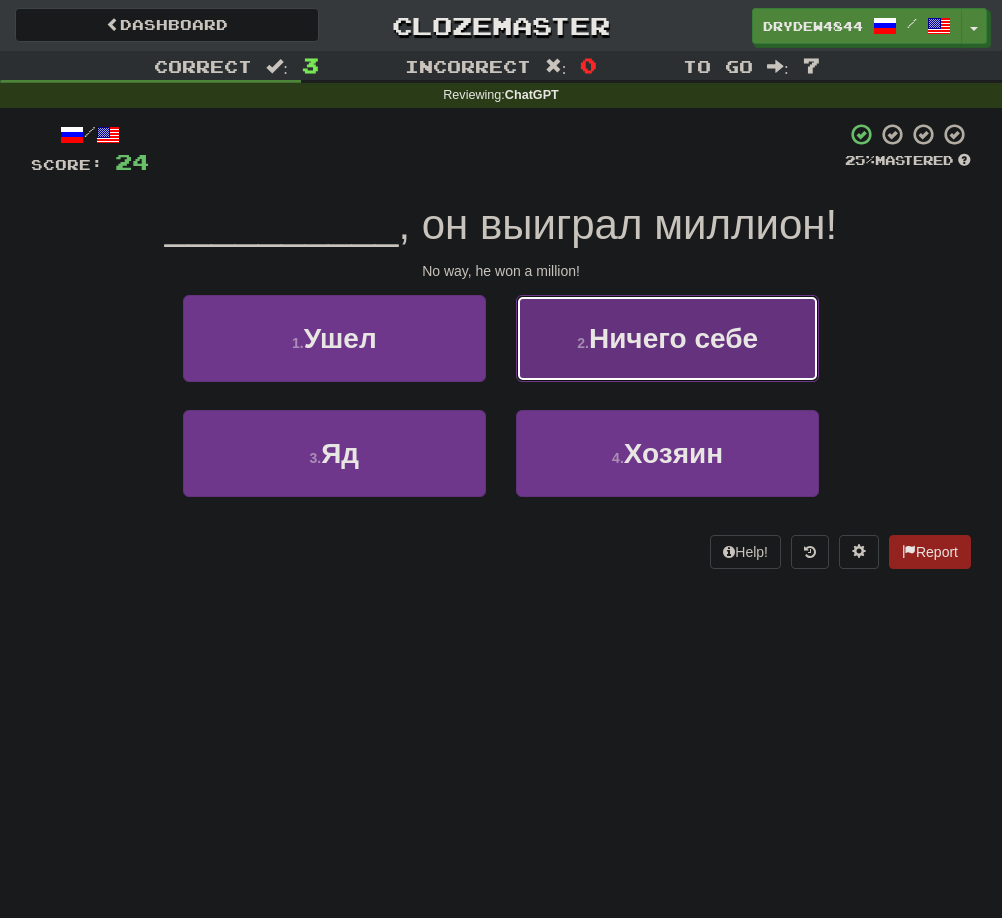 click on "2 .  Ничего себе" at bounding box center [667, 338] 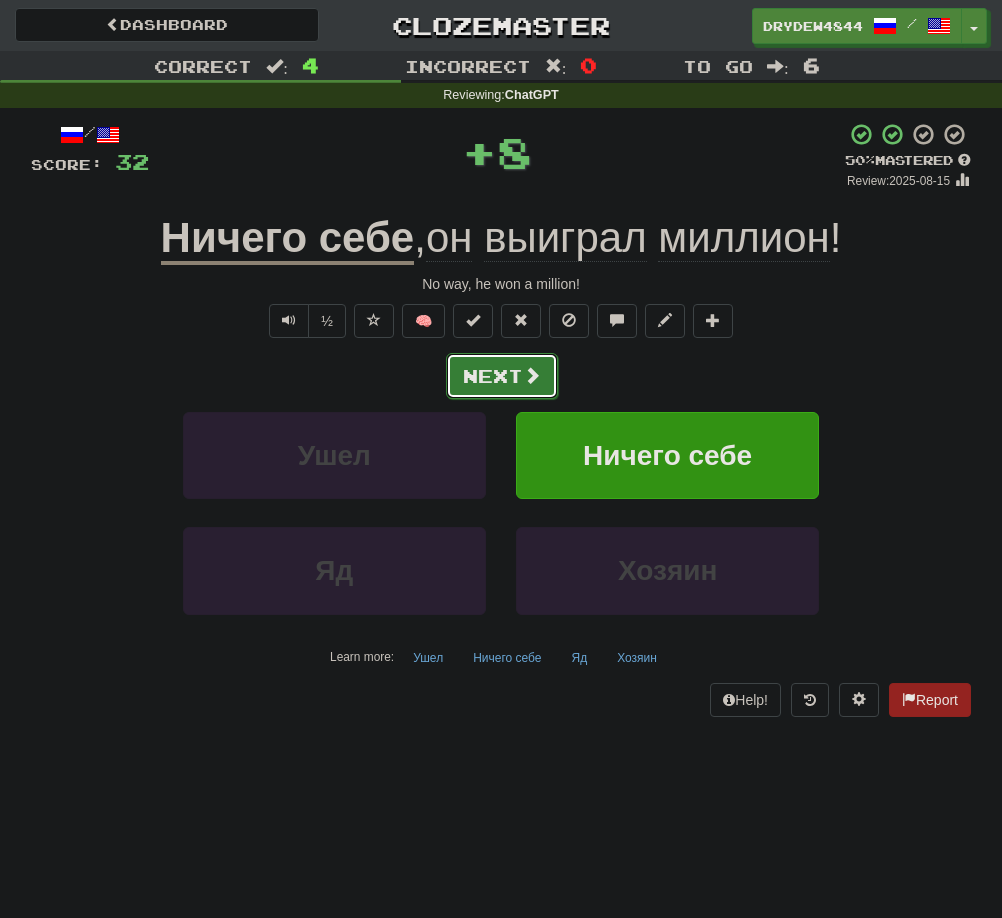 click on "Next" at bounding box center [502, 376] 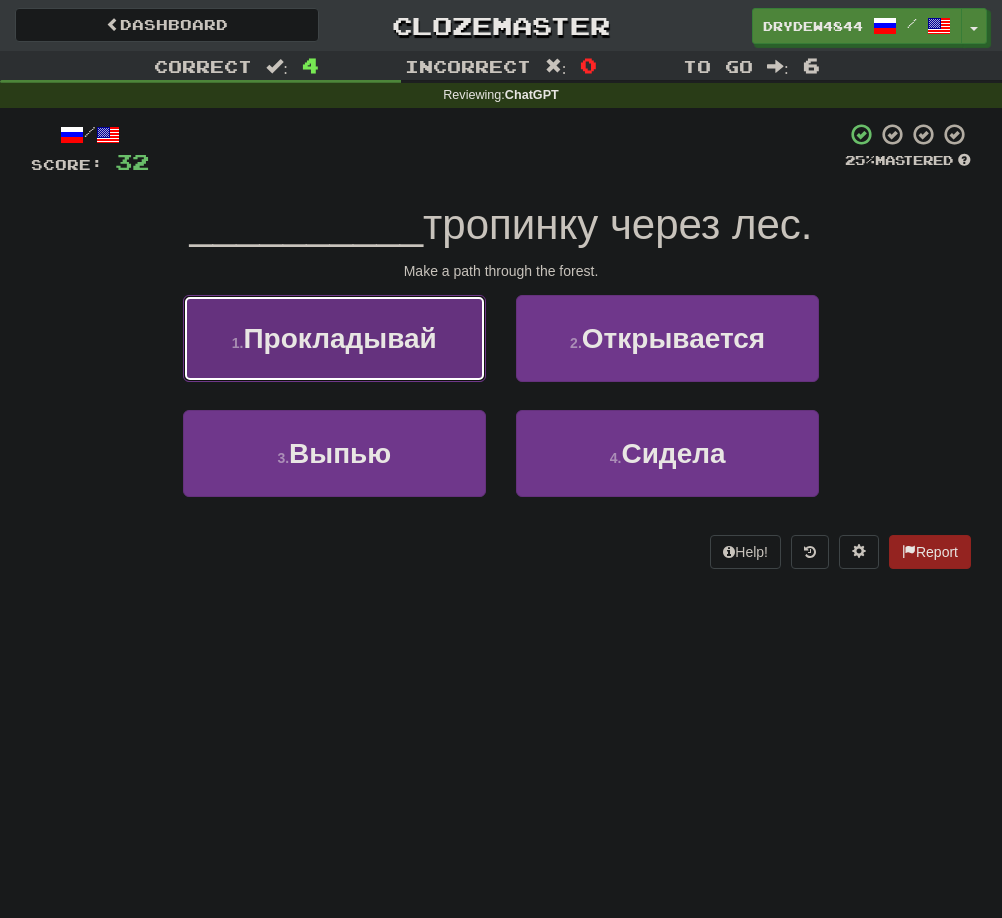 click on "1 .  Прокладывай" at bounding box center [334, 338] 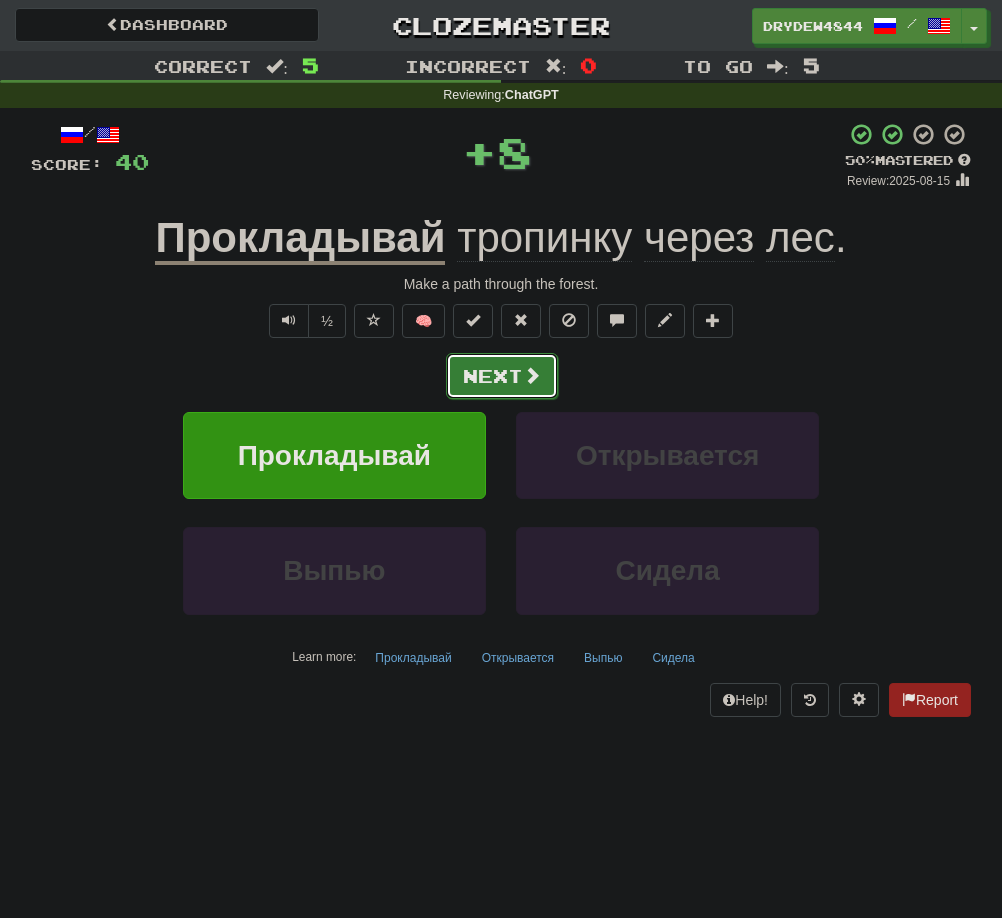click on "Next" at bounding box center (502, 376) 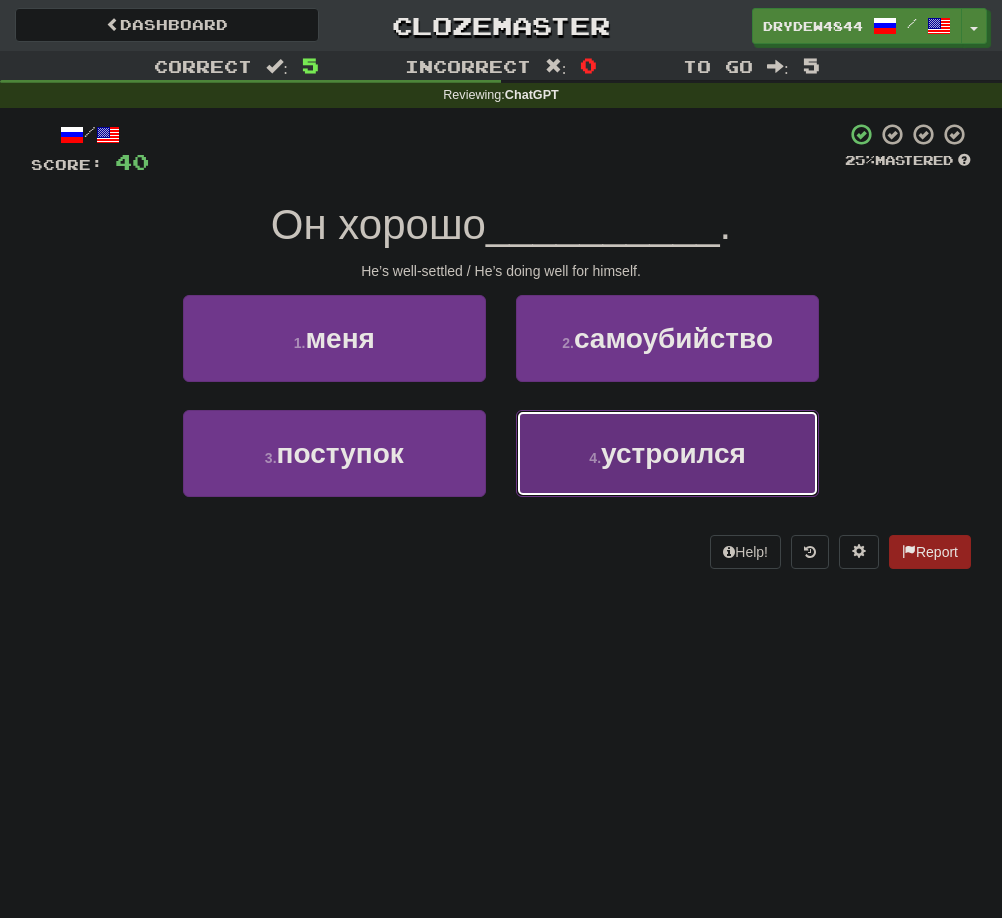 click on "4 .  устроился" at bounding box center (667, 453) 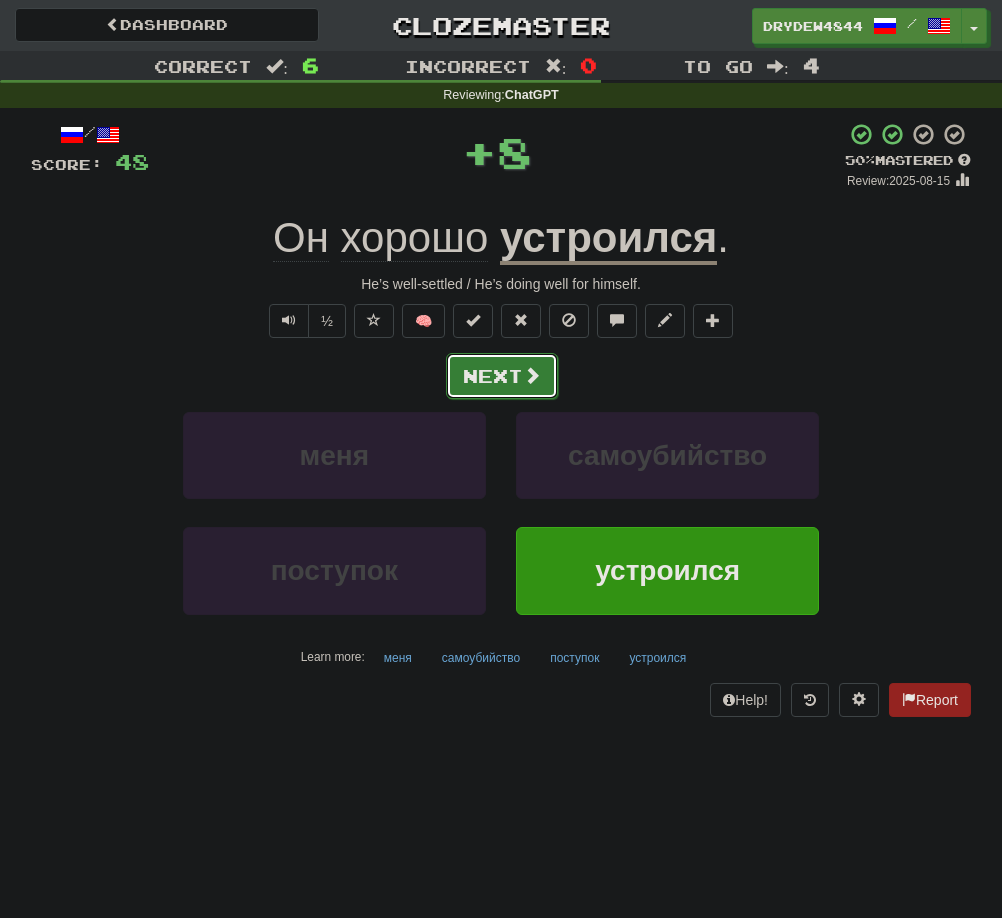 click on "Next" at bounding box center (502, 376) 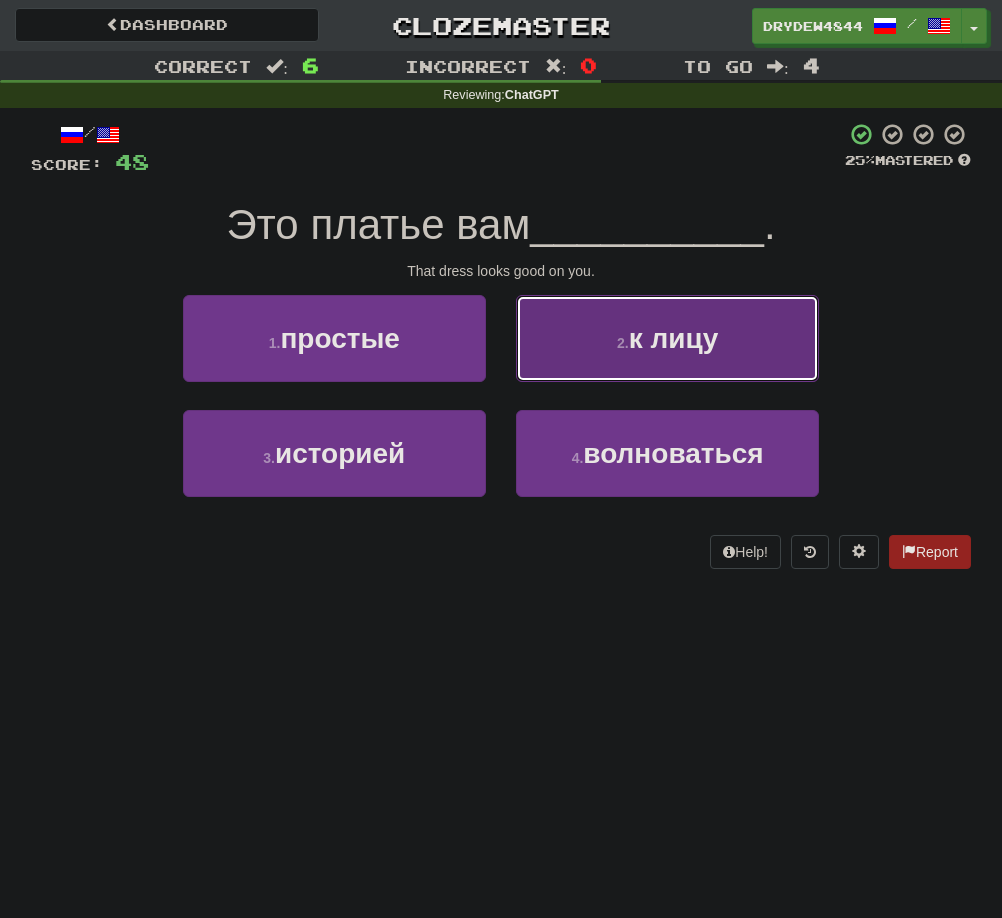 click on "2 .  к лицу" at bounding box center (667, 338) 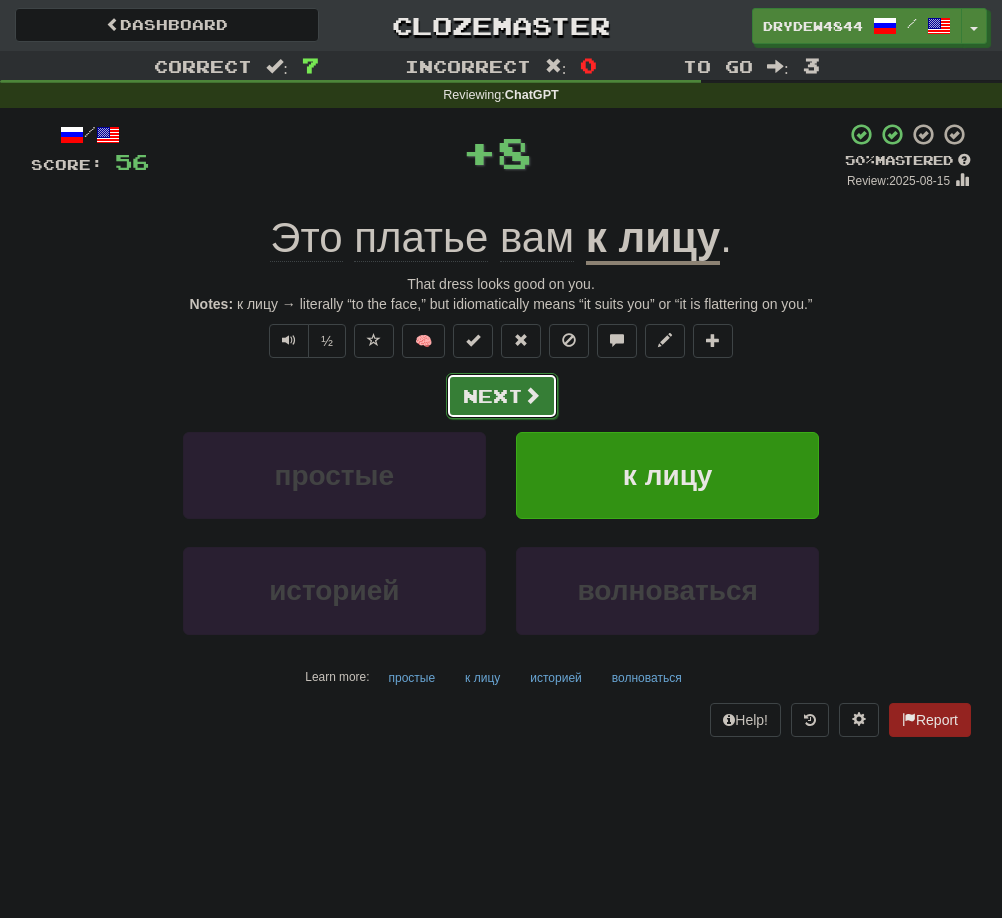 click on "Next" at bounding box center (502, 396) 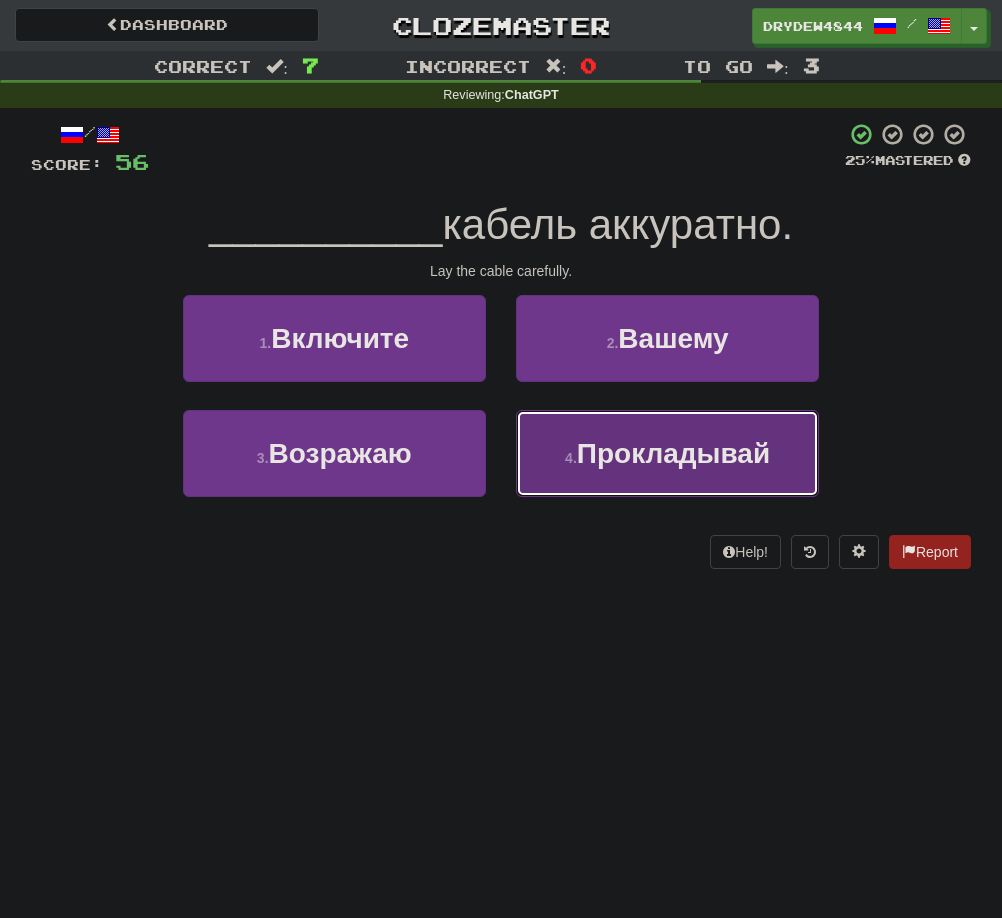 click on "4 .  Прокладывай" at bounding box center (667, 453) 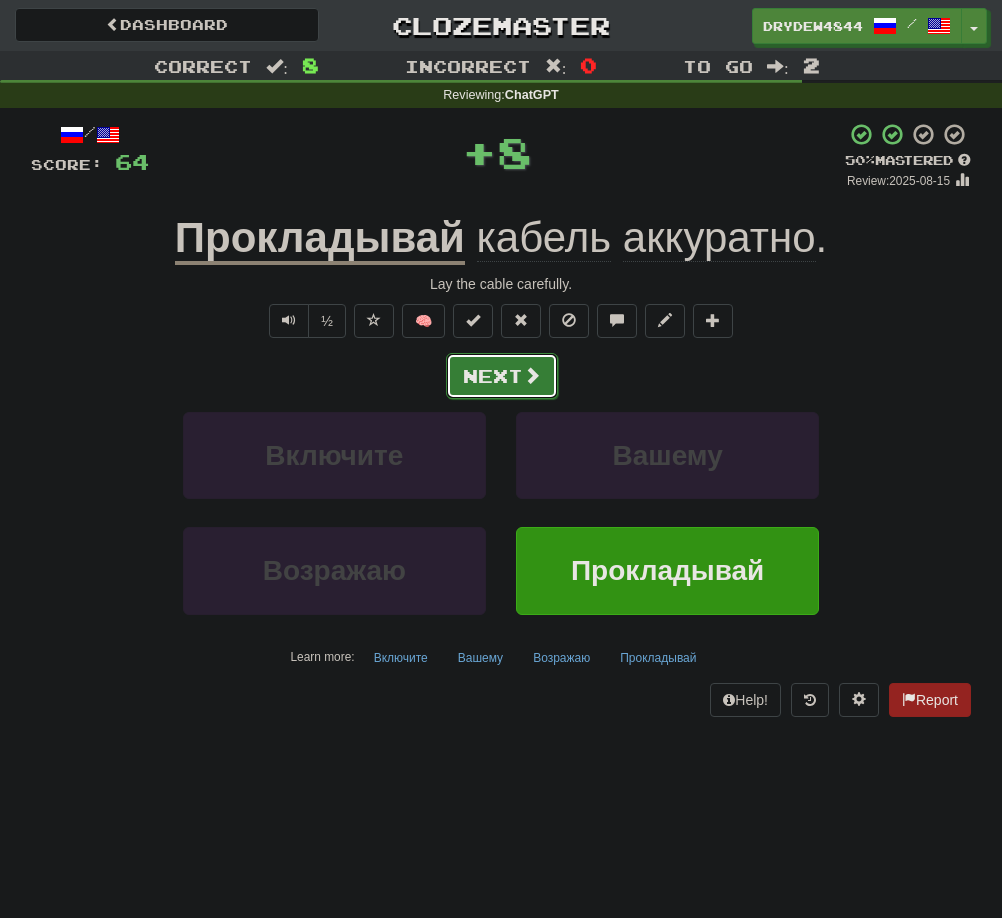 click on "Next" at bounding box center (502, 376) 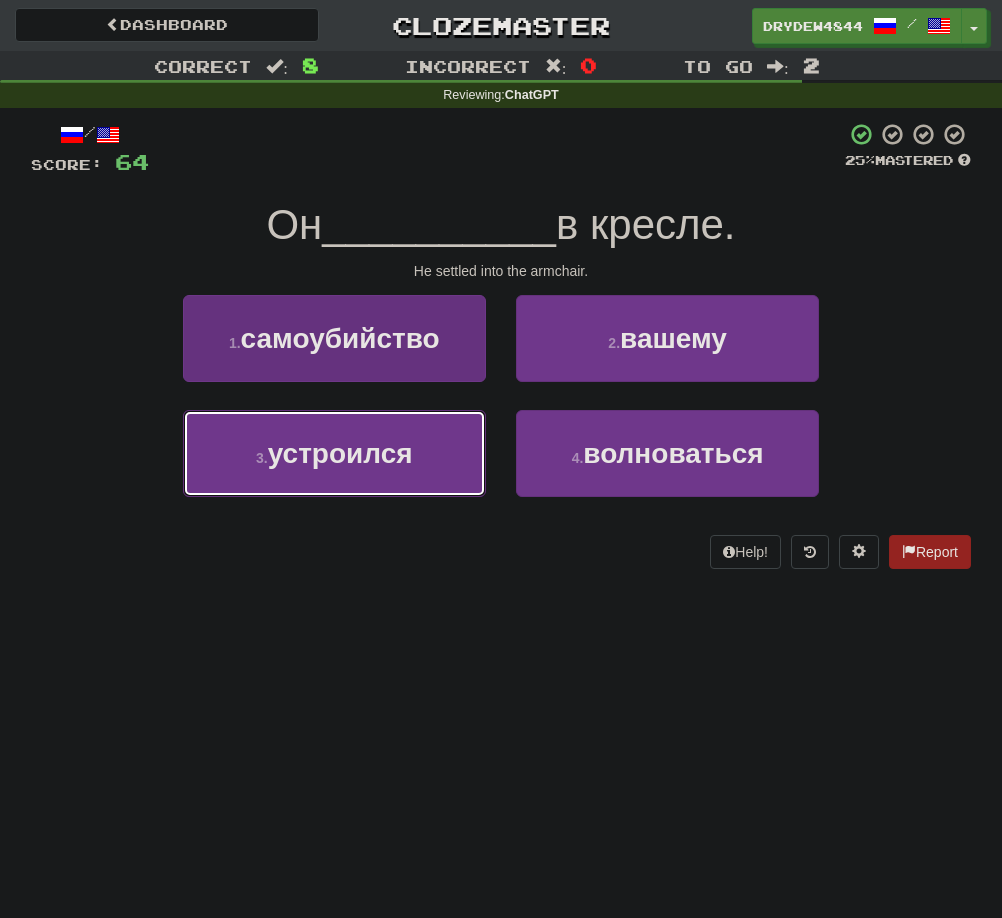 click on "устроился" at bounding box center (340, 453) 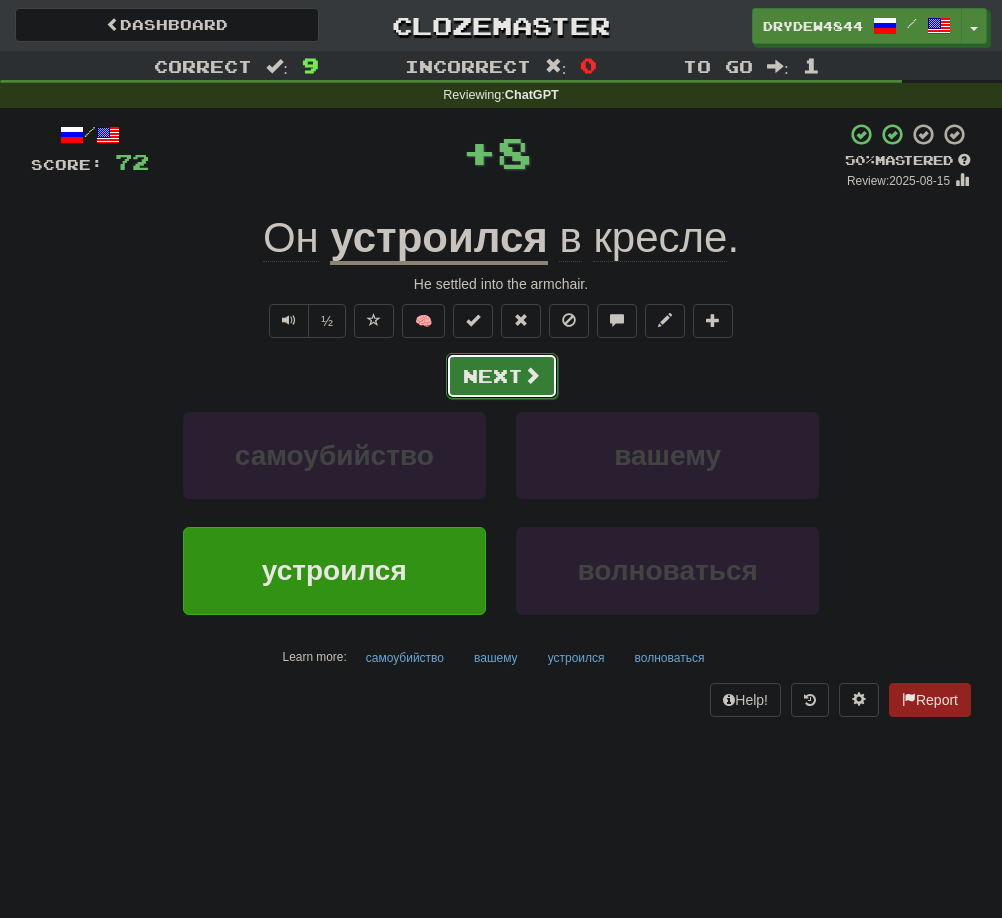 click on "Next" at bounding box center [502, 376] 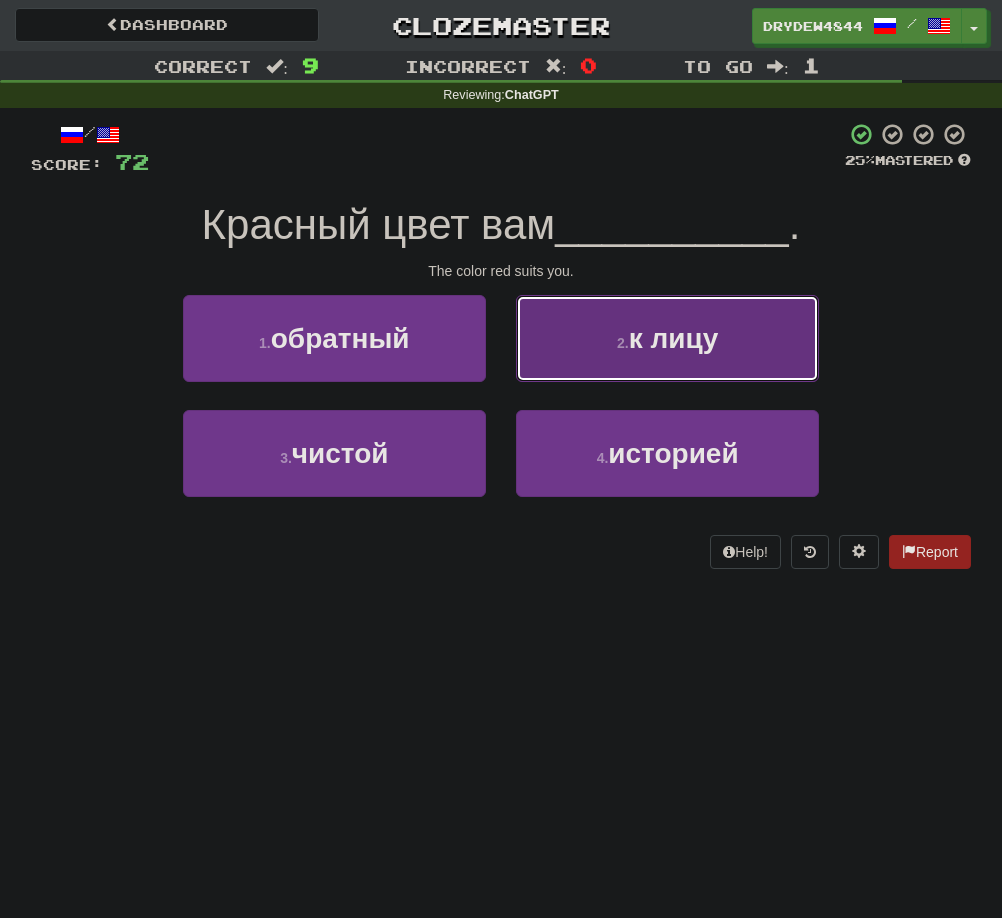 click on "2 .  к лицу" at bounding box center [667, 338] 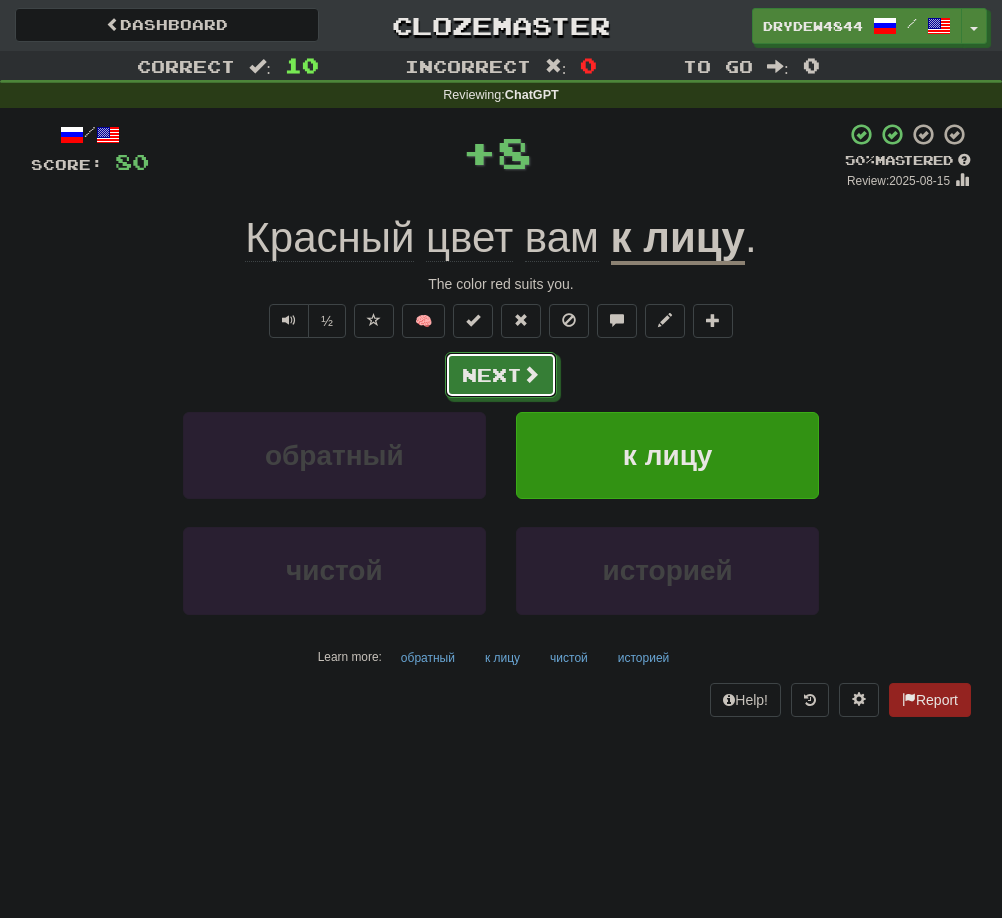 click on "Next" at bounding box center [501, 375] 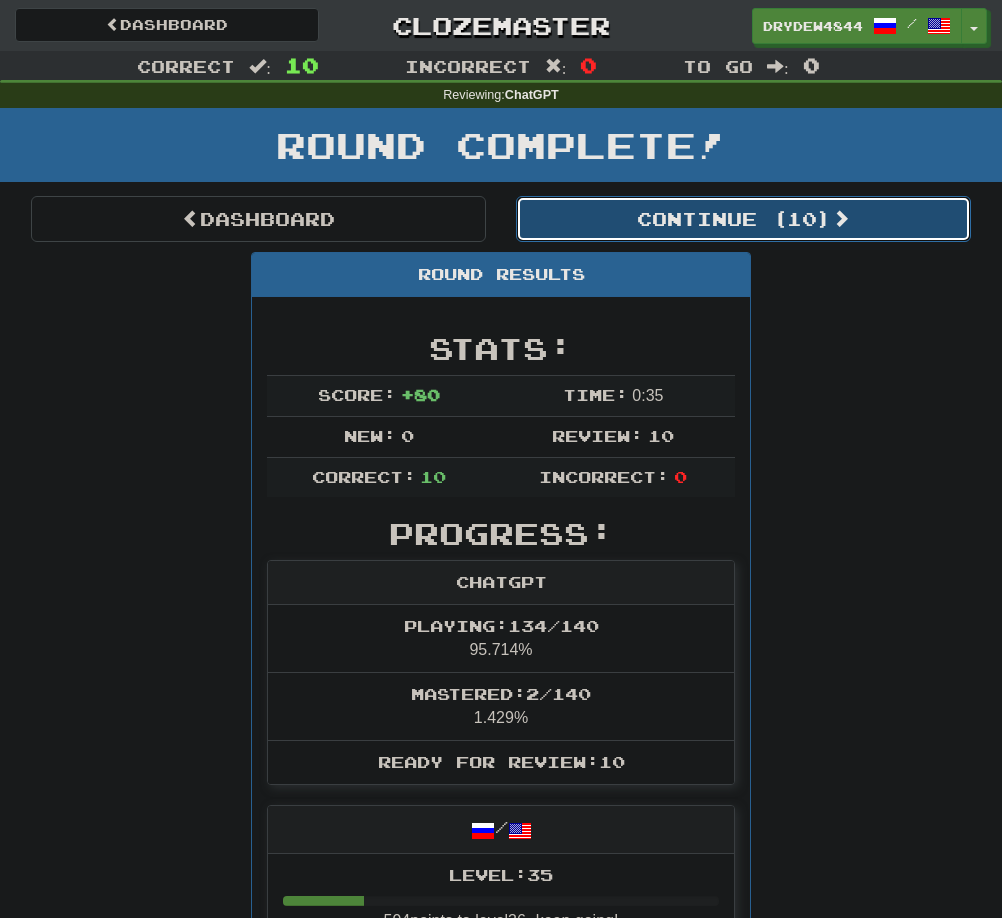 click on "Continue ( 10 )" at bounding box center [743, 219] 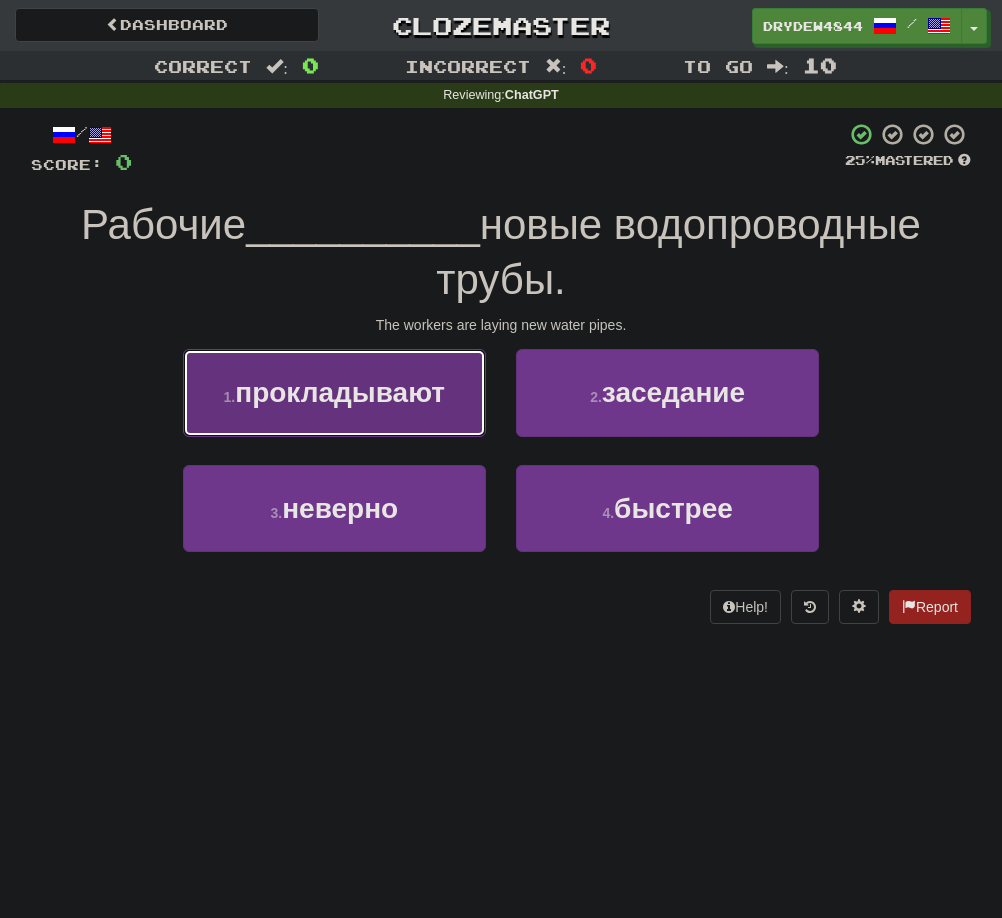 click on "1 .  прокладывают" at bounding box center (334, 392) 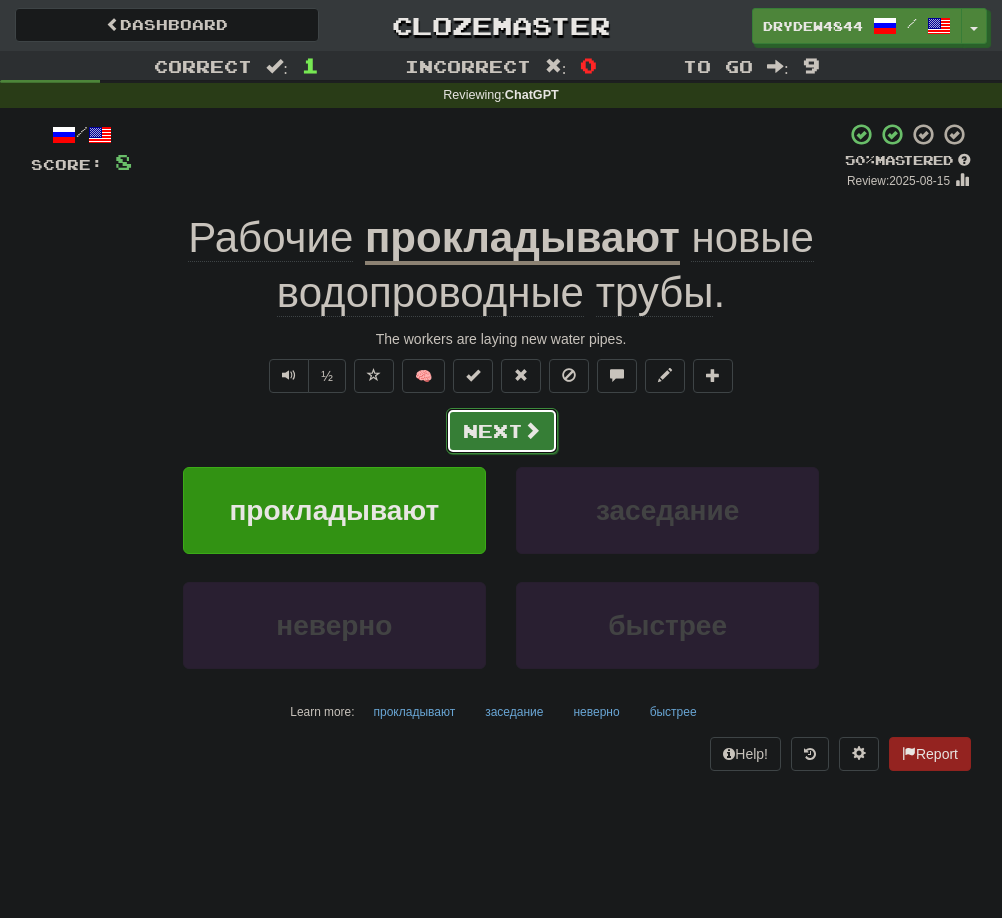 click on "Next" at bounding box center [502, 431] 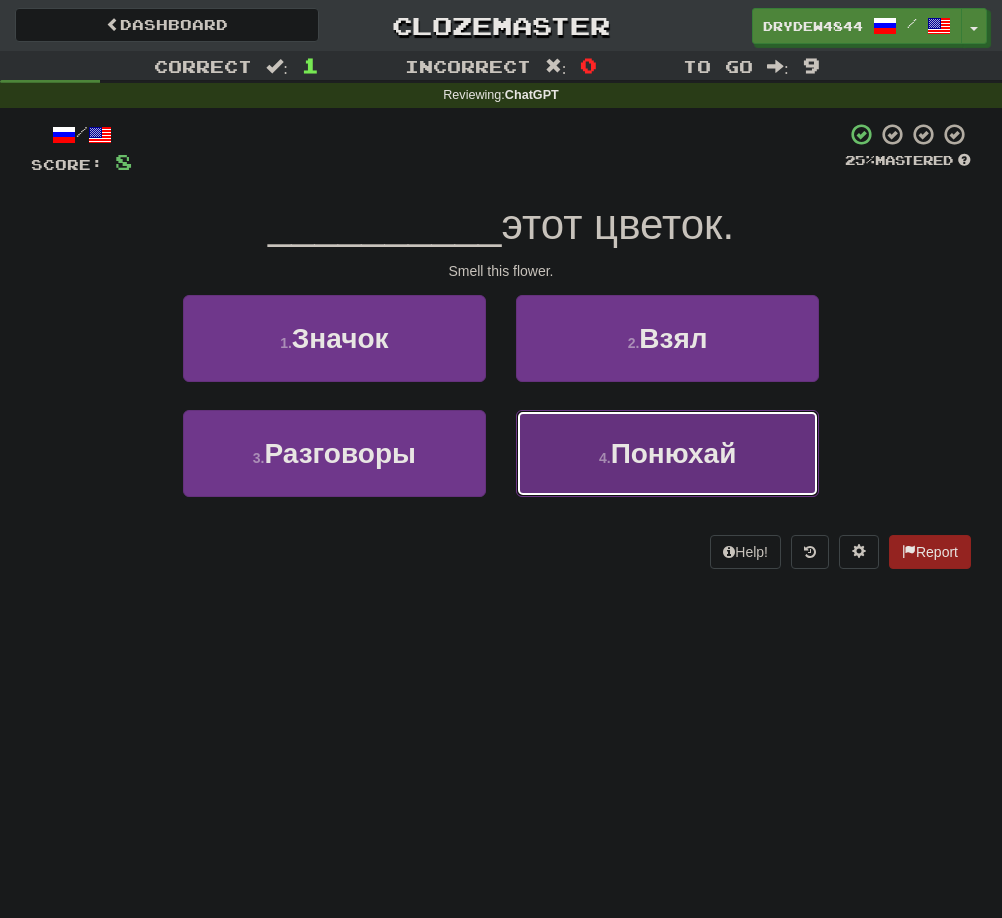 click on "4 .  Понюхай" at bounding box center [667, 453] 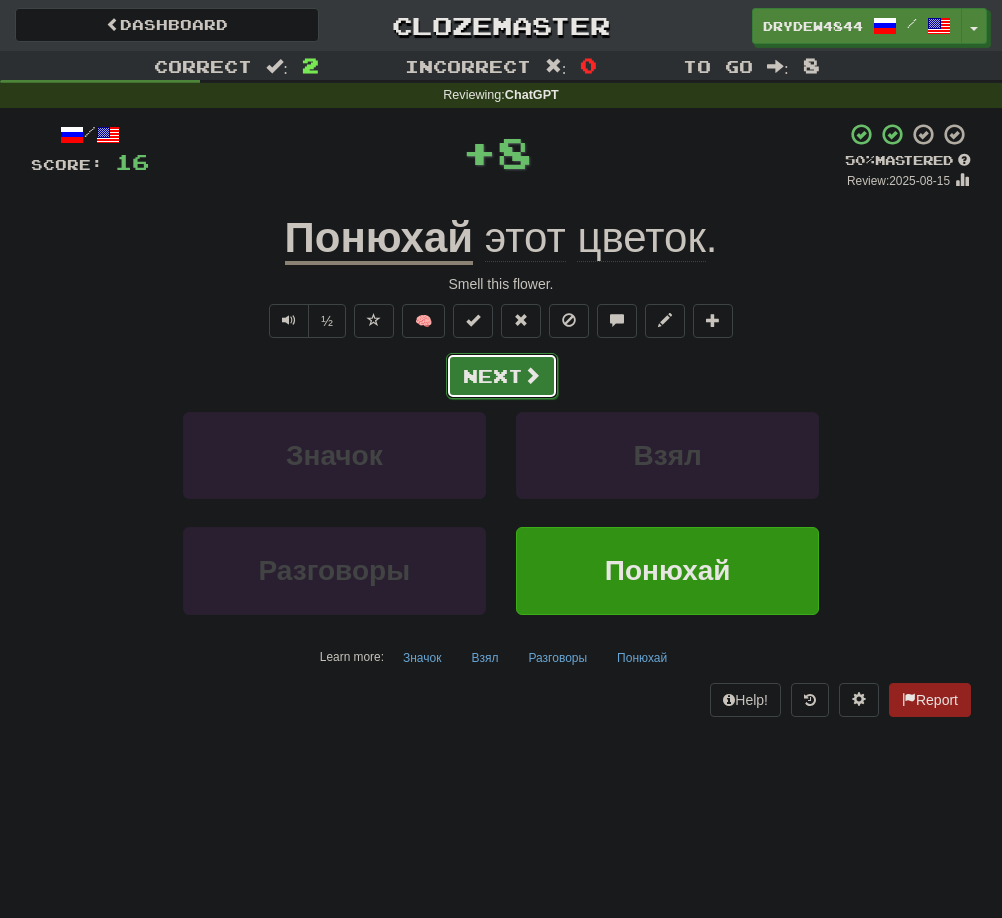 click on "Next" at bounding box center [502, 376] 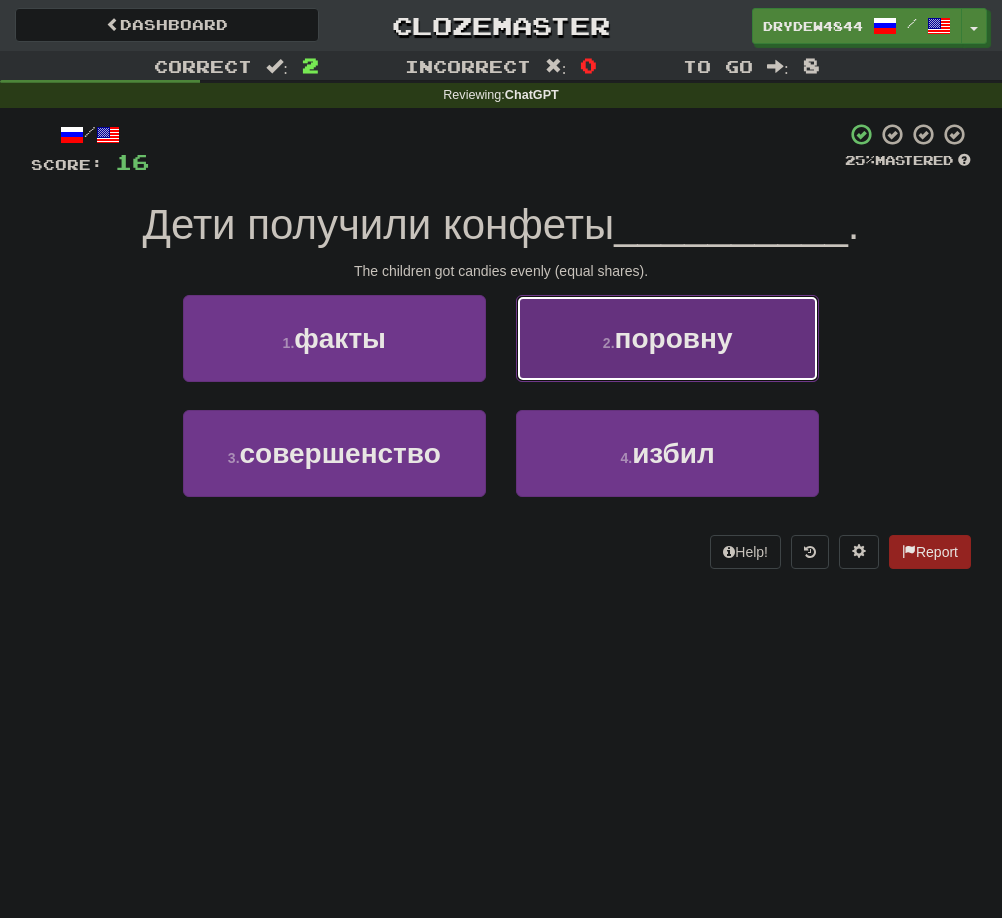 click on "2 .  поровну" at bounding box center [667, 338] 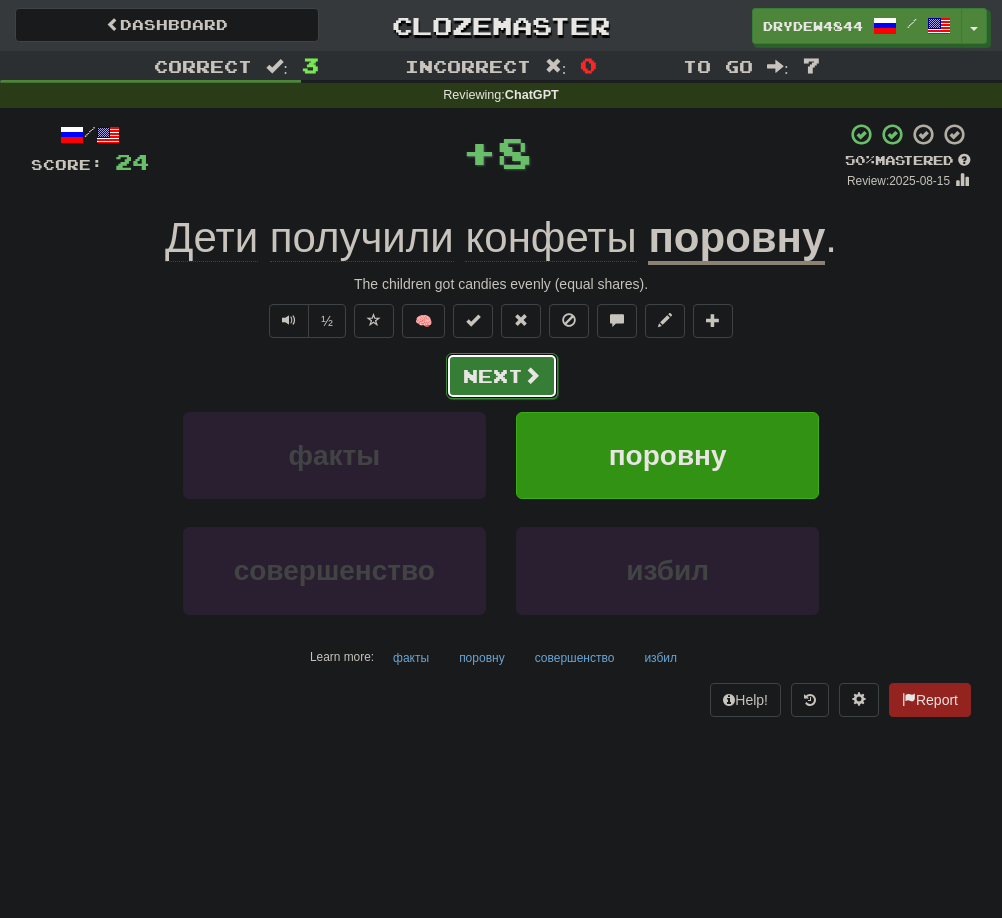 click on "Next" at bounding box center (502, 376) 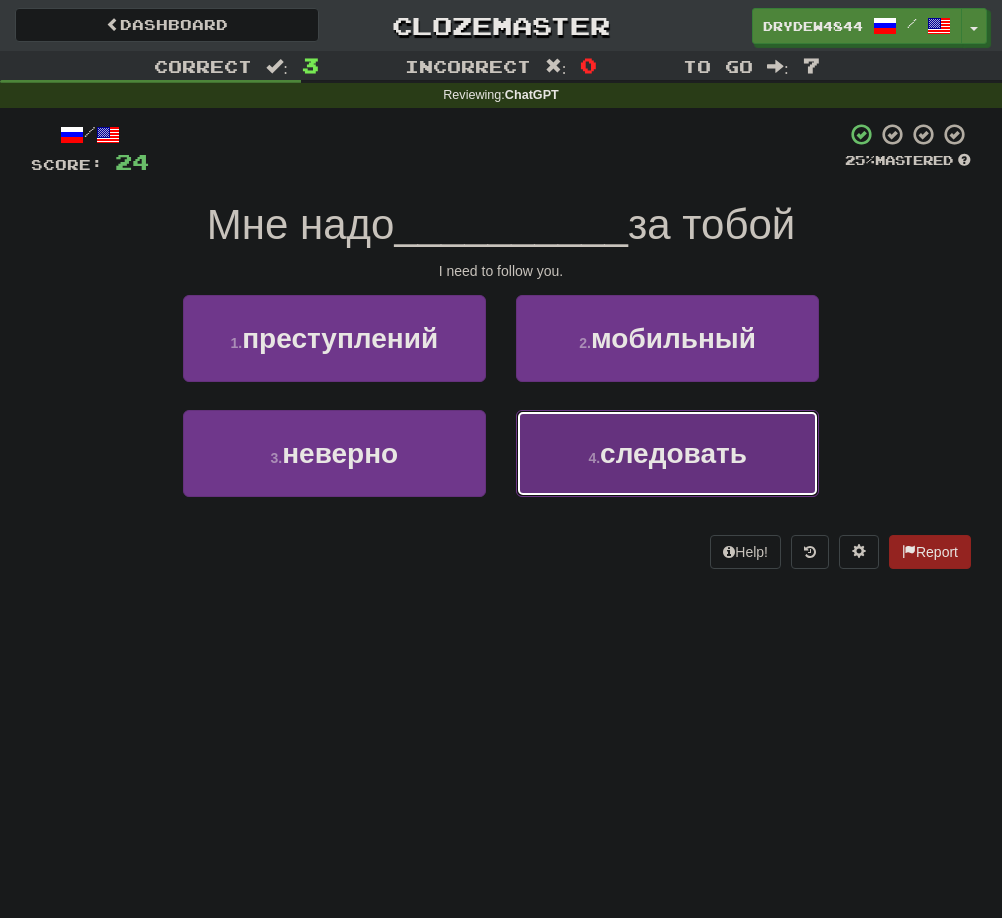 click on "4 .  следовать" at bounding box center [667, 453] 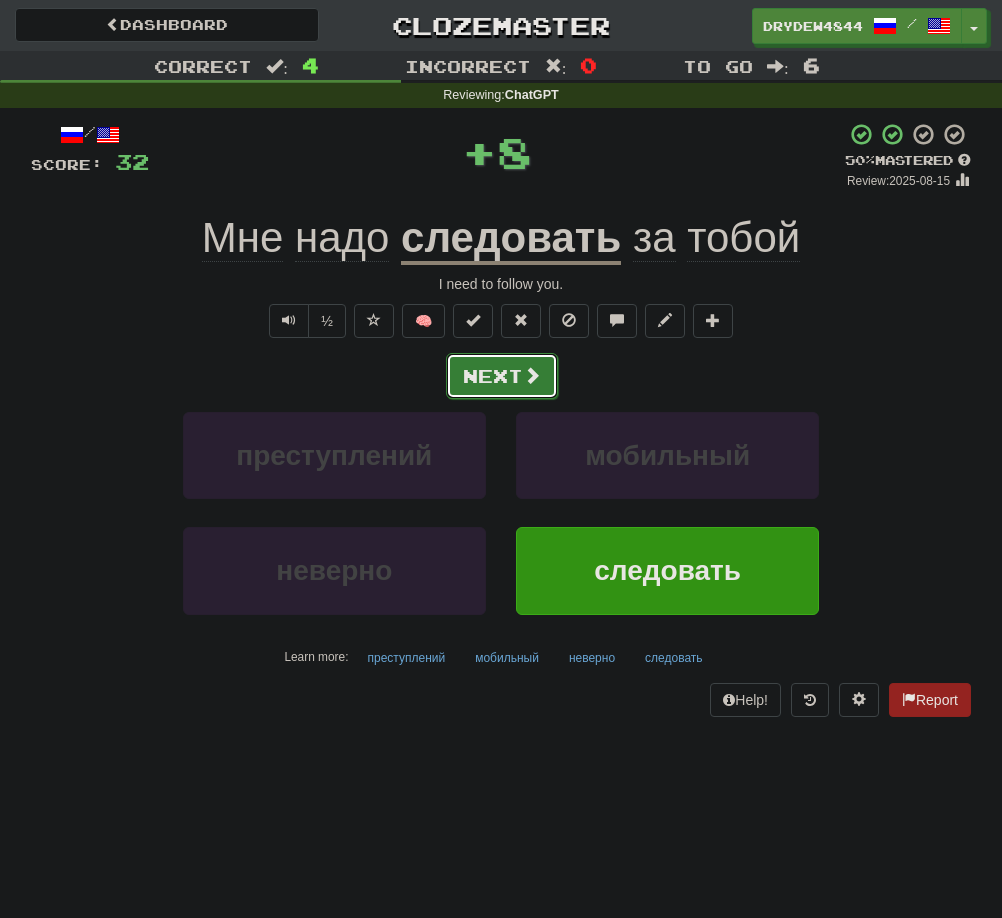 click on "Next" at bounding box center [502, 376] 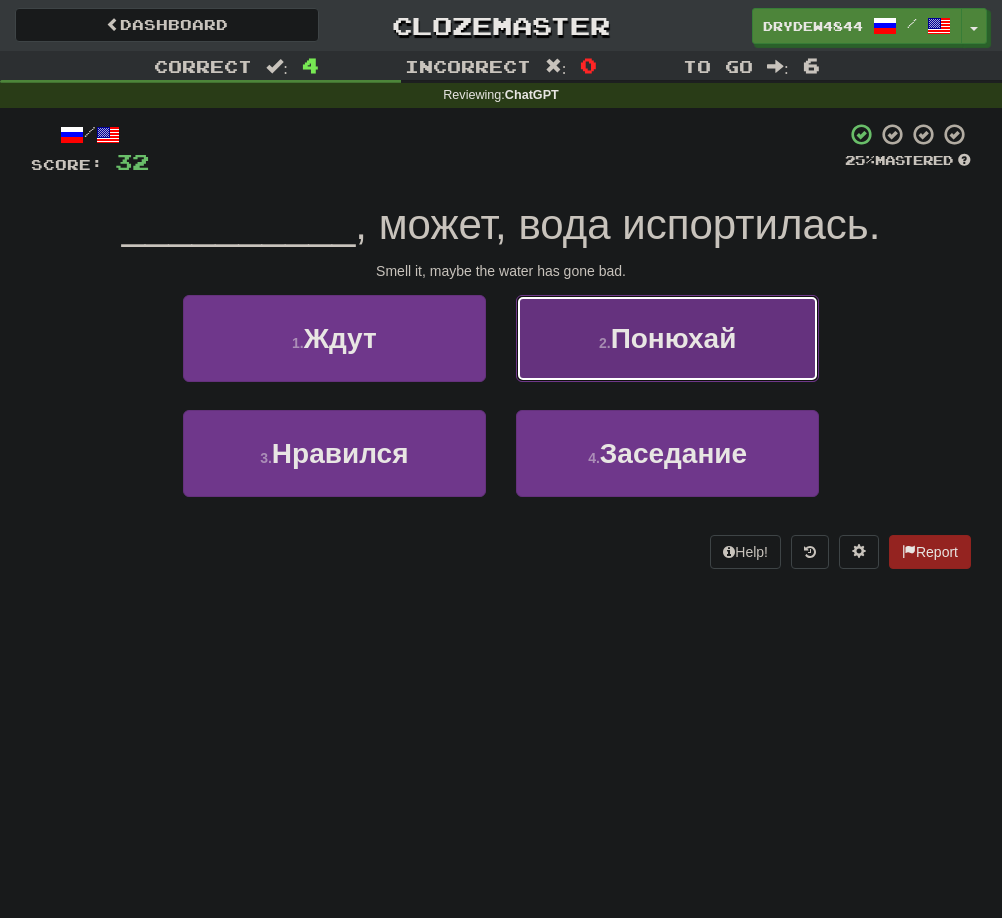 click on "2 .  Понюхай" at bounding box center (667, 338) 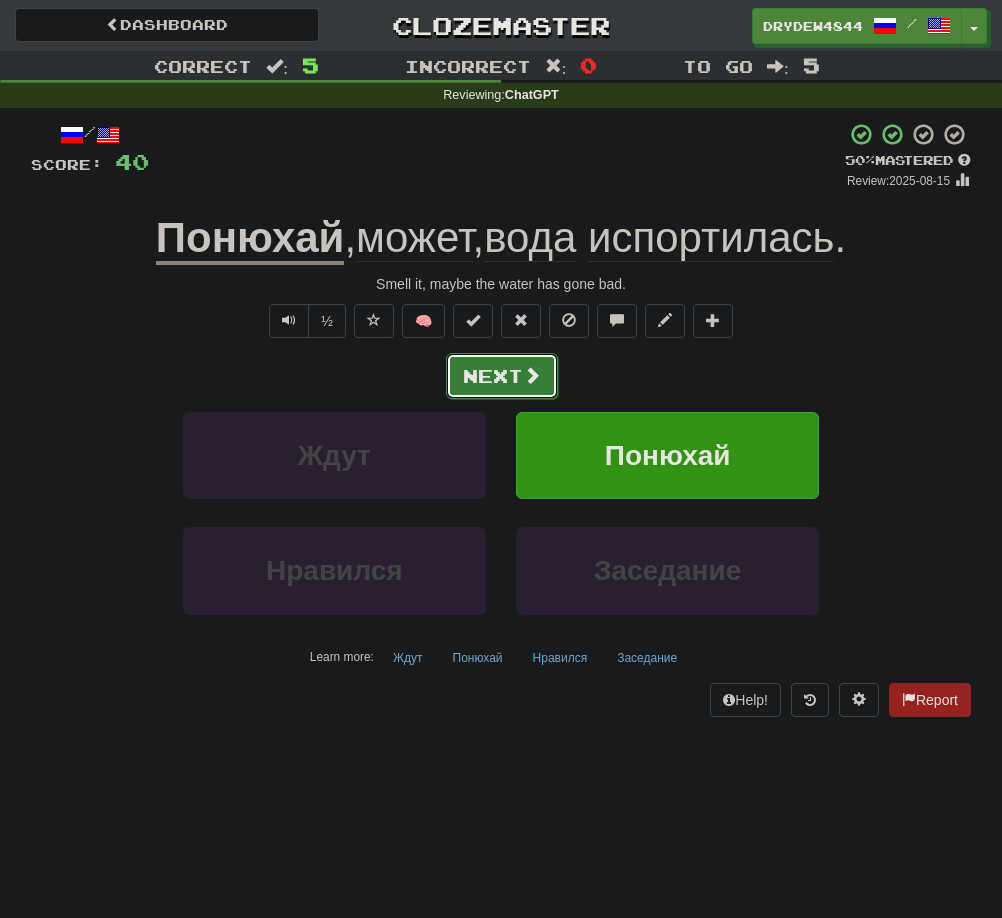 click on "Next" at bounding box center [502, 376] 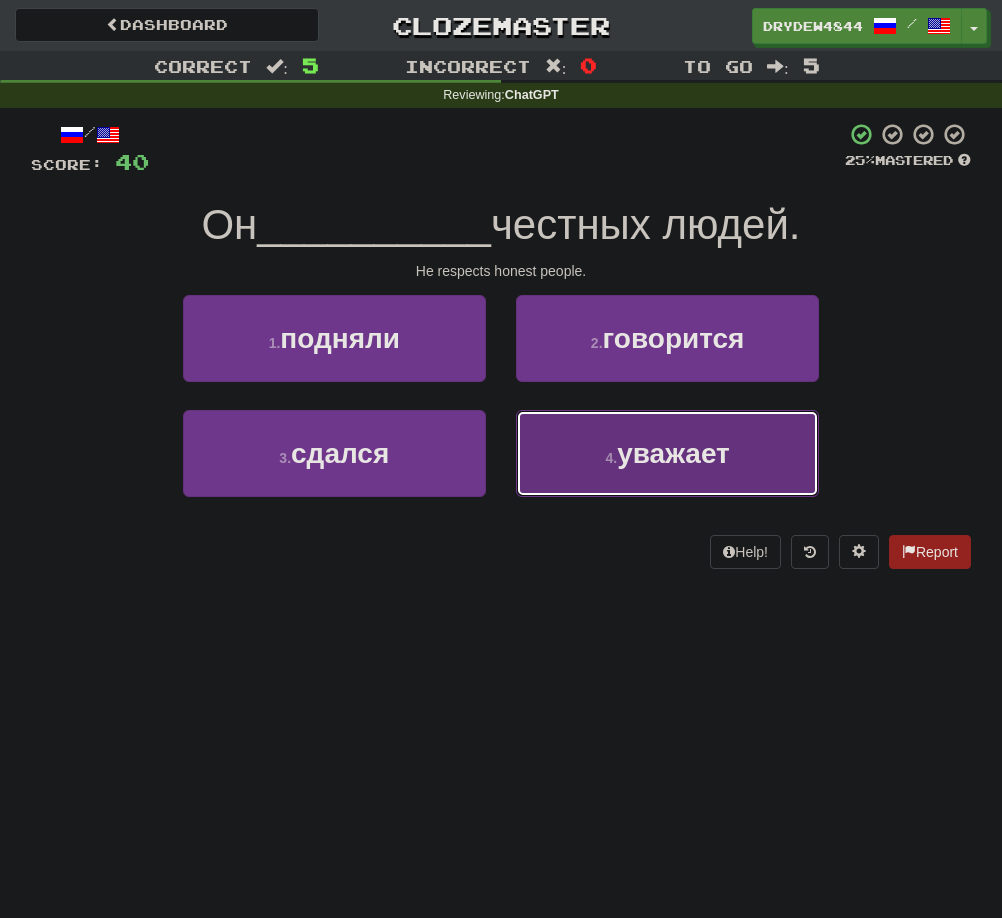 click on "4 .  уважает" at bounding box center [667, 453] 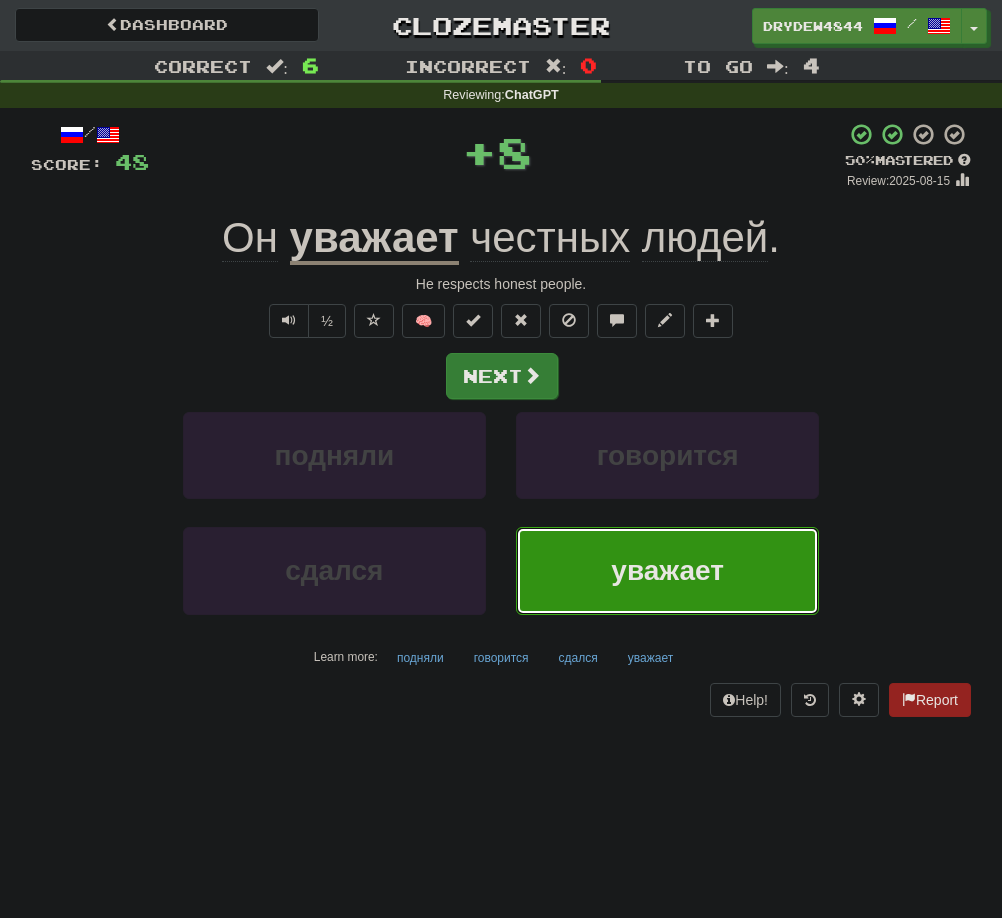 click at bounding box center (532, 375) 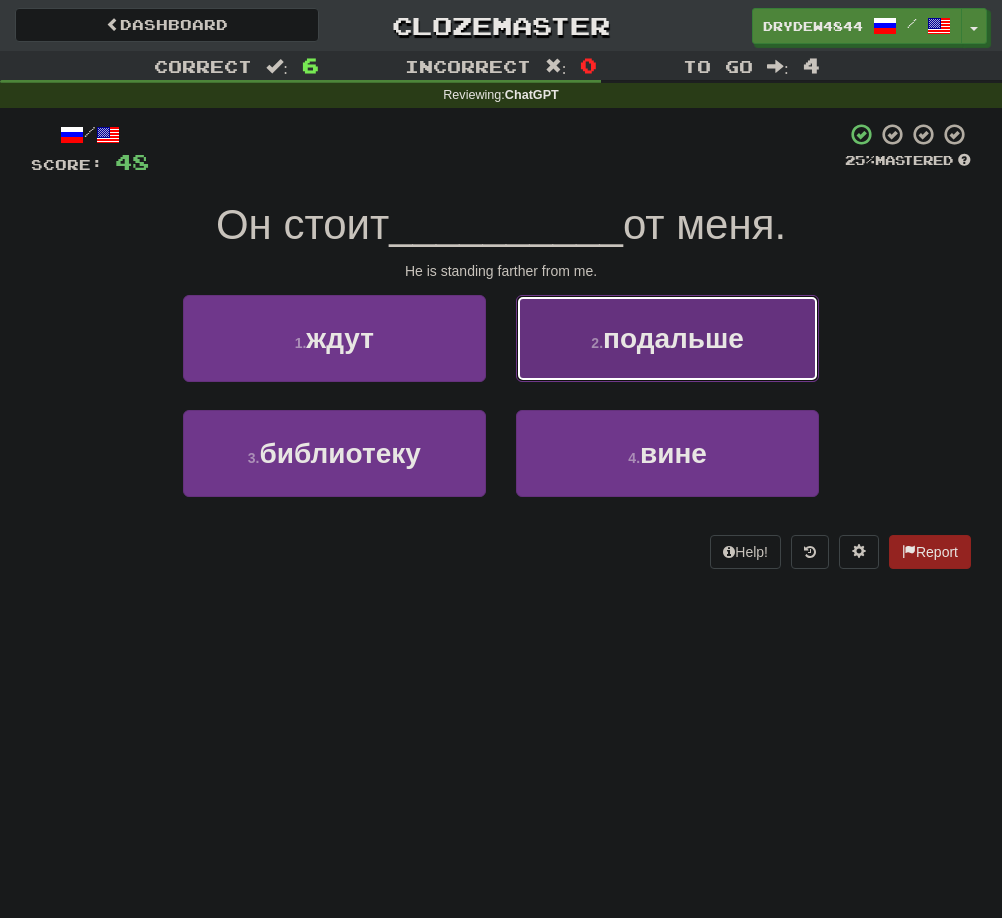 click on "подальше" at bounding box center (673, 338) 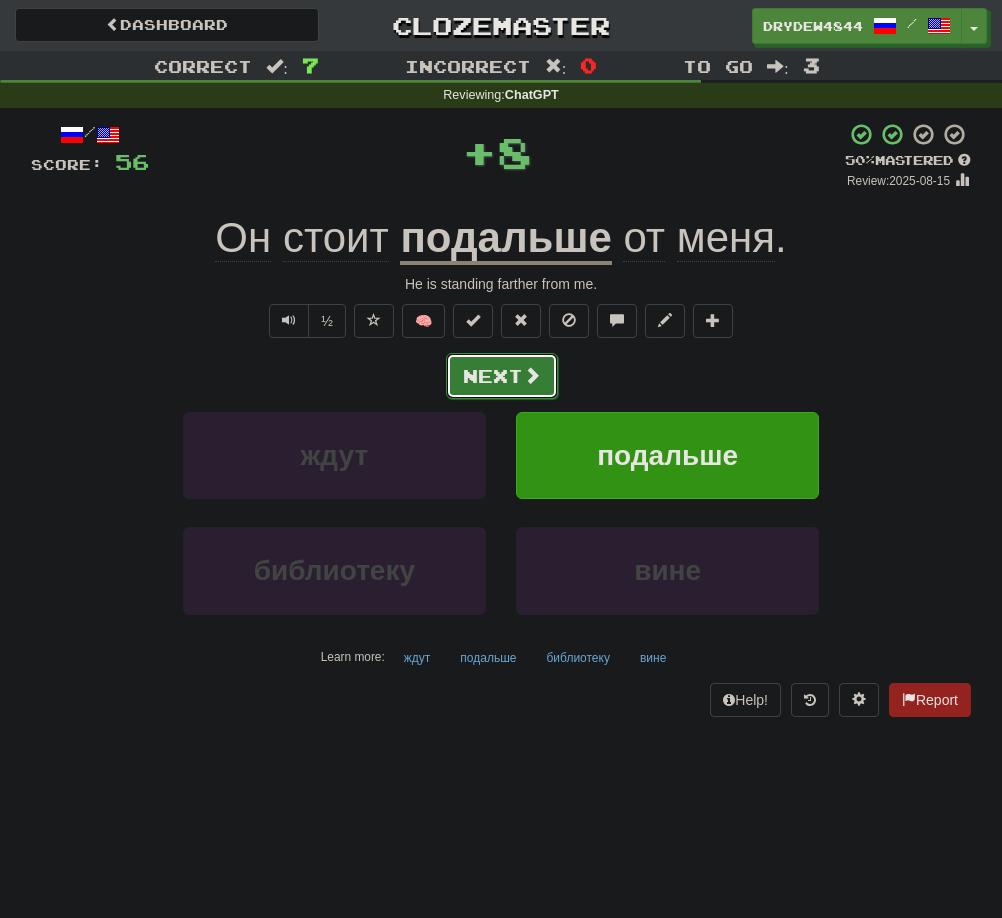 click on "Next" at bounding box center (502, 376) 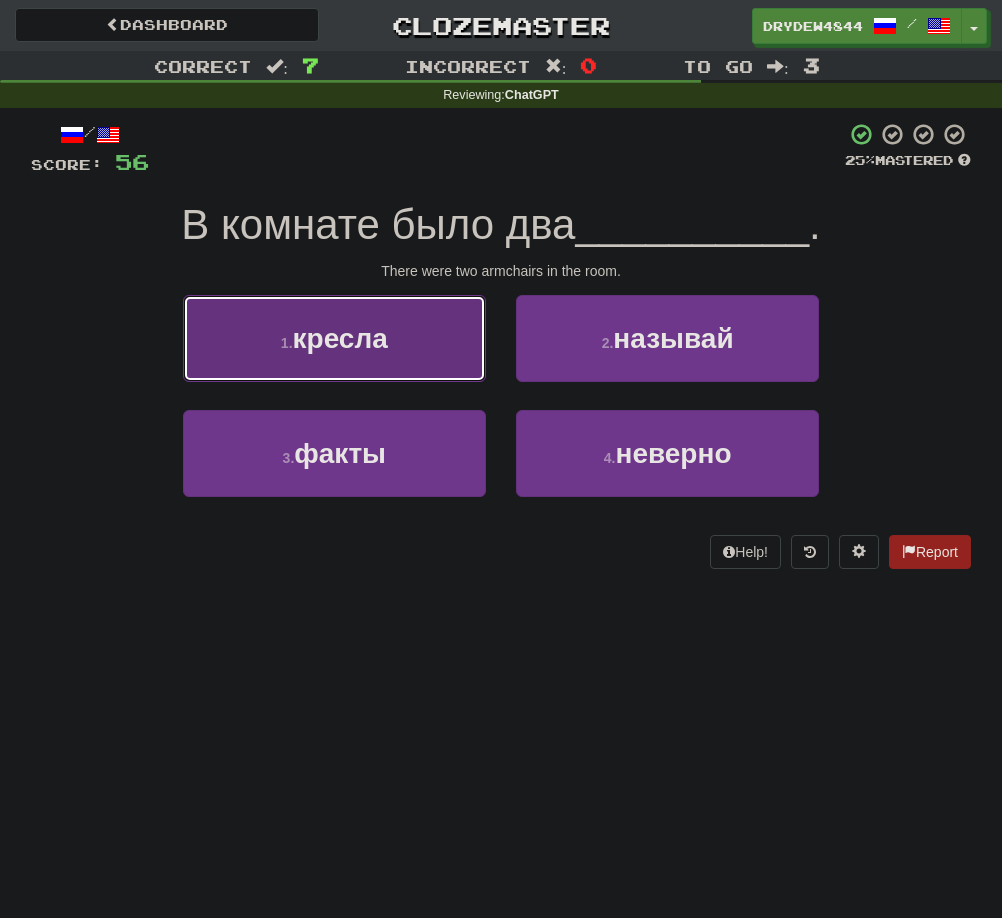 click on "кресла" at bounding box center (340, 338) 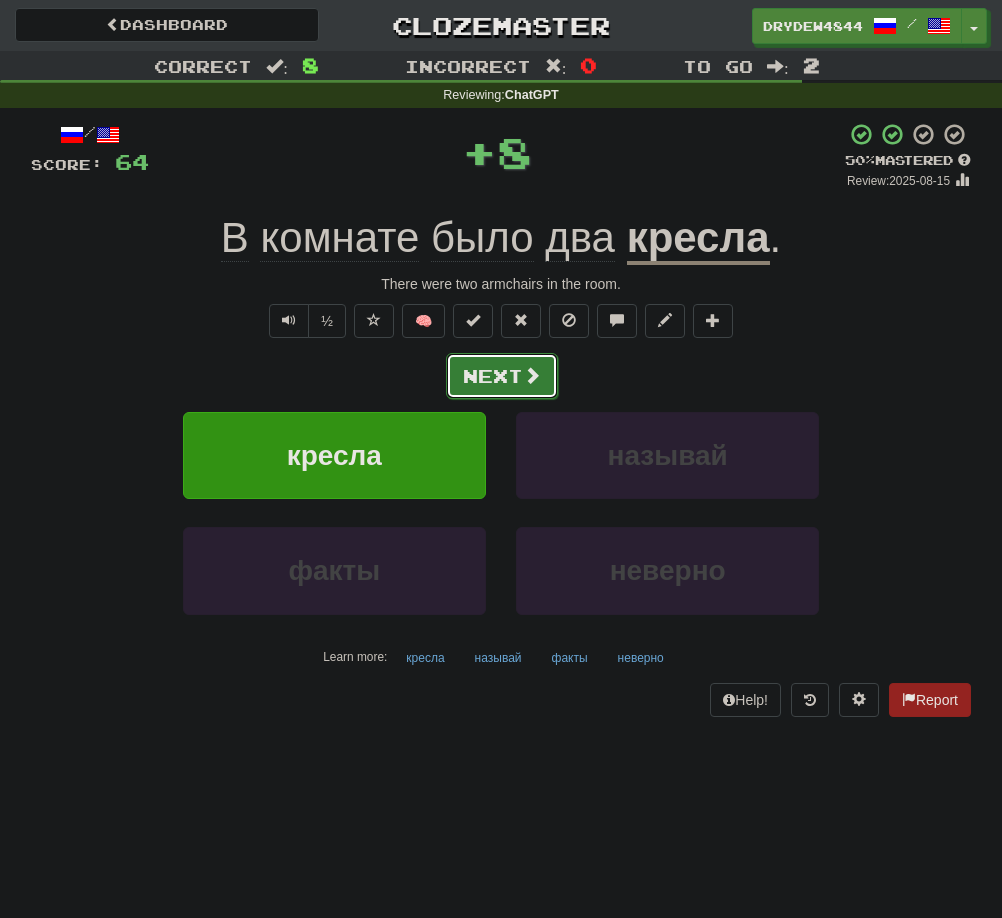 click on "Next" at bounding box center [502, 376] 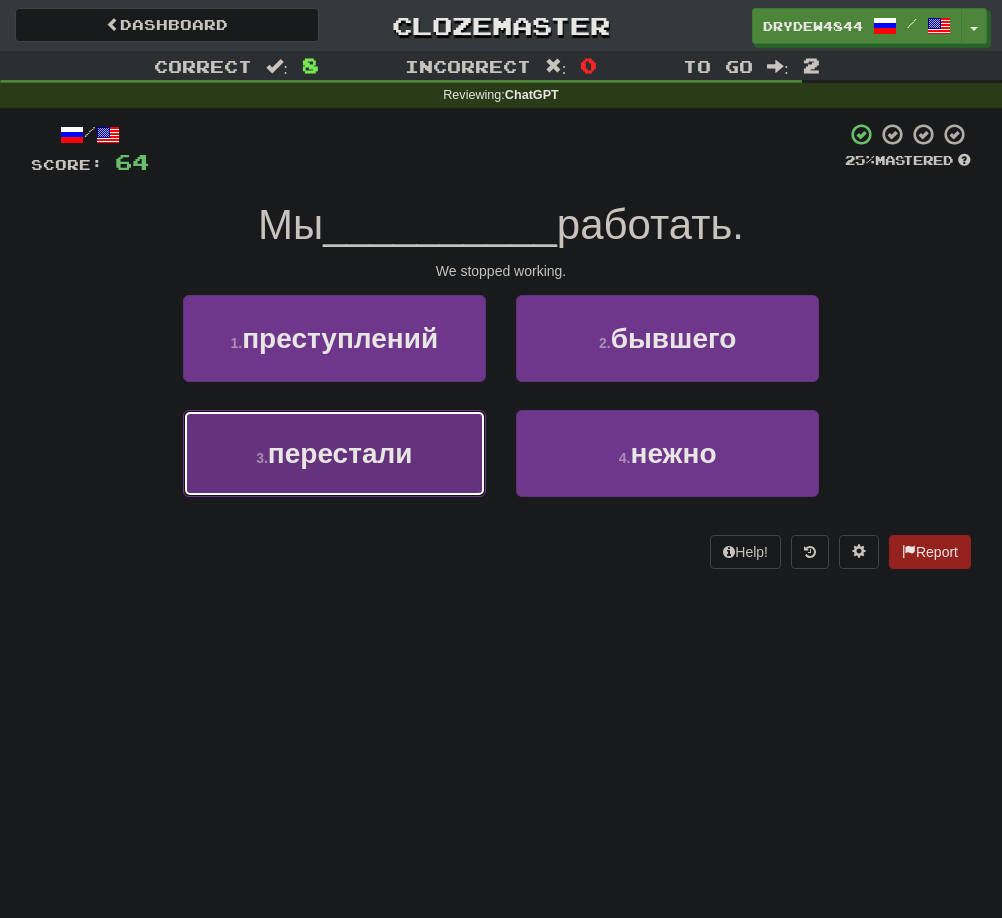 click on "перестали" at bounding box center (340, 453) 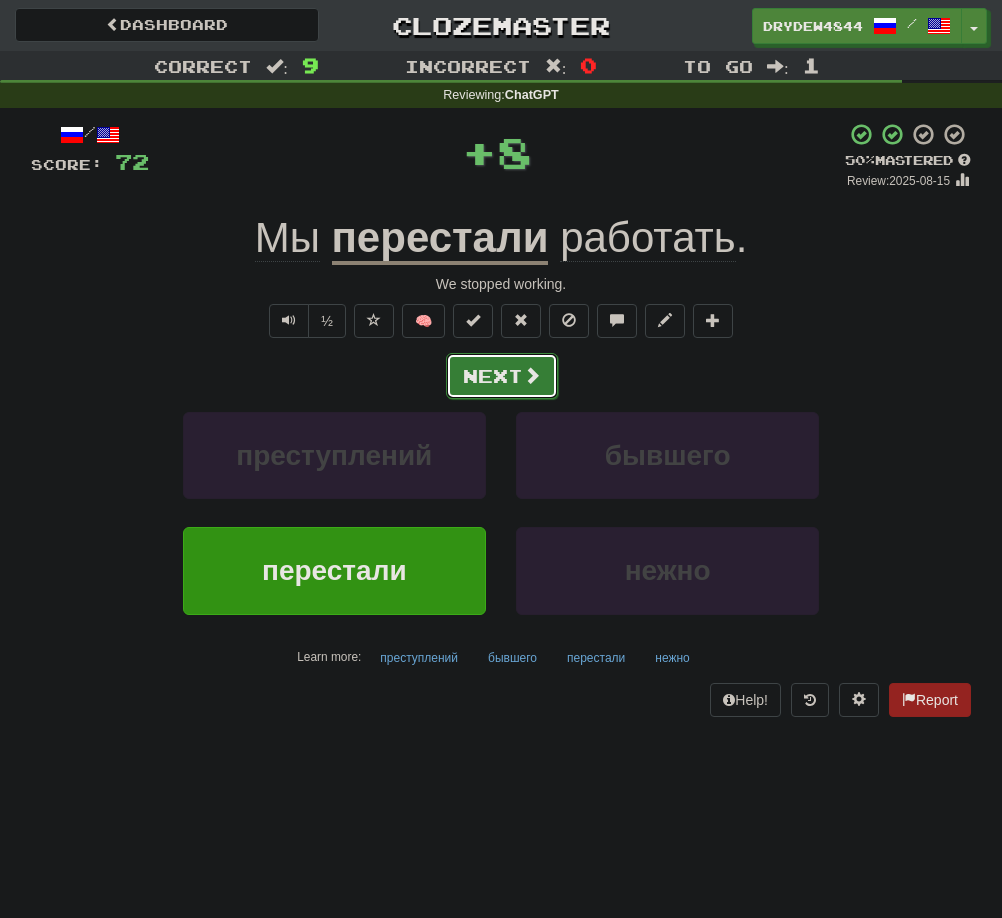 click on "Next" at bounding box center (502, 376) 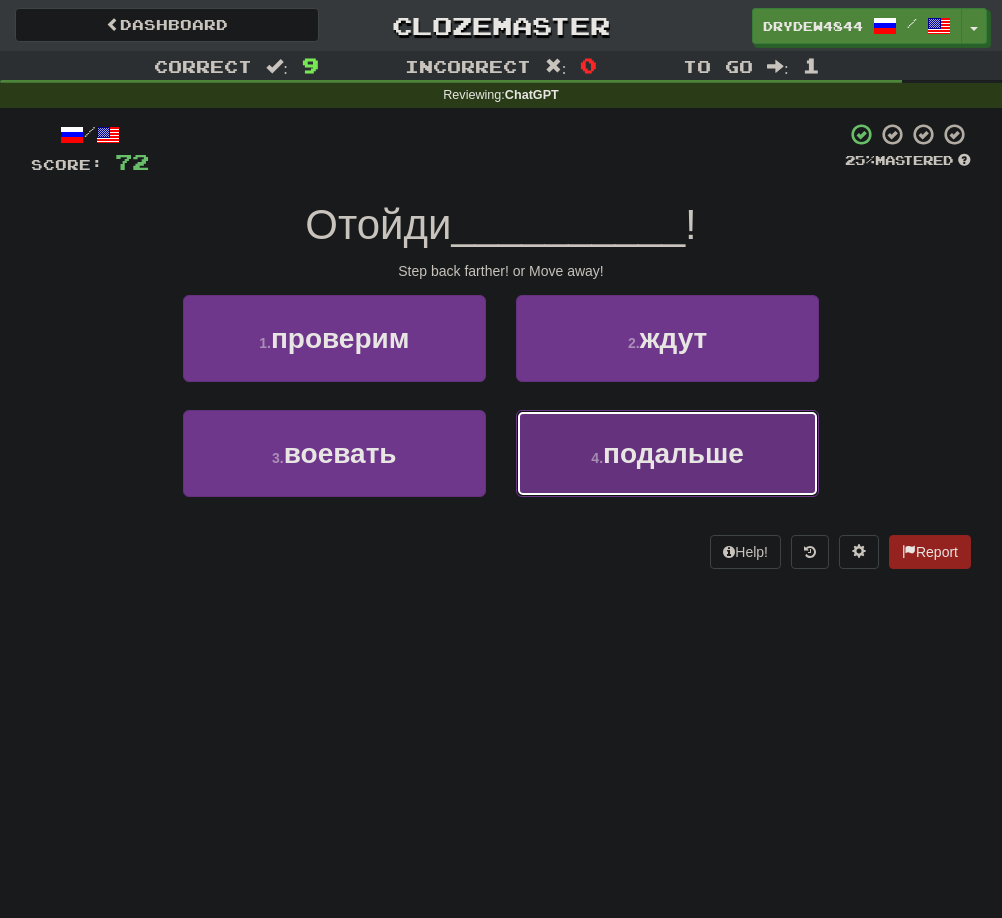 click on "4 .  подальше" at bounding box center (667, 453) 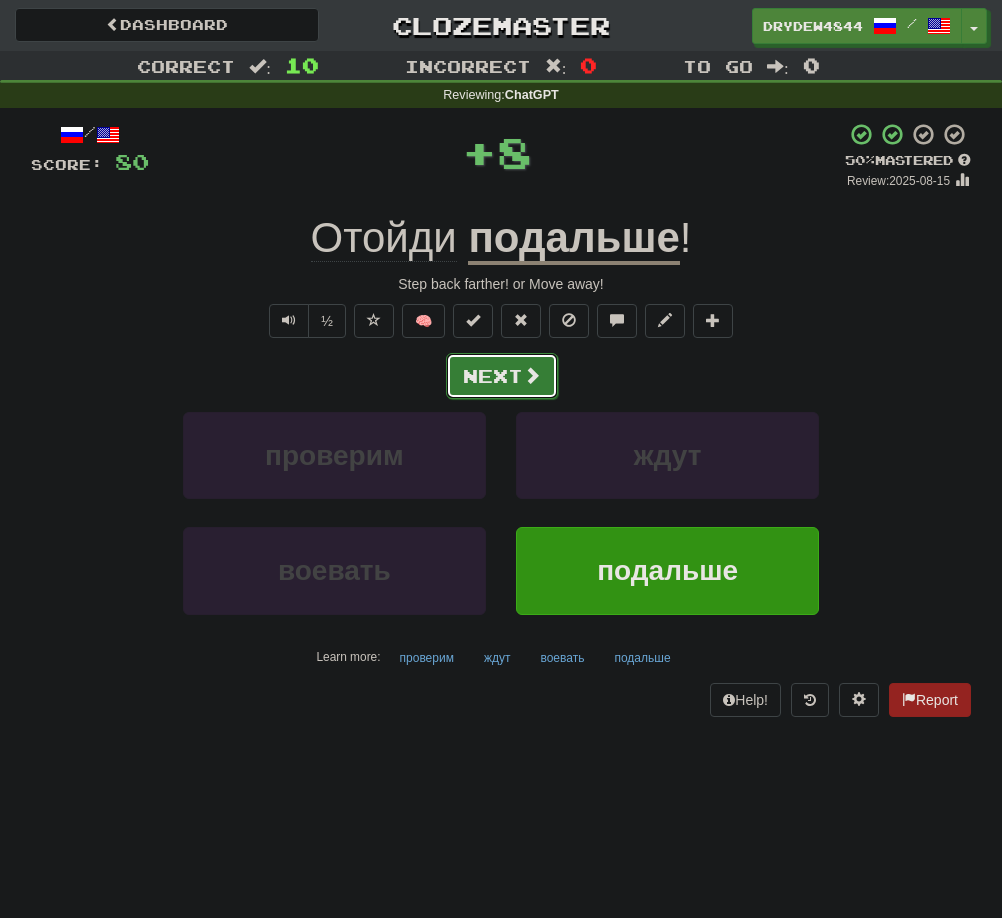 click on "Next" at bounding box center (502, 376) 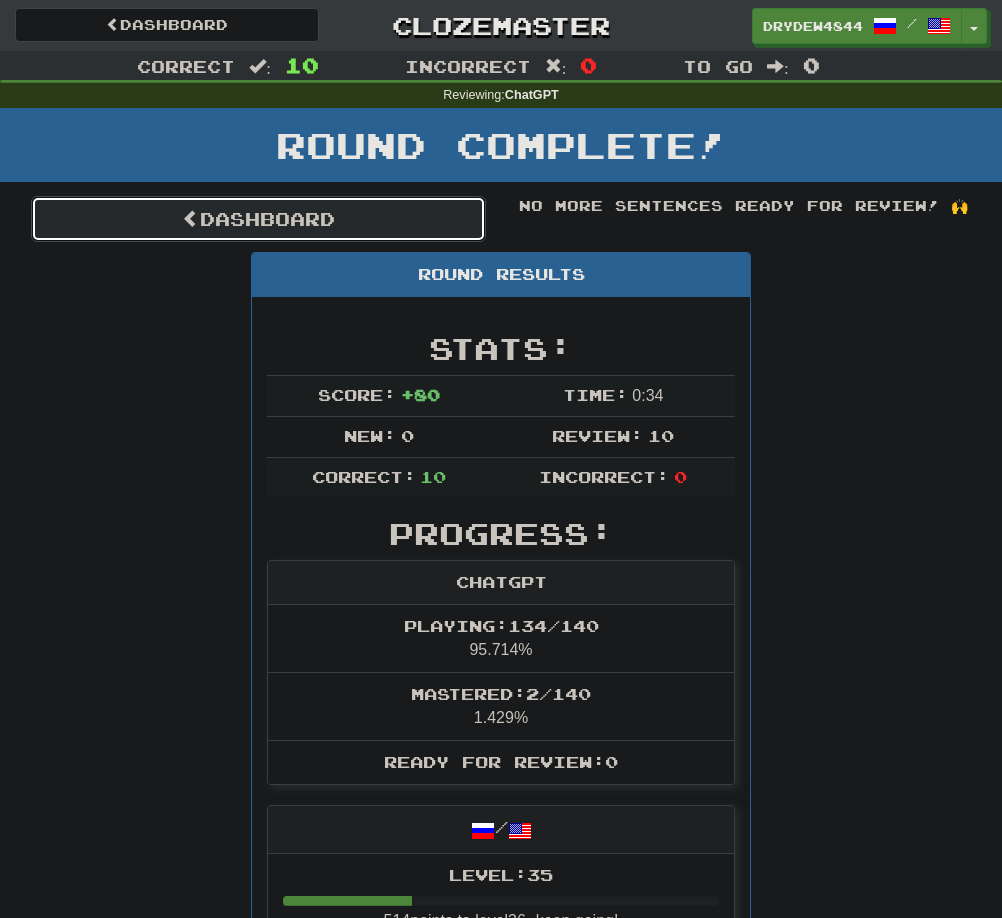 click on "Dashboard" at bounding box center [258, 219] 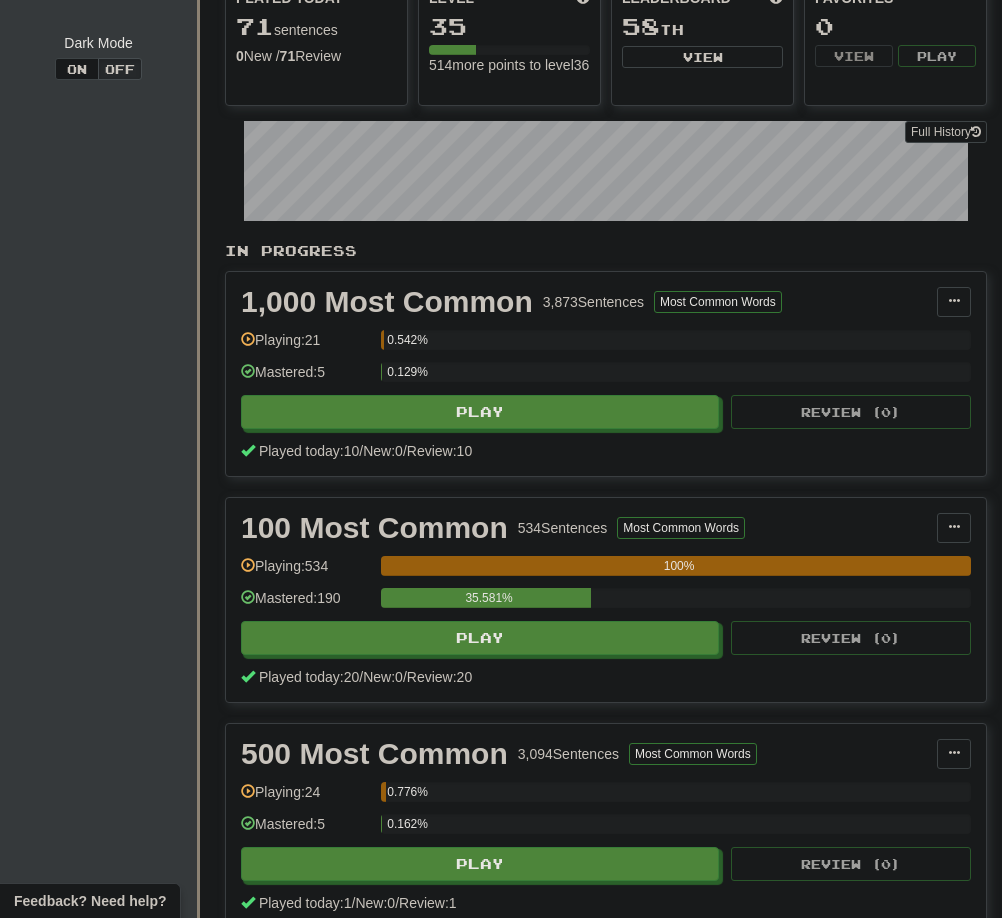 scroll, scrollTop: 300, scrollLeft: 0, axis: vertical 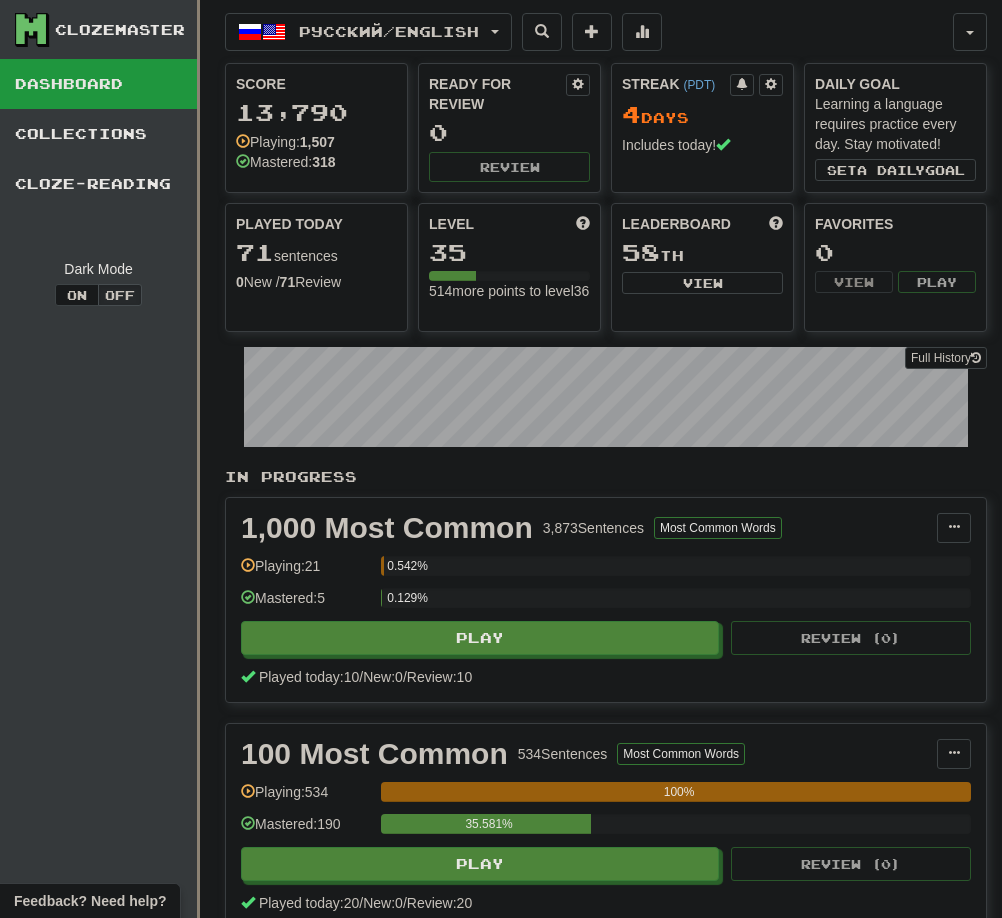 drag, startPoint x: 144, startPoint y: 359, endPoint x: 144, endPoint y: 430, distance: 71 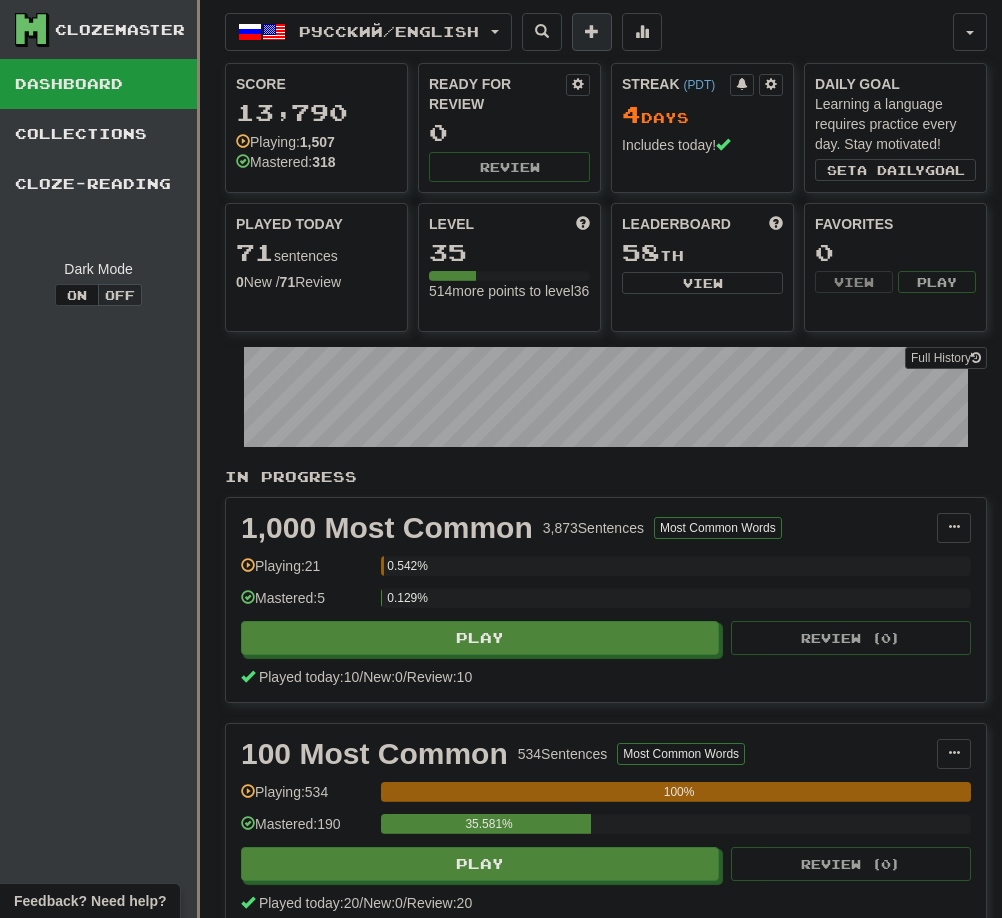 click at bounding box center (592, 31) 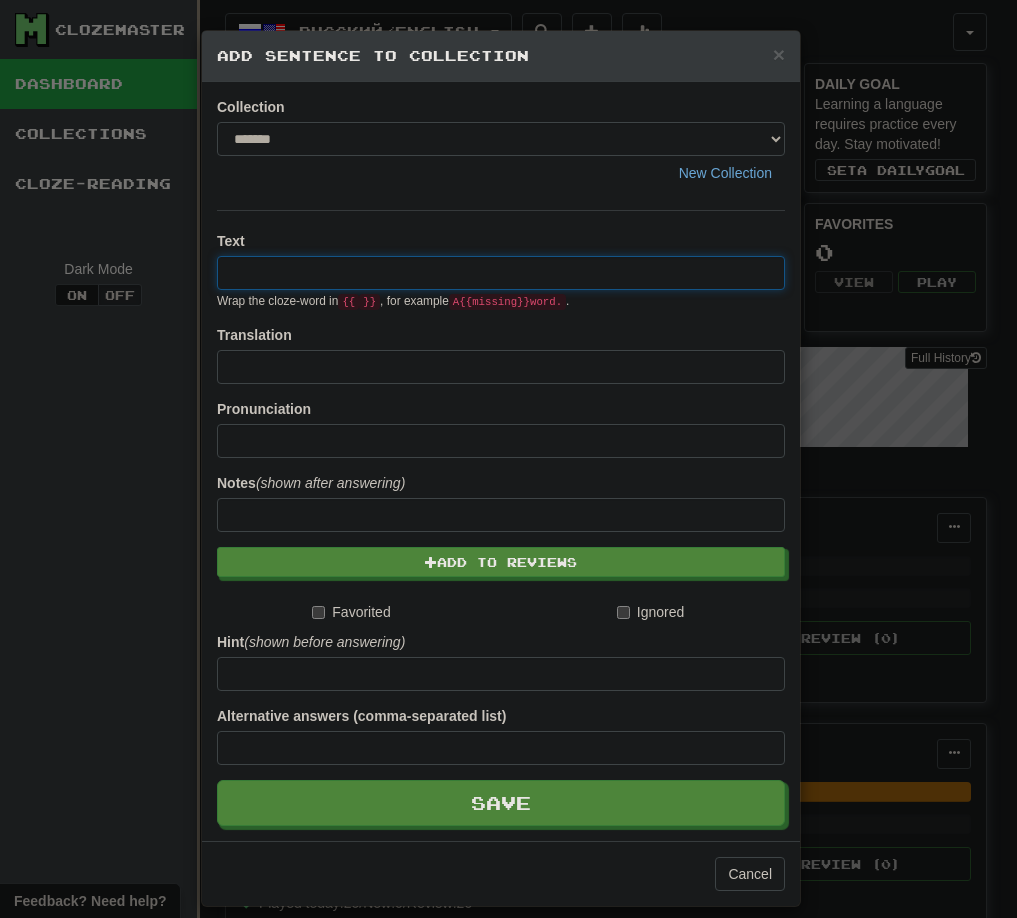 click on "× Add Sentence to Collection Collection ******* ******** New Collection Text Wrap the cloze-word in  {{ }} , for example  A  {{ missing }}  word. . Translation Pronunciation Notes  (shown after answering)  Add to Reviews  Favorited  Ignored Hint  (shown before answering) Alternative answers (comma-separated list) Save Cancel" at bounding box center (508, 459) 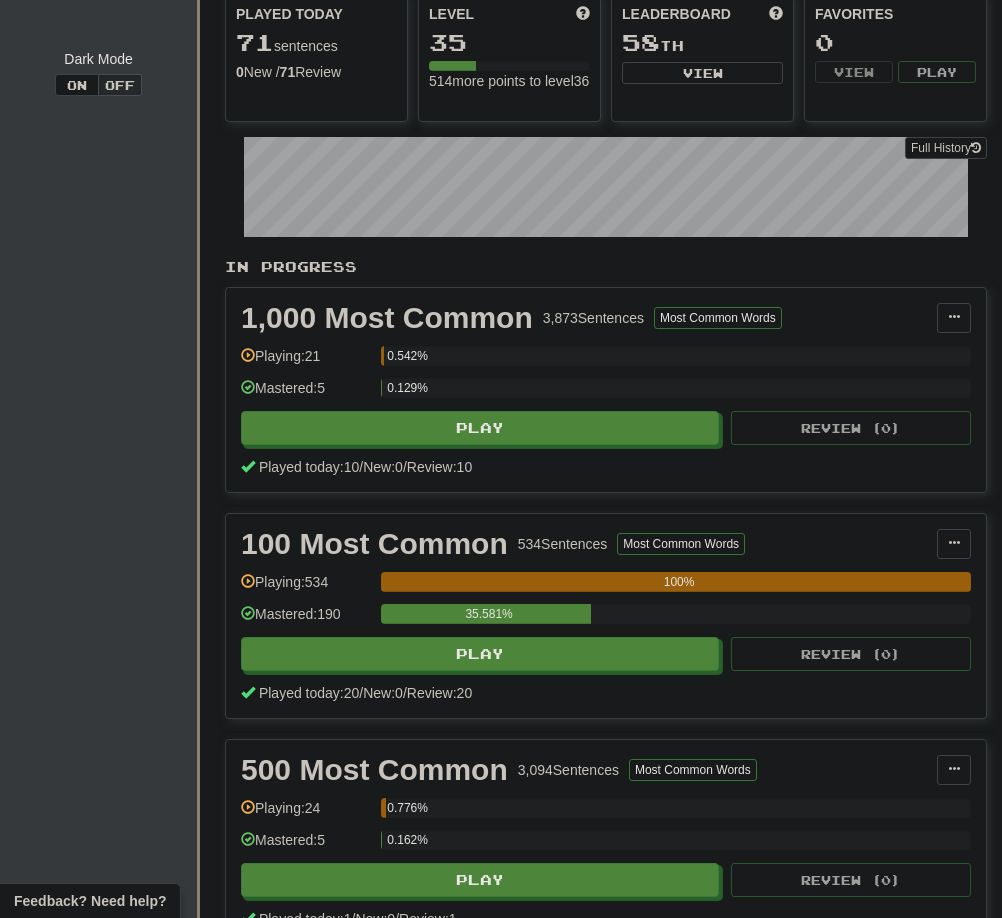 drag, startPoint x: 84, startPoint y: 483, endPoint x: 109, endPoint y: 349, distance: 136.31215 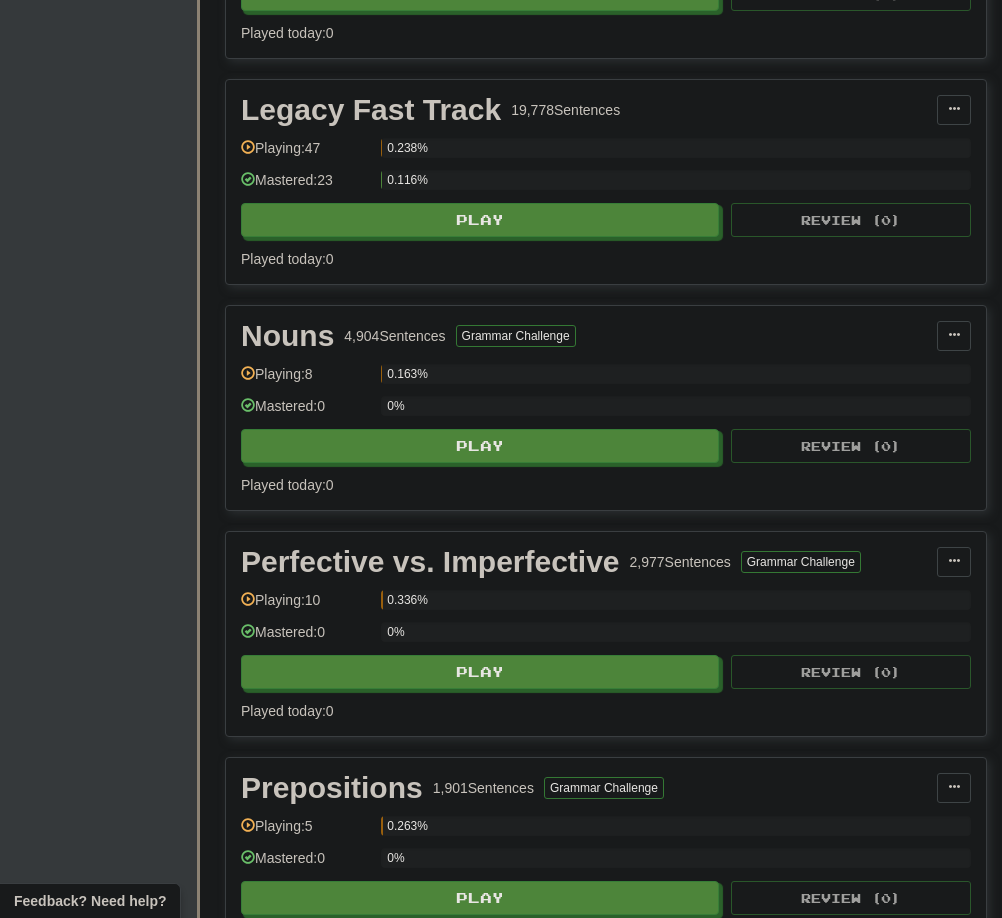scroll, scrollTop: 1604, scrollLeft: 0, axis: vertical 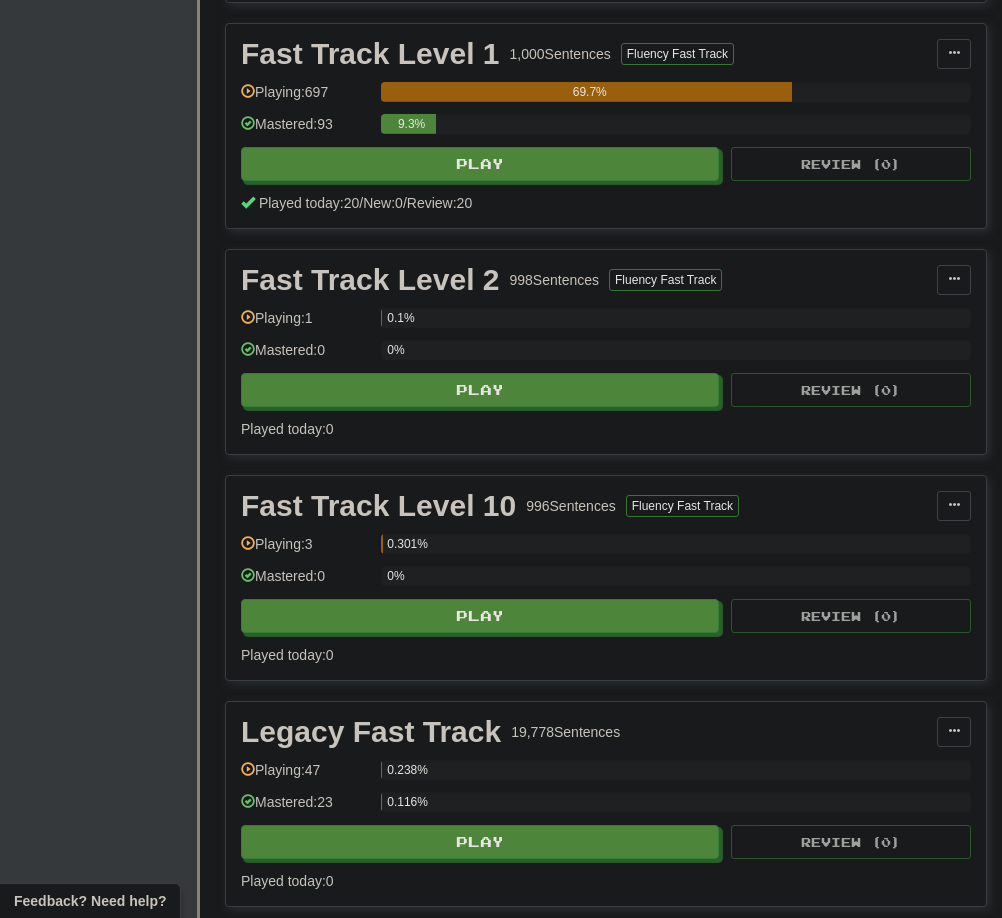 drag, startPoint x: 126, startPoint y: 646, endPoint x: 156, endPoint y: 800, distance: 156.89487 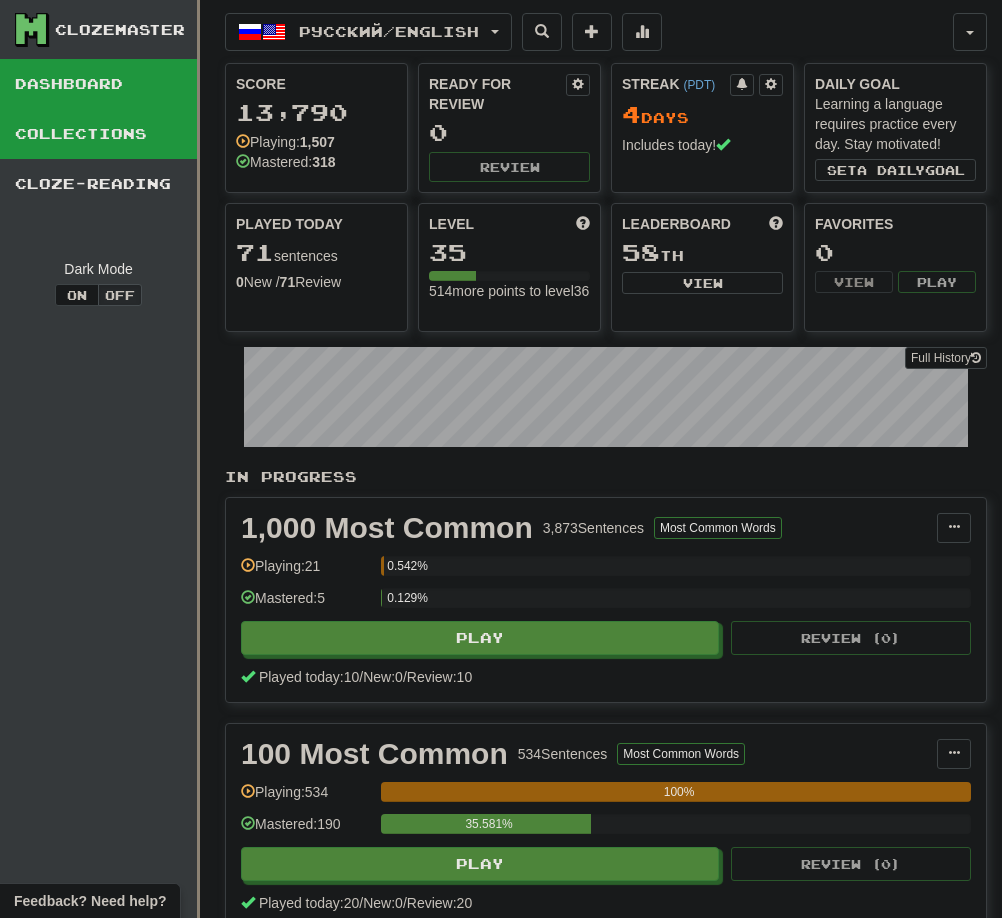 click on "Collections" at bounding box center (98, 134) 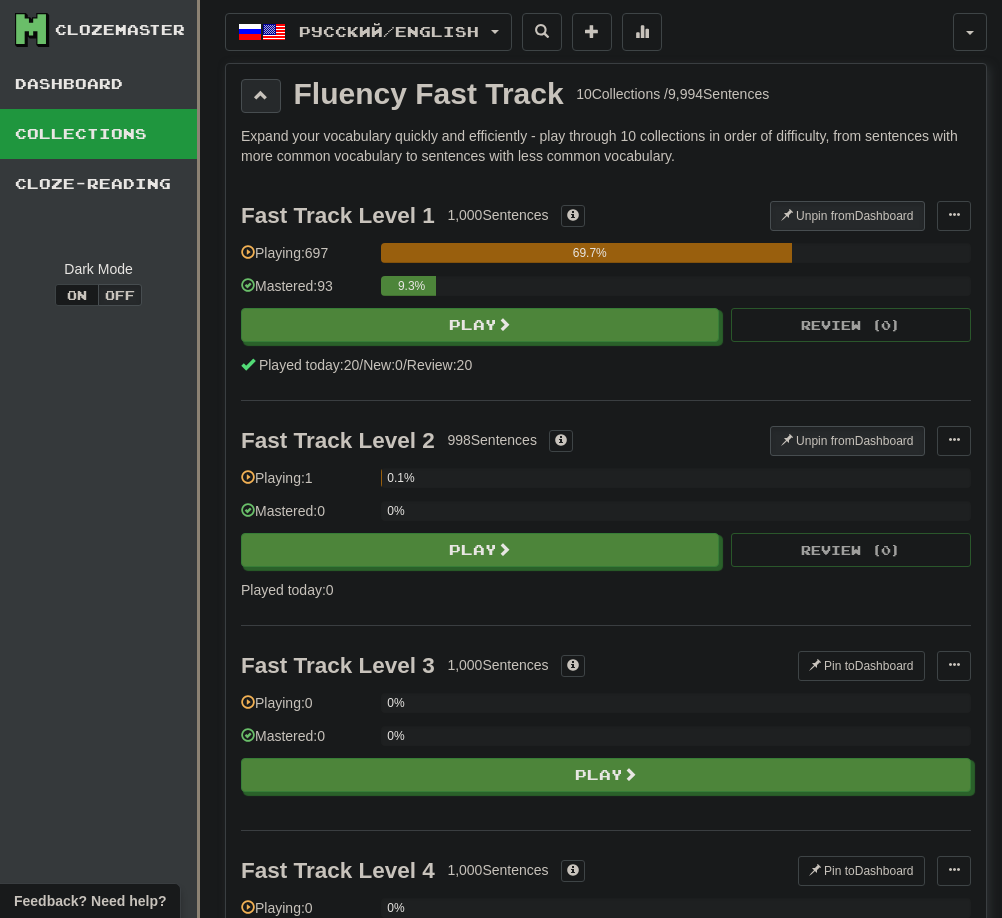 click at bounding box center [261, 95] 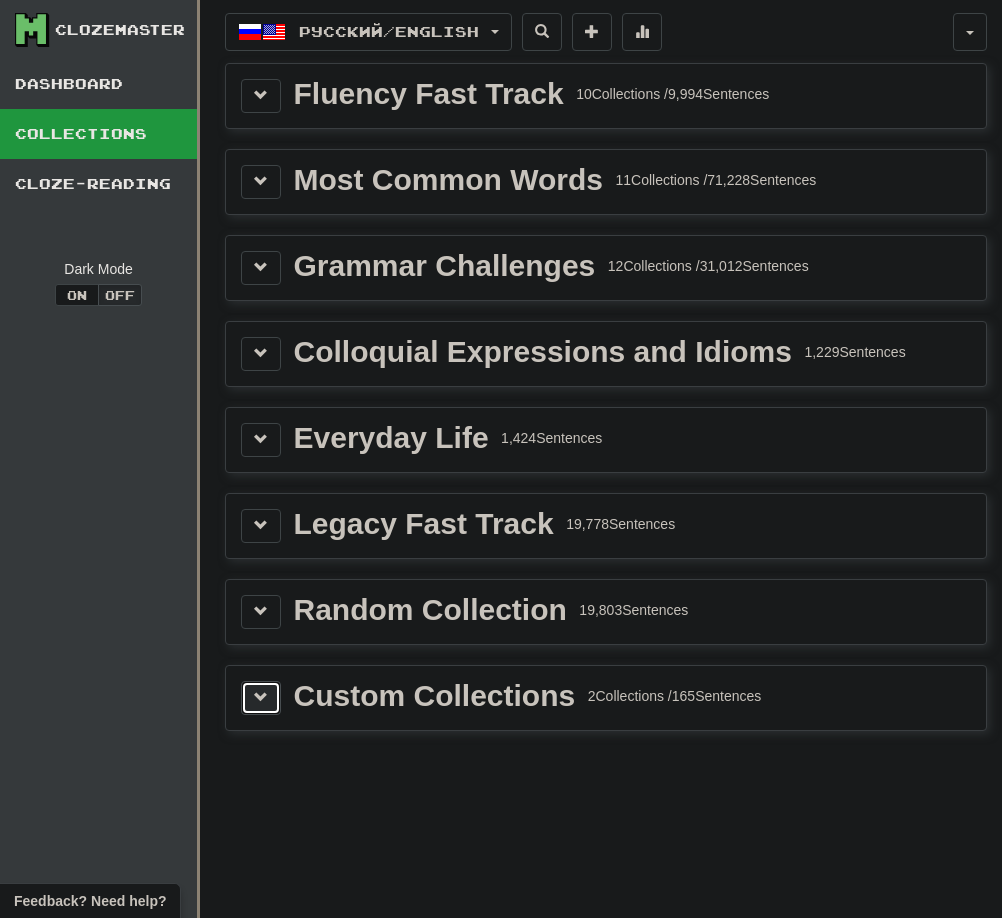 click at bounding box center (261, 698) 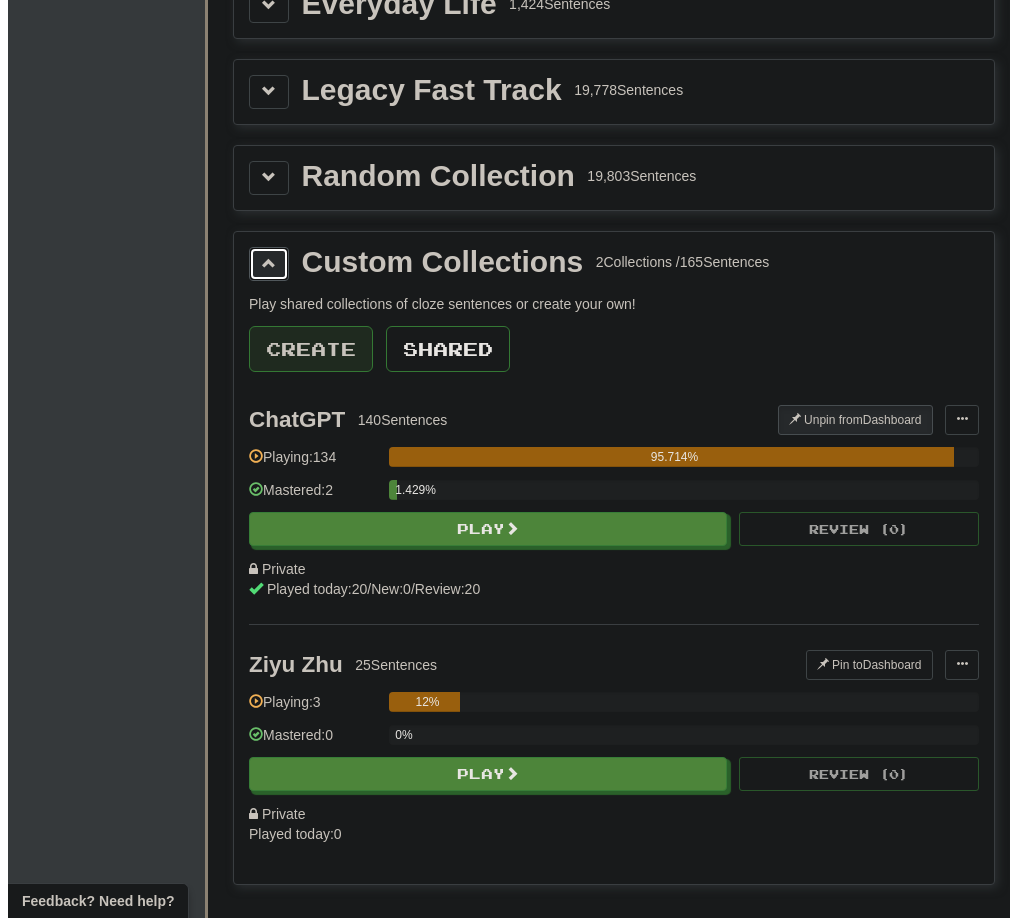 scroll, scrollTop: 500, scrollLeft: 0, axis: vertical 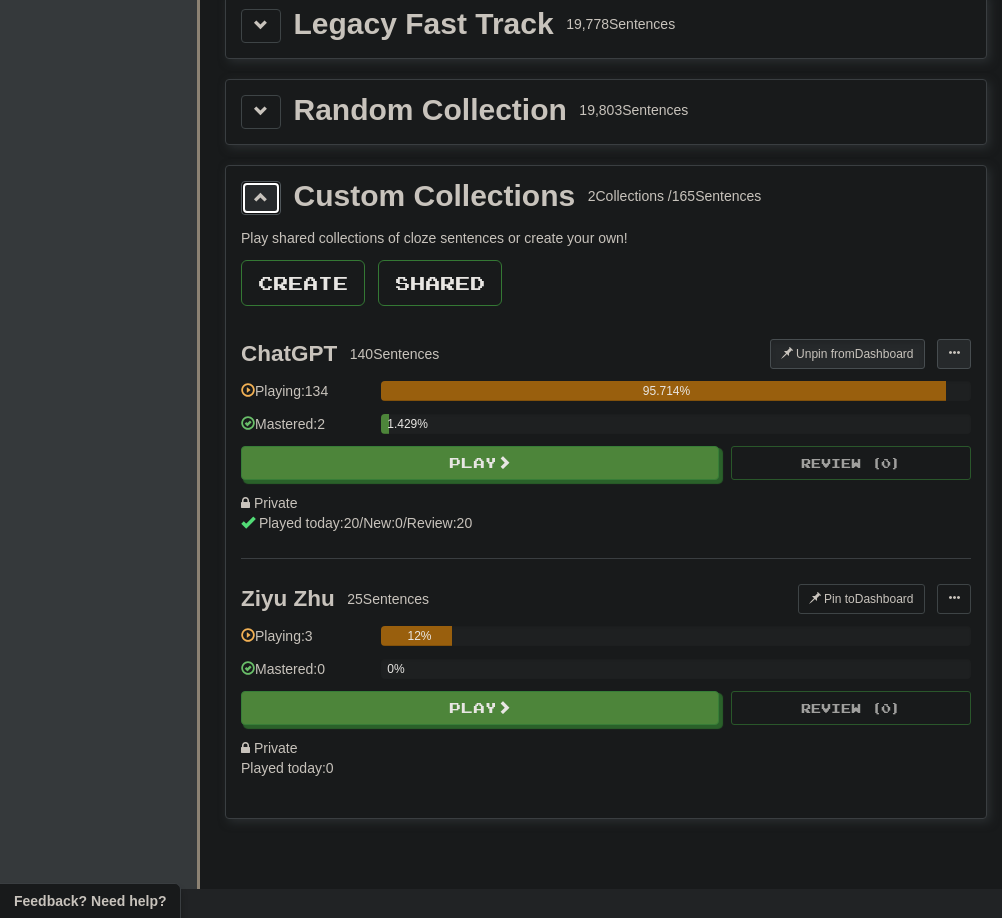 click at bounding box center (954, 353) 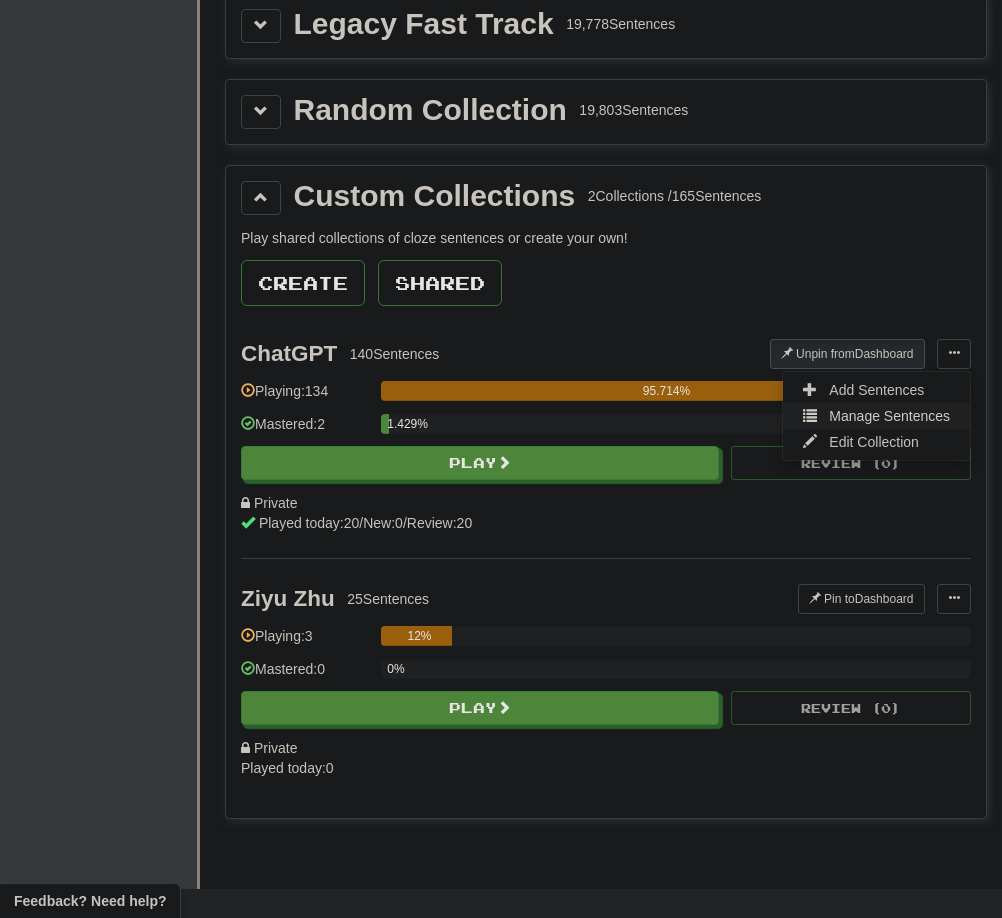 click on "Manage Sentences" at bounding box center [889, 416] 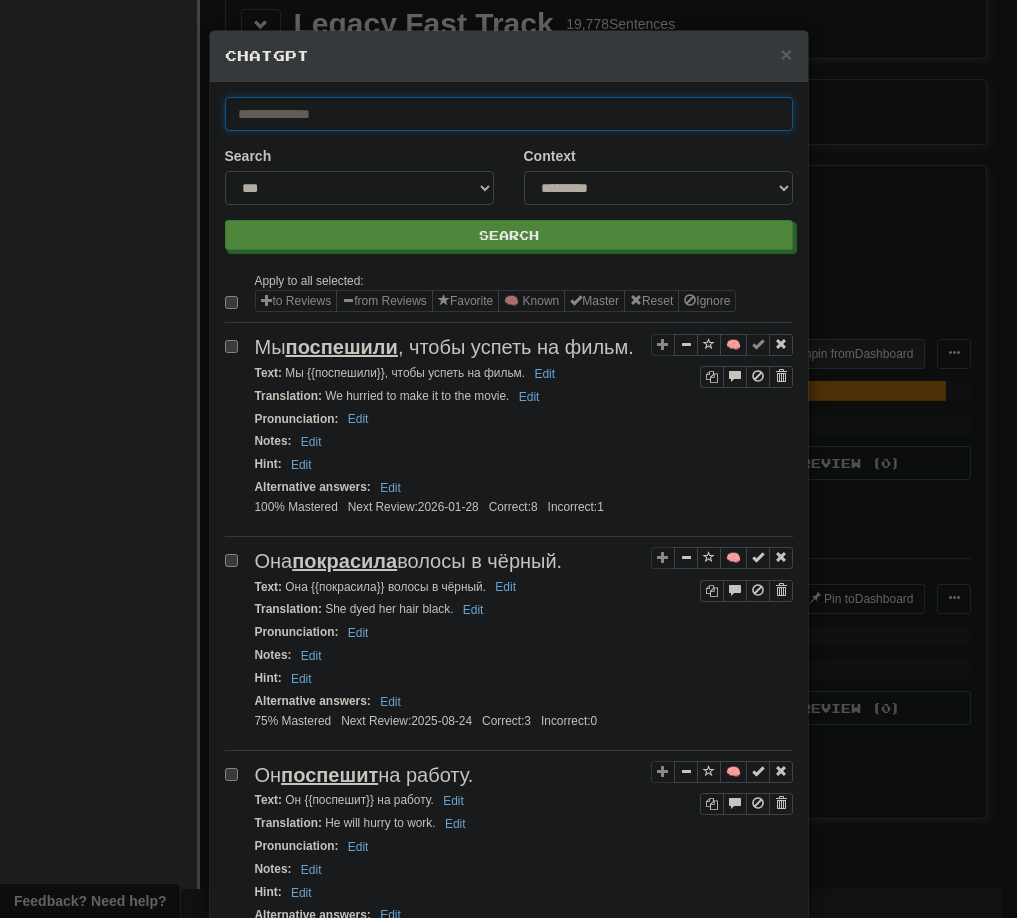 paste on "********" 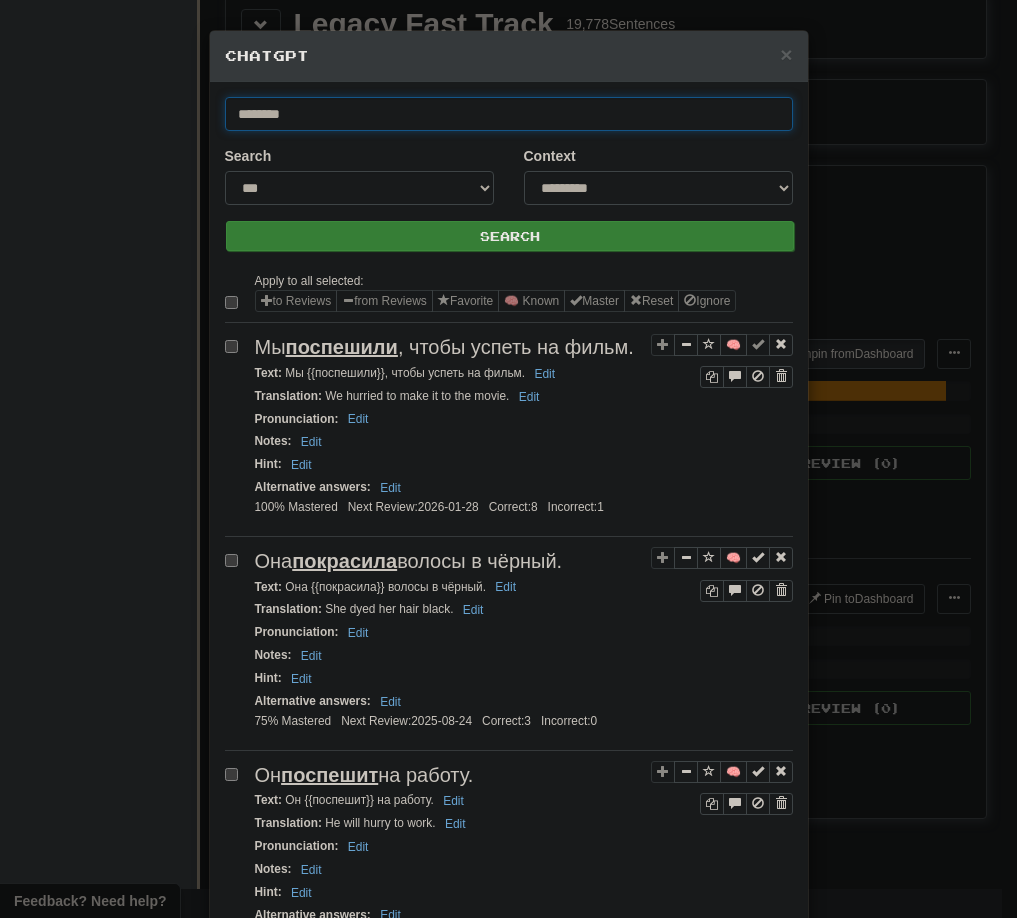 type on "********" 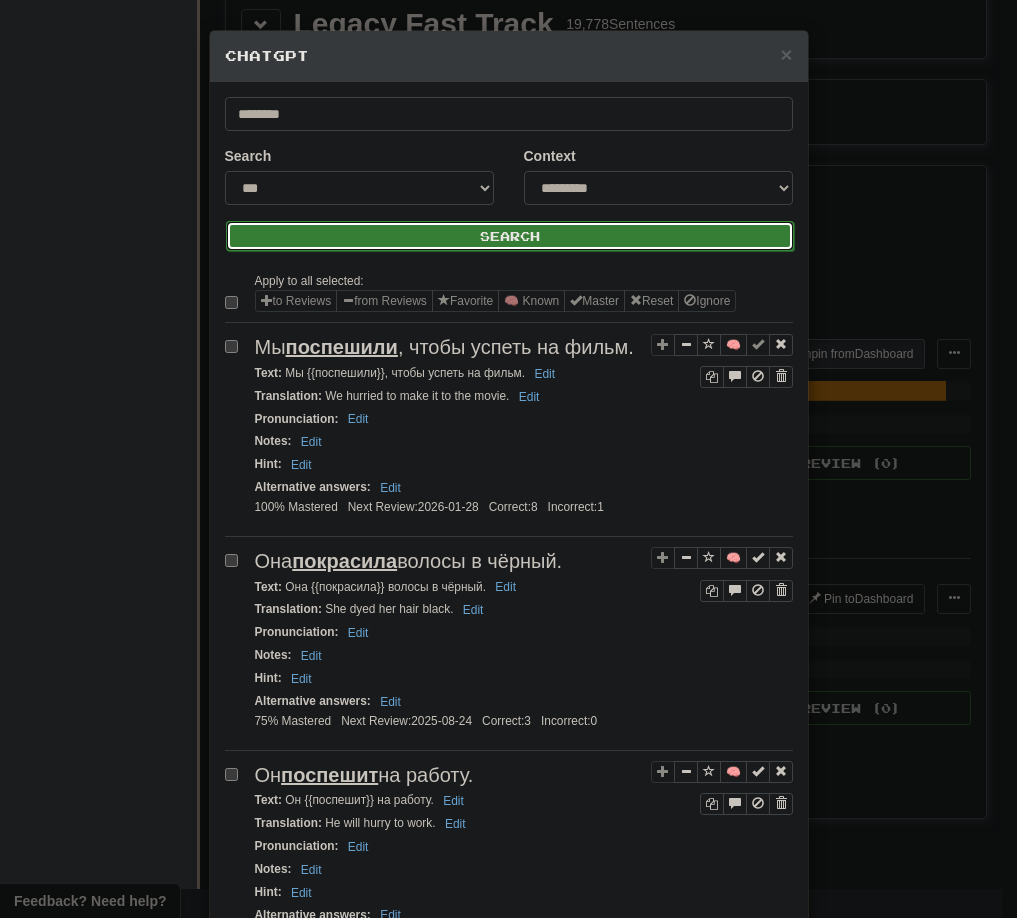 click on "Search" at bounding box center [510, 236] 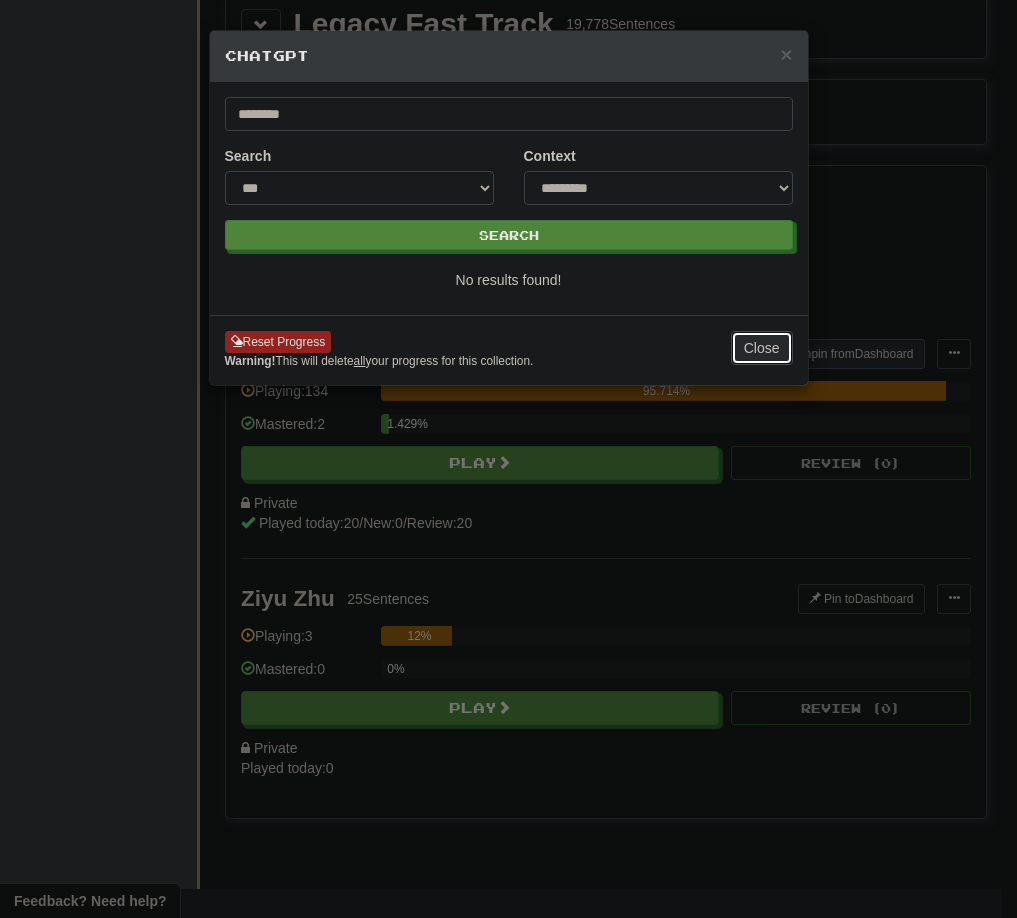 click on "Close" at bounding box center (762, 348) 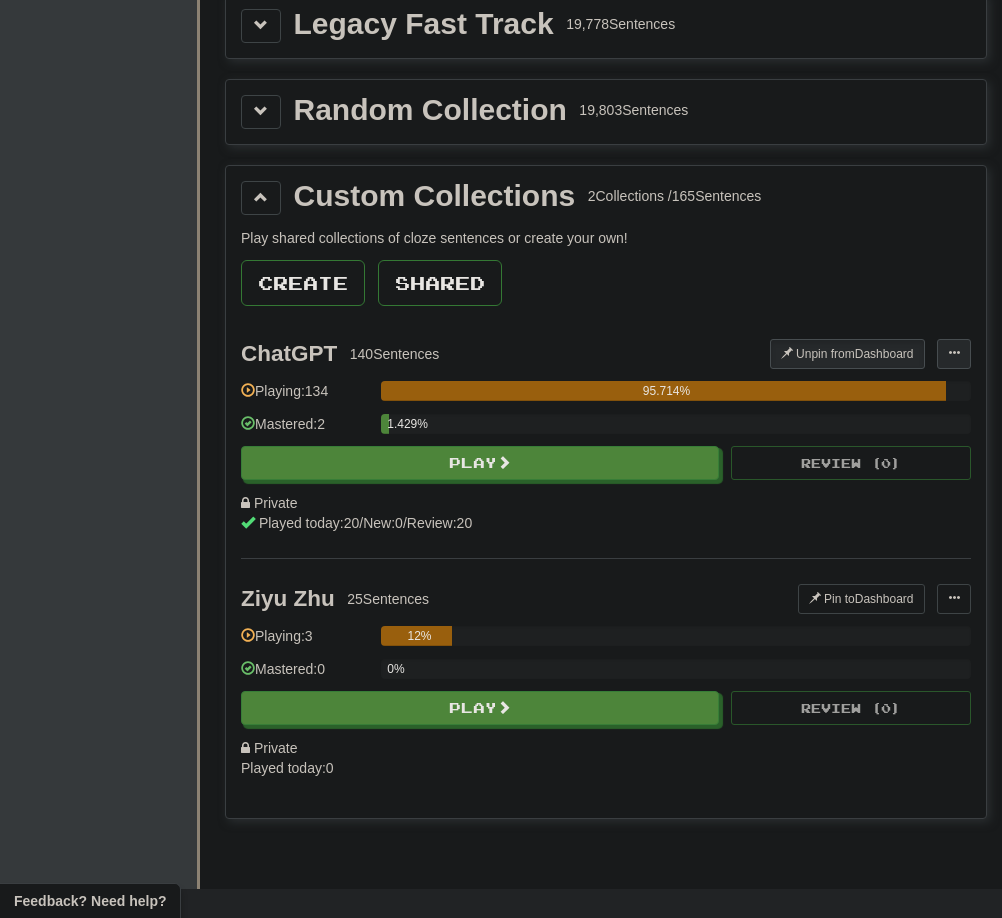 click at bounding box center [954, 353] 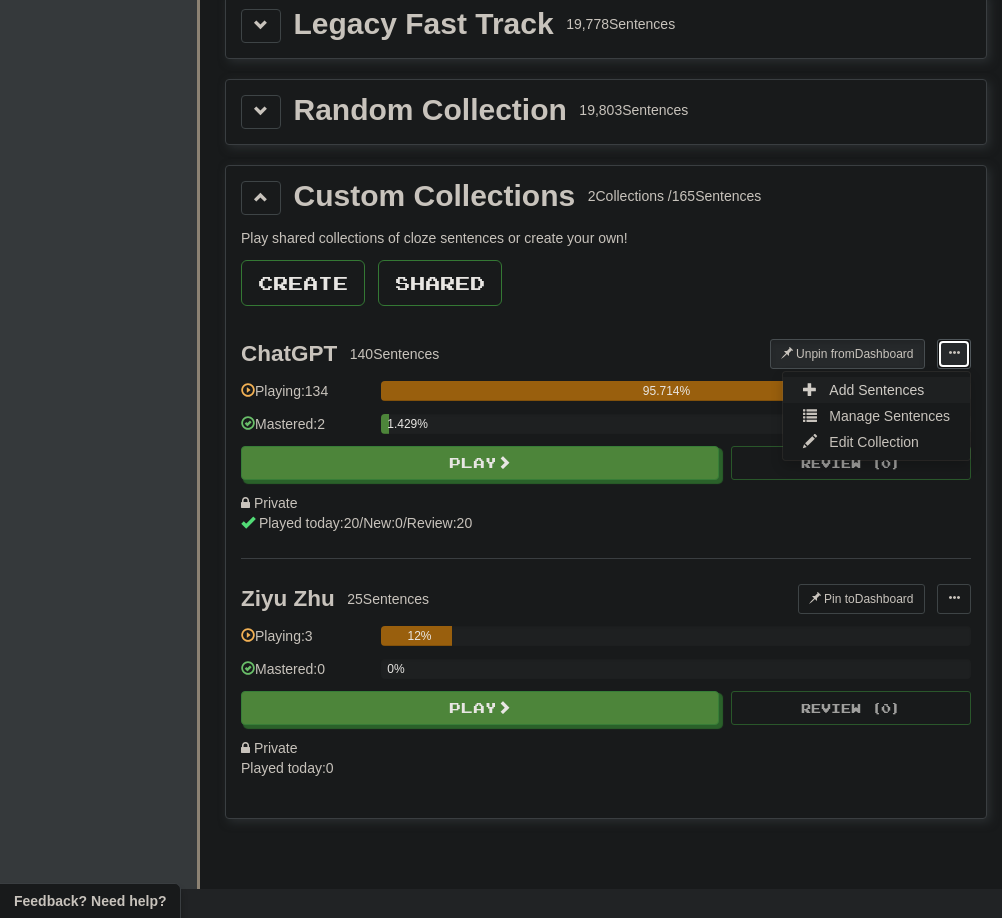 click on "Add Sentences" at bounding box center [876, 390] 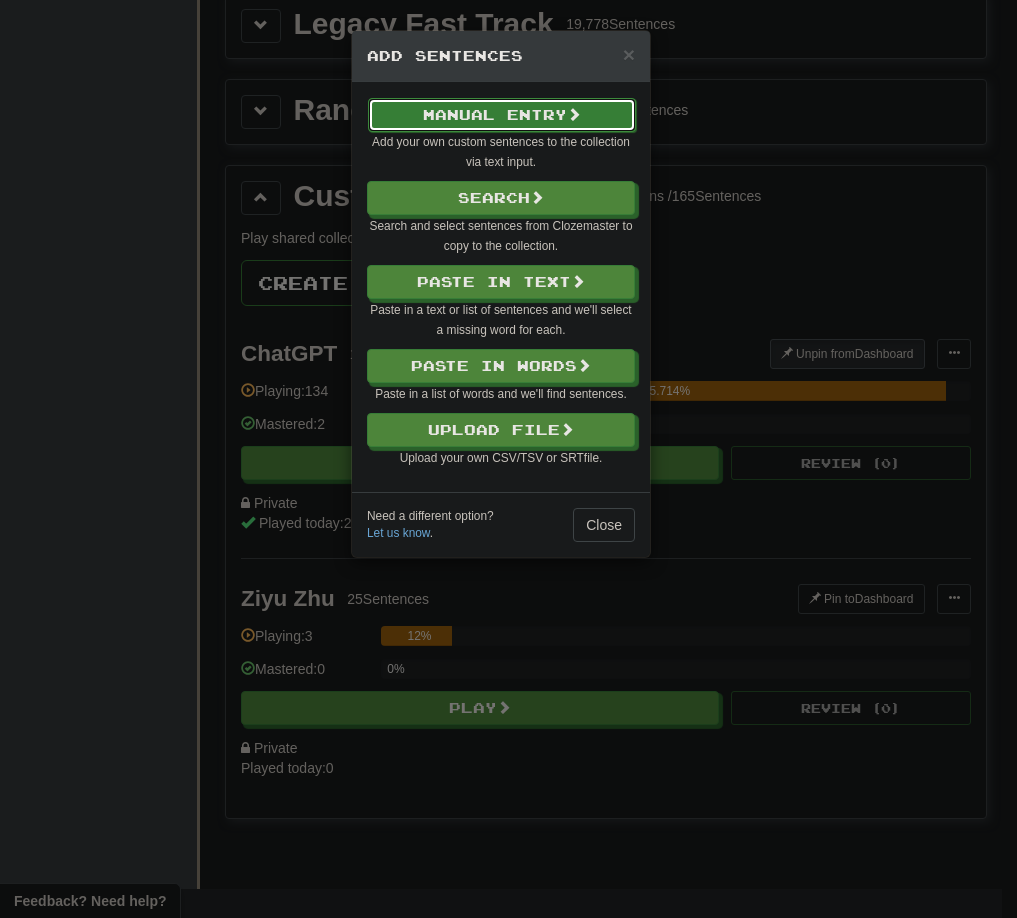 click on "Manual Entry" at bounding box center (502, 115) 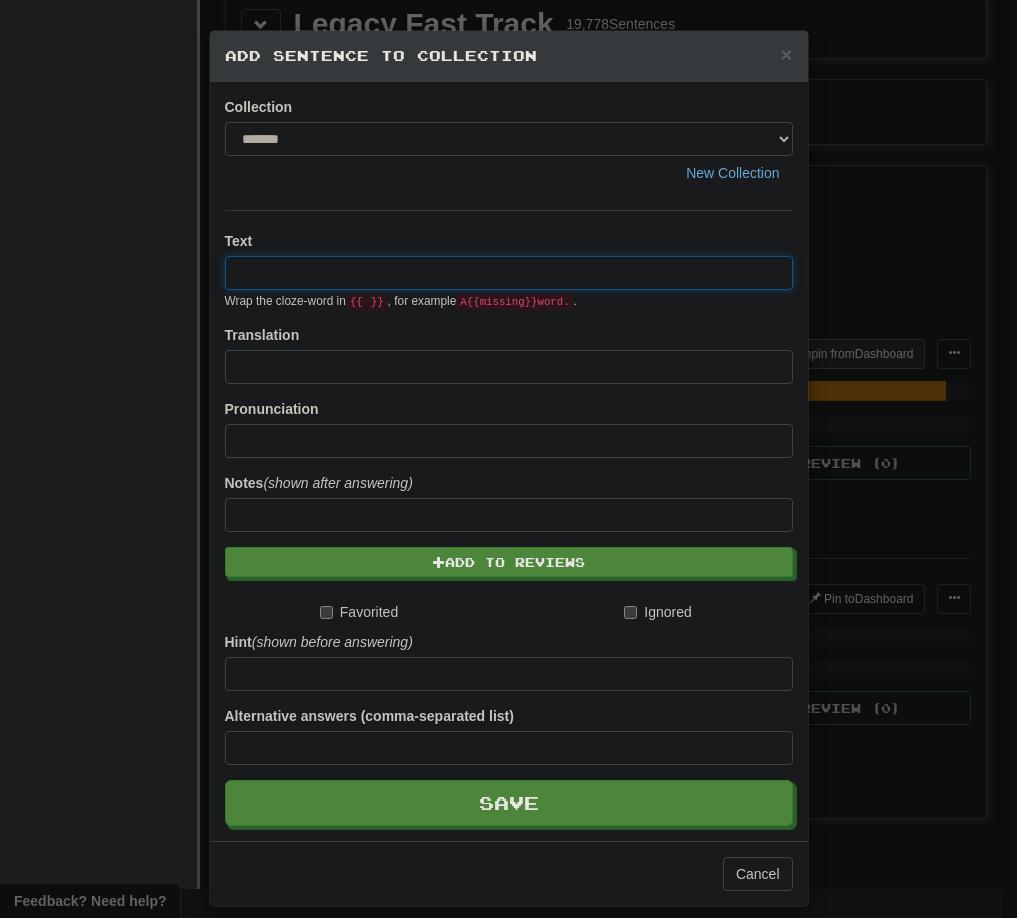 paste on "**********" 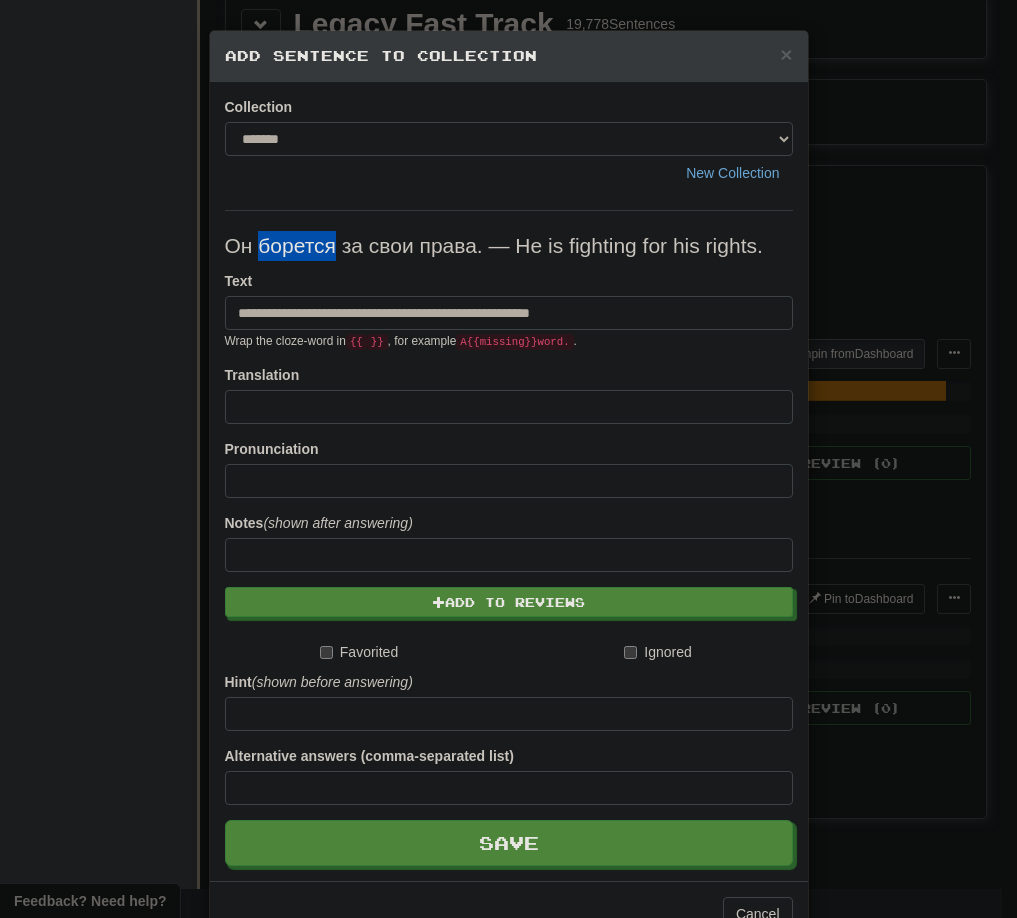 drag, startPoint x: 254, startPoint y: 253, endPoint x: 330, endPoint y: 253, distance: 76 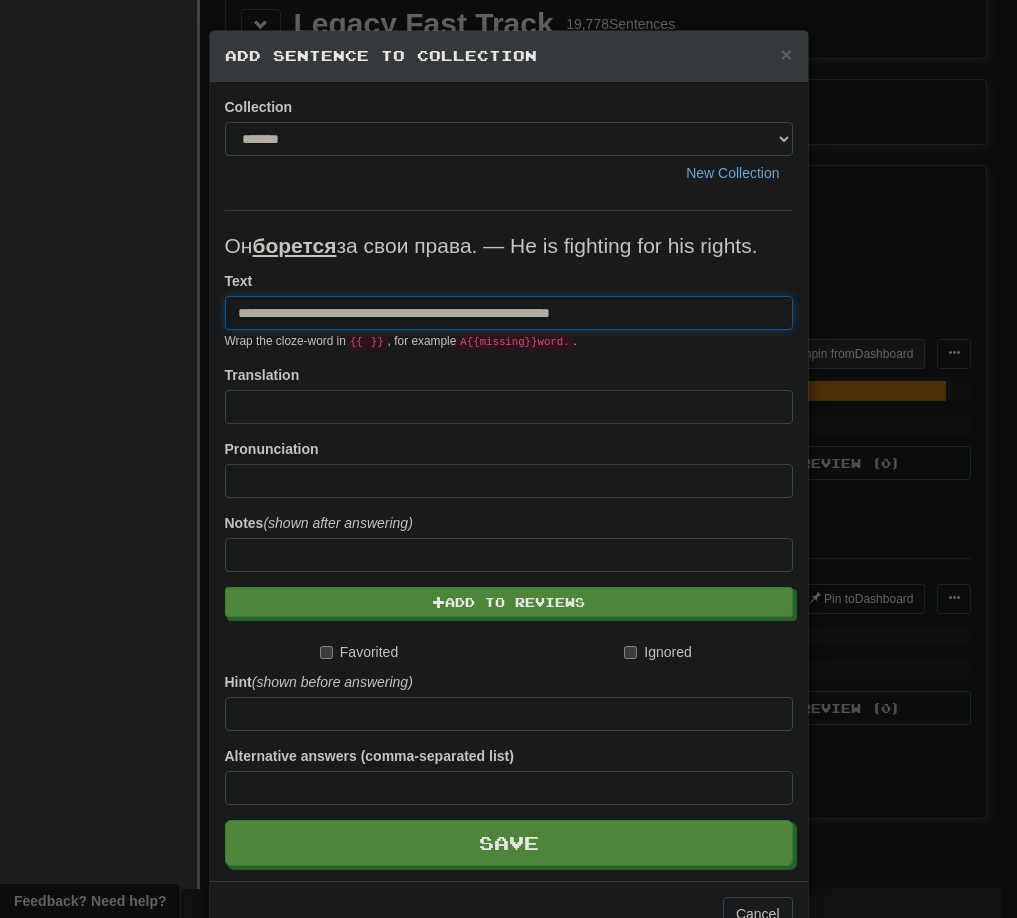 click on "**********" at bounding box center [509, 313] 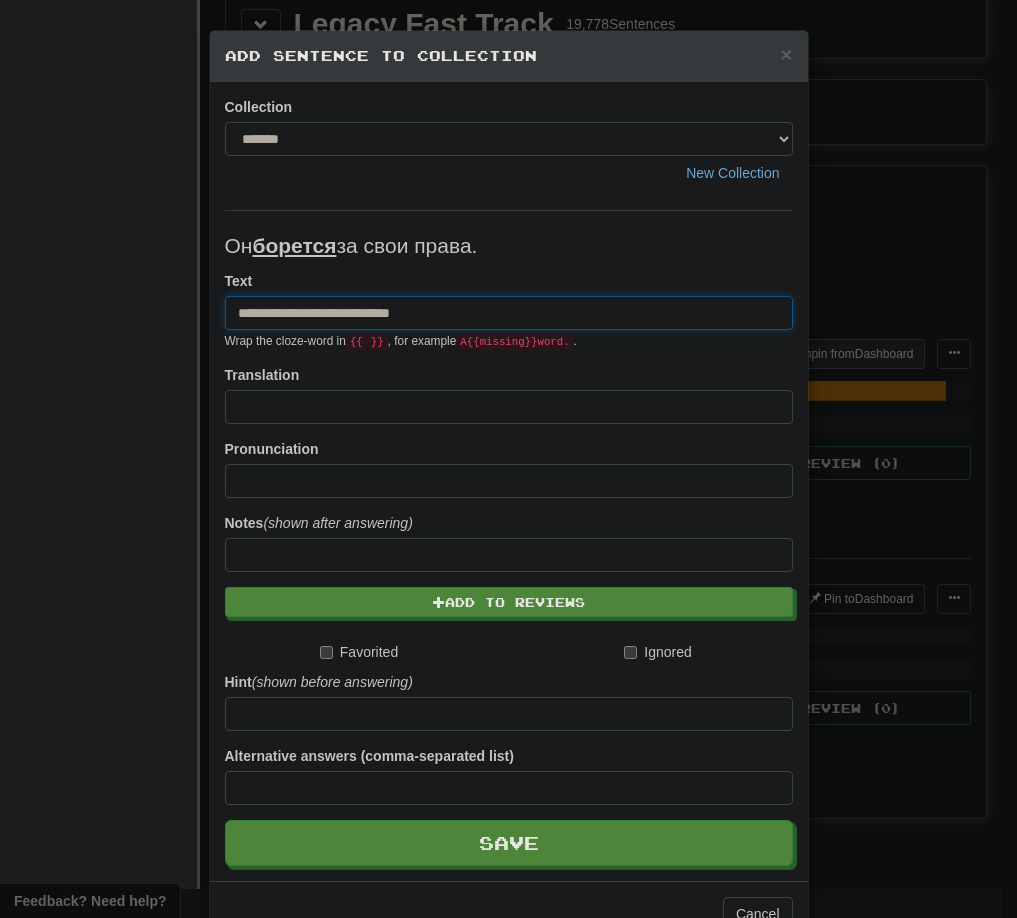 type on "**********" 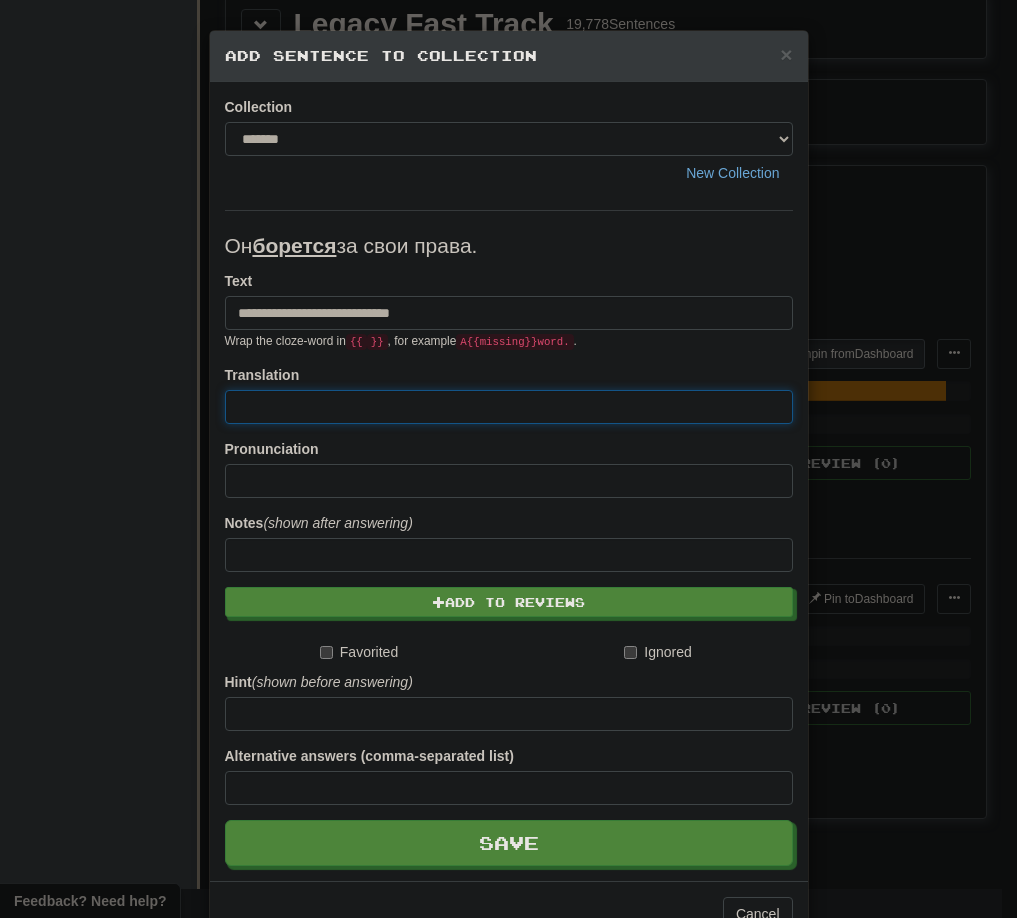 paste on "**********" 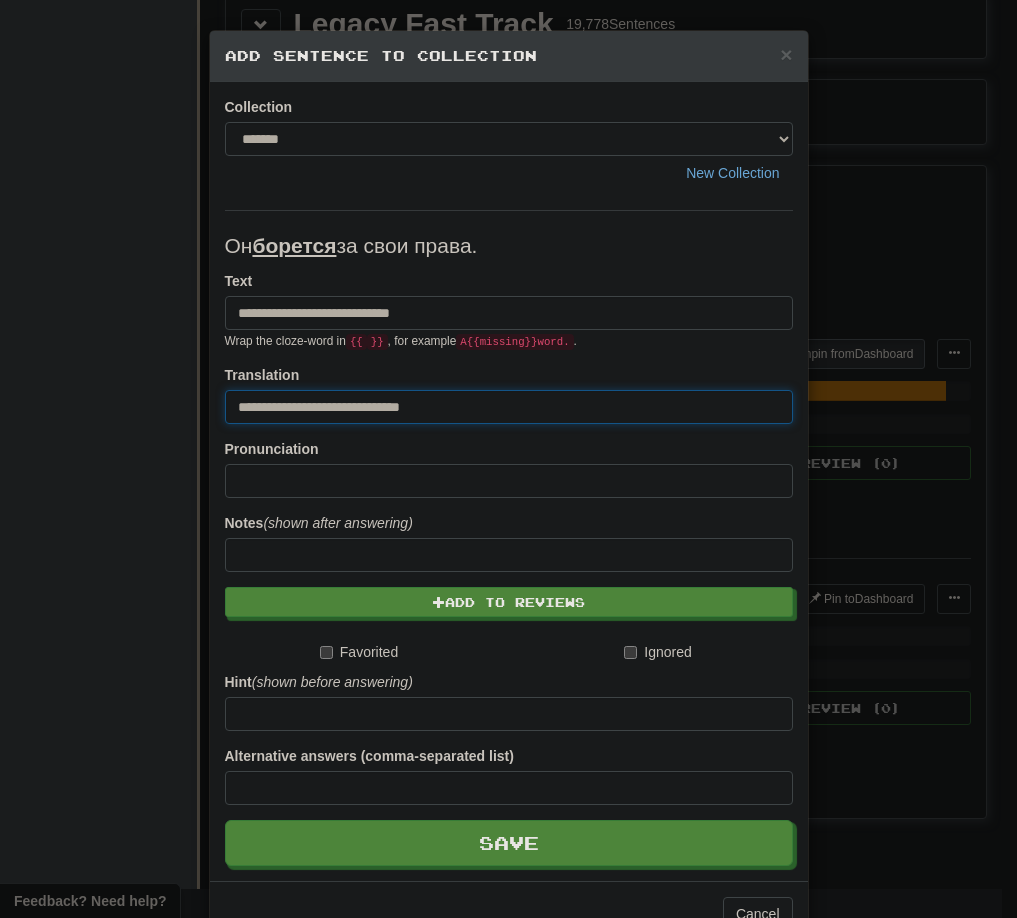 drag, startPoint x: 248, startPoint y: 411, endPoint x: 171, endPoint y: 411, distance: 77 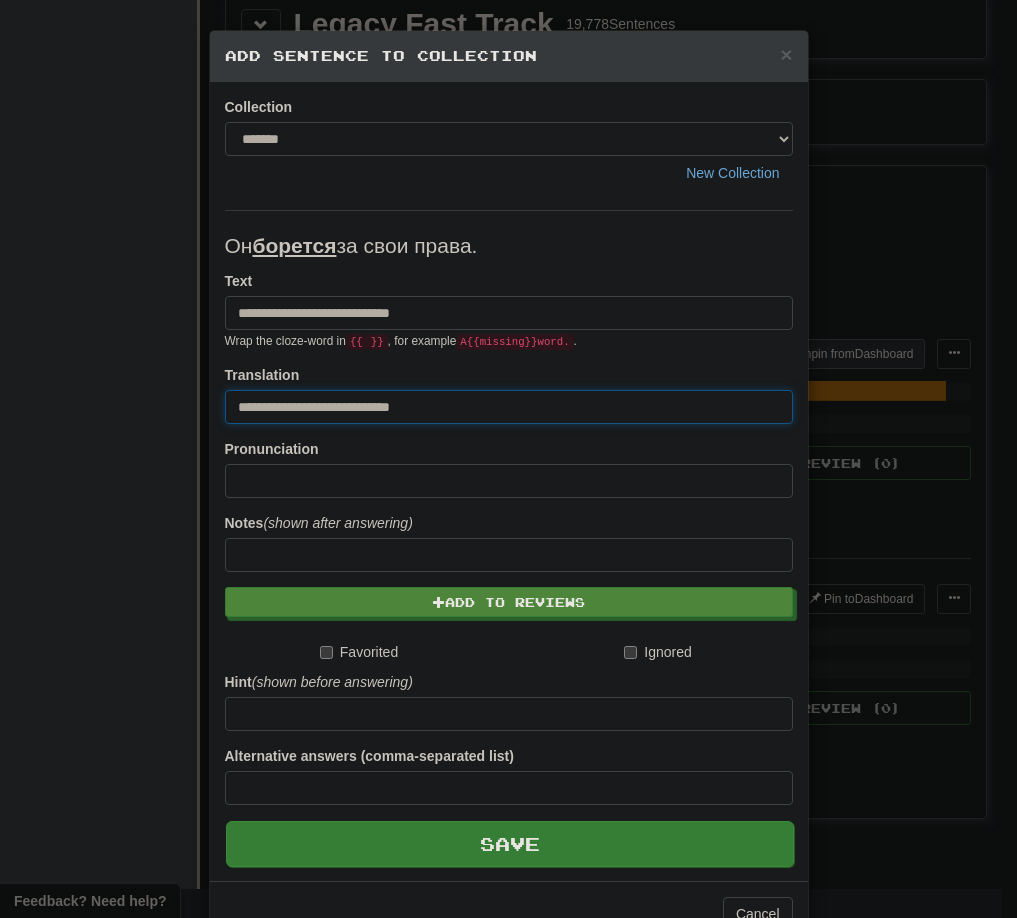 type on "**********" 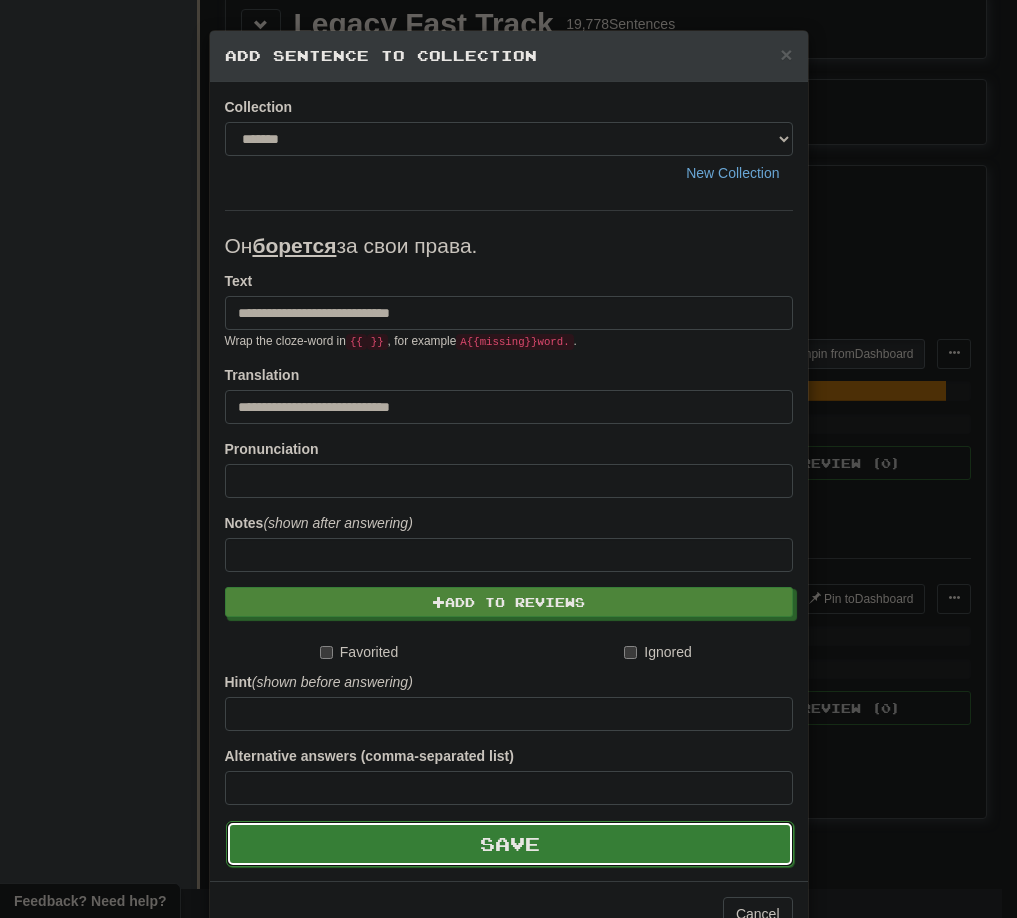 click on "Save" at bounding box center [510, 844] 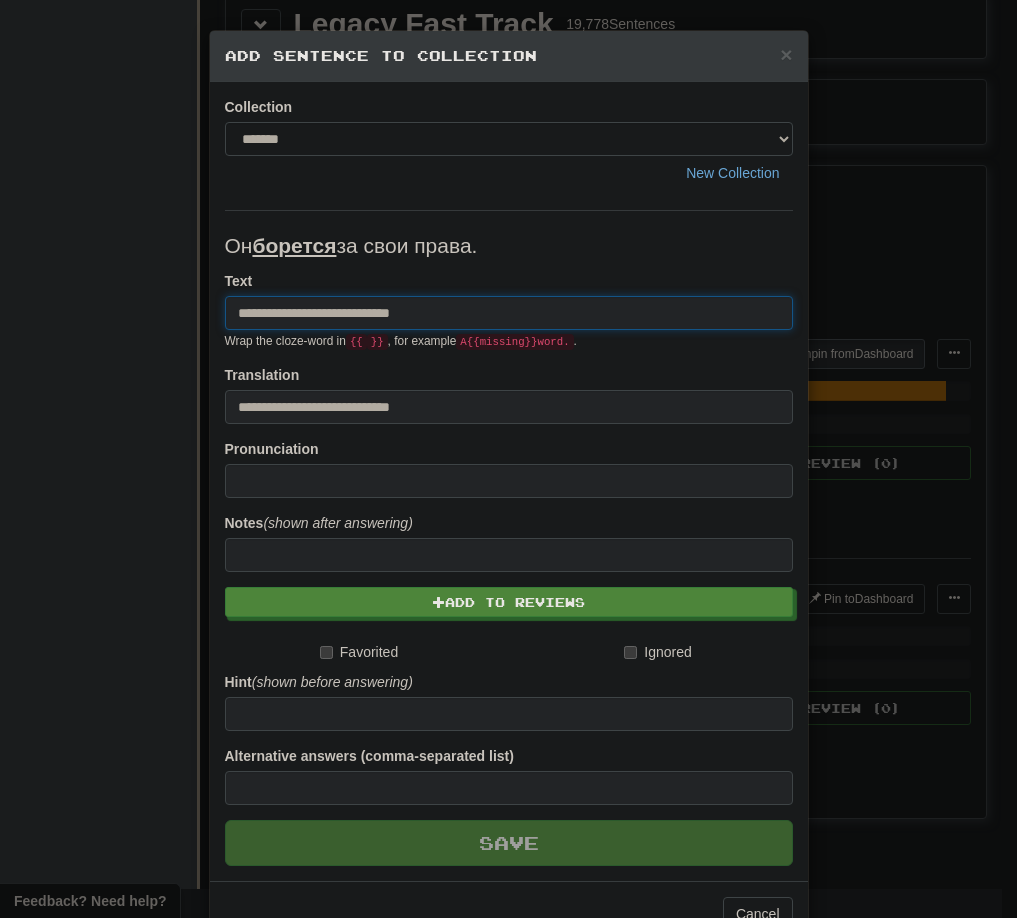 type 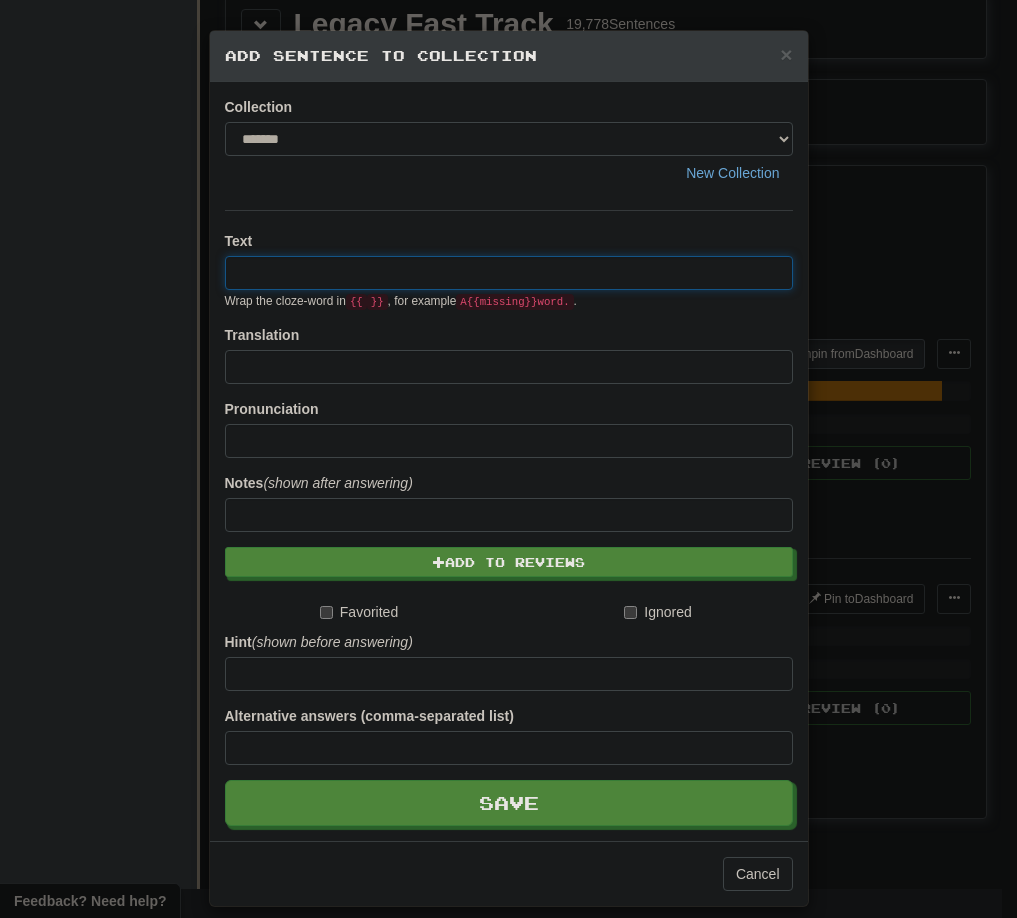 paste on "**********" 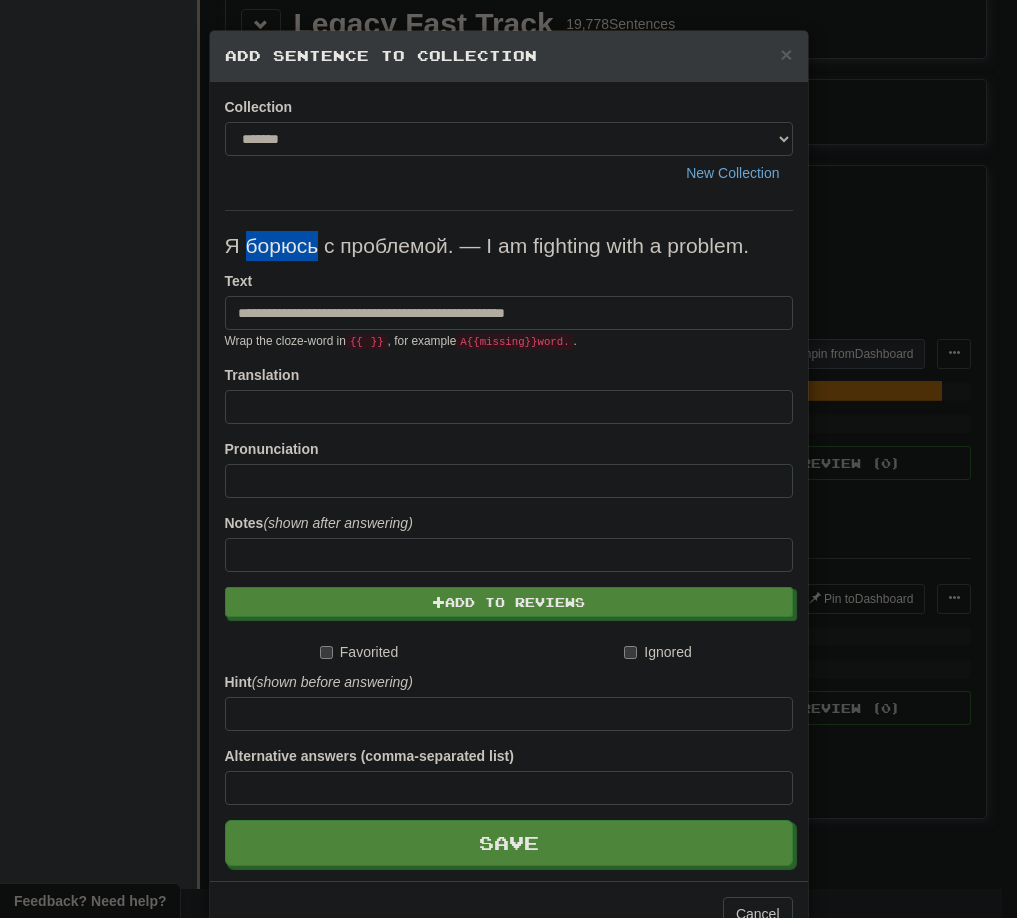 drag, startPoint x: 240, startPoint y: 242, endPoint x: 307, endPoint y: 244, distance: 67.02985 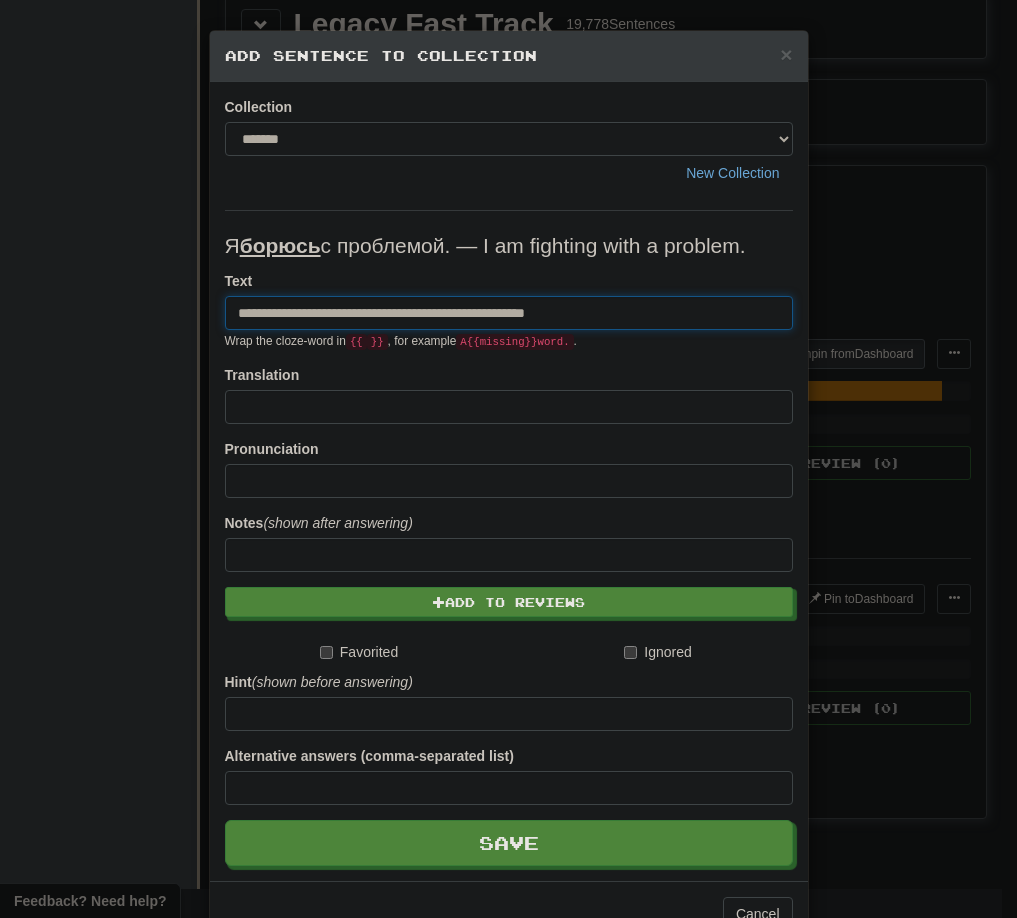 drag, startPoint x: 406, startPoint y: 311, endPoint x: 689, endPoint y: 312, distance: 283.00177 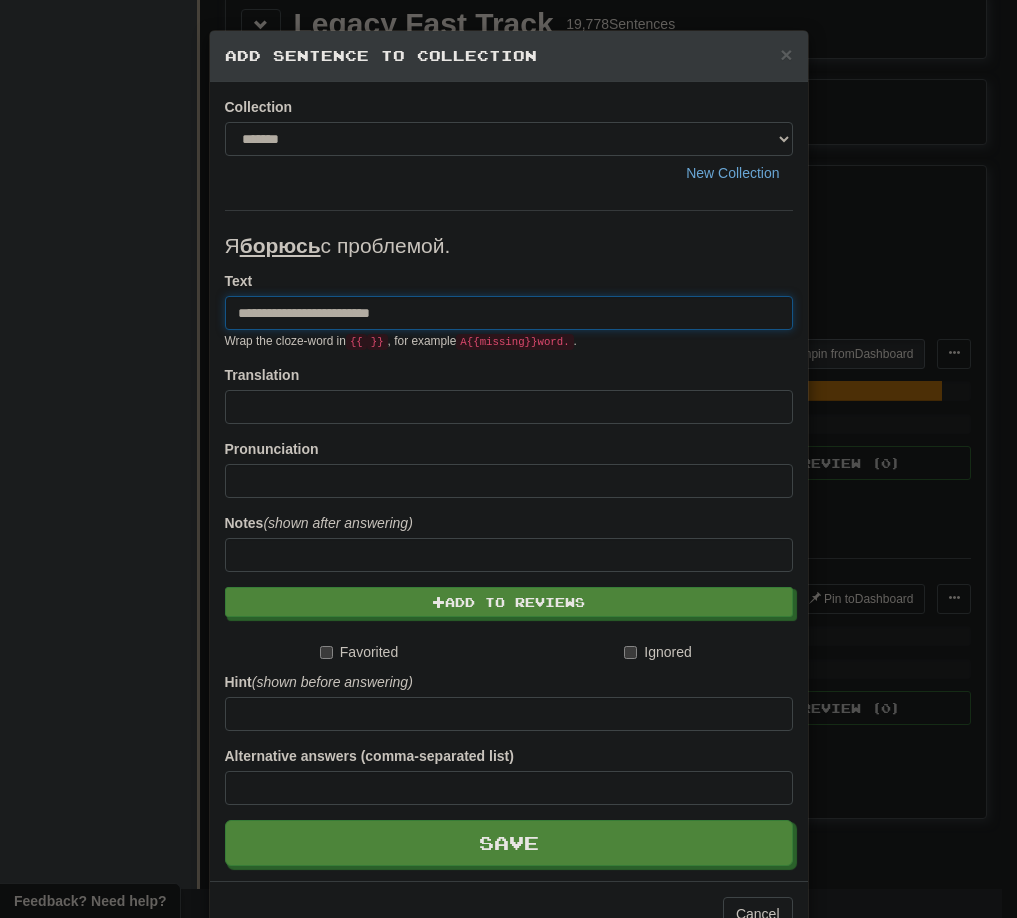 type on "**********" 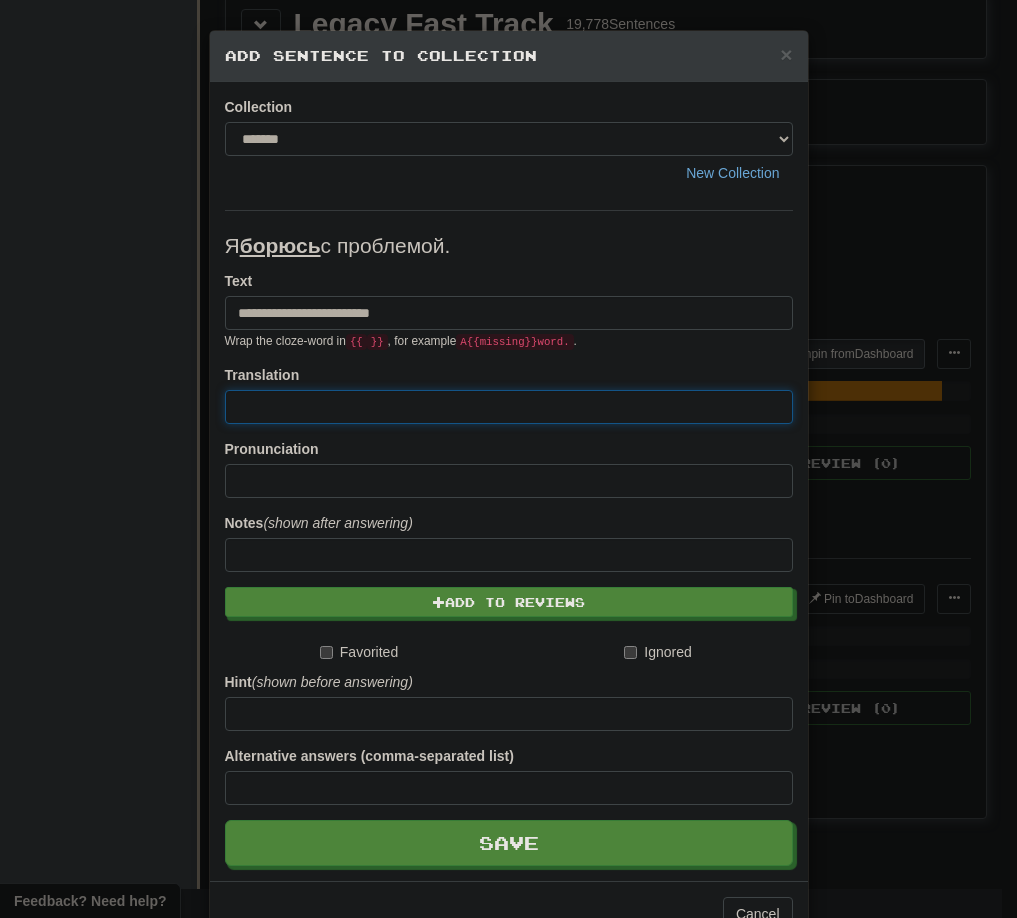 paste on "**********" 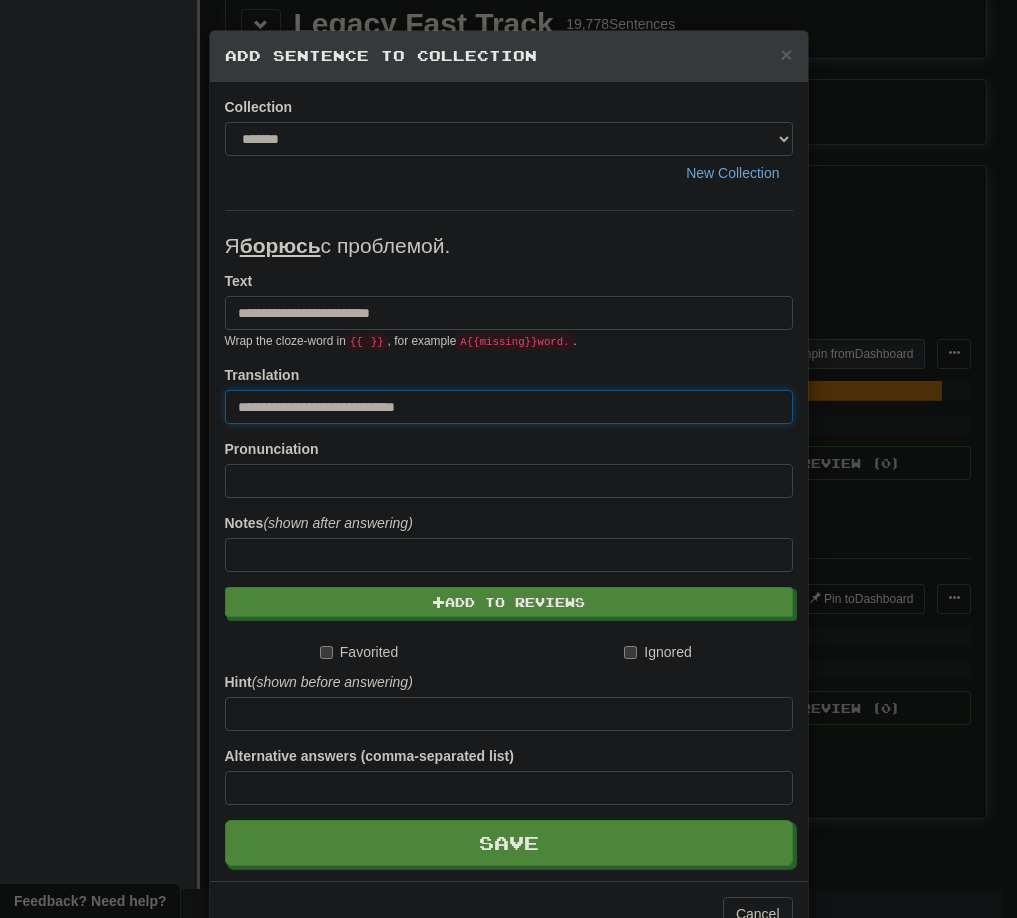drag, startPoint x: 247, startPoint y: 405, endPoint x: 149, endPoint y: 405, distance: 98 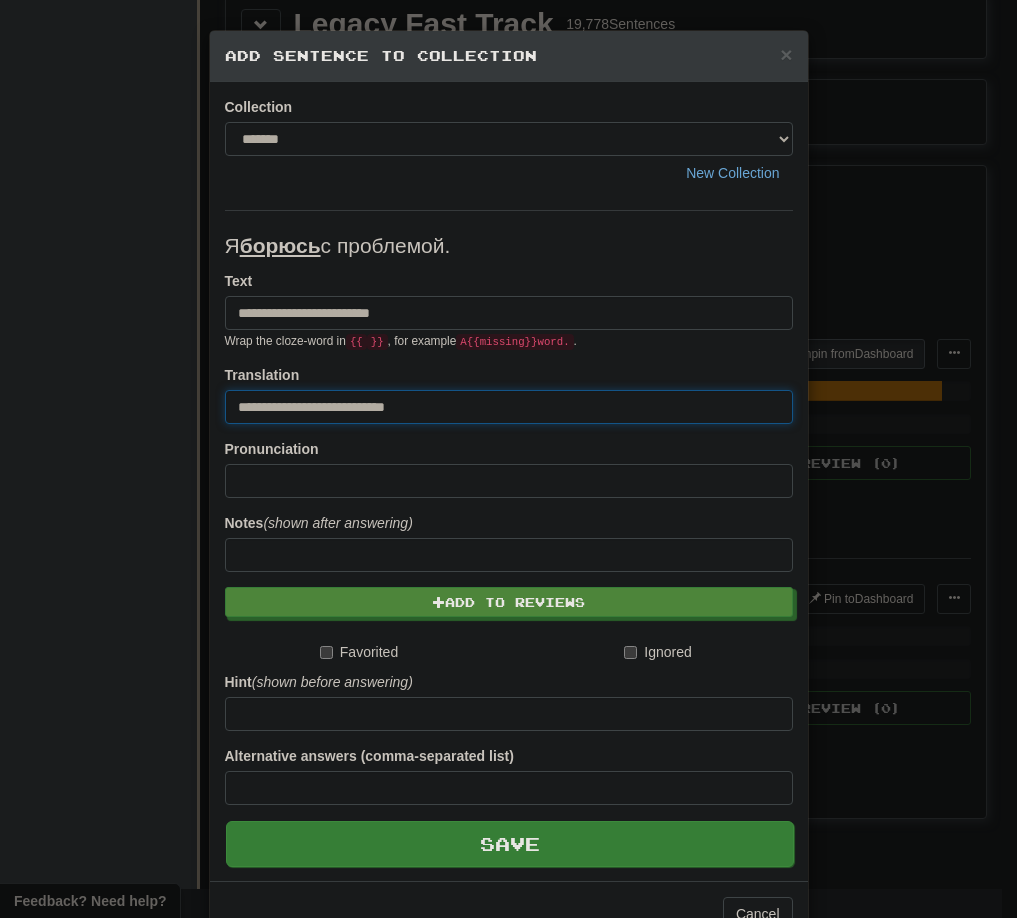 type on "**********" 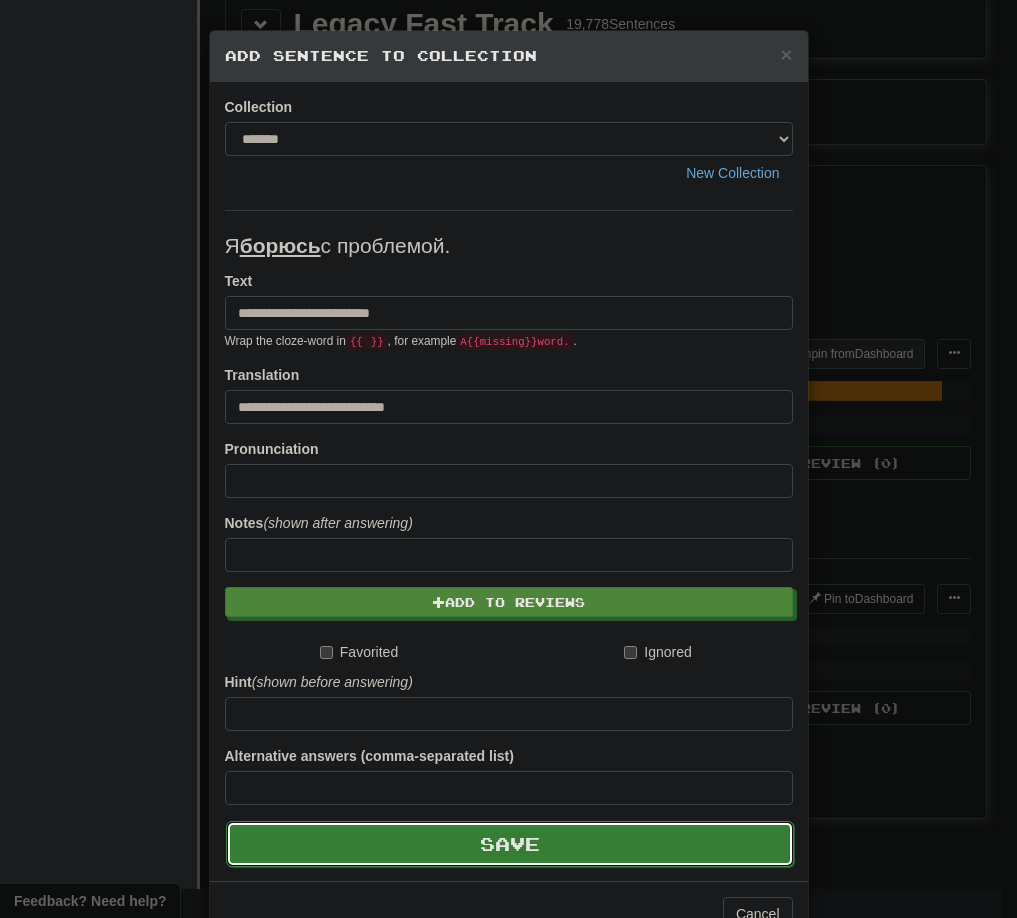 click on "Save" at bounding box center [510, 844] 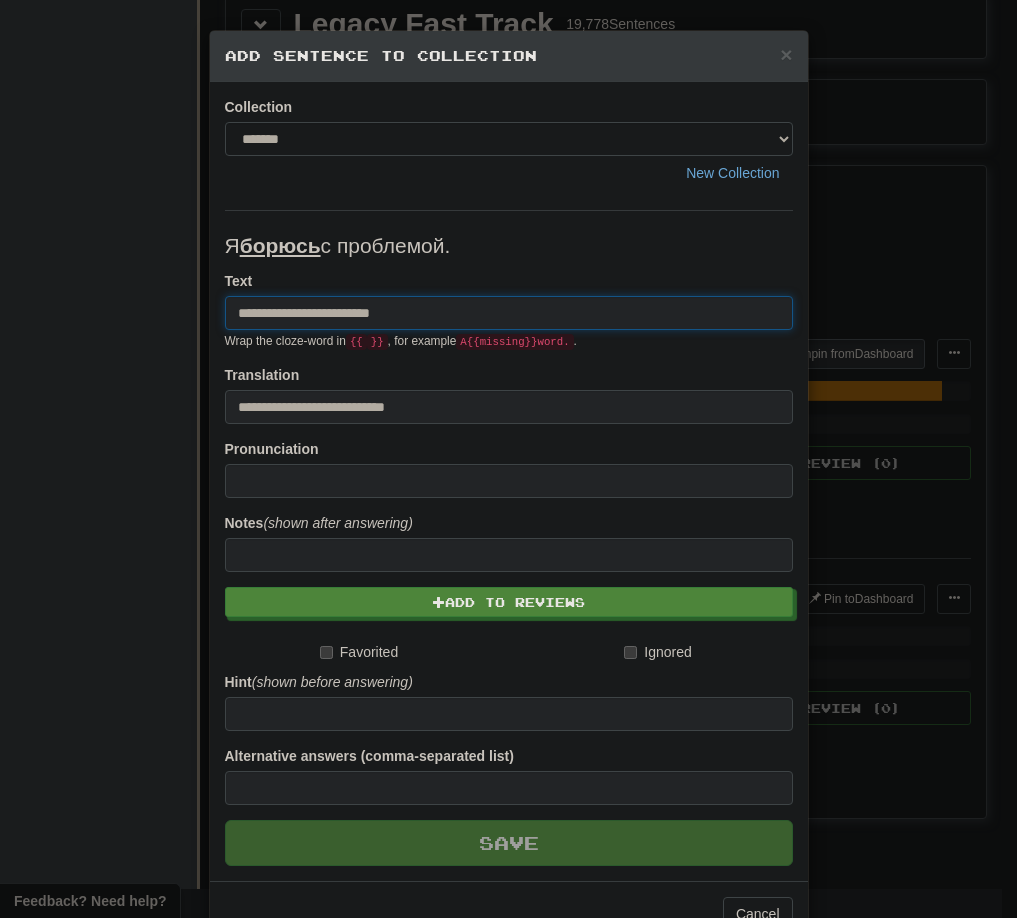 type 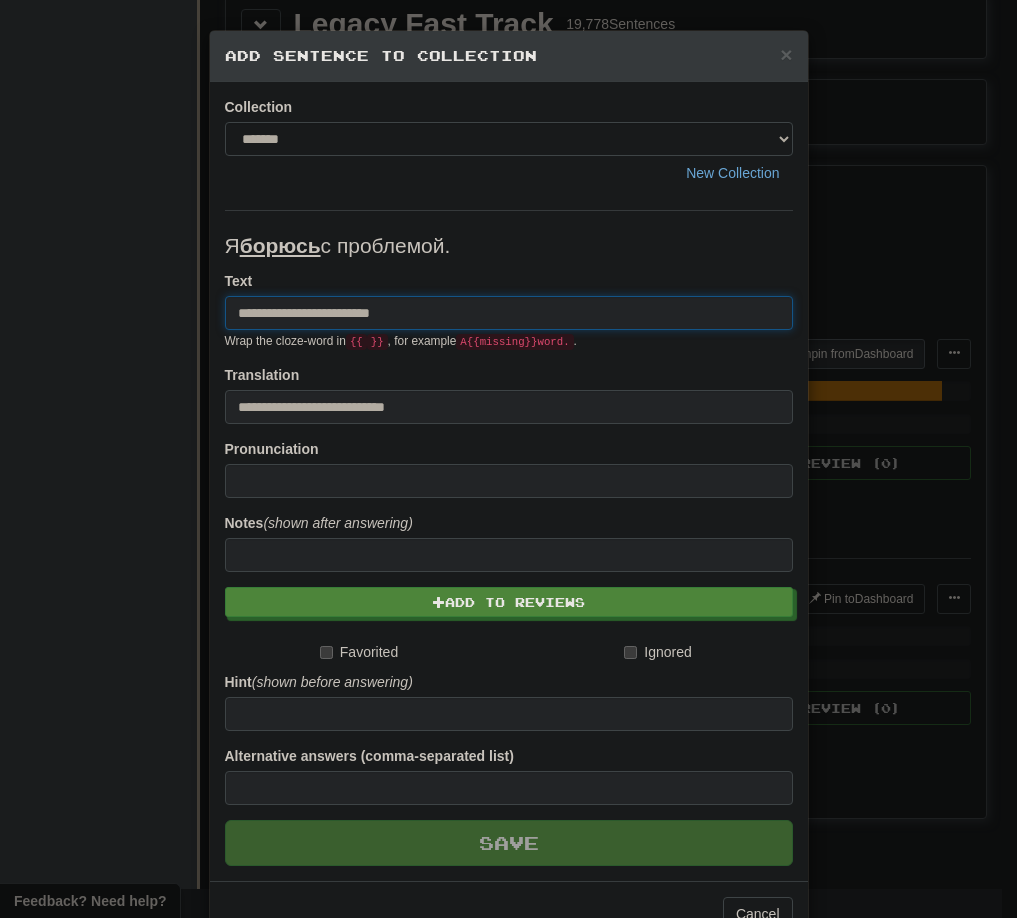 type 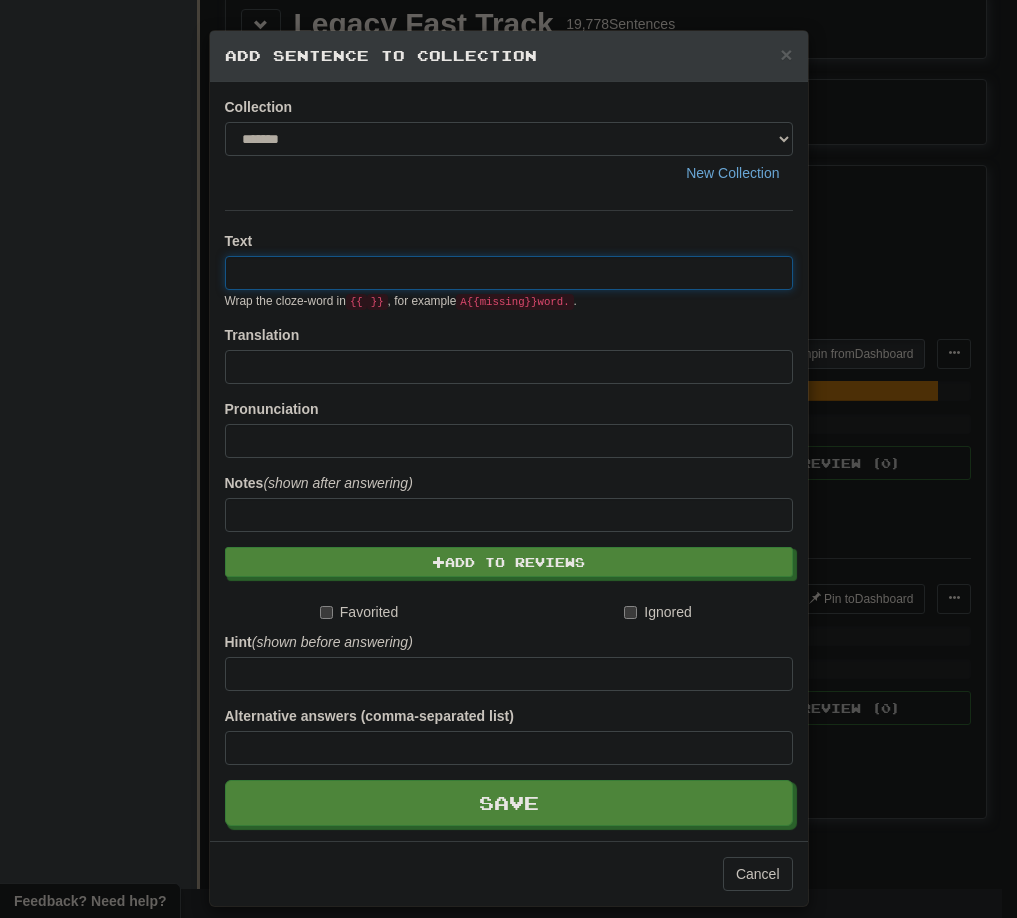 click on "× Add Sentence to Collection Collection ******* ******** New Collection Text Wrap the cloze-word in  {{ }} , for example  A  {{ missing }}  word. . Translation Pronunciation Notes  (shown after answering)  Add to Reviews  Favorited  Ignored Hint  (shown before answering) Alternative answers (comma-separated list) Save Cancel" at bounding box center (508, 459) 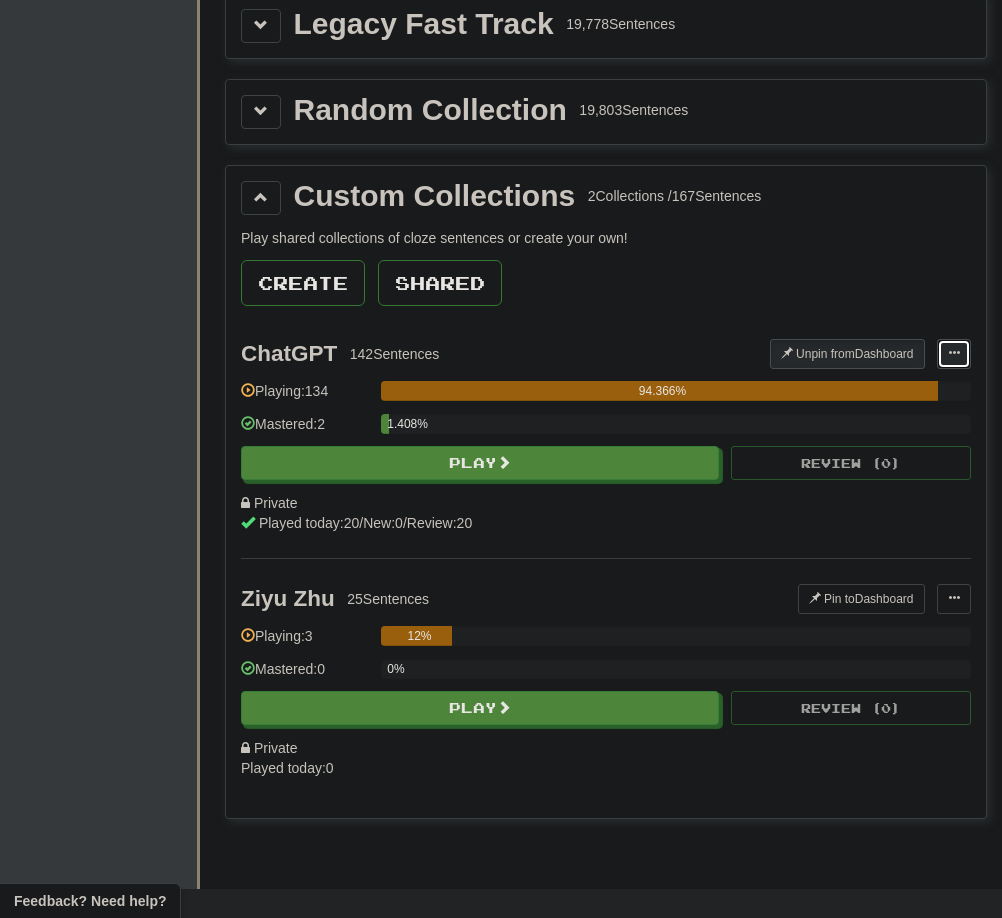 click at bounding box center (954, 354) 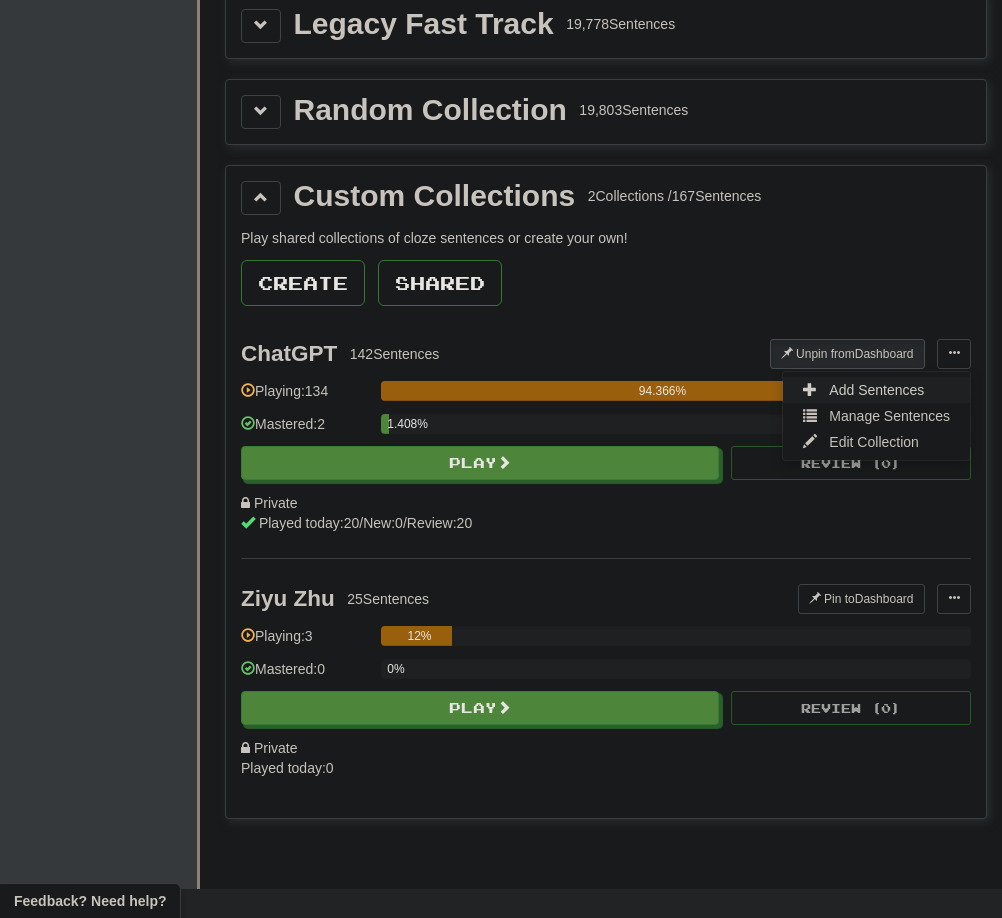click on "Add Sentences" at bounding box center [876, 390] 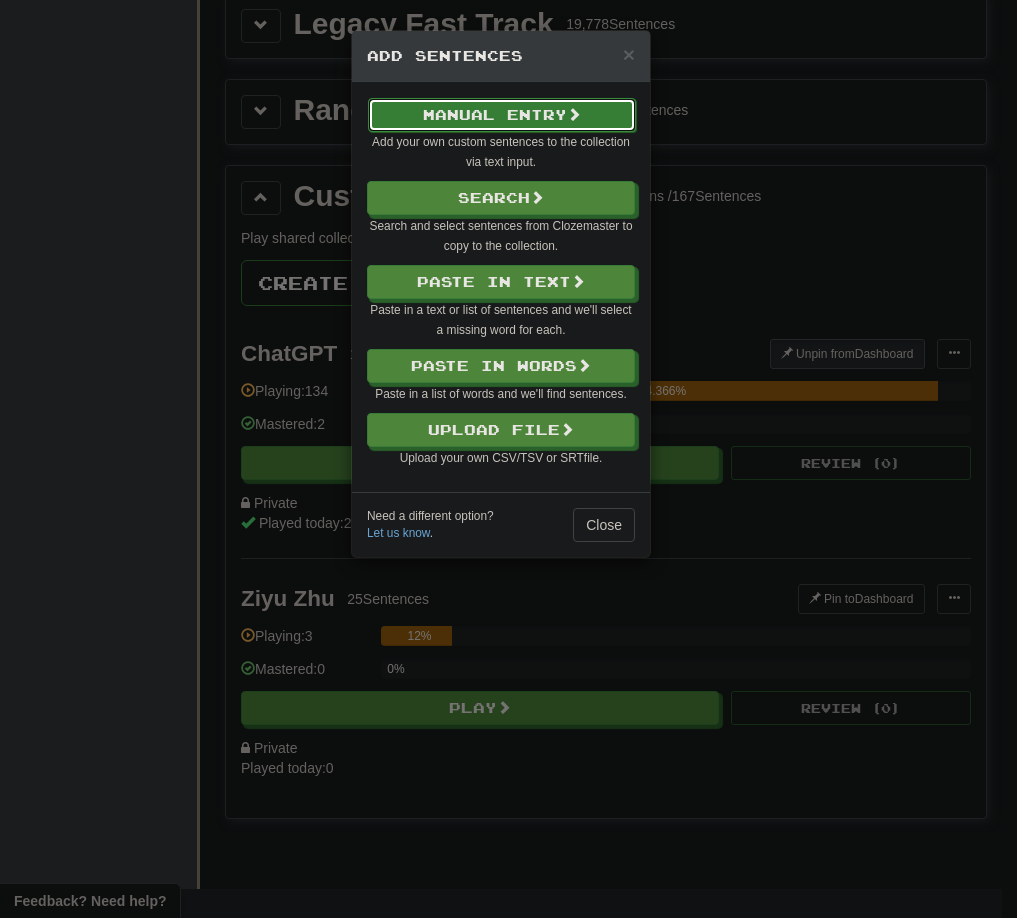 click on "Manual Entry" at bounding box center (502, 115) 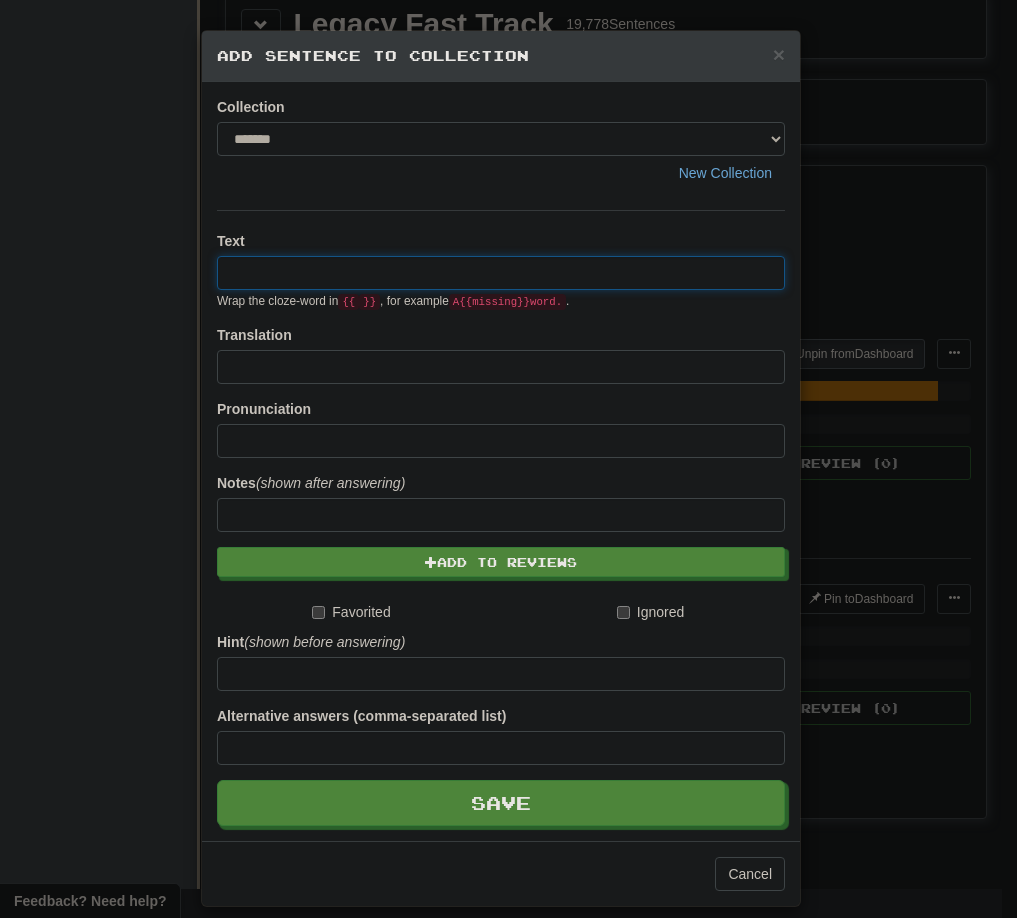 paste on "**********" 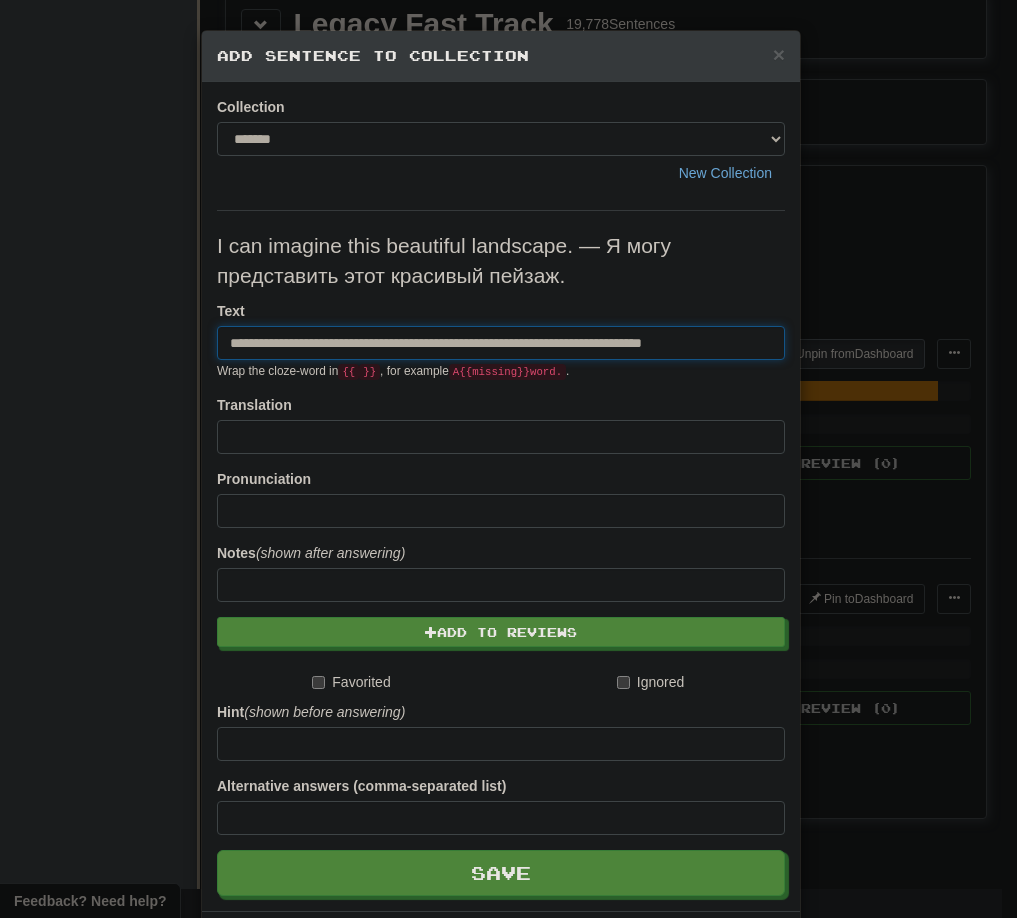 drag, startPoint x: 487, startPoint y: 345, endPoint x: 205, endPoint y: 354, distance: 282.1436 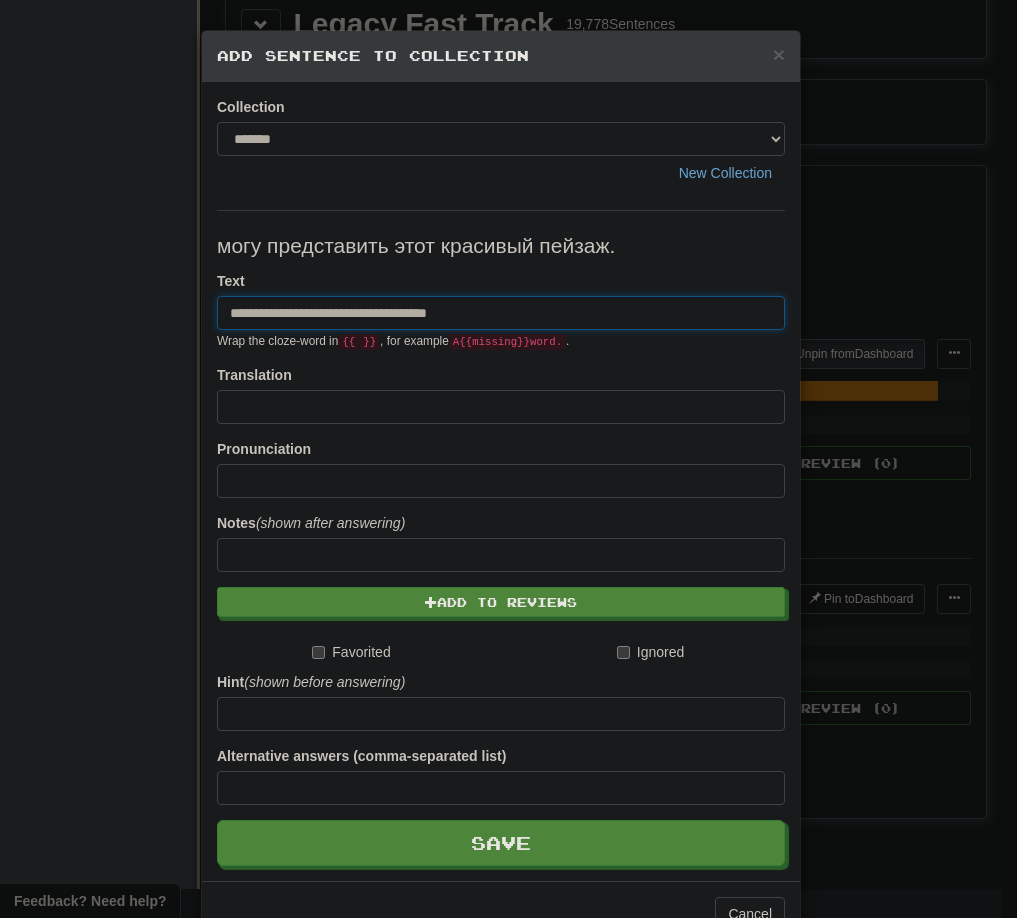 paste on "**********" 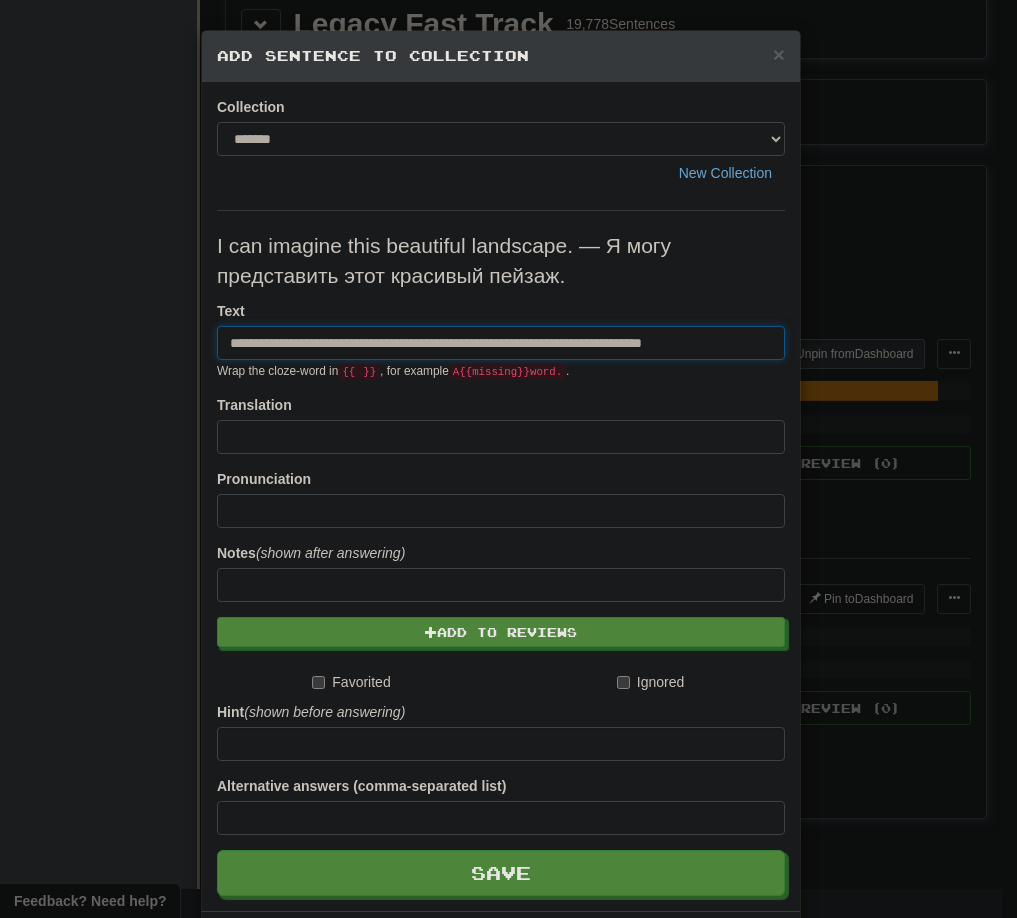 drag, startPoint x: 477, startPoint y: 343, endPoint x: 183, endPoint y: 343, distance: 294 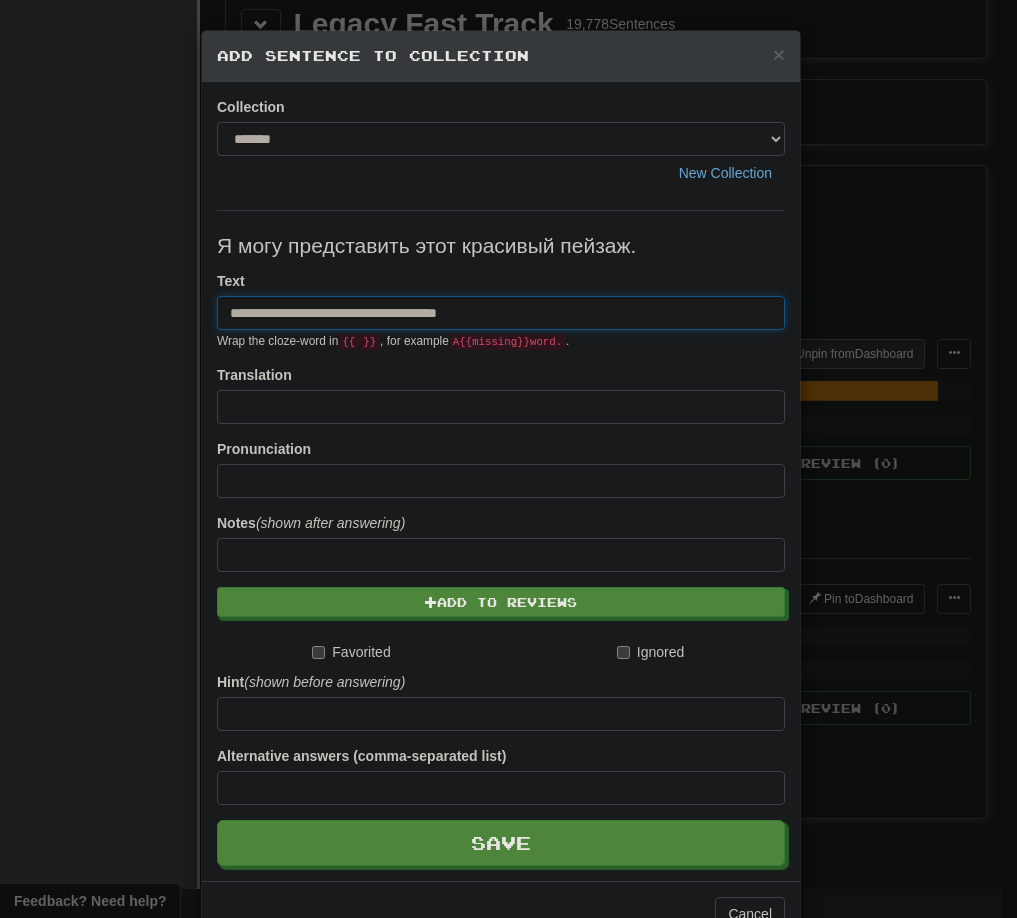 type on "**********" 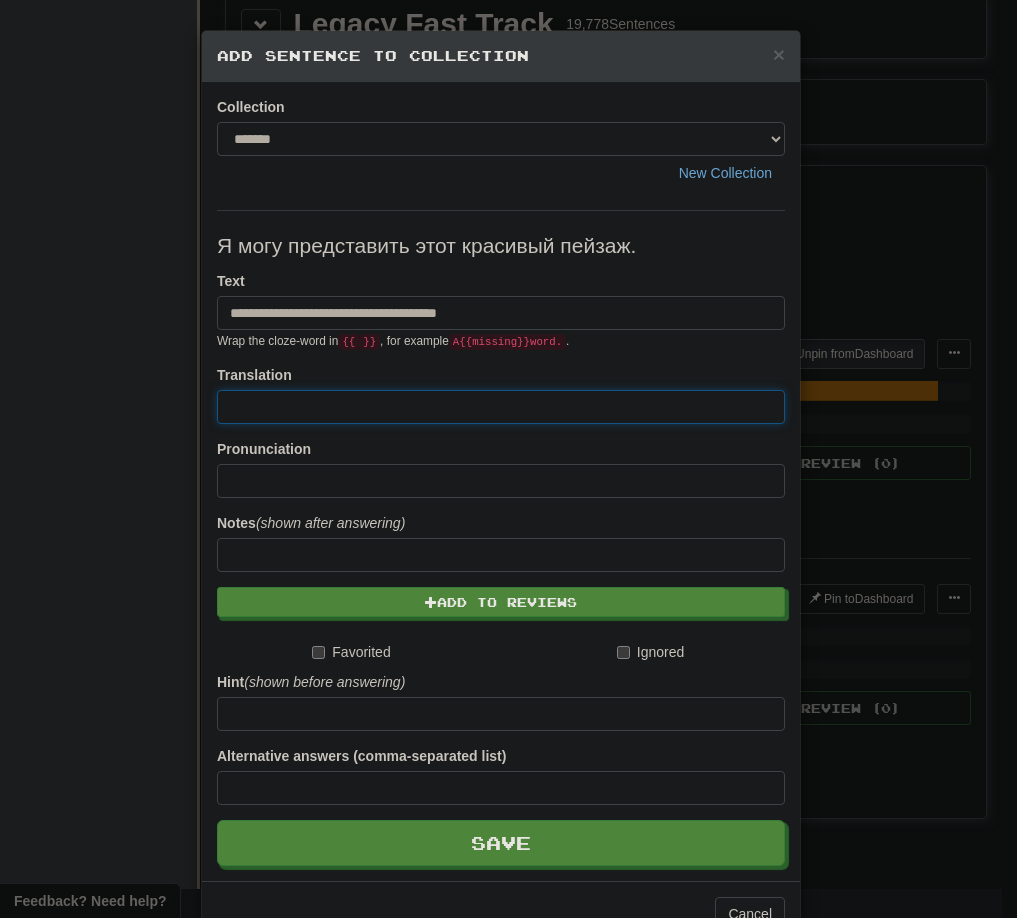paste on "**********" 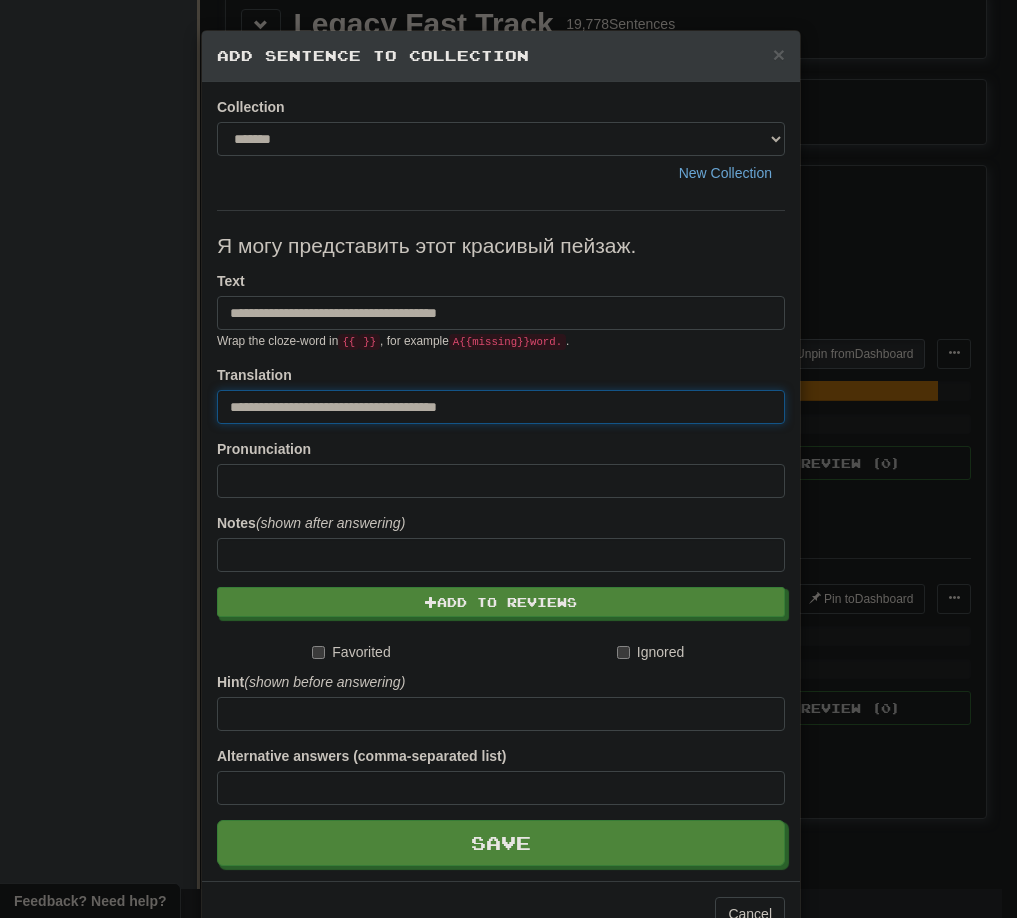 type on "**********" 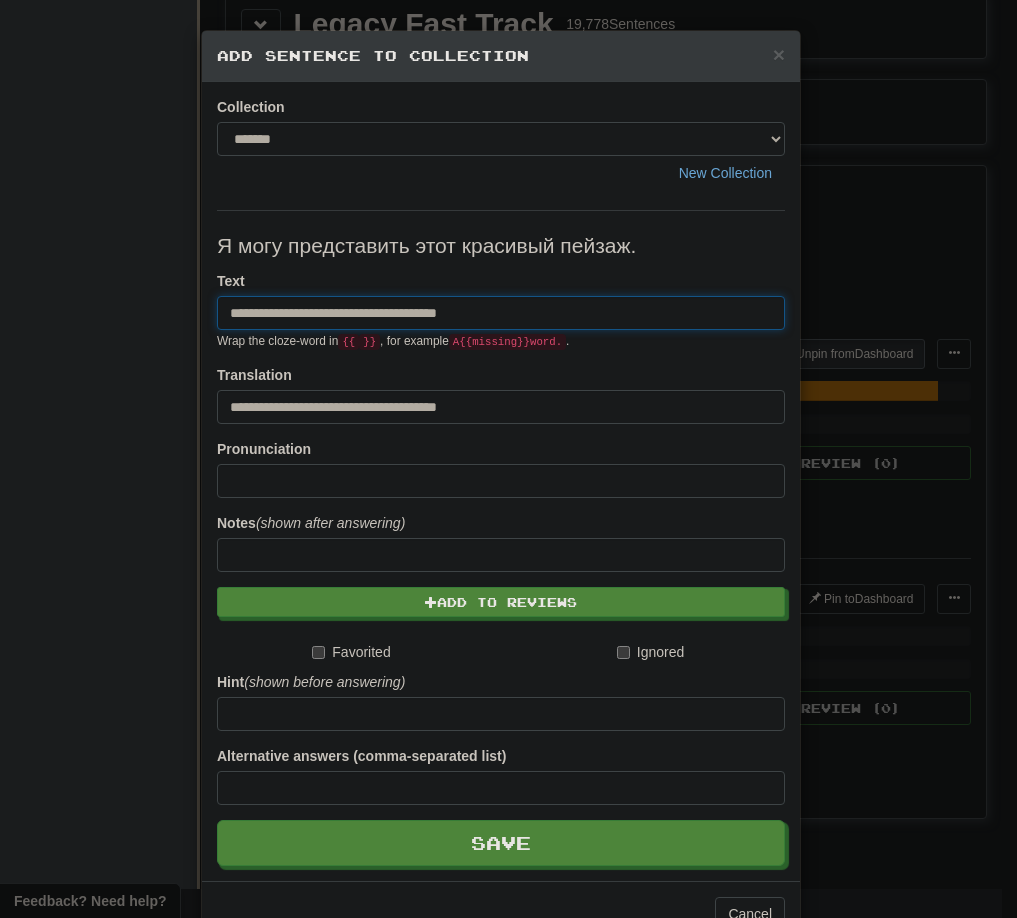 click on "**********" at bounding box center (501, 313) 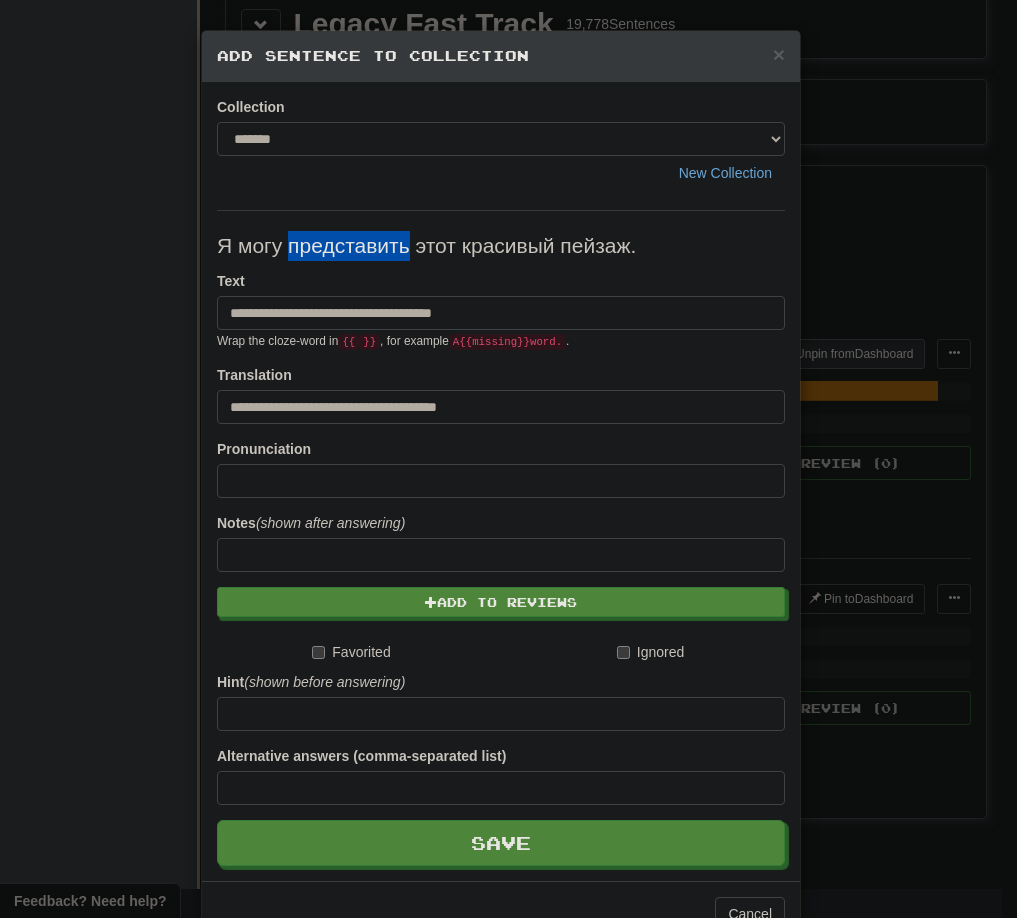 drag, startPoint x: 281, startPoint y: 248, endPoint x: 401, endPoint y: 240, distance: 120.26637 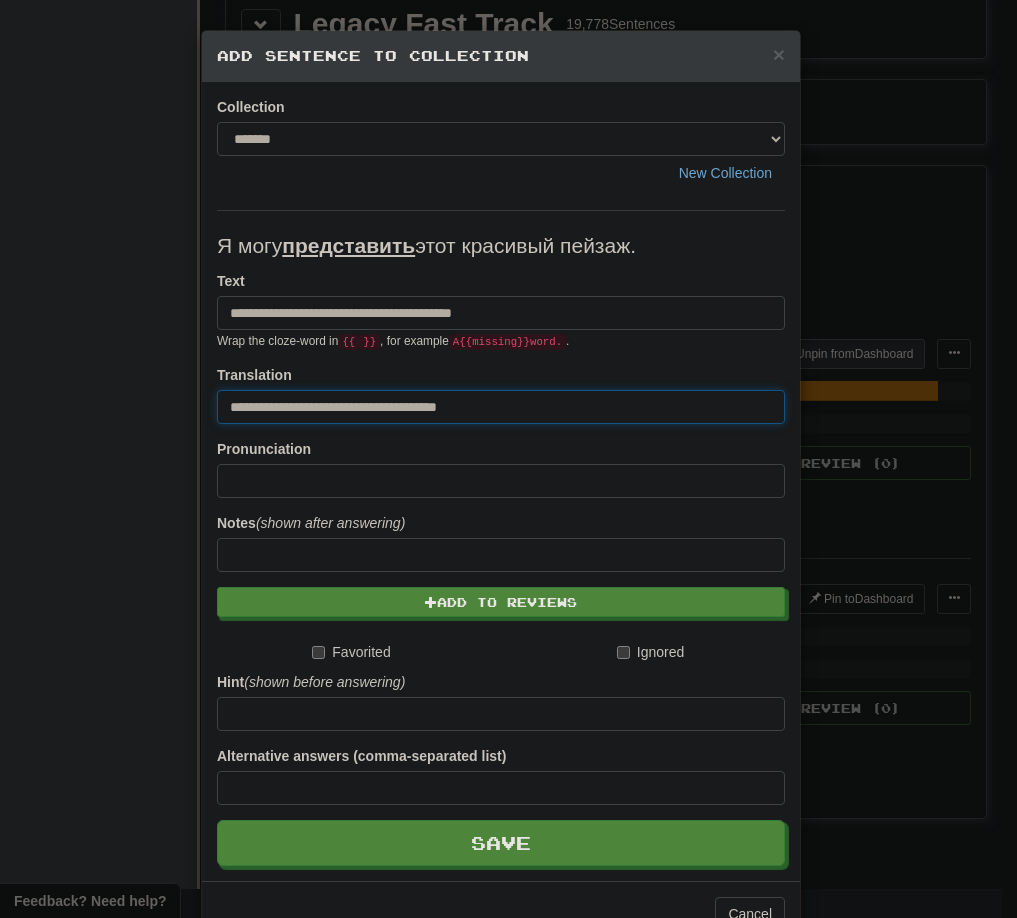 click on "**********" at bounding box center [501, 407] 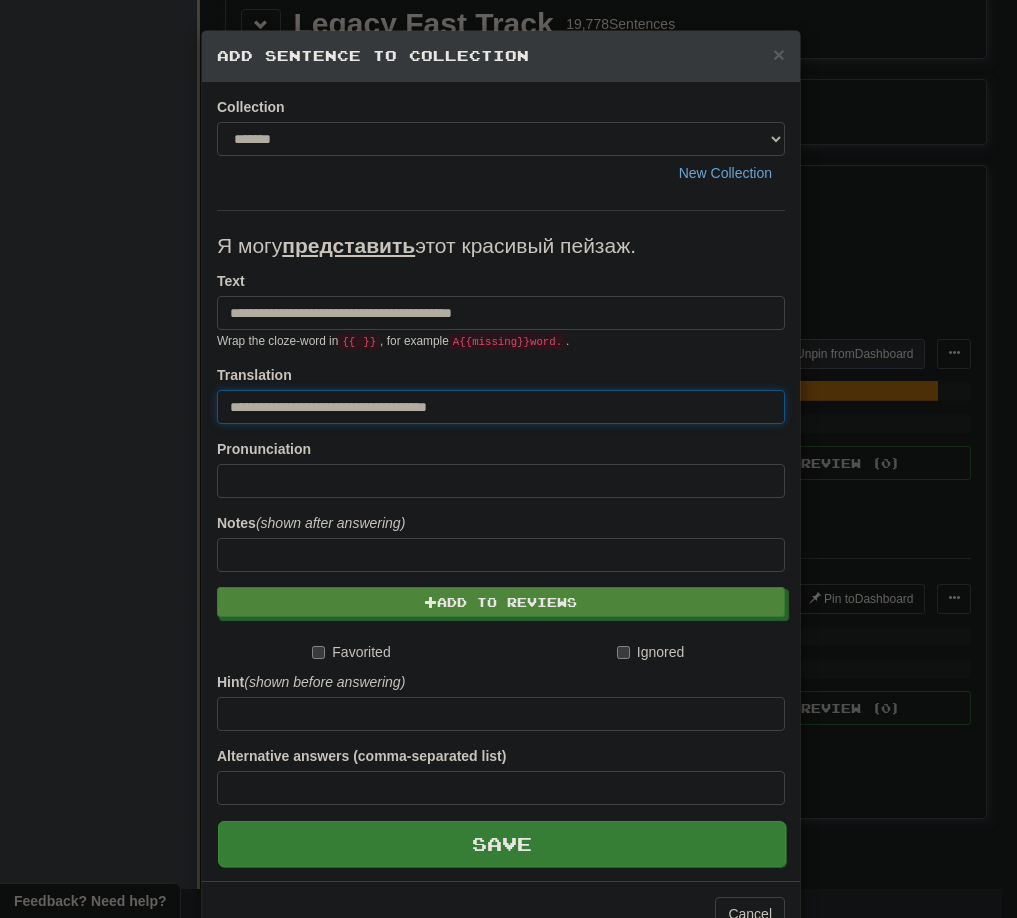 type on "**********" 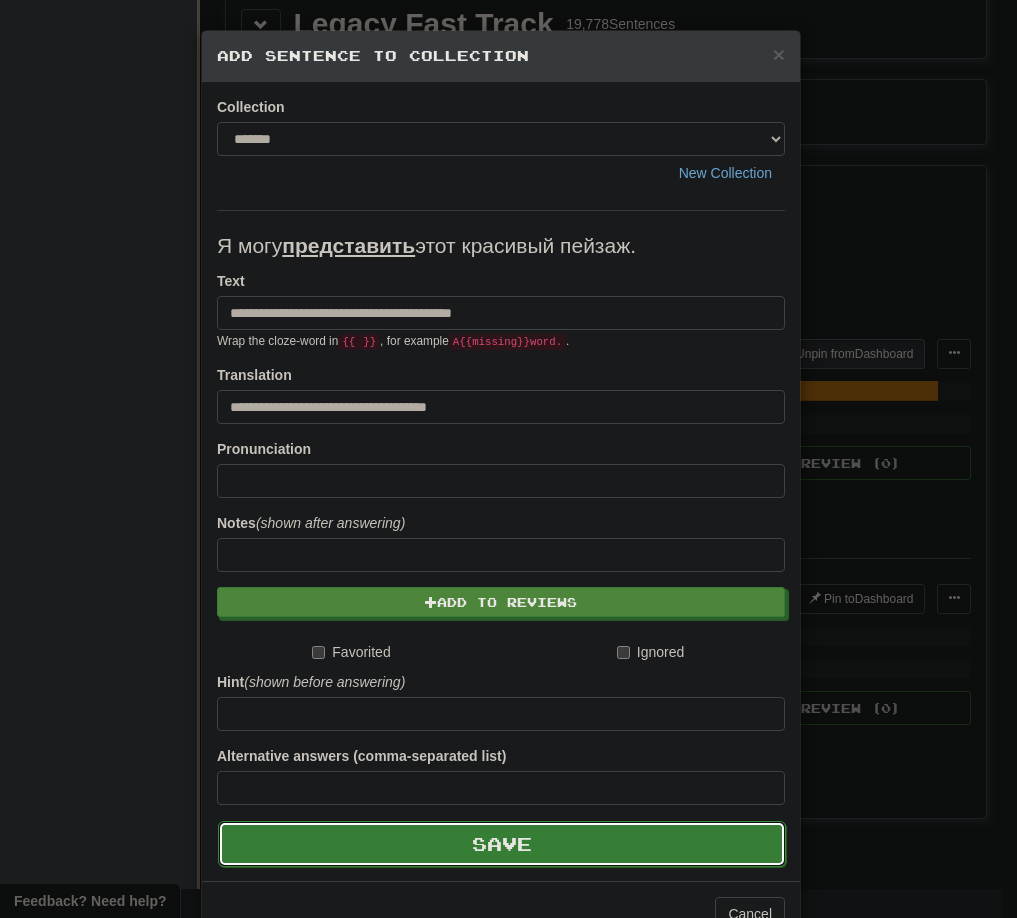 click on "Save" at bounding box center [502, 844] 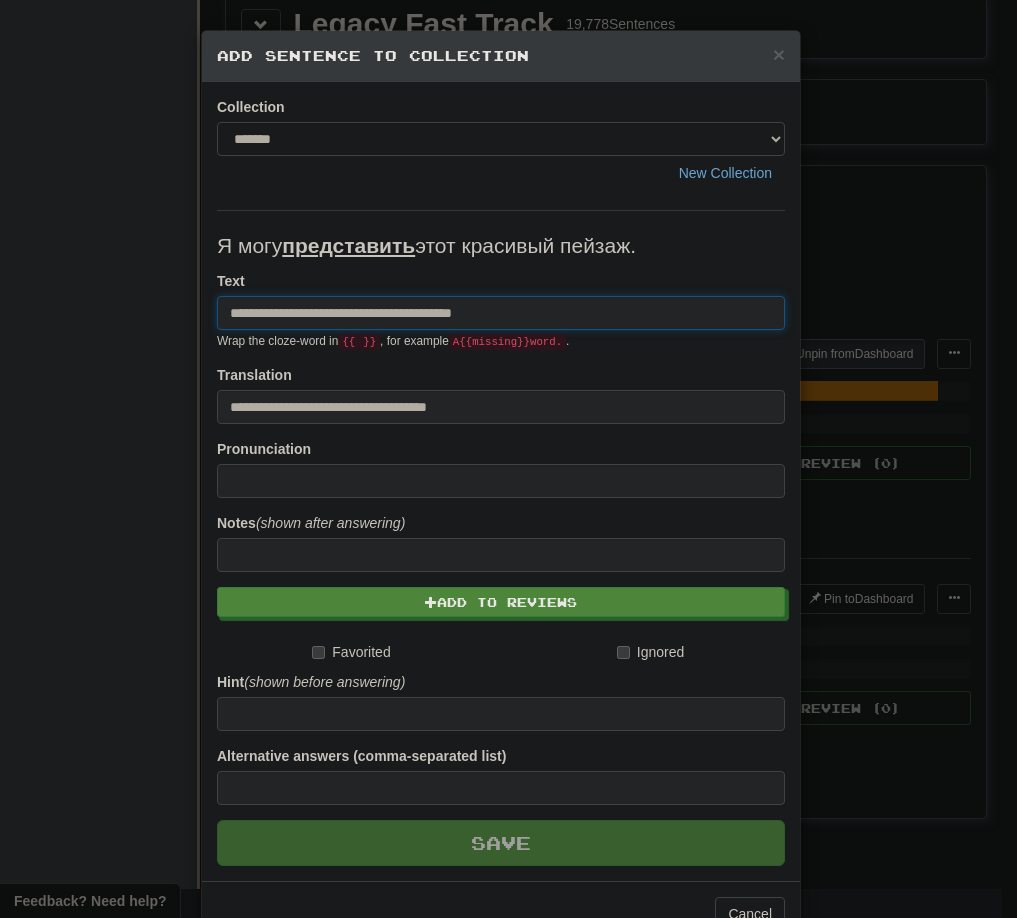 type 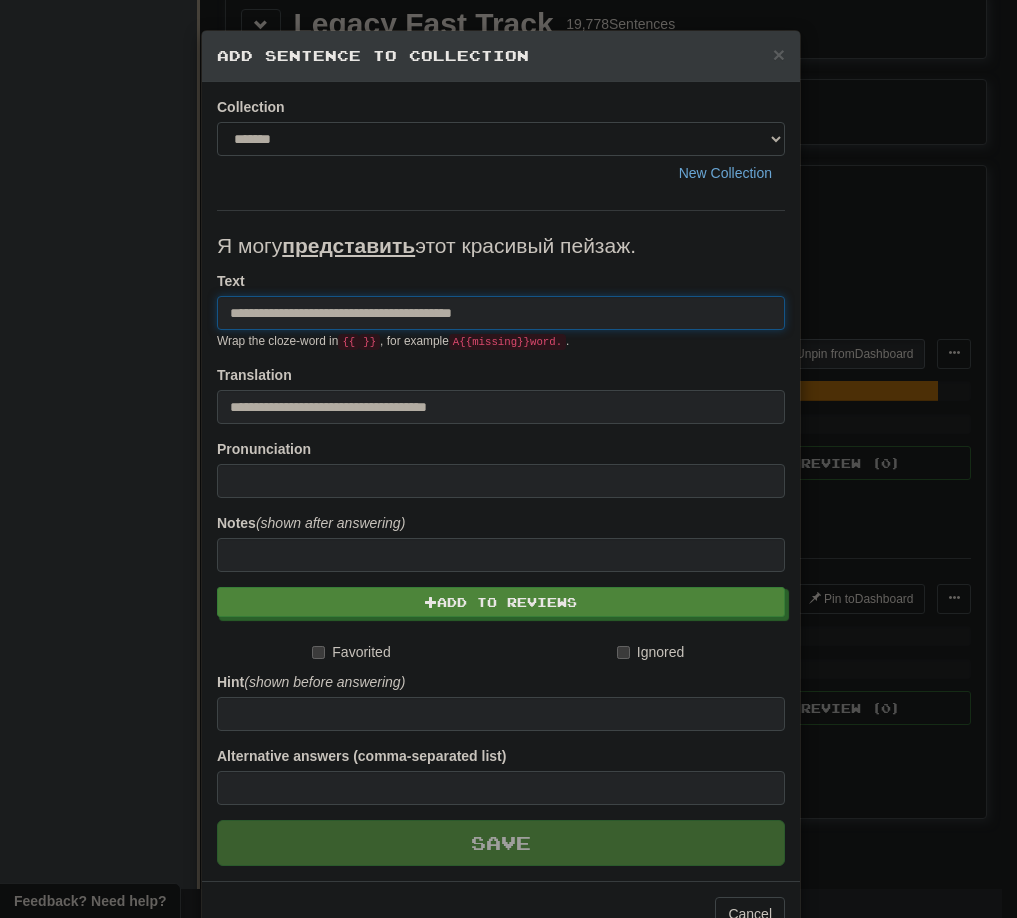 type 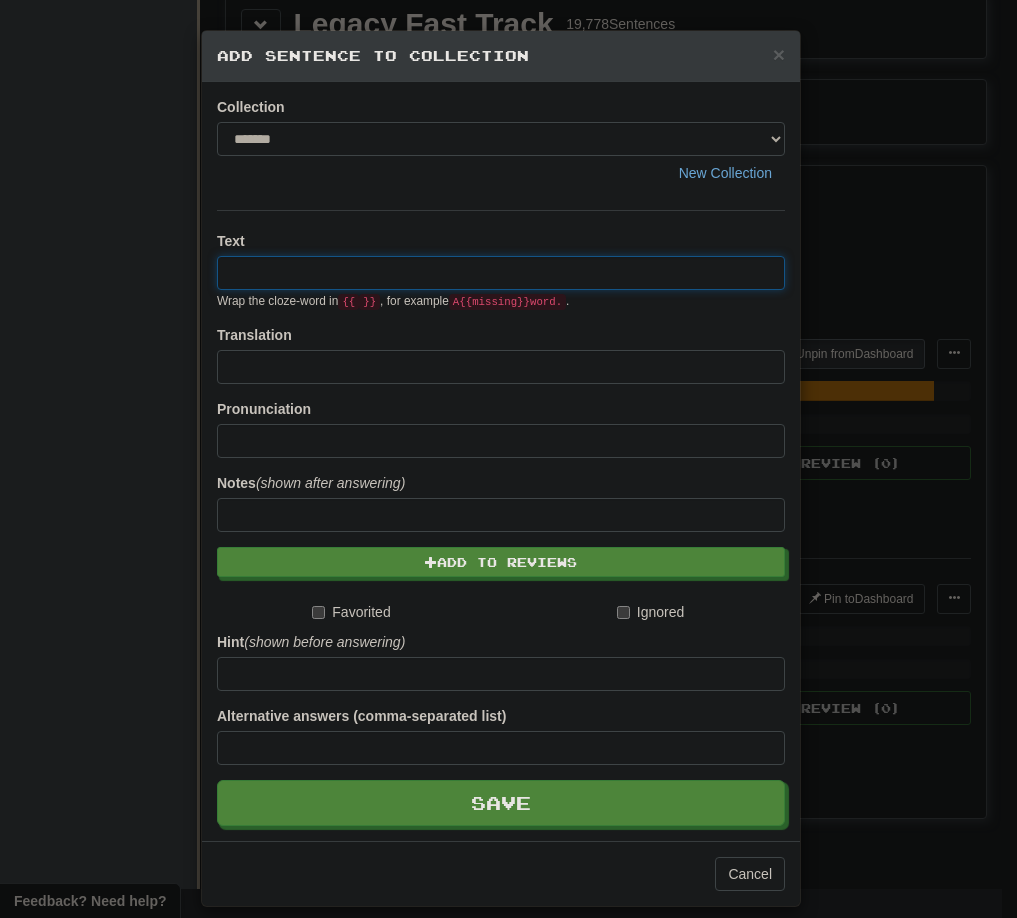 paste on "**********" 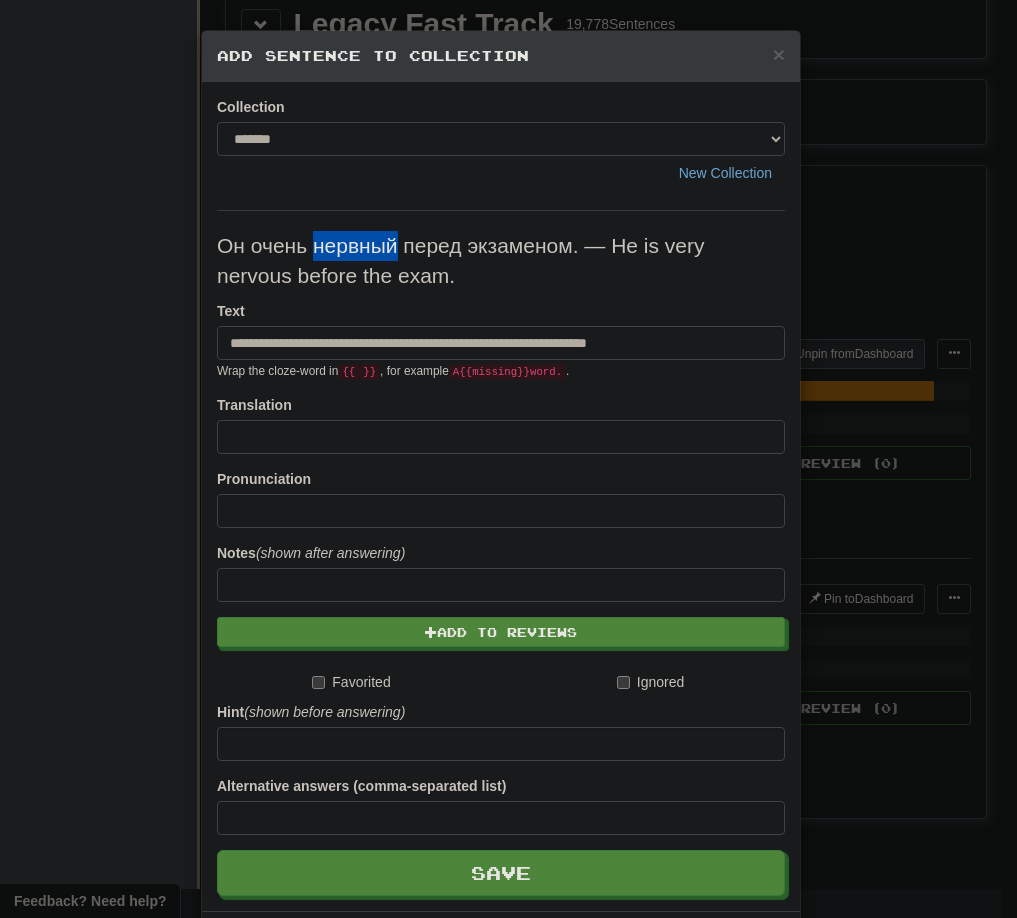 drag, startPoint x: 309, startPoint y: 248, endPoint x: 385, endPoint y: 248, distance: 76 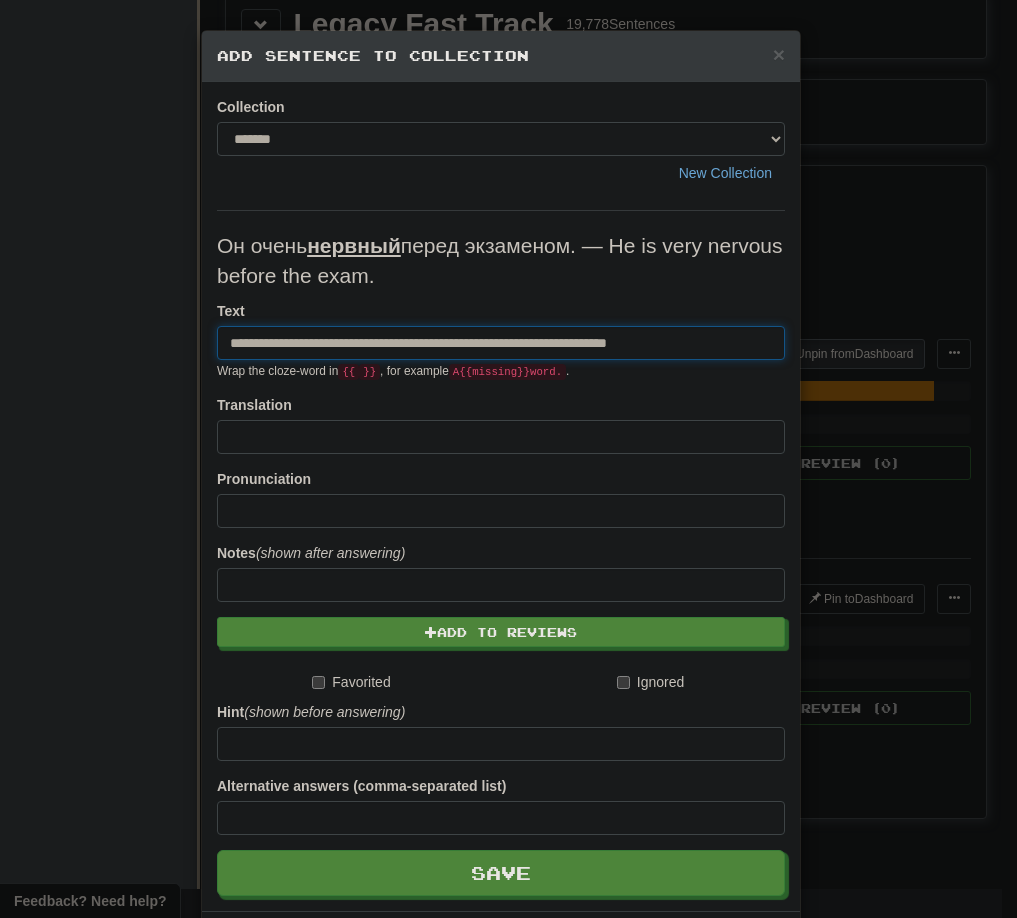 click on "**********" at bounding box center [501, 343] 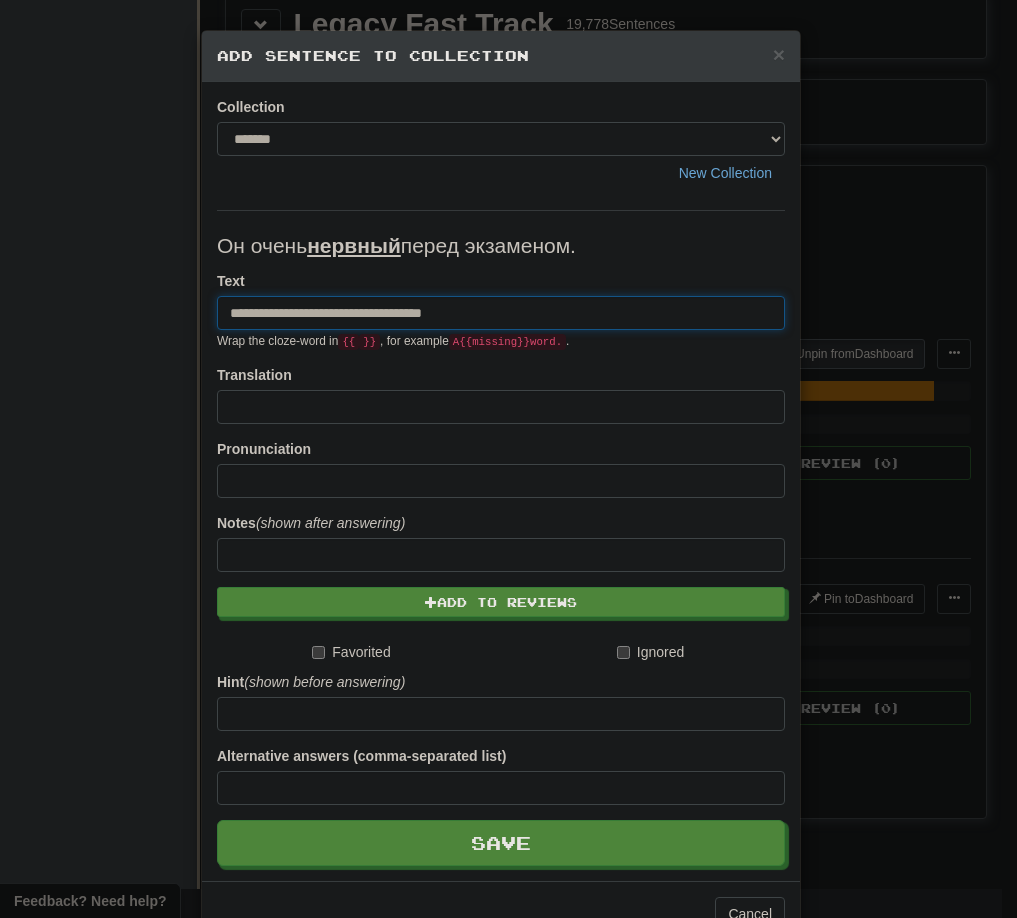 type on "**********" 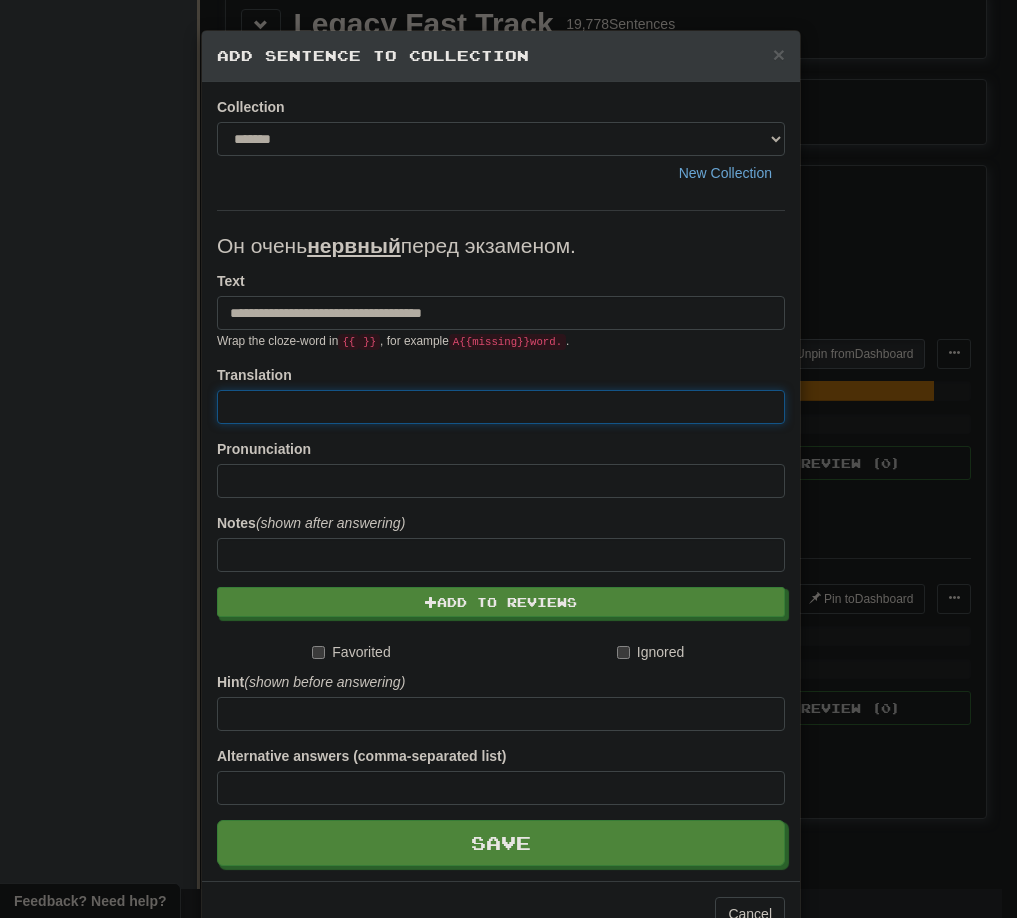 paste on "**********" 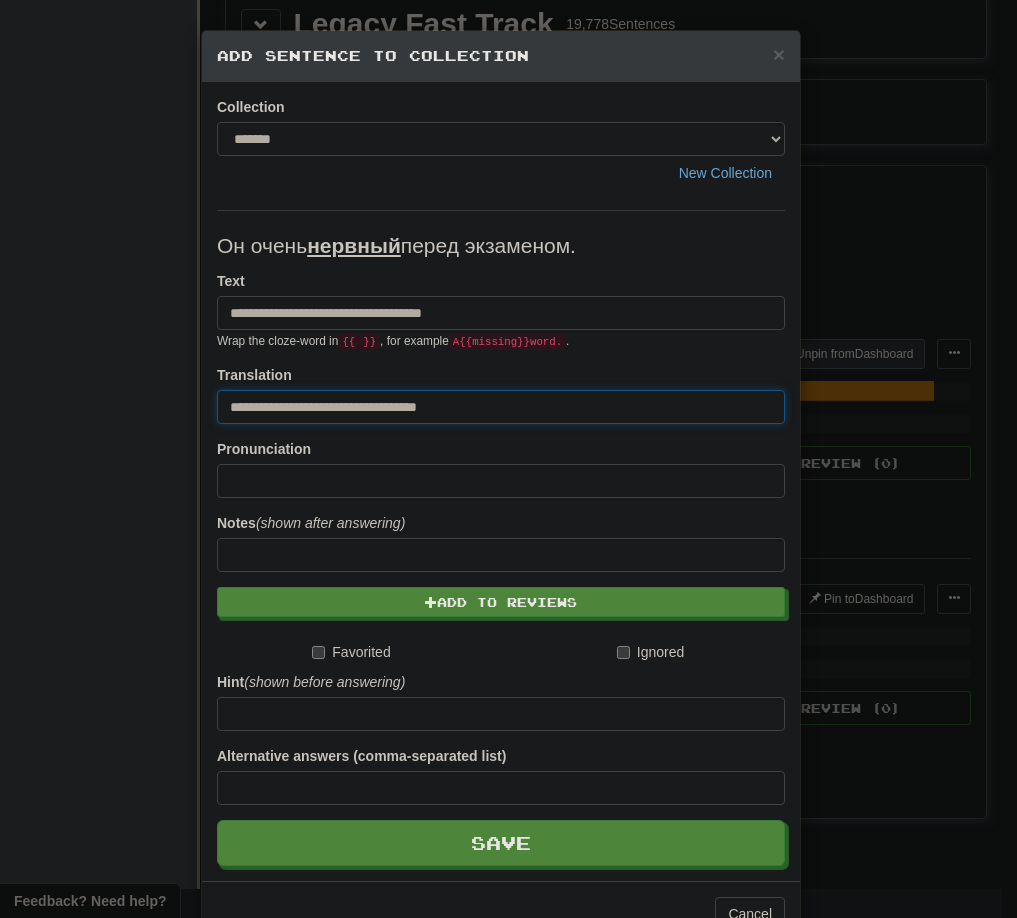 drag, startPoint x: 242, startPoint y: 409, endPoint x: 144, endPoint y: 409, distance: 98 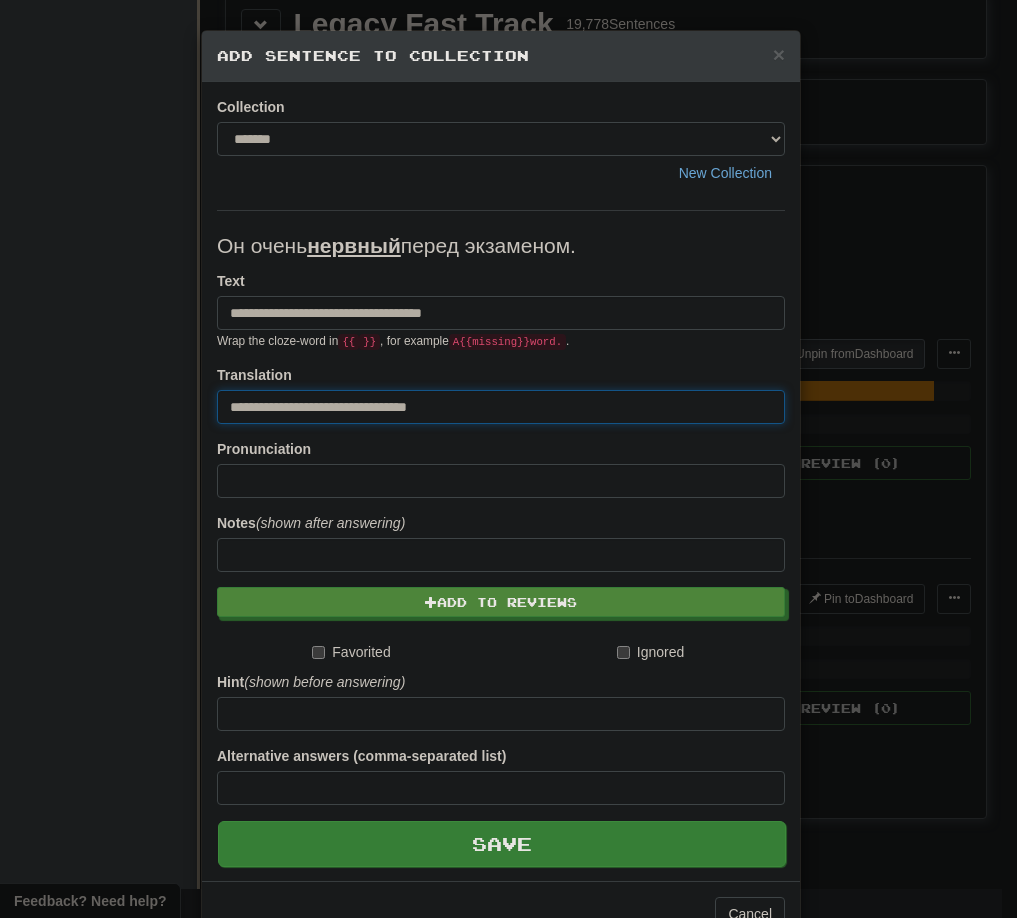 type on "**********" 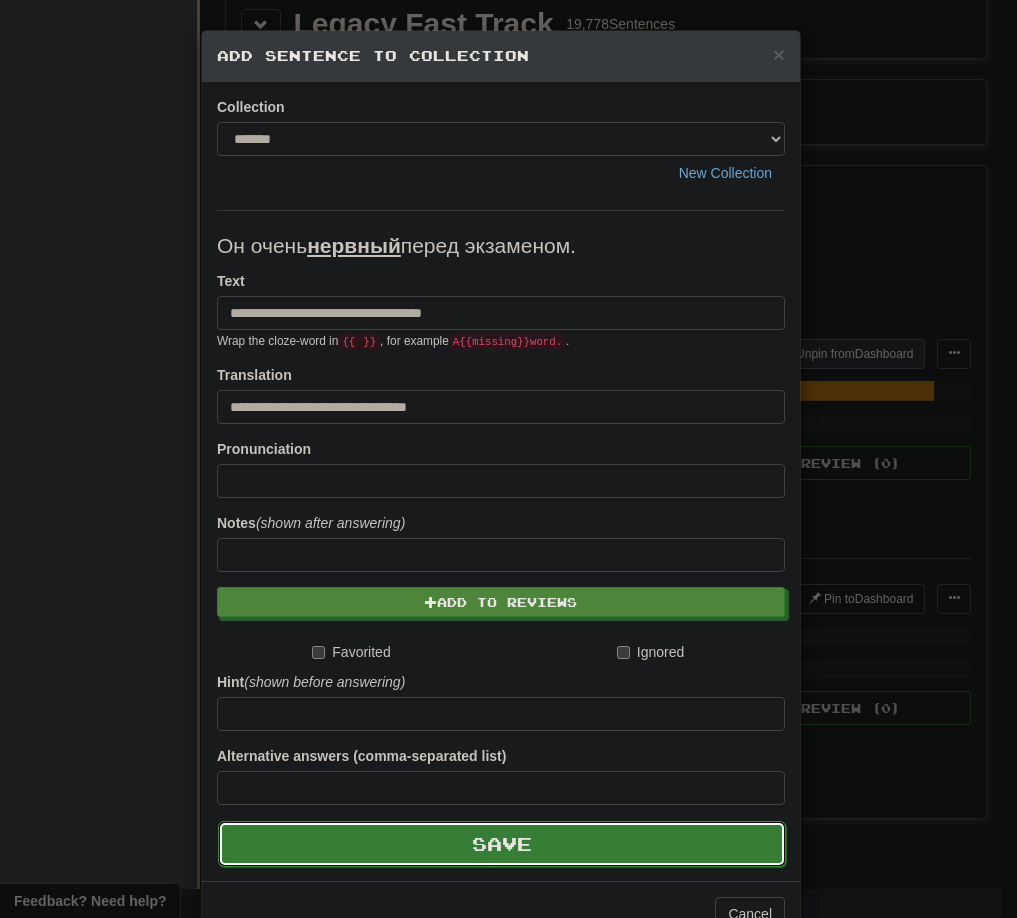 click on "Save" at bounding box center [502, 844] 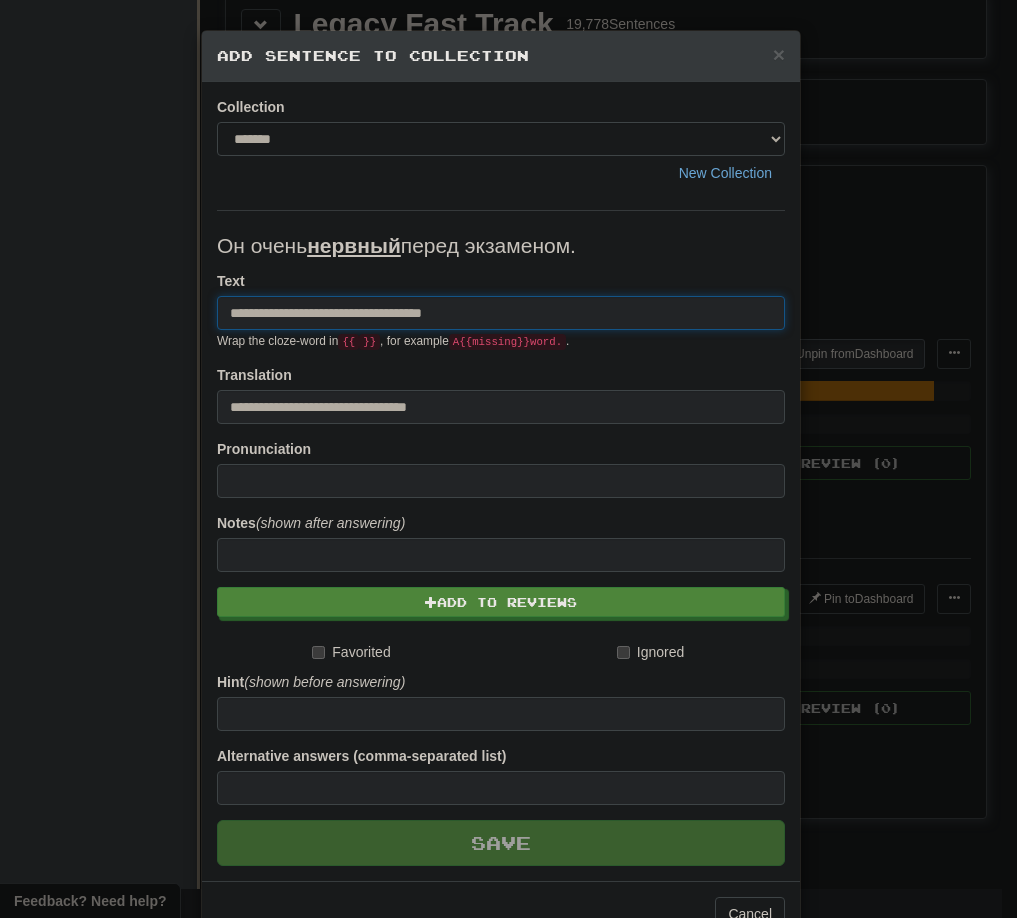 type 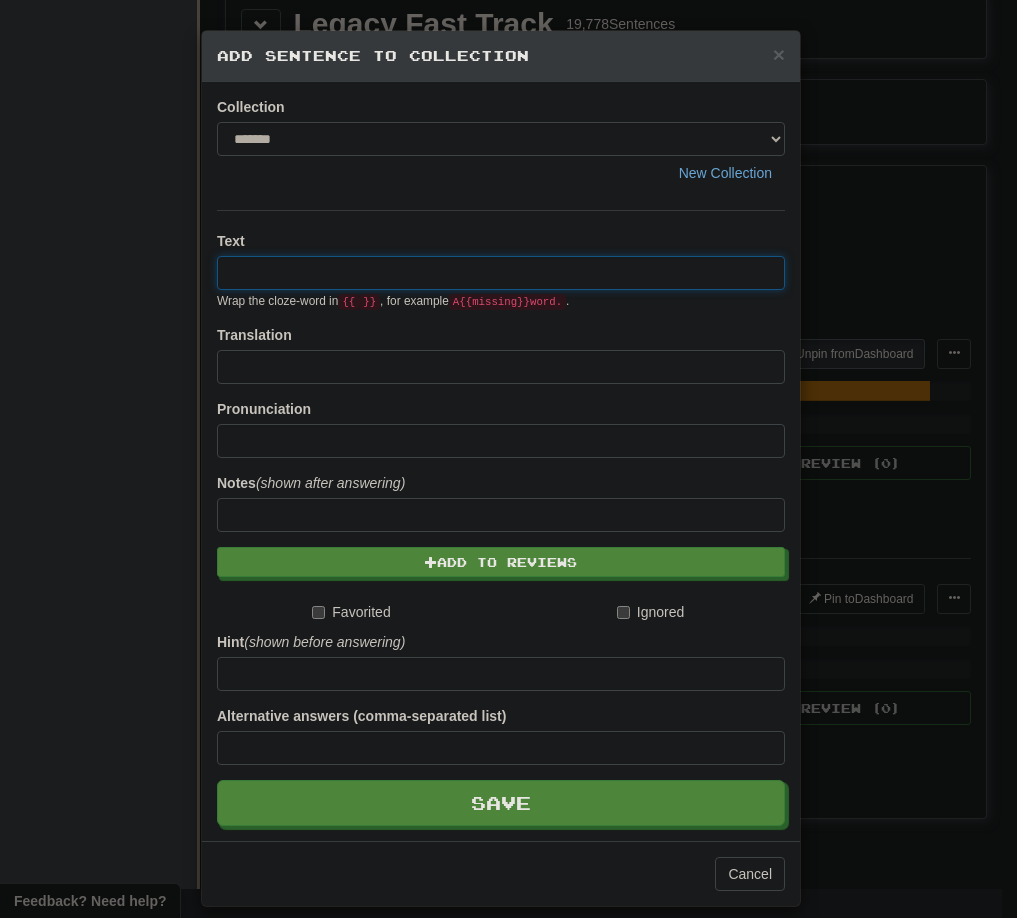 click on "× Add Sentence to Collection Collection ******* ******** New Collection Text Wrap the cloze-word in  {{ }} , for example  A  {{ missing }}  word. . Translation Pronunciation Notes  (shown after answering)  Add to Reviews  Favorited  Ignored Hint  (shown before answering) Alternative answers (comma-separated list) Save Cancel" at bounding box center [508, 459] 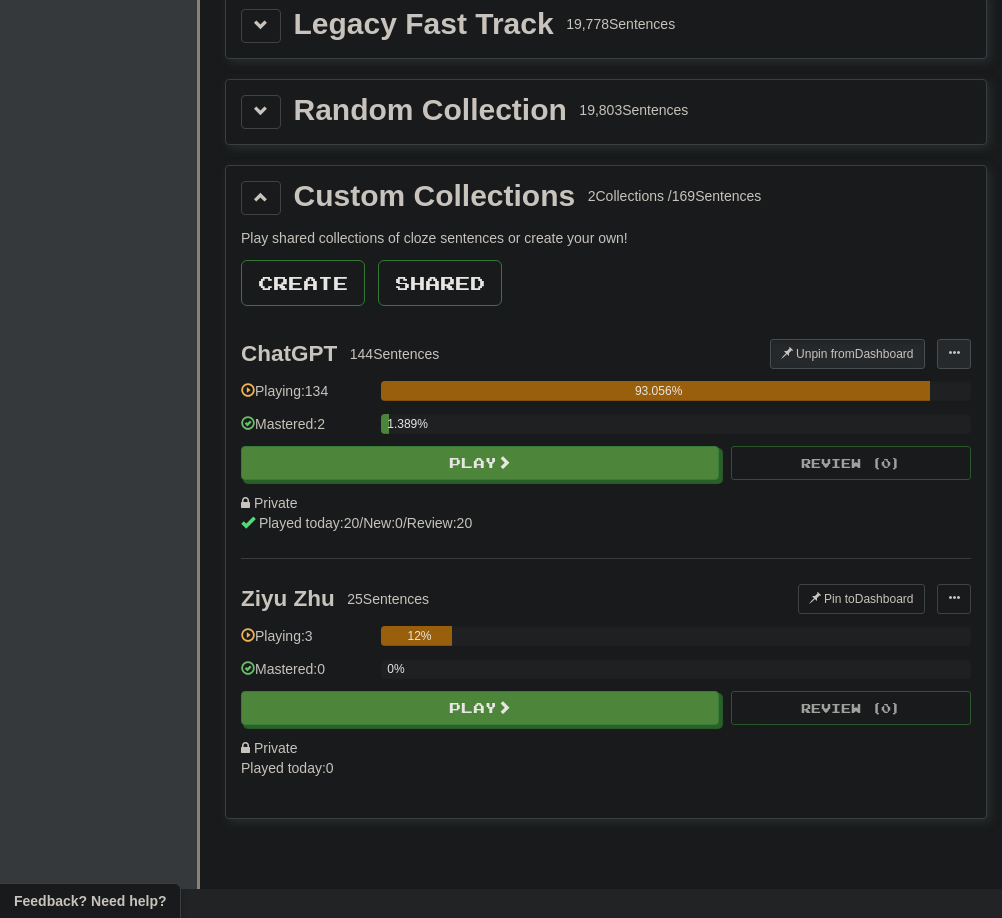 click at bounding box center [954, 353] 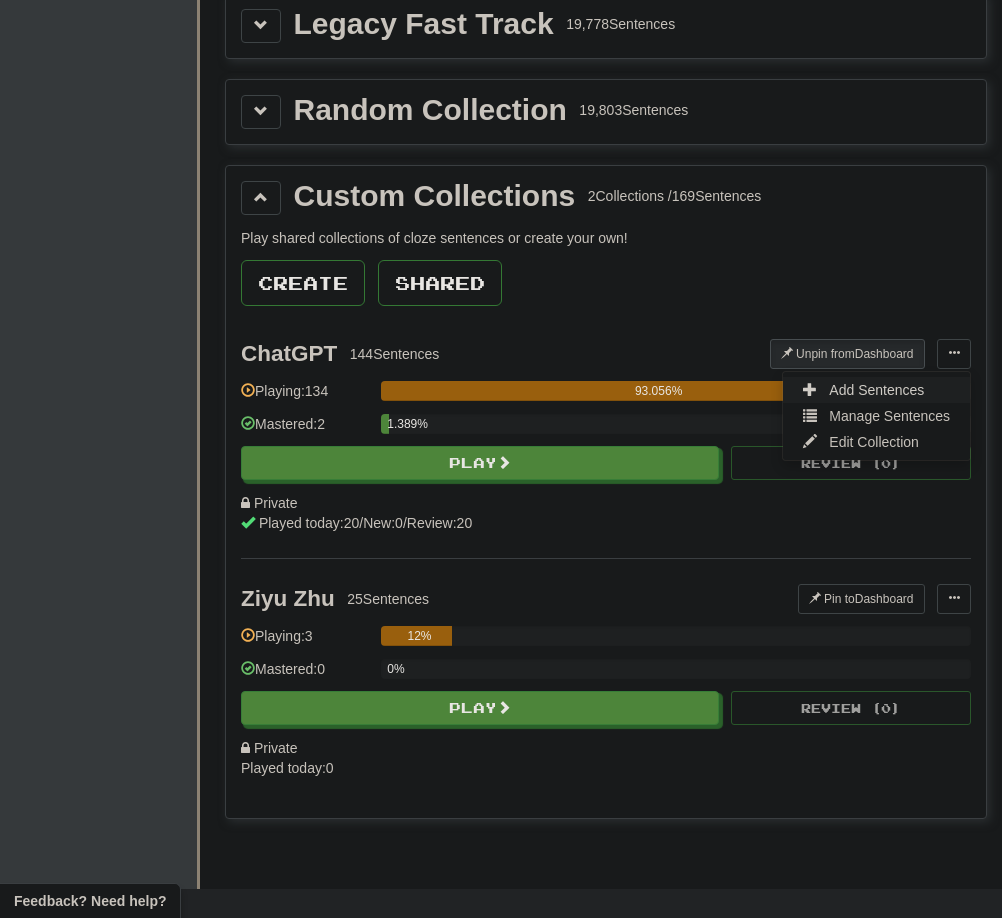 click on "Add Sentences" at bounding box center [876, 390] 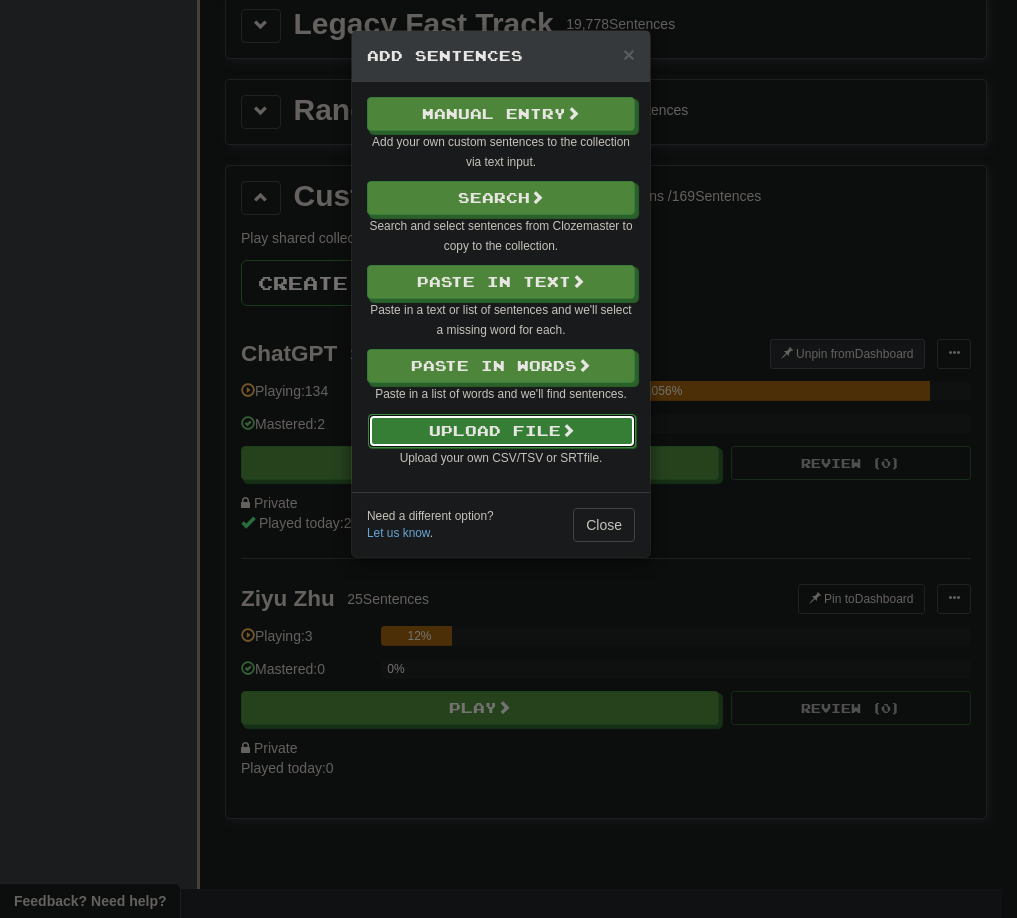 click on "Upload File" at bounding box center [502, 431] 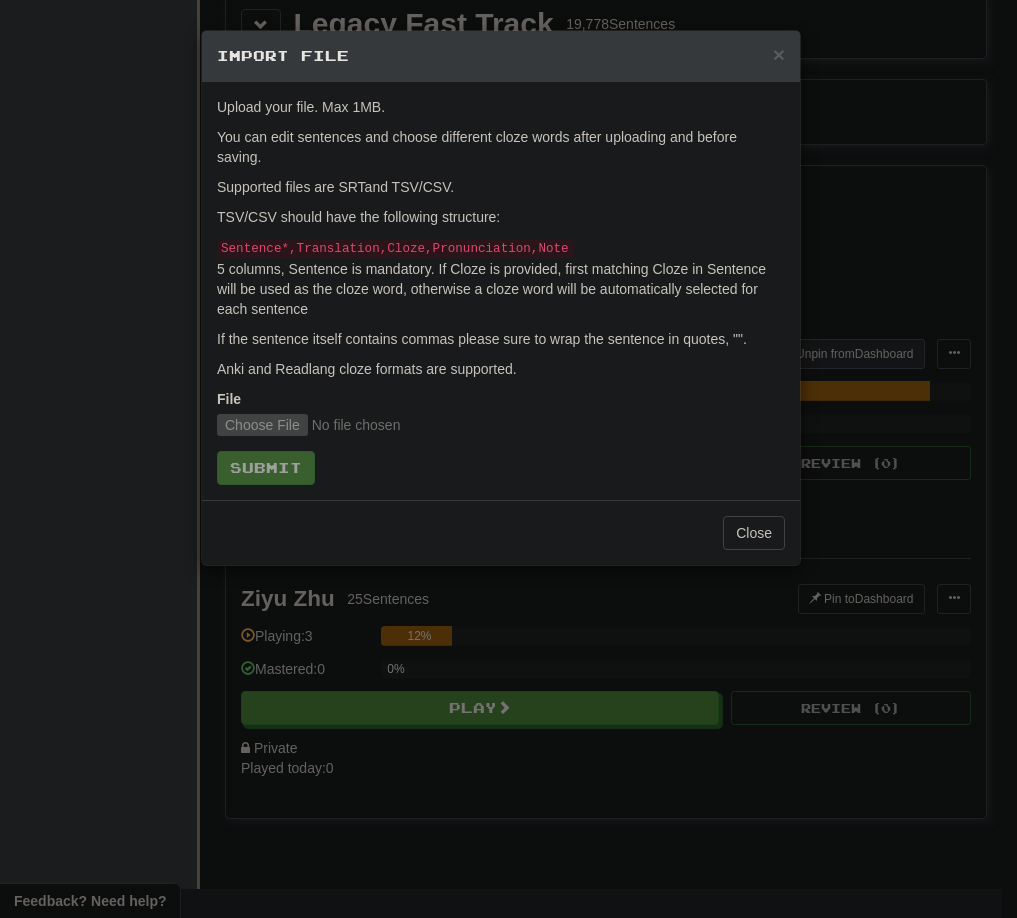 click on "× Import File Upload your file. Max 1MB. You can edit sentences and choose different cloze words after uploading and before saving. Supported files are SRT  and TSV/CSV. TSV/CSV should have the following structure: Sentence*,Translation,Cloze,Pronunciation,Note 5 columns, Sentence is mandatory. If Cloze is provided, first matching Cloze in Sentence will be used as the cloze word, otherwise a cloze word will be automatically selected for each sentence If the sentence itself contains commas please sure to wrap the sentence in quotes, "". Anki and Readlang cloze formats are supported. File Submit Close" at bounding box center (508, 459) 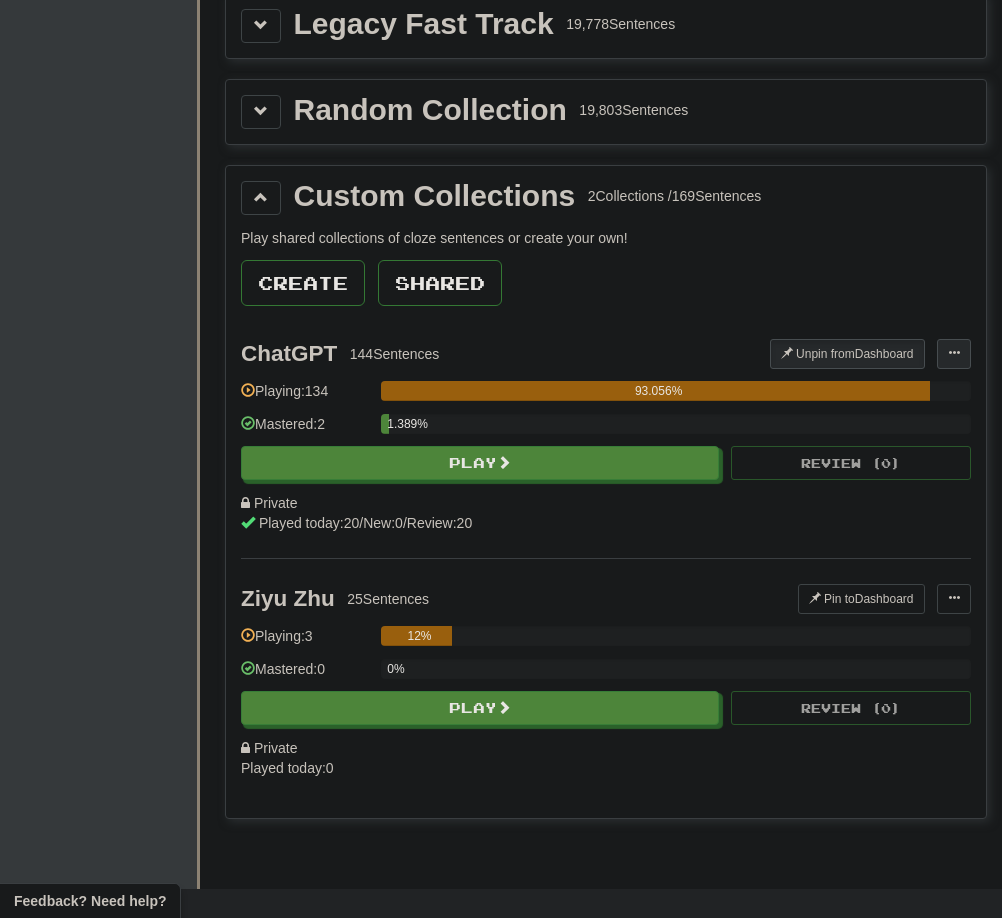 click at bounding box center (954, 353) 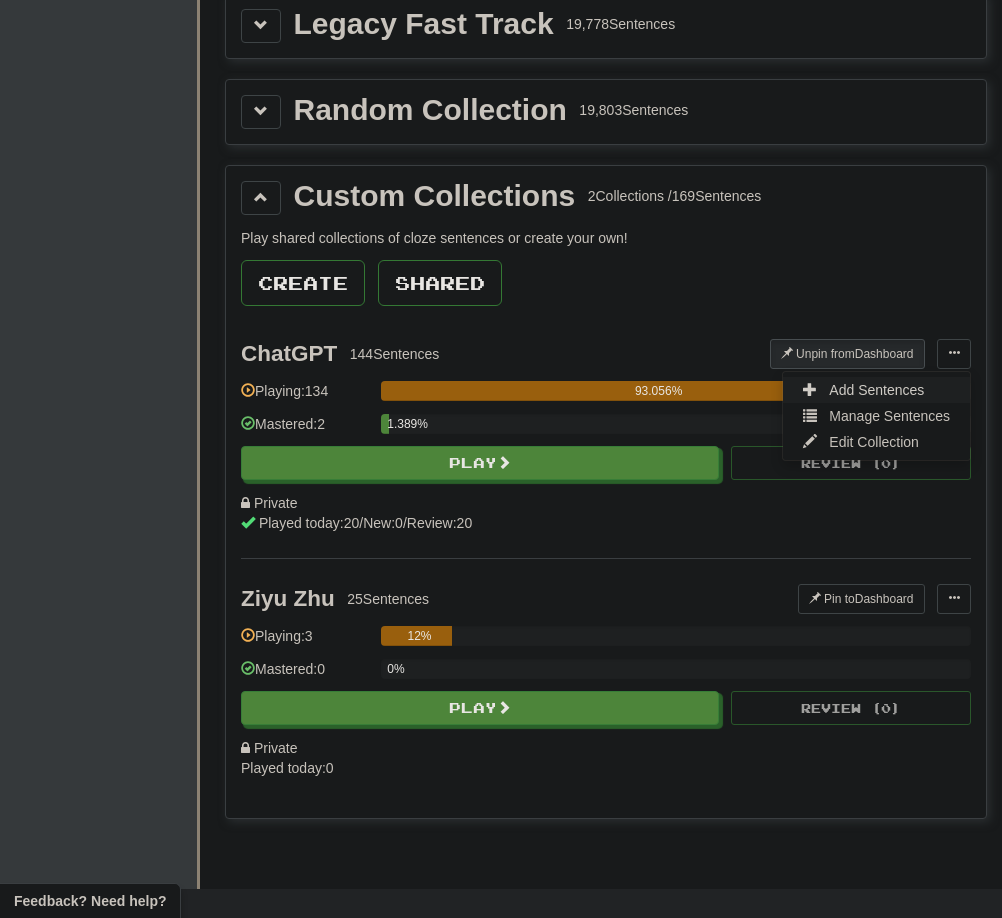click on "Add Sentences" at bounding box center (876, 390) 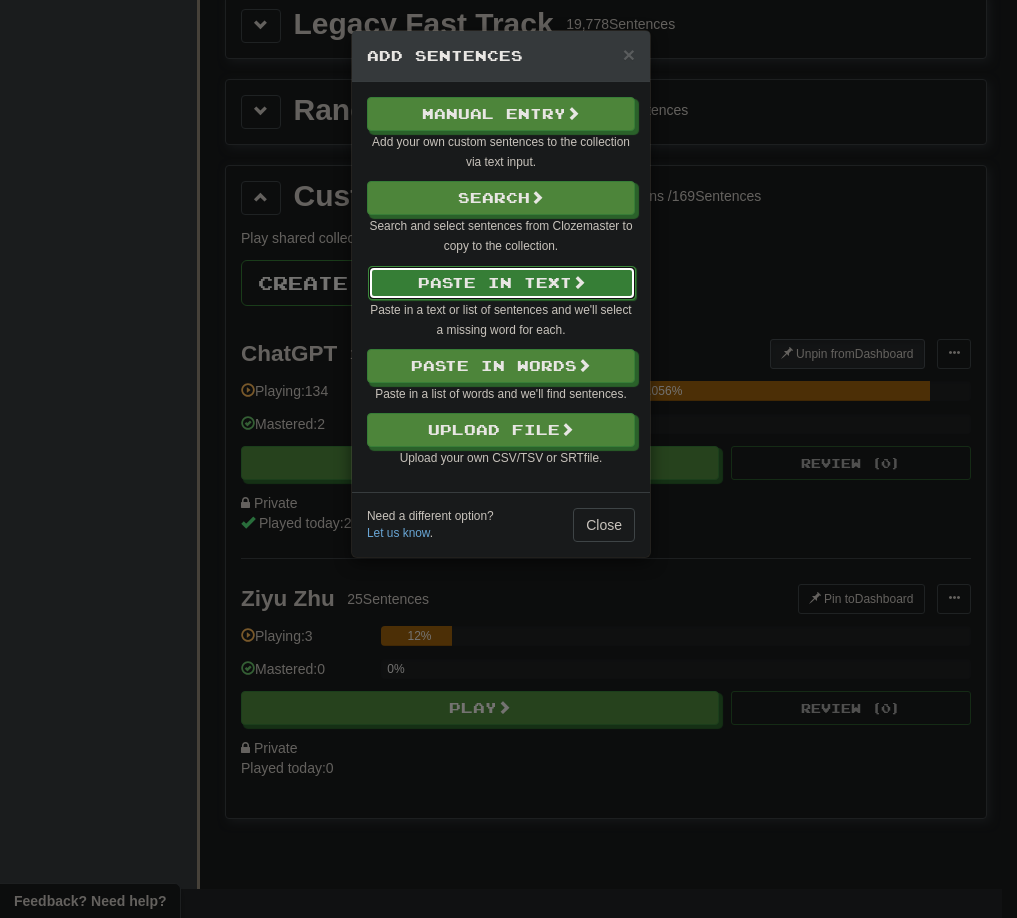 click on "Paste in Text" at bounding box center (502, 283) 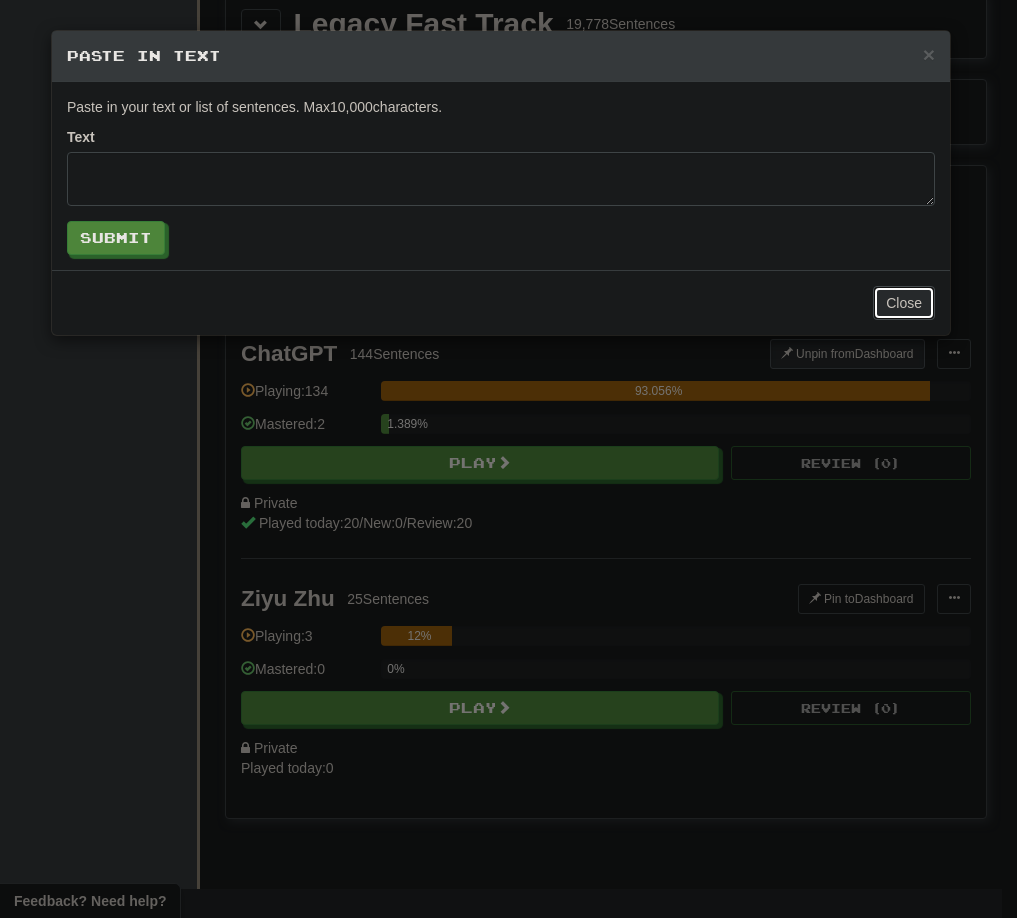 click on "Close" at bounding box center (904, 303) 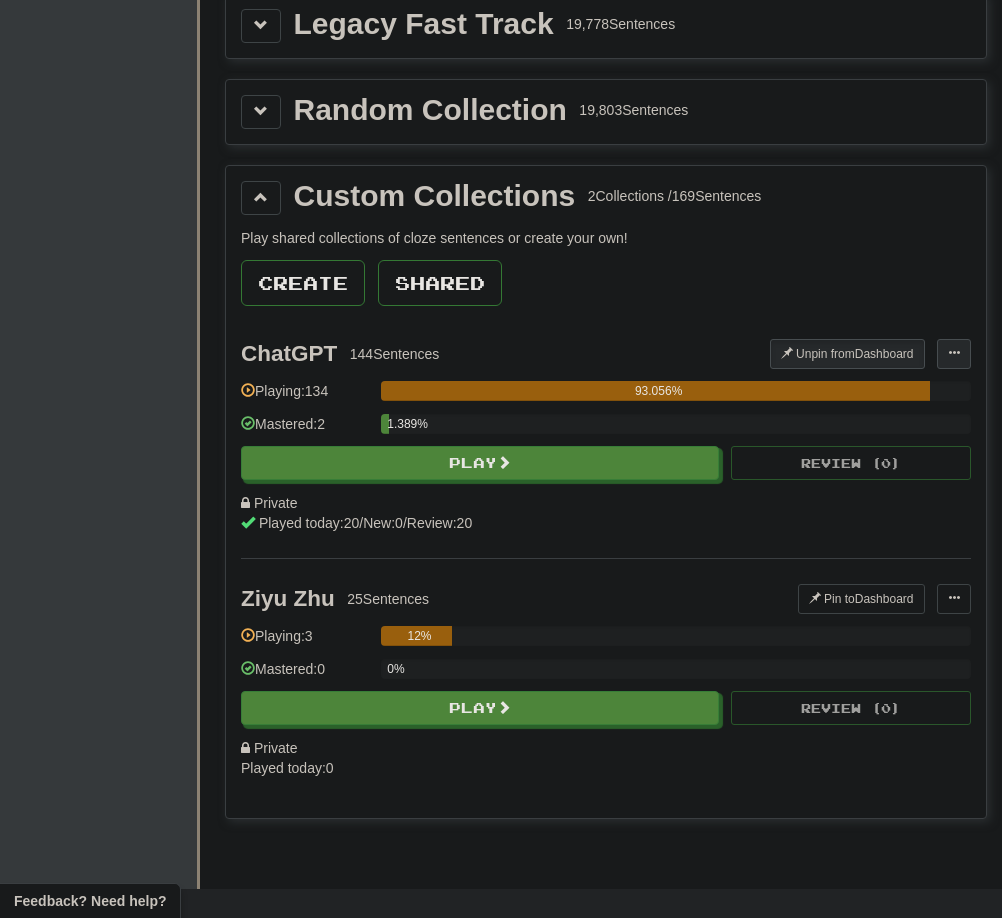 click at bounding box center (954, 353) 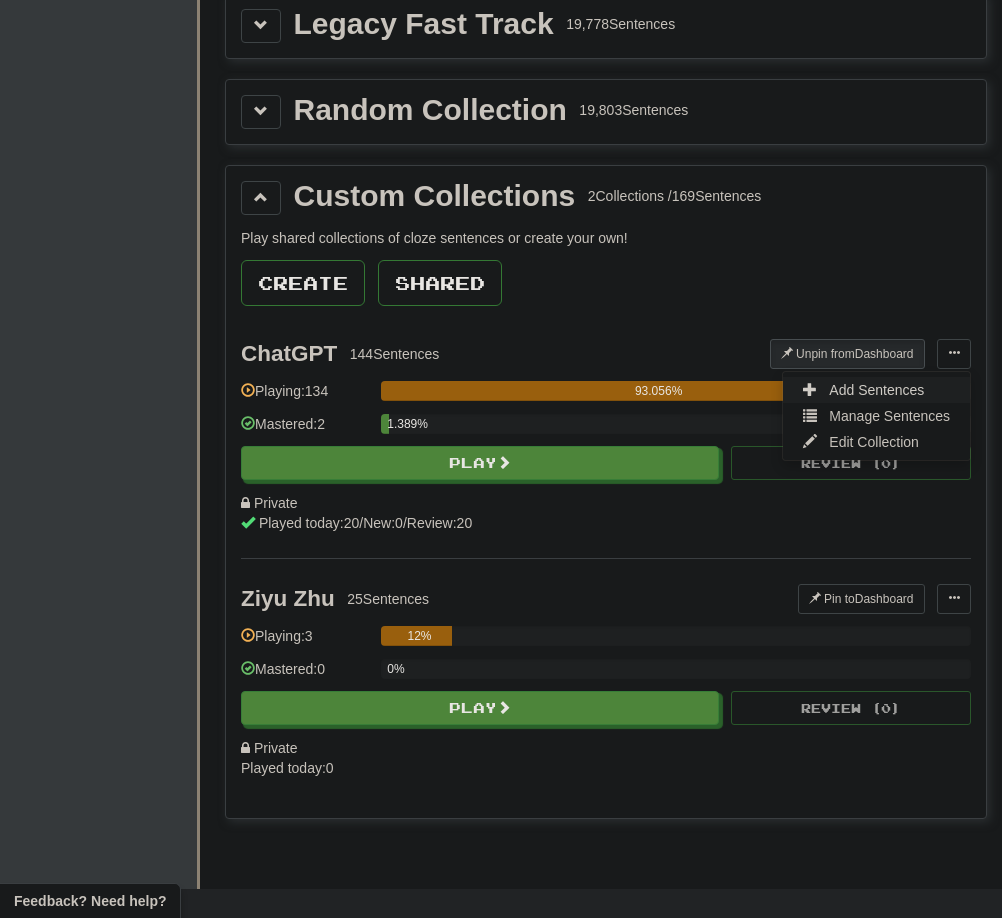 click on "Add Sentences" at bounding box center (876, 390) 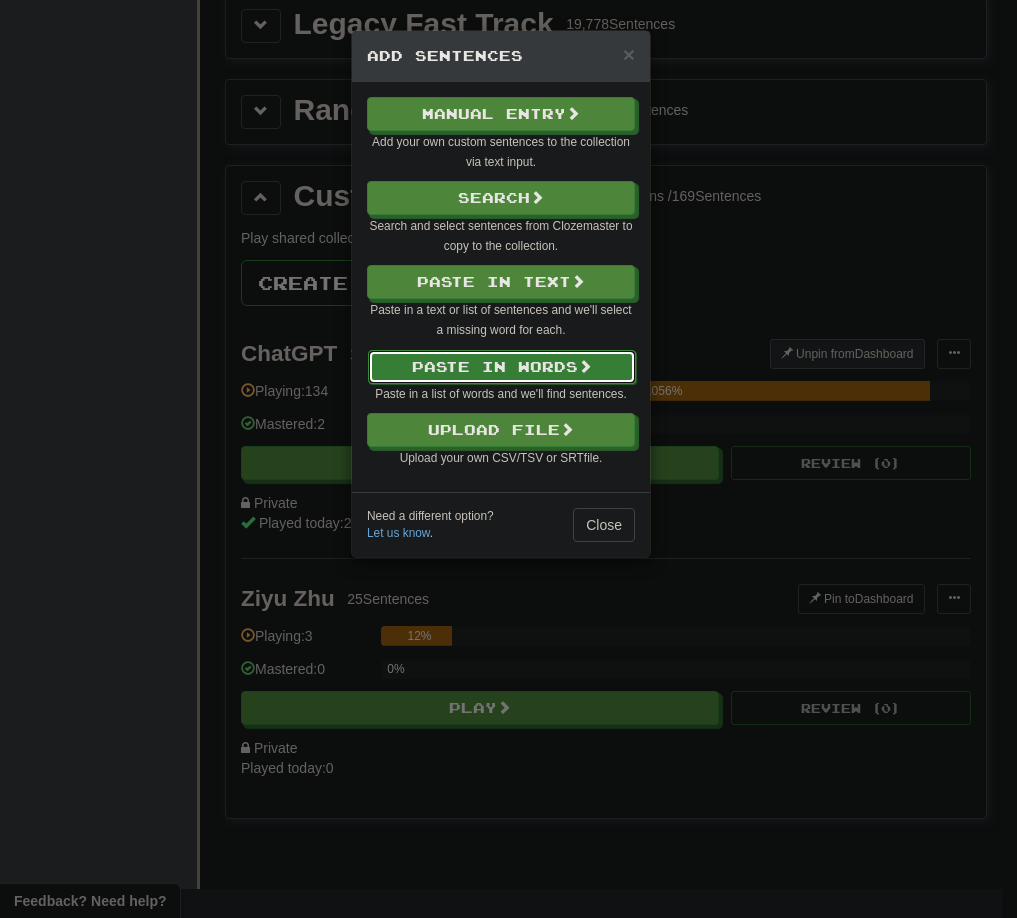 click on "Paste in Words" at bounding box center [502, 367] 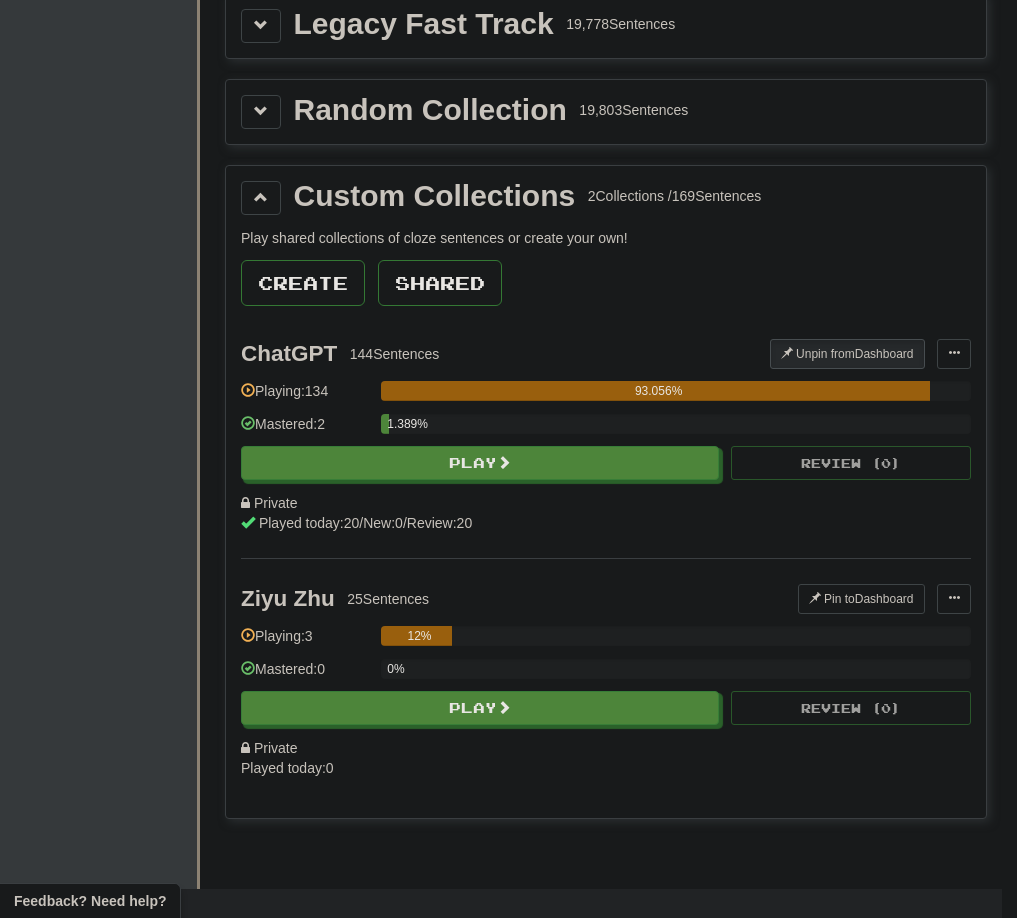 select on "*" 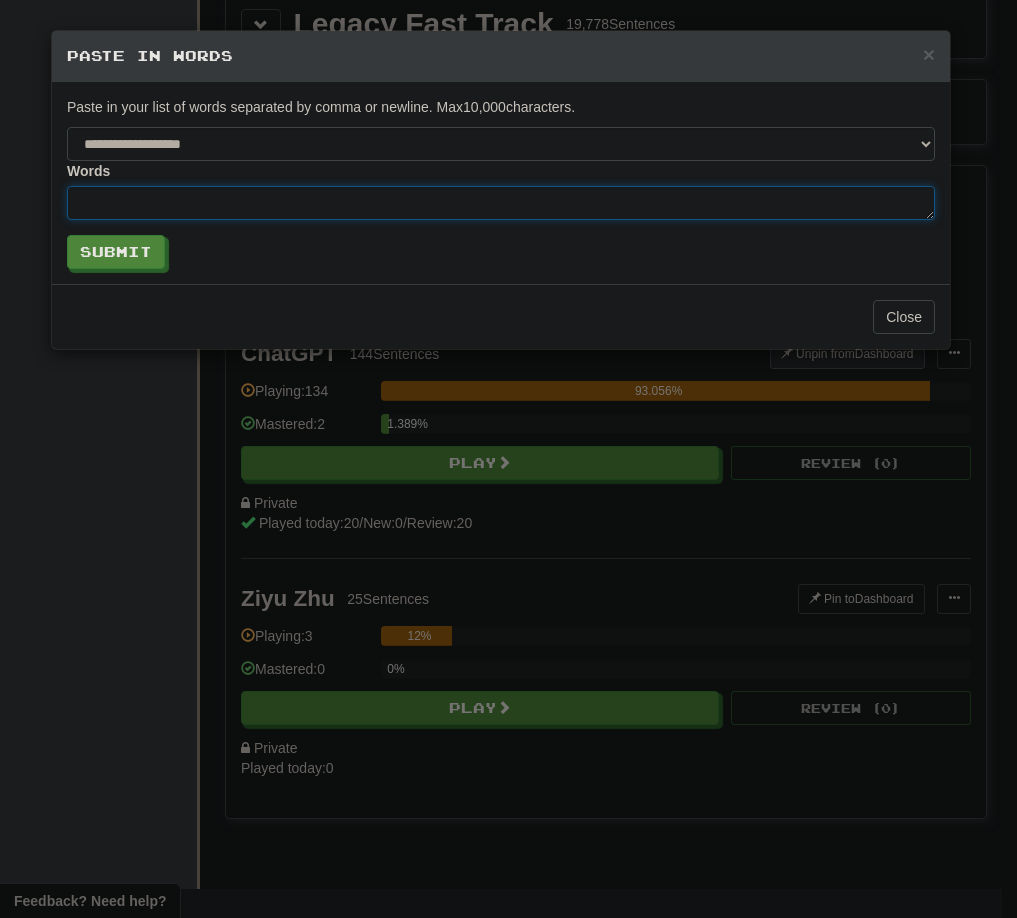 paste on "*******" 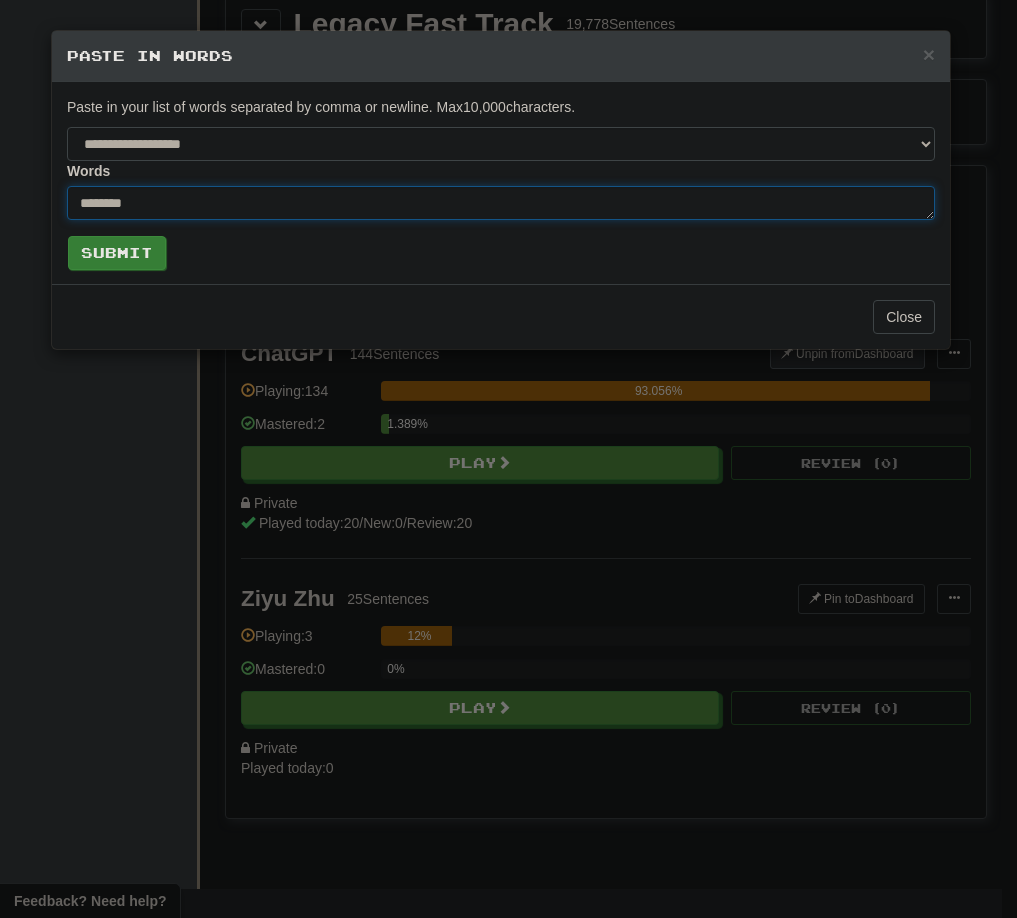 type on "*******" 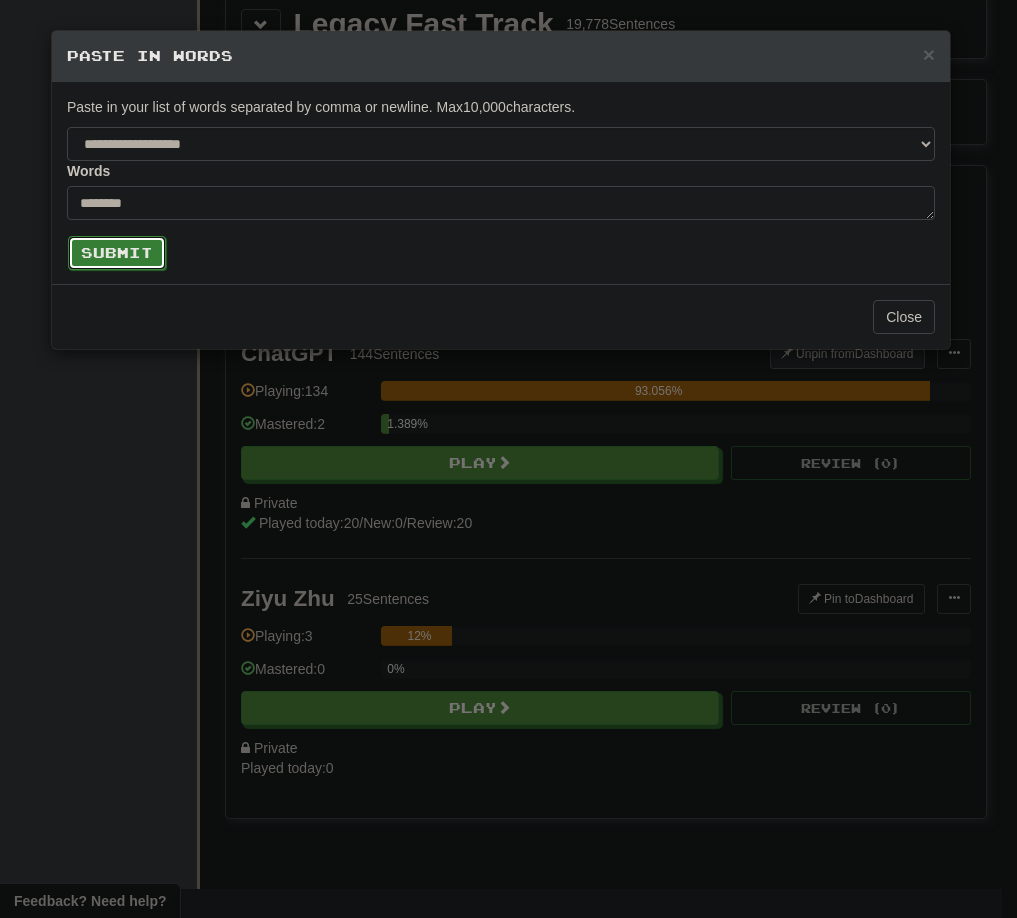 click on "Submit" at bounding box center (117, 253) 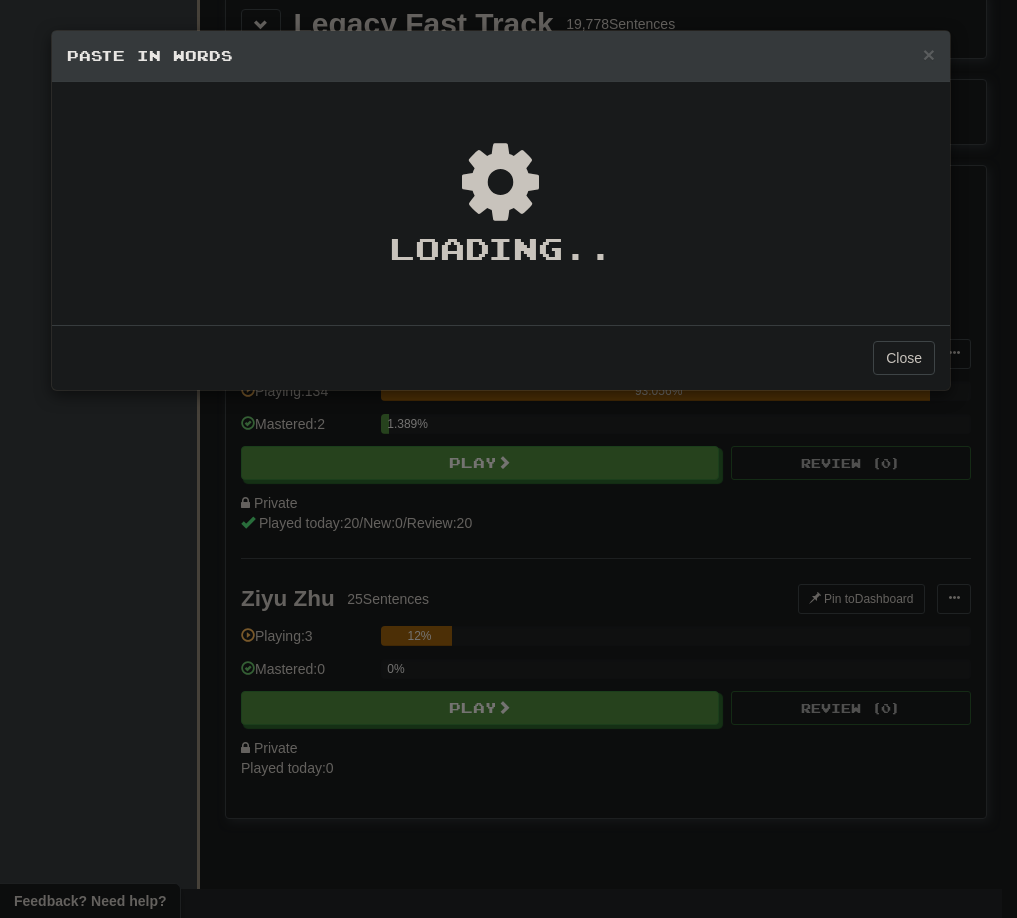 type on "*" 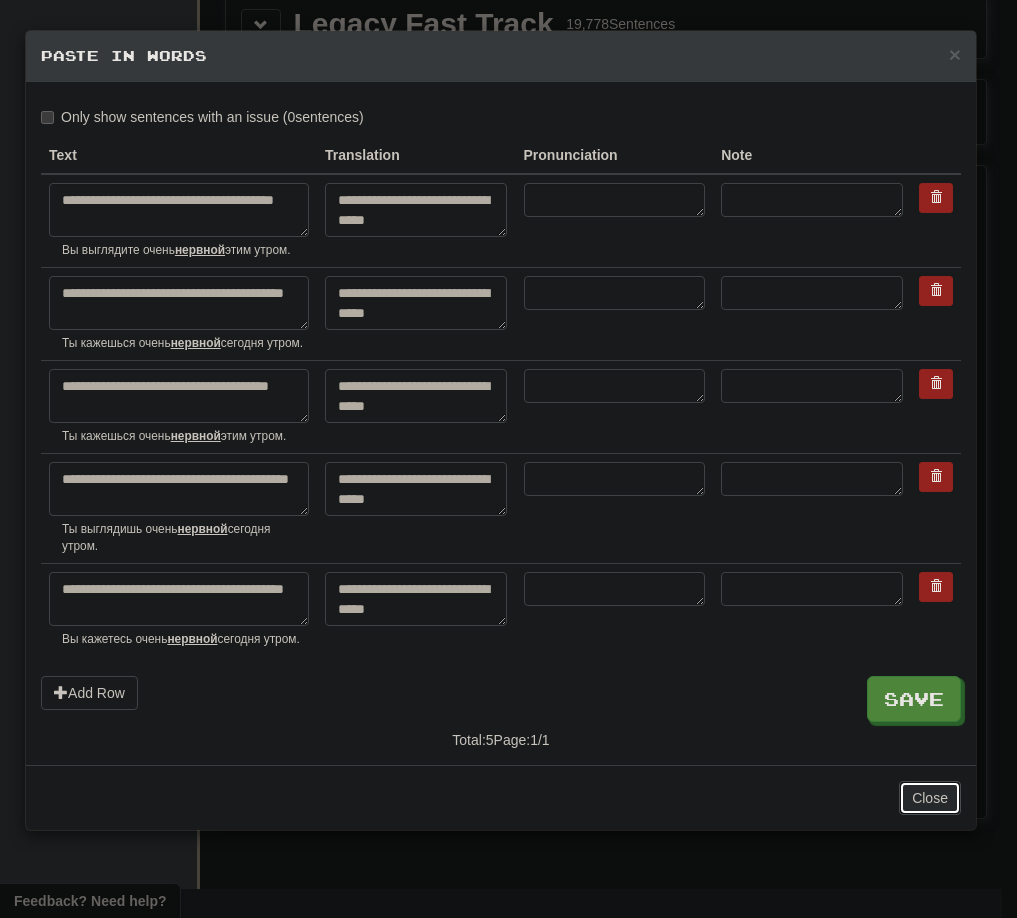 click on "Close" at bounding box center (930, 798) 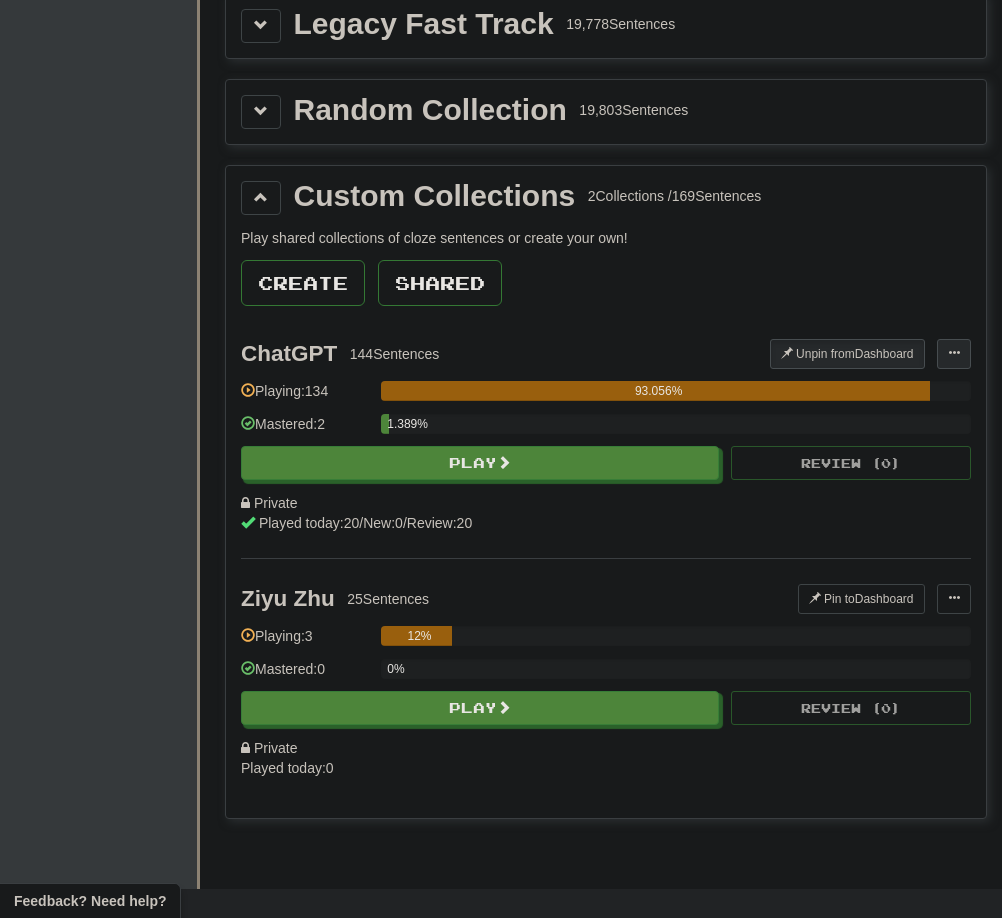 click at bounding box center [954, 353] 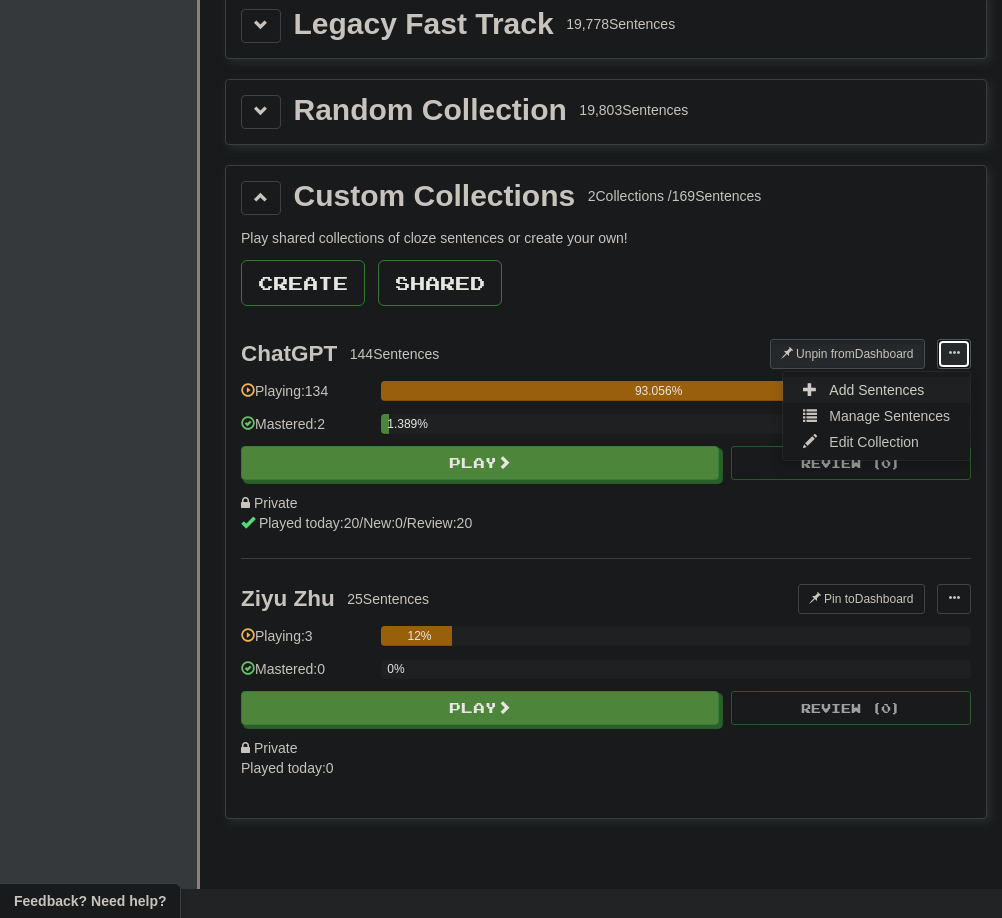 click on "Add Sentences" at bounding box center [876, 390] 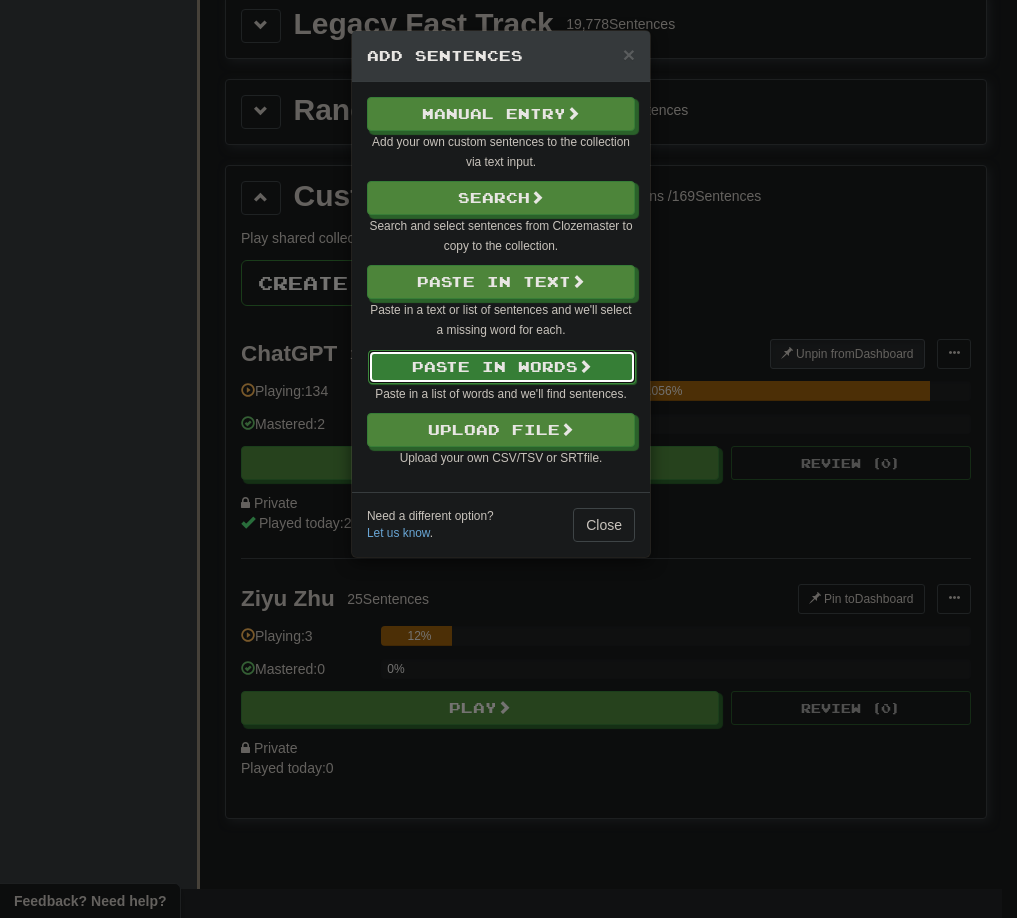 click on "Paste in Words" at bounding box center [502, 367] 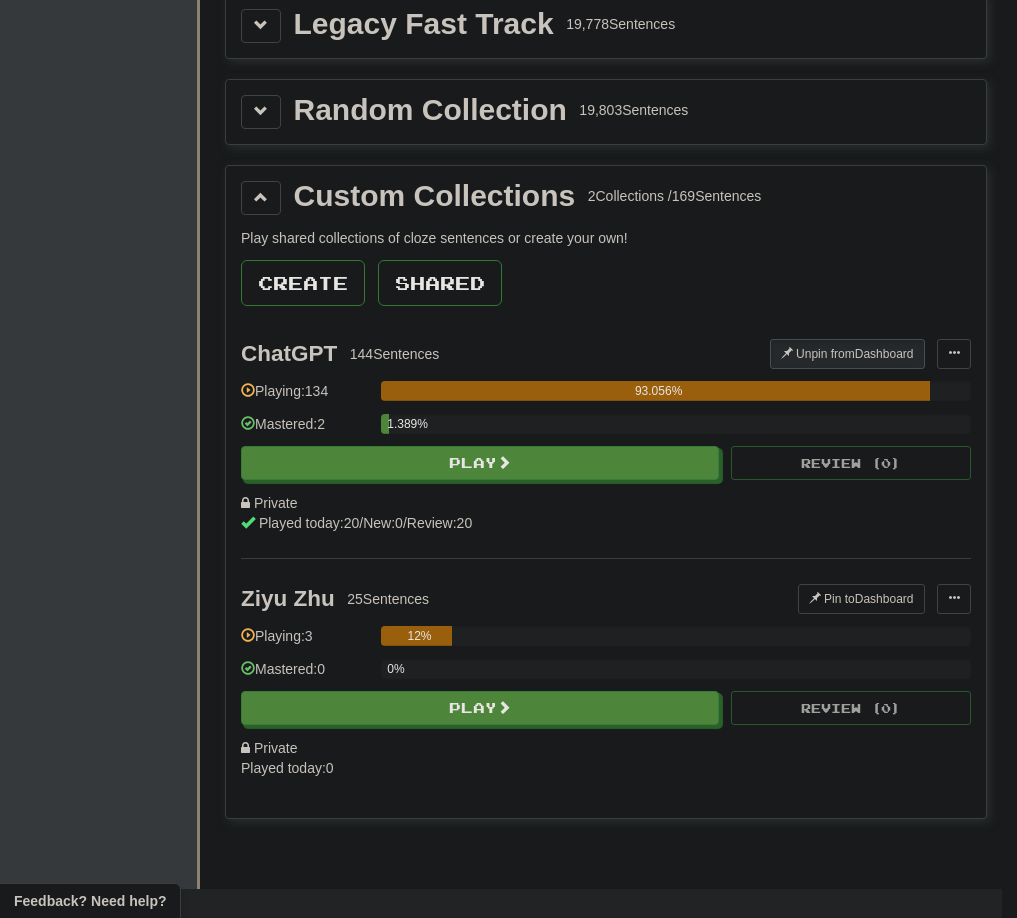 select on "*" 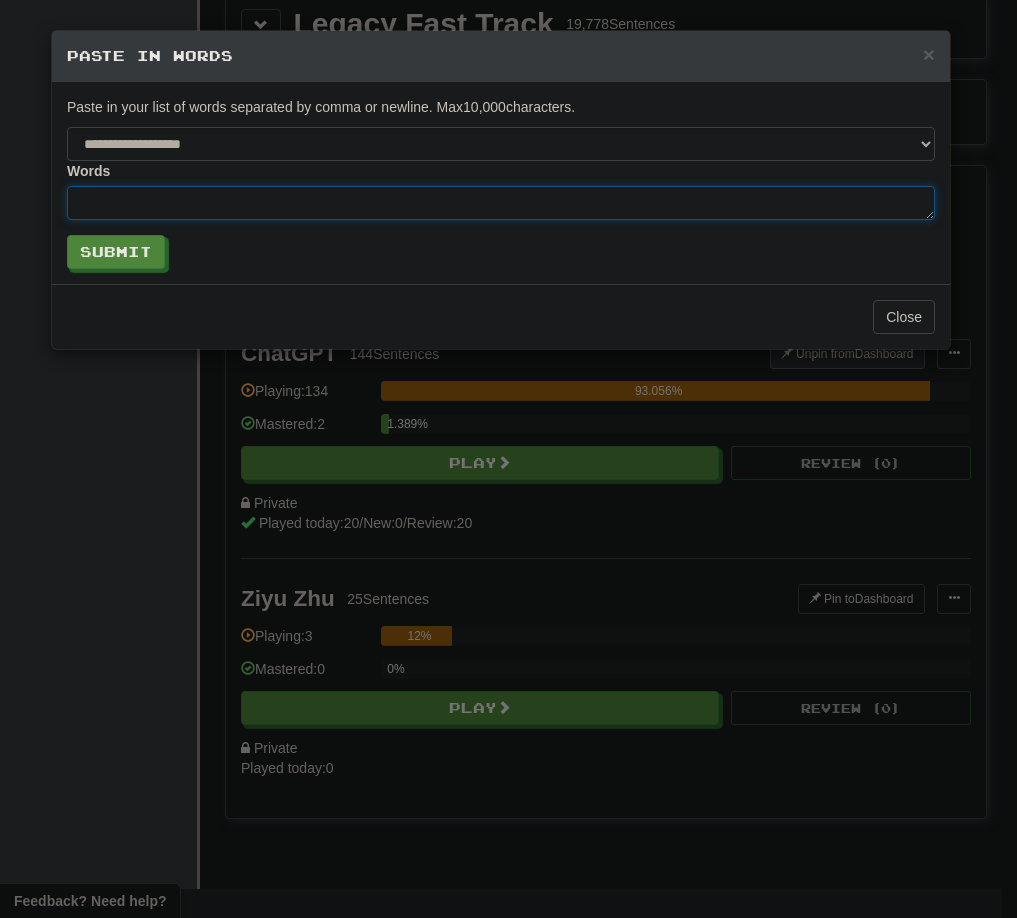 paste on "*******" 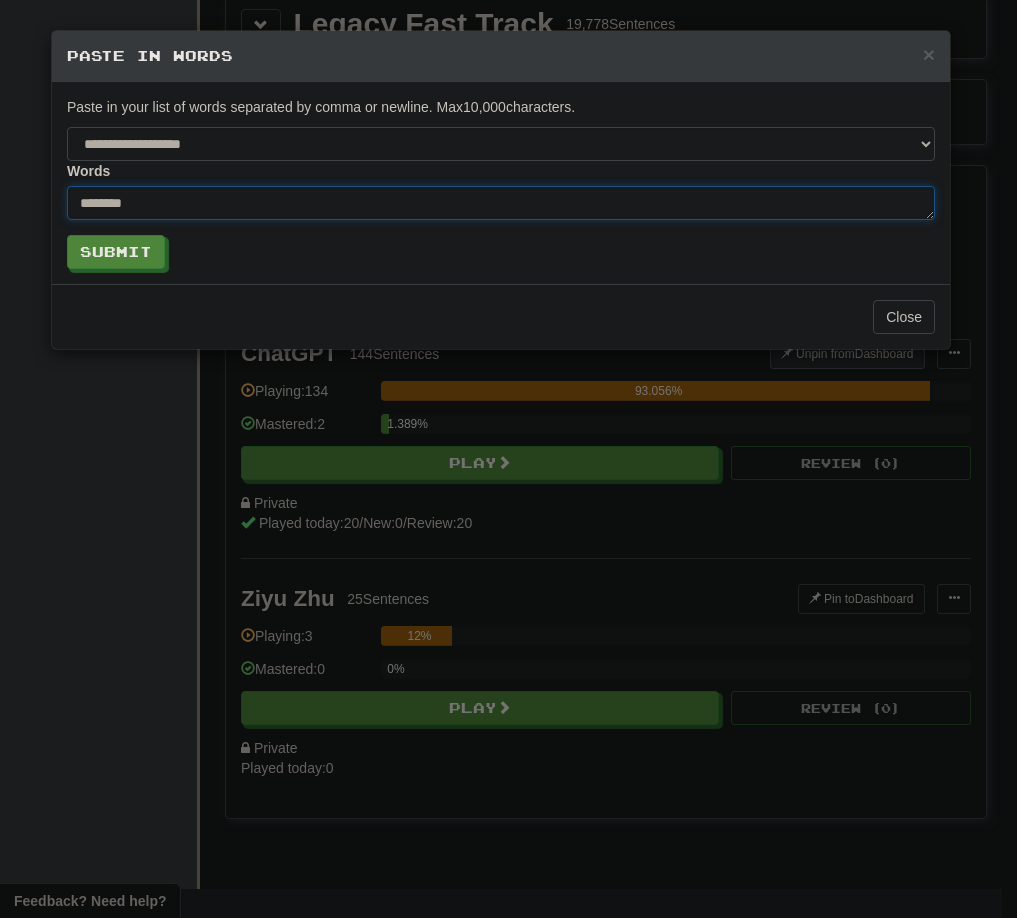 type on "*******" 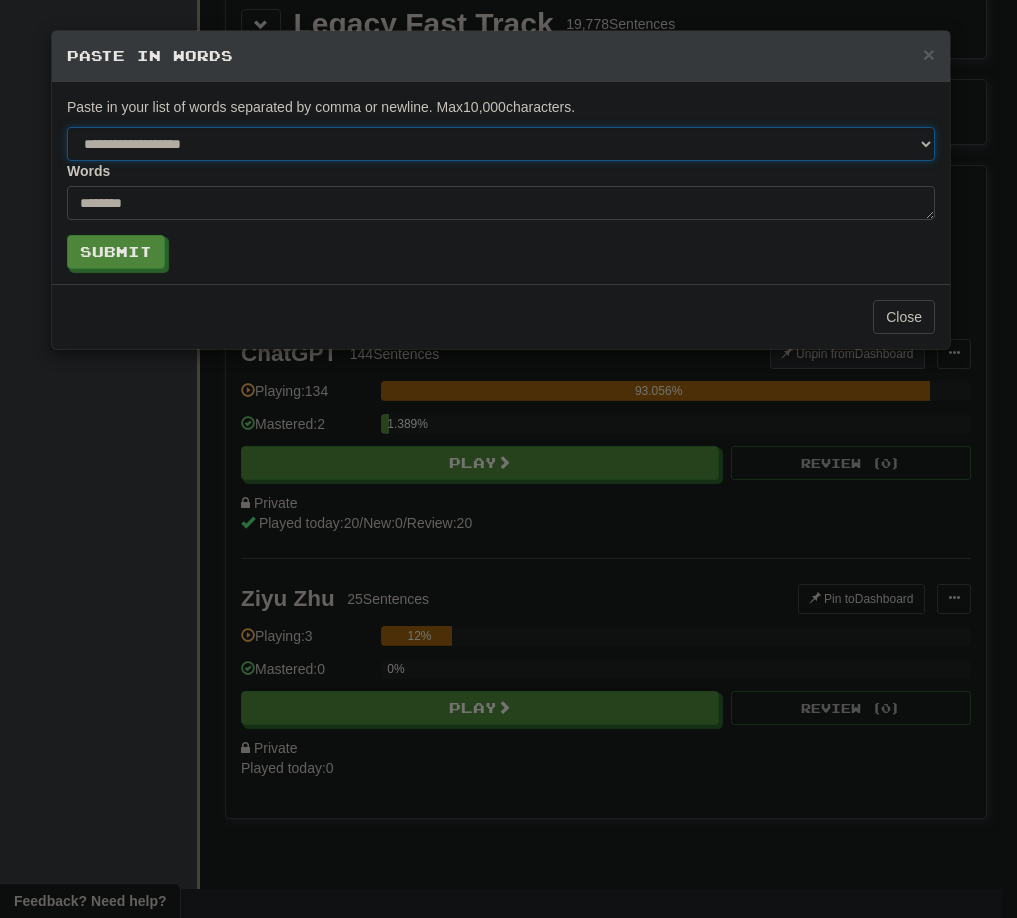 click on "**********" at bounding box center (501, 144) 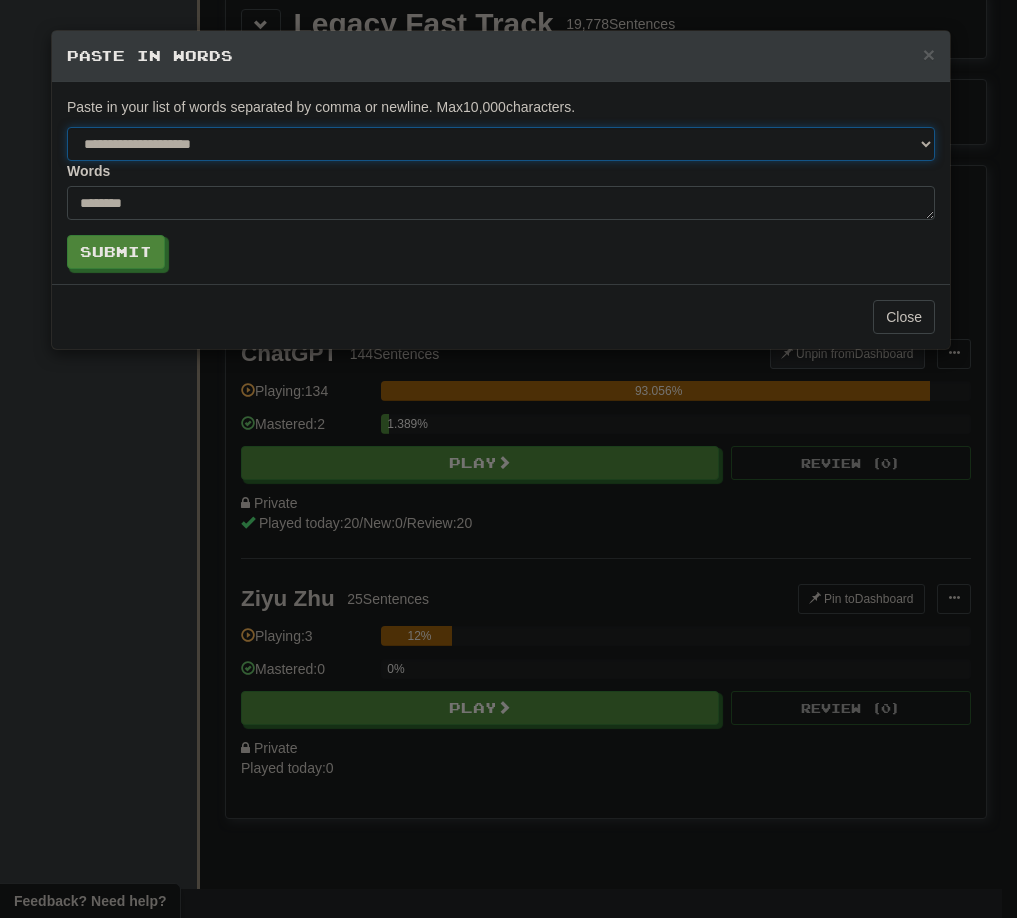 click on "**********" at bounding box center (501, 144) 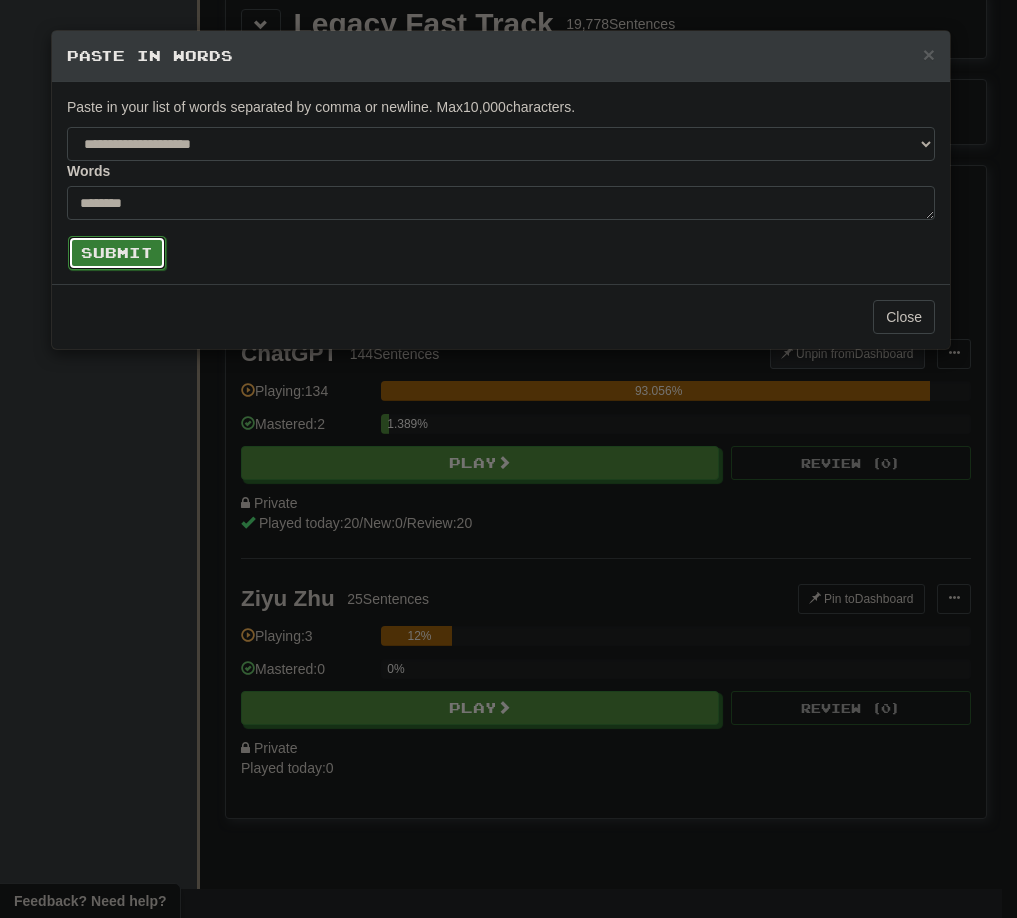 click on "Submit" at bounding box center (117, 253) 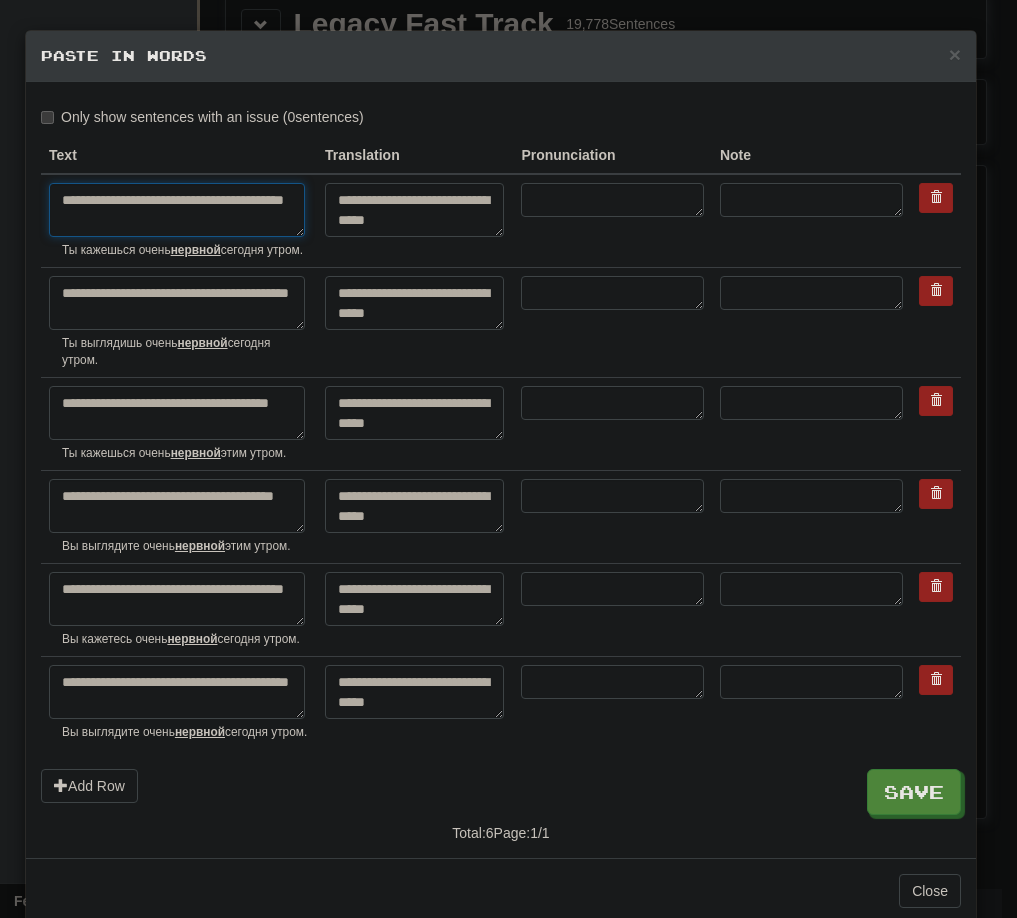 click on "**********" at bounding box center [177, 210] 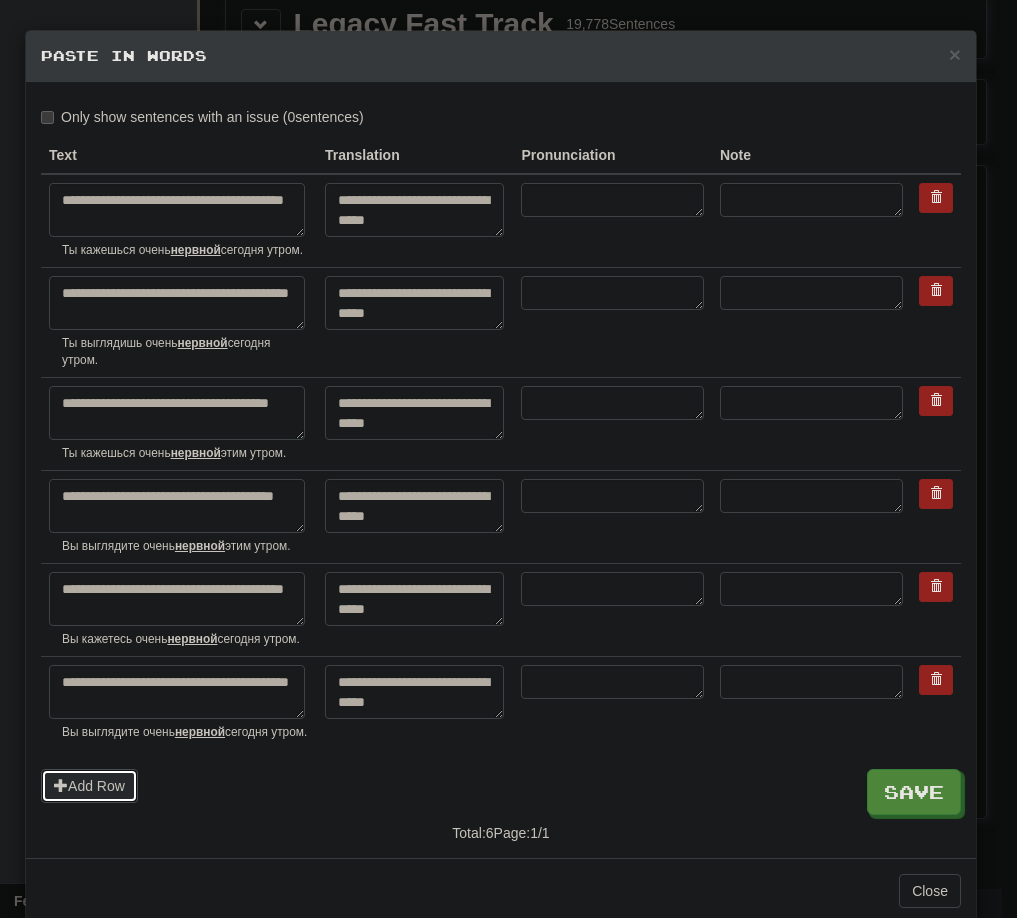 click on "Add Row" at bounding box center [89, 786] 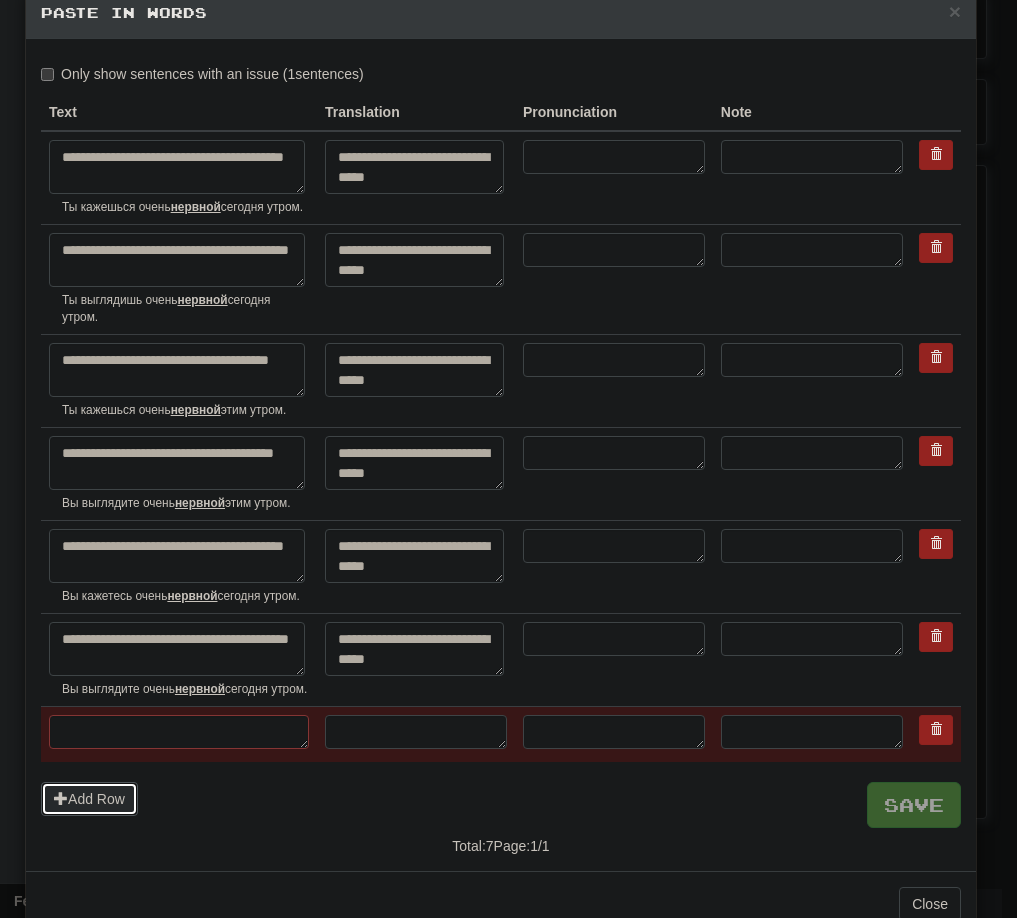 scroll, scrollTop: 143, scrollLeft: 0, axis: vertical 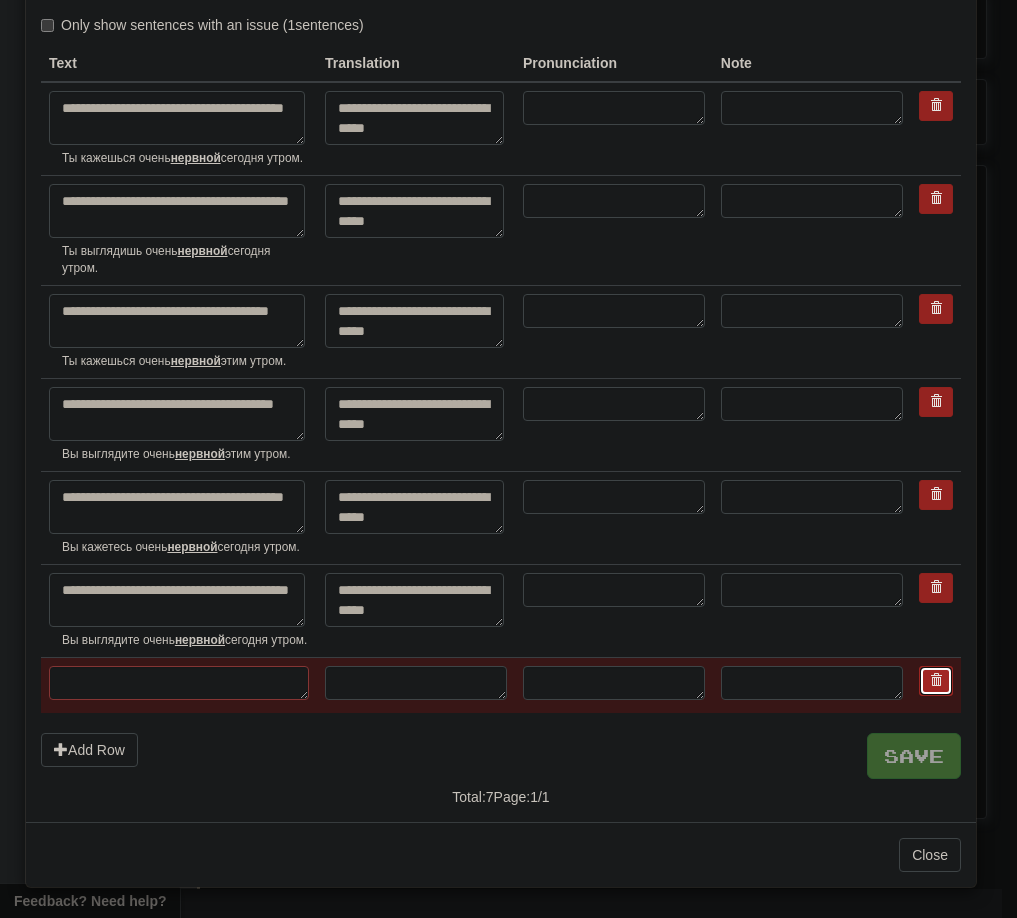 click at bounding box center (936, 681) 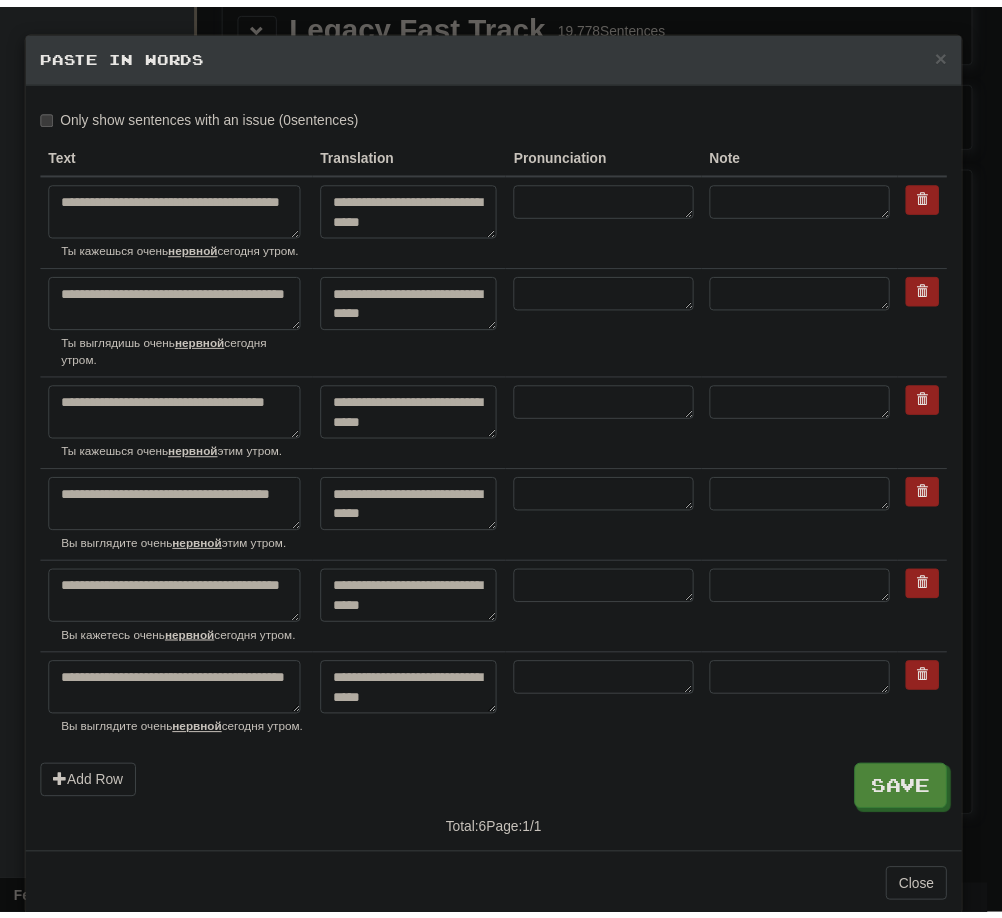 scroll, scrollTop: 0, scrollLeft: 0, axis: both 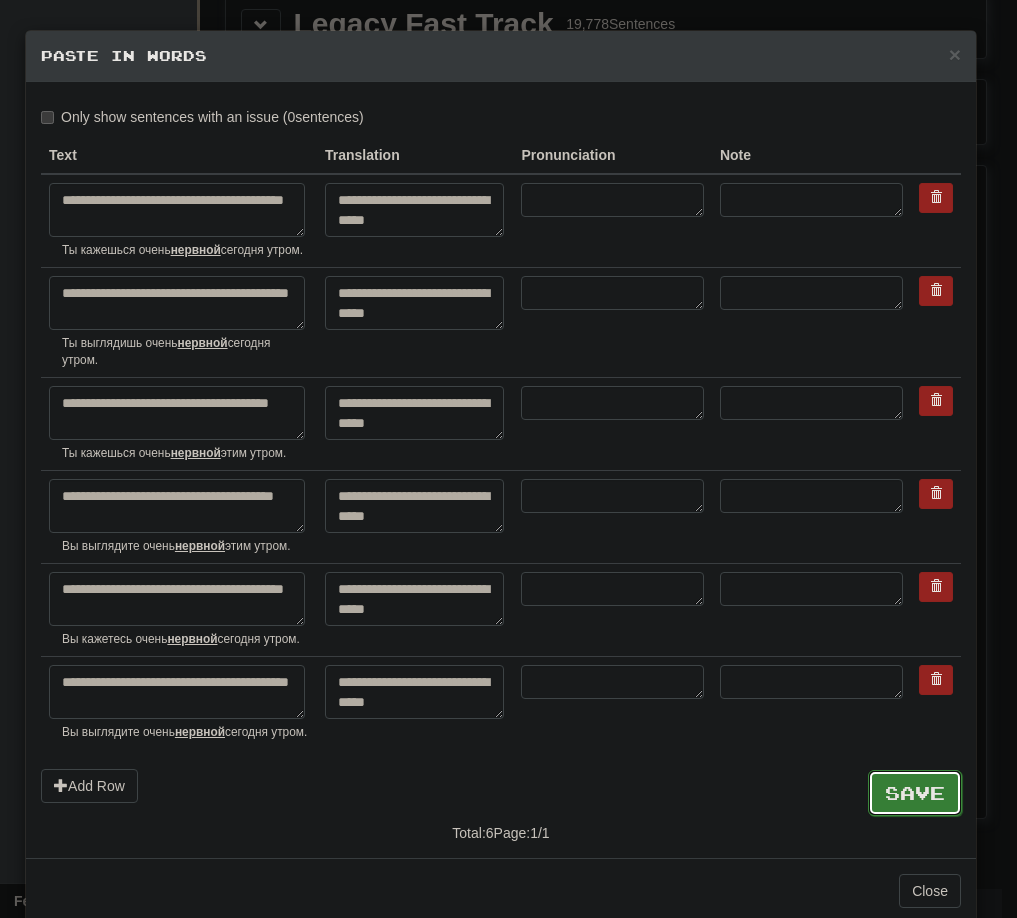 click on "Save" at bounding box center [915, 793] 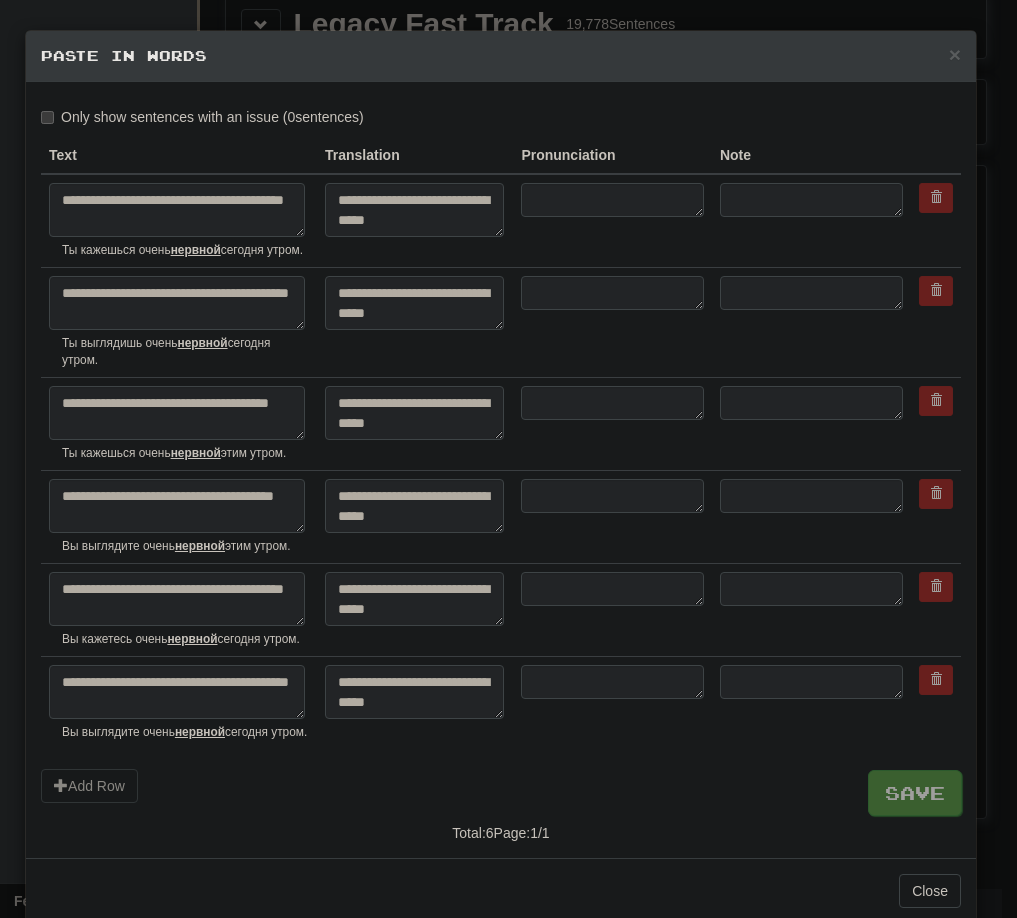 type on "*" 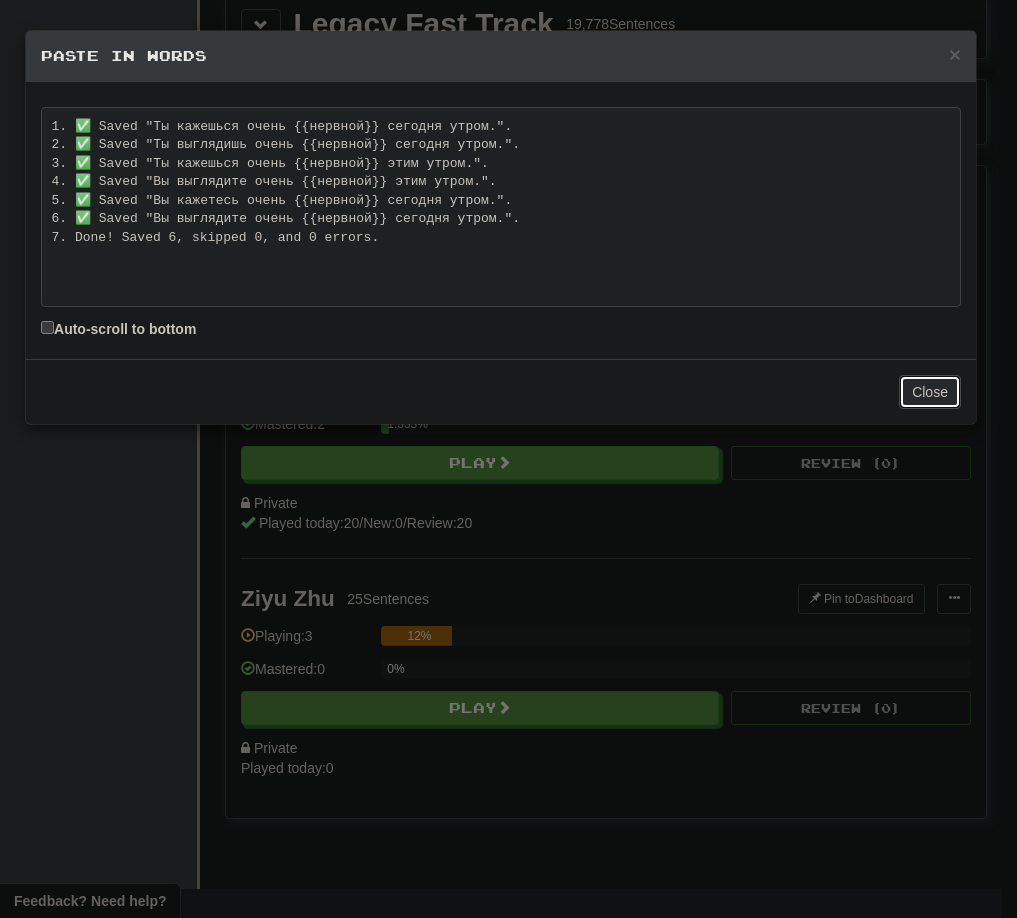 click on "Close" at bounding box center [930, 392] 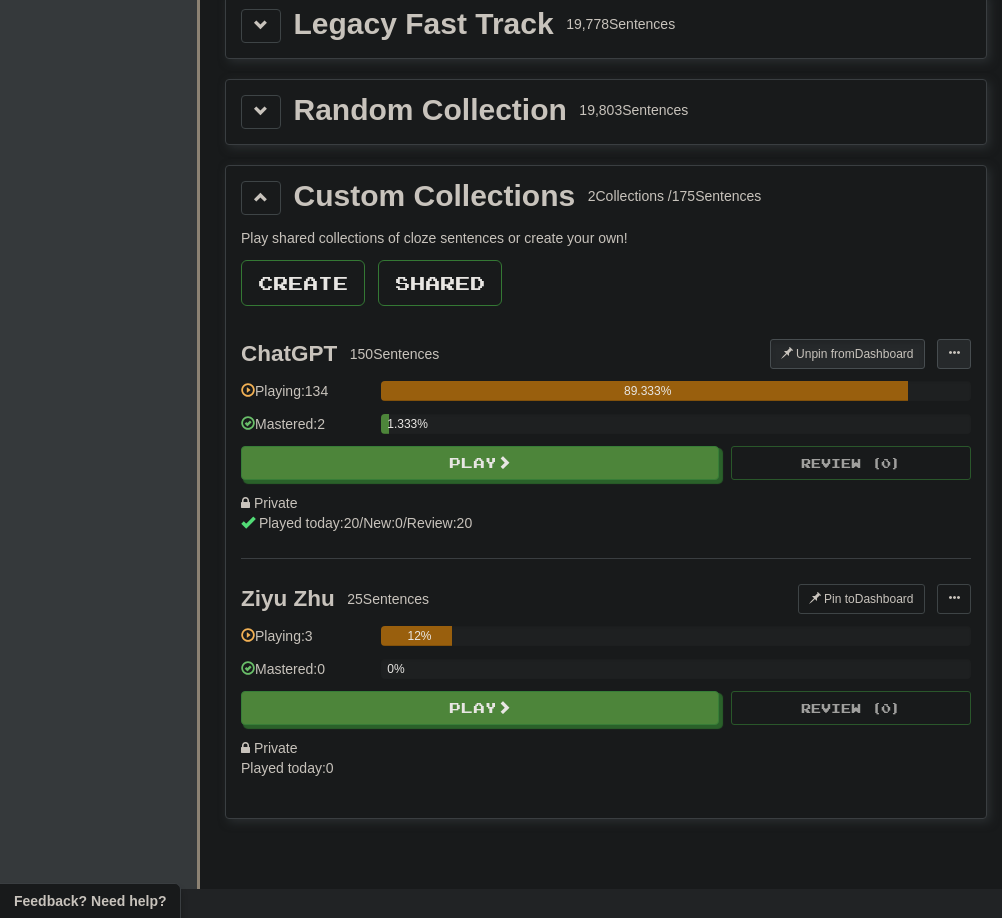 click at bounding box center (954, 353) 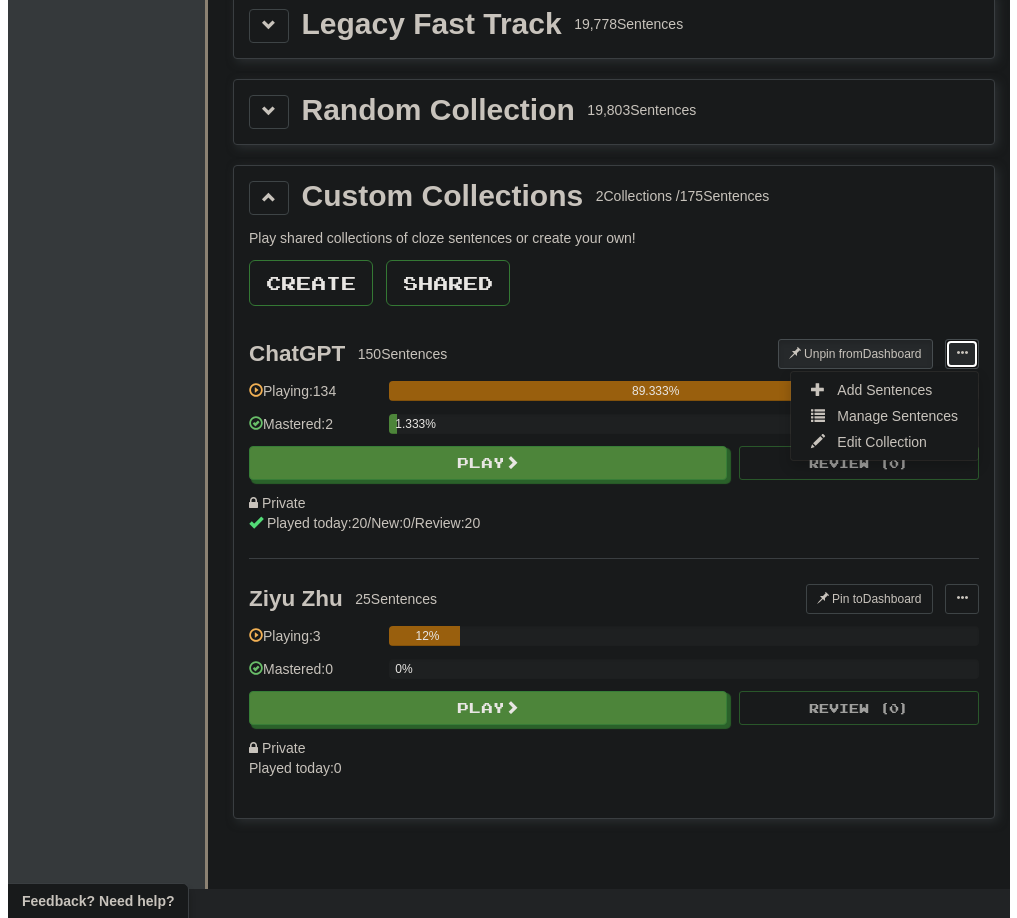 scroll, scrollTop: 499, scrollLeft: 0, axis: vertical 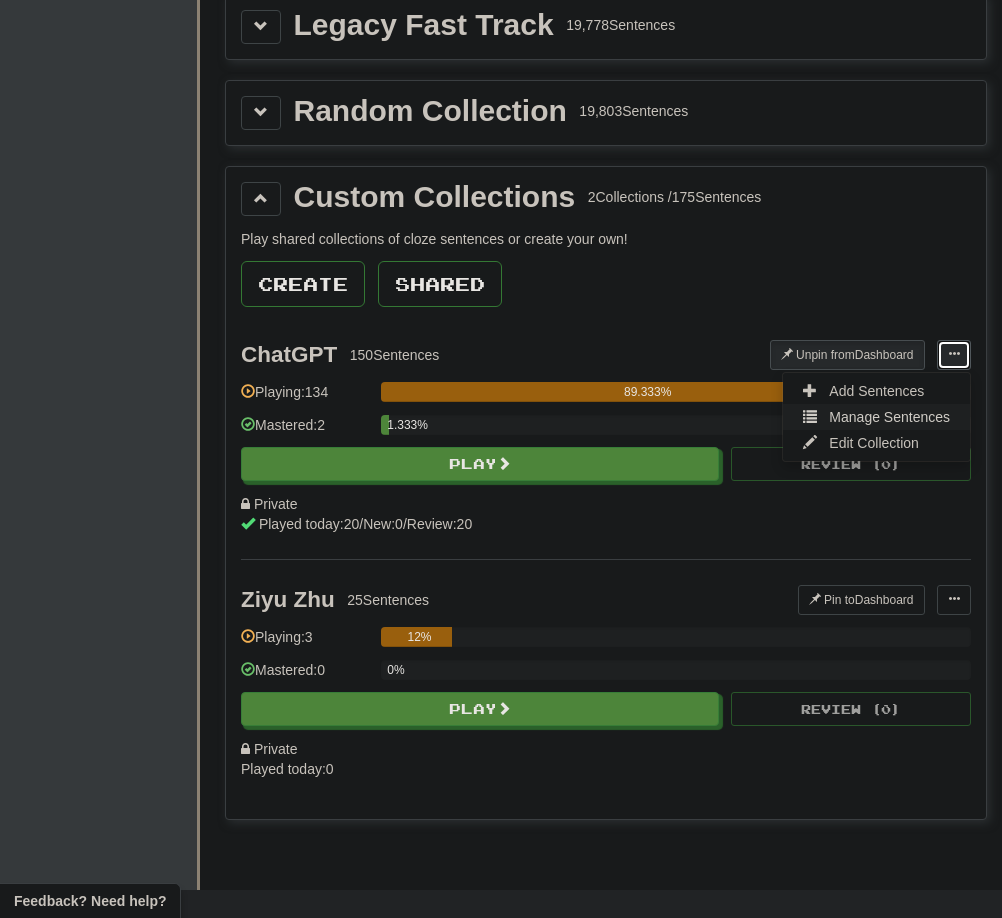 click on "Manage Sentences" at bounding box center (876, 417) 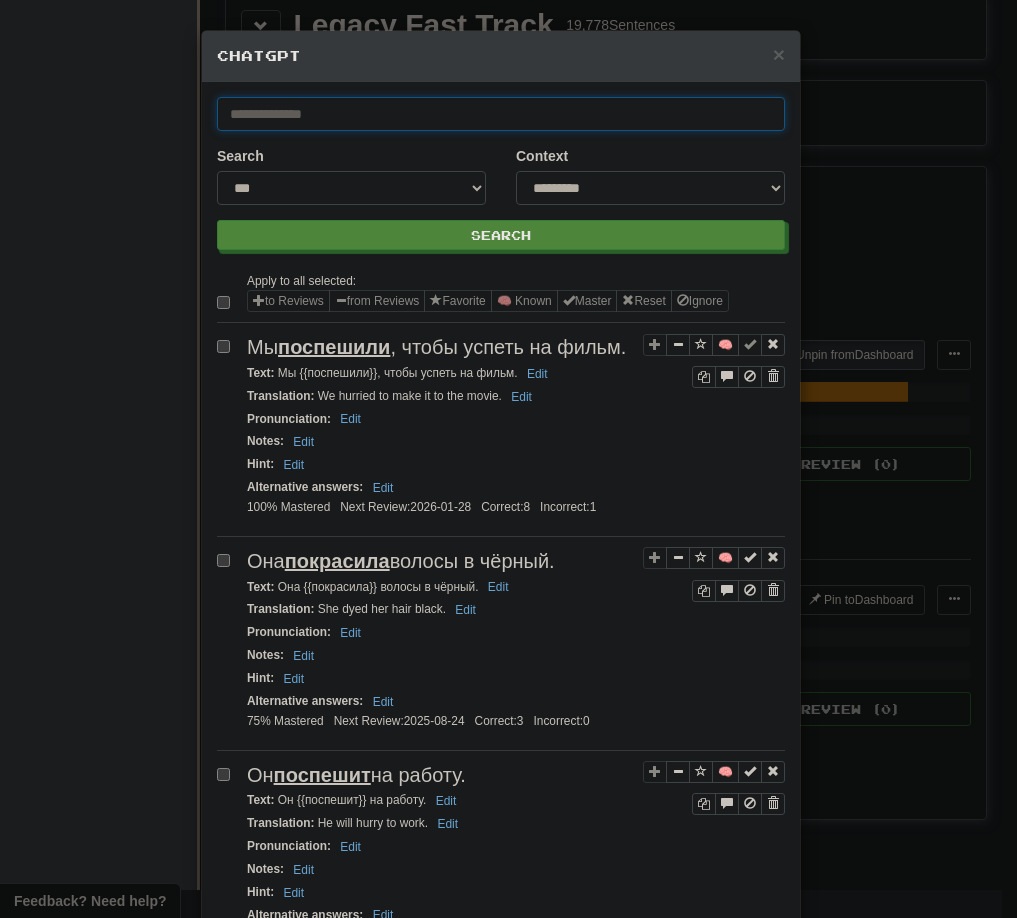 paste on "*******" 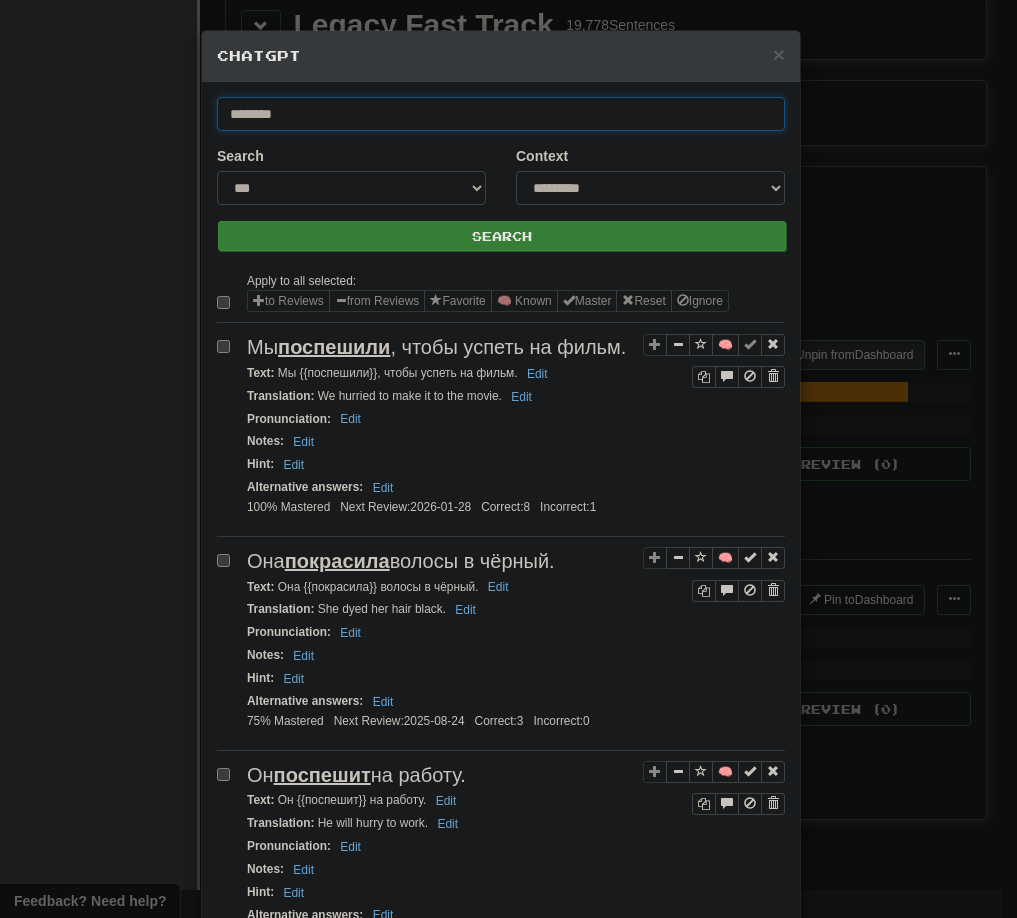 type on "*******" 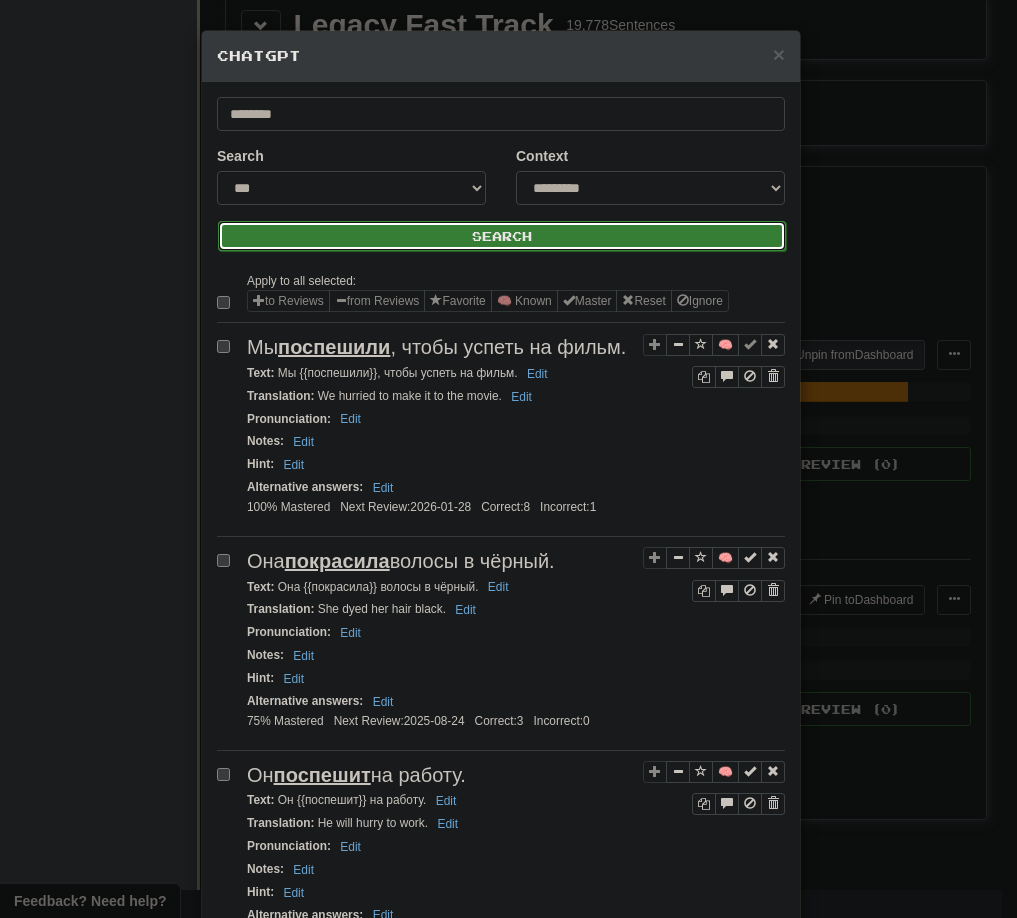 click on "Search" at bounding box center (502, 236) 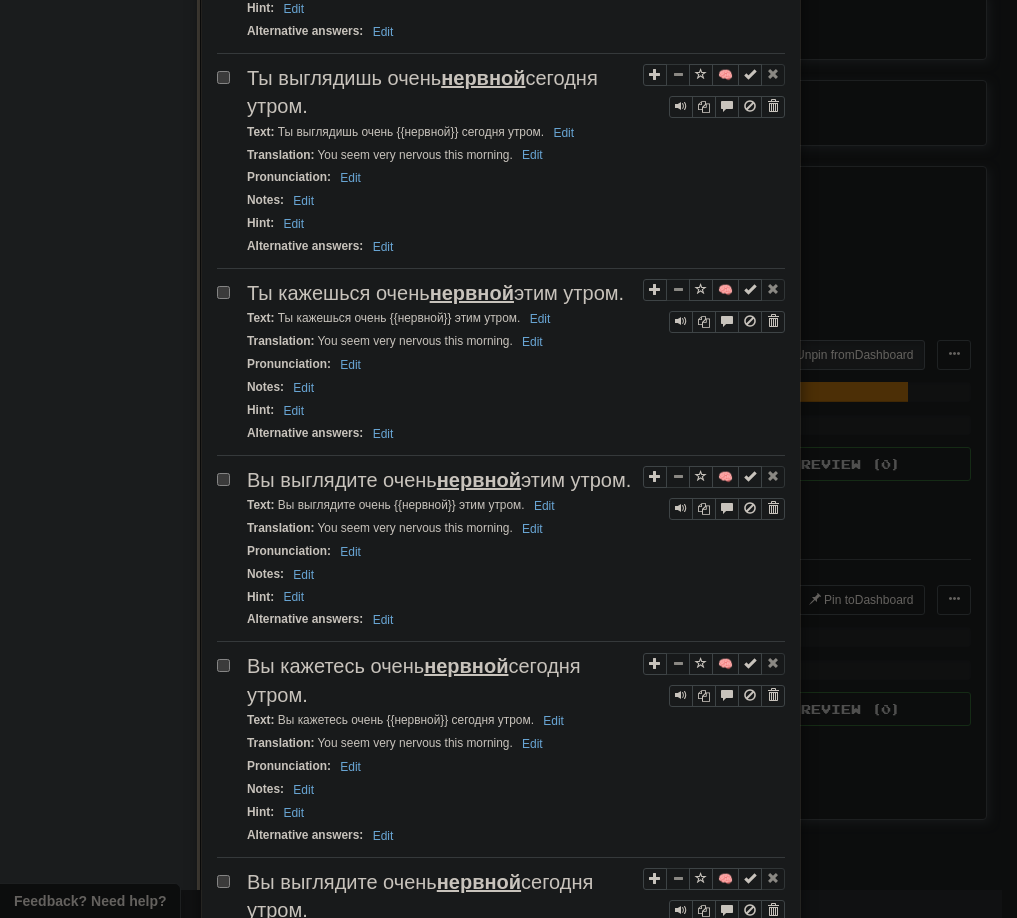 scroll, scrollTop: 500, scrollLeft: 0, axis: vertical 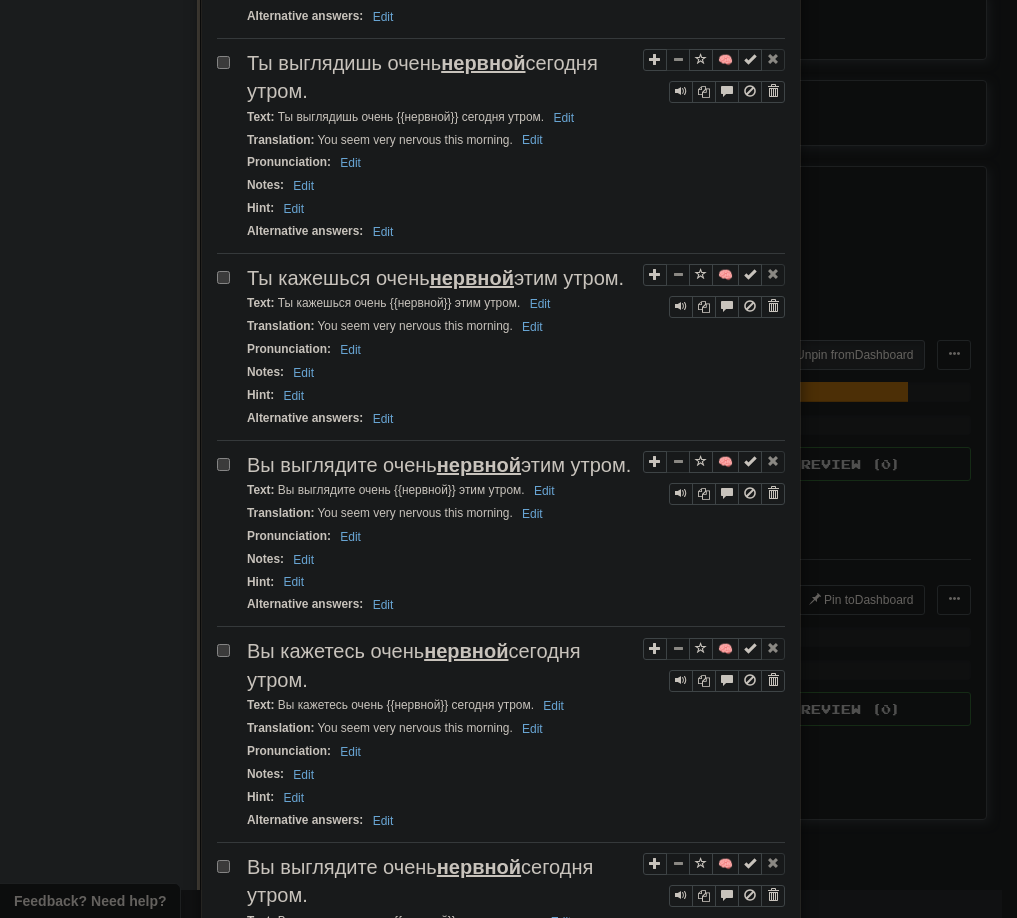 click at bounding box center [227, 464] 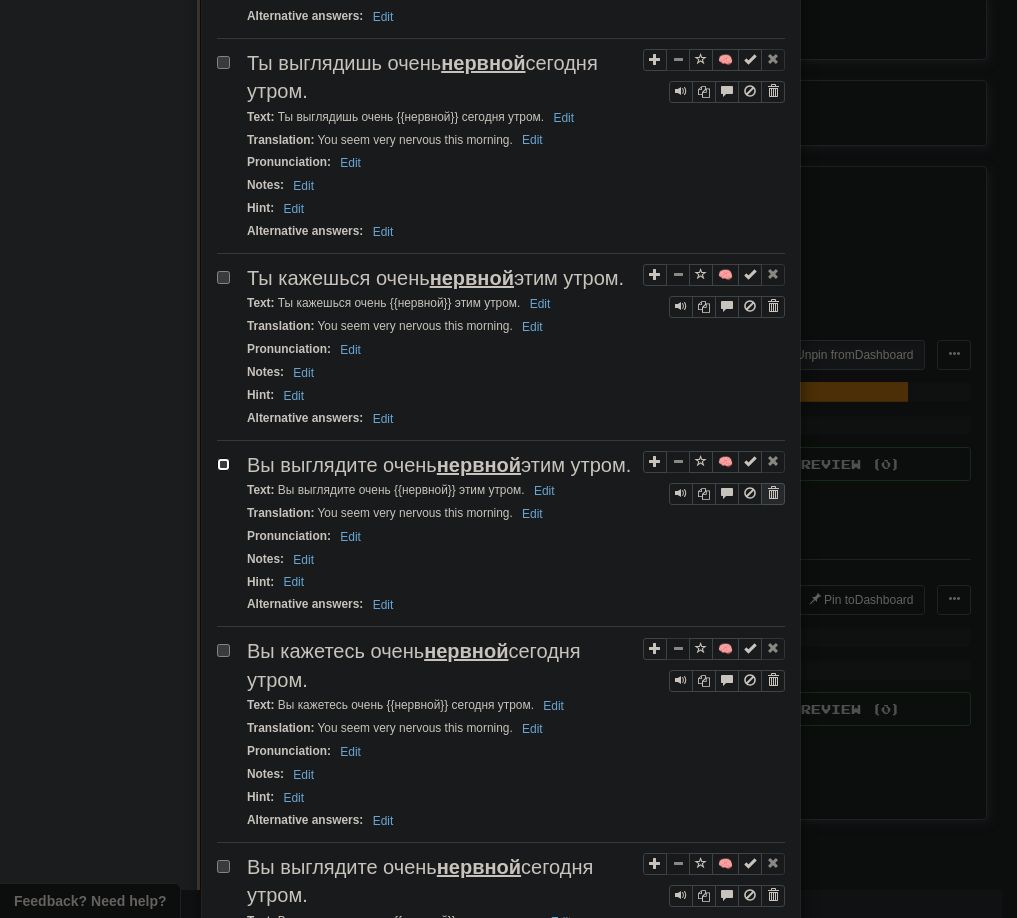 click at bounding box center [773, 493] 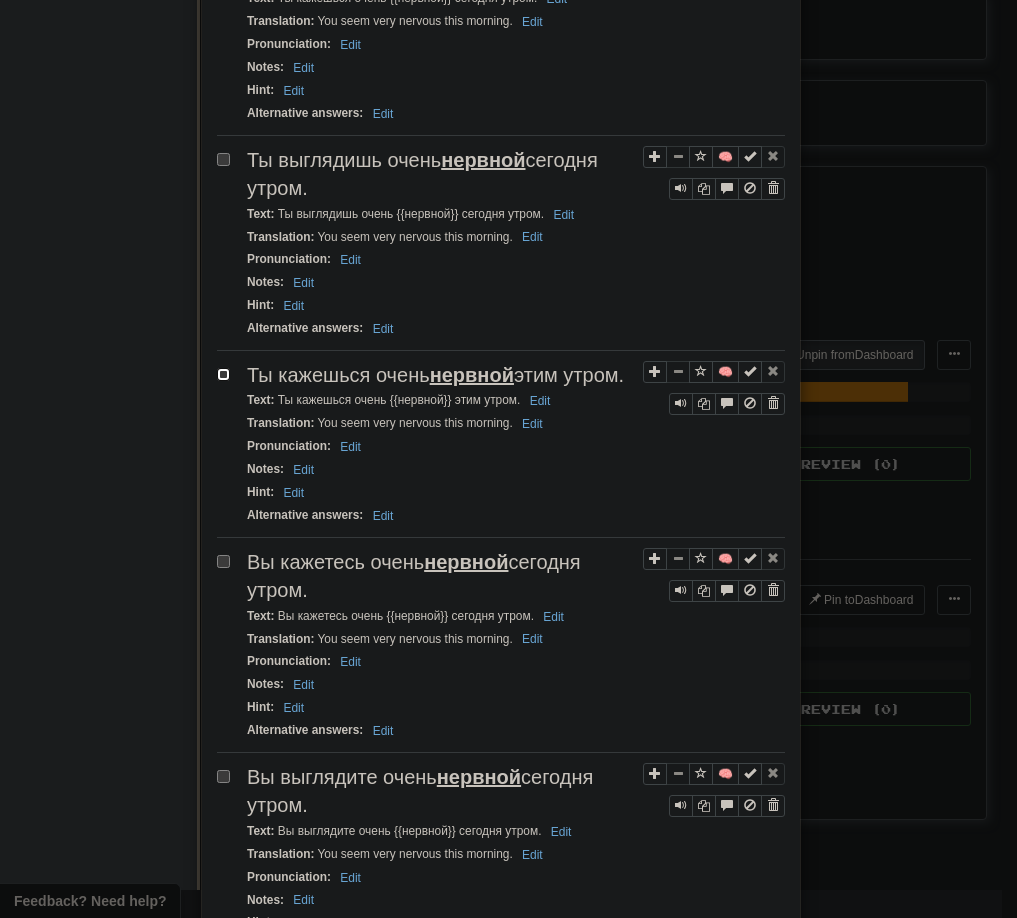scroll, scrollTop: 400, scrollLeft: 0, axis: vertical 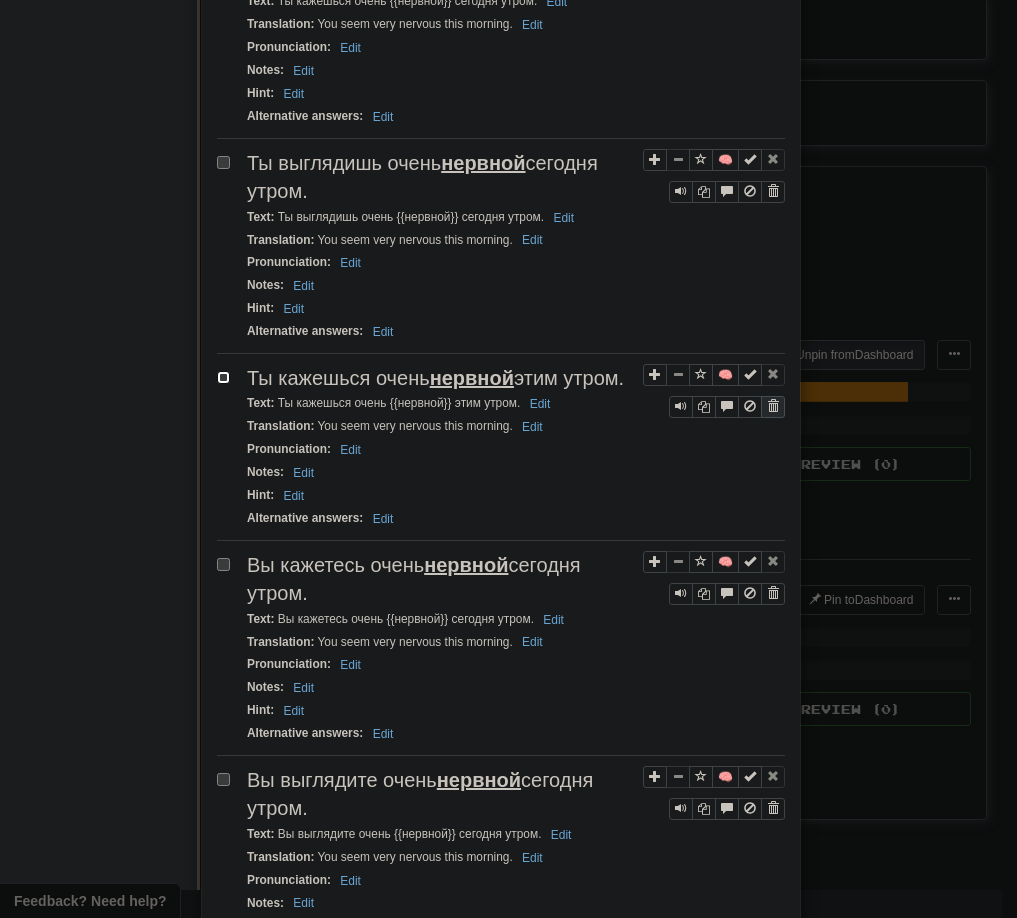 click at bounding box center [773, 406] 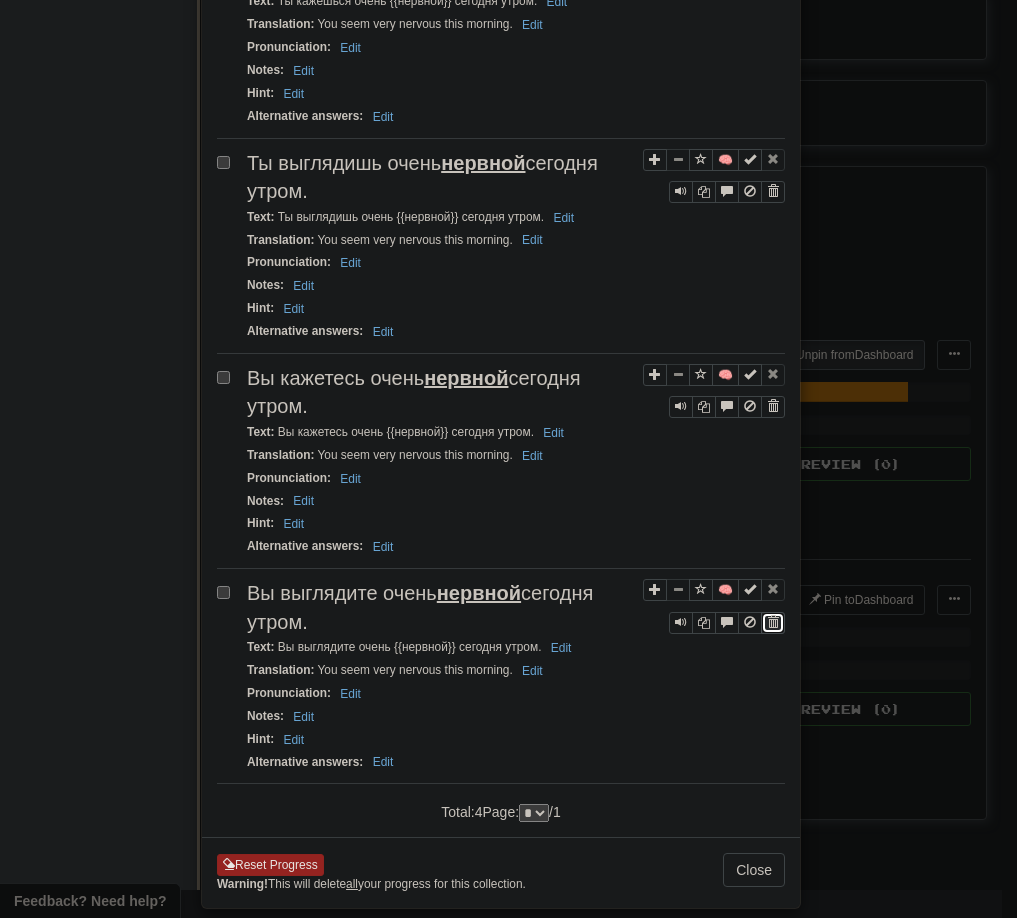 click at bounding box center [773, 623] 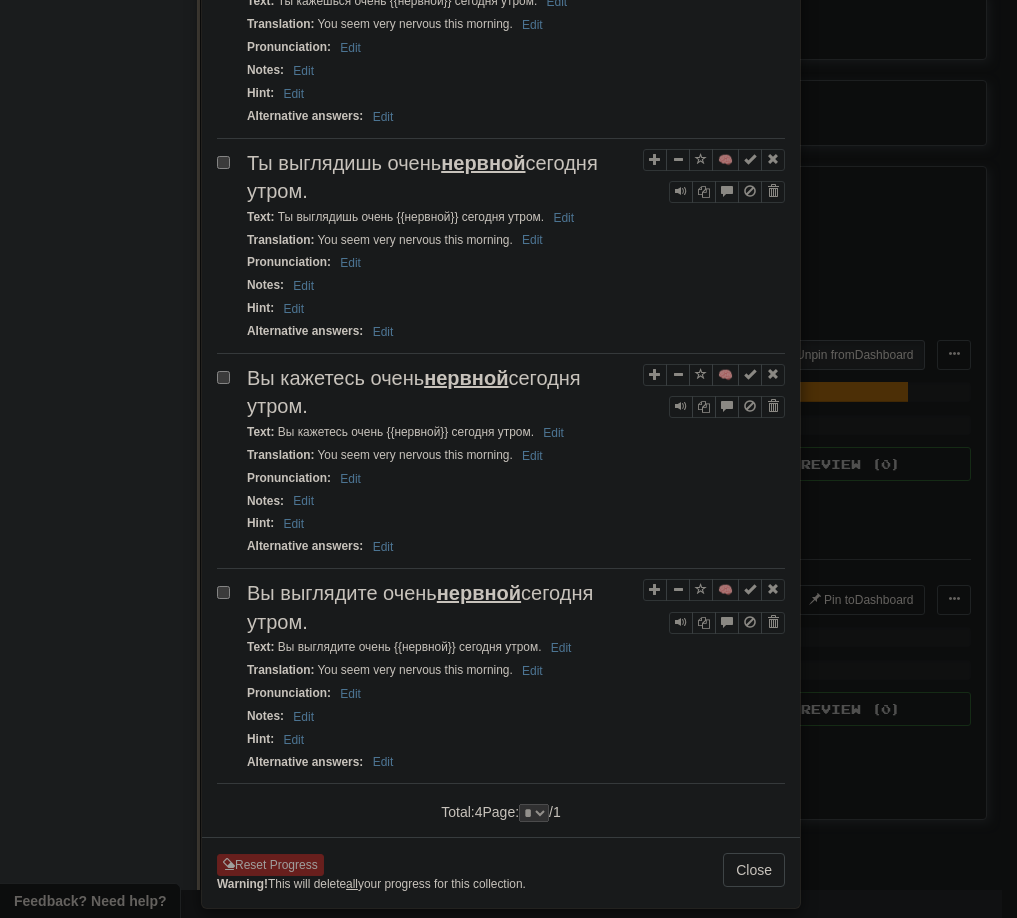 scroll, scrollTop: 207, scrollLeft: 0, axis: vertical 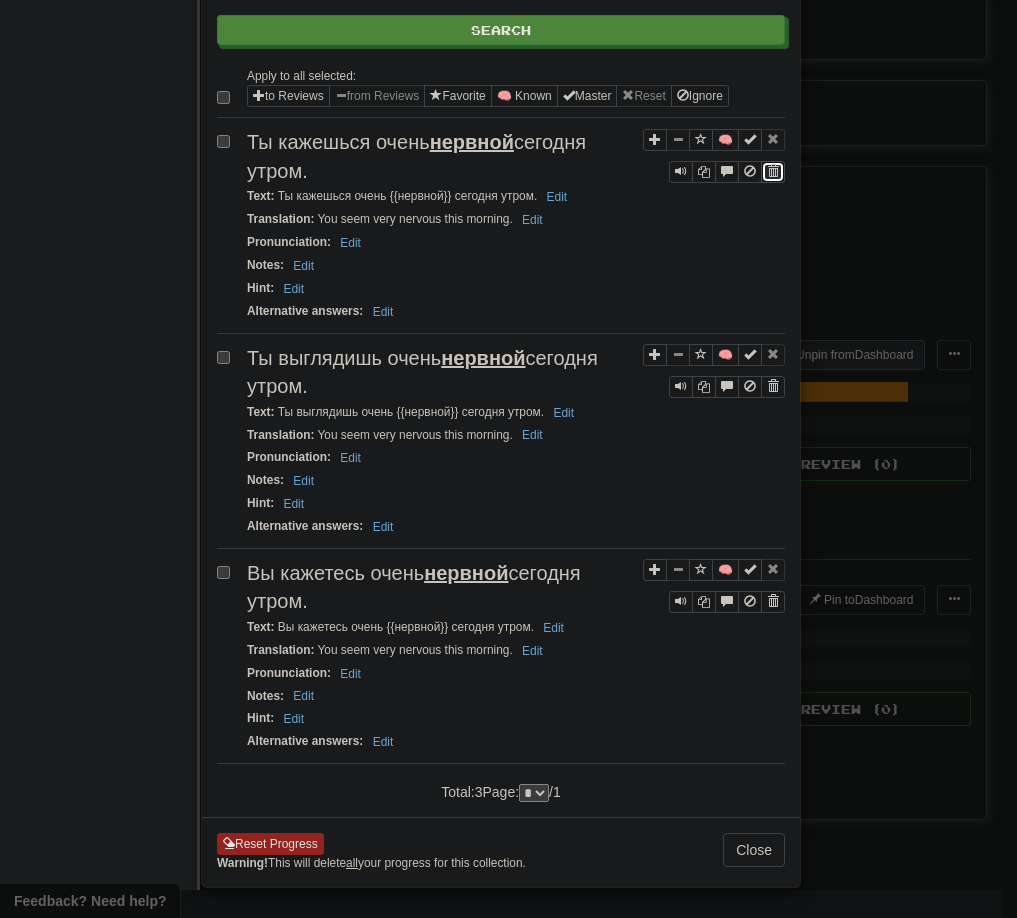 click at bounding box center [773, 172] 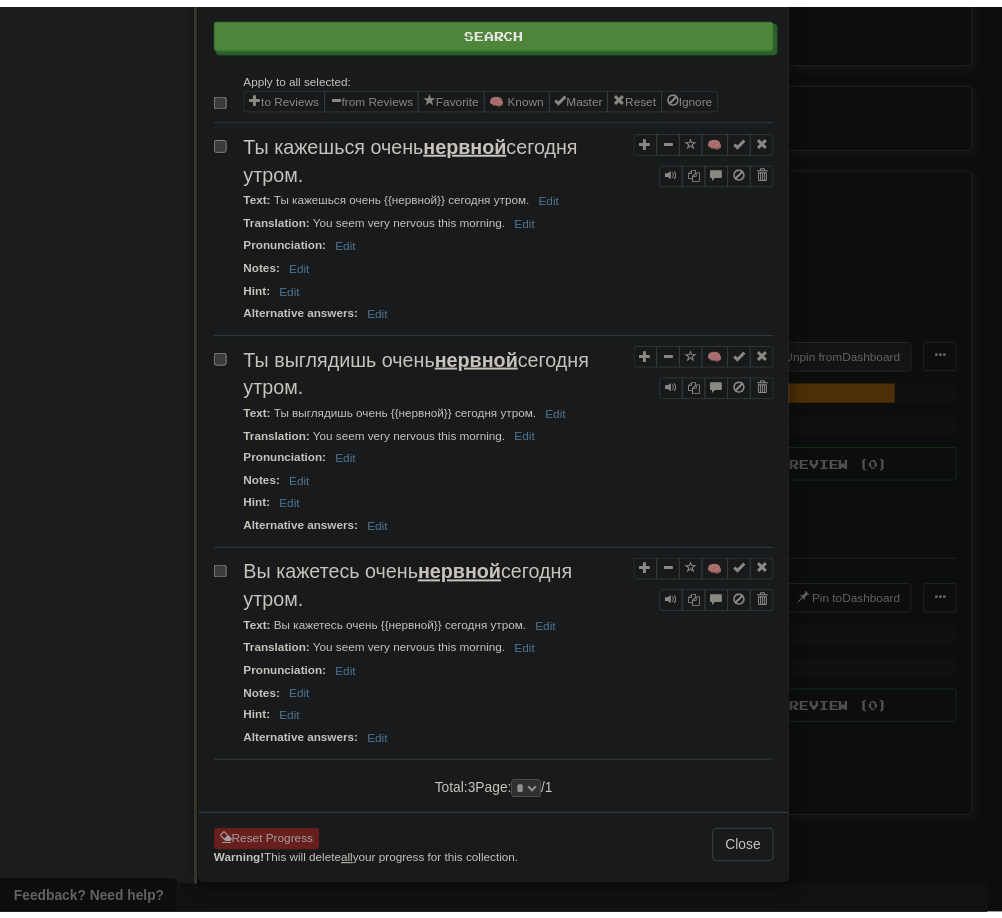 scroll, scrollTop: 0, scrollLeft: 0, axis: both 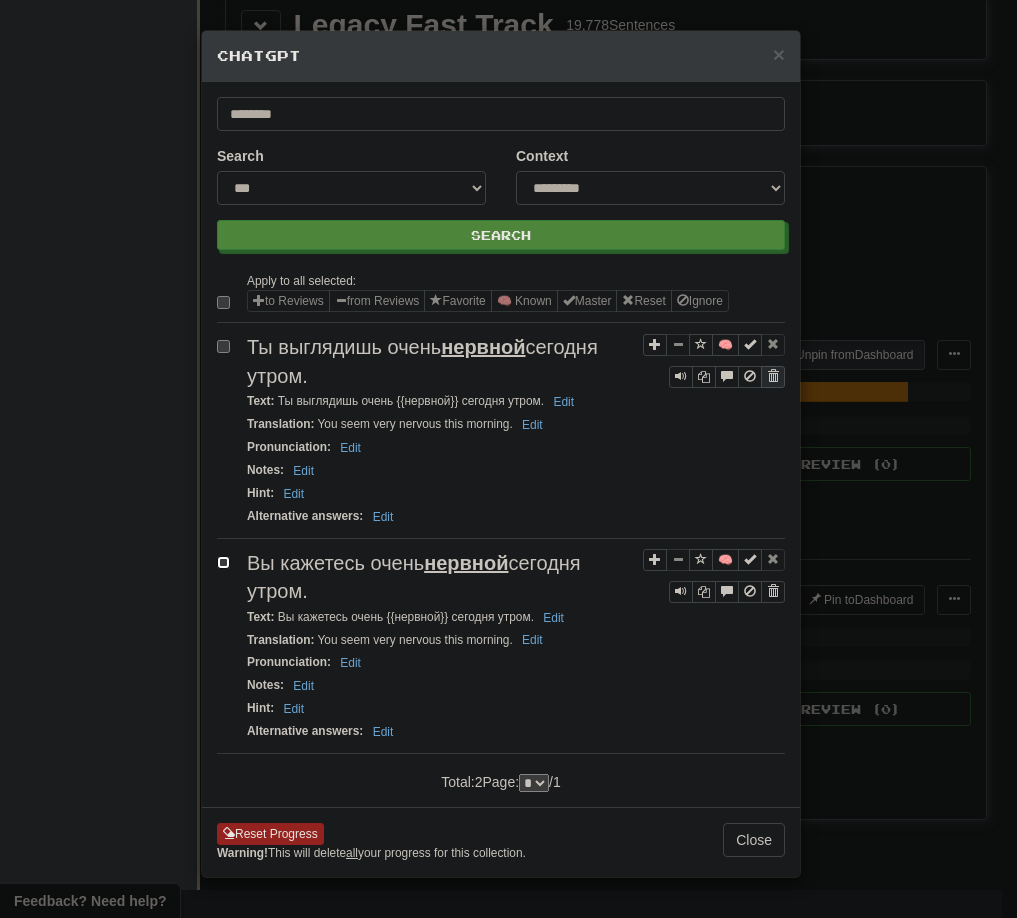 click at bounding box center [773, 376] 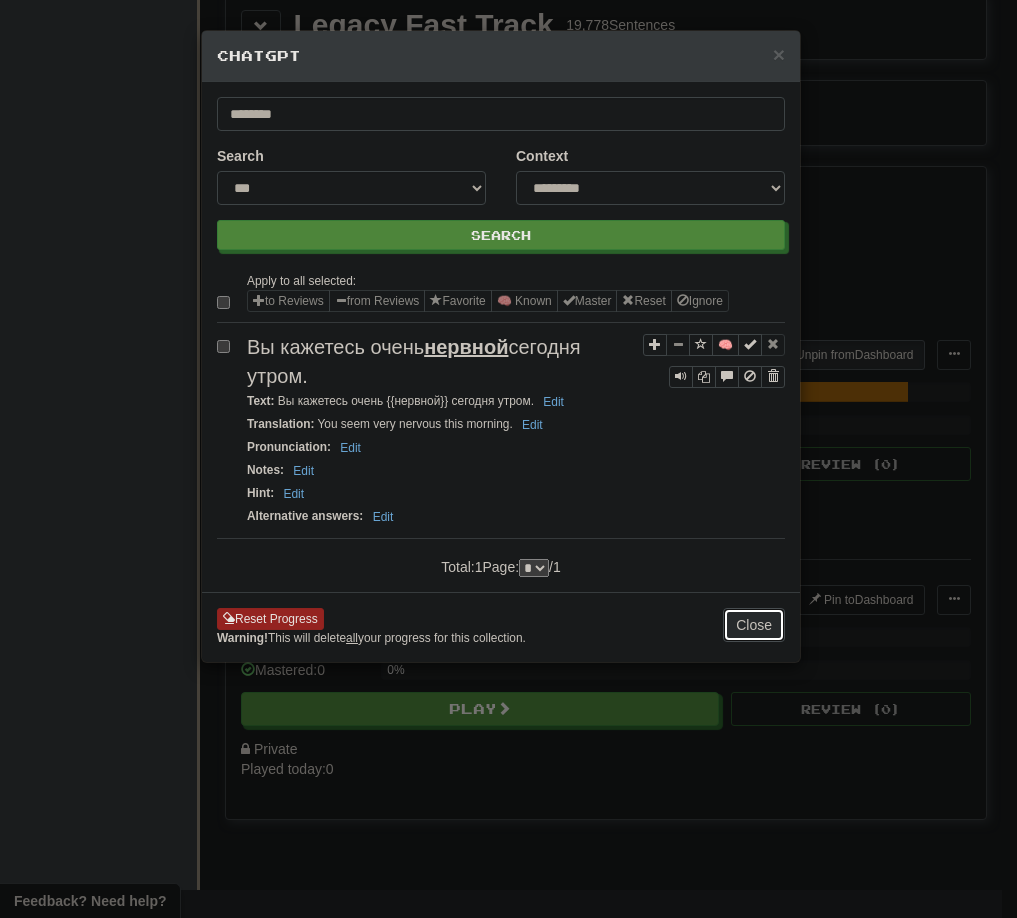 click on "Close" at bounding box center [754, 625] 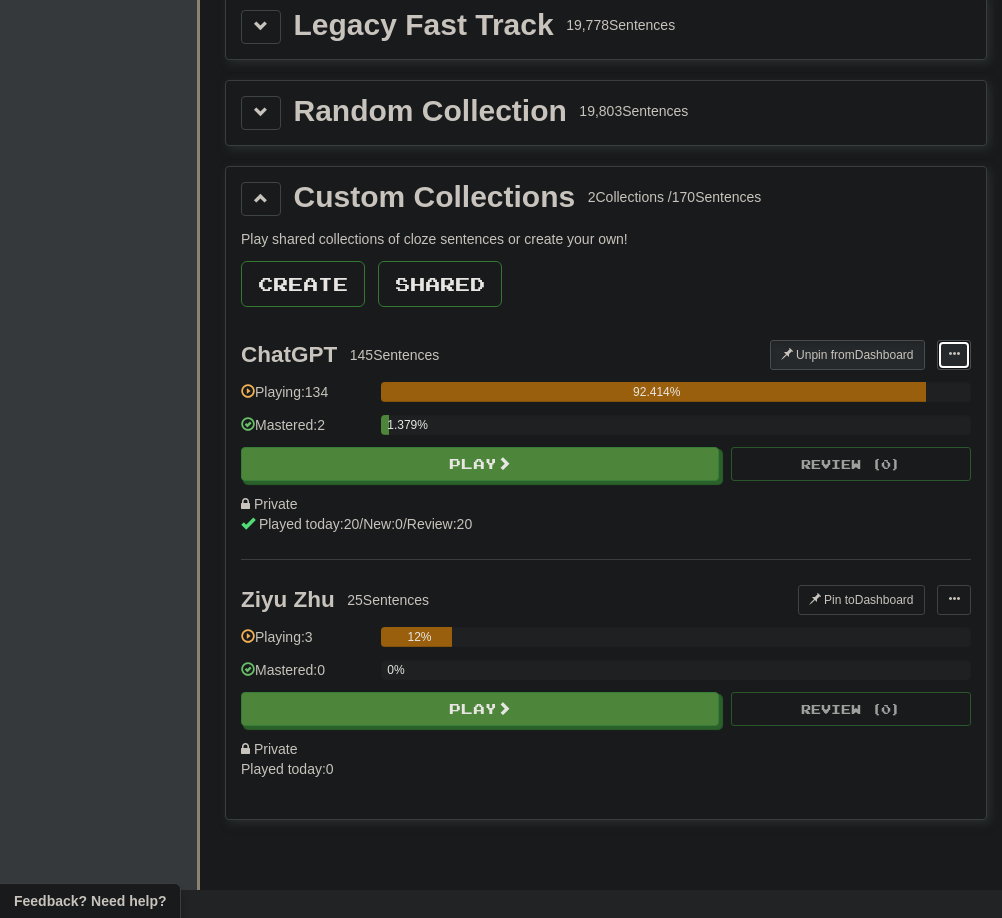 click at bounding box center [954, 355] 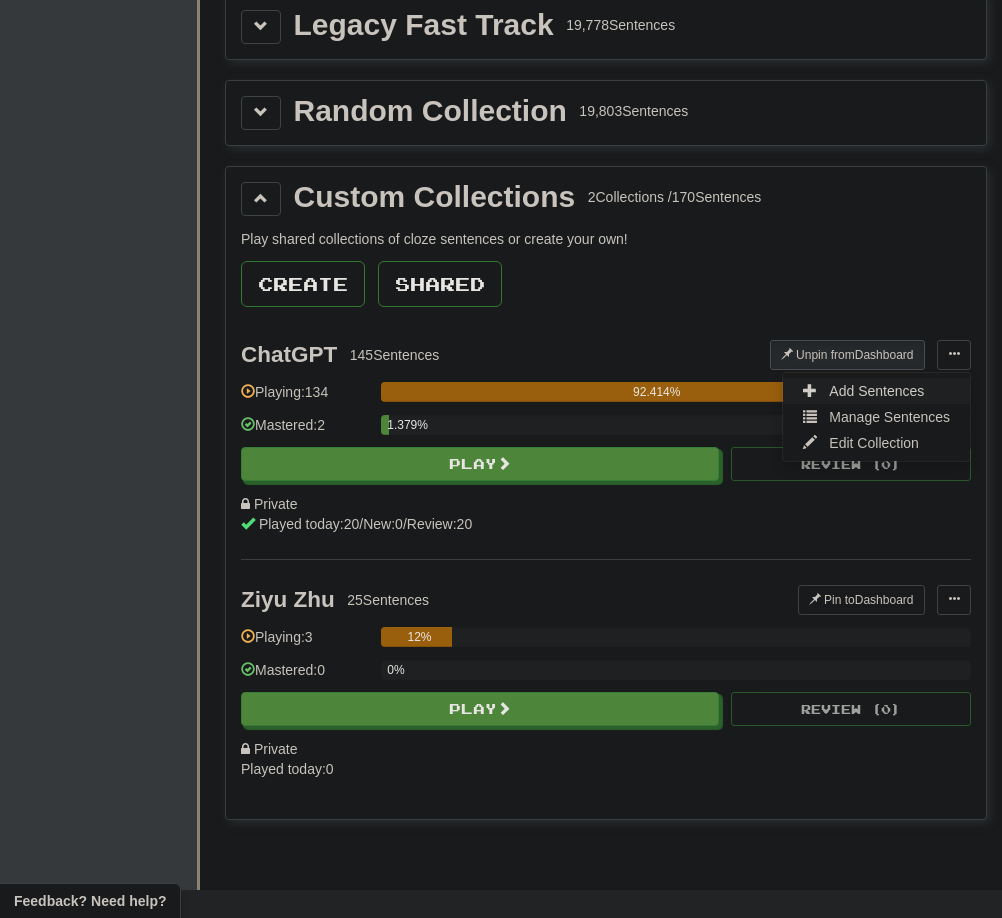 click on "Add Sentences" at bounding box center [876, 391] 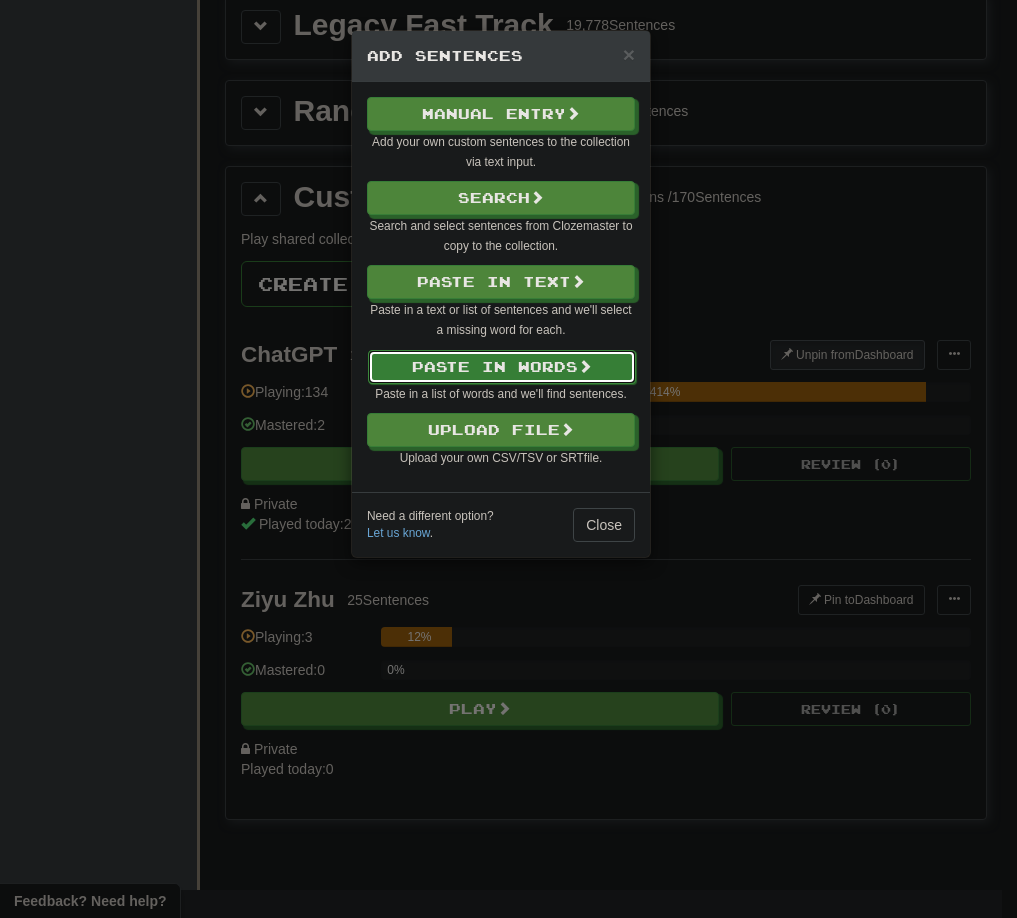 click on "Paste in Words" at bounding box center (502, 367) 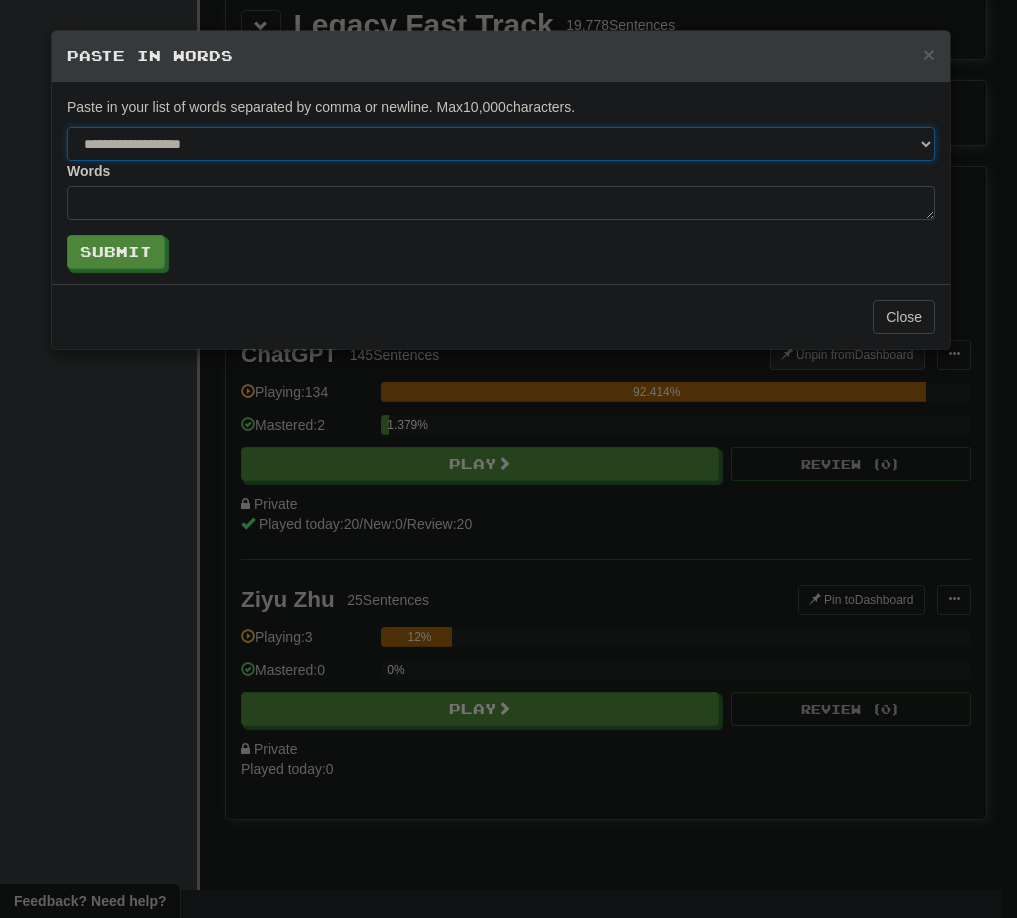 click on "**********" at bounding box center [501, 144] 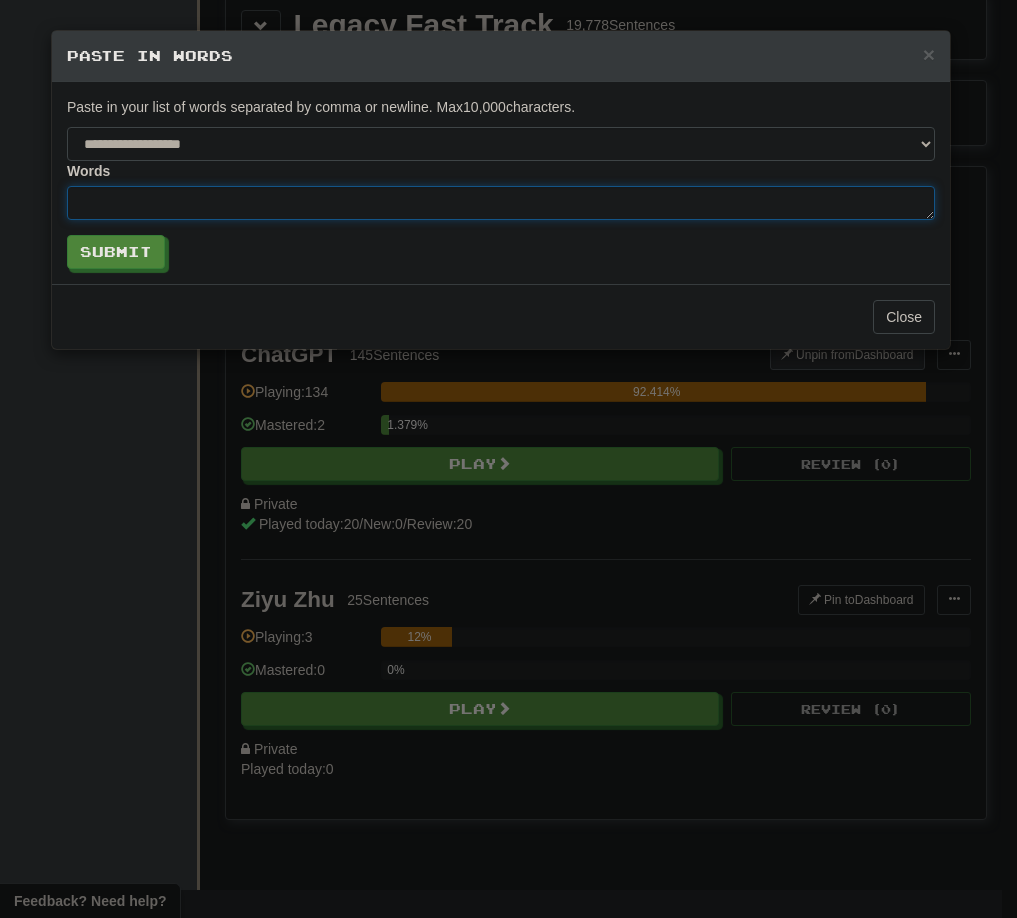 paste on "*********" 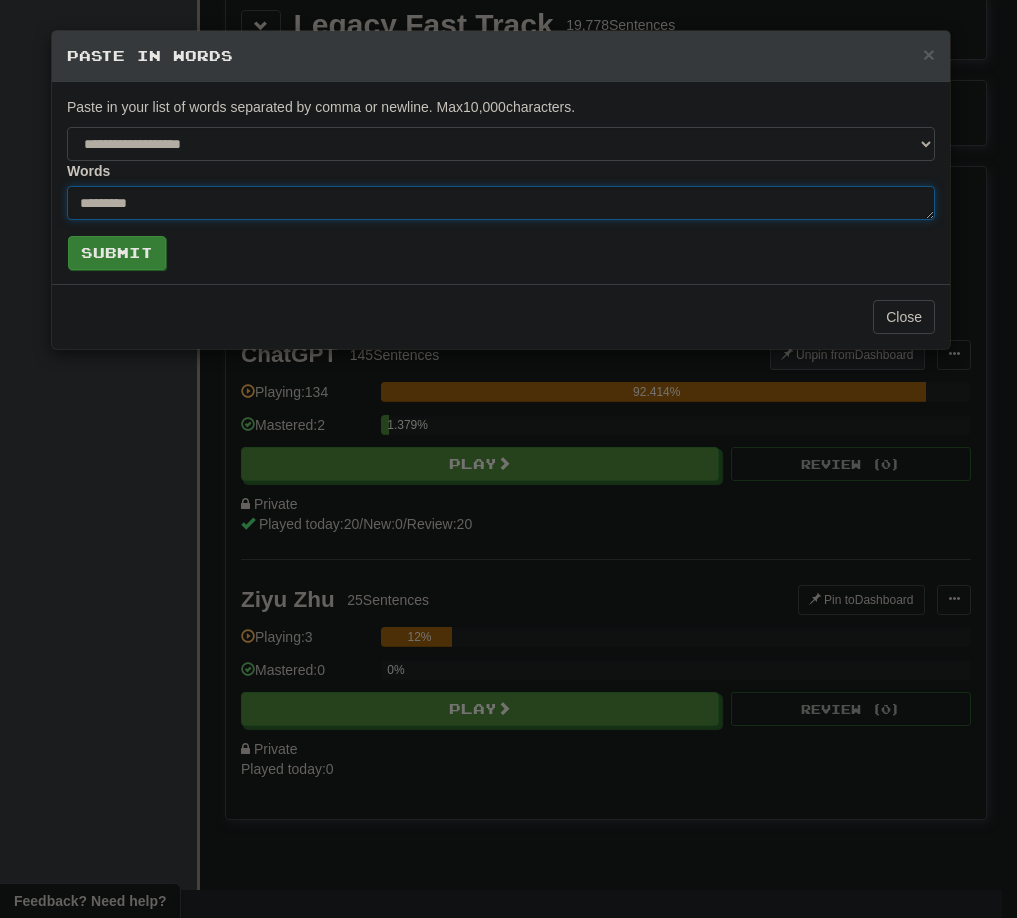 type on "*********" 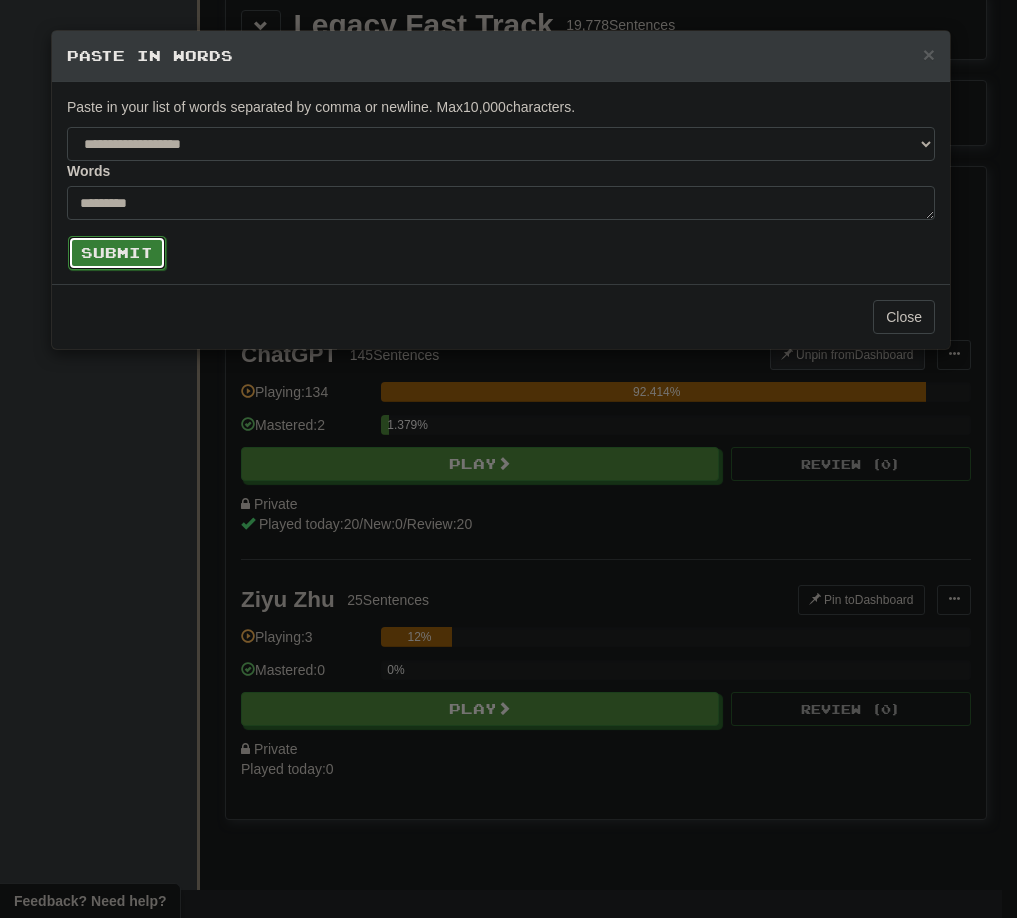 click on "Submit" at bounding box center [117, 253] 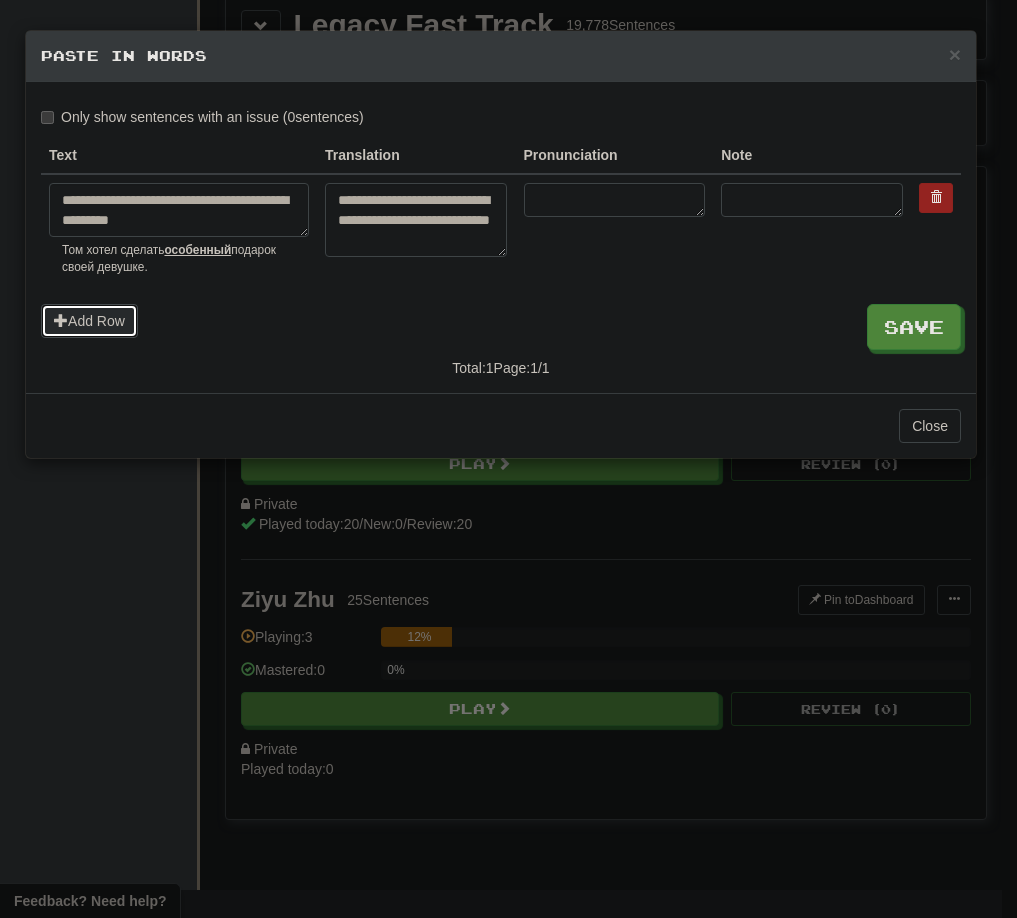 click on "Add Row" at bounding box center (89, 321) 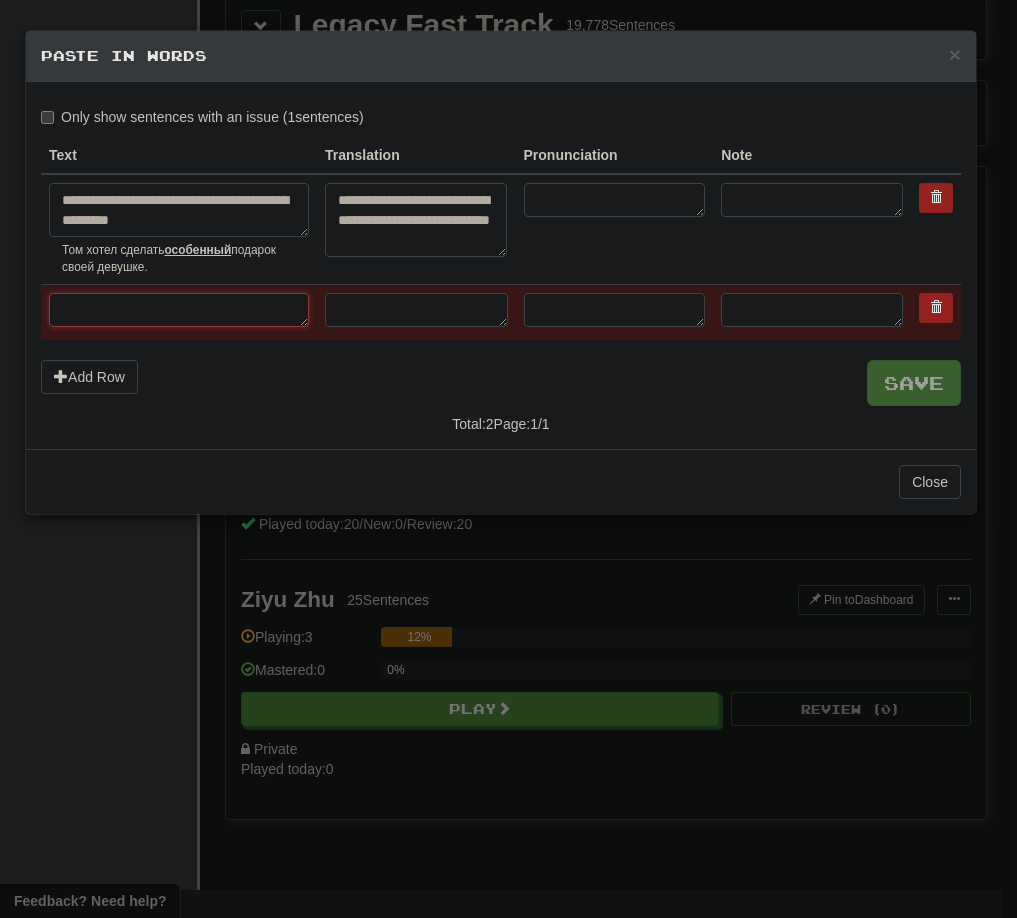 click at bounding box center [179, 310] 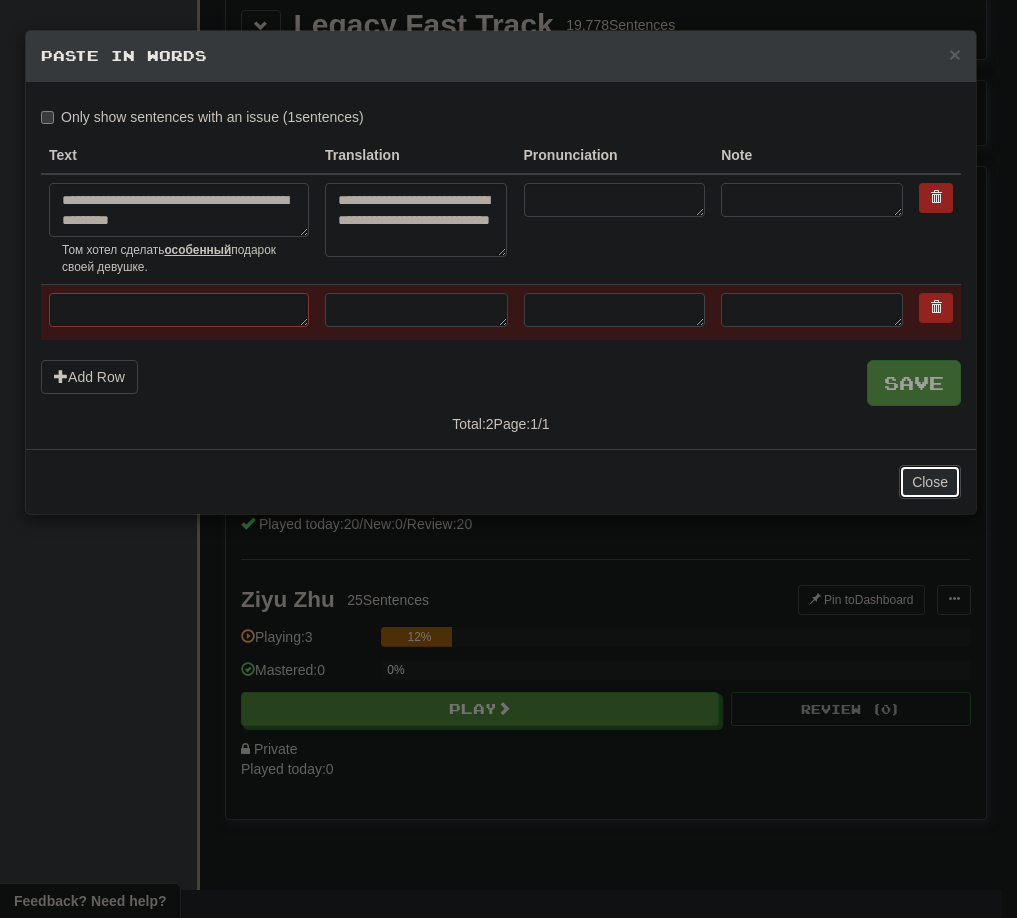 click on "Close" at bounding box center (930, 482) 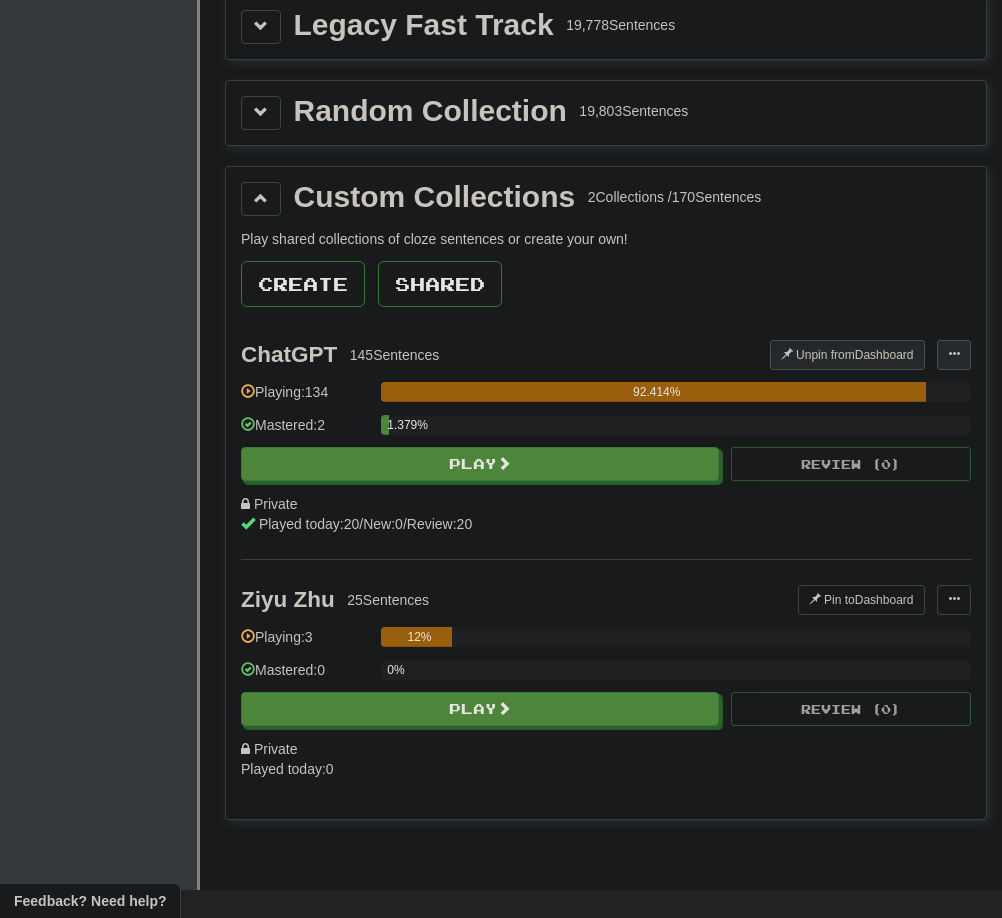 click at bounding box center [954, 354] 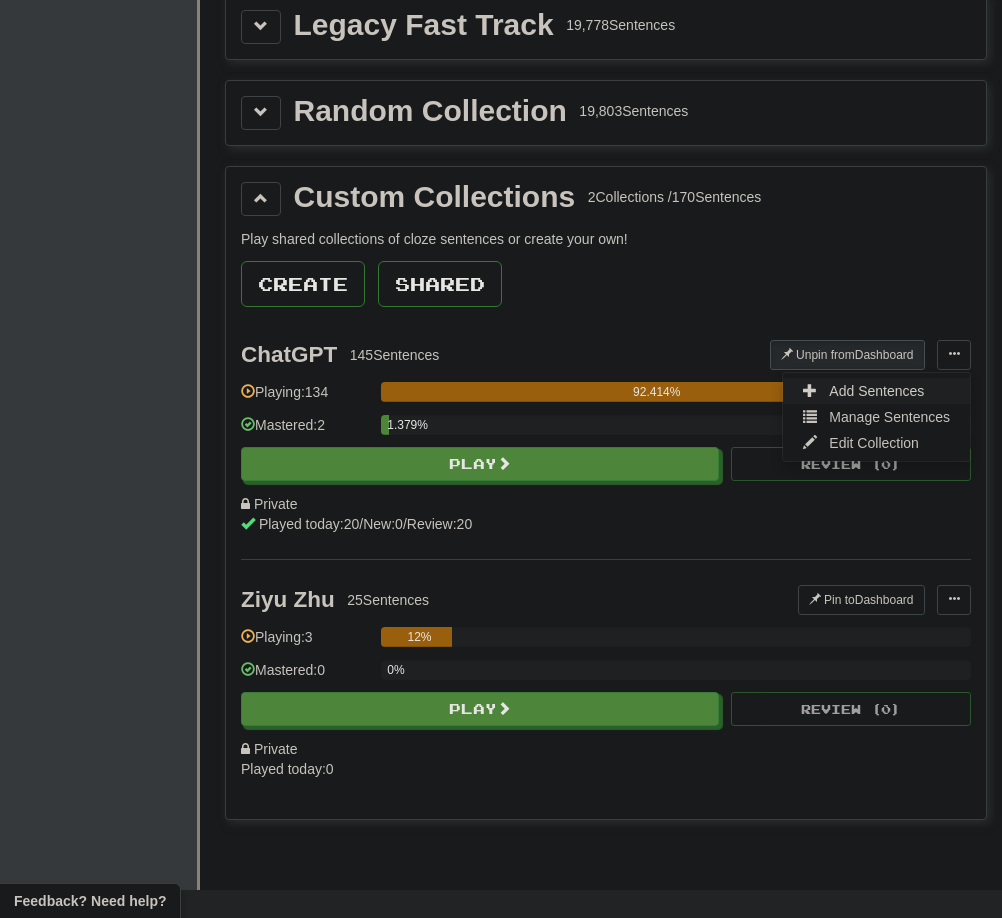 click on "Add Sentences" at bounding box center (876, 391) 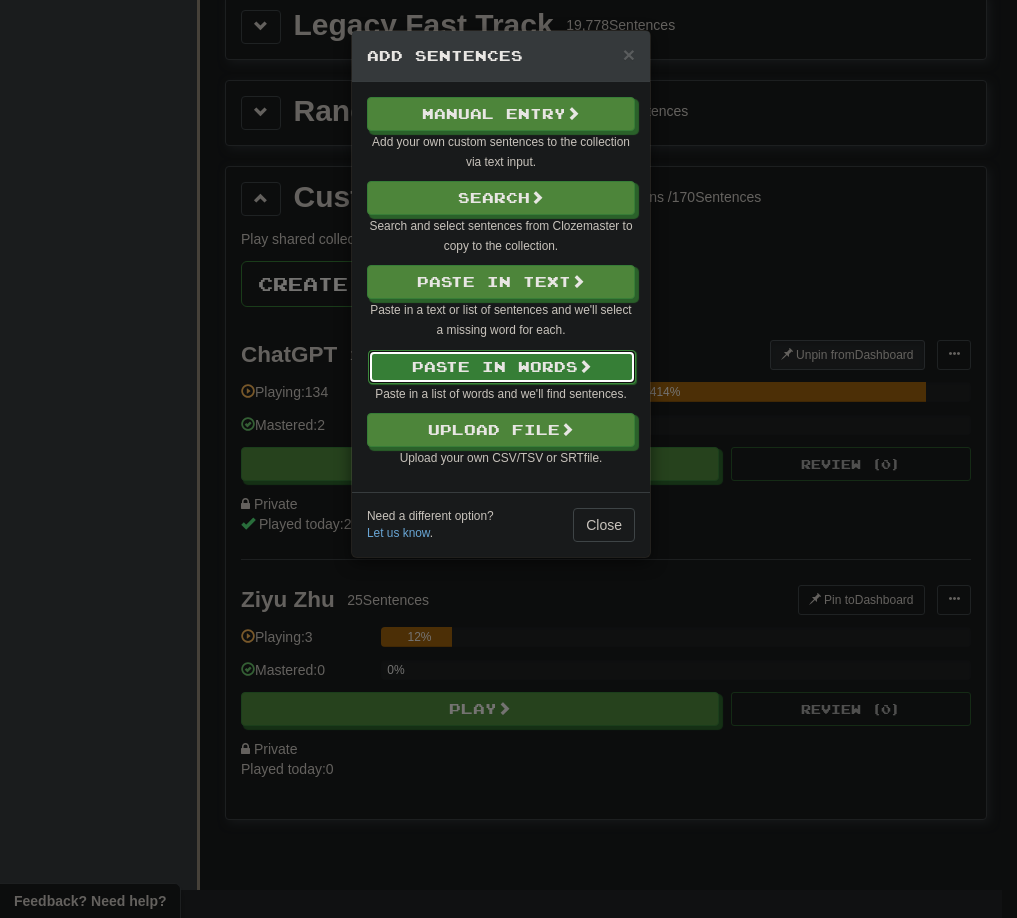 click on "Paste in Words" at bounding box center (502, 367) 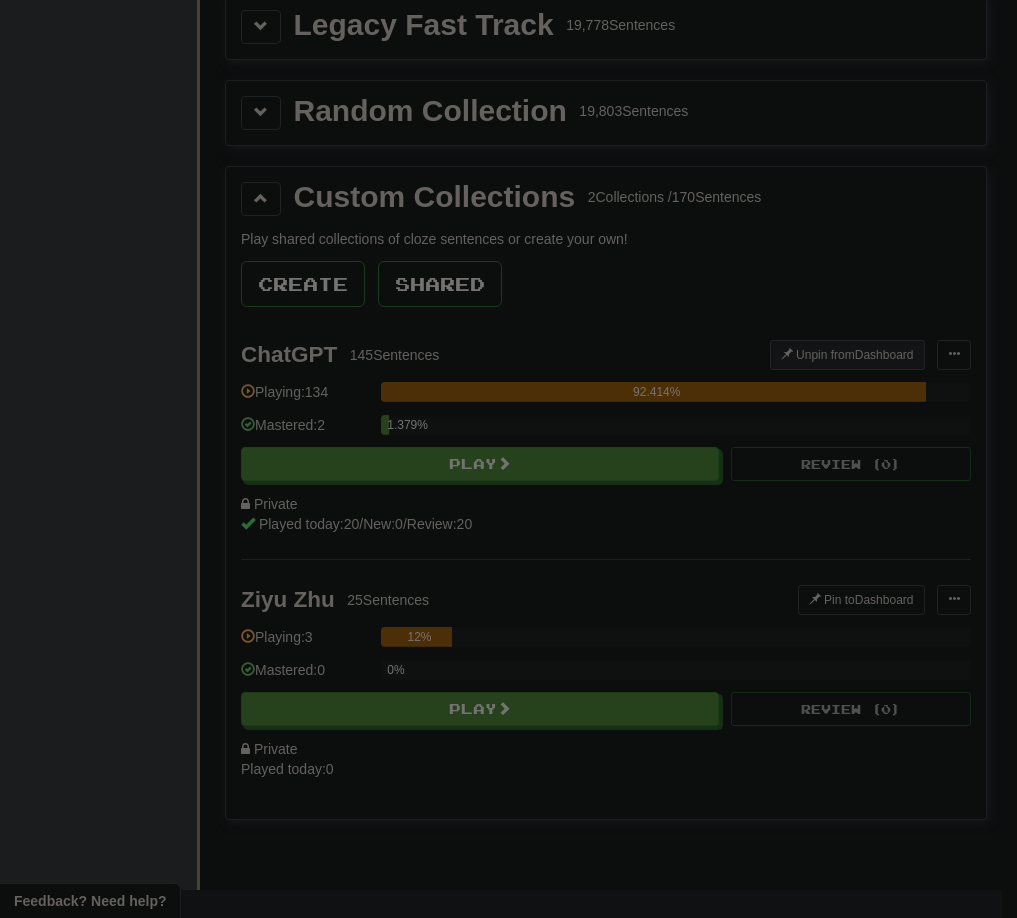 select on "*" 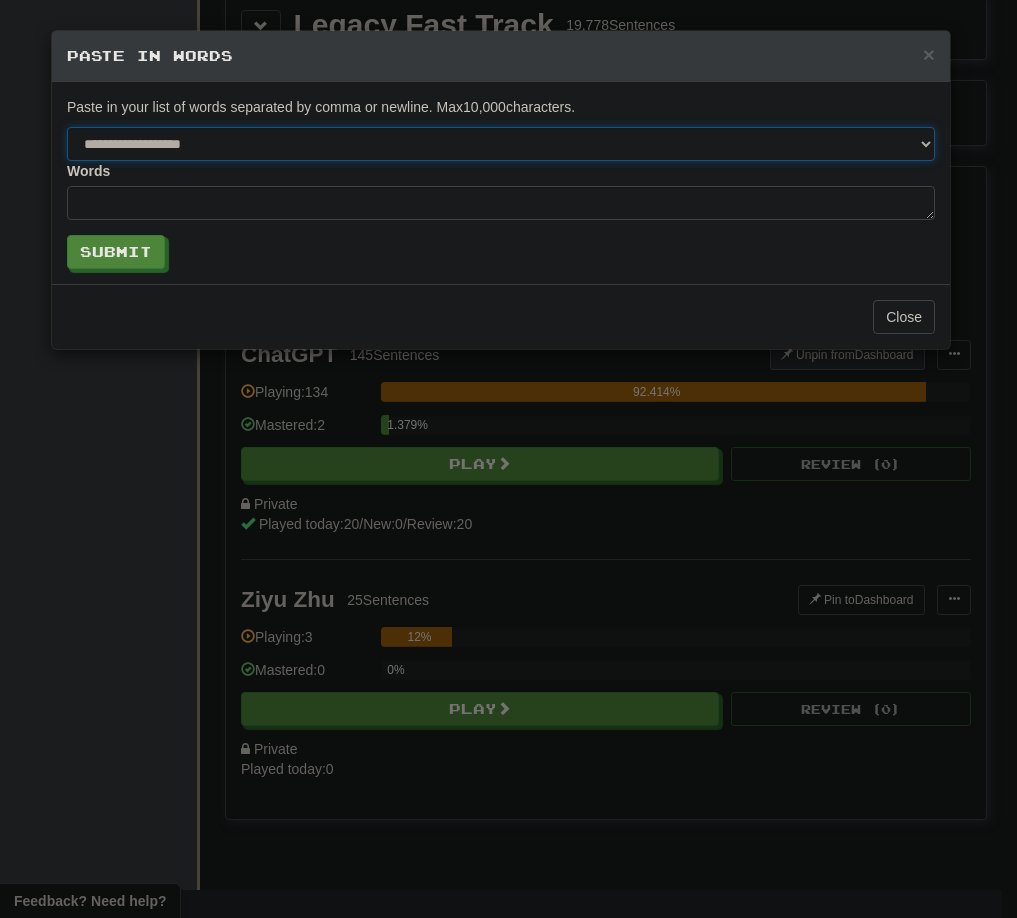 click on "**********" at bounding box center (501, 144) 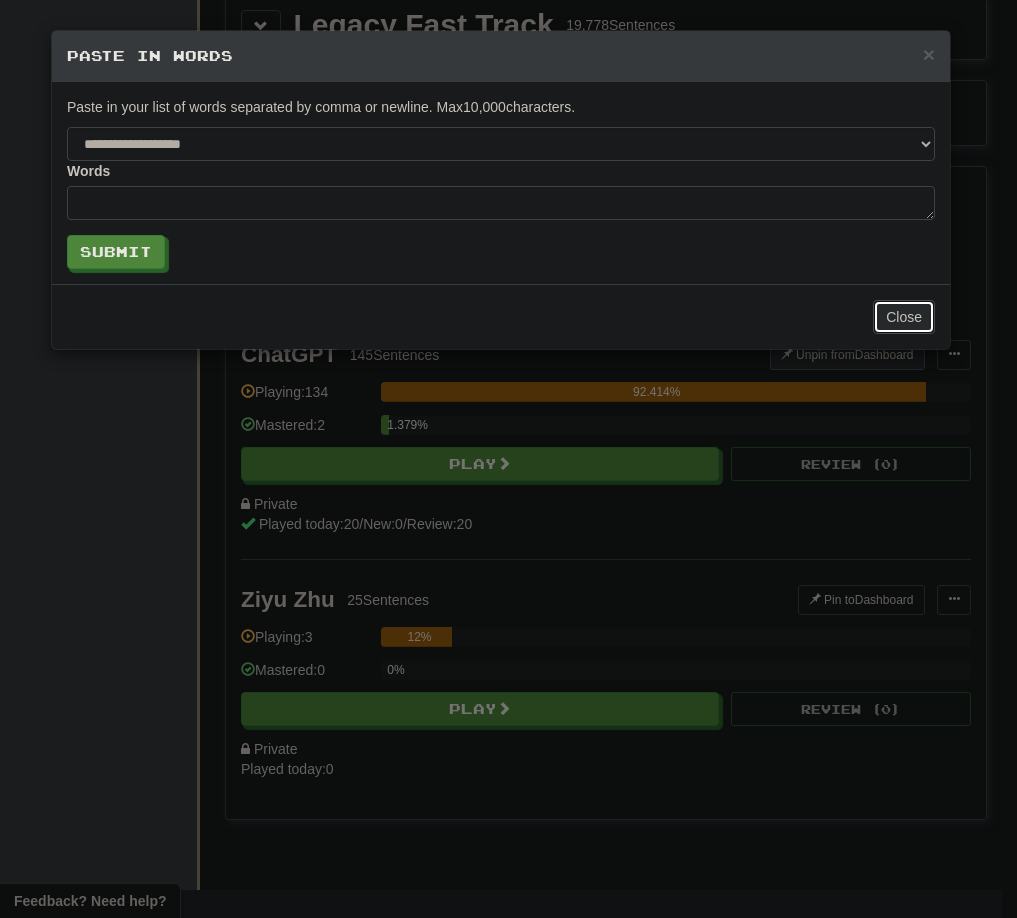 click on "Close" at bounding box center (904, 317) 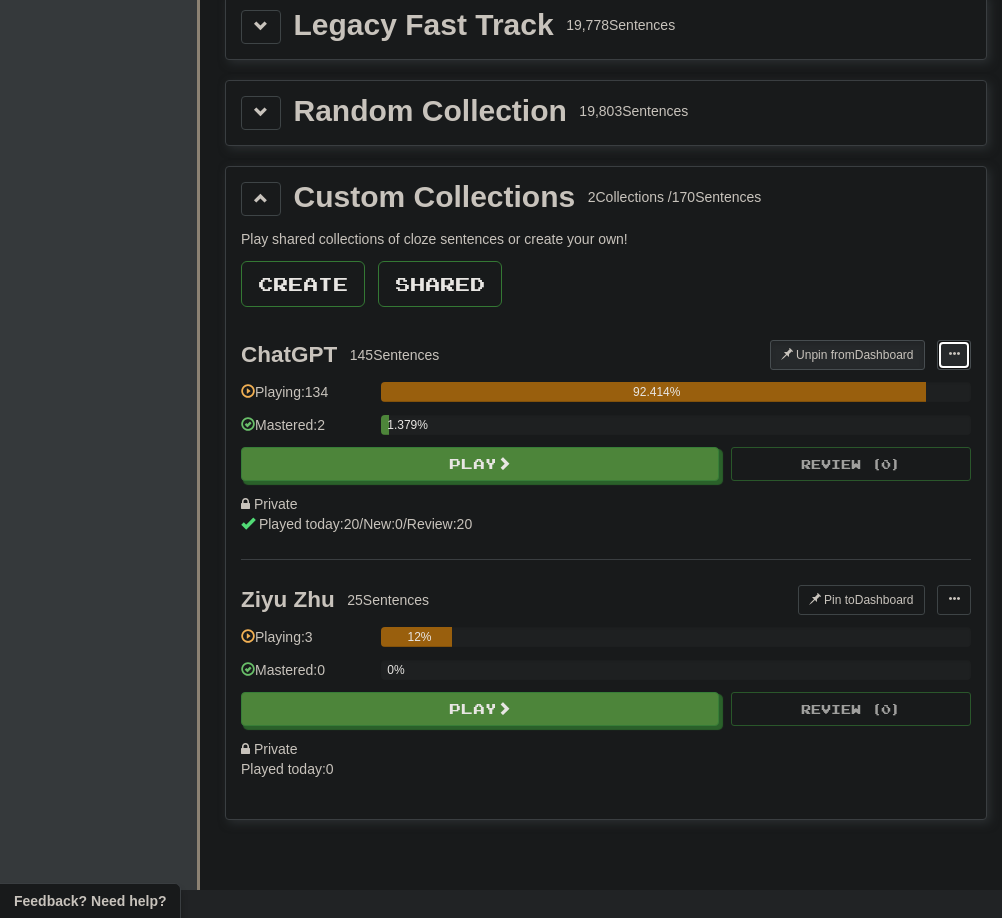 click at bounding box center (954, 355) 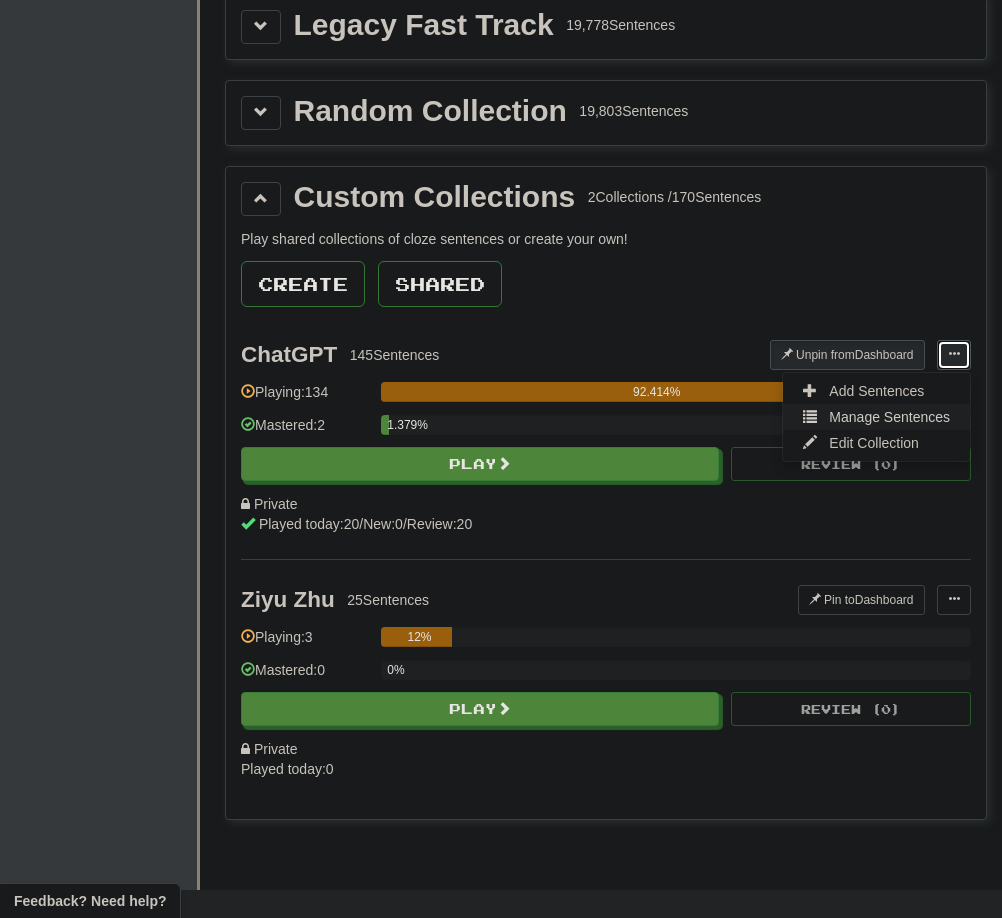 click on "Manage Sentences" at bounding box center [876, 417] 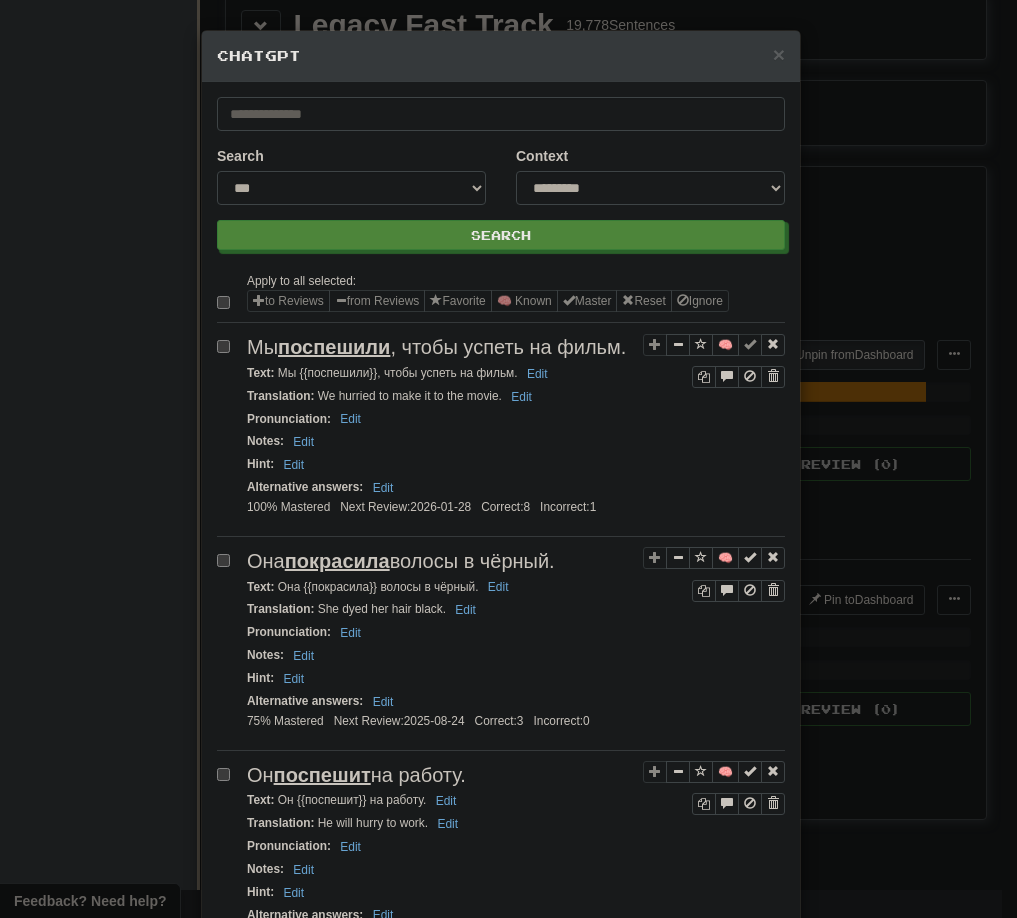 click on "**********" at bounding box center [508, 459] 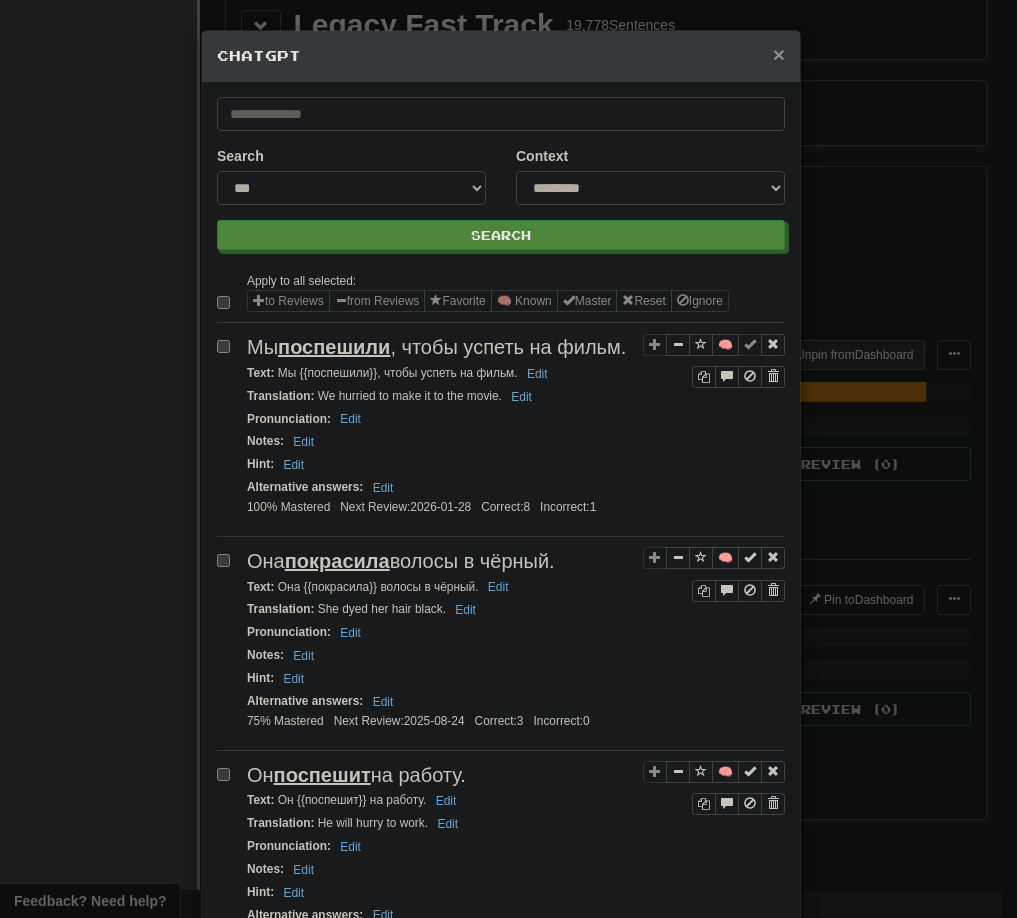 click on "×" at bounding box center (779, 54) 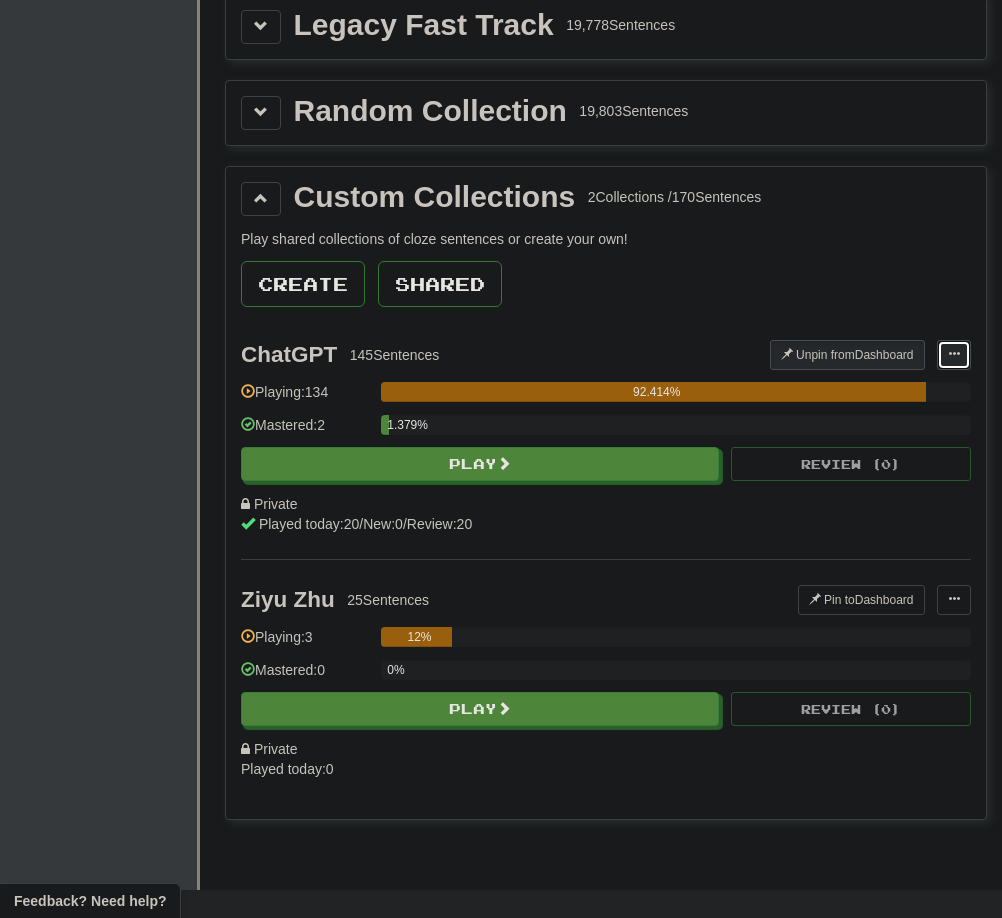 click at bounding box center [954, 355] 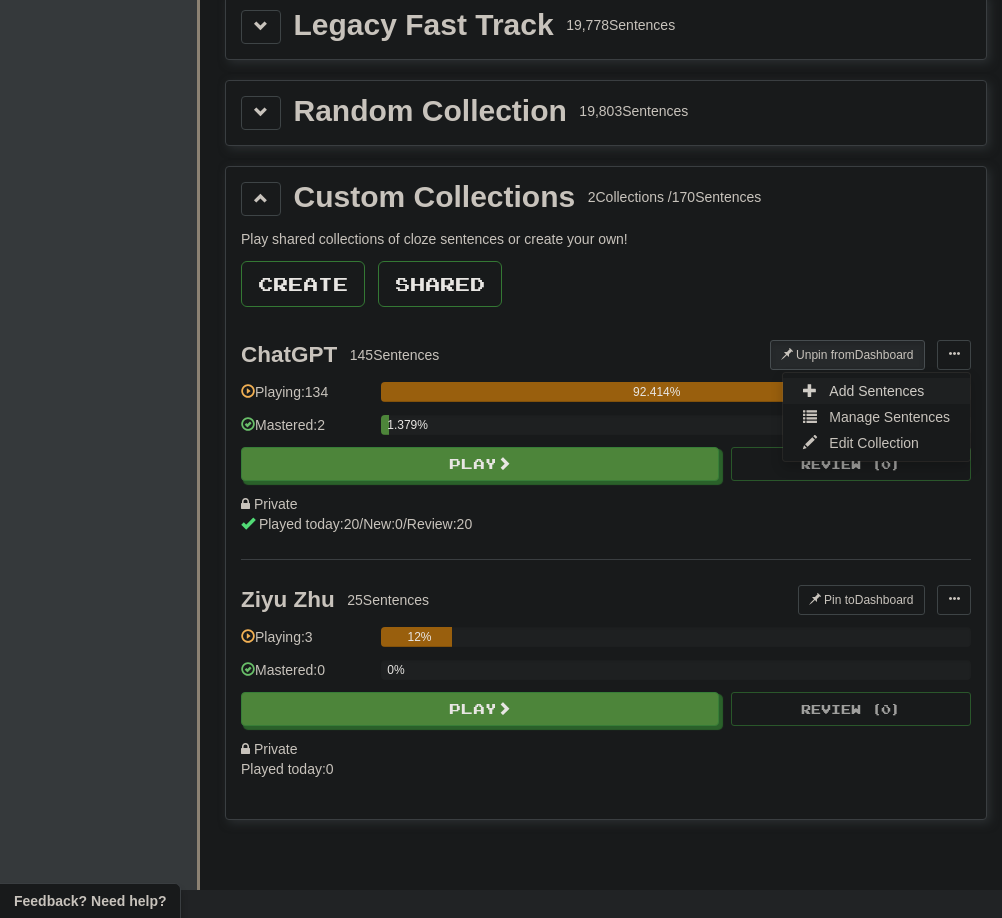 click on "Add Sentences" at bounding box center [876, 391] 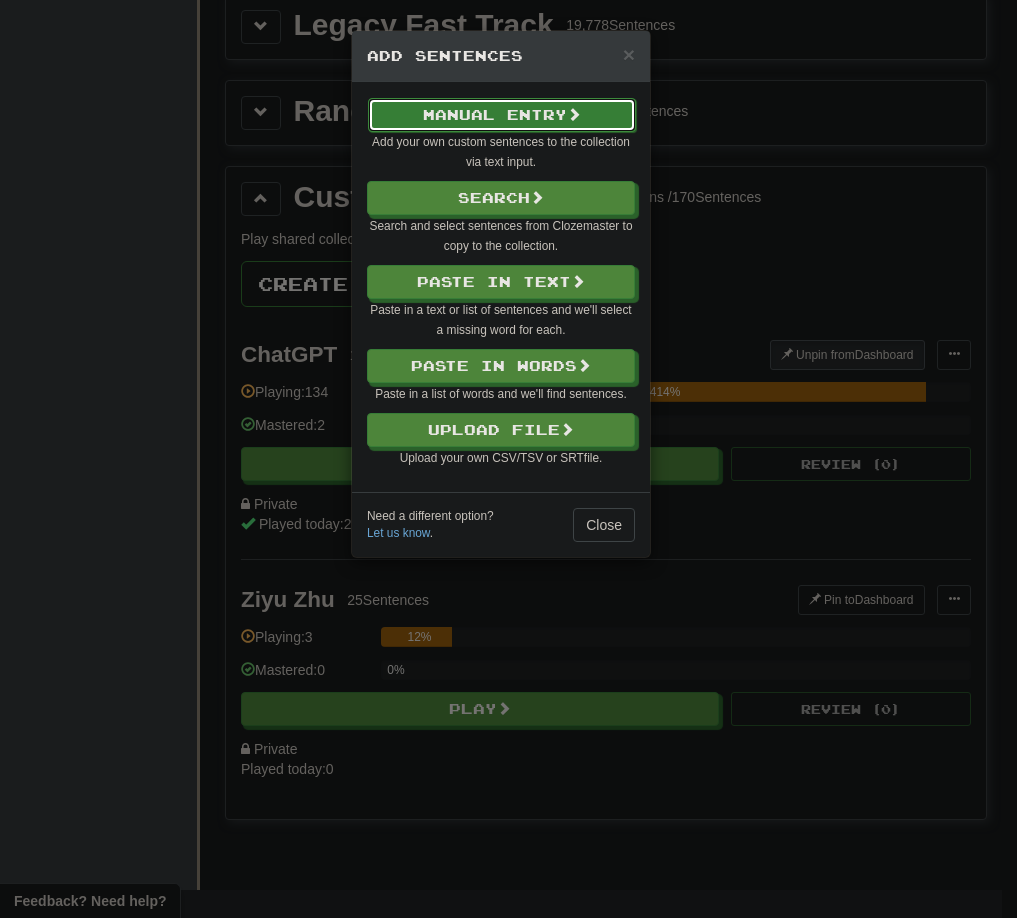 click on "Manual Entry" at bounding box center [502, 115] 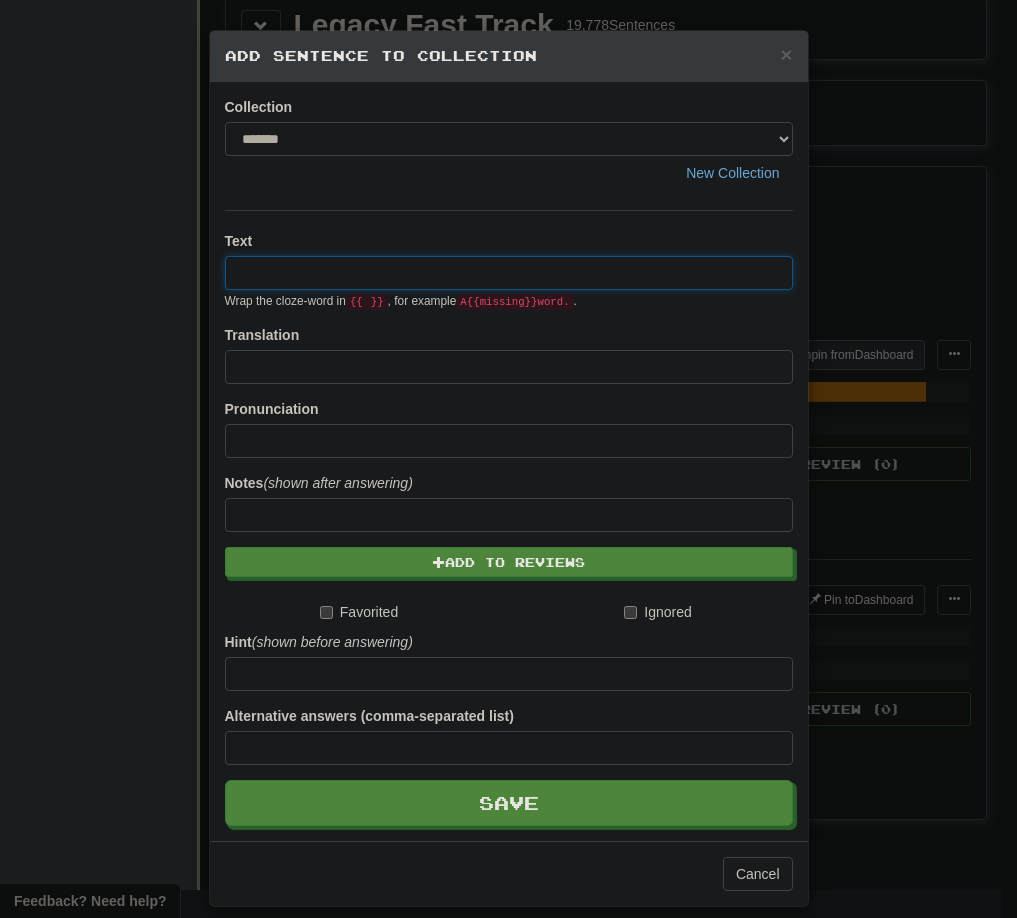 paste on "**********" 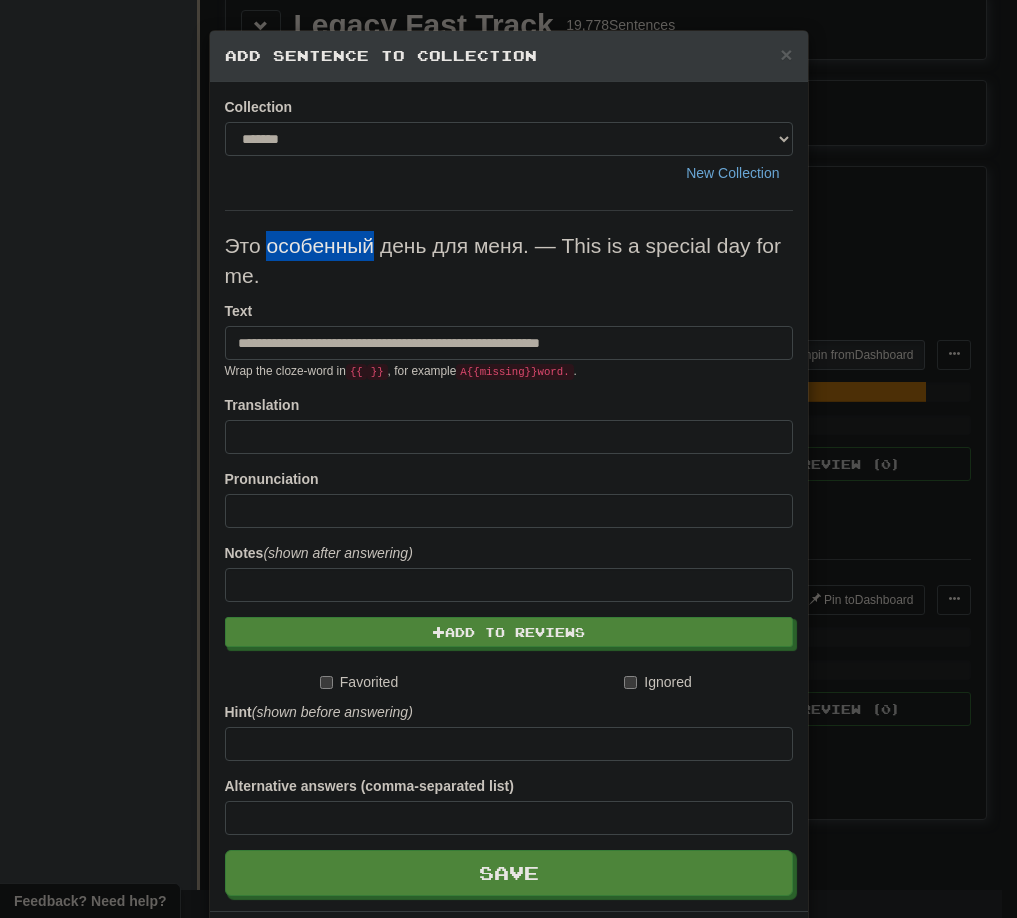 drag, startPoint x: 262, startPoint y: 251, endPoint x: 363, endPoint y: 247, distance: 101.07918 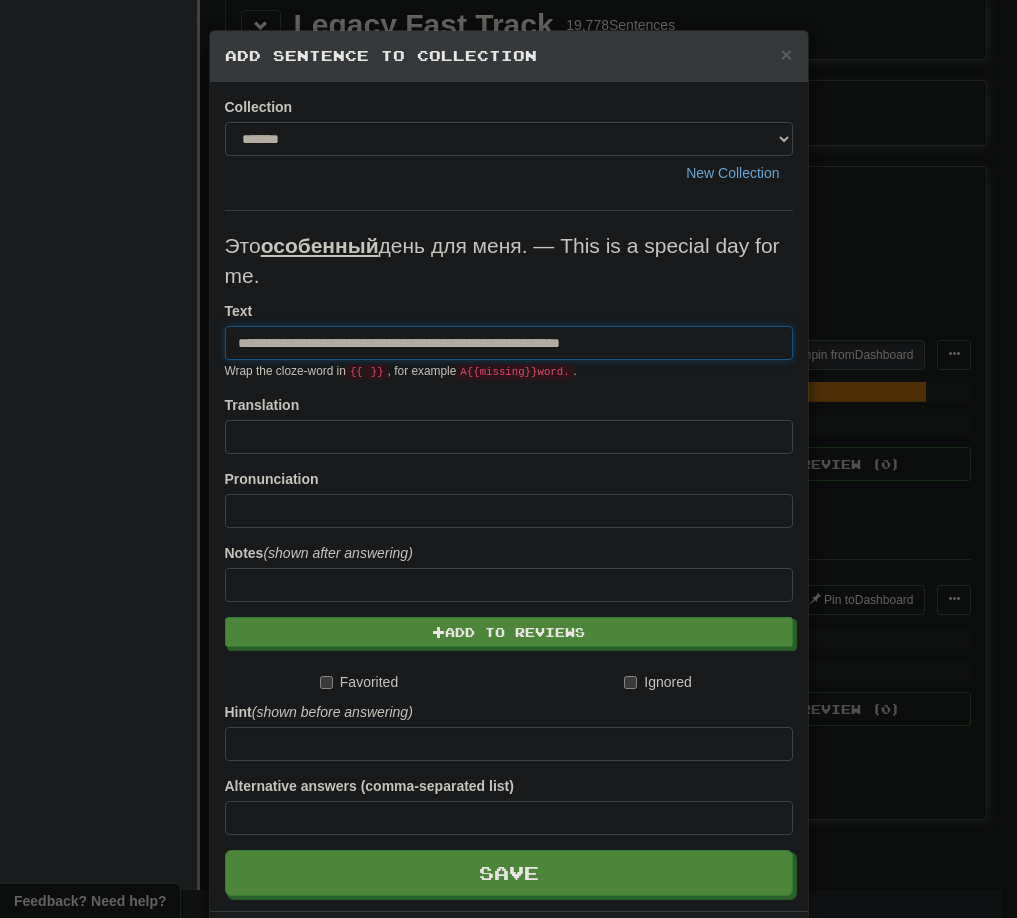 drag, startPoint x: 459, startPoint y: 343, endPoint x: 722, endPoint y: 344, distance: 263.0019 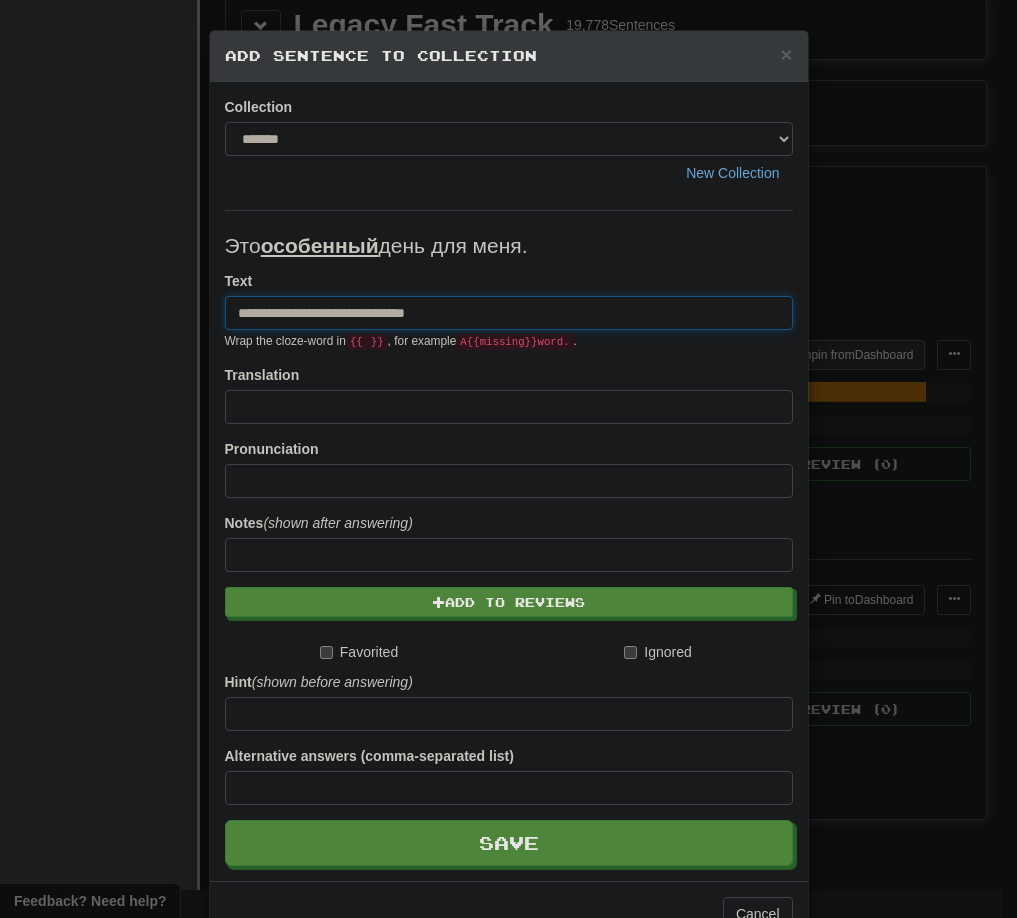 type on "**********" 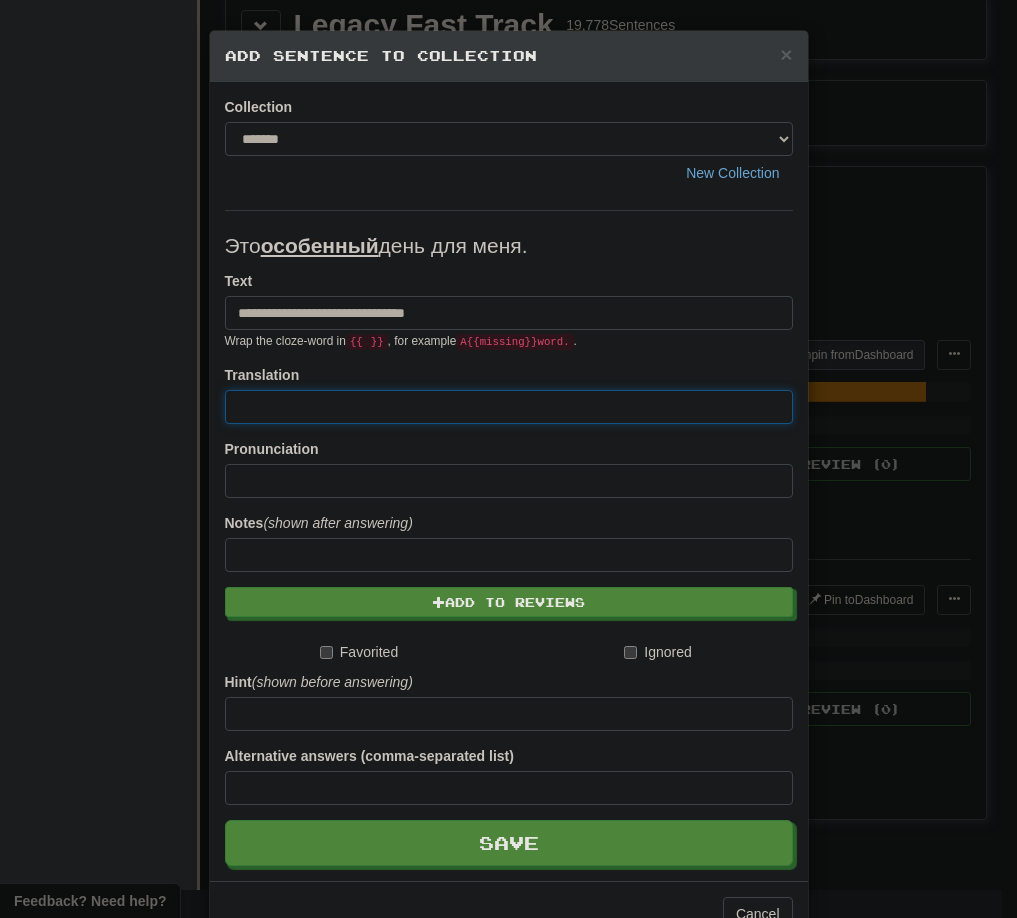 paste on "**********" 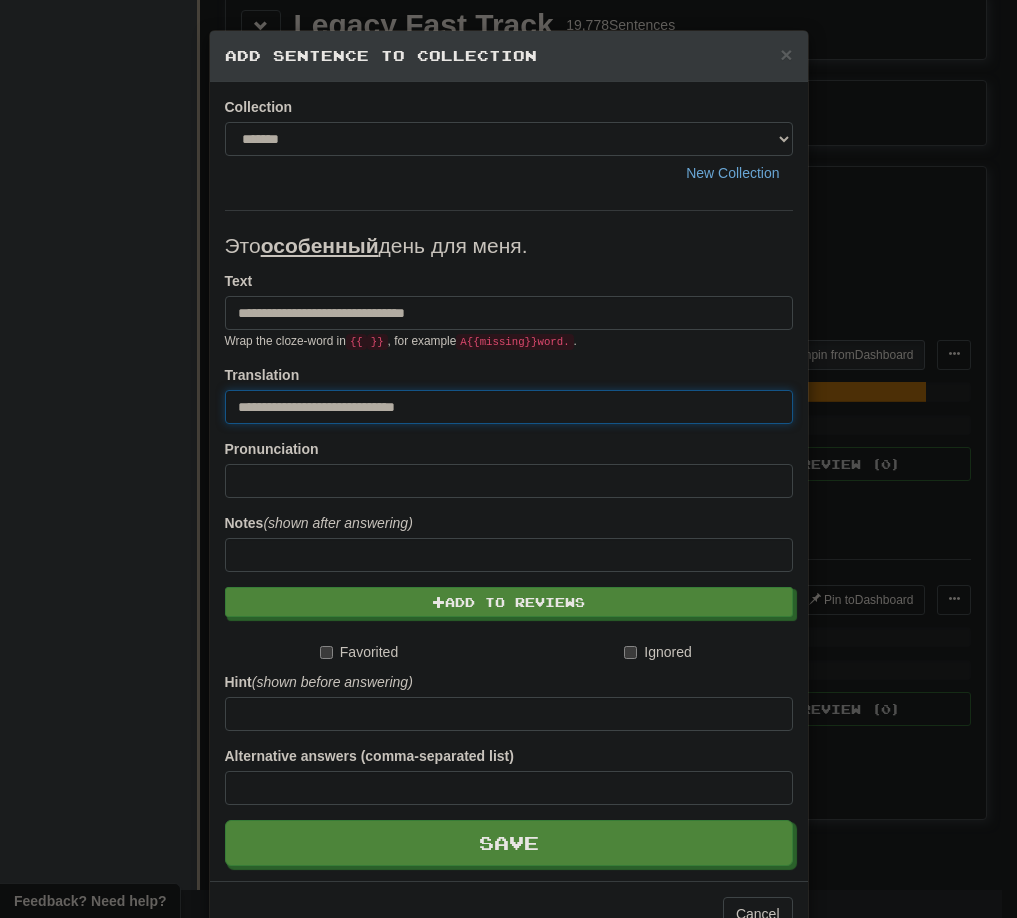drag, startPoint x: 249, startPoint y: 403, endPoint x: 89, endPoint y: 403, distance: 160 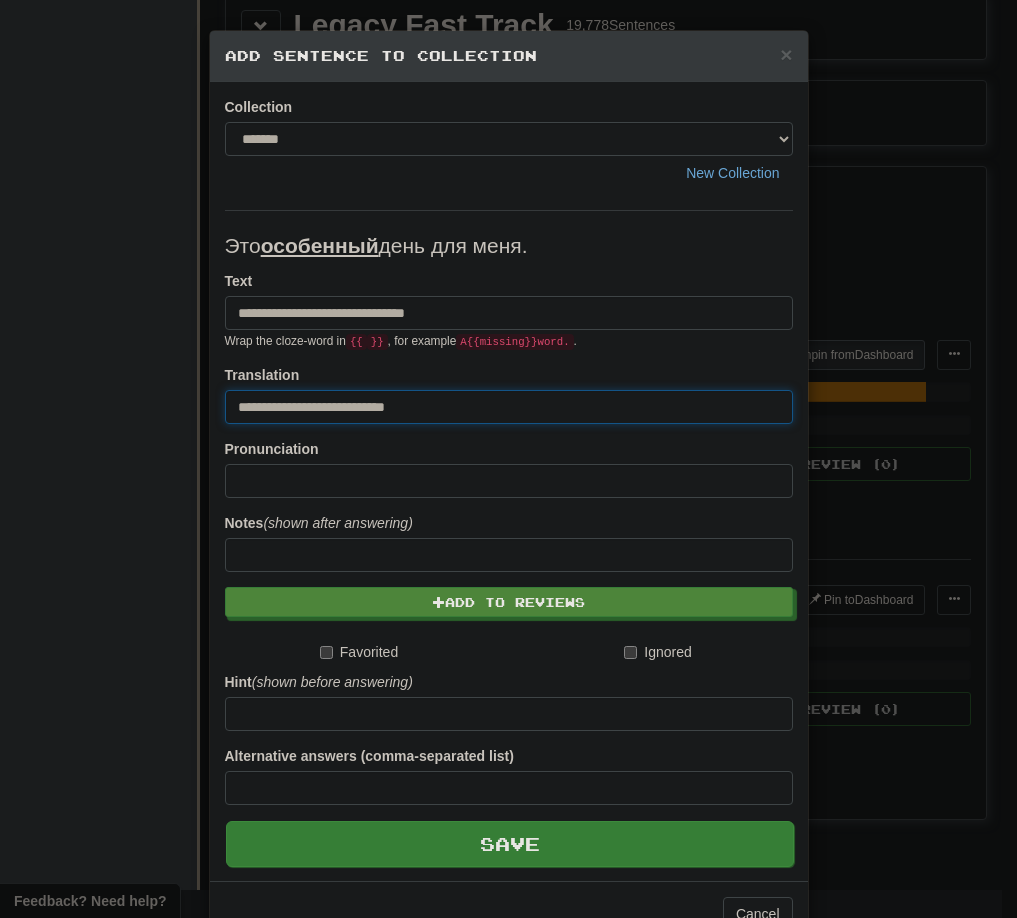 type on "**********" 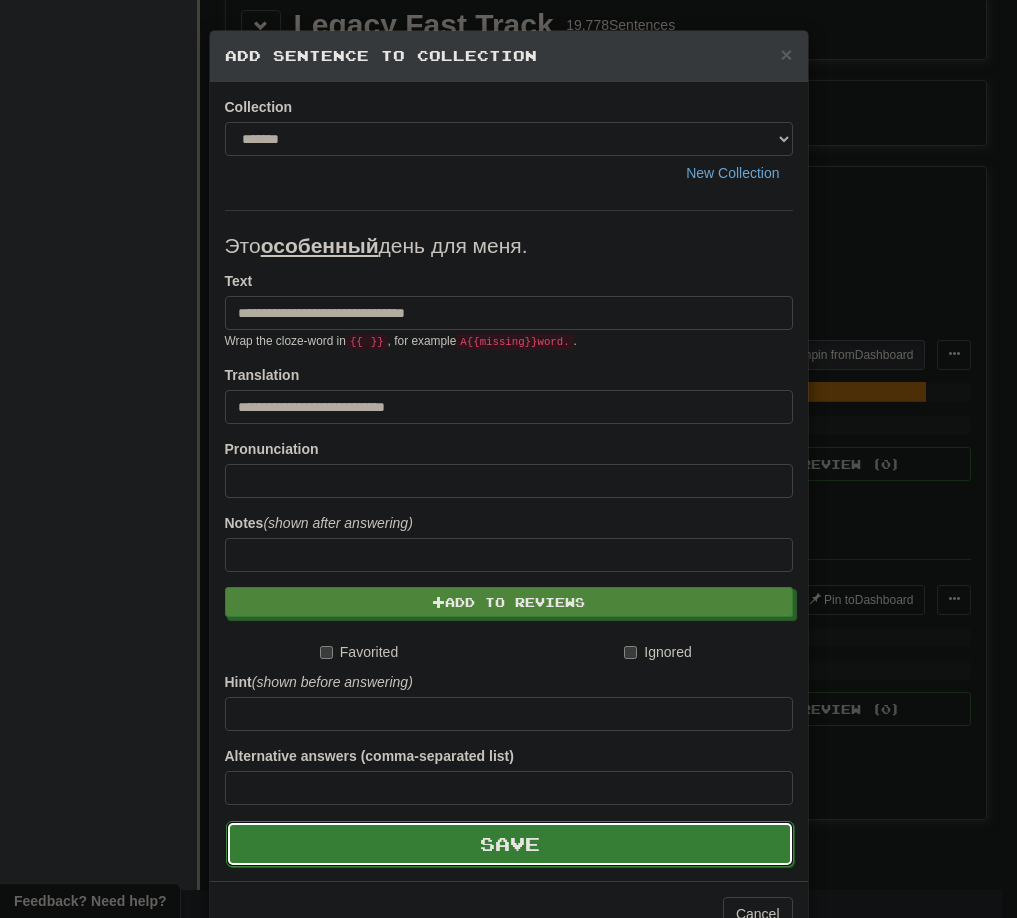 click on "Save" at bounding box center [510, 844] 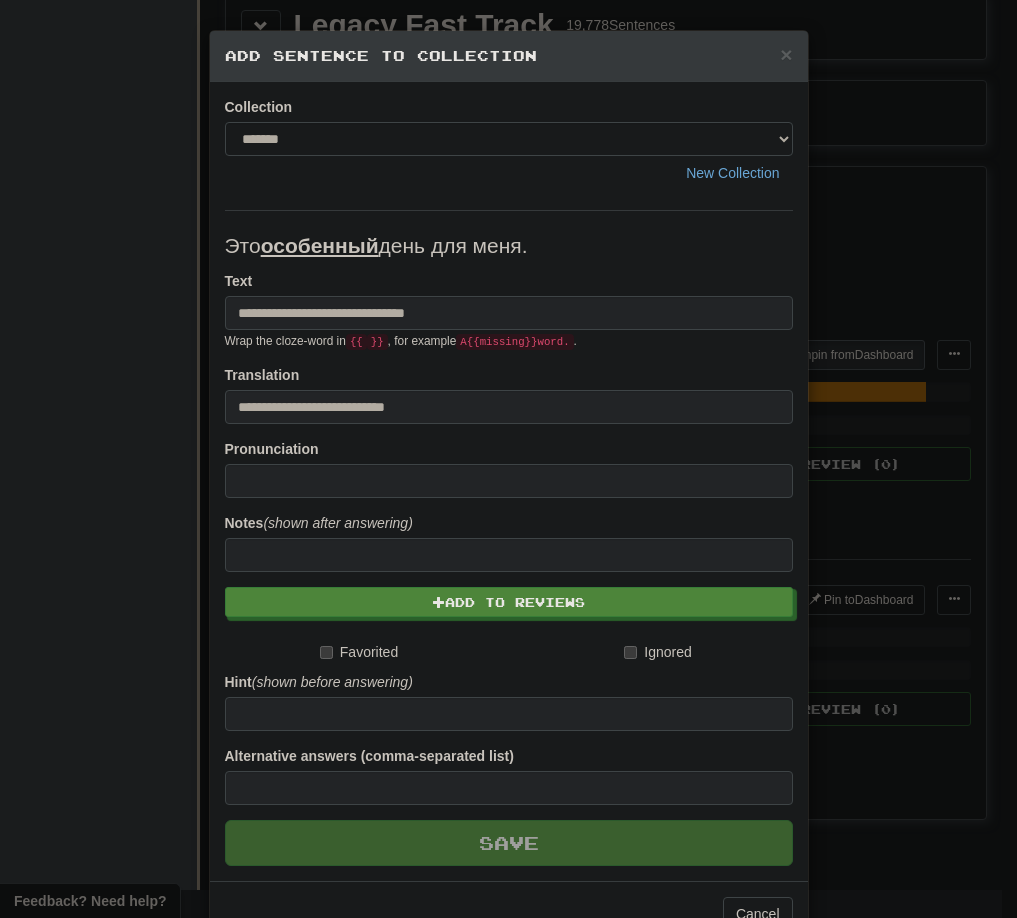 type 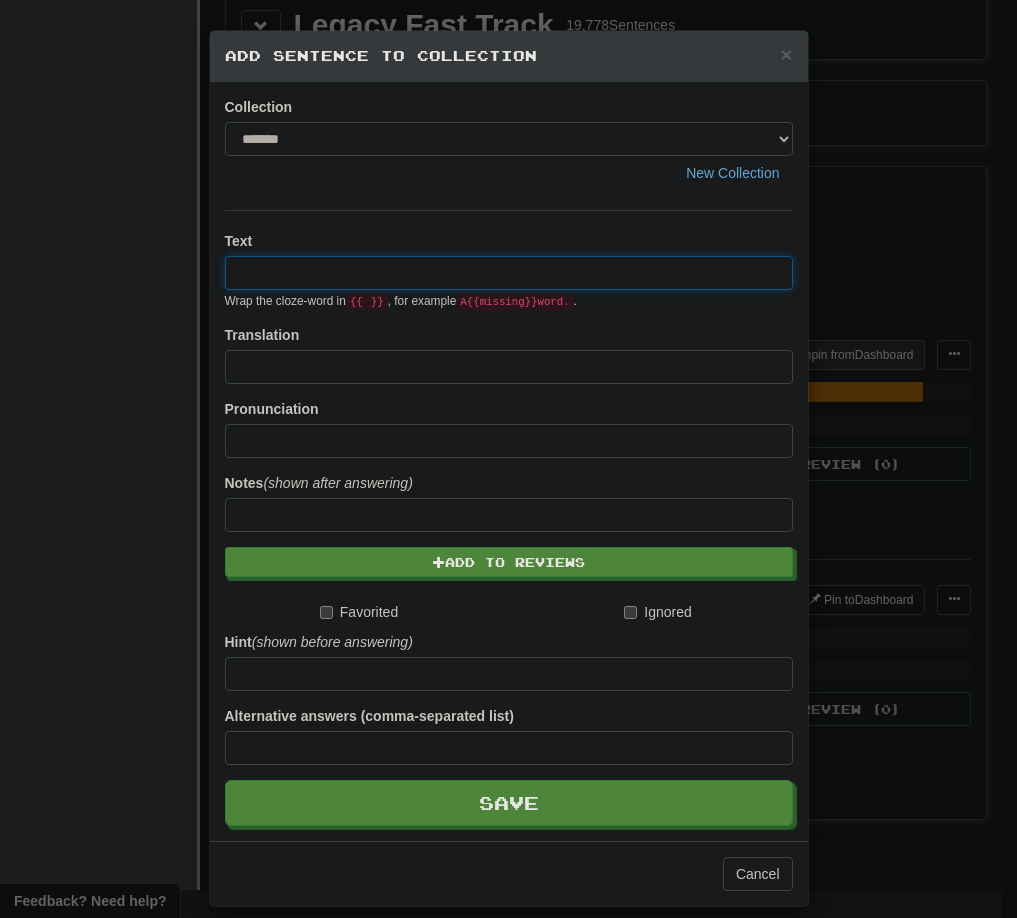 click on "× Add Sentence to Collection Collection ******* ******** New Collection Text Wrap the cloze-word in  {{ }} , for example  A  {{ missing }}  word. . Translation Pronunciation Notes  (shown after answering)  Add to Reviews  Favorited  Ignored Hint  (shown before answering) Alternative answers (comma-separated list) Save Cancel" at bounding box center [508, 459] 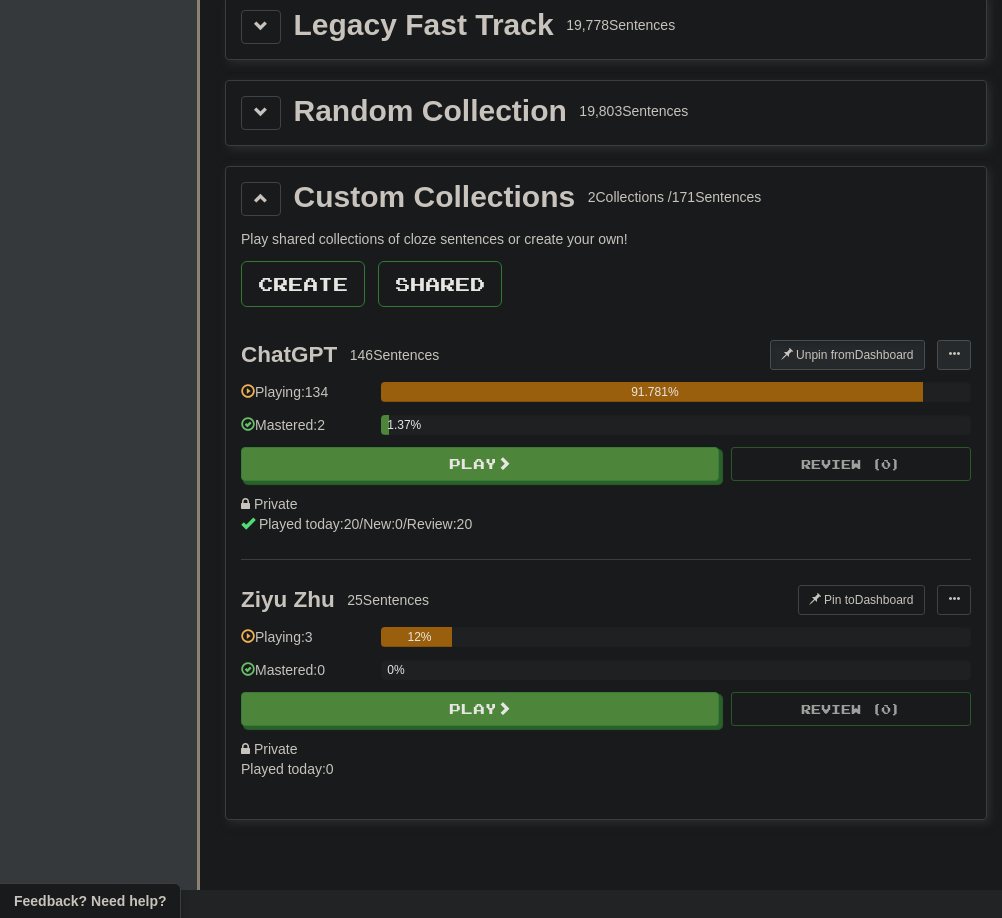 click at bounding box center [954, 354] 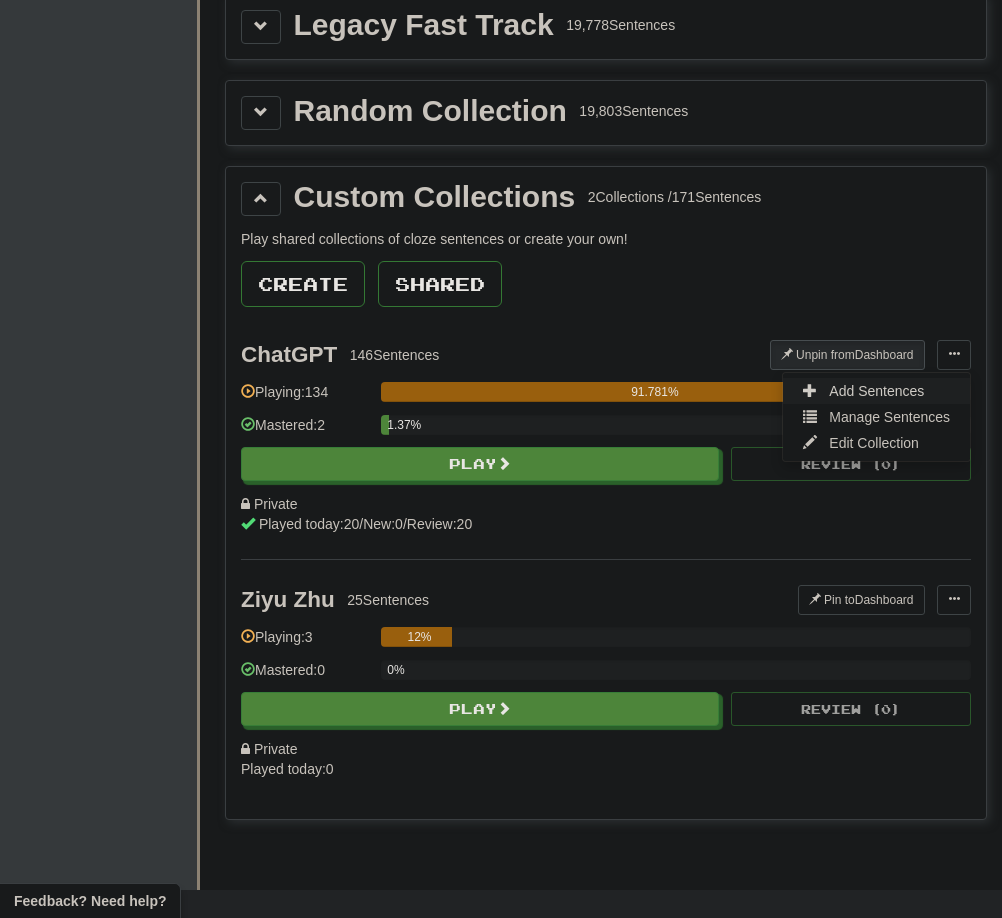 click on "Add Sentences" at bounding box center (876, 391) 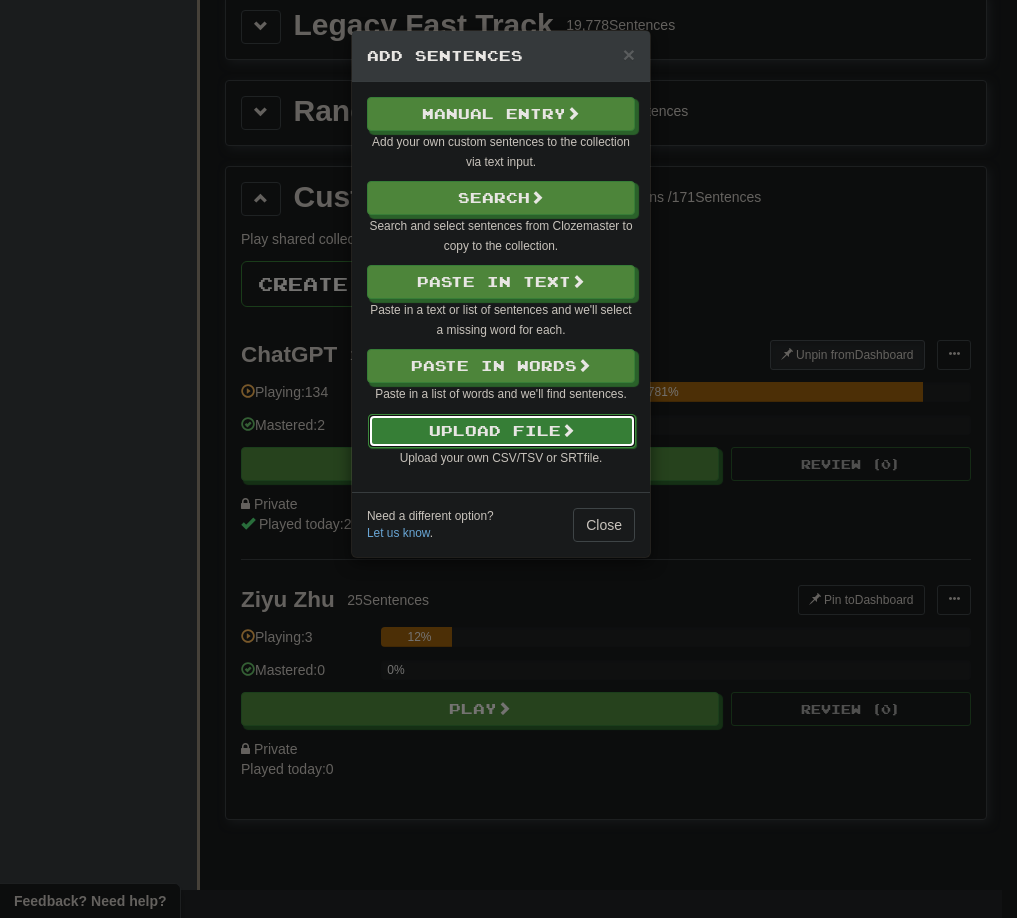 click on "Upload File" at bounding box center (502, 431) 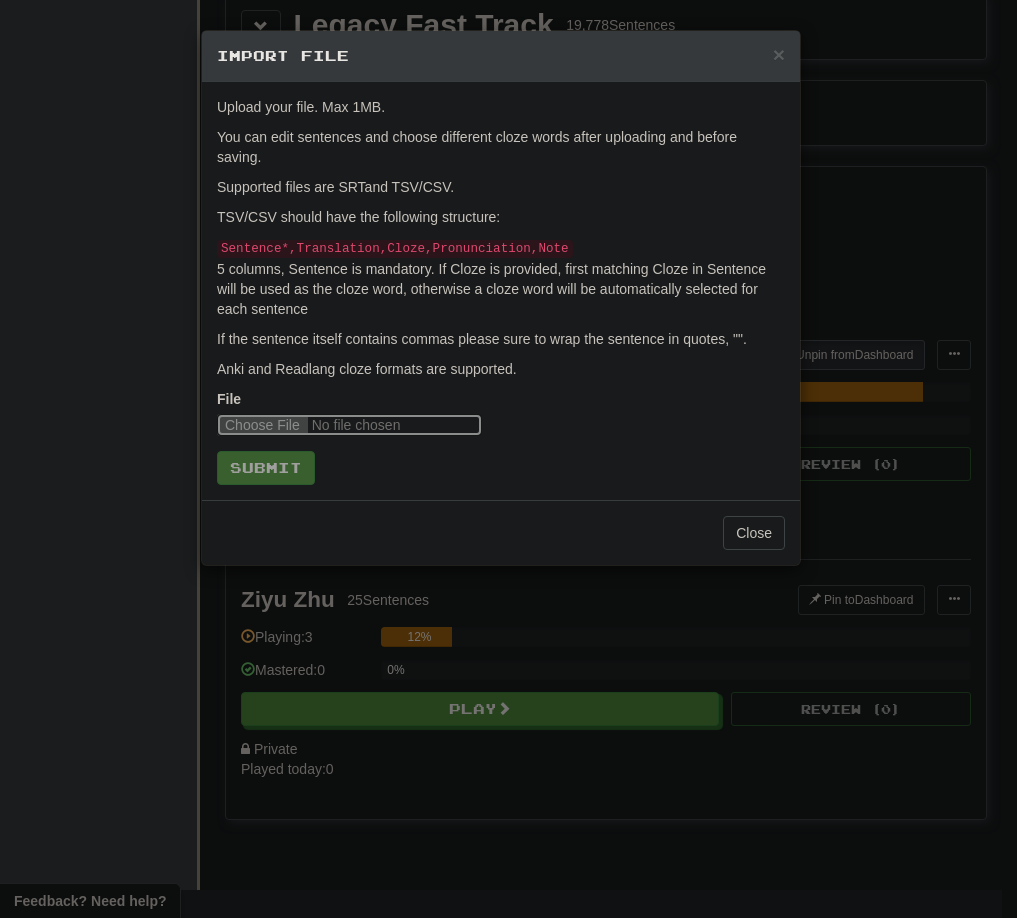 click at bounding box center [349, 425] 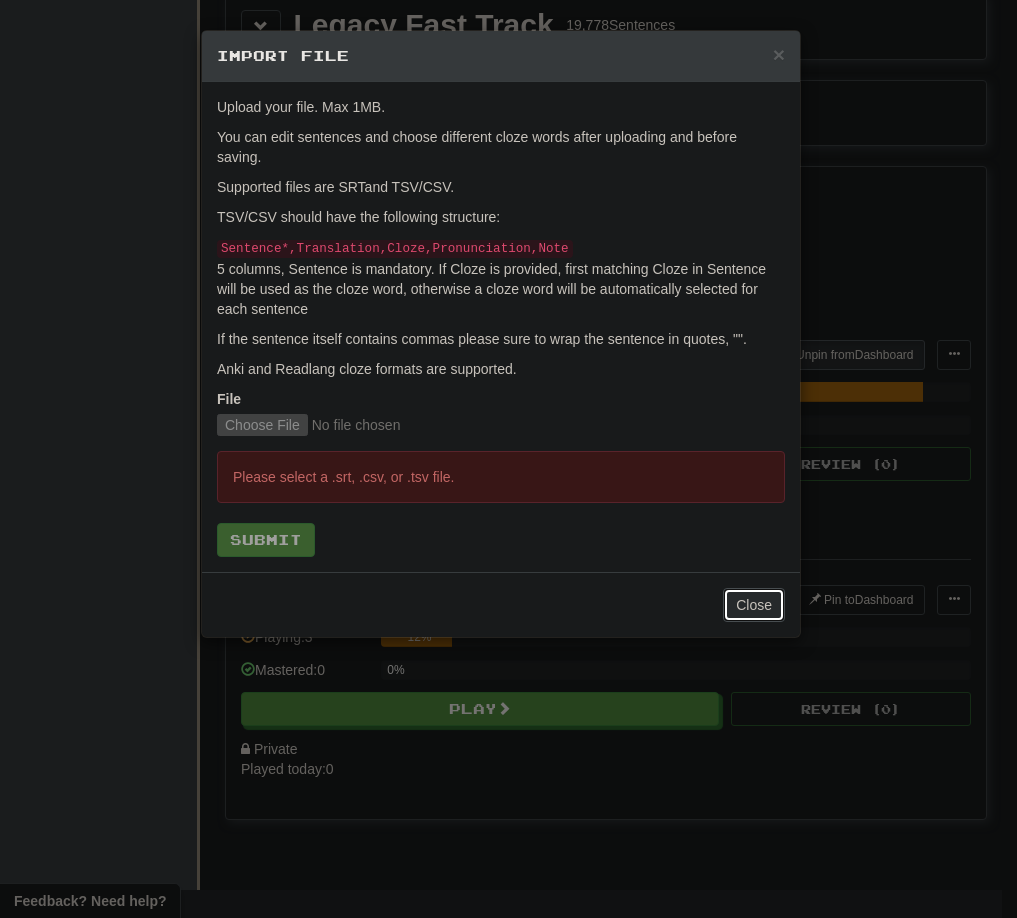 click on "Close" at bounding box center (754, 605) 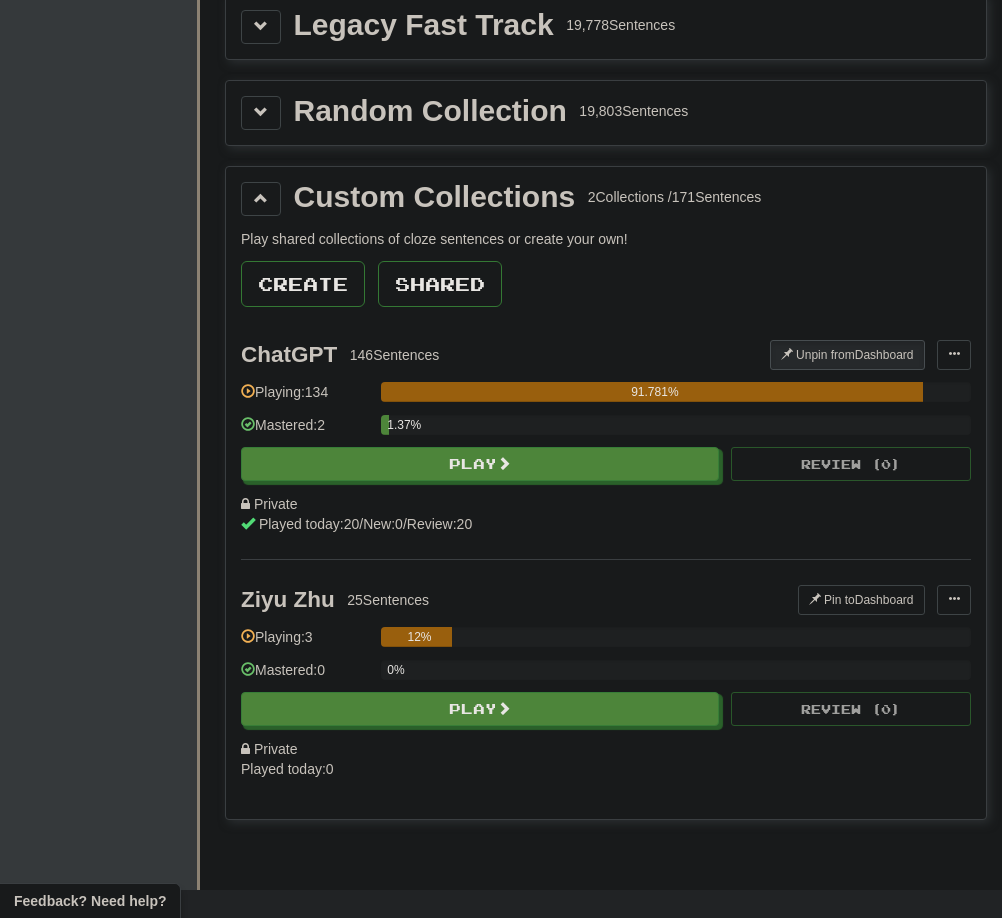 scroll, scrollTop: 231, scrollLeft: 0, axis: vertical 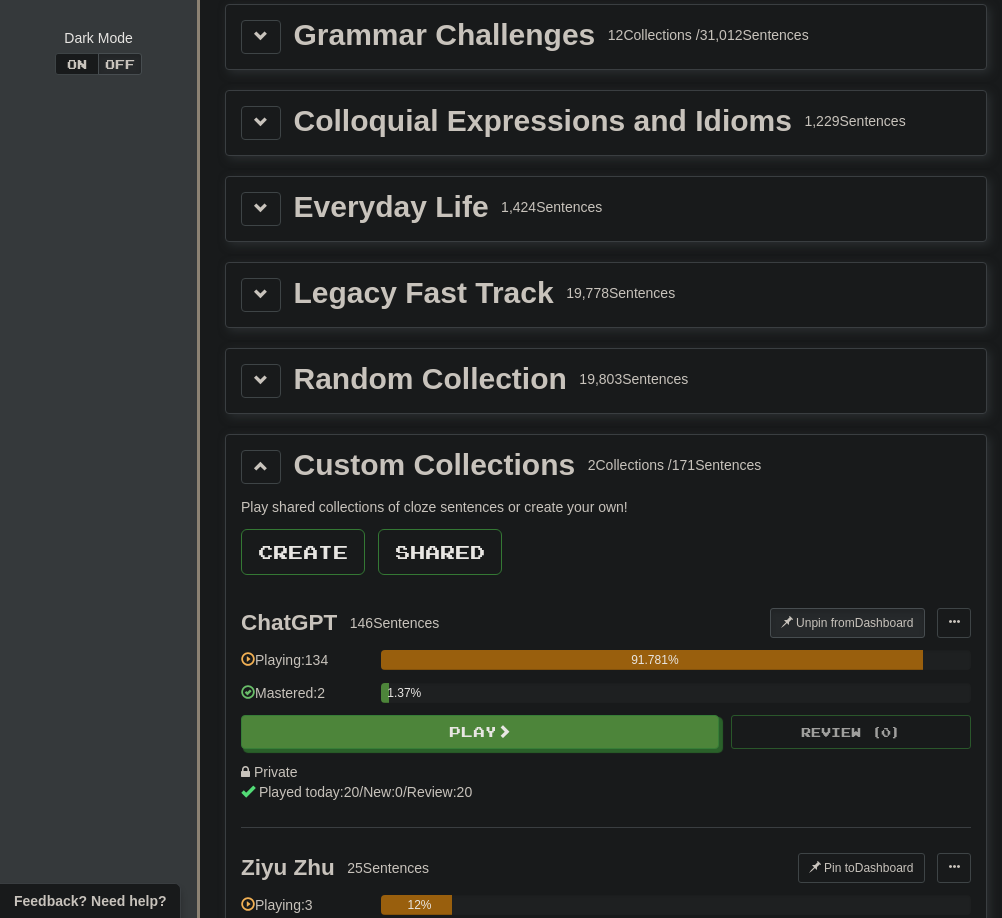 drag, startPoint x: 908, startPoint y: 243, endPoint x: 946, endPoint y: 566, distance: 325.2276 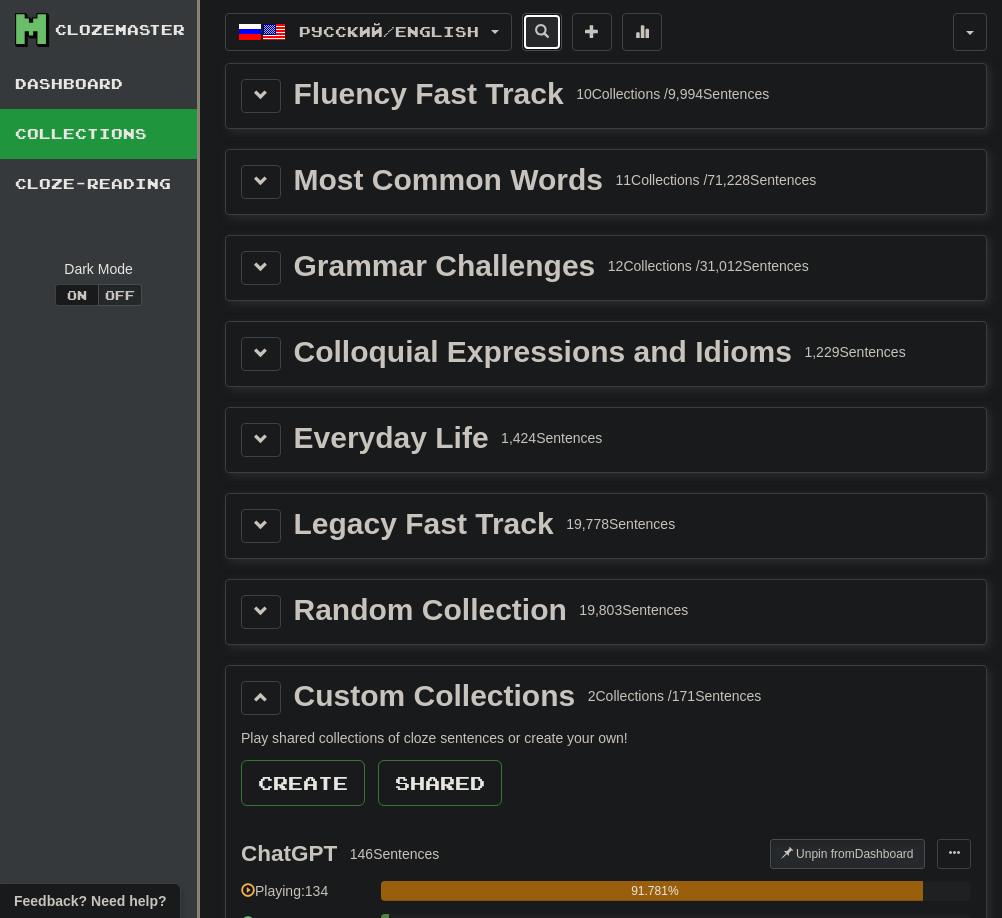 click at bounding box center [542, 32] 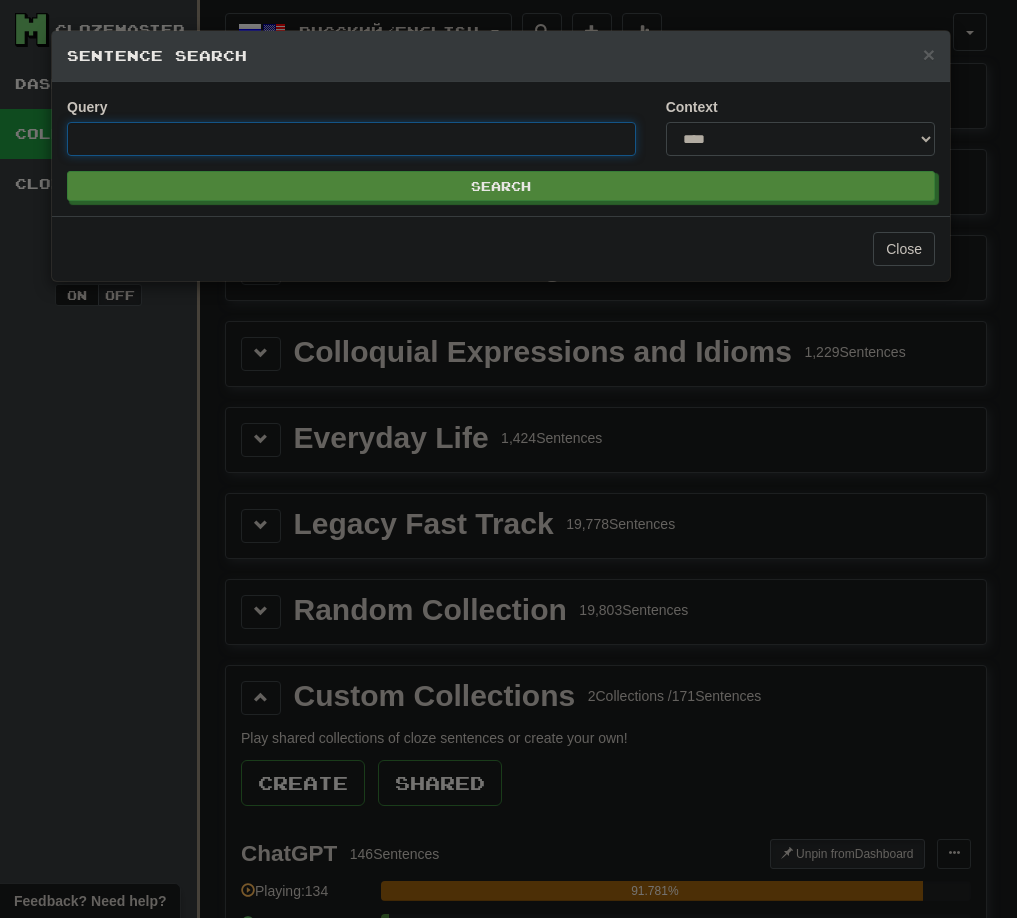 paste on "*********" 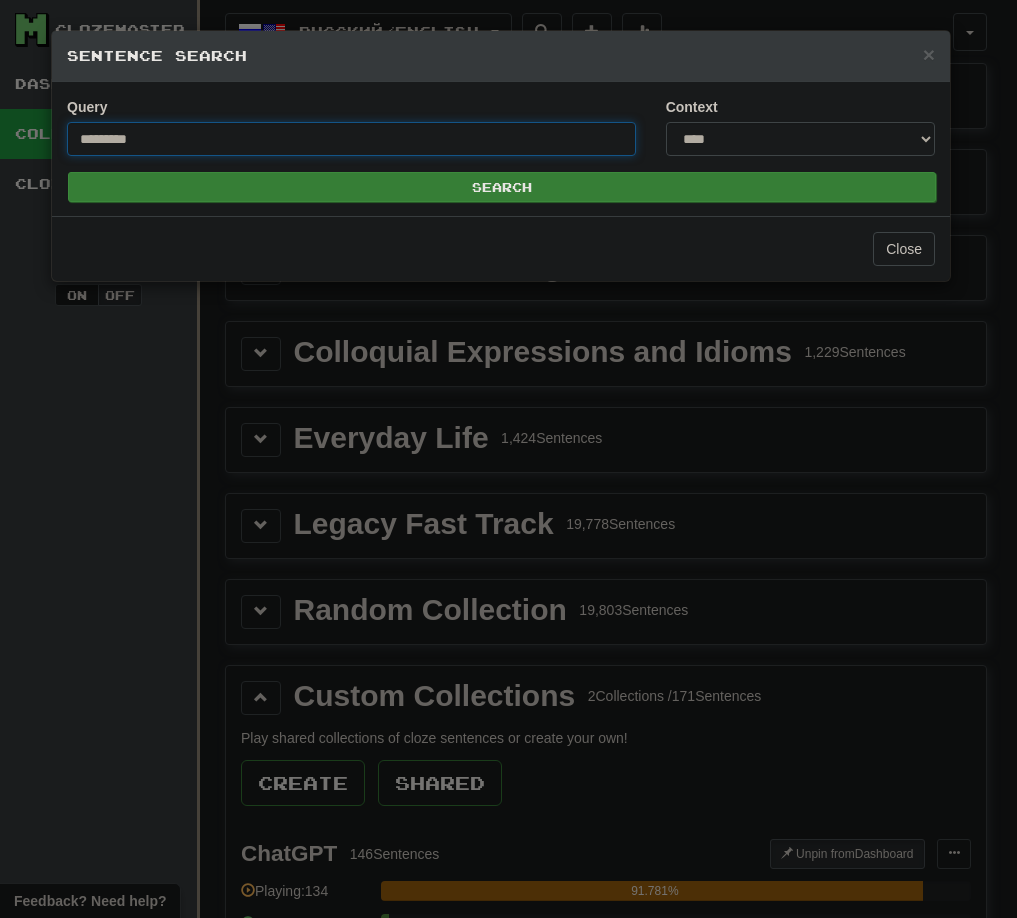 type on "*********" 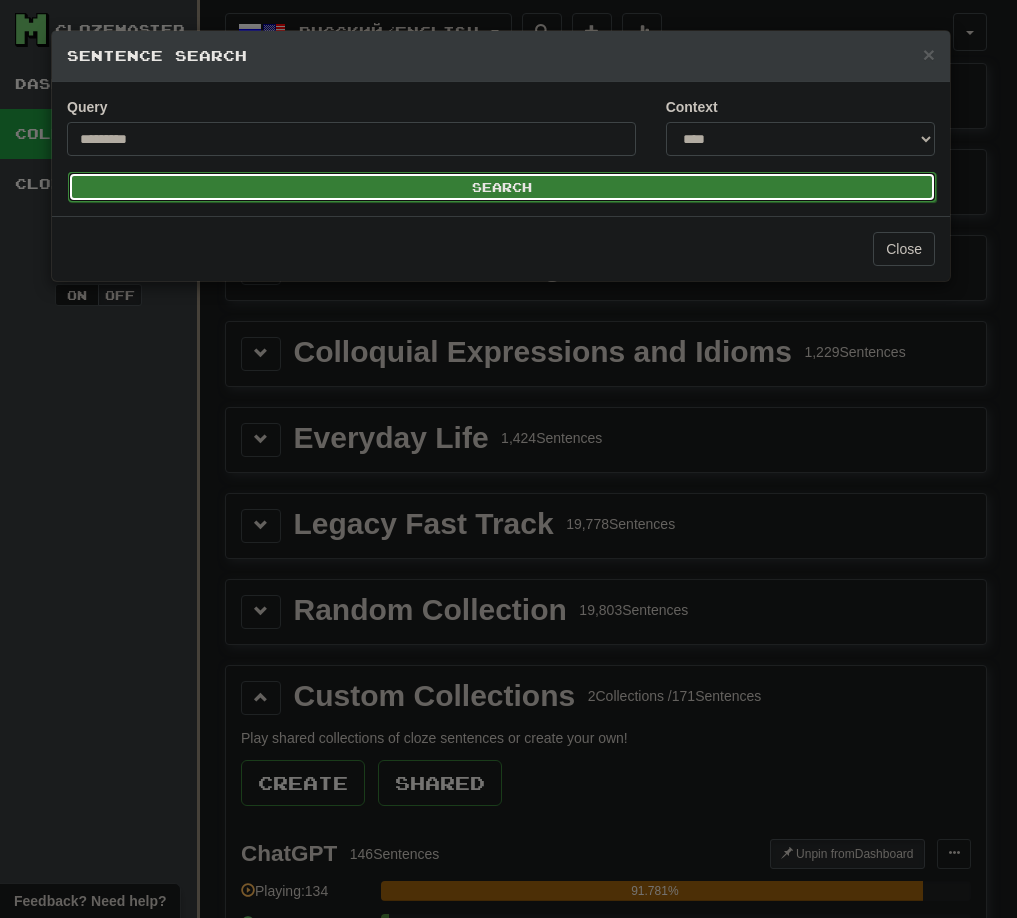 click on "Search" at bounding box center [502, 187] 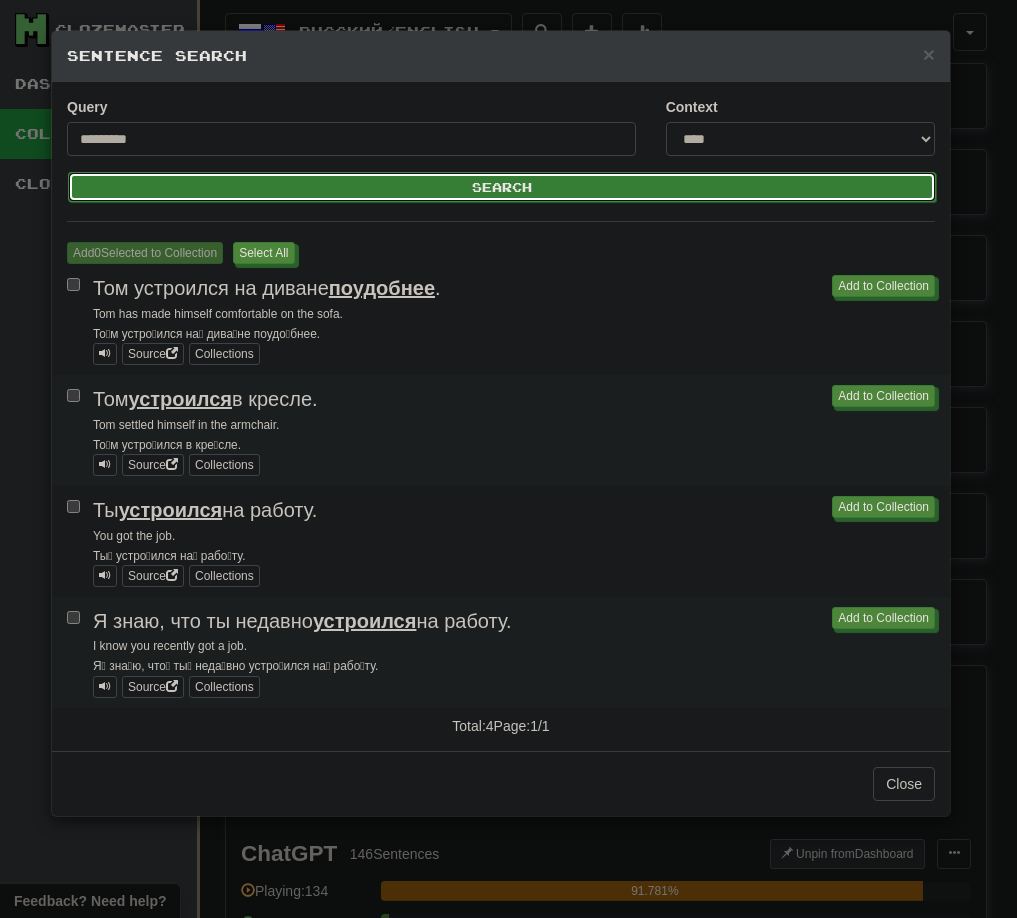 click on "Search" at bounding box center (502, 187) 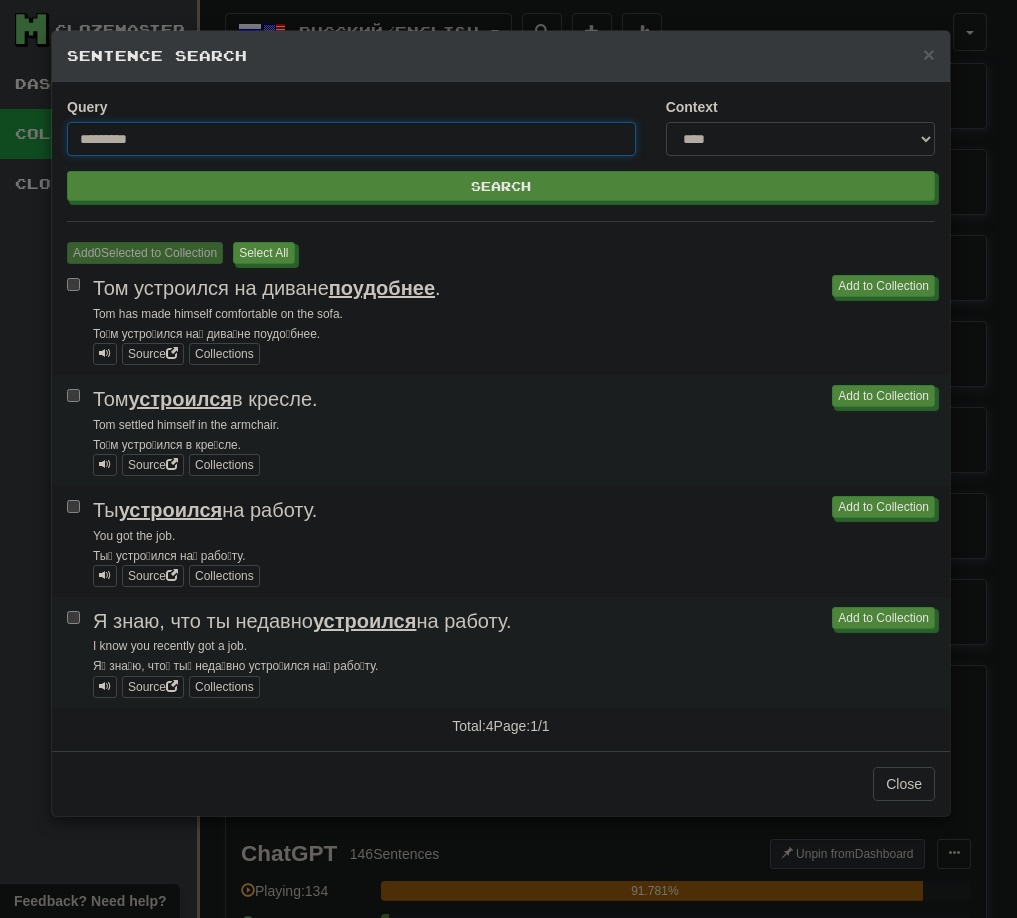 click on "**********" at bounding box center [508, 459] 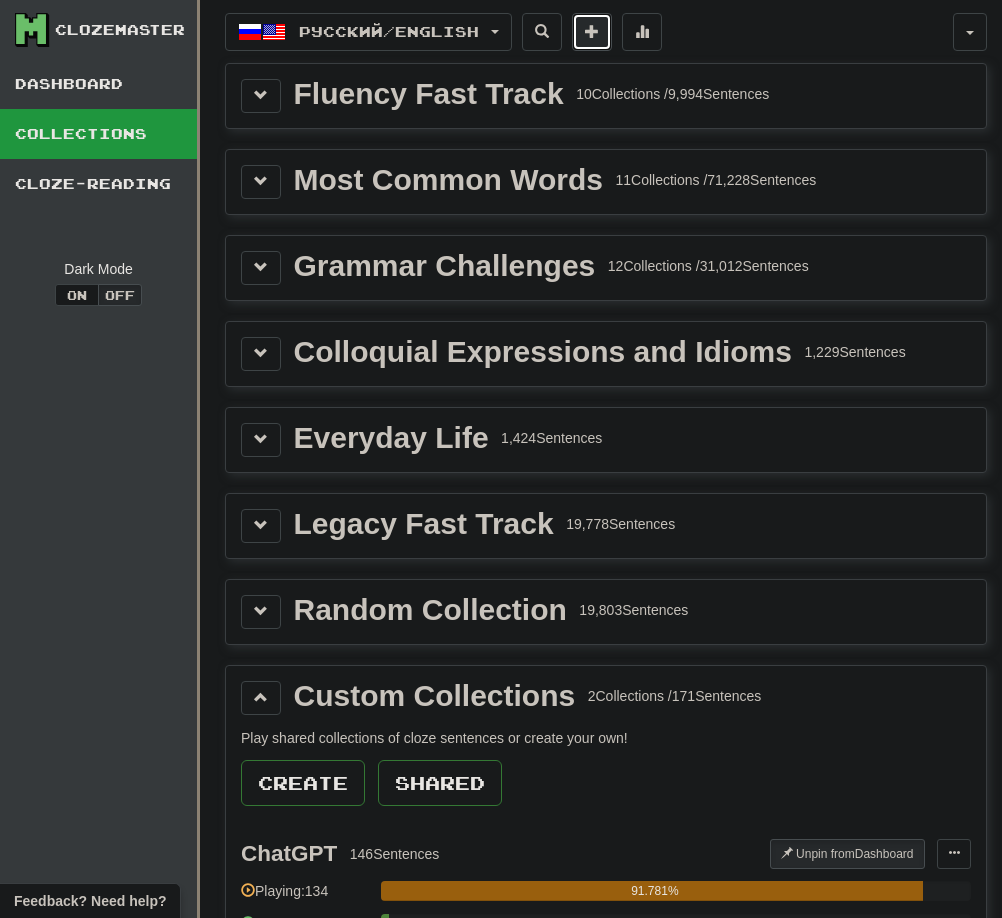 click at bounding box center (592, 32) 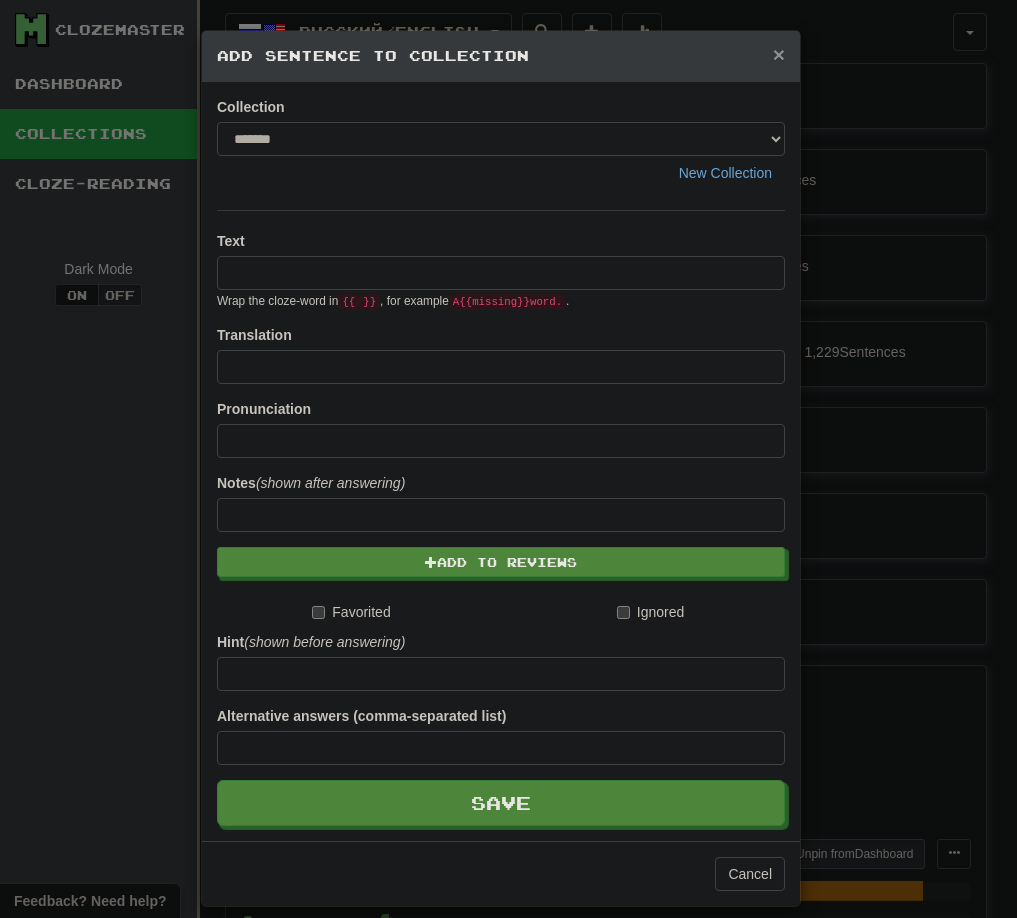click on "×" at bounding box center (779, 54) 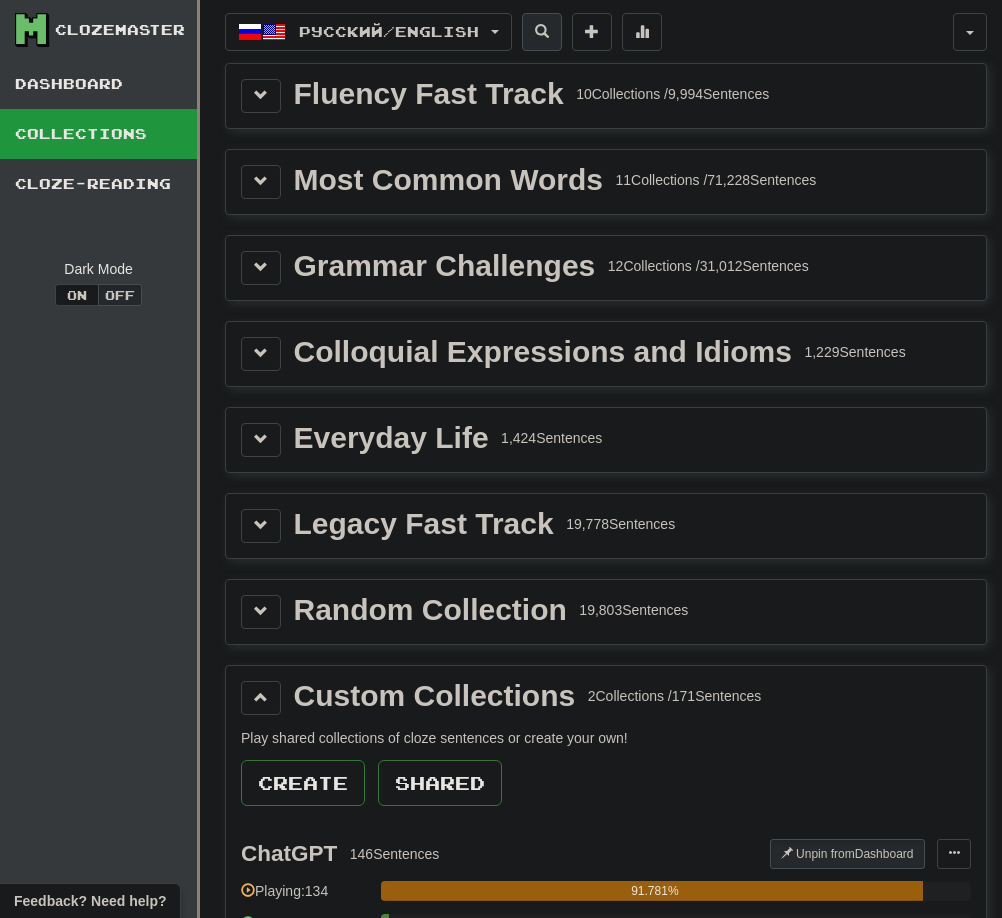 click at bounding box center [542, 31] 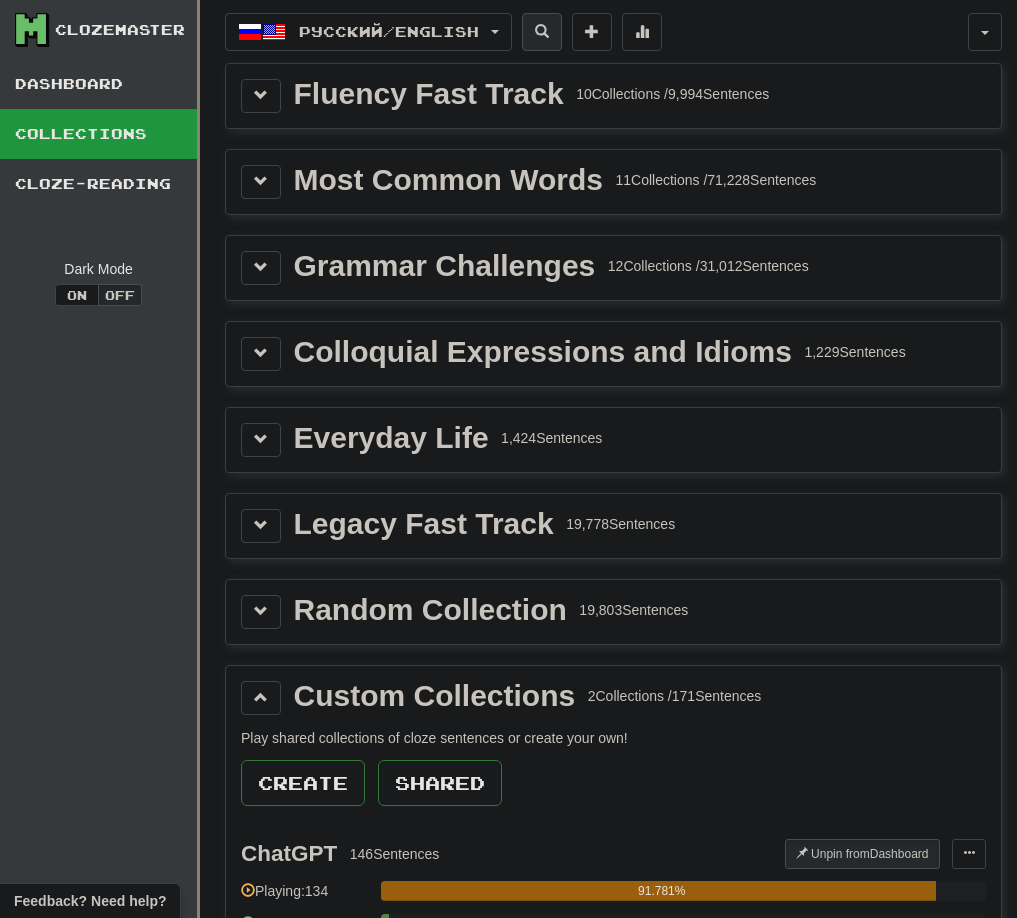 select on "****" 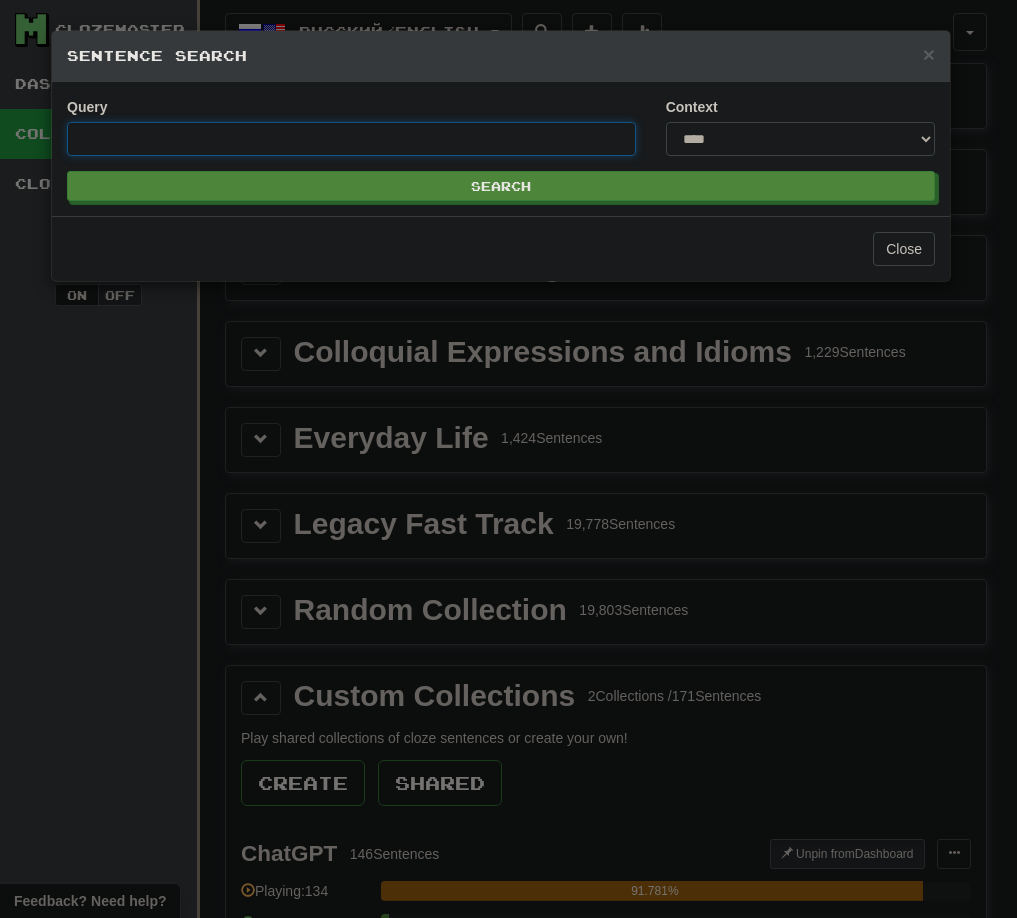 paste on "******" 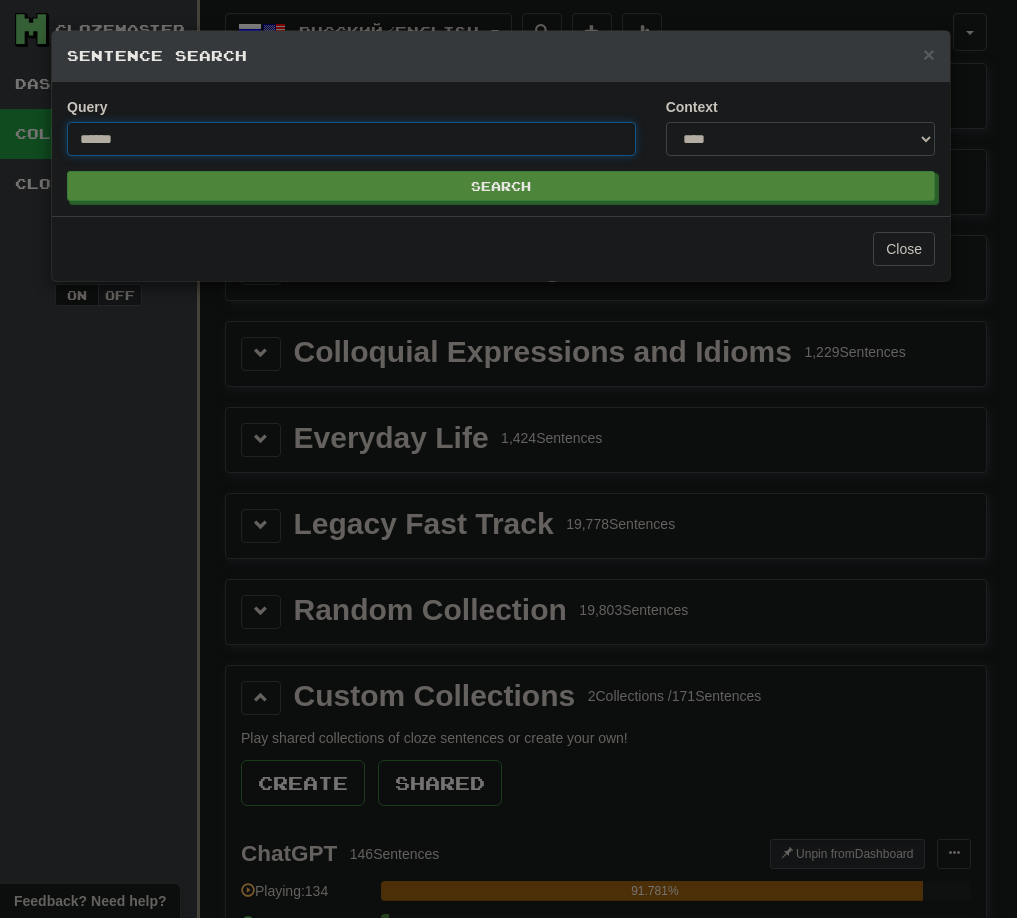 click on "**********" at bounding box center (501, 149) 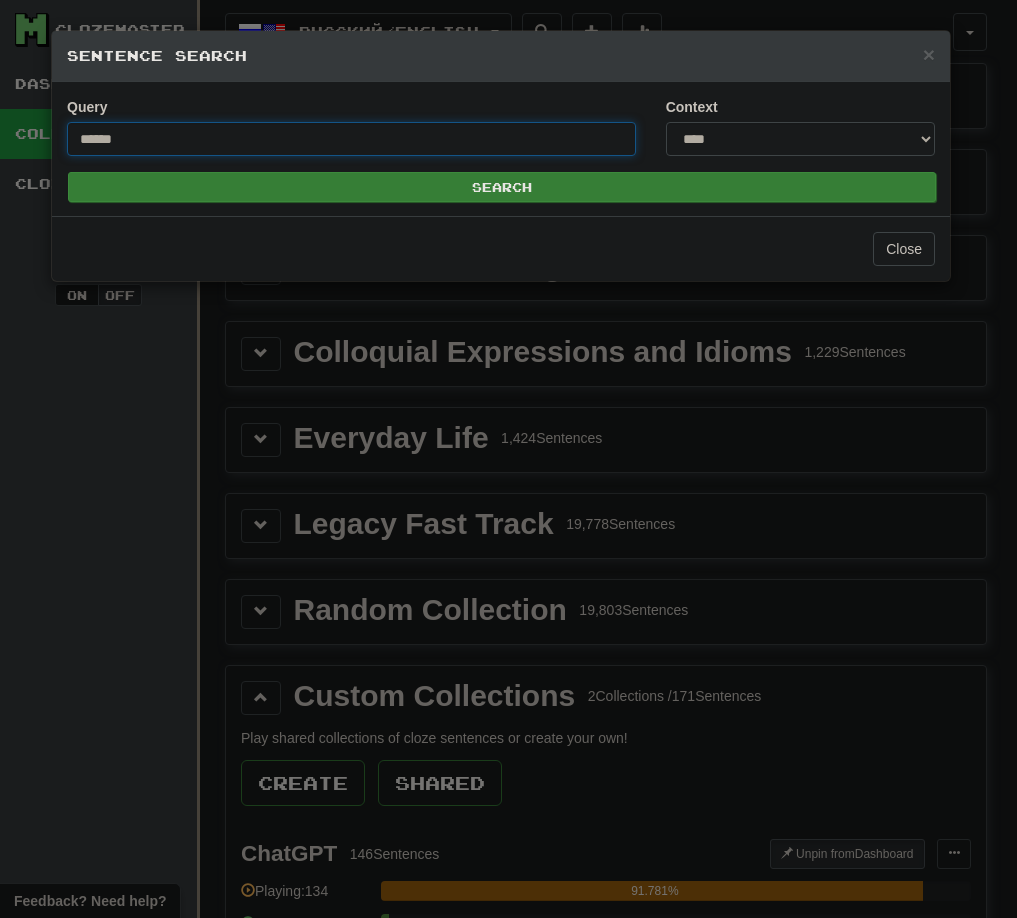 type on "******" 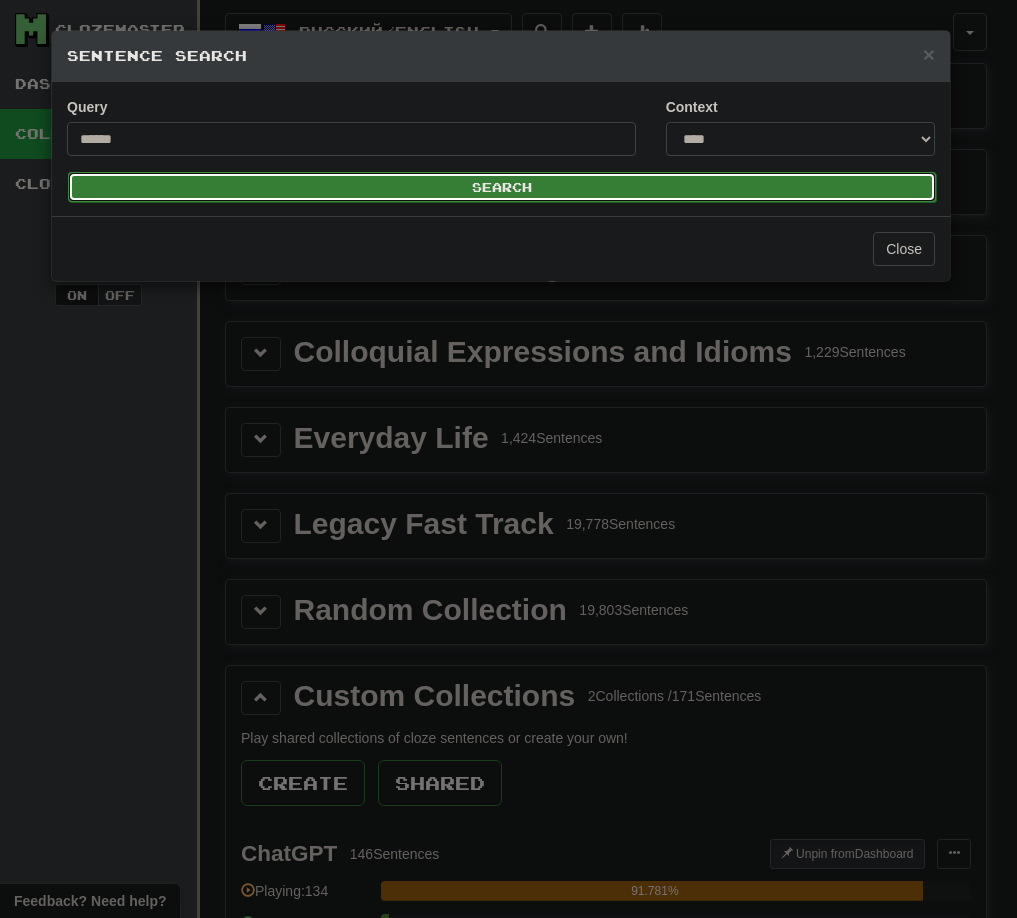 click on "Search" at bounding box center (502, 187) 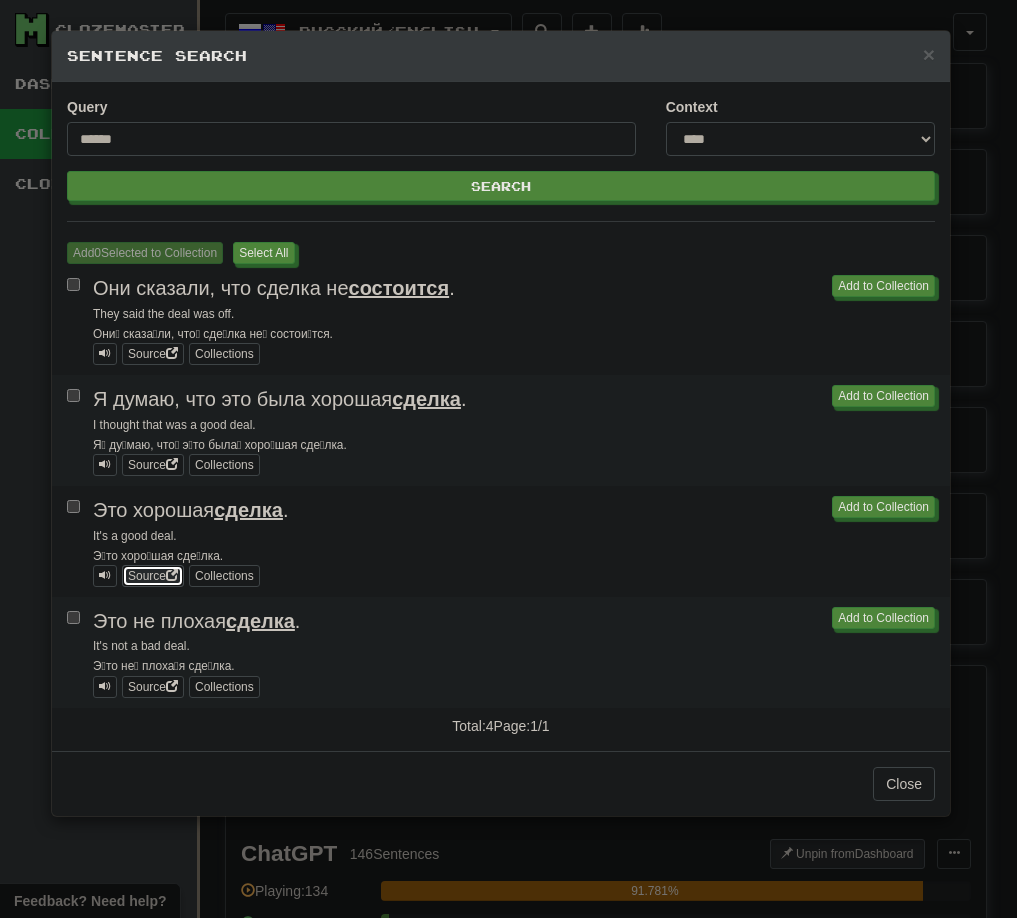 click on "Source" at bounding box center [153, 576] 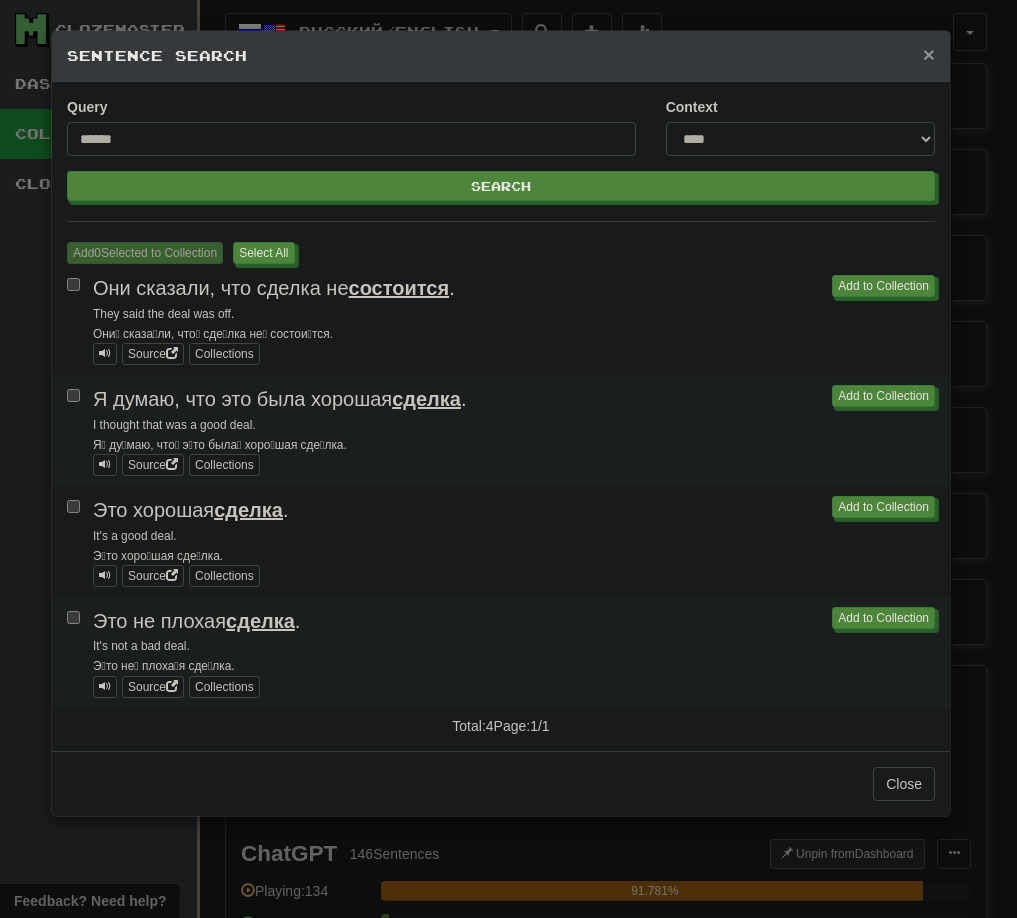 click on "×" at bounding box center (929, 54) 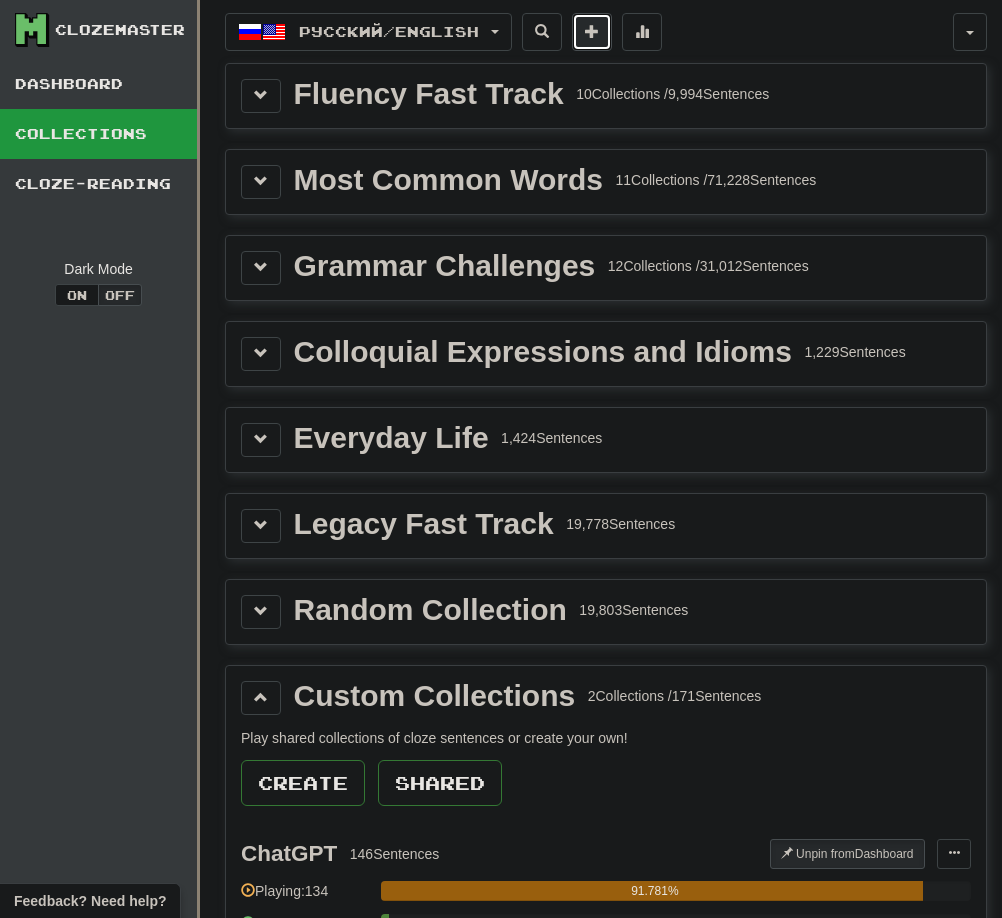 click at bounding box center [592, 32] 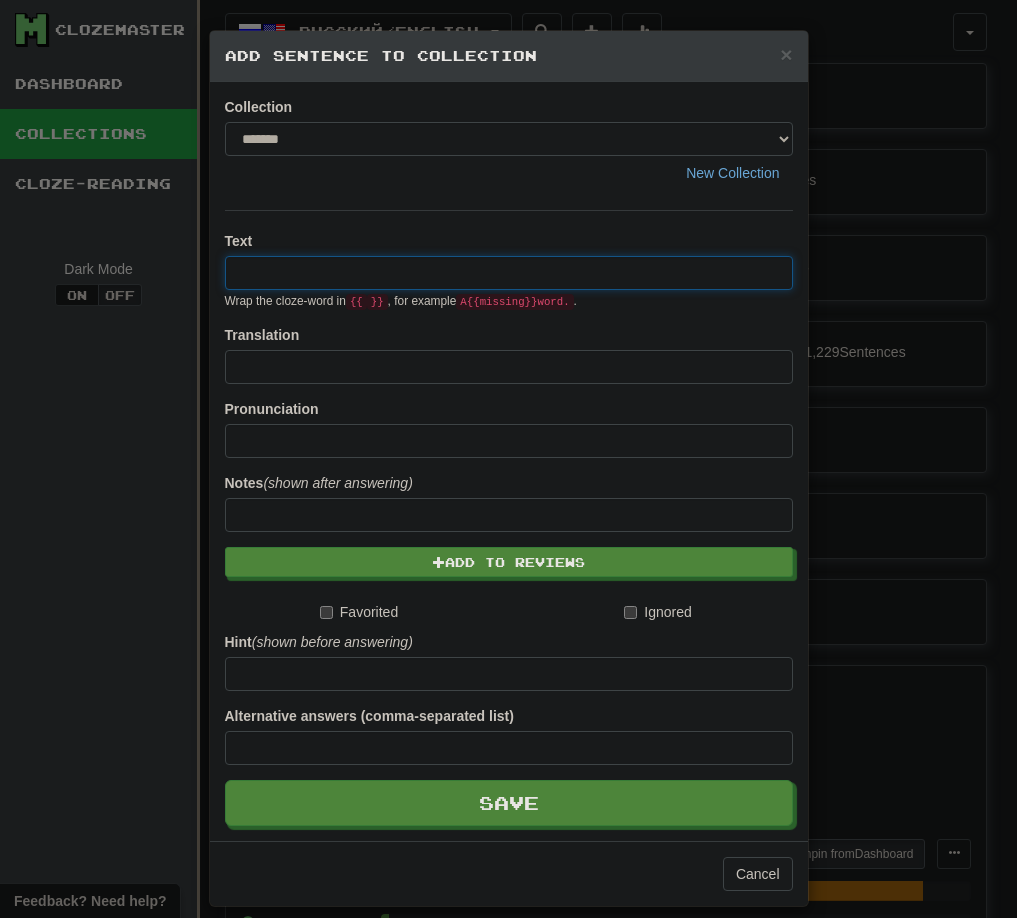 drag, startPoint x: 274, startPoint y: 292, endPoint x: 281, endPoint y: 279, distance: 14.764823 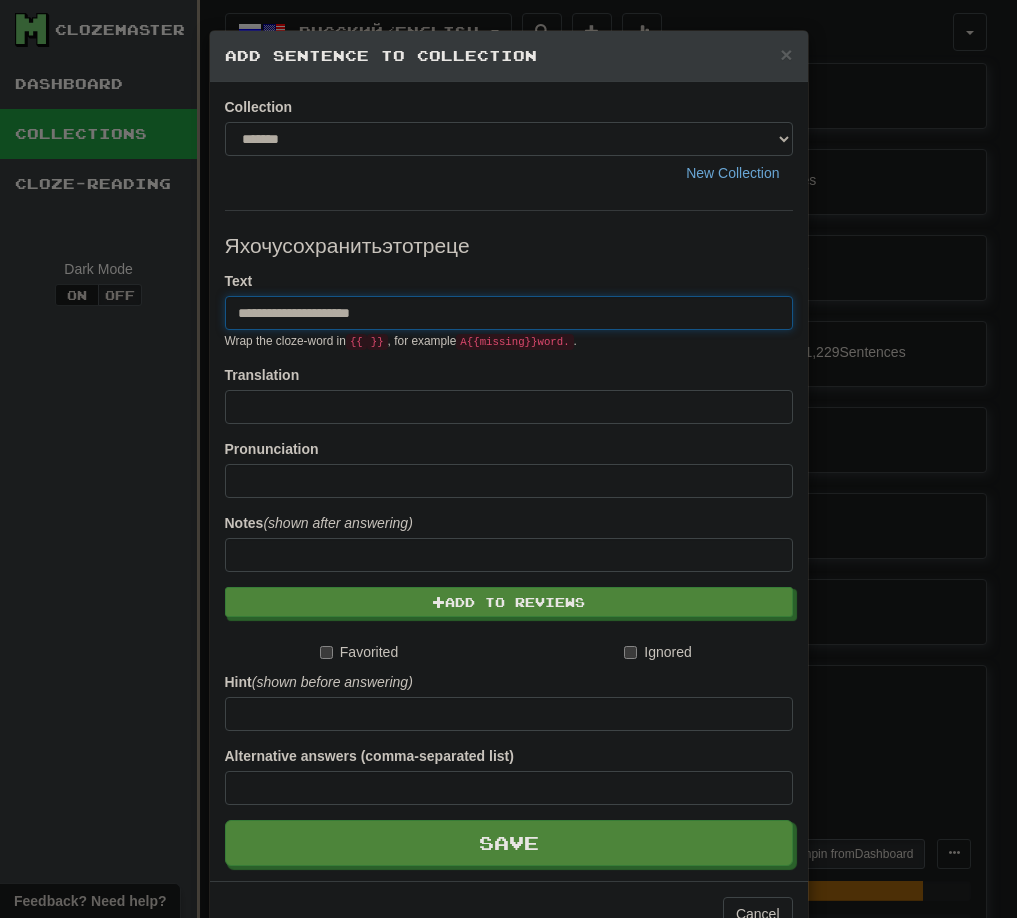 click on "**********" at bounding box center [509, 313] 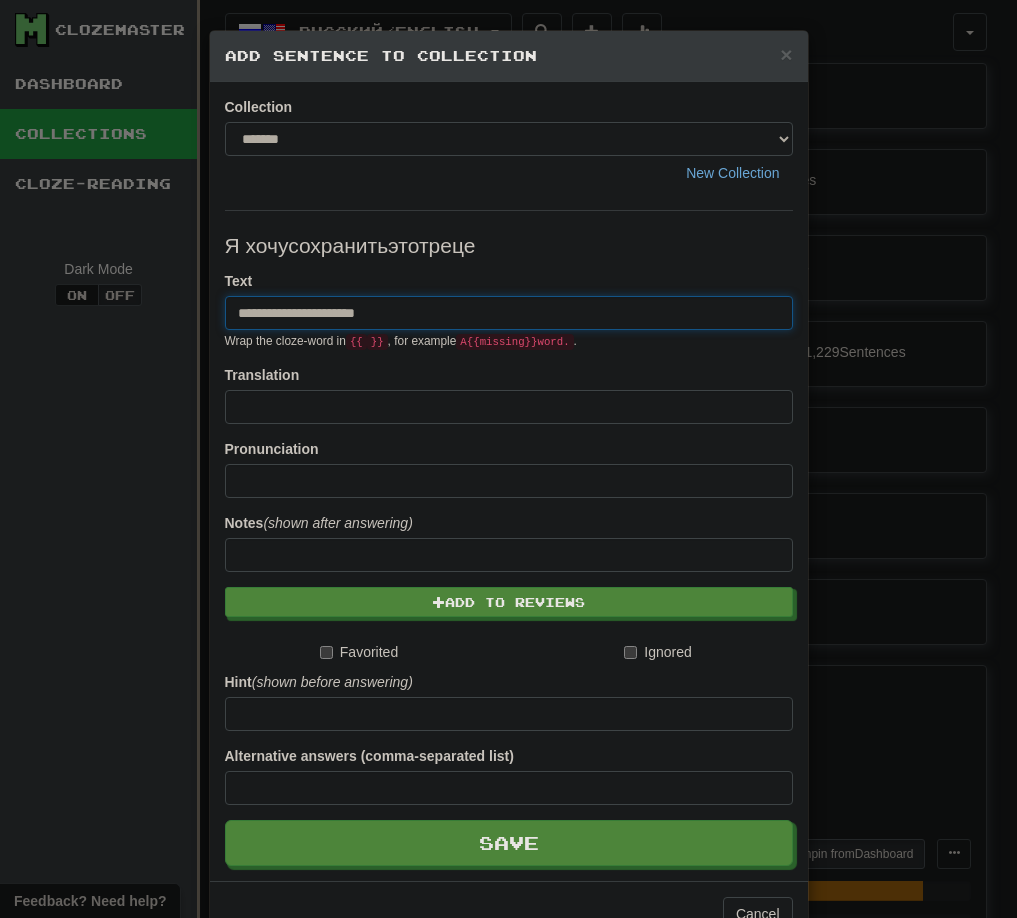 click on "**********" at bounding box center (509, 313) 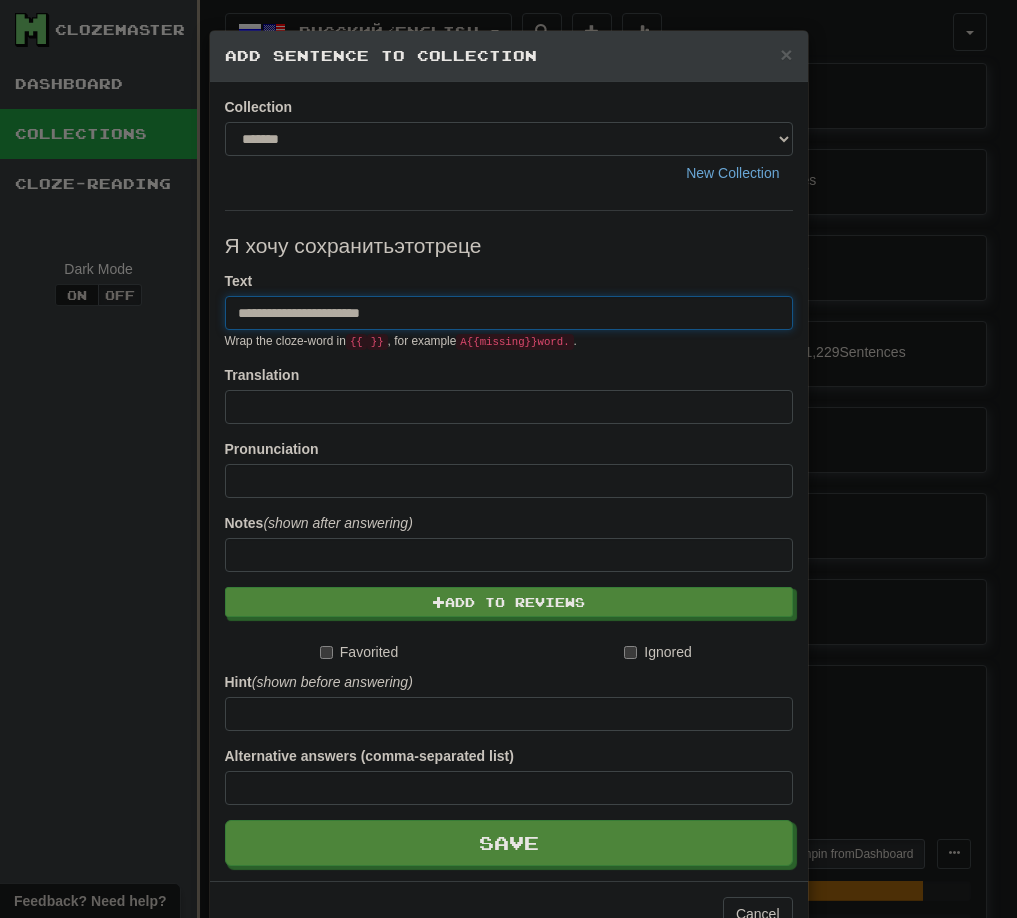 click on "**********" at bounding box center [509, 313] 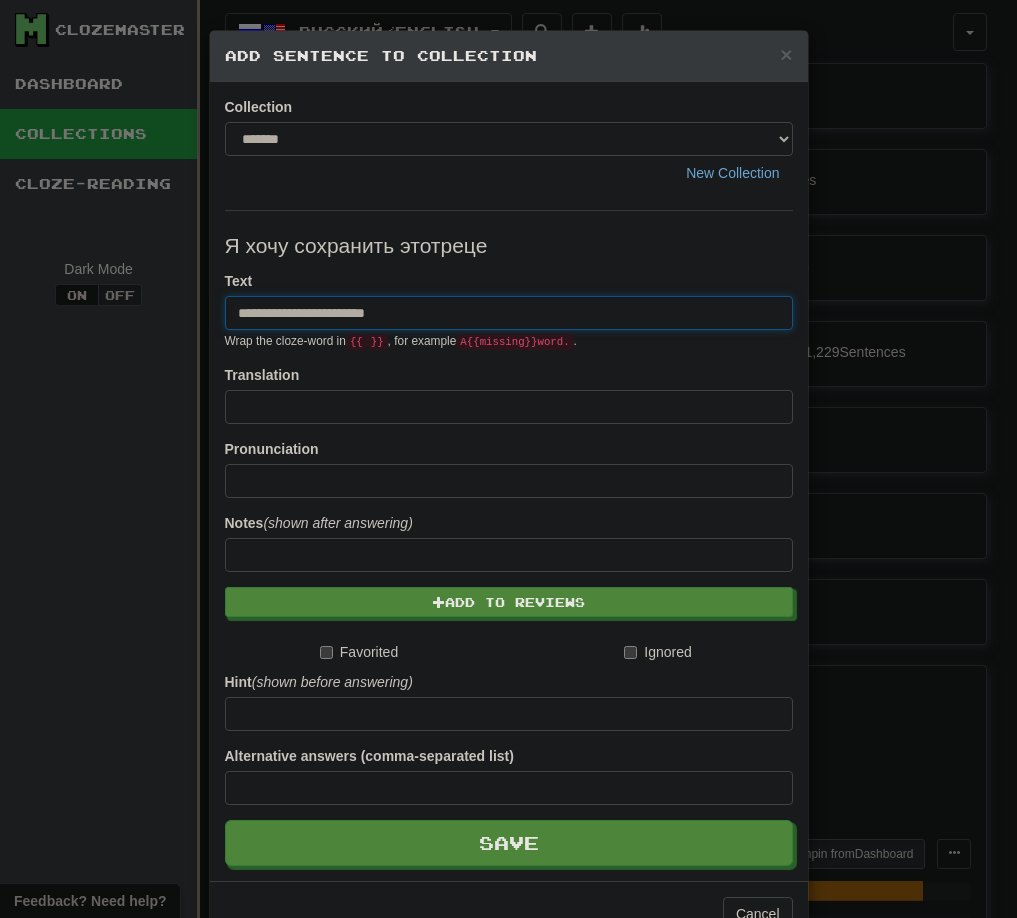 click on "**********" at bounding box center (509, 313) 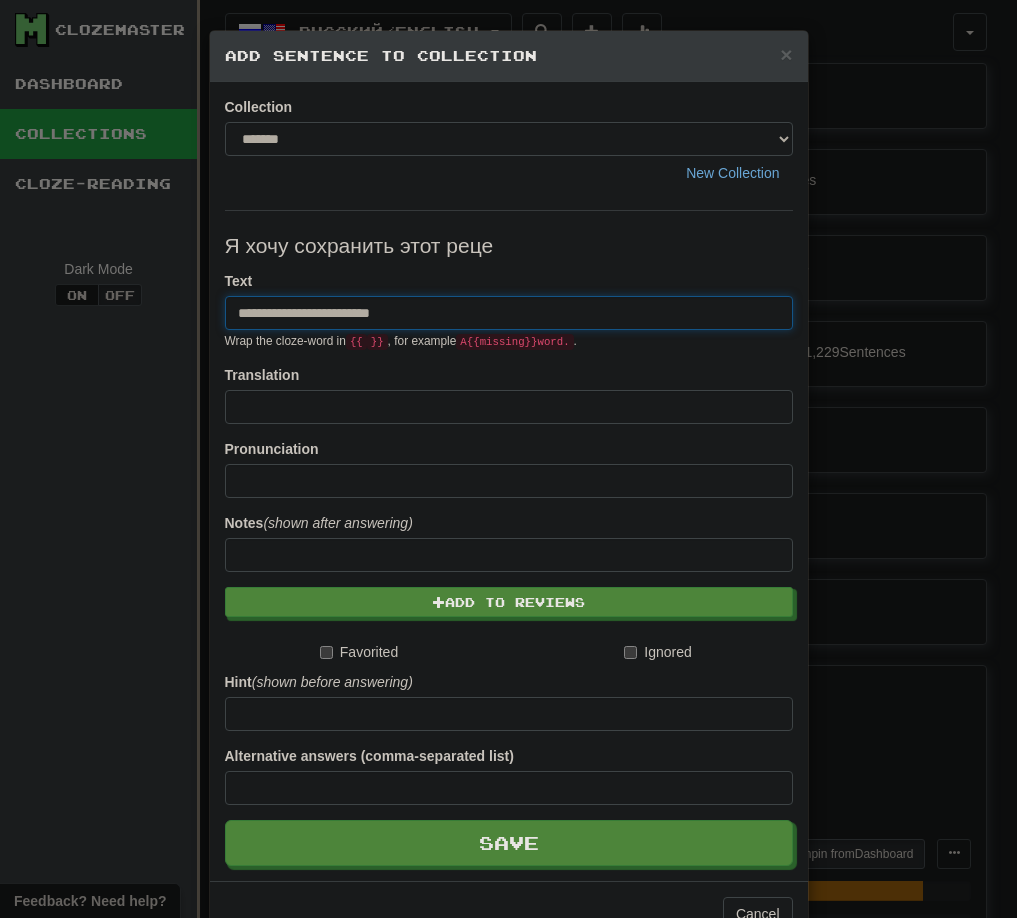 drag, startPoint x: 424, startPoint y: 315, endPoint x: 379, endPoint y: 319, distance: 45.17743 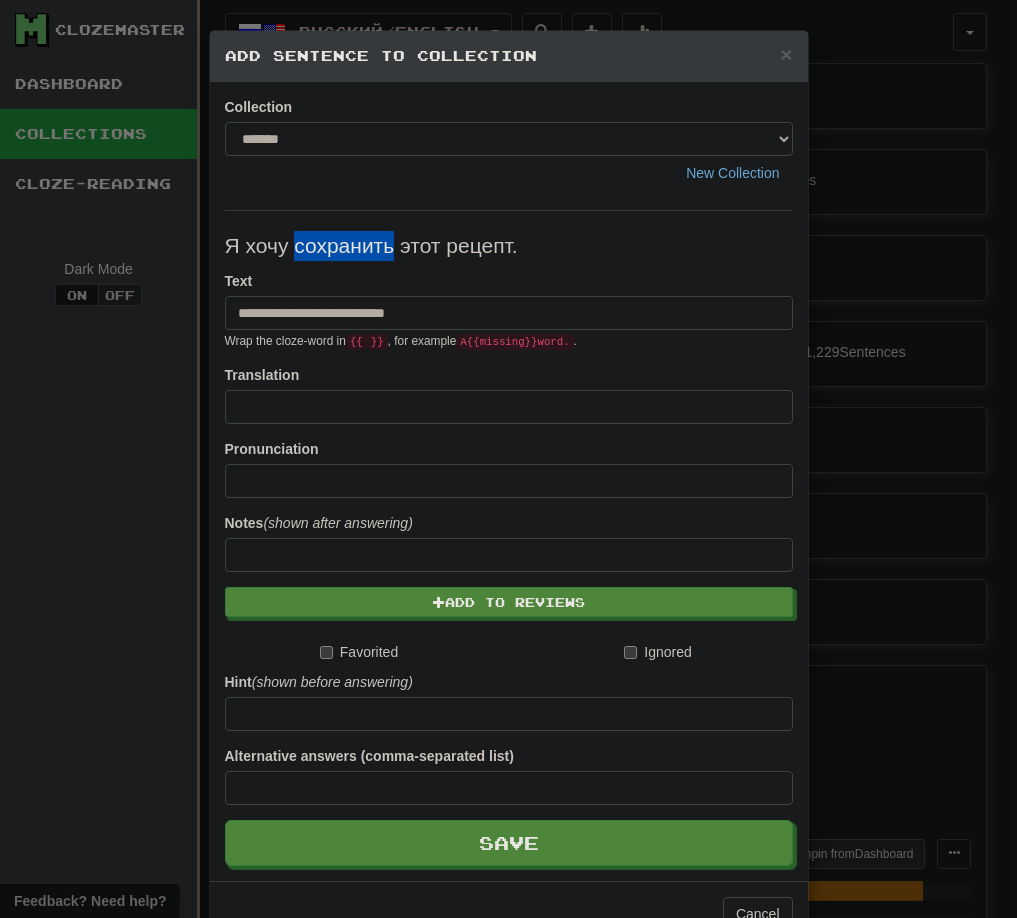 drag, startPoint x: 289, startPoint y: 245, endPoint x: 389, endPoint y: 256, distance: 100.60318 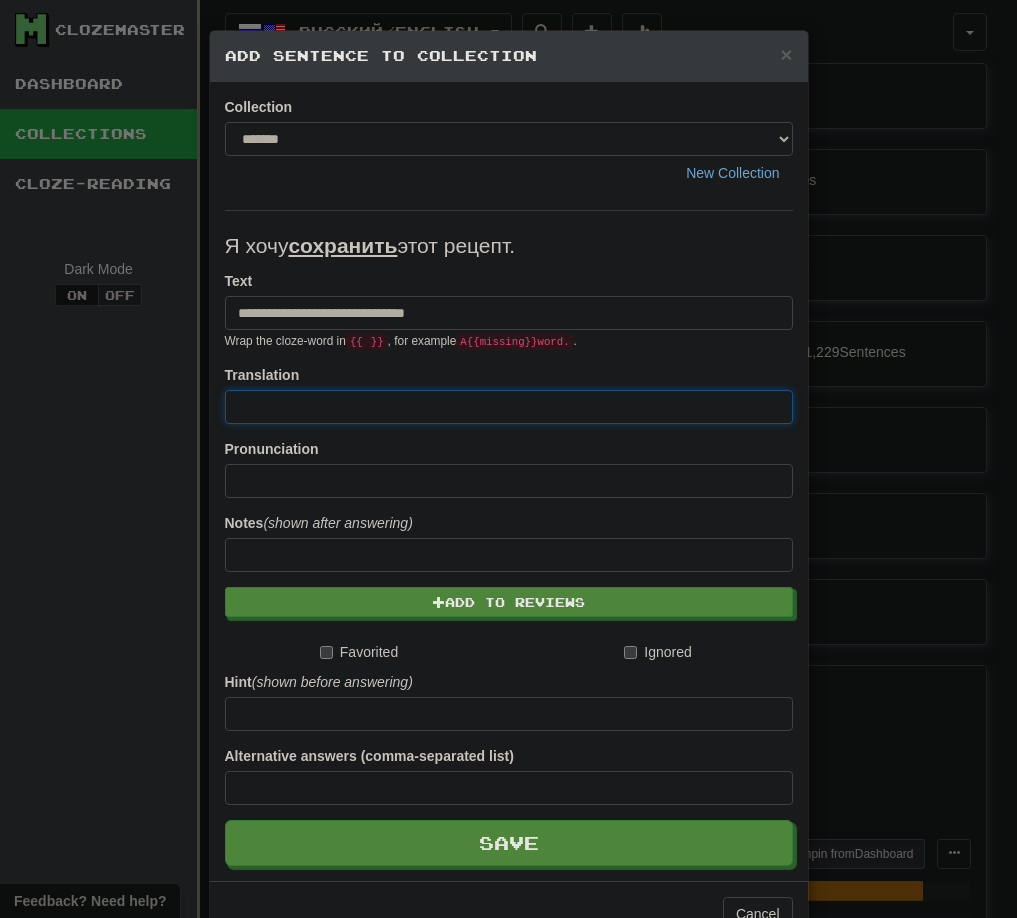 paste on "**********" 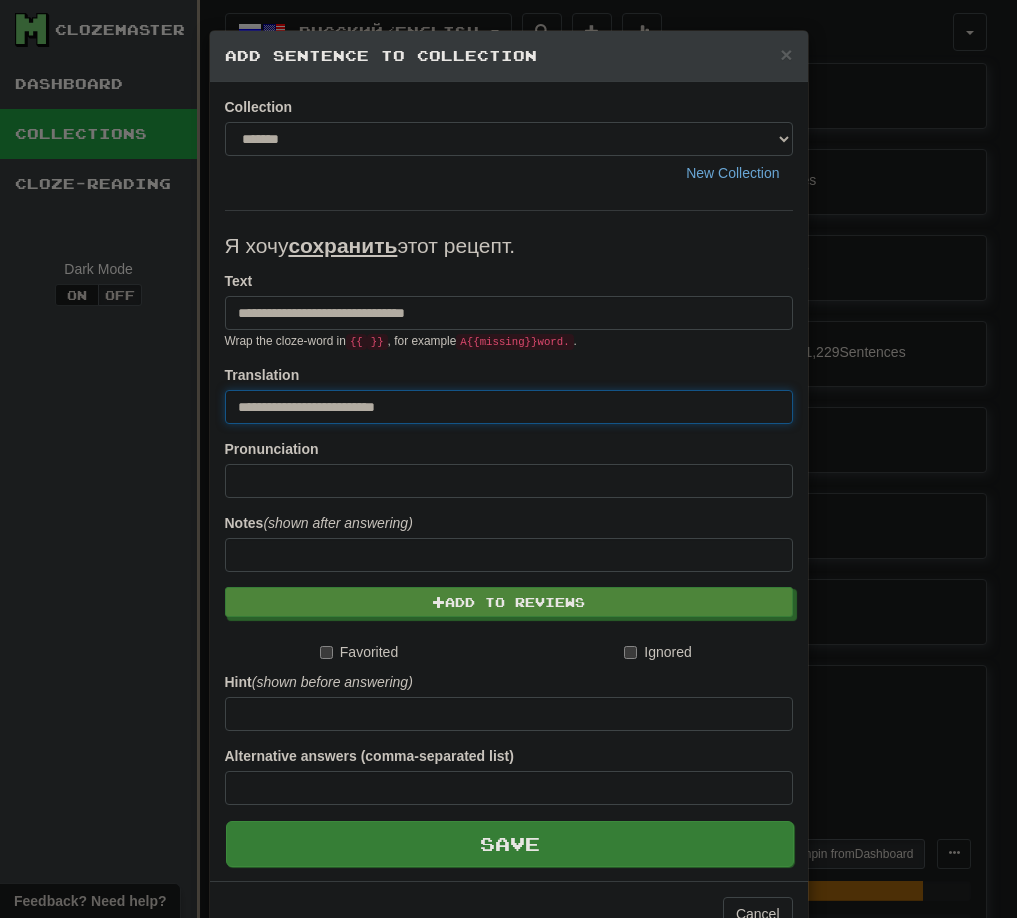 type on "**********" 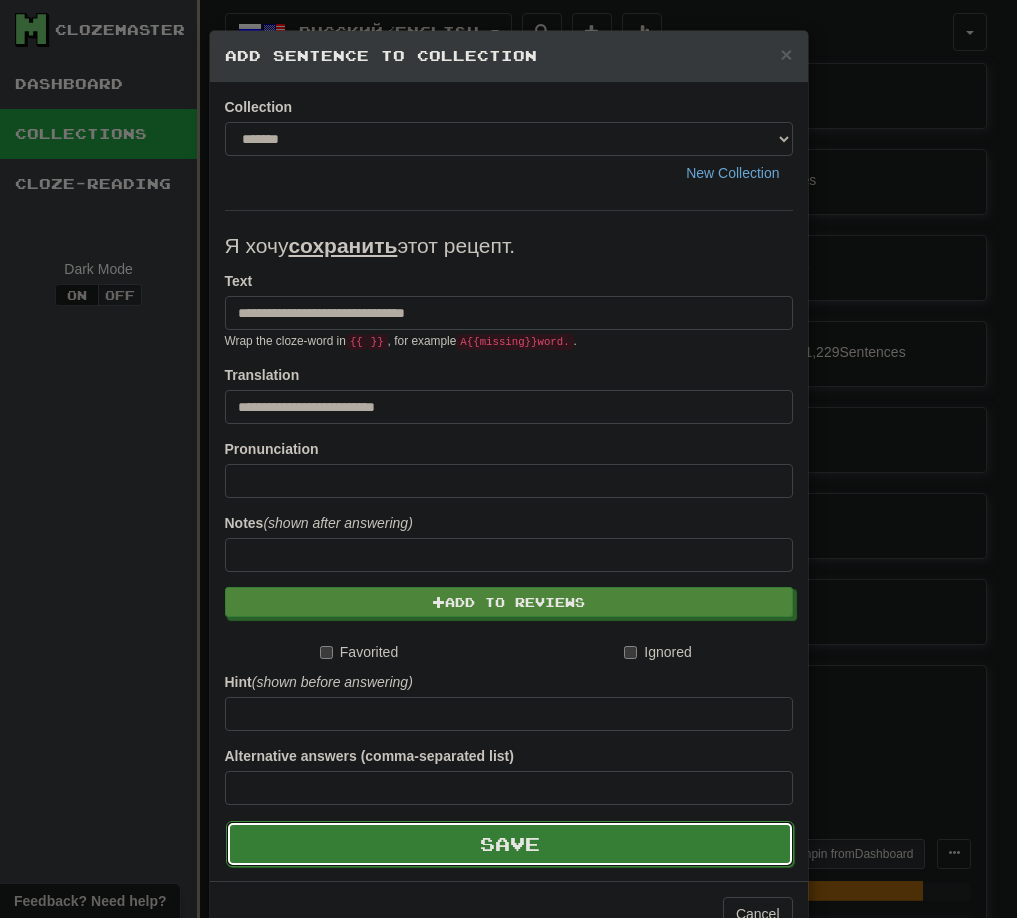 click on "Save" at bounding box center [510, 844] 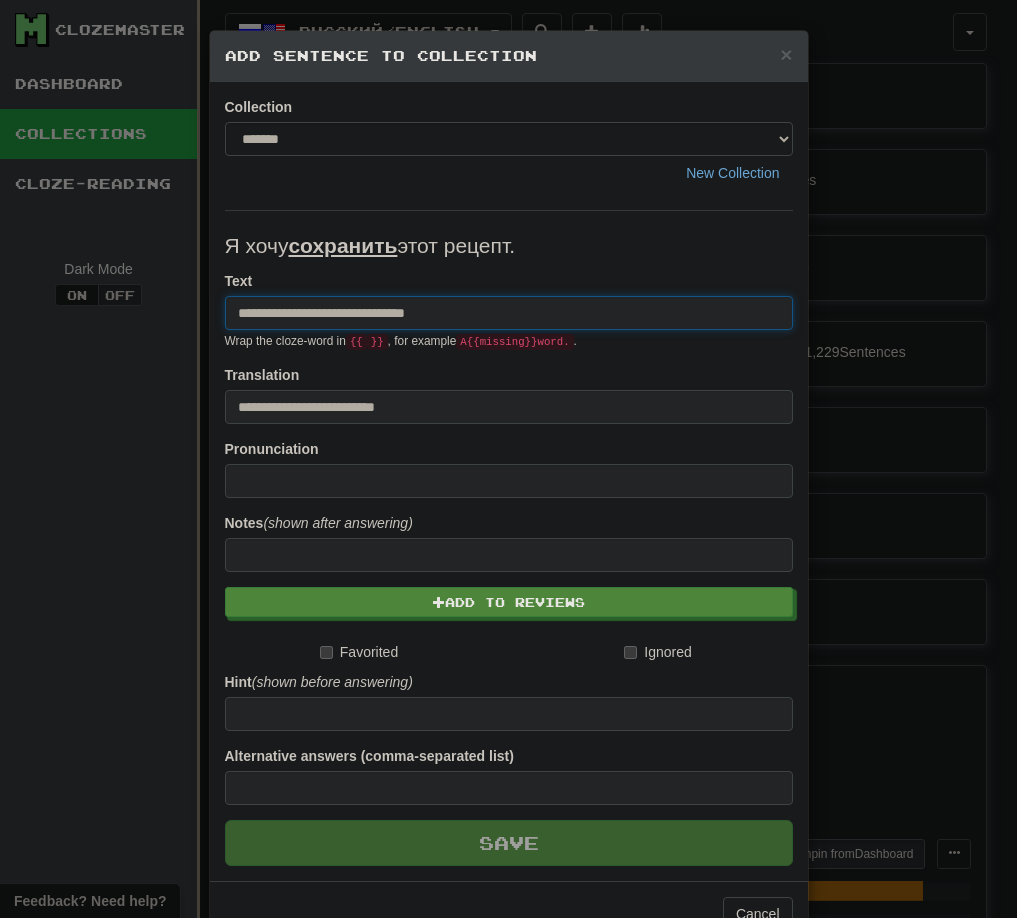 type 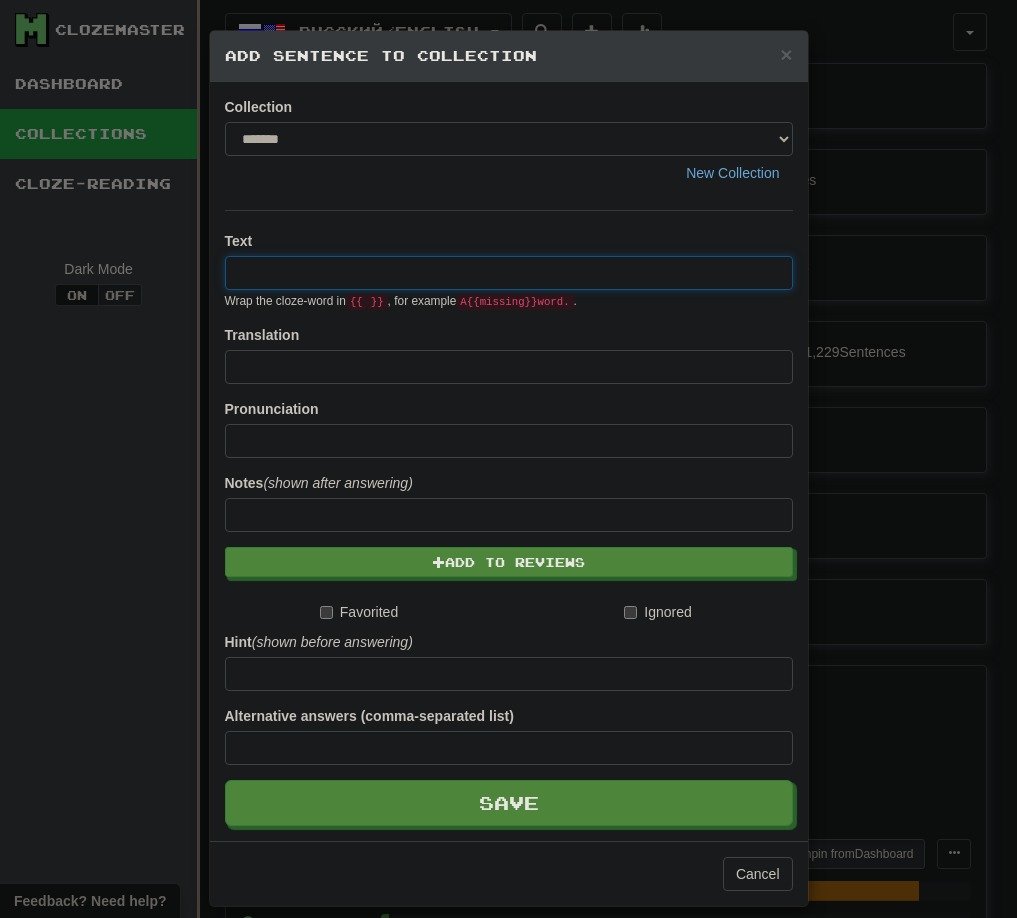 paste on "**********" 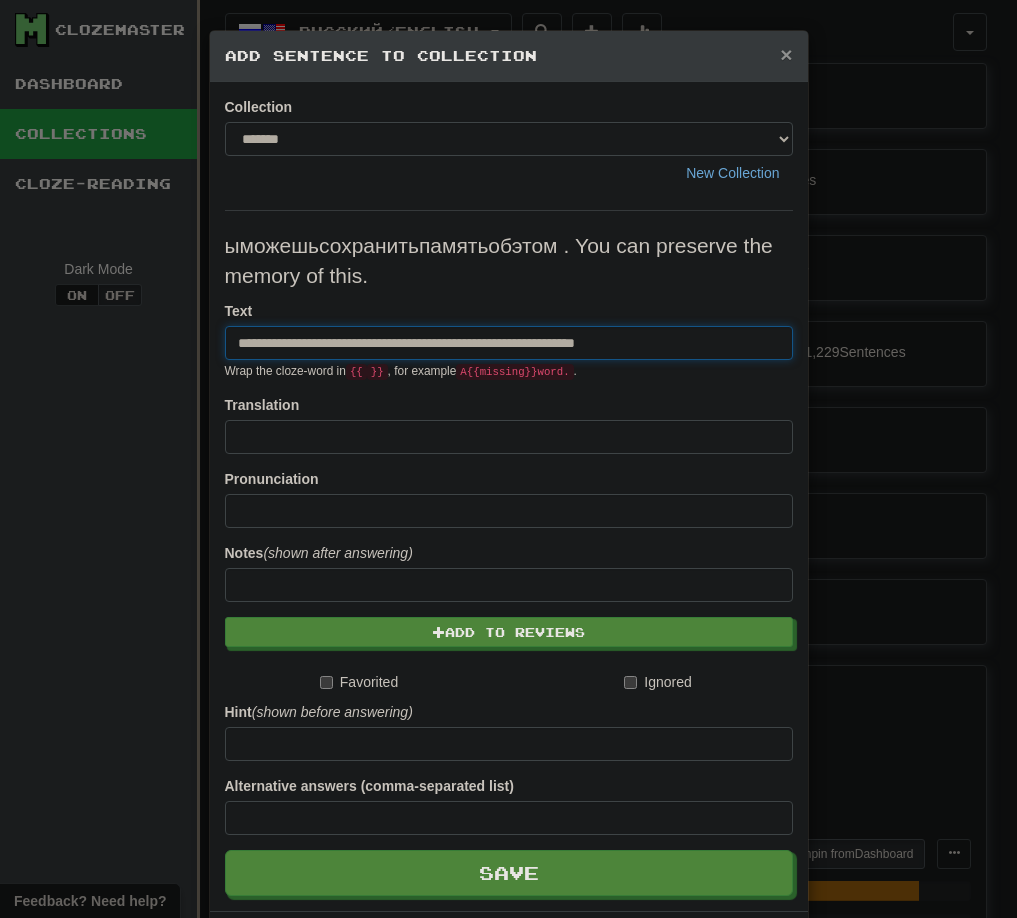 type on "**********" 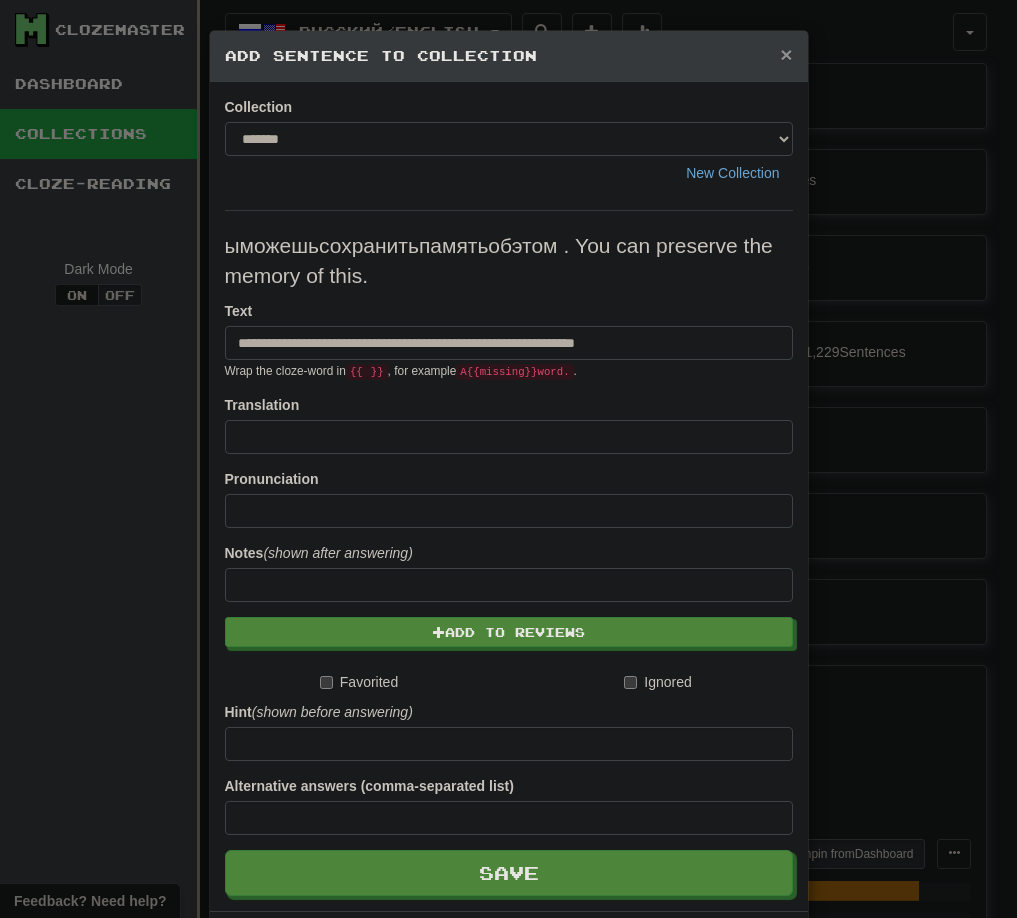 click on "×" at bounding box center [786, 54] 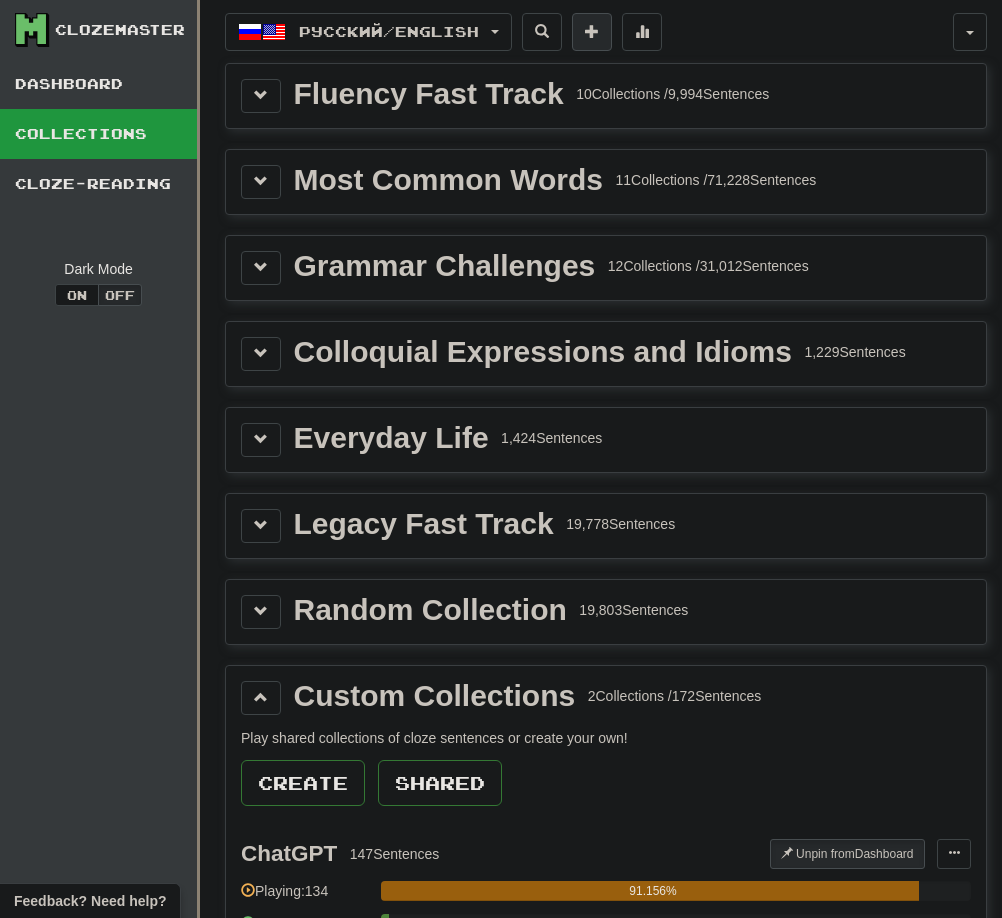 click at bounding box center (592, 31) 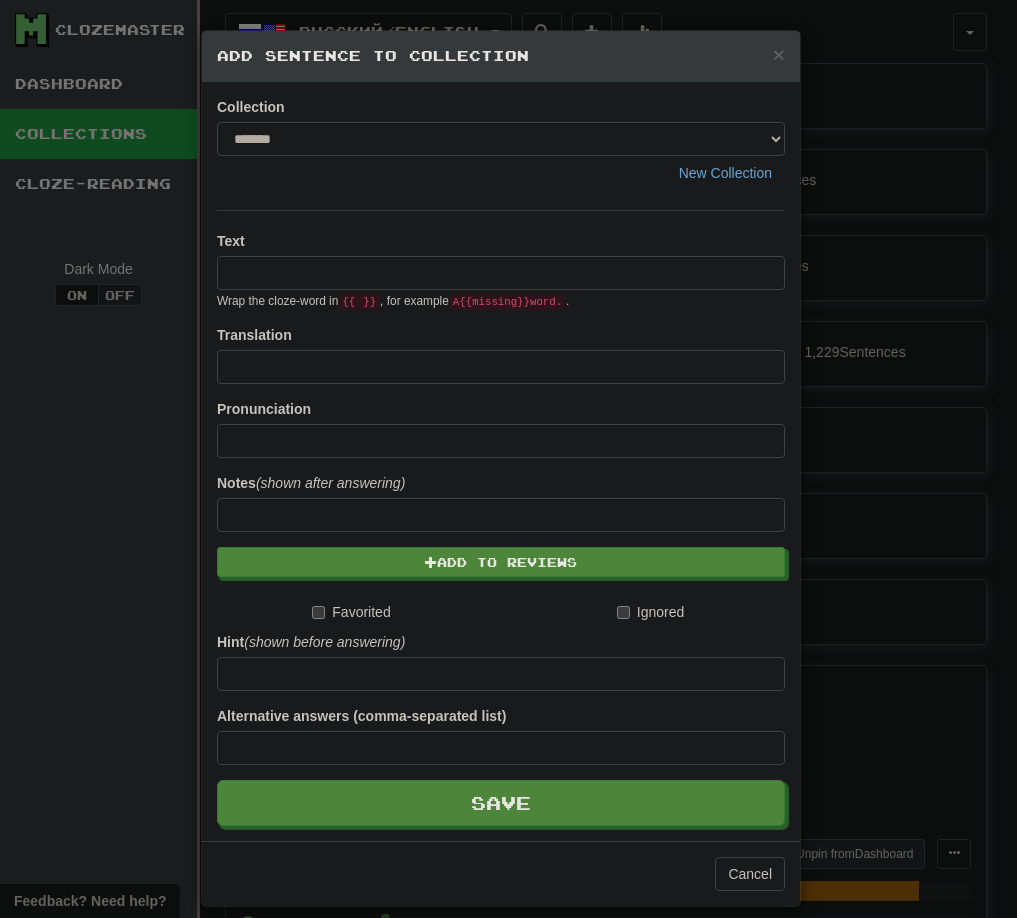 click on "× Add Sentence to Collection Collection ******* ******** New Collection Text Wrap the cloze-word in  {{ }} , for example  A  {{ missing }}  word. . Translation Pronunciation Notes  (shown after answering)  Add to Reviews  Favorited  Ignored Hint  (shown before answering) Alternative answers (comma-separated list) Save Cancel" at bounding box center (508, 459) 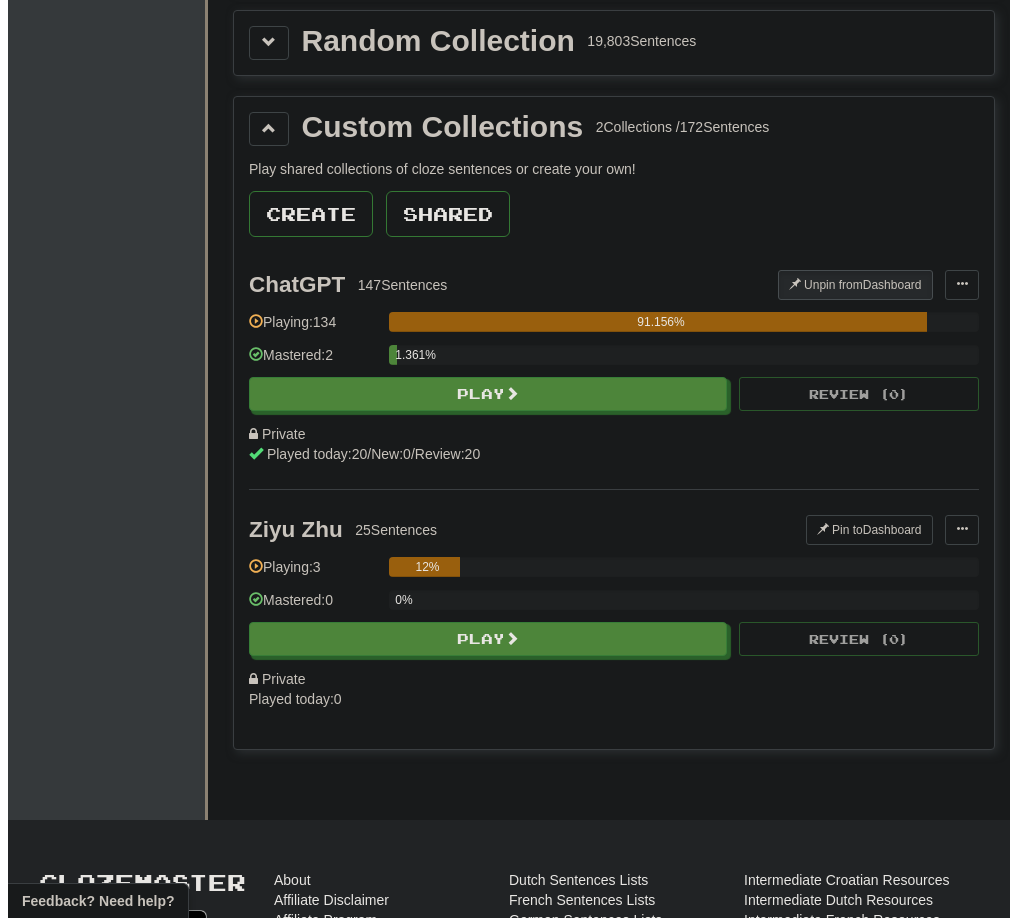 scroll, scrollTop: 578, scrollLeft: 0, axis: vertical 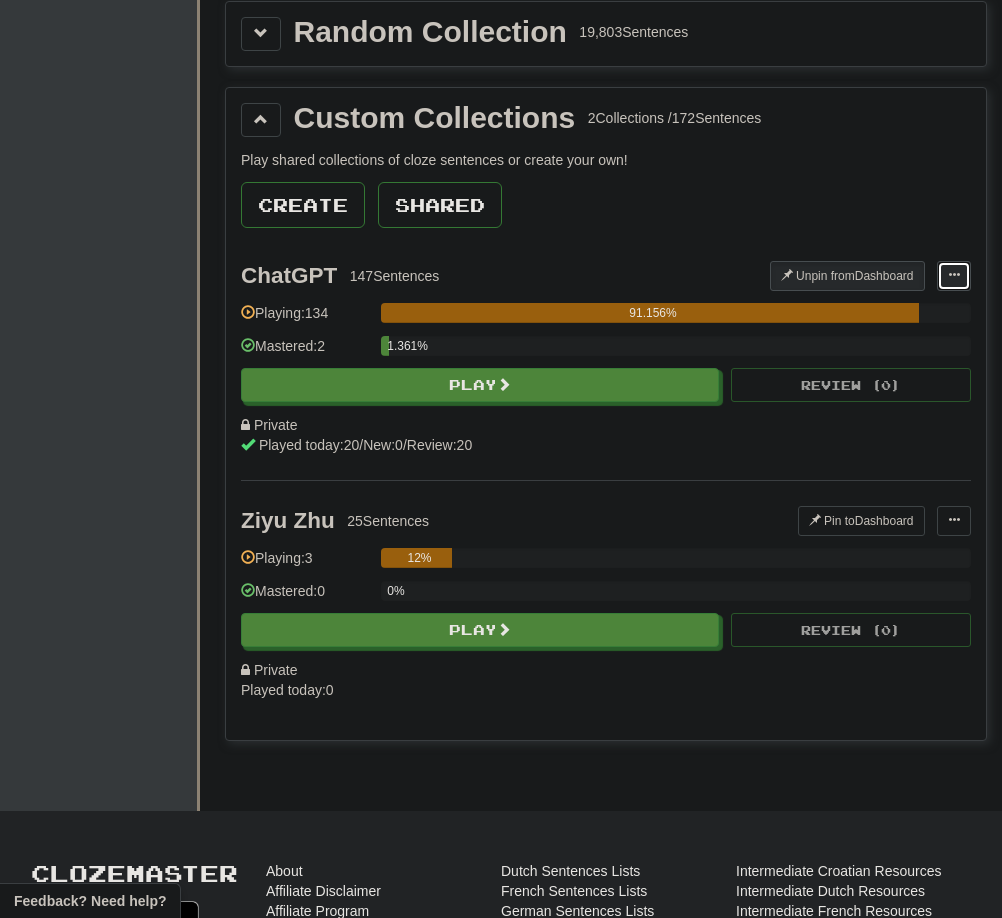 click at bounding box center [954, 276] 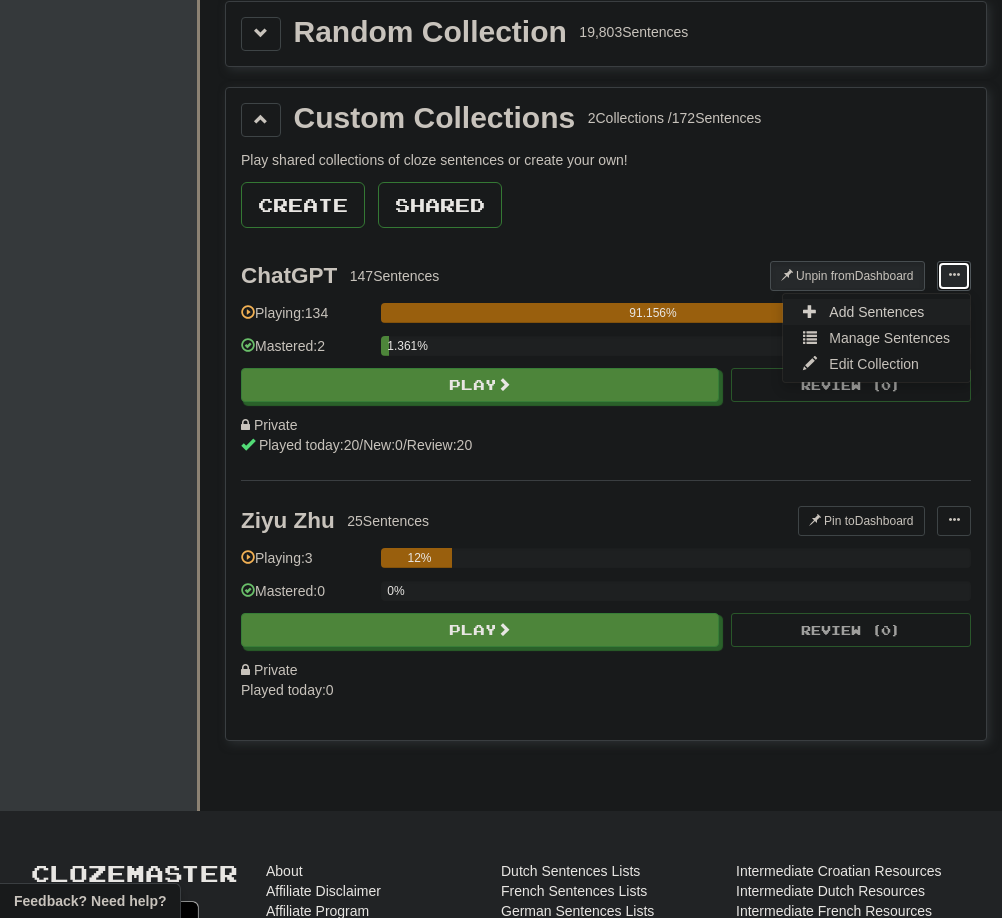 click on "Add Sentences" at bounding box center (876, 312) 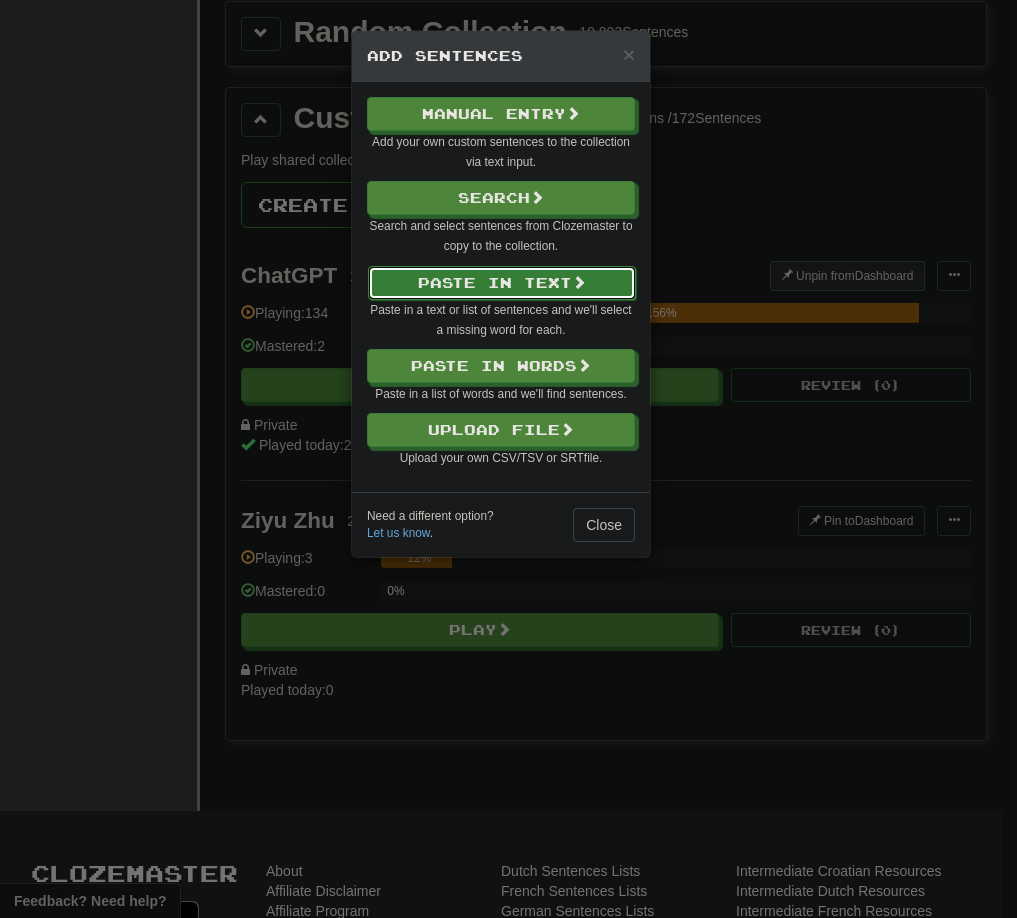 click on "Paste in Text" at bounding box center (502, 283) 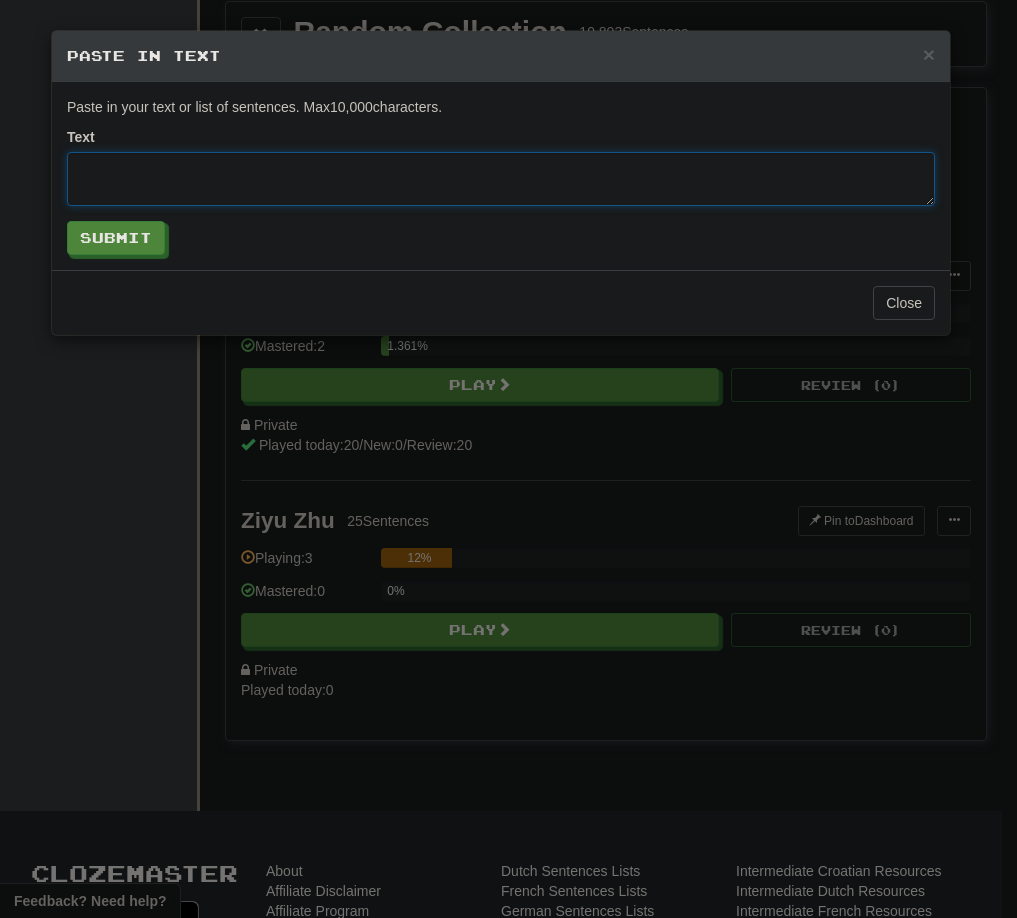 paste on "**********" 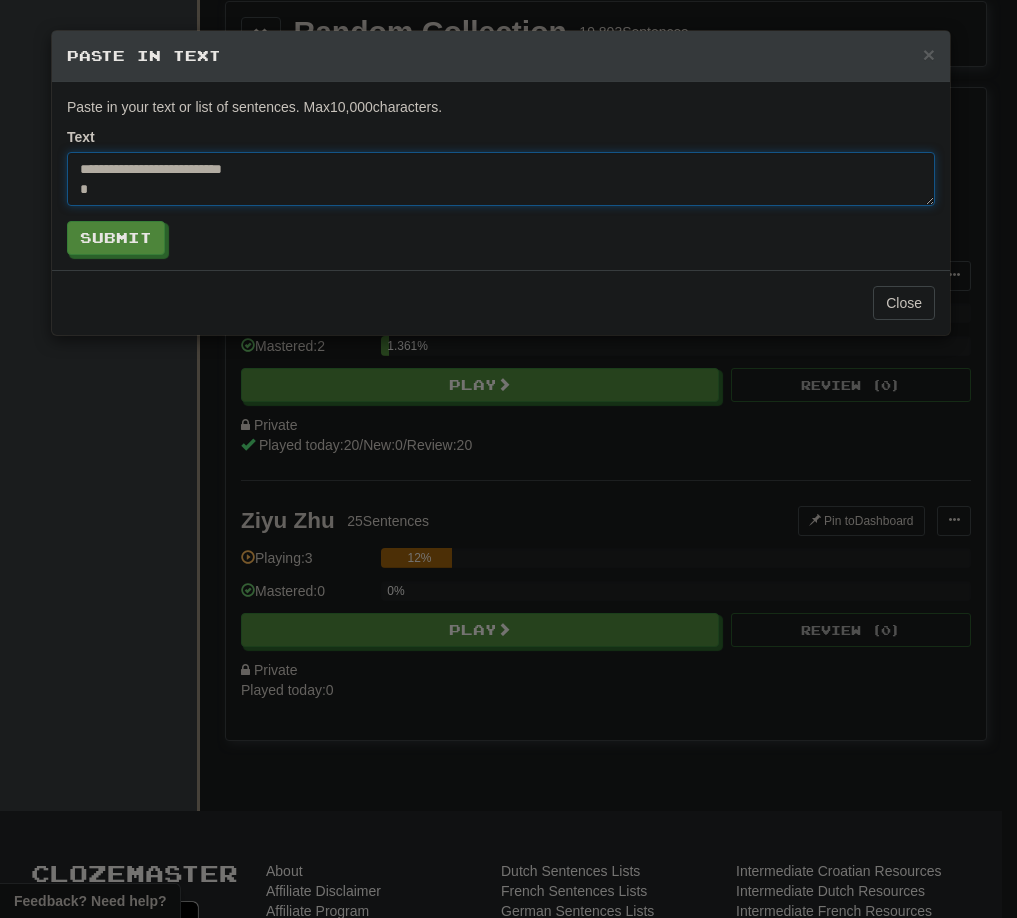 scroll, scrollTop: 12, scrollLeft: 0, axis: vertical 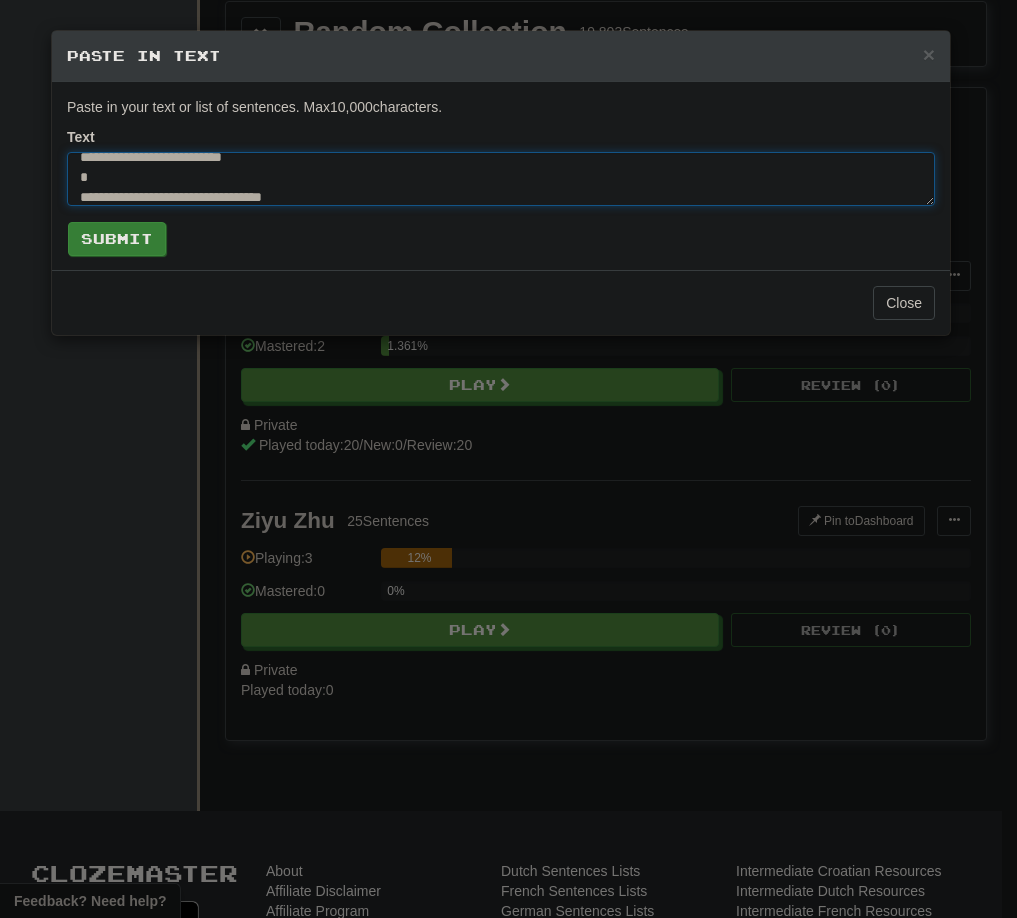 type on "**********" 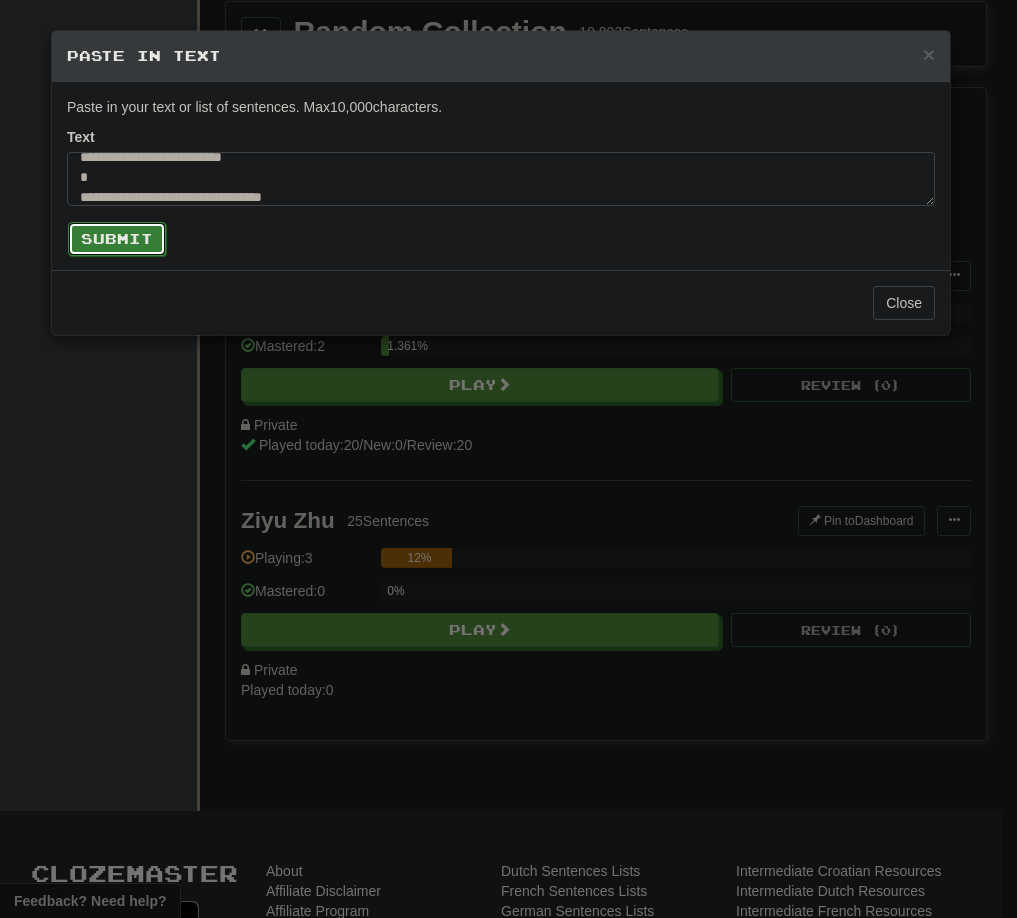 click on "Submit" at bounding box center (117, 239) 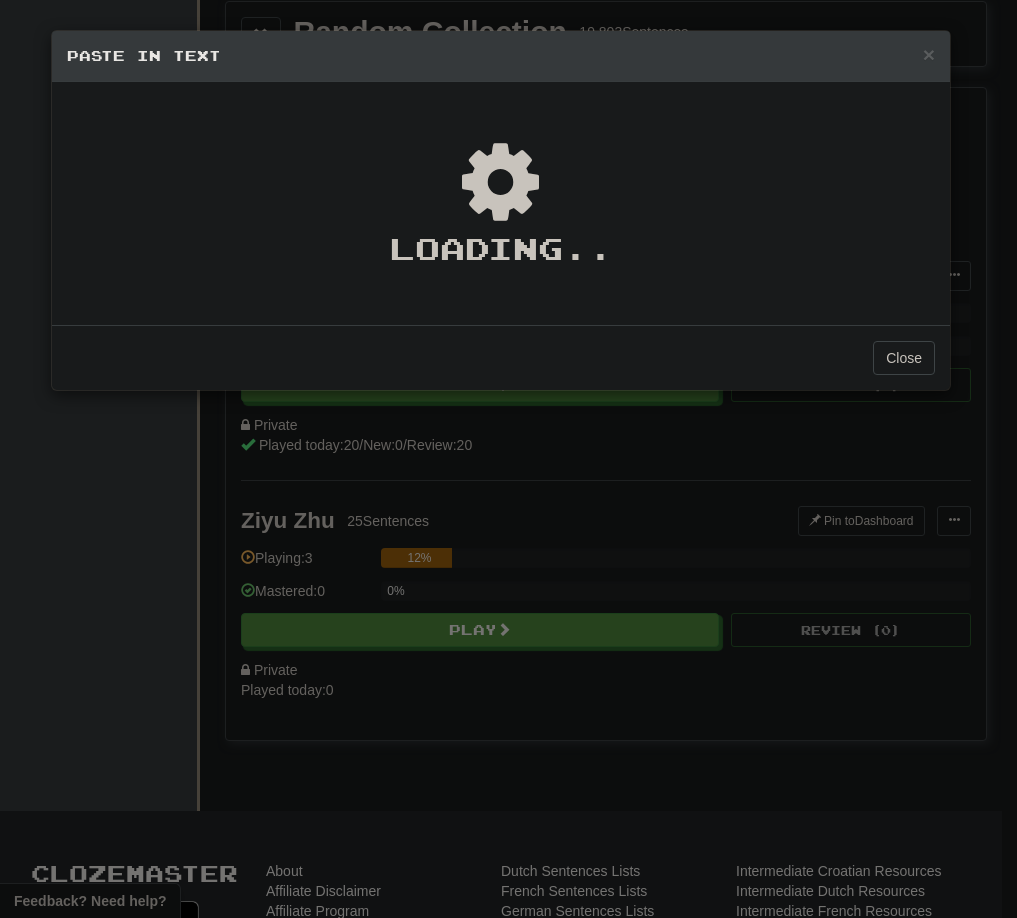 type on "*" 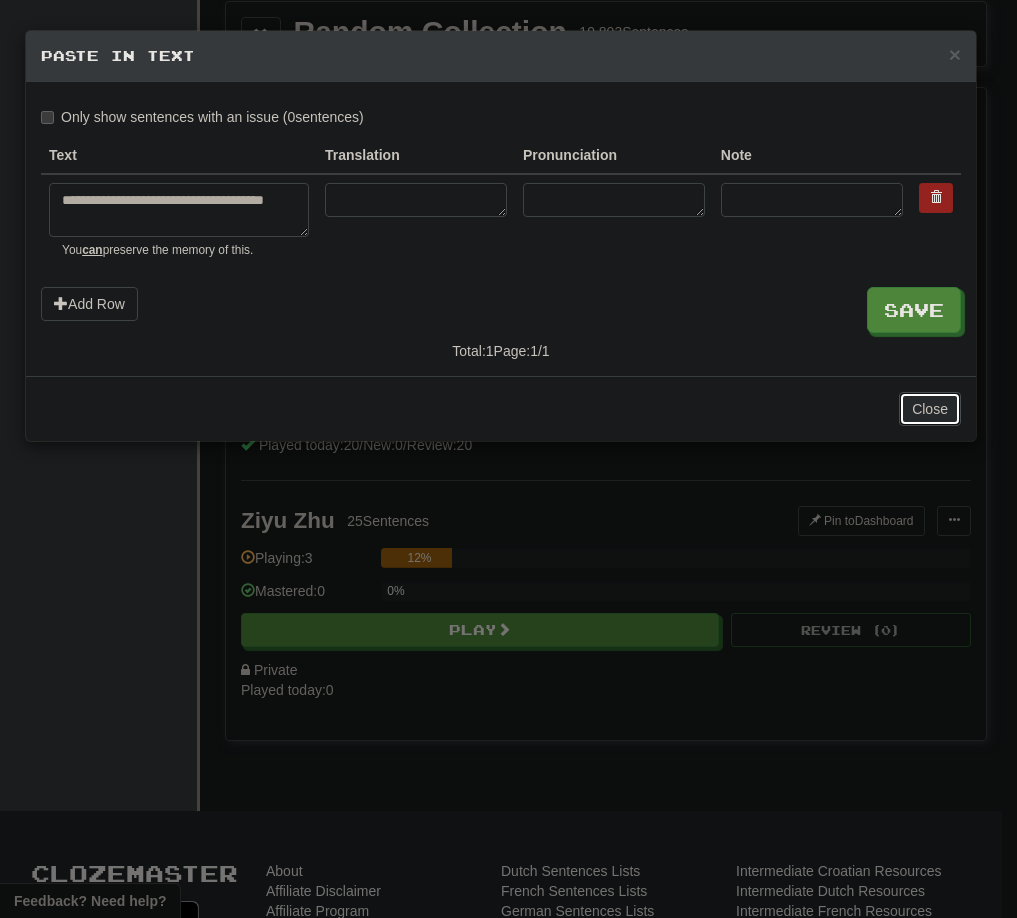 click on "Close" at bounding box center (930, 409) 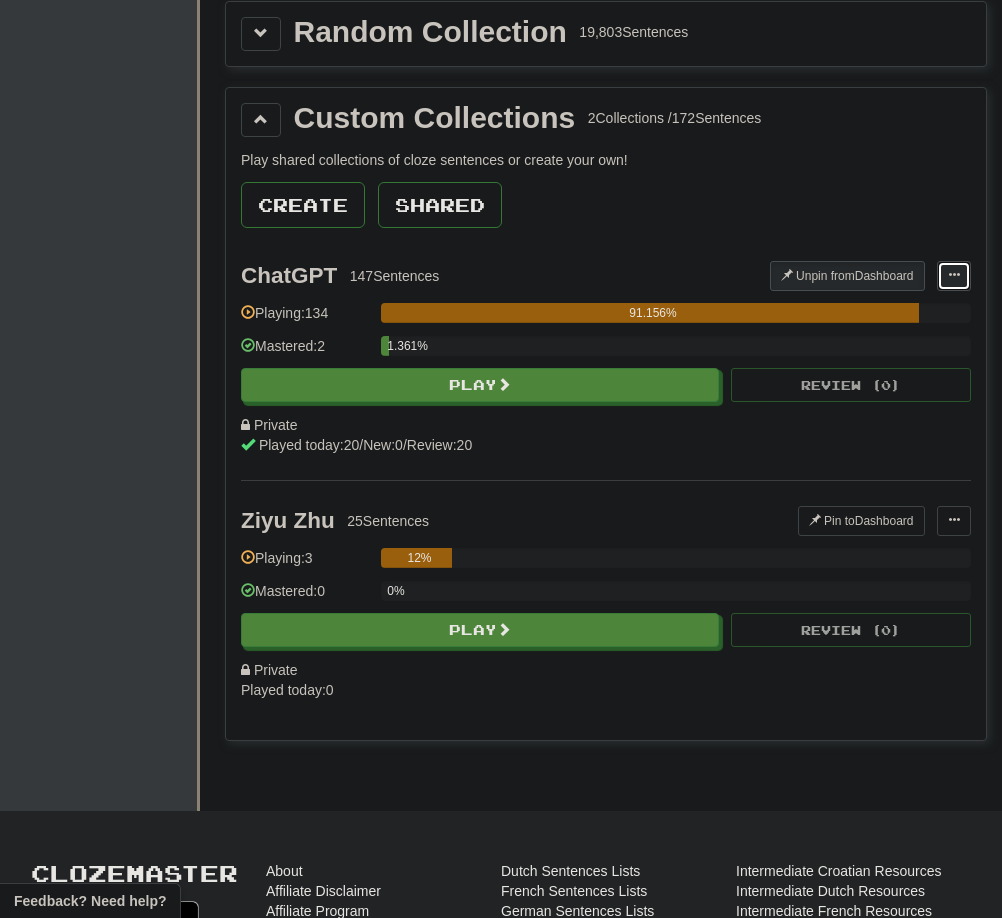 click at bounding box center (954, 276) 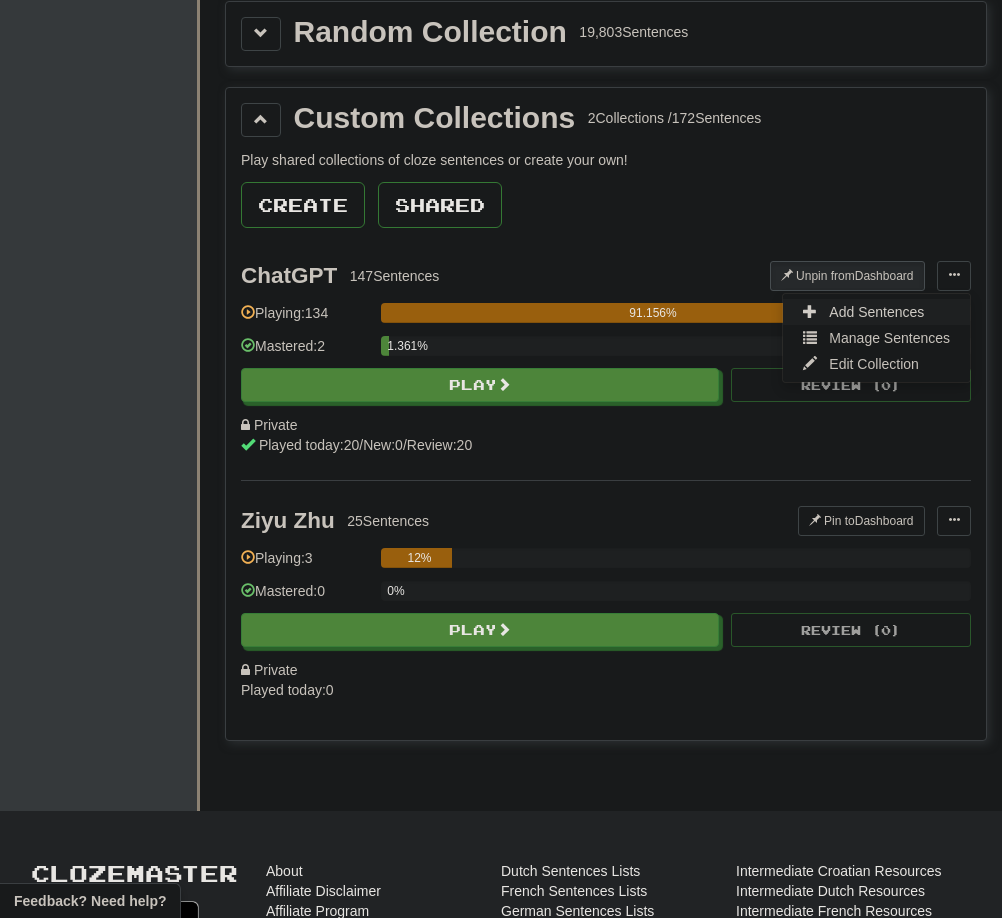 click on "Add Sentences" at bounding box center (876, 312) 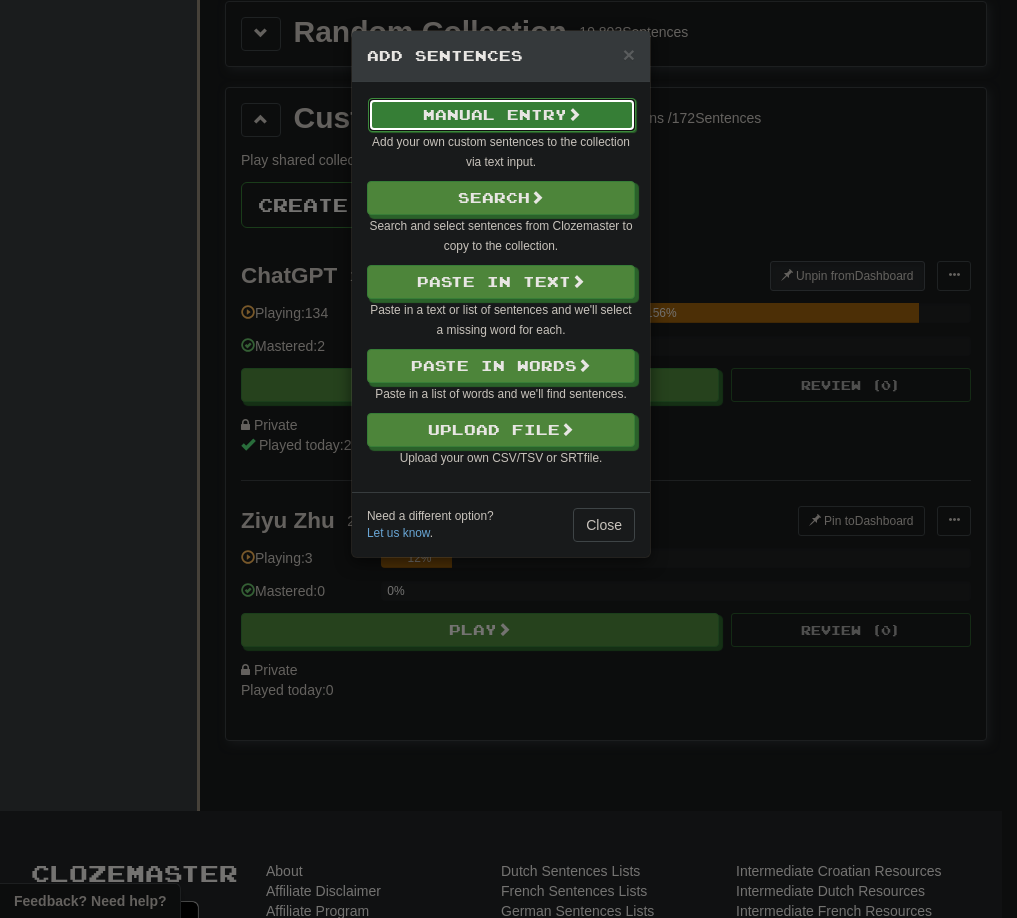 click on "Manual Entry" at bounding box center [502, 115] 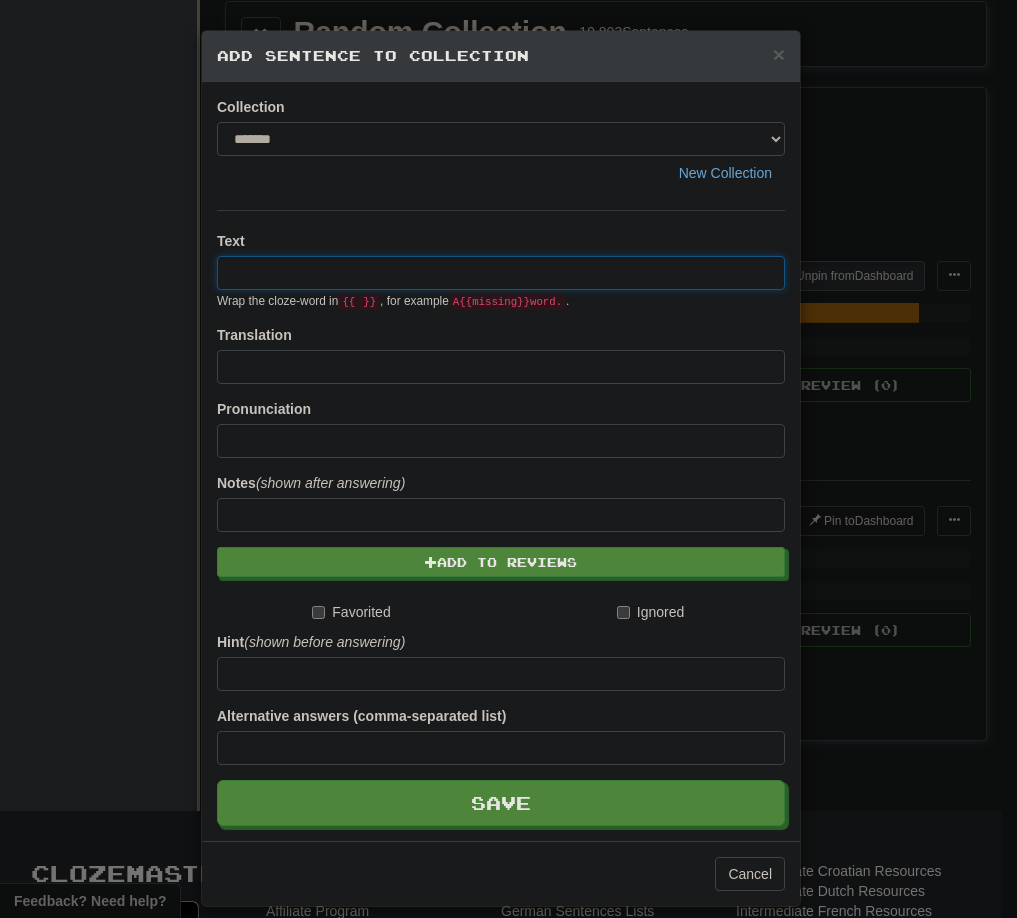 paste on "**********" 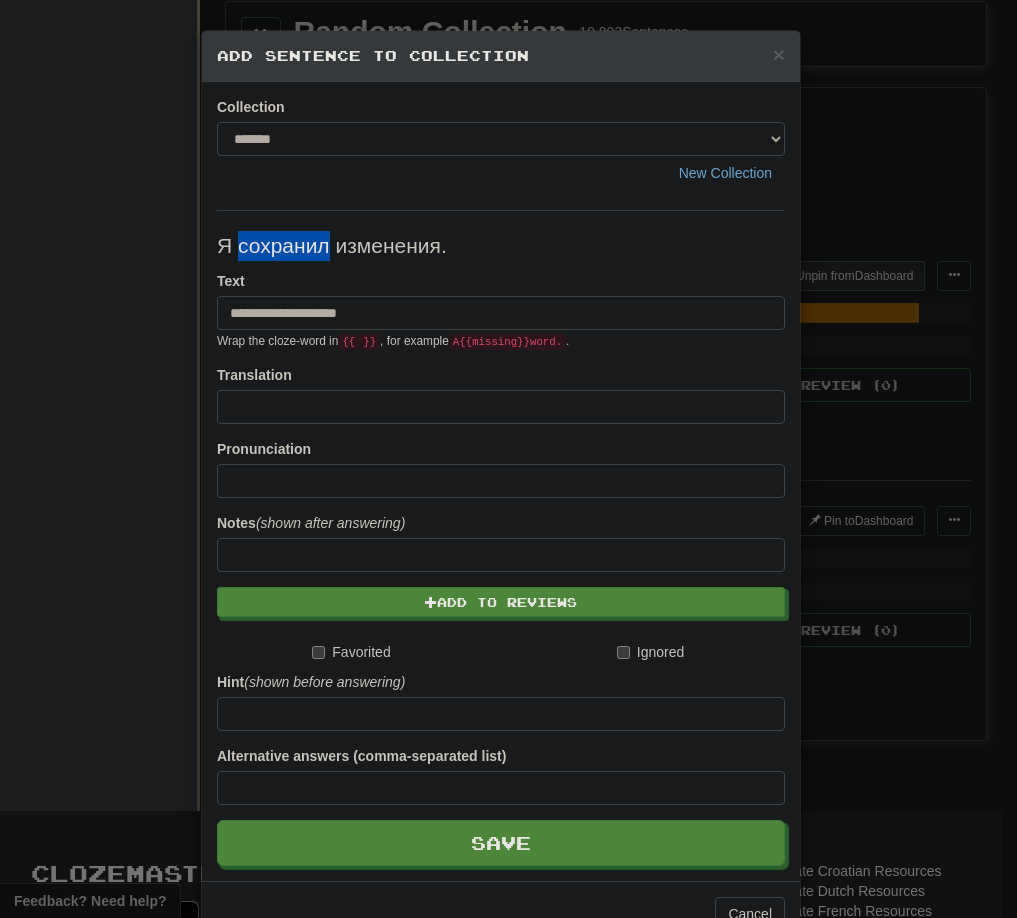 drag, startPoint x: 235, startPoint y: 243, endPoint x: 324, endPoint y: 247, distance: 89.08984 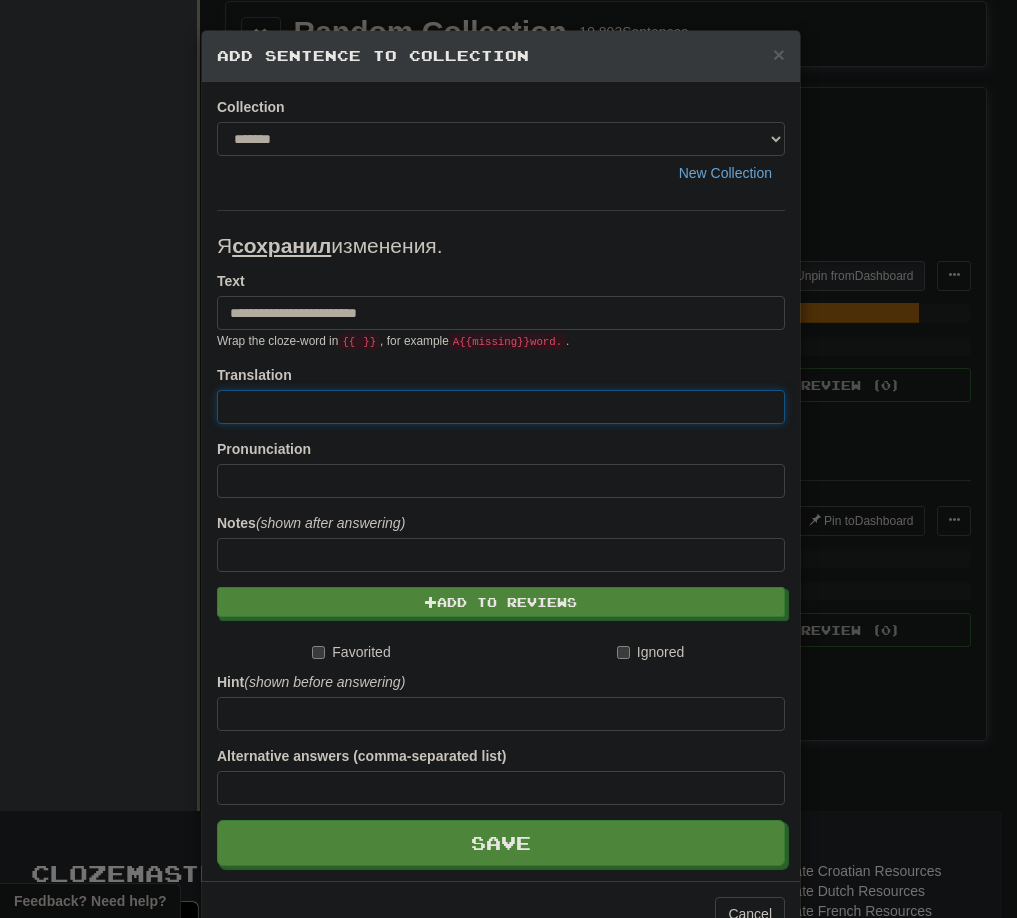 paste on "**********" 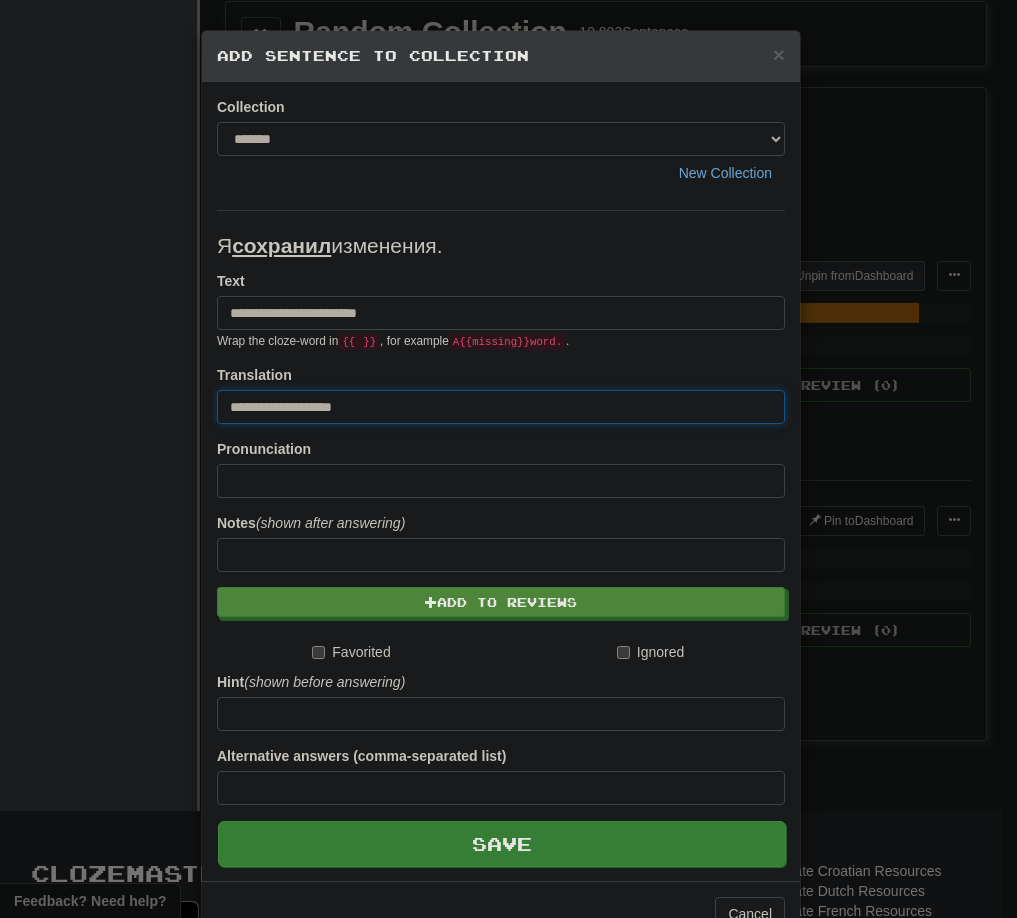 type on "**********" 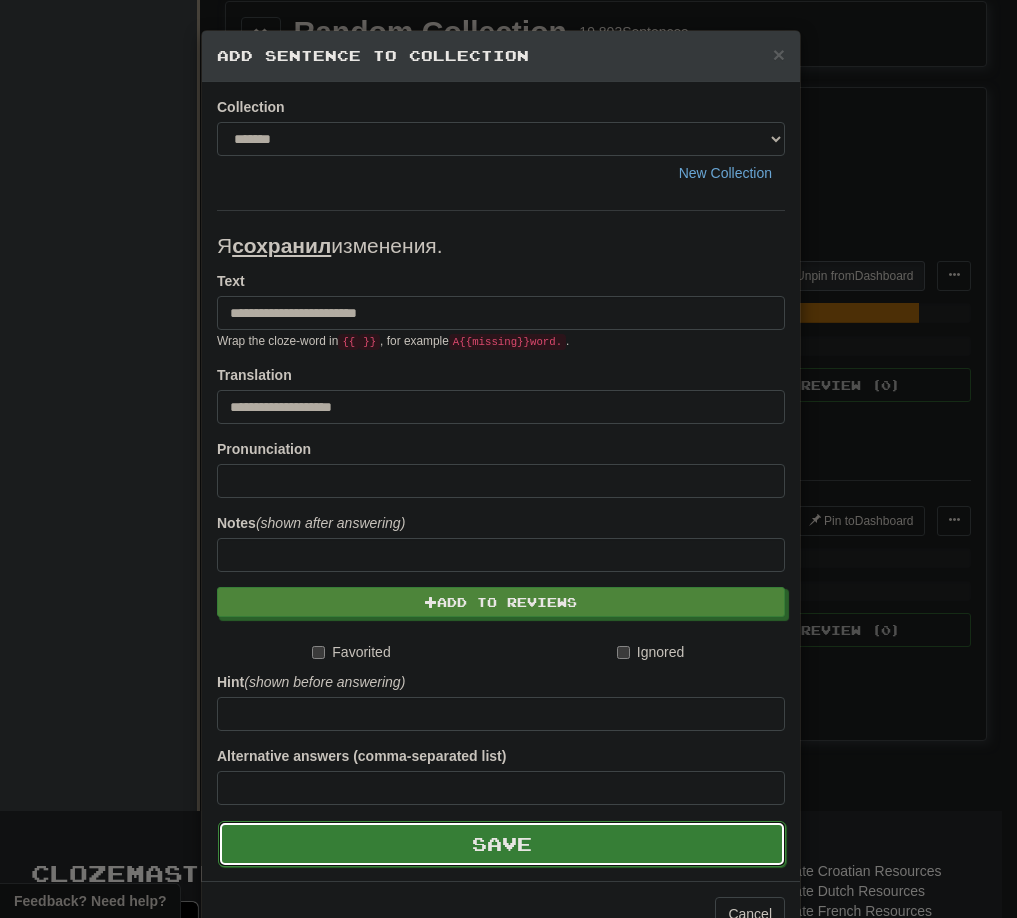 click on "Save" at bounding box center (502, 844) 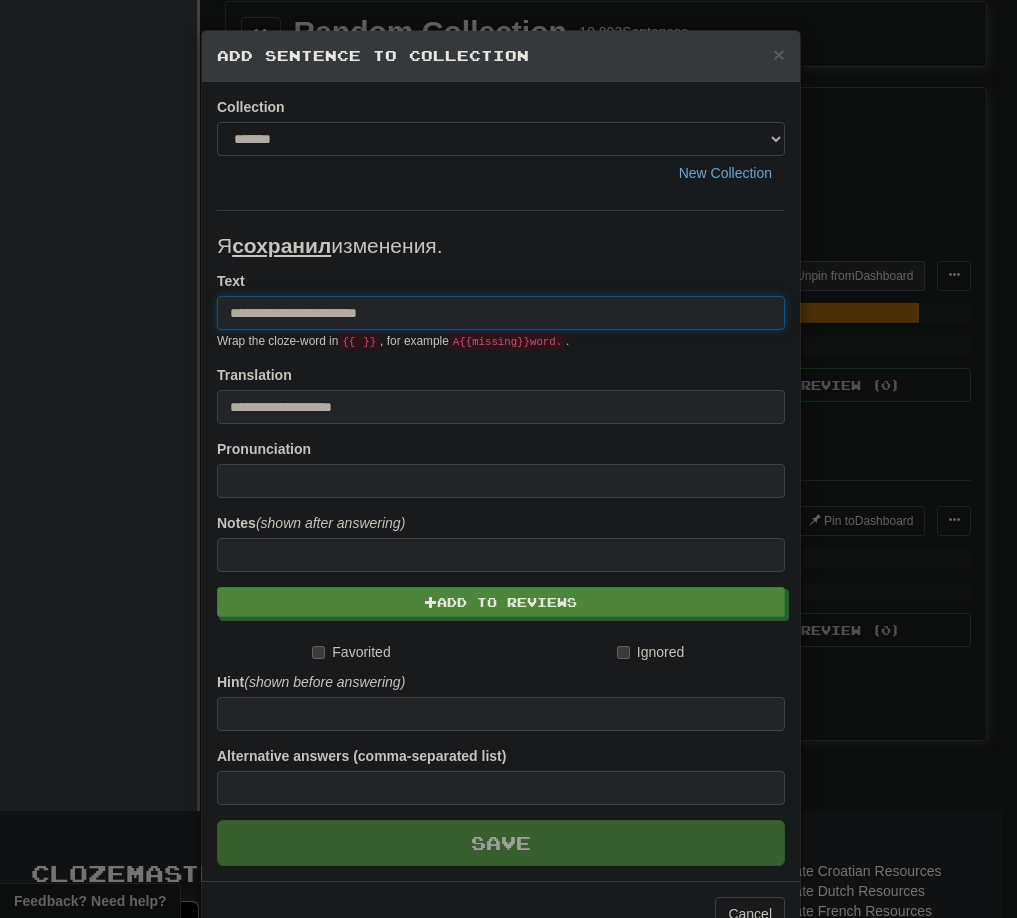 type 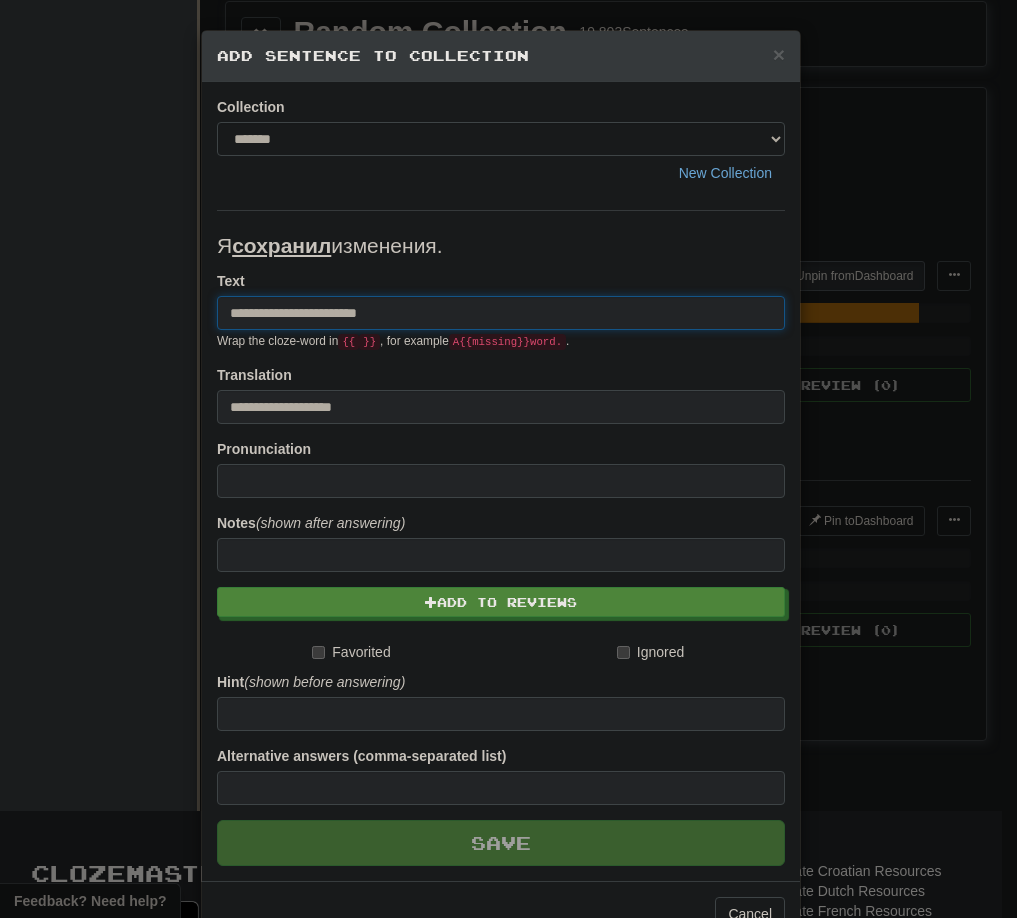 type 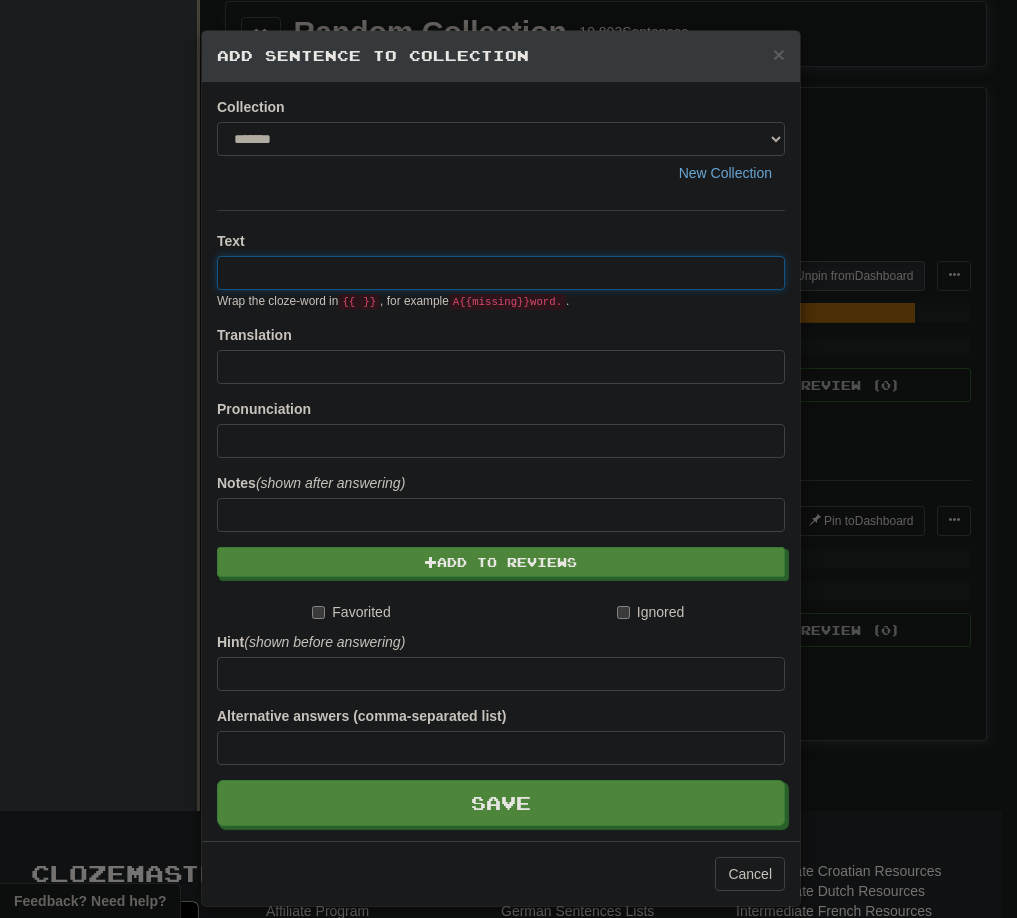 paste on "**********" 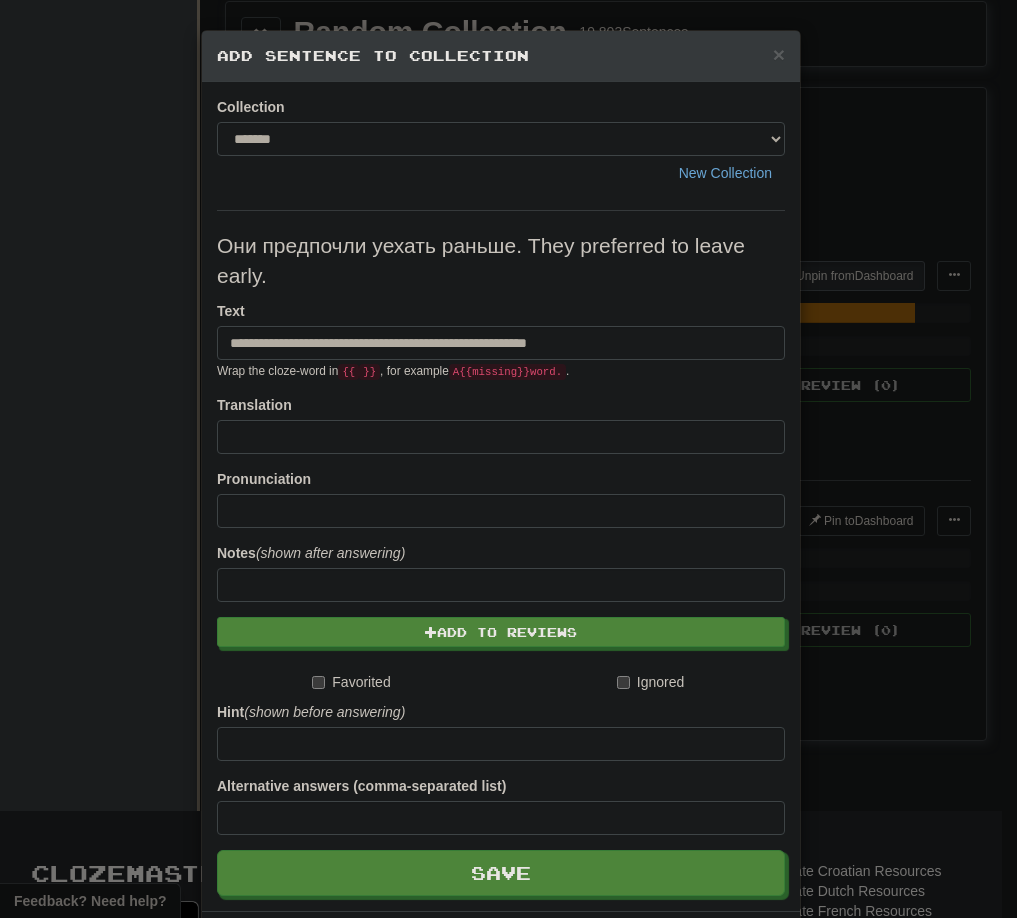 drag, startPoint x: 520, startPoint y: 250, endPoint x: 952, endPoint y: 256, distance: 432.04166 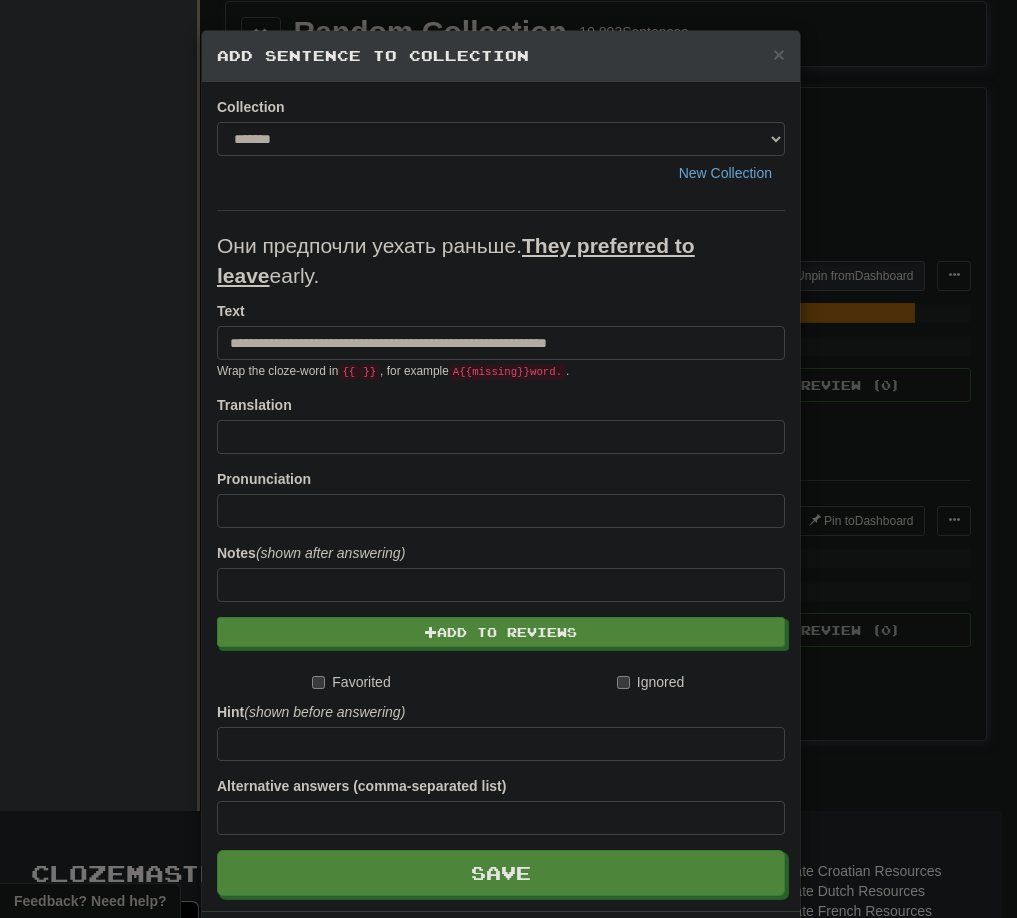drag, startPoint x: 684, startPoint y: 256, endPoint x: 574, endPoint y: 262, distance: 110.16351 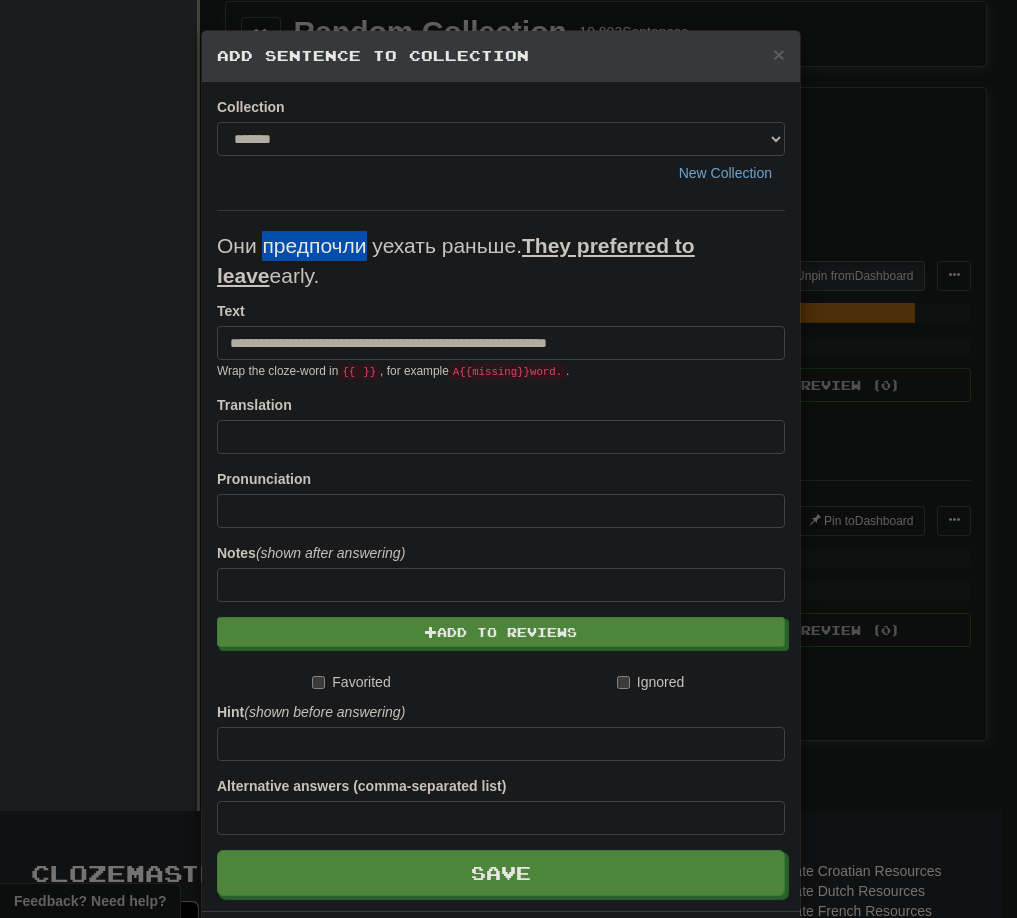 drag, startPoint x: 259, startPoint y: 249, endPoint x: 356, endPoint y: 249, distance: 97 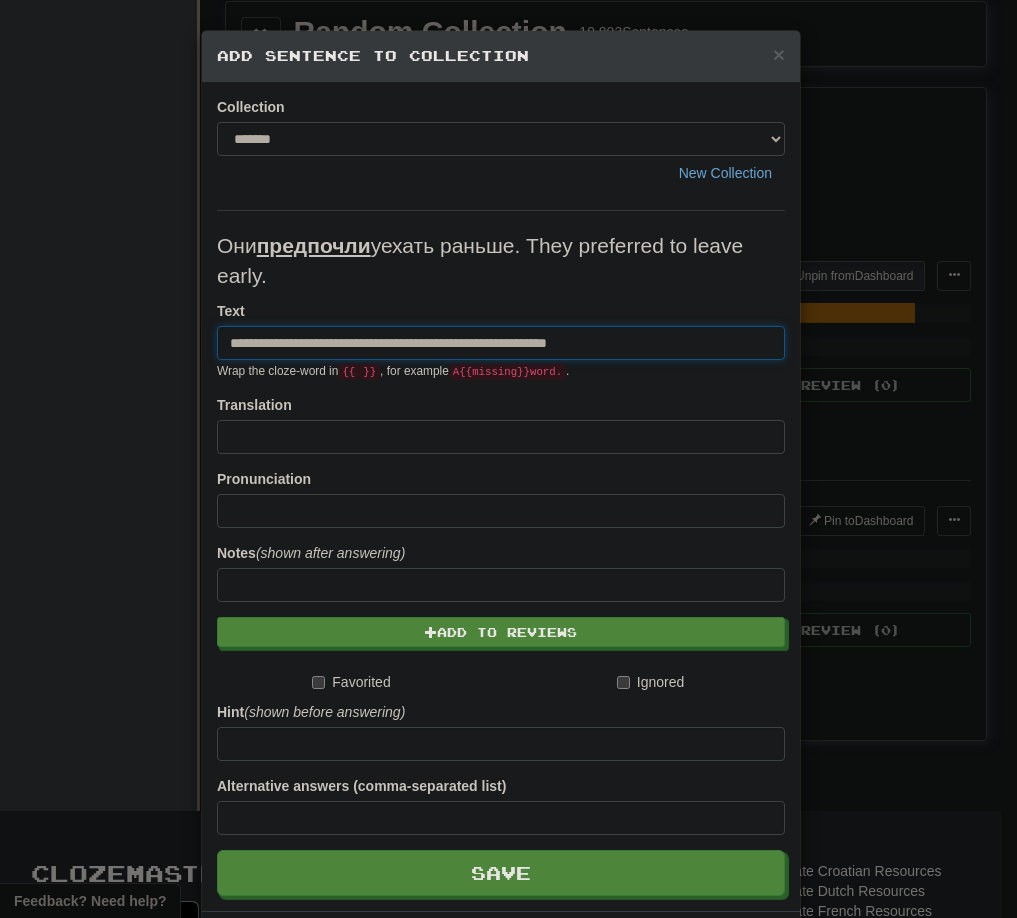 drag, startPoint x: 449, startPoint y: 349, endPoint x: 816, endPoint y: 335, distance: 367.26694 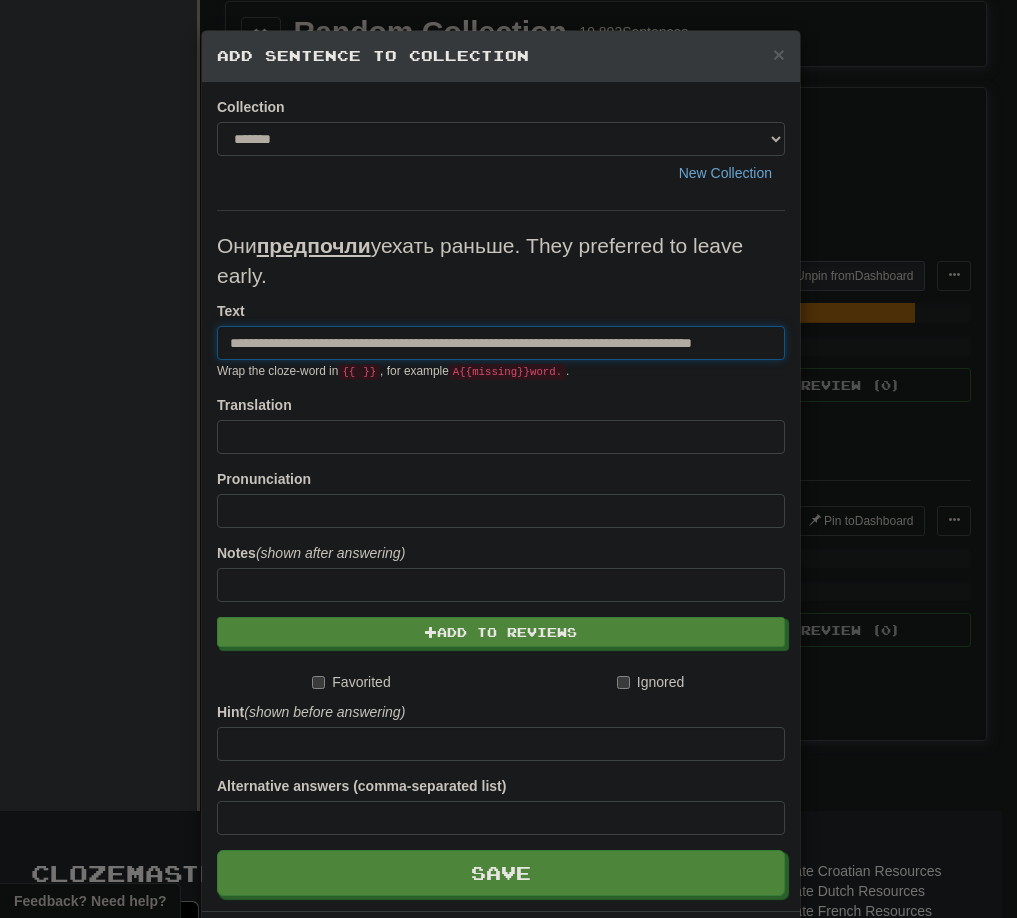 scroll, scrollTop: 0, scrollLeft: 73, axis: horizontal 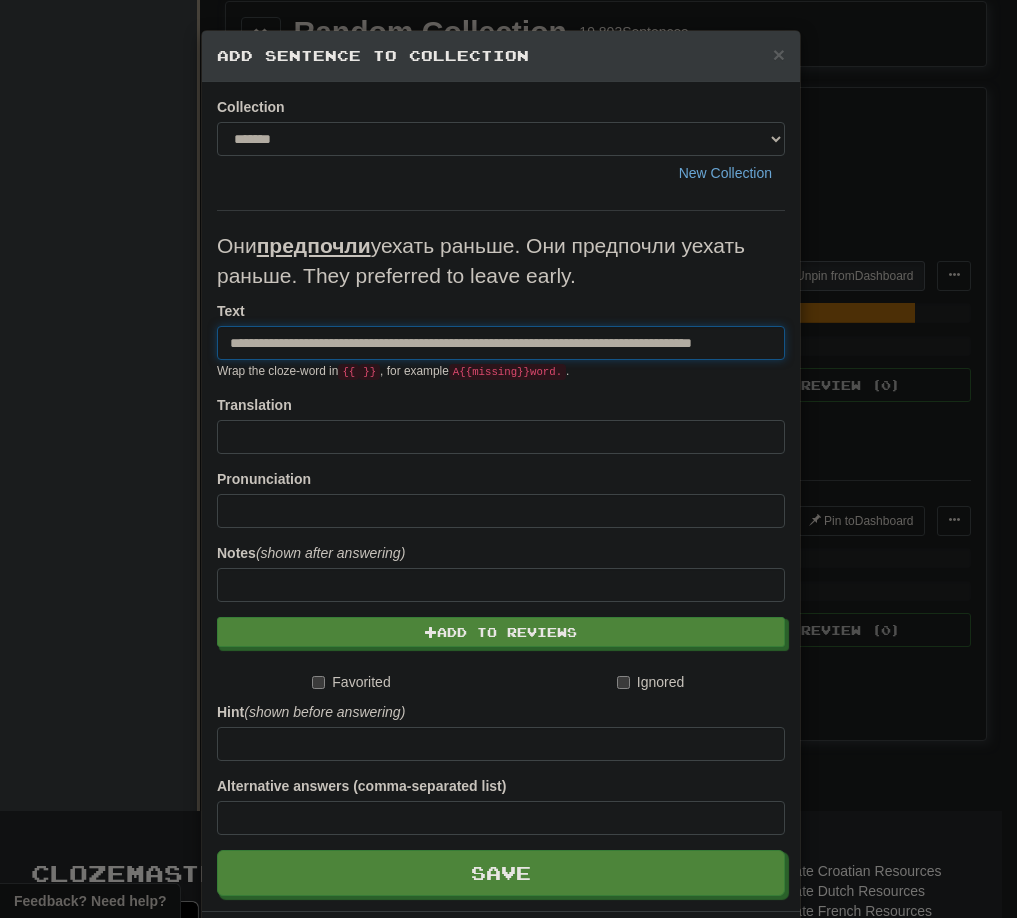drag, startPoint x: 776, startPoint y: 344, endPoint x: -2, endPoint y: 336, distance: 778.04114 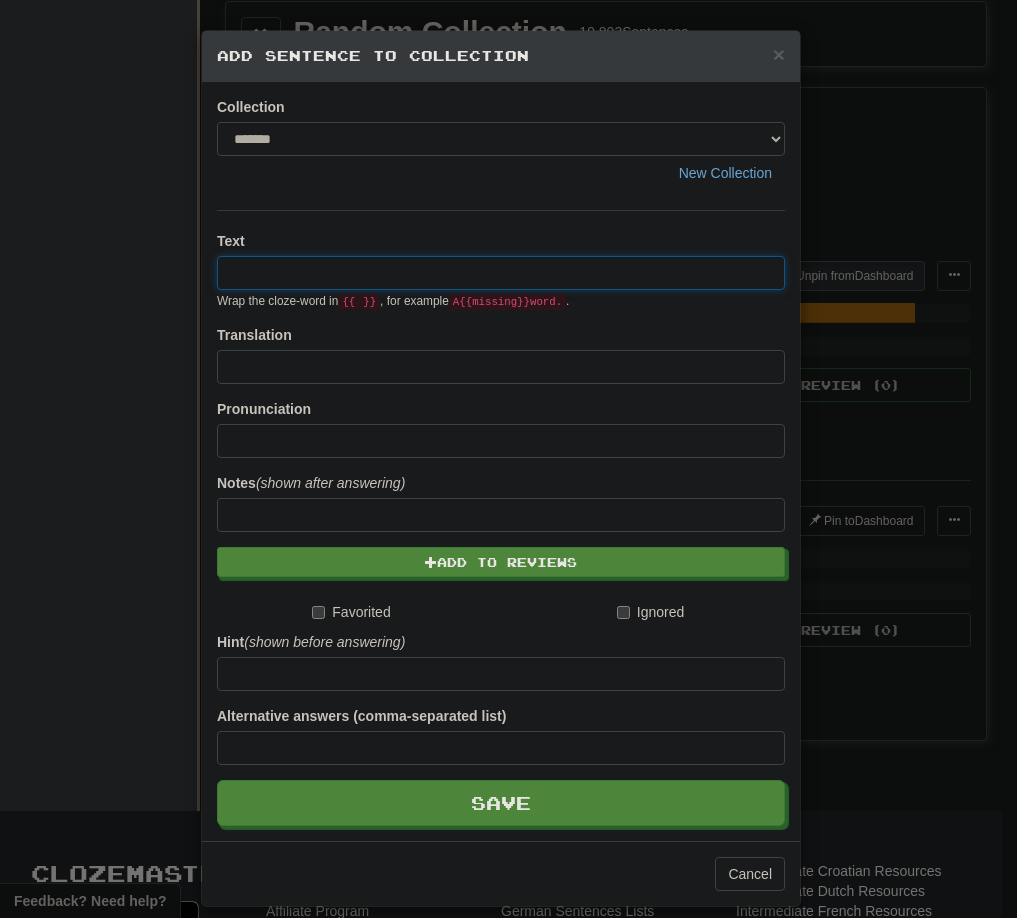 paste on "**********" 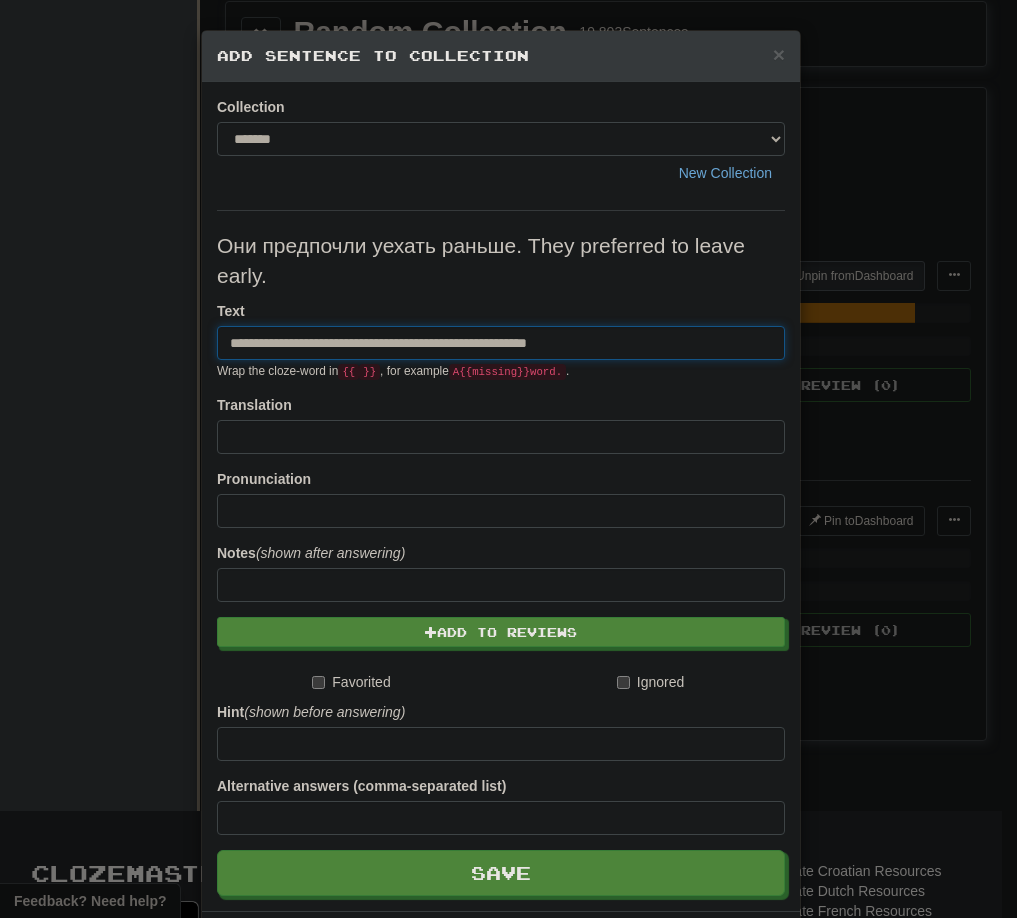 drag, startPoint x: 428, startPoint y: 345, endPoint x: 734, endPoint y: 343, distance: 306.00653 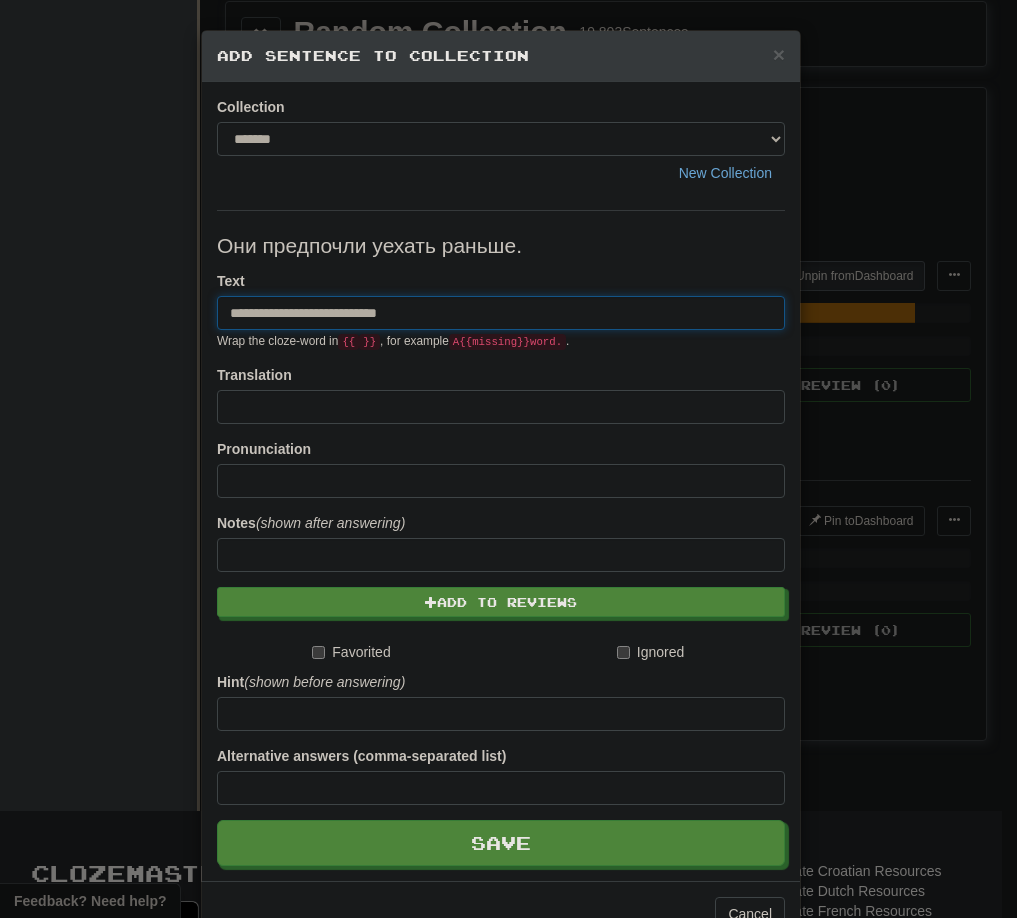 type on "**********" 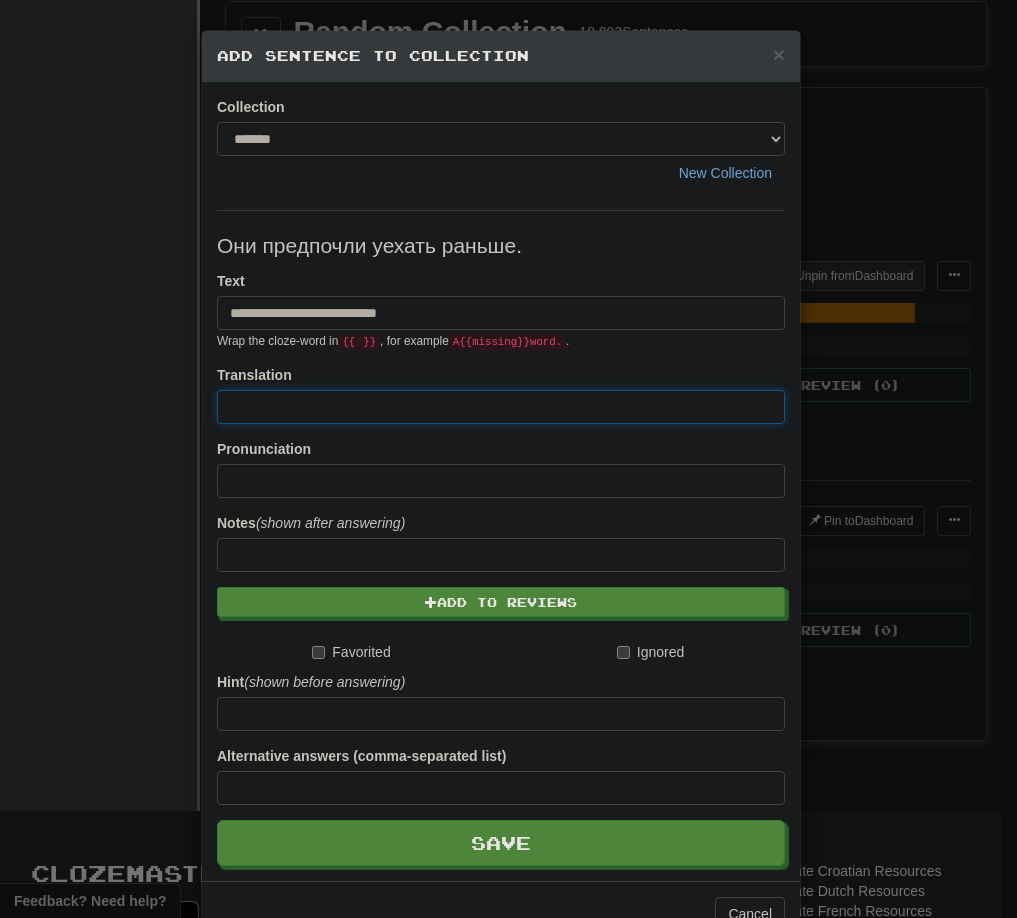 paste on "**********" 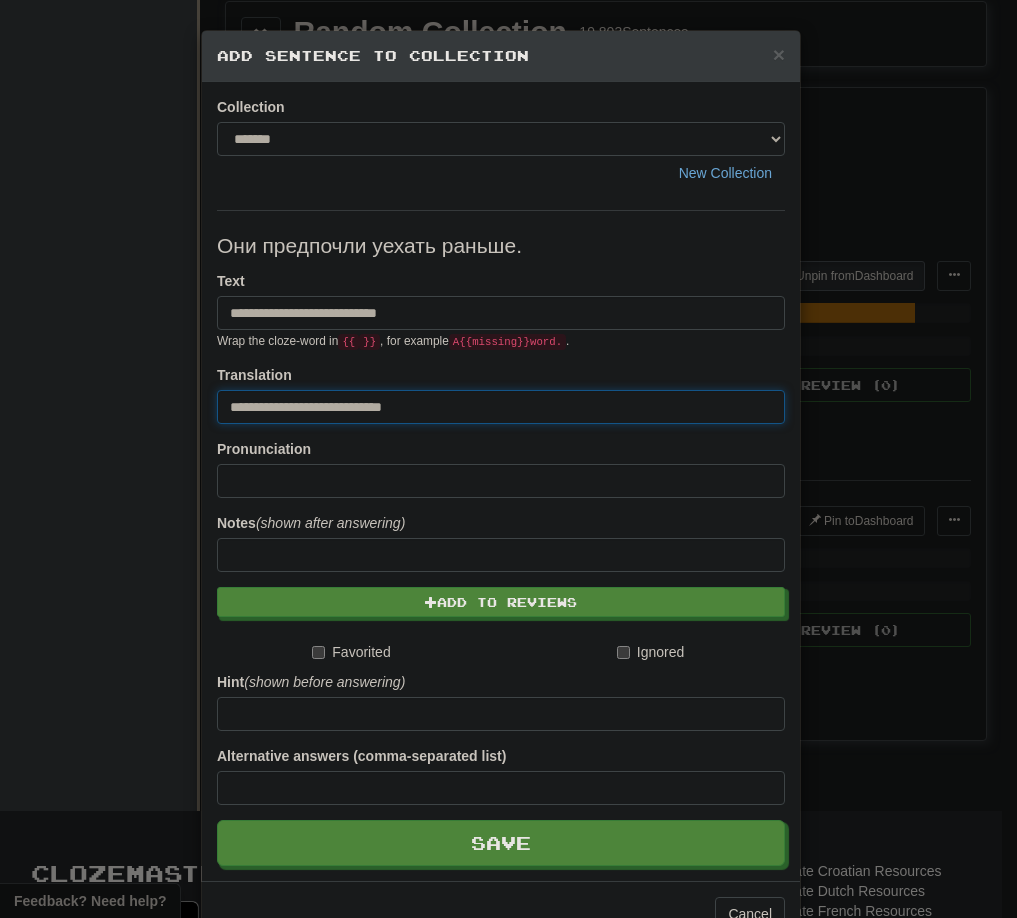 type on "**********" 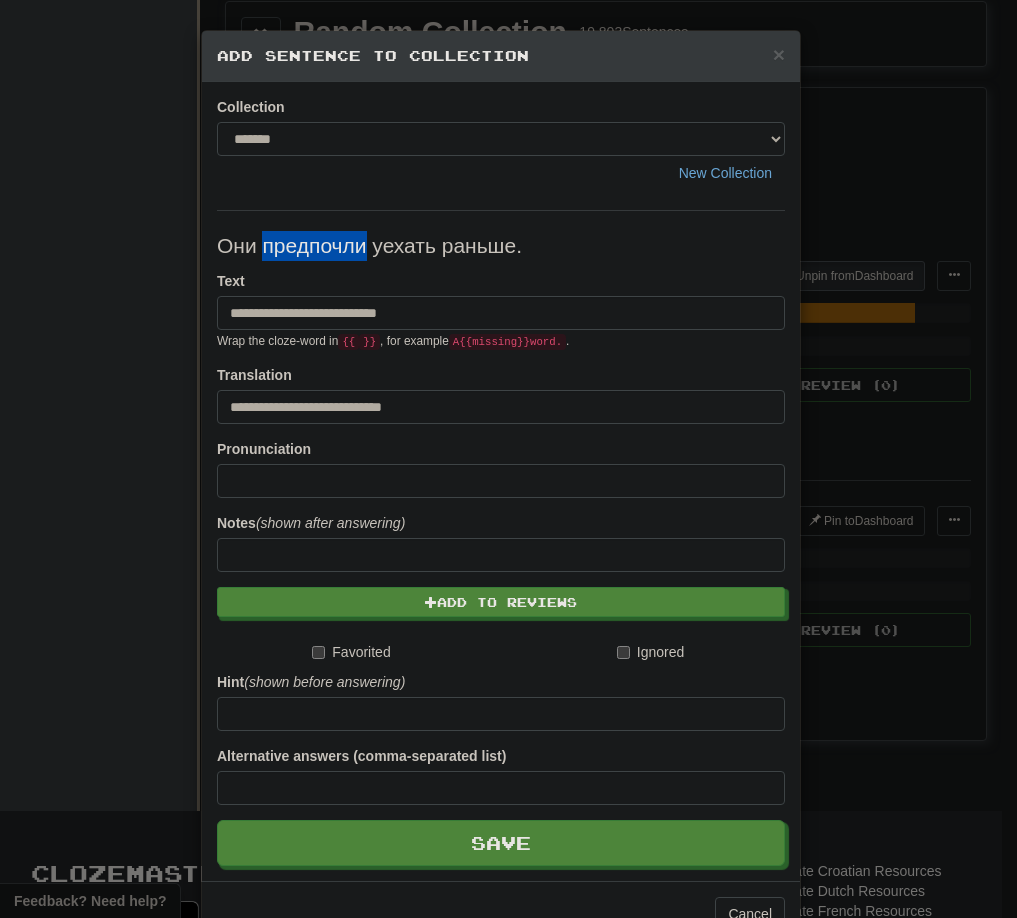 drag, startPoint x: 357, startPoint y: 245, endPoint x: 259, endPoint y: 255, distance: 98.50888 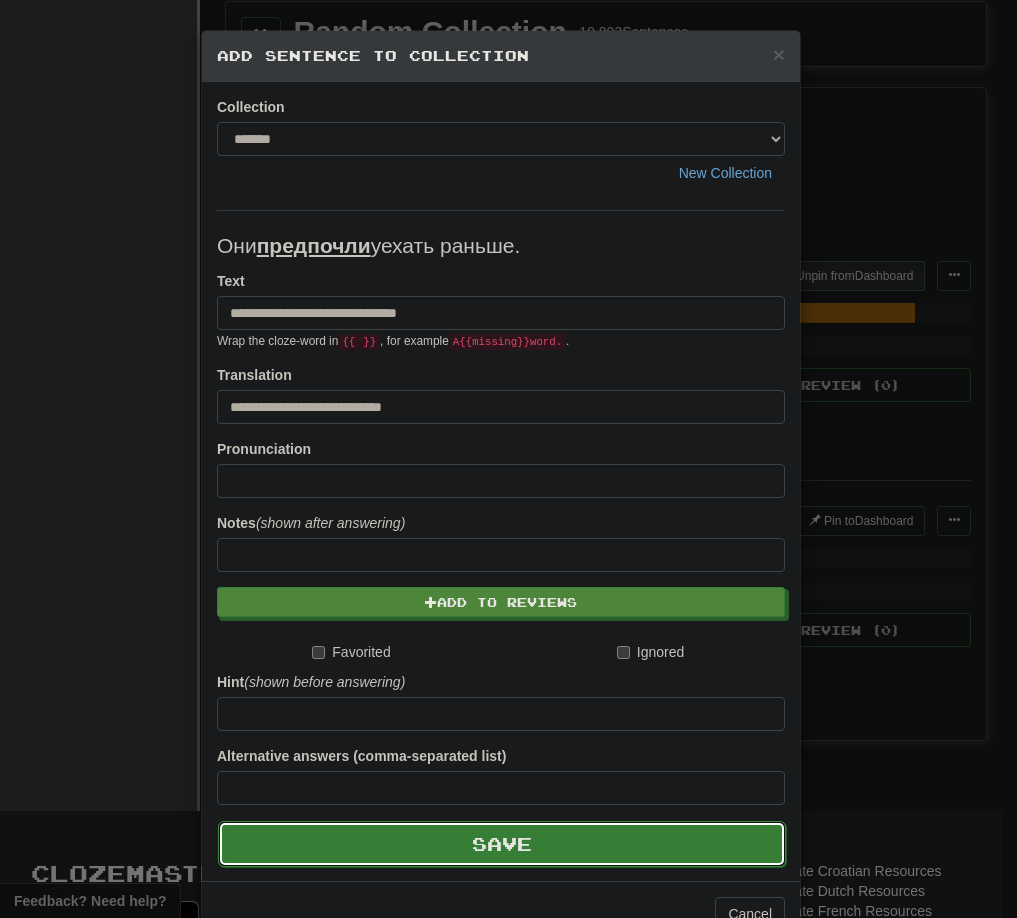 click on "Save" at bounding box center (502, 844) 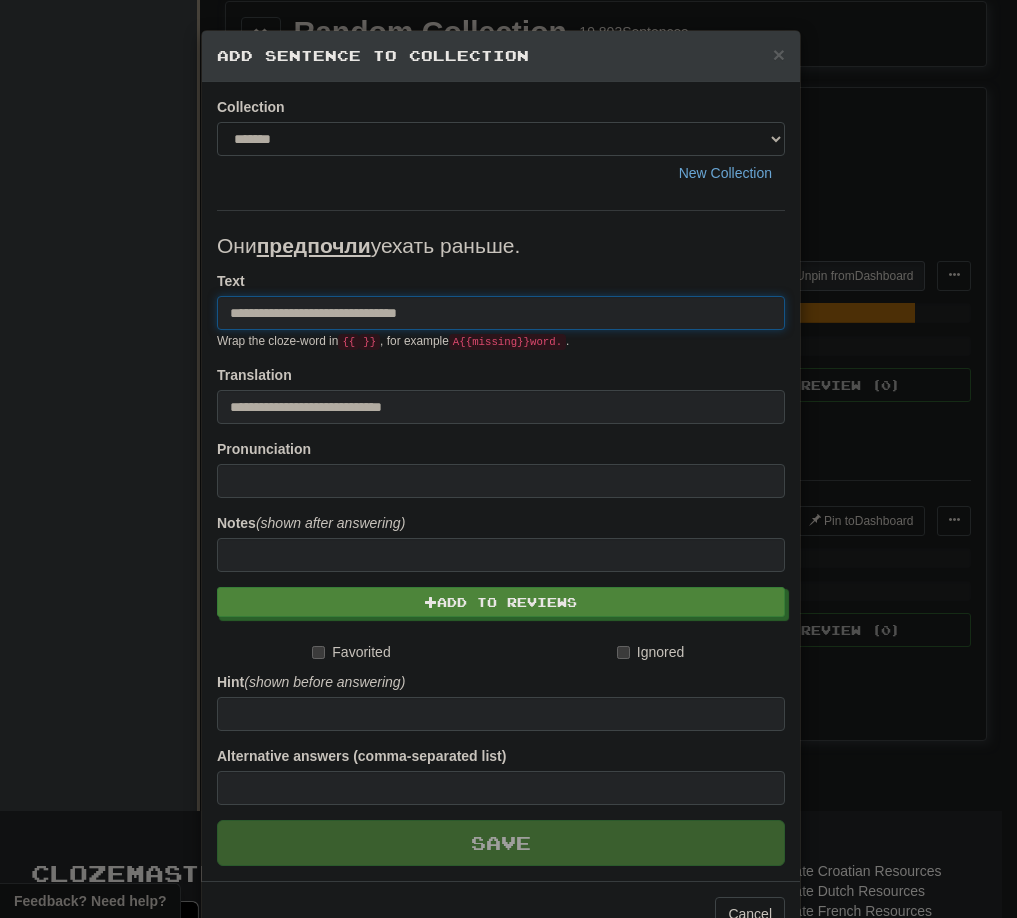 type 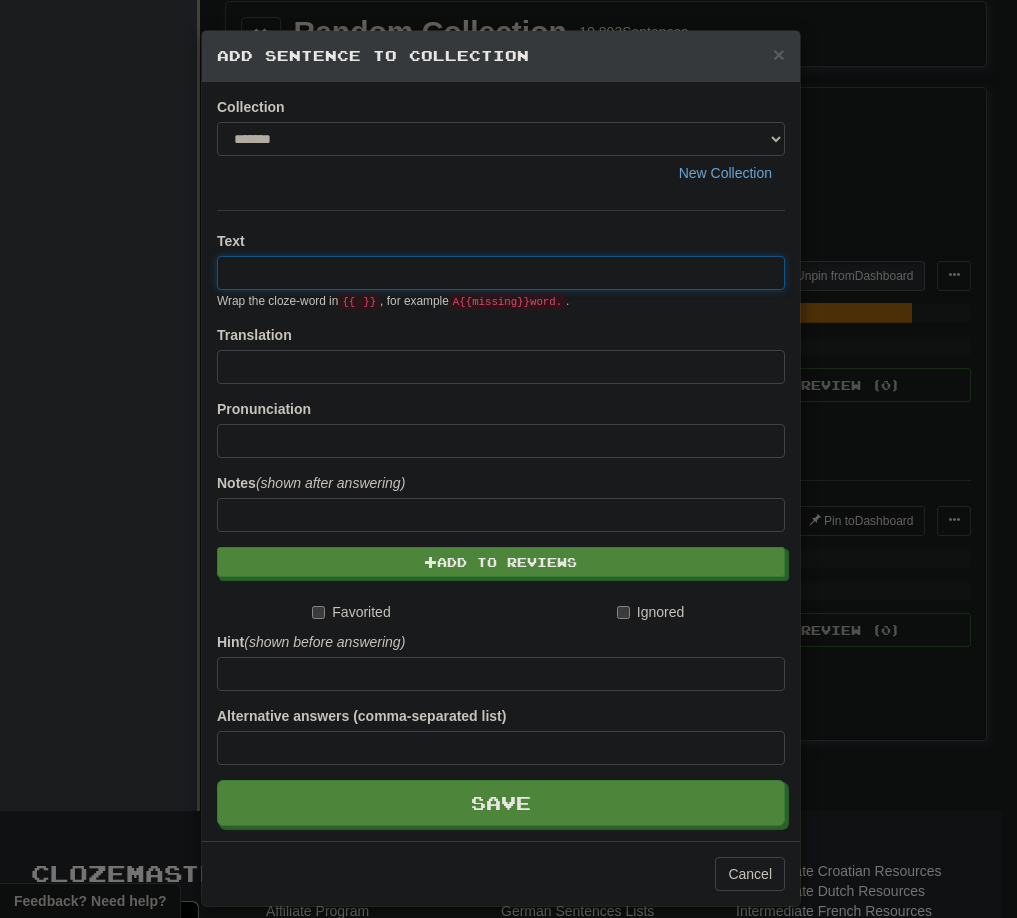 drag, startPoint x: 404, startPoint y: 290, endPoint x: 412, endPoint y: 273, distance: 18.788294 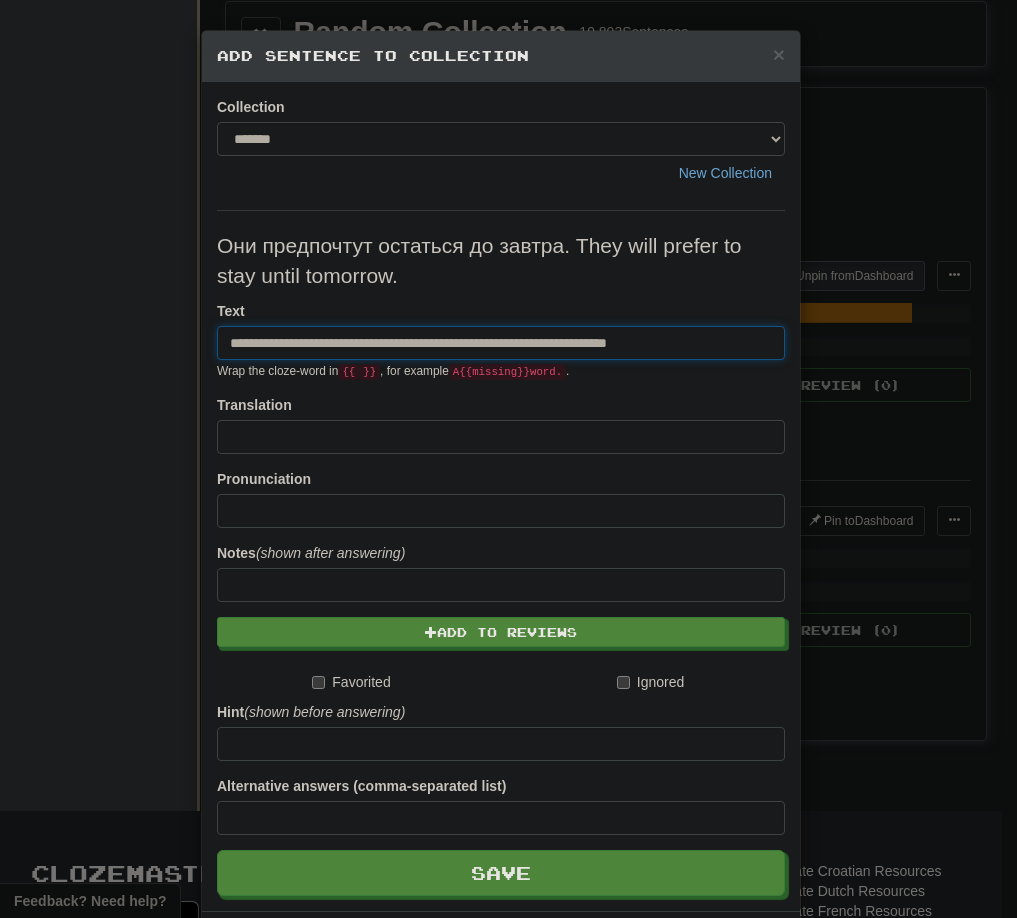 drag, startPoint x: 460, startPoint y: 341, endPoint x: 861, endPoint y: 352, distance: 401.15085 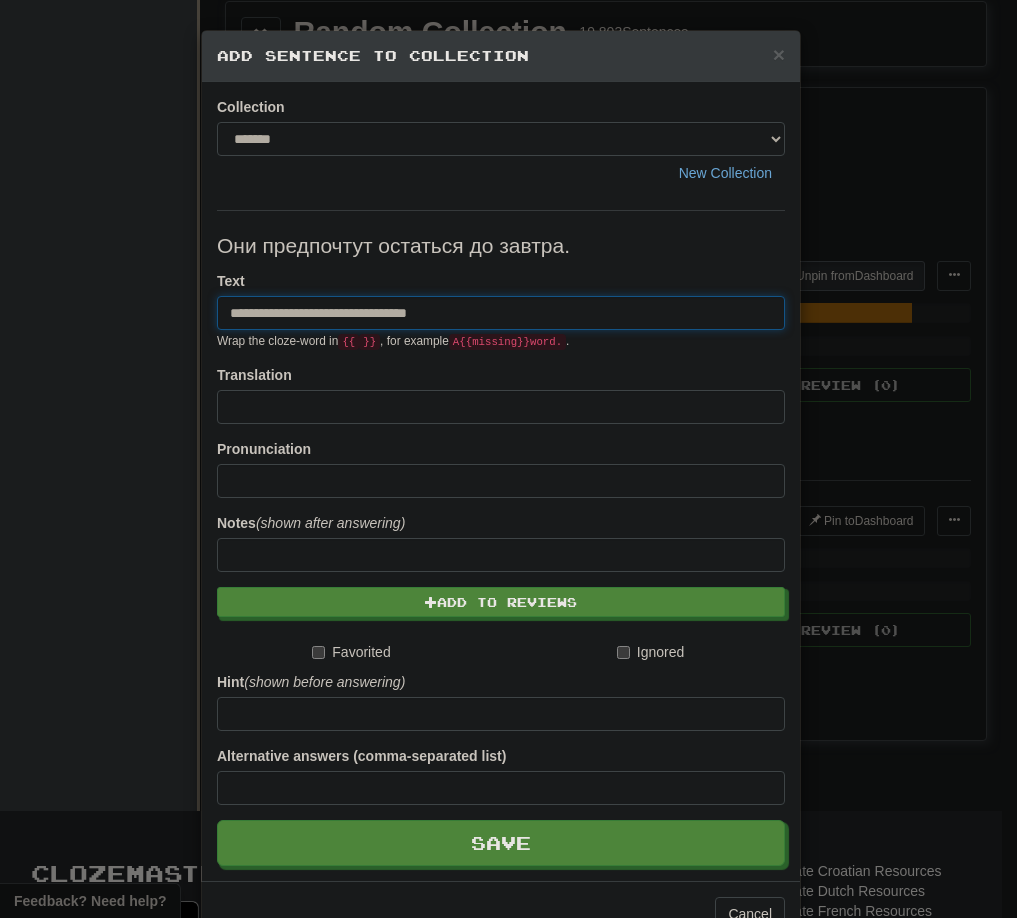 type on "**********" 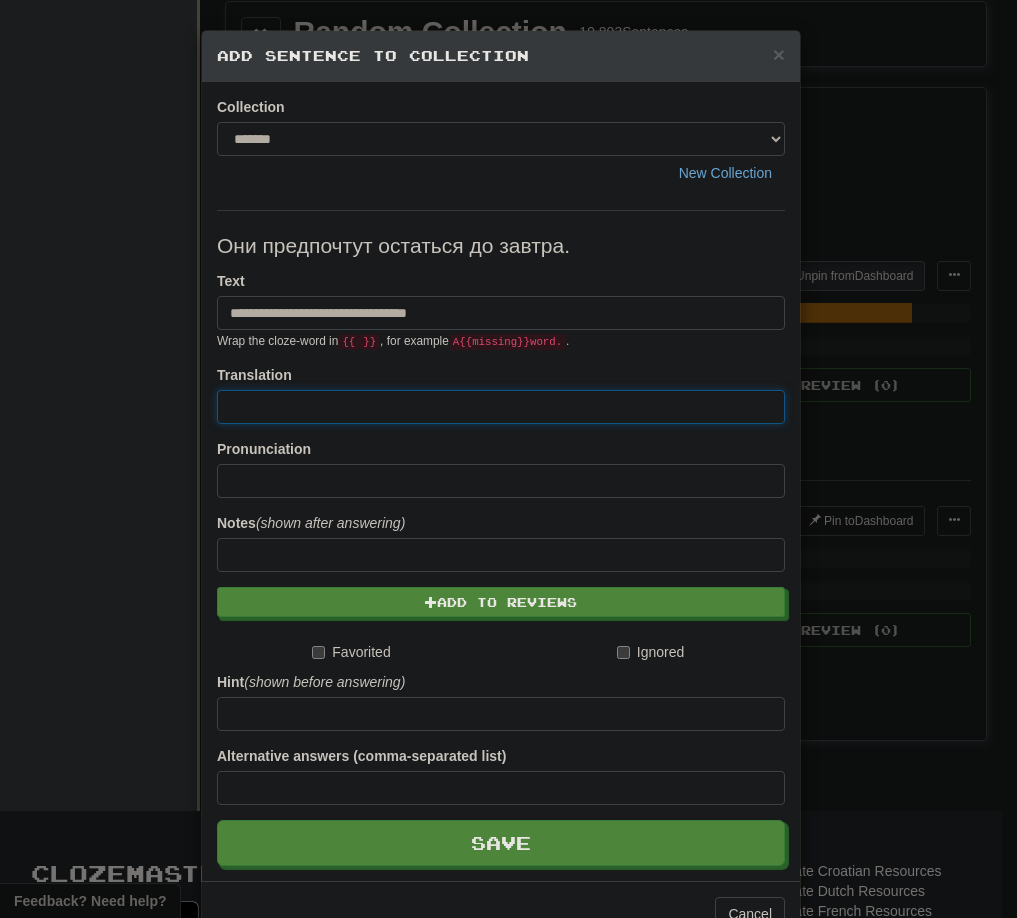 paste on "**********" 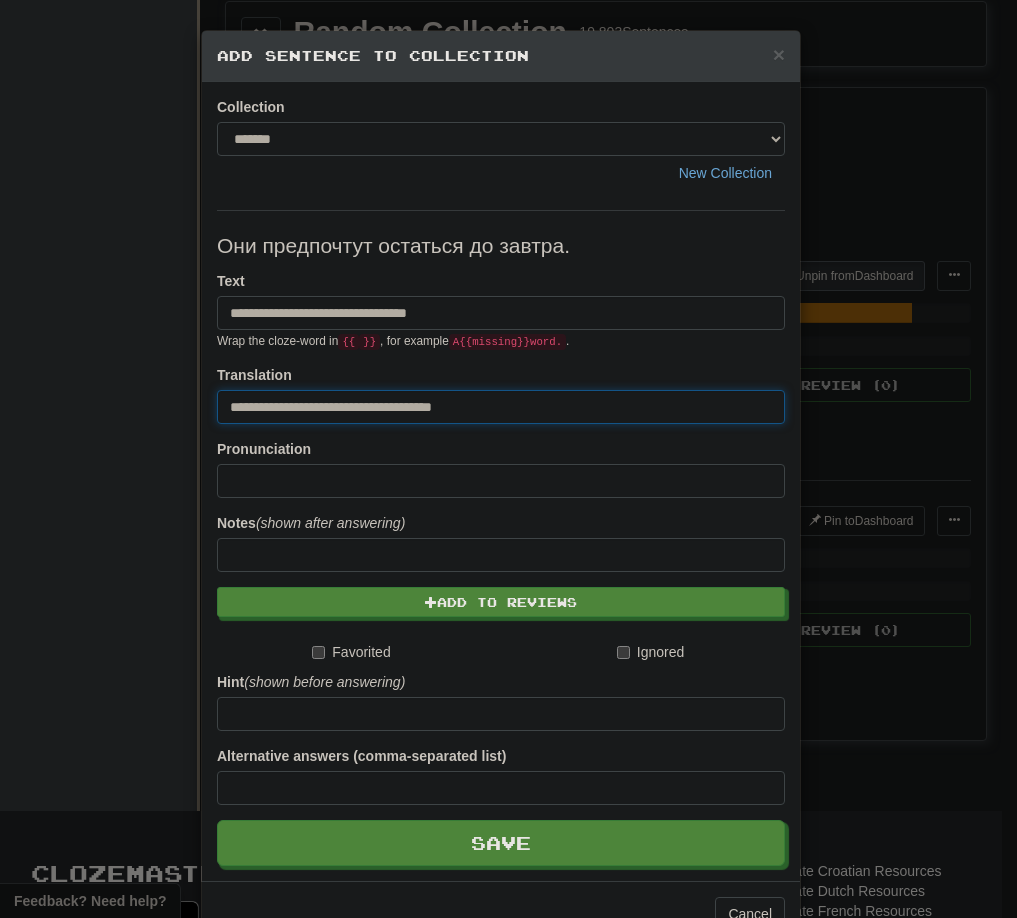 type on "**********" 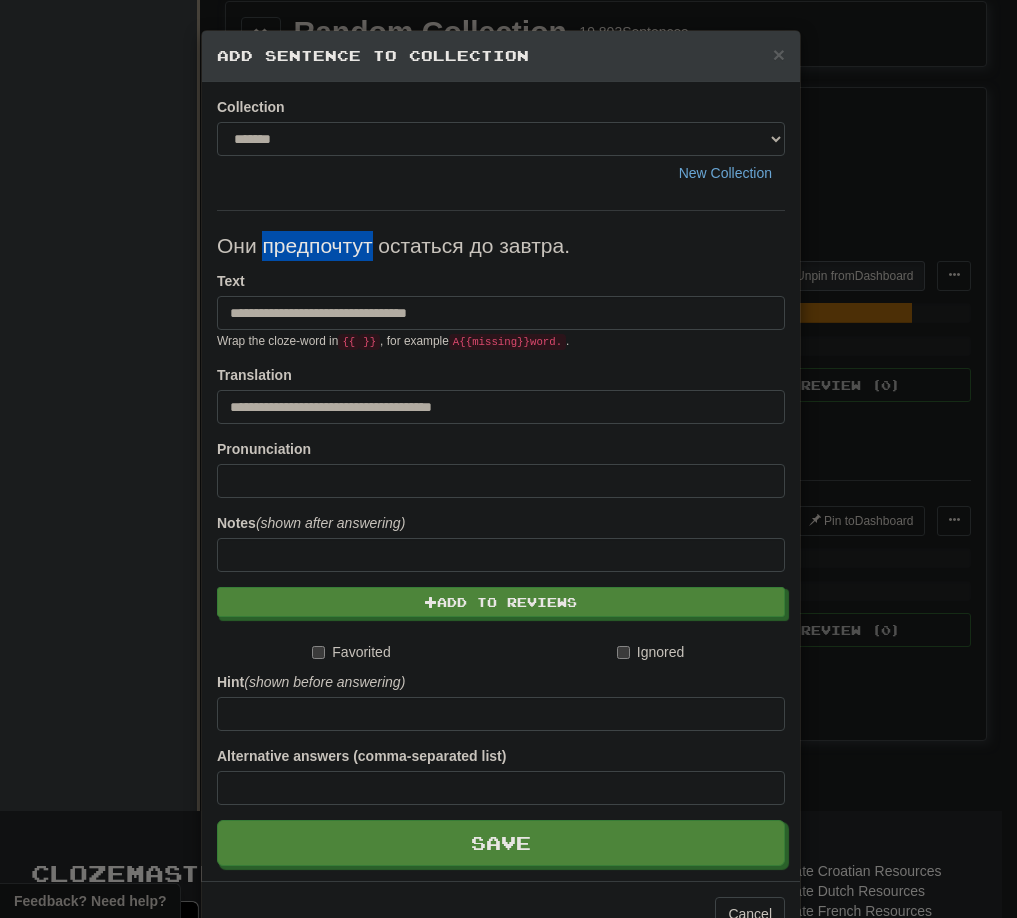 drag, startPoint x: 256, startPoint y: 245, endPoint x: 363, endPoint y: 244, distance: 107.00467 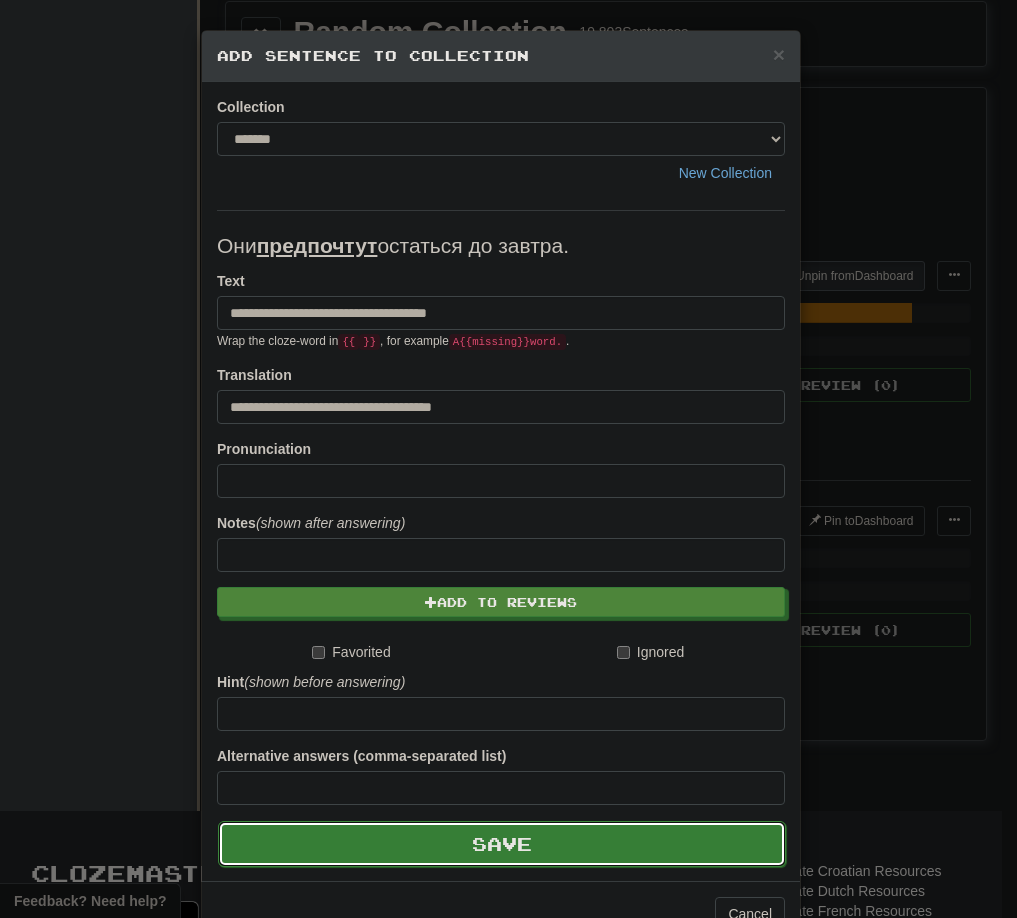 click on "Save" at bounding box center (502, 844) 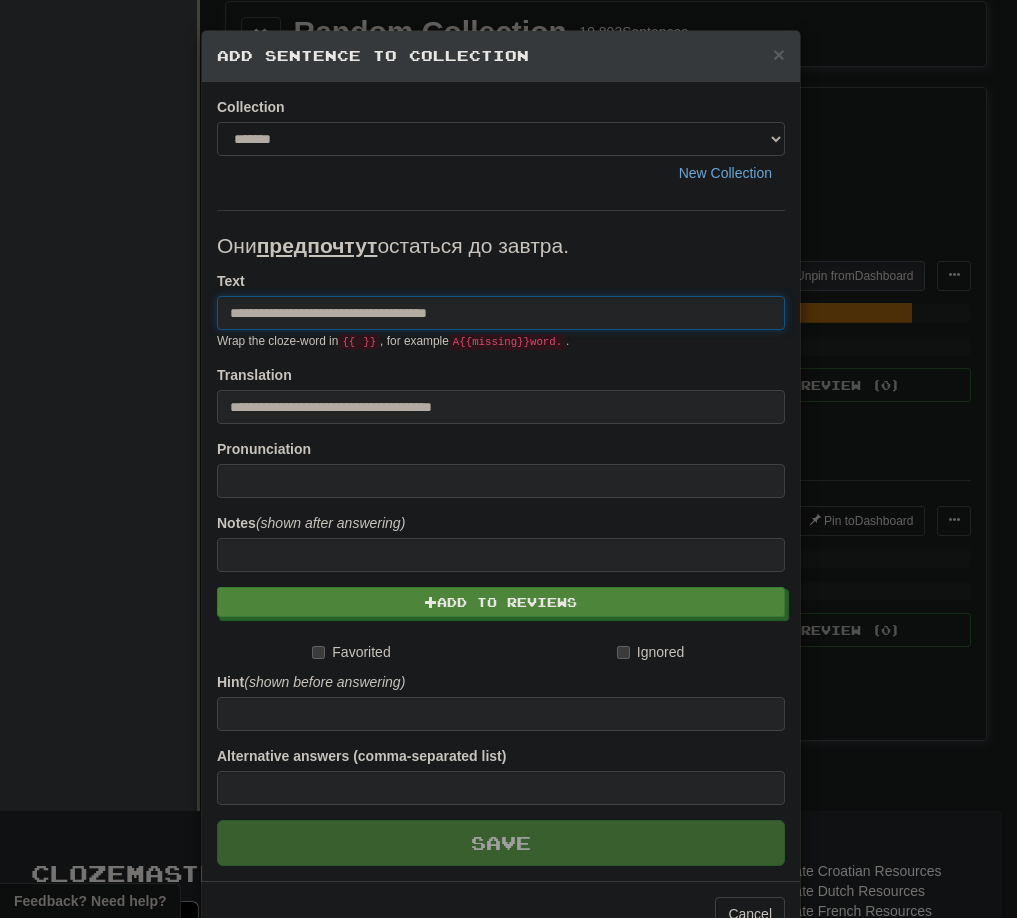 type 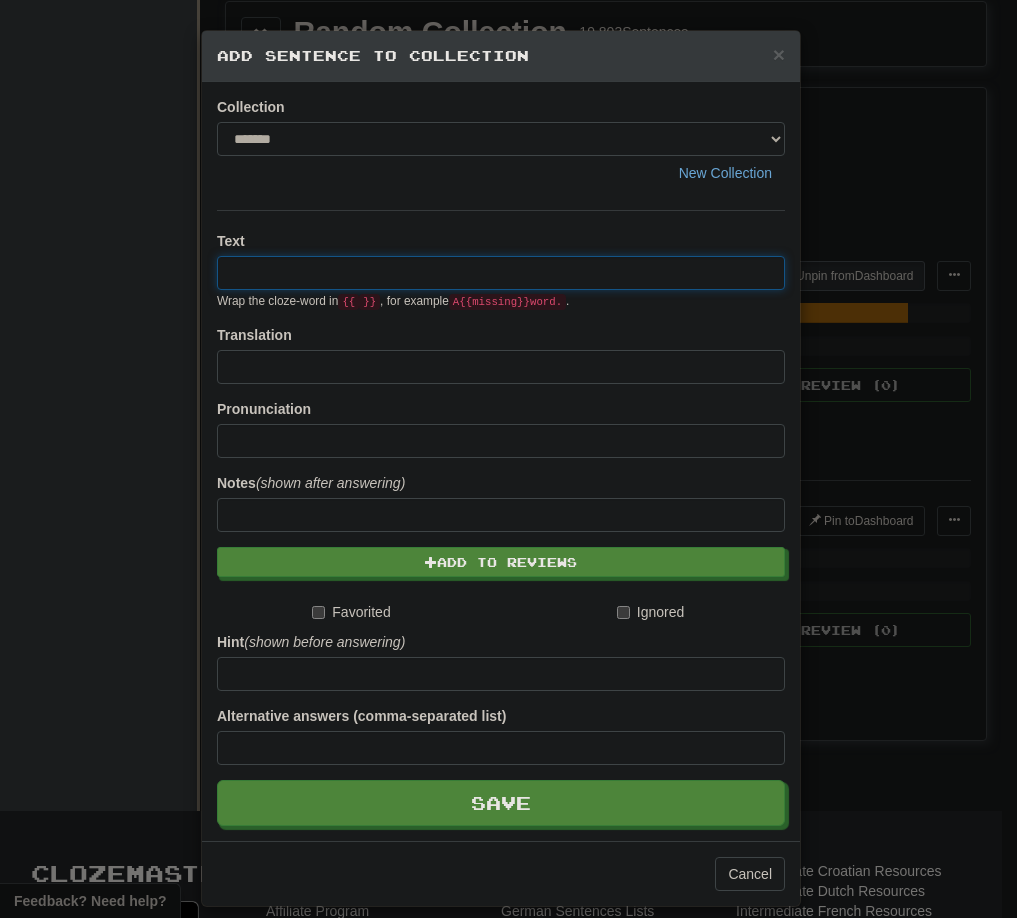 paste on "**********" 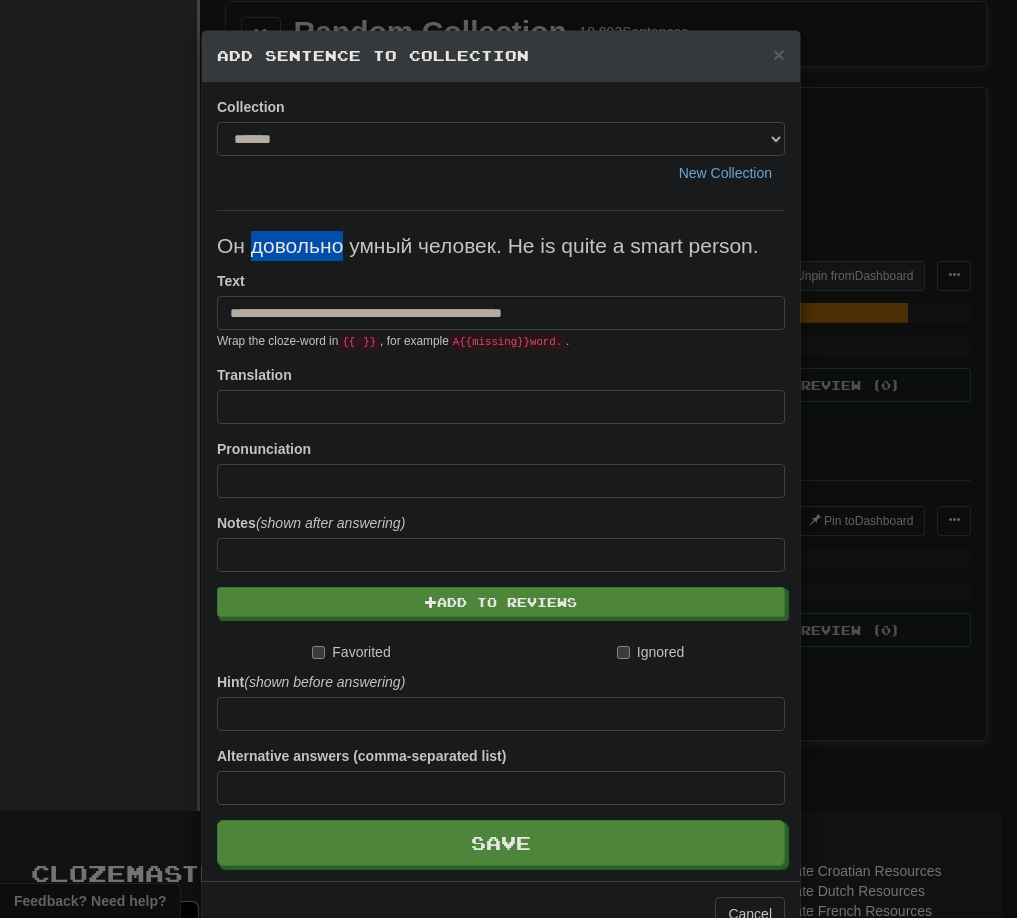 drag, startPoint x: 244, startPoint y: 249, endPoint x: 334, endPoint y: 249, distance: 90 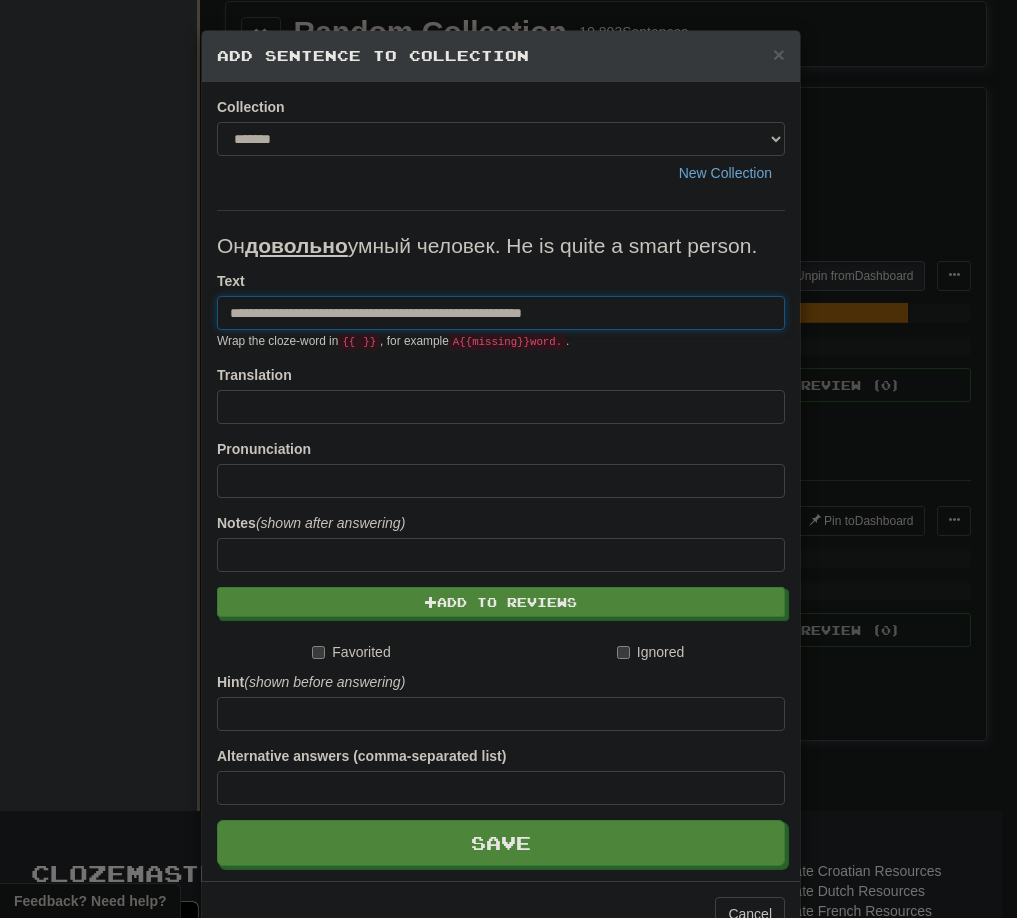 drag, startPoint x: 436, startPoint y: 306, endPoint x: 735, endPoint y: 325, distance: 299.60306 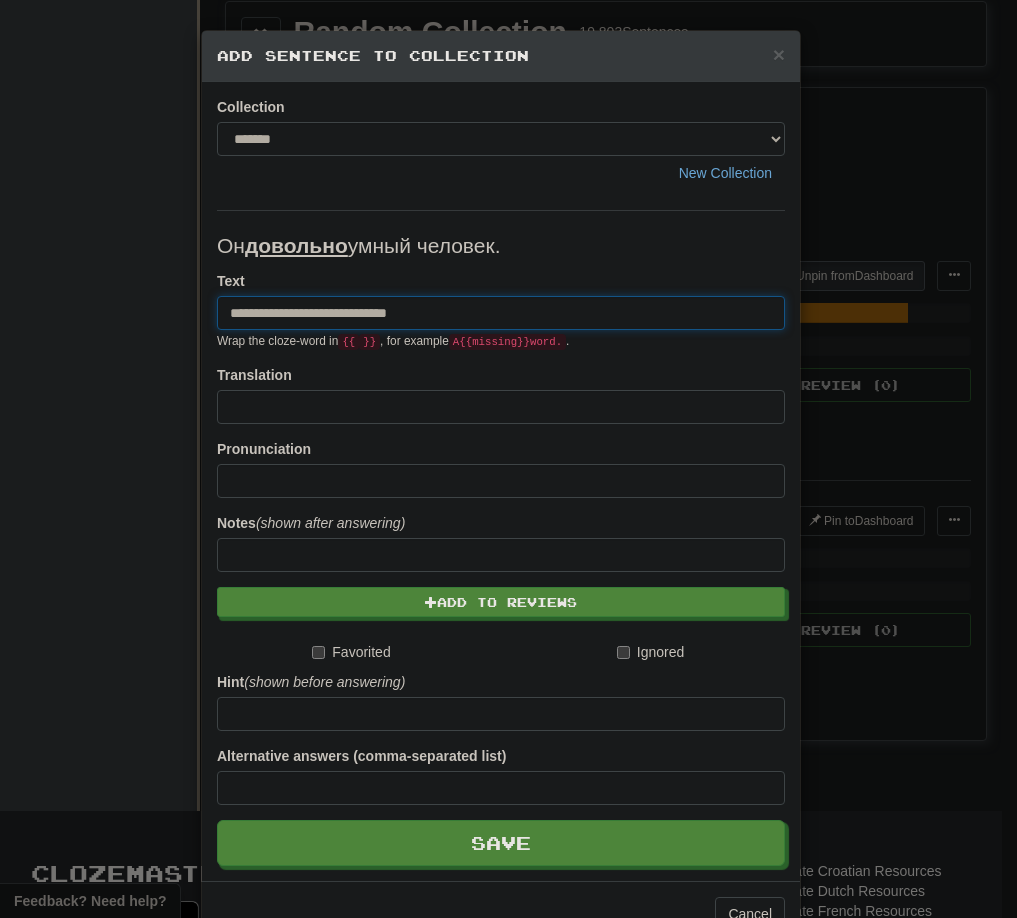 type on "**********" 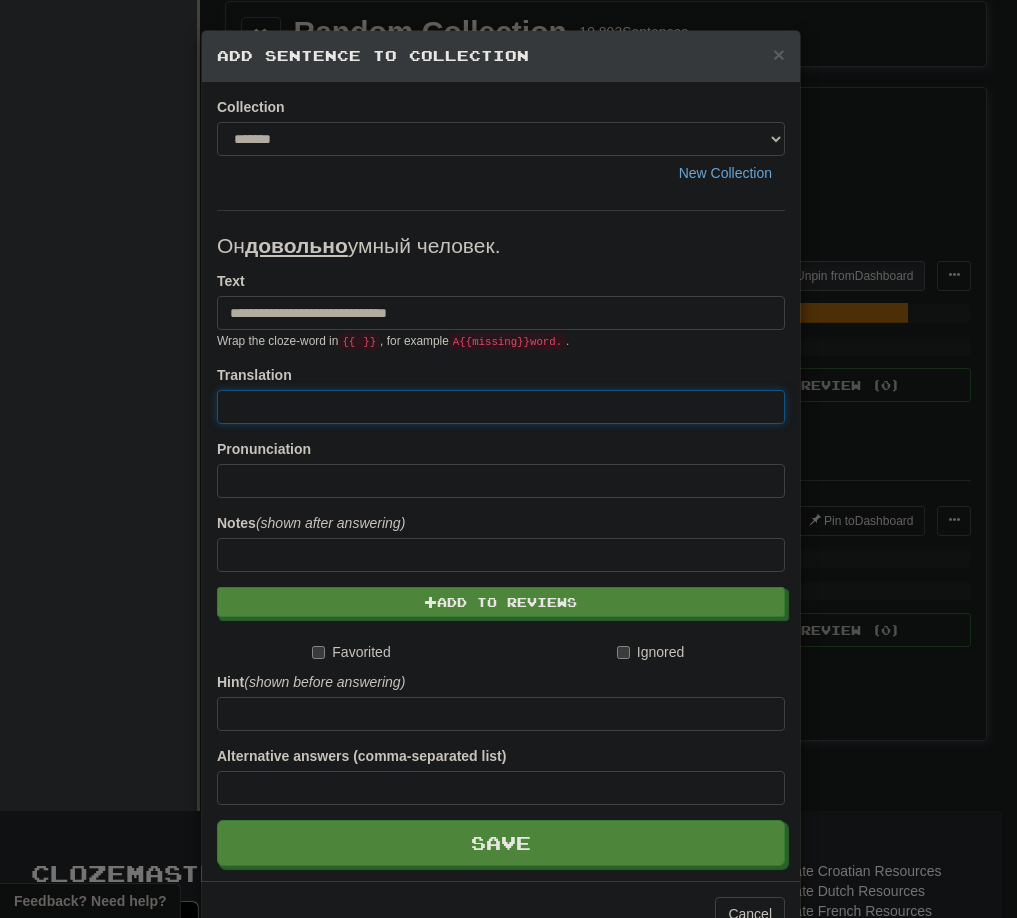 paste on "**********" 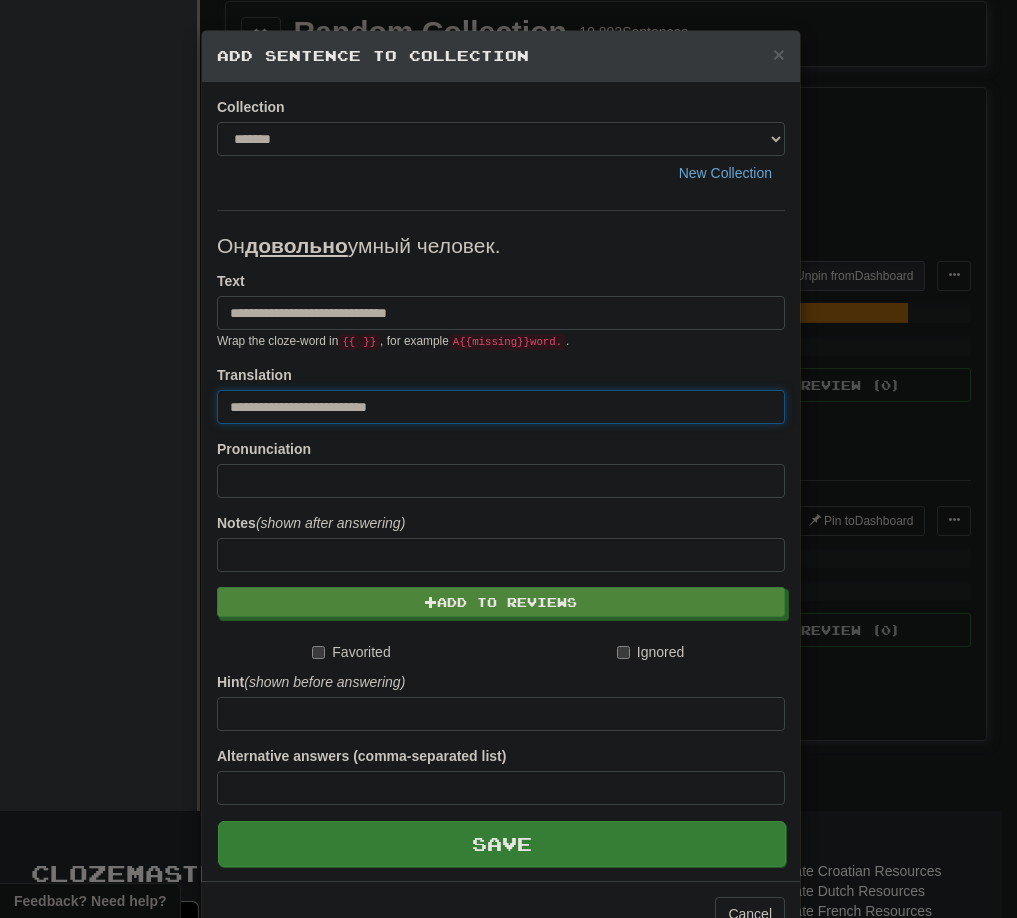 type on "**********" 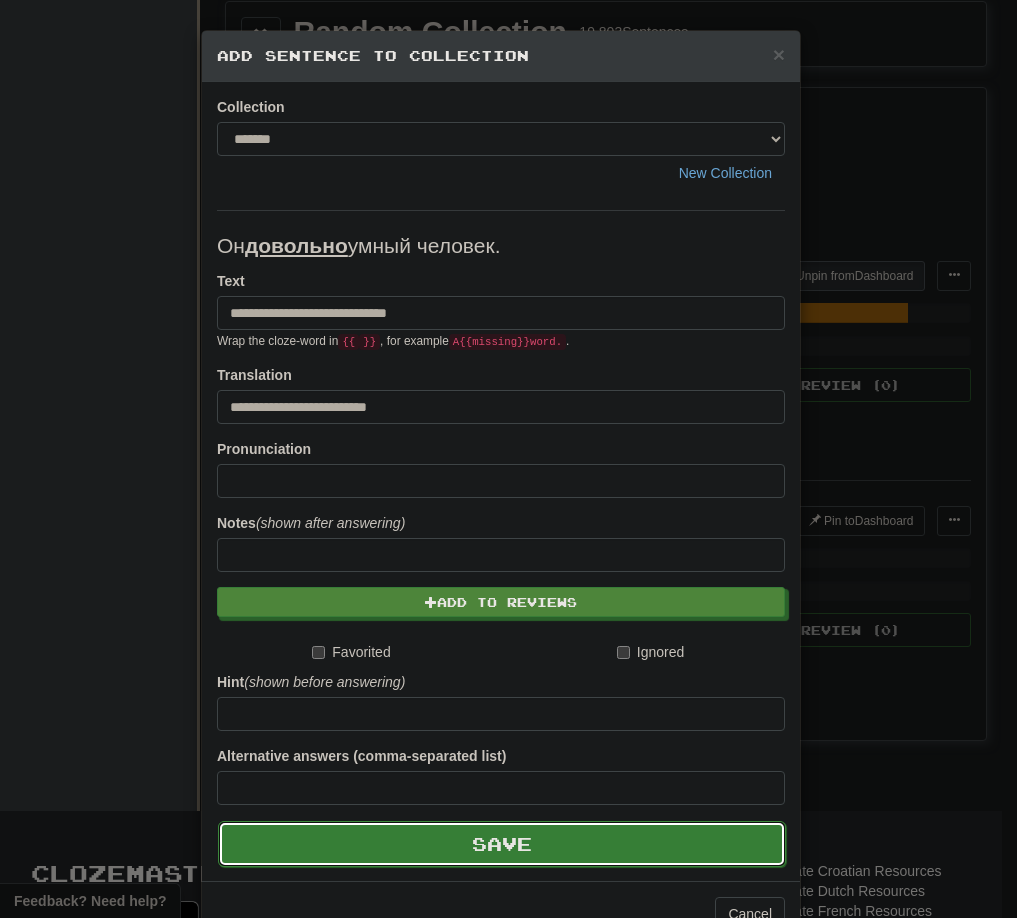 click on "Save" at bounding box center (502, 844) 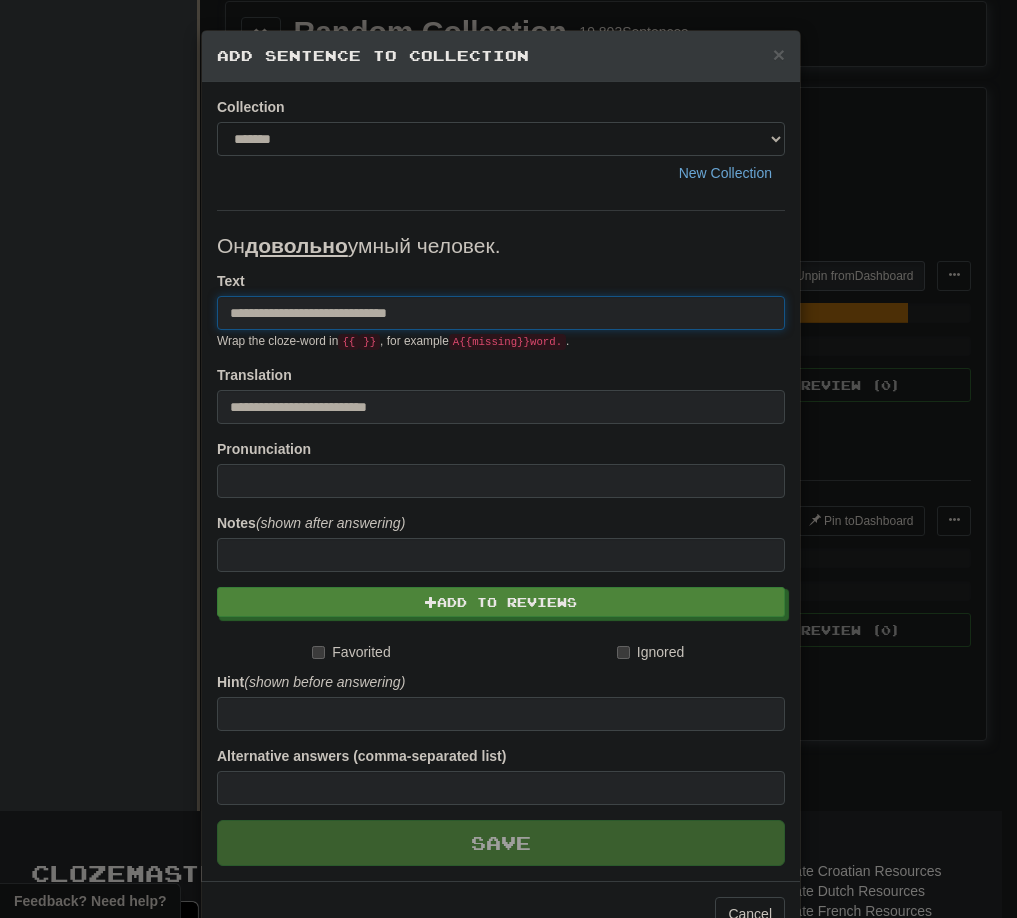 type 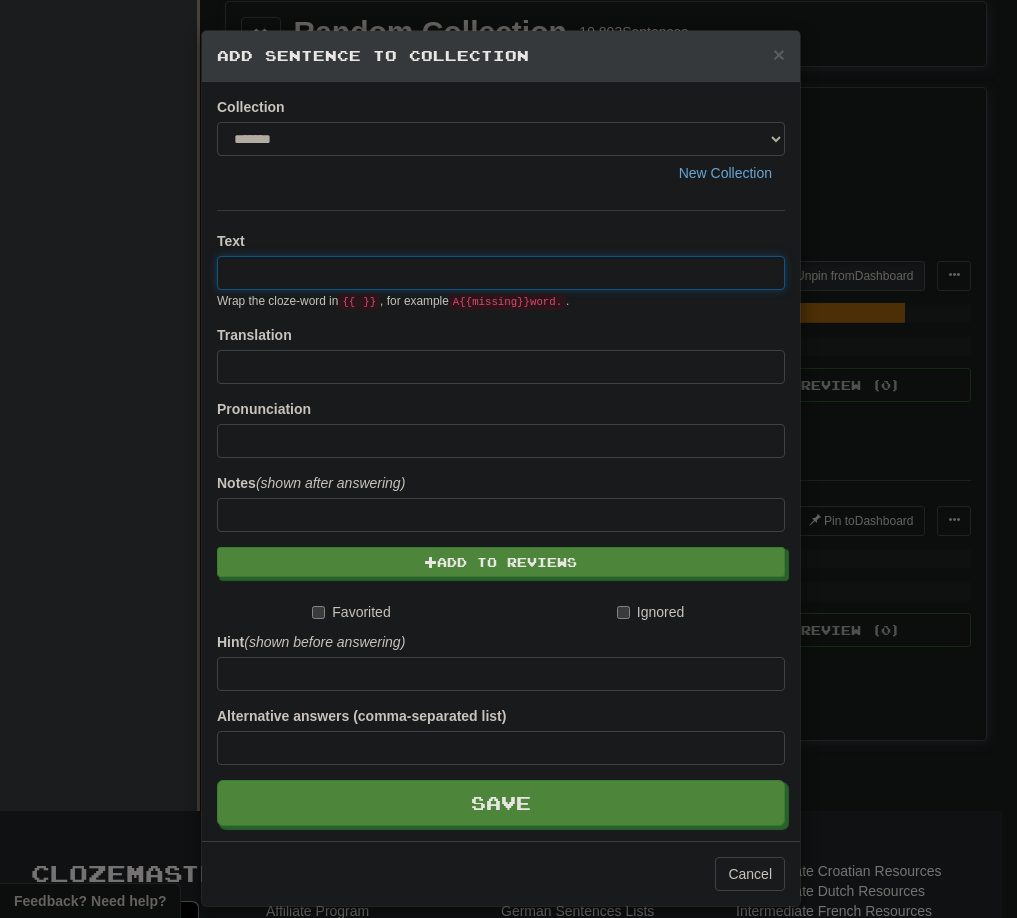 paste on "**********" 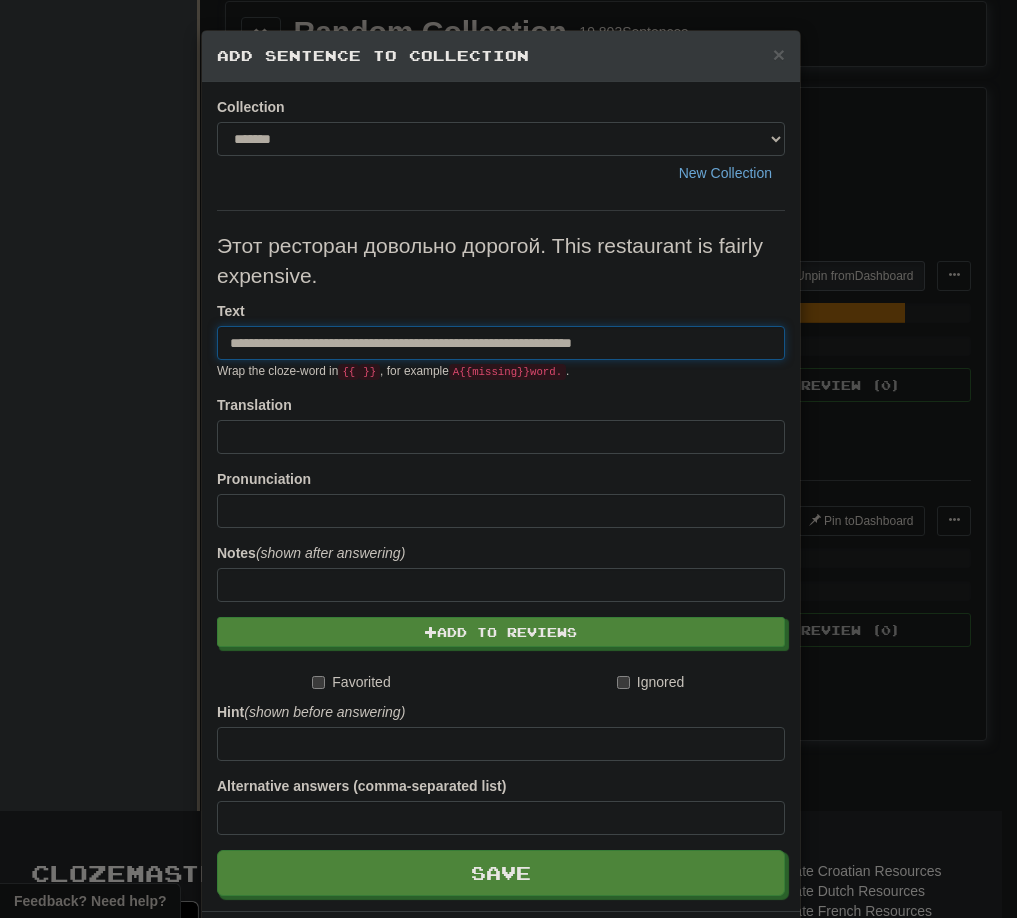 drag, startPoint x: 448, startPoint y: 338, endPoint x: 717, endPoint y: 342, distance: 269.02972 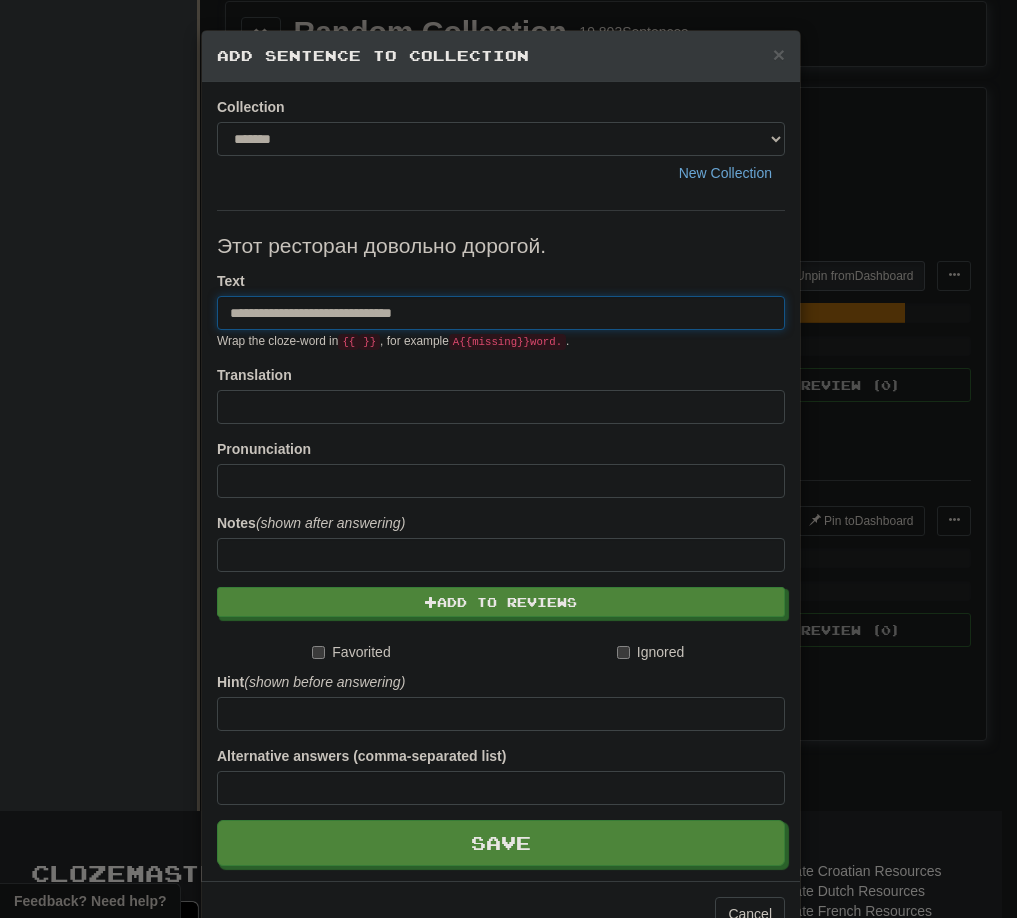 type on "**********" 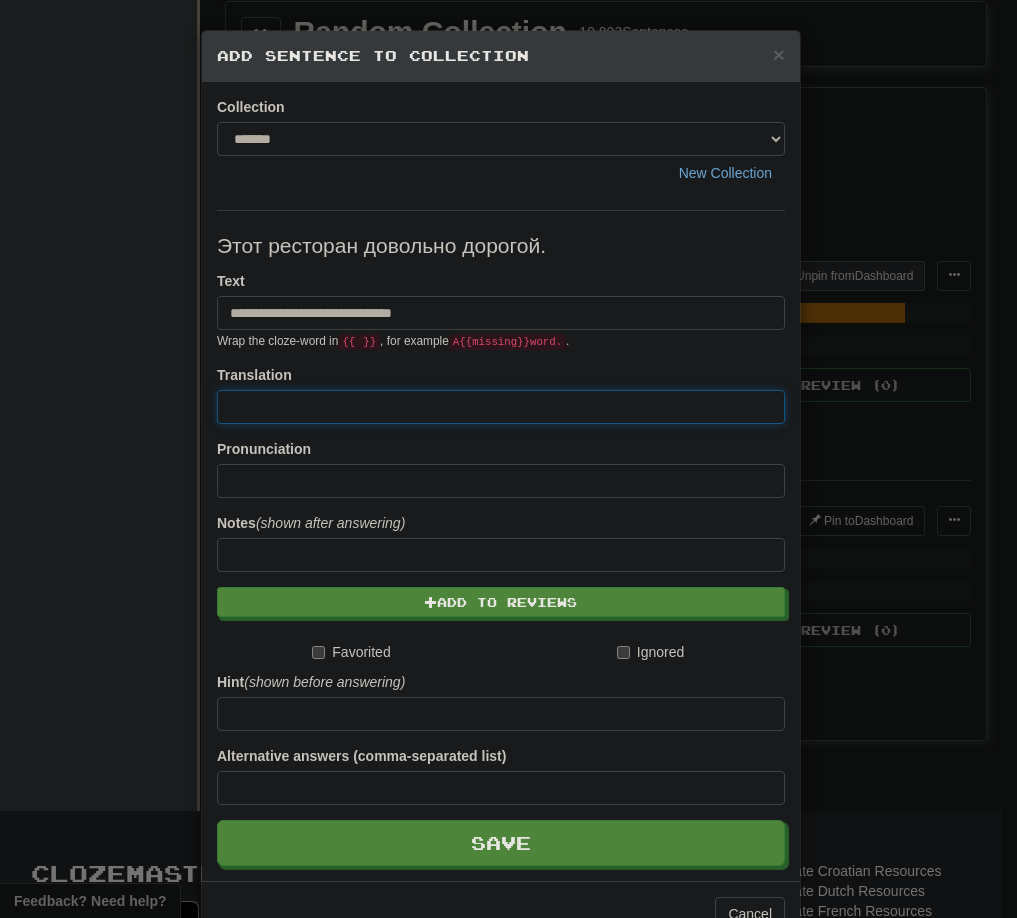 paste on "**********" 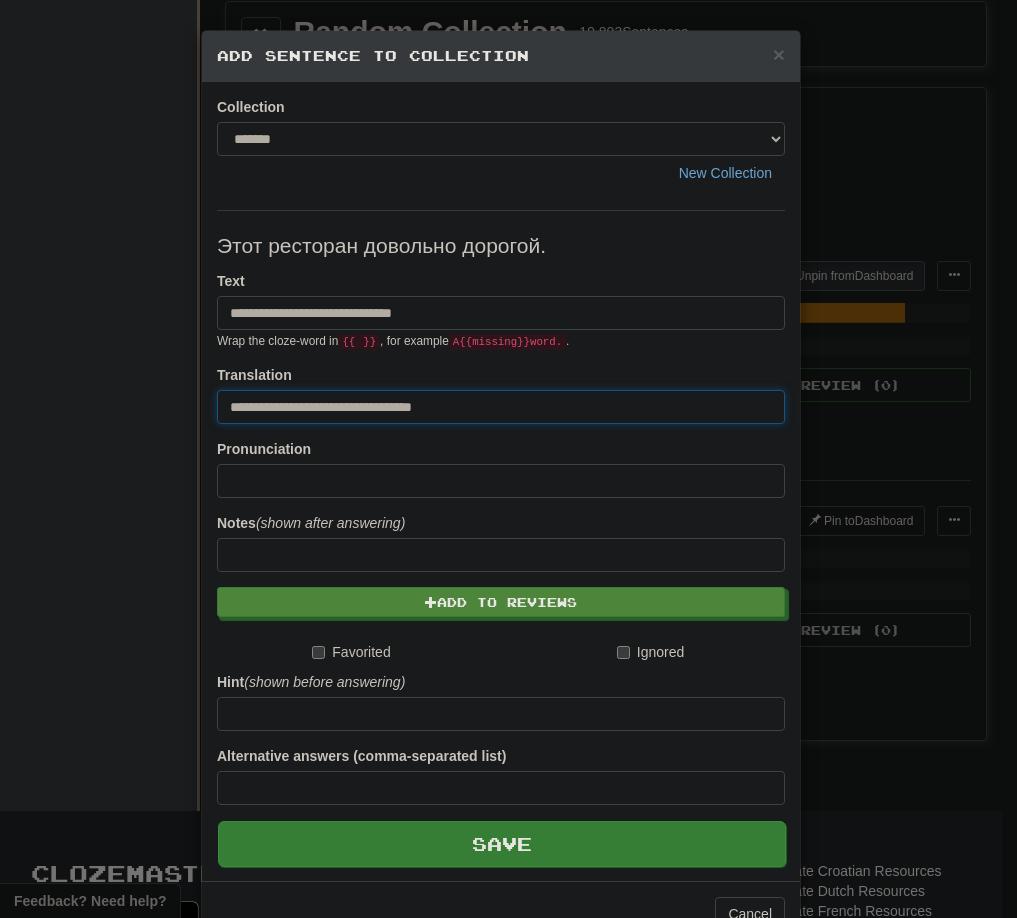 type on "**********" 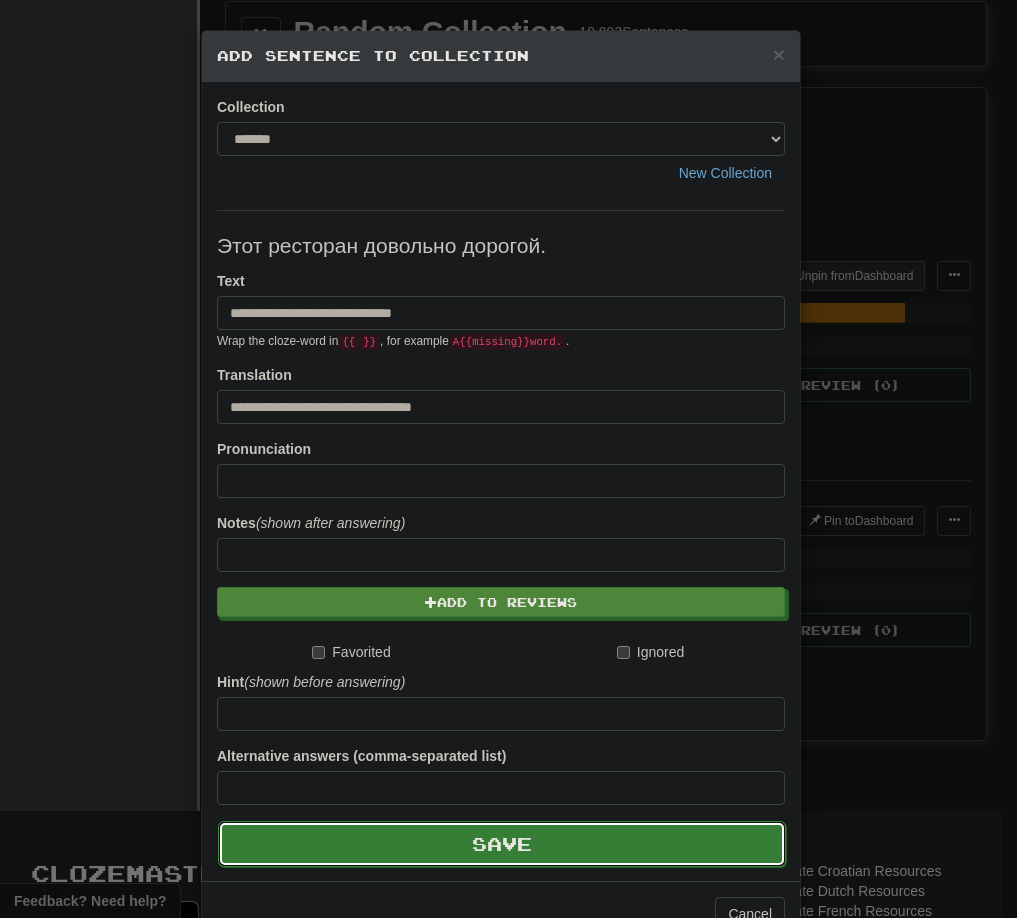 click on "Save" at bounding box center (502, 844) 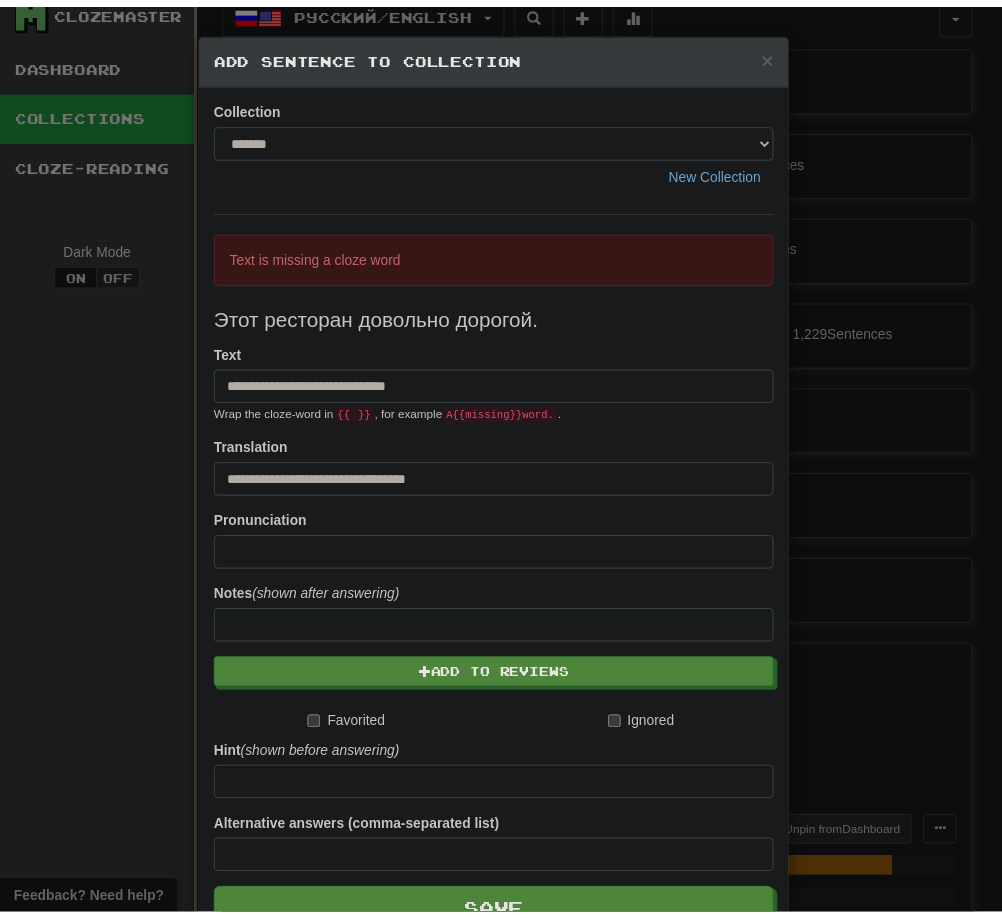 scroll, scrollTop: 0, scrollLeft: 0, axis: both 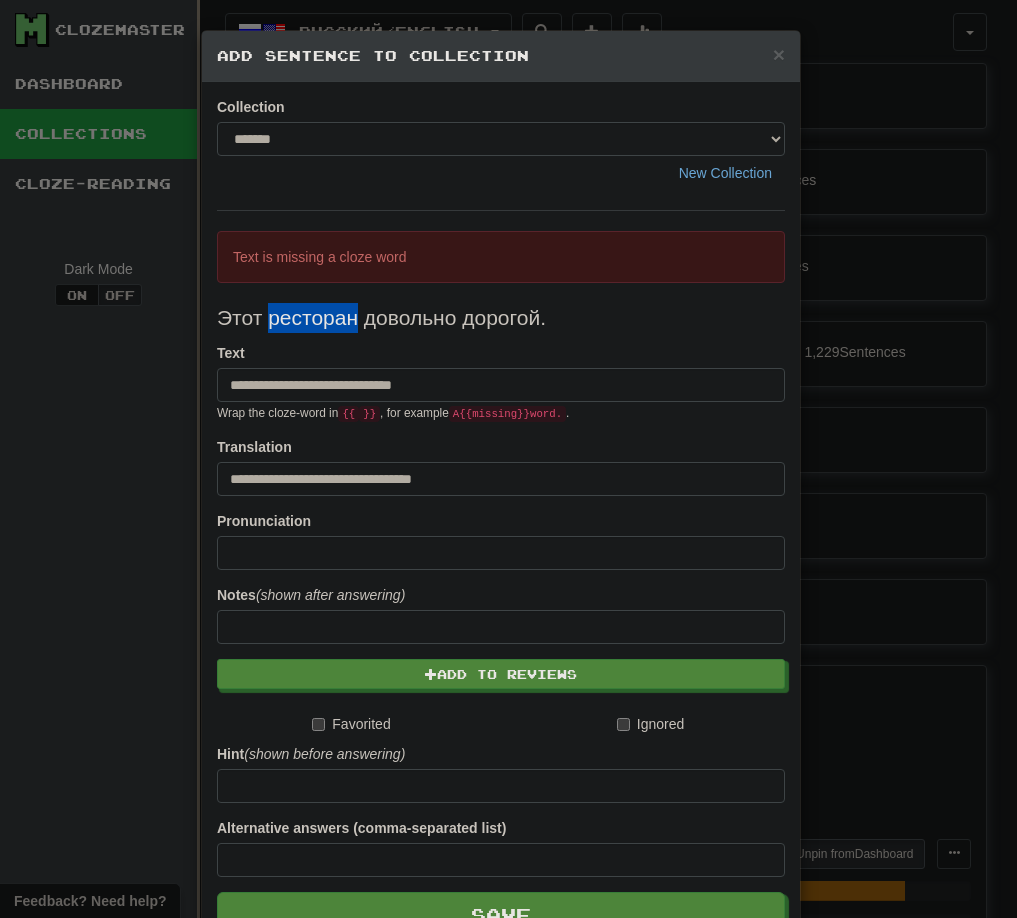 drag, startPoint x: 260, startPoint y: 318, endPoint x: 353, endPoint y: 323, distance: 93.13431 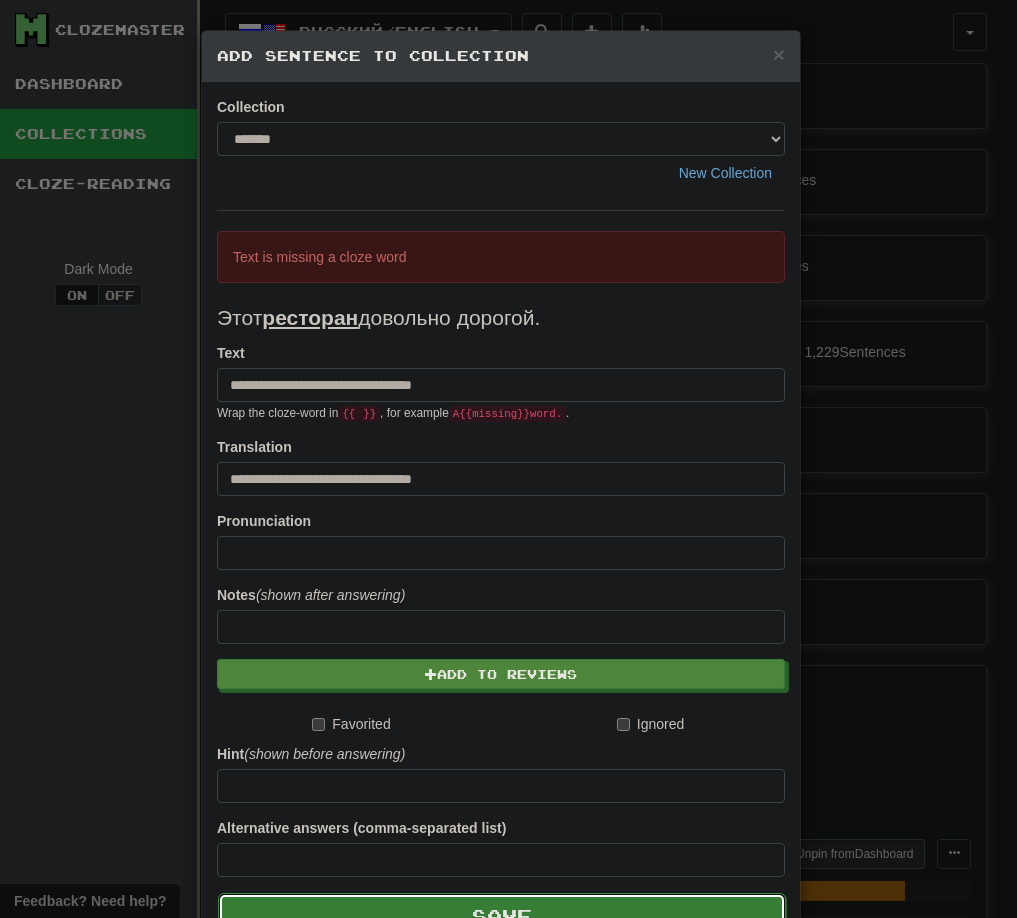 click on "Save" at bounding box center [502, 916] 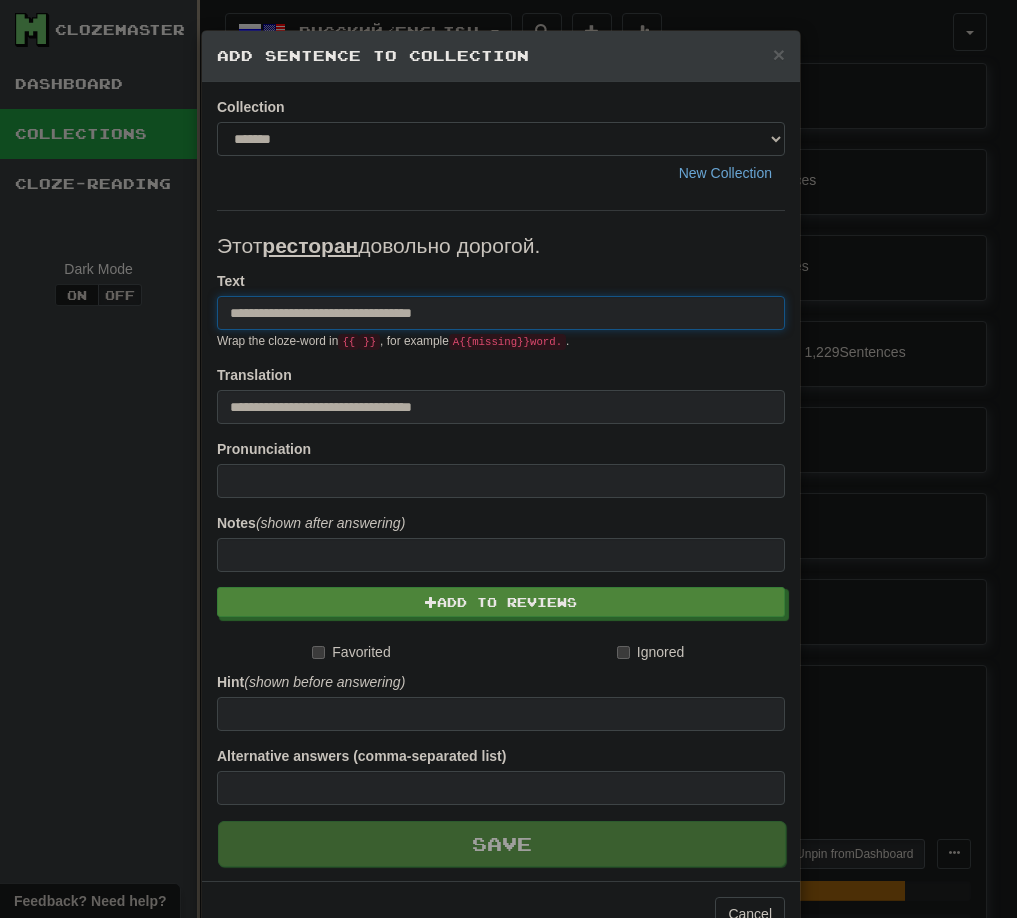 type 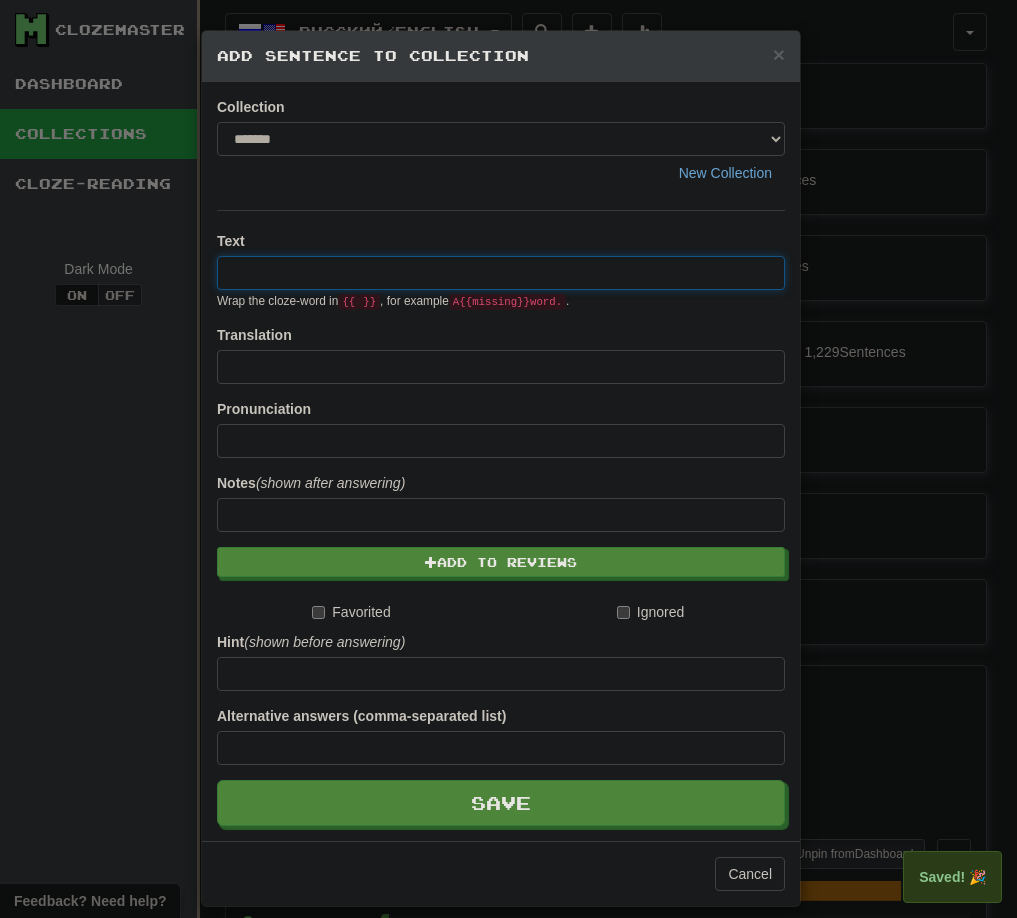 click on "× Add Sentence to Collection Collection ******* ******** New Collection Text Wrap the cloze-word in  {{ }} , for example  A  {{ missing }}  word. . Translation Pronunciation Notes  (shown after answering)  Add to Reviews  Favorited  Ignored Hint  (shown before answering) Alternative answers (comma-separated list) Save Cancel" at bounding box center (508, 459) 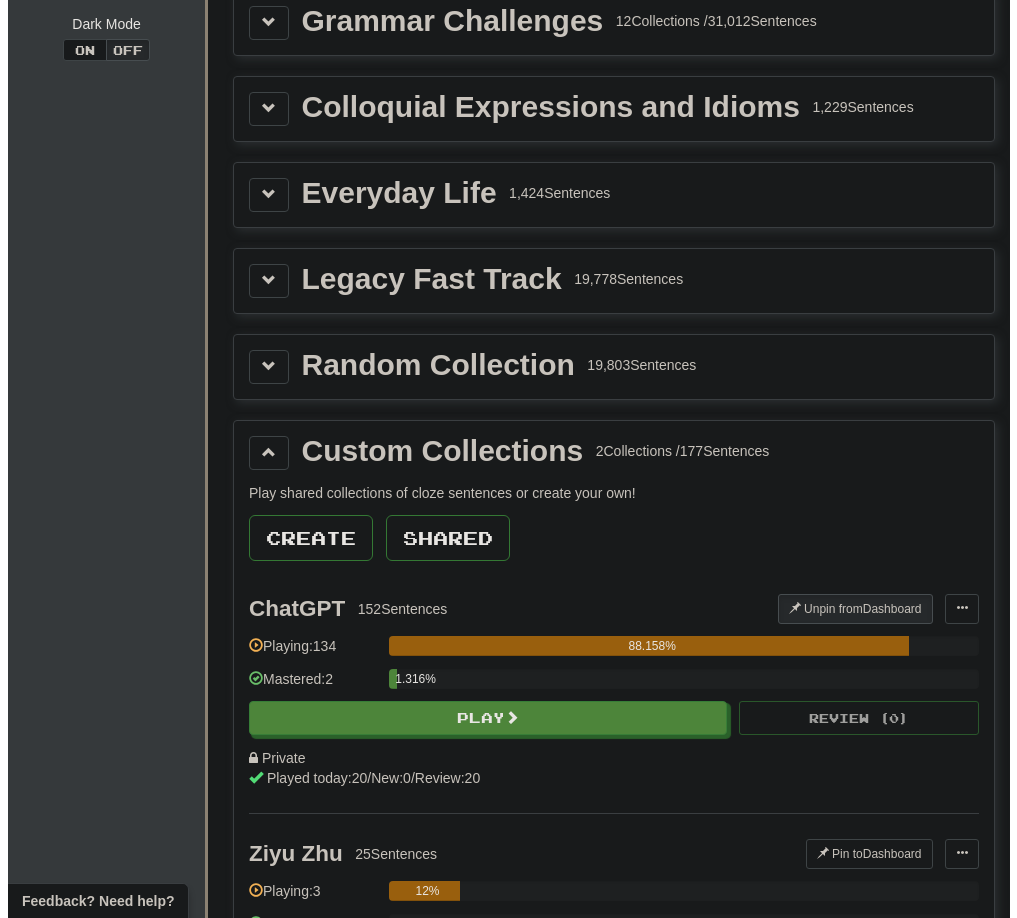 scroll, scrollTop: 400, scrollLeft: 0, axis: vertical 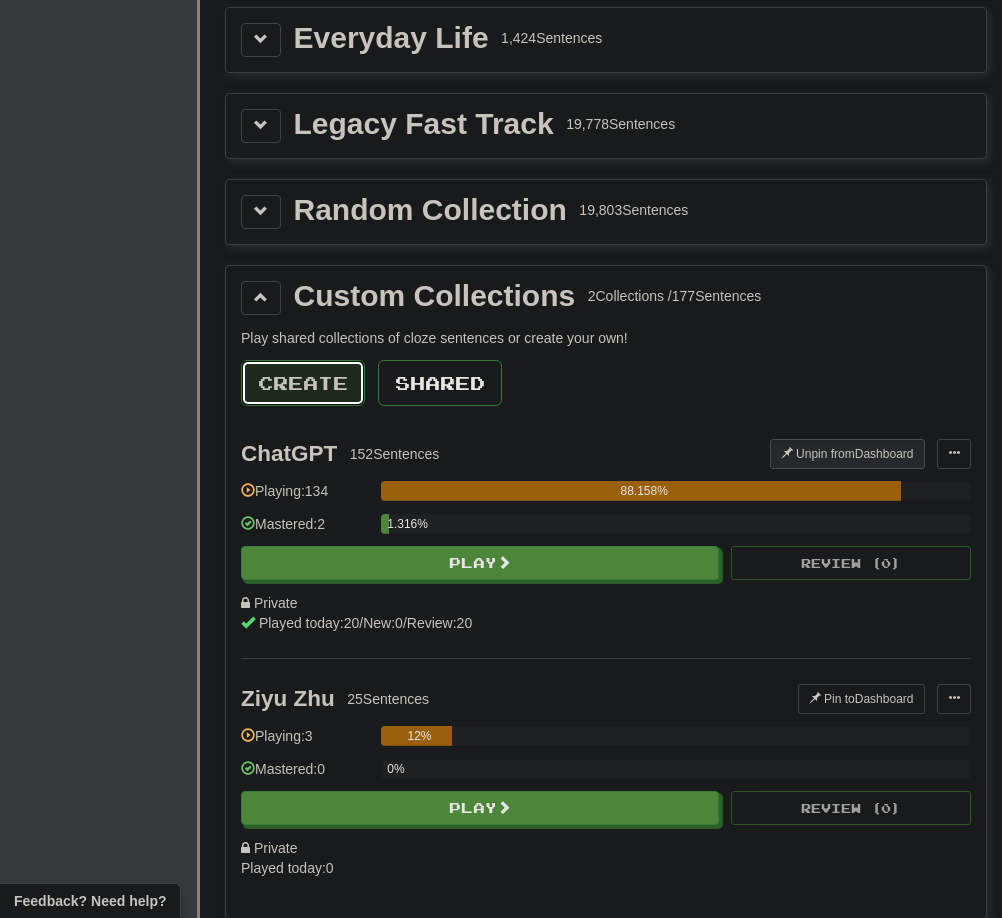 click on "Create" at bounding box center (303, 383) 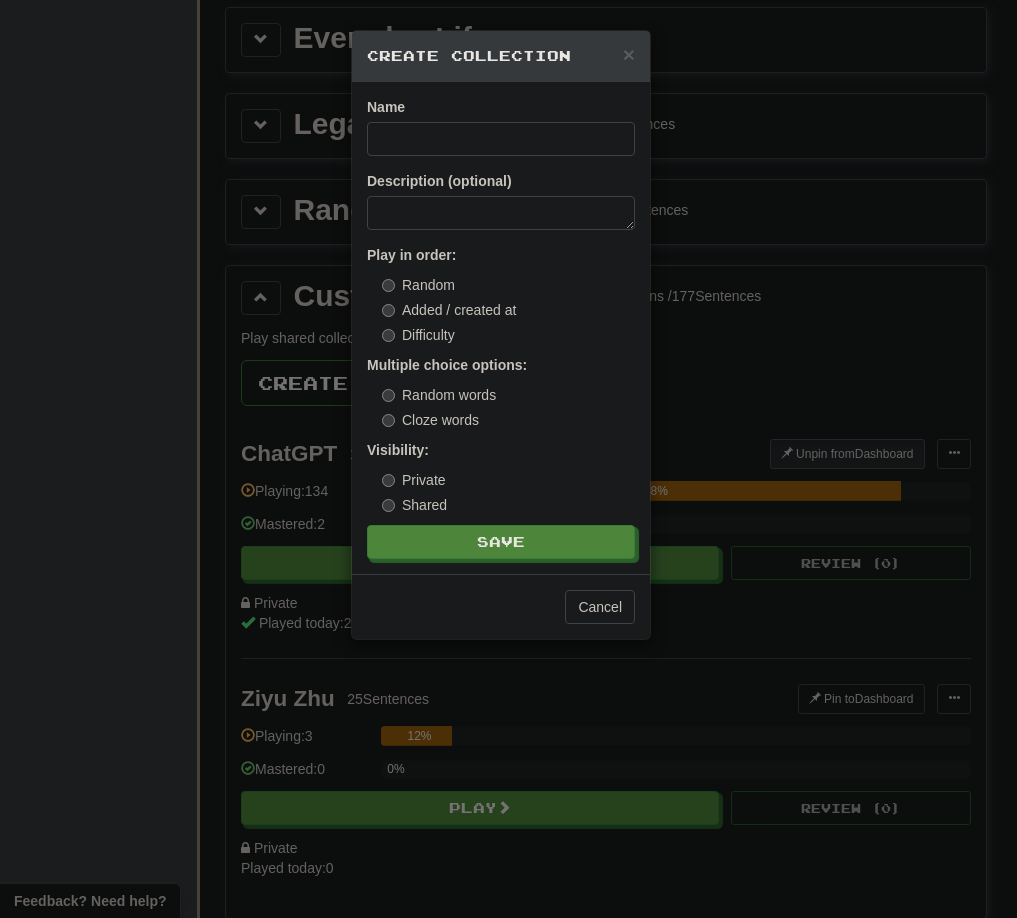 click on "× Create Collection Name Description (optional) Play in order: Random Added / created at Difficulty Multiple choice options: Random words Cloze words Visibility: Private Shared Save Cancel" at bounding box center (508, 459) 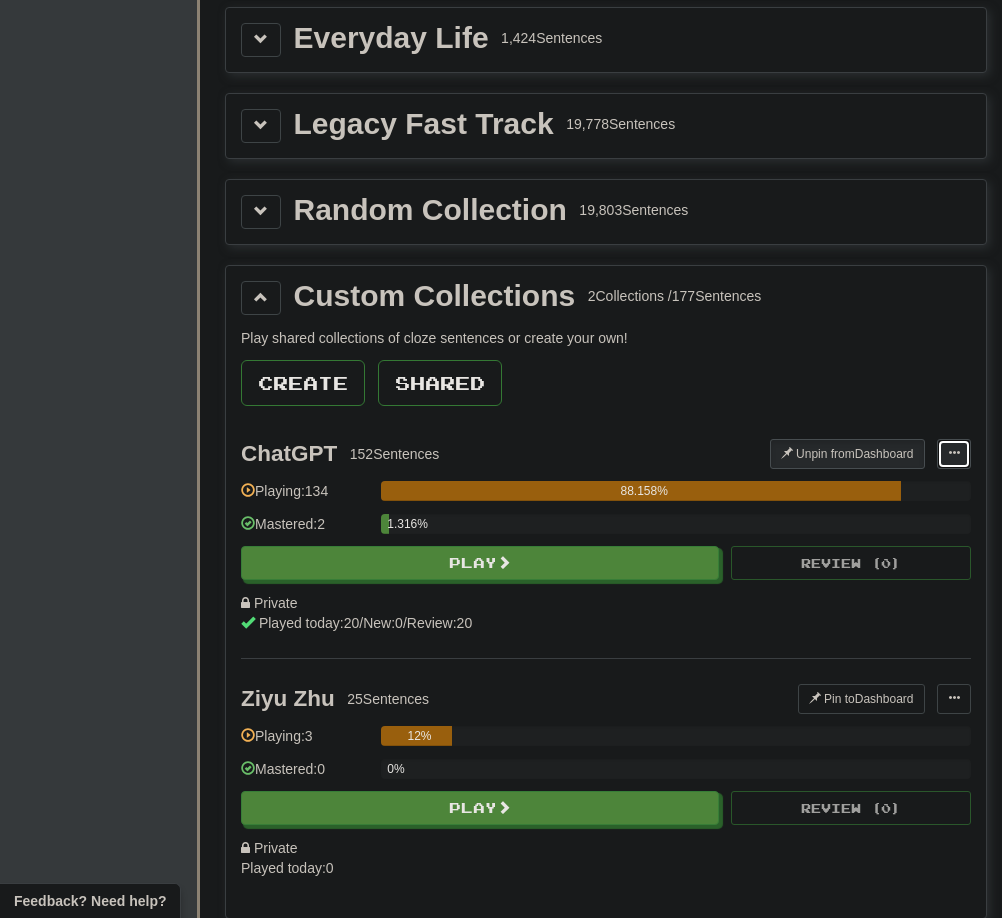 click at bounding box center [954, 454] 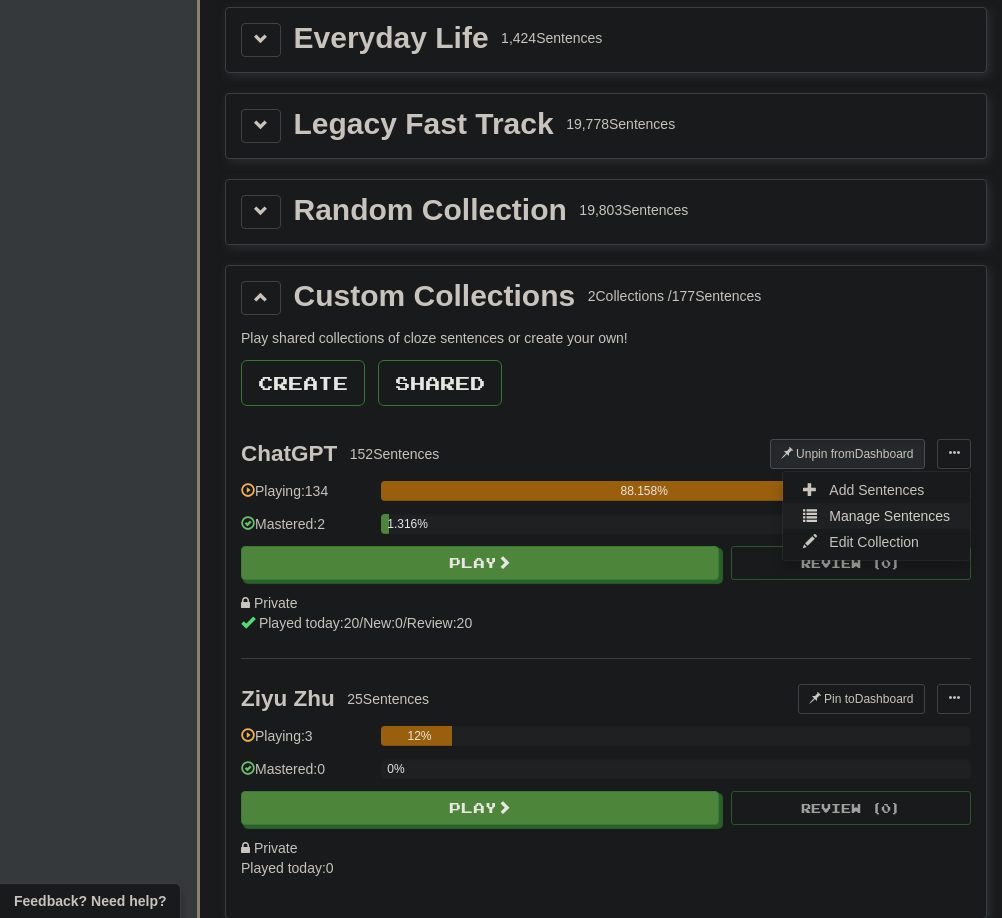 click on "Manage Sentences" at bounding box center [889, 516] 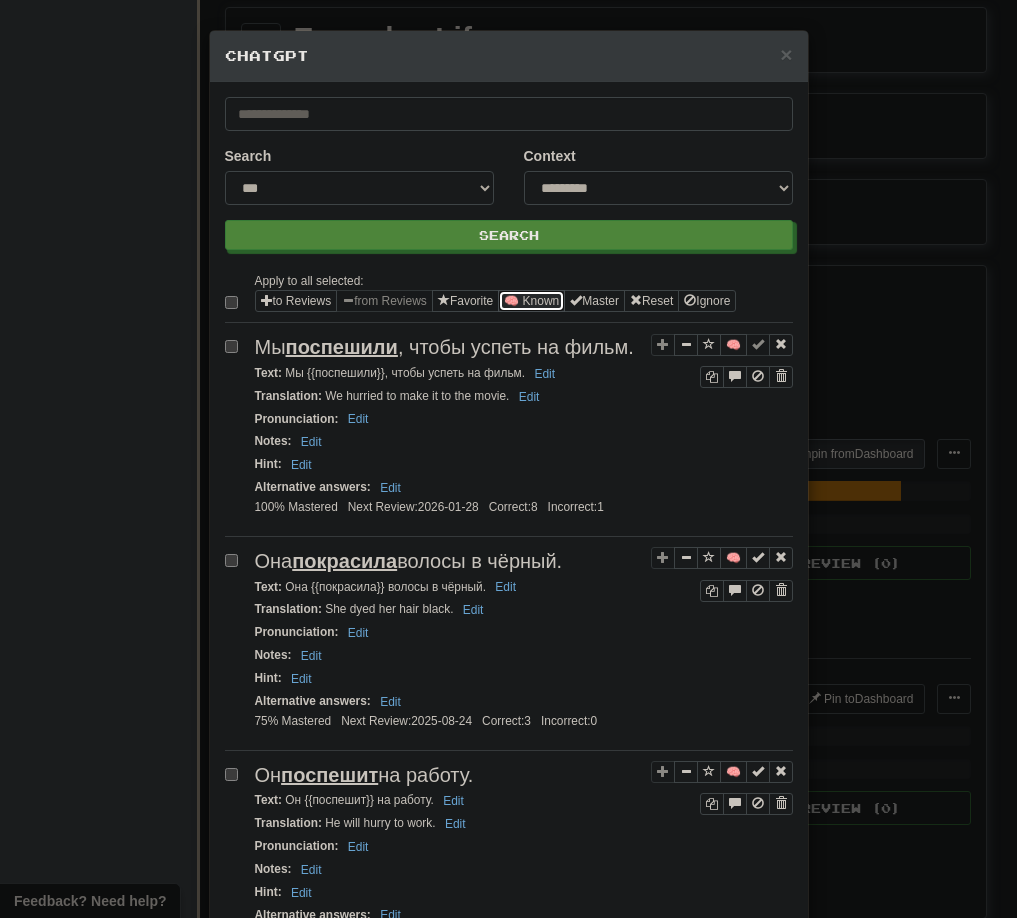 click on "🧠 Known" at bounding box center [531, 301] 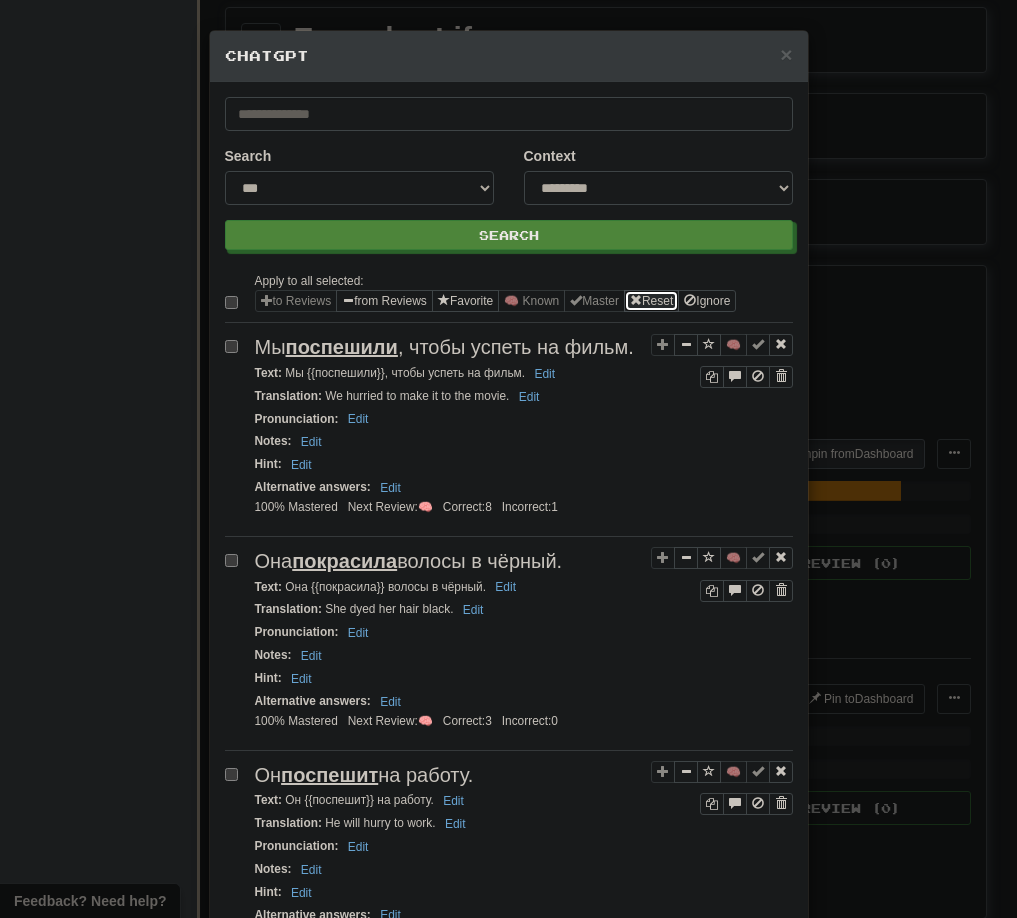 click on "Reset" at bounding box center (651, 301) 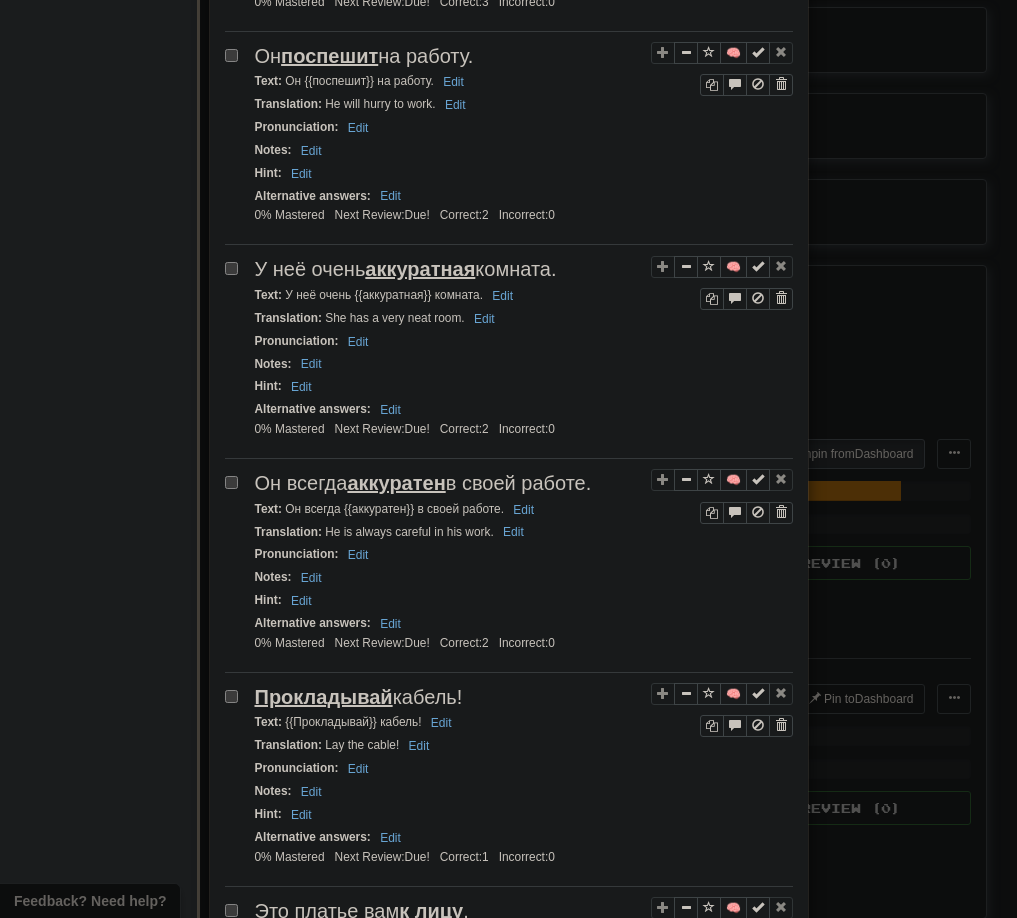 scroll, scrollTop: 755, scrollLeft: 0, axis: vertical 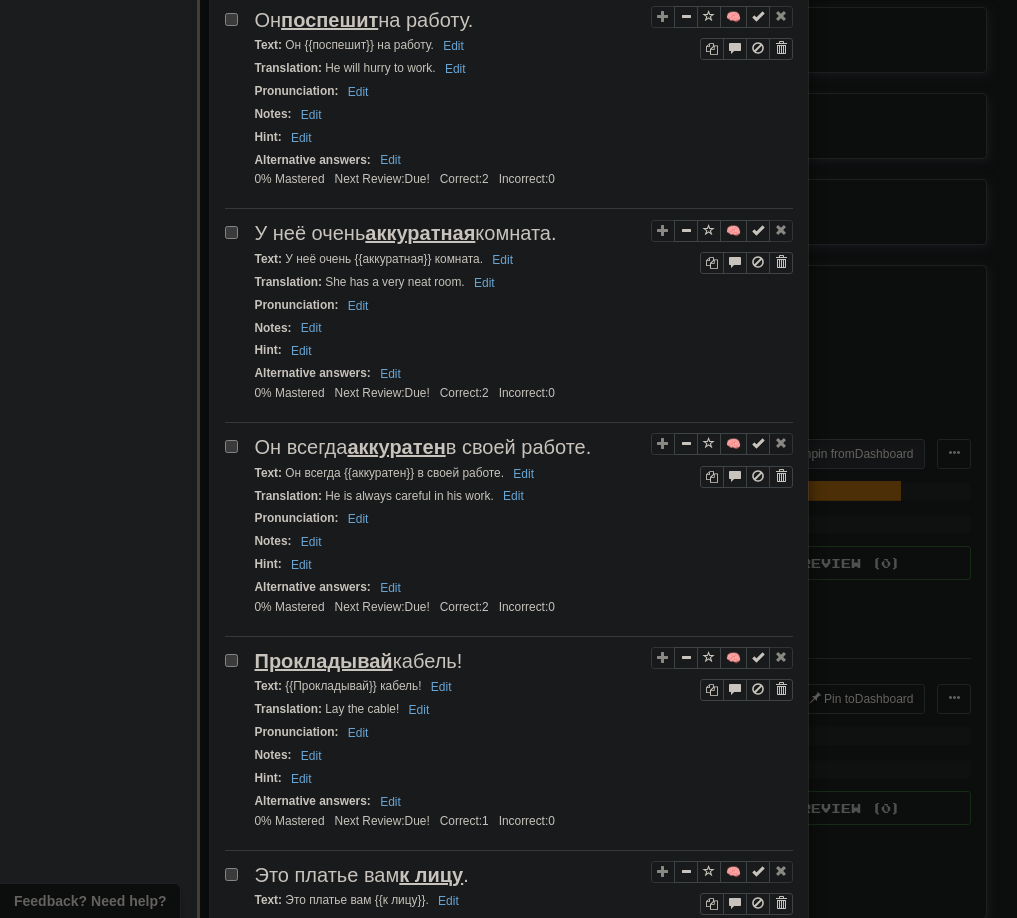 drag, startPoint x: 605, startPoint y: 512, endPoint x: 642, endPoint y: 240, distance: 274.505 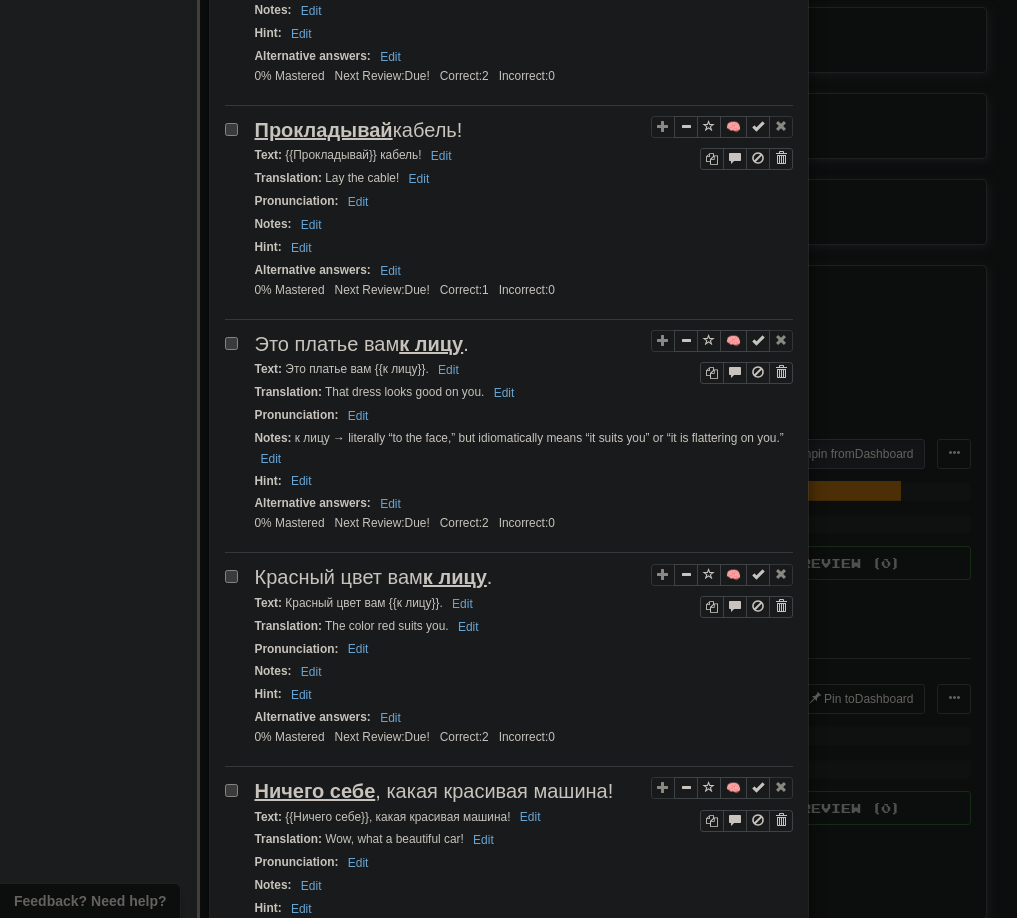 drag, startPoint x: 547, startPoint y: 596, endPoint x: 608, endPoint y: 250, distance: 351.33603 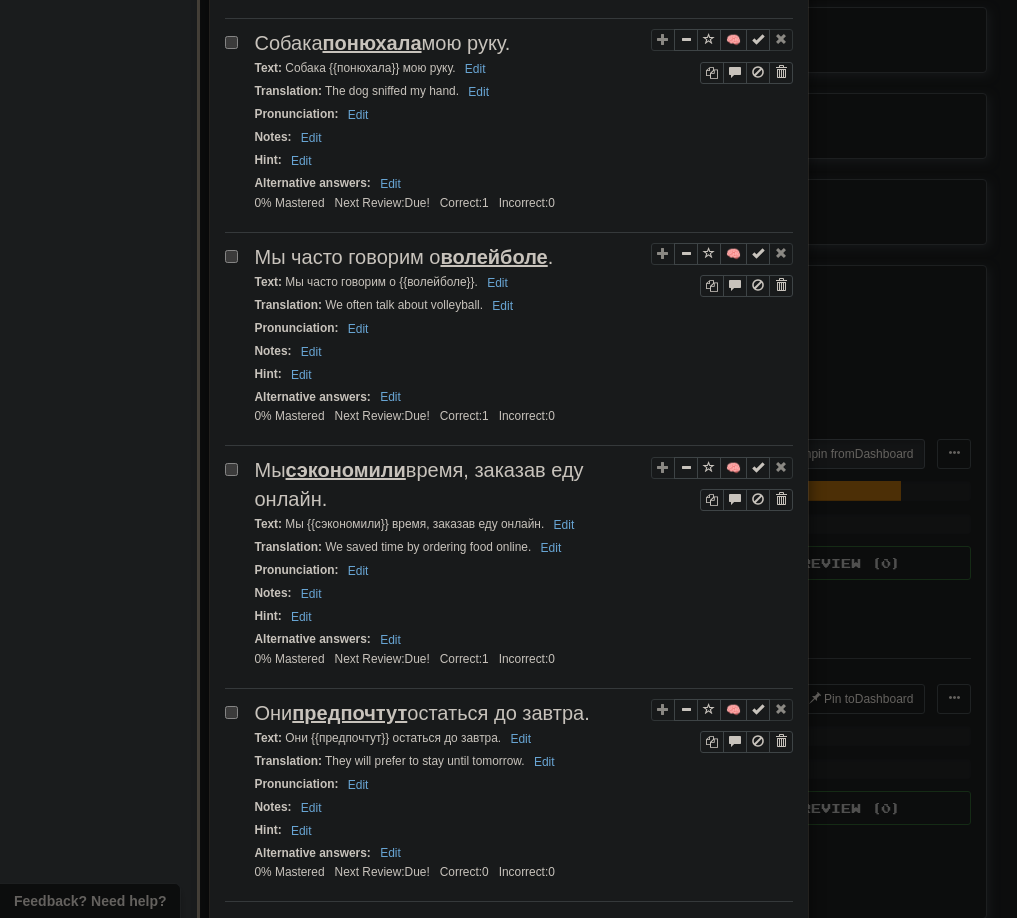 scroll, scrollTop: 3917, scrollLeft: 0, axis: vertical 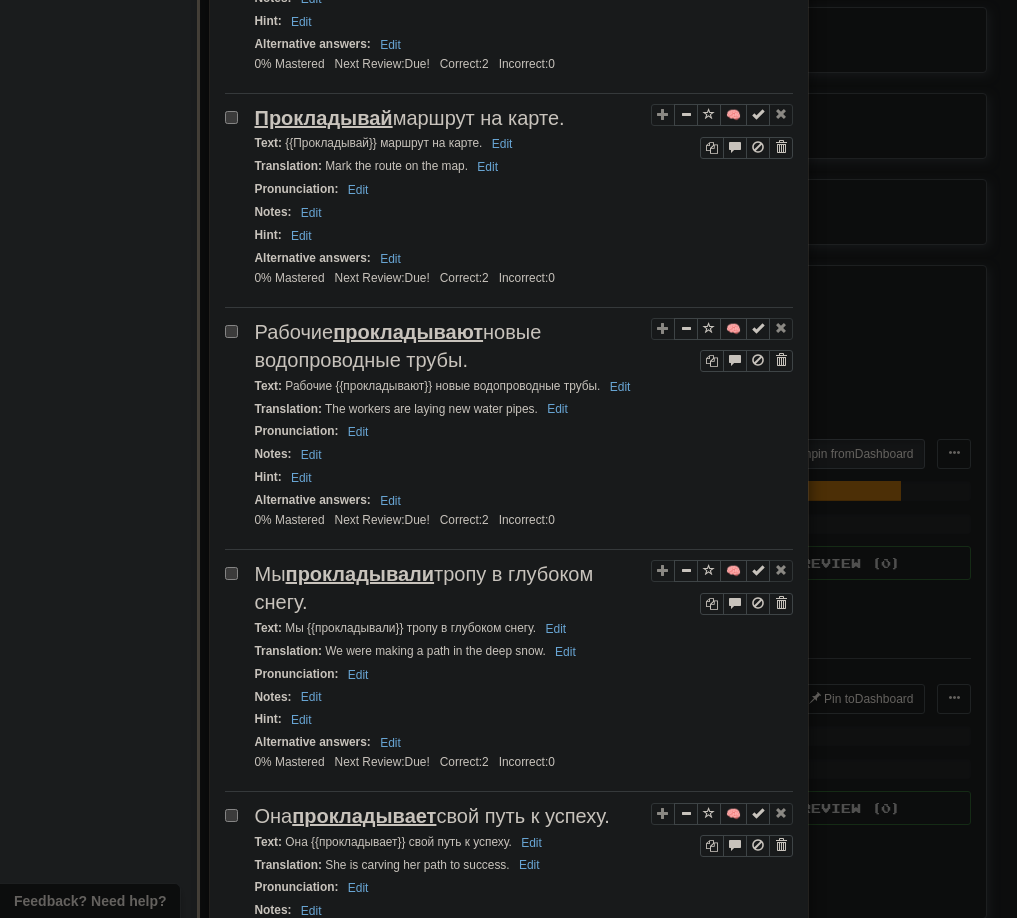 click on "Apply to all selected:  to Reviews  from Reviews  Favorite 🧠 Known  Master  Reset  Ignore 🧠 Мы  поспешили , чтобы успеть на фильм. Text :   Мы {{поспешили}}, чтобы успеть на фильм.   Edit Translation :   We hurried to make it to the movie.   Edit Pronunciation :     Edit Notes :     Edit Hint :     Edit Alternative answers :     Edit 0% Mastered Next Review:  Due! Correct:  8 Incorrect:  1 🧠 Она  покрасила  волосы в чёрный. Text :   Она {{покрасила}} волосы в чёрный.   Edit Translation :   She dyed her hair black.   Edit Pronunciation :     Edit Notes :     Edit Hint :     Edit Alternative answers :     Edit 0% Mastered Next Review:  Due! Correct:  3 Incorrect:  0 🧠 Он  поспешит  на работу.  Text :   Он {{поспешит}} на работу.    Edit Translation :   He will hurry to work.   Edit Pronunciation :     Edit Notes :     Edit Hint :     Edit Alternative answers" at bounding box center [509, -306] 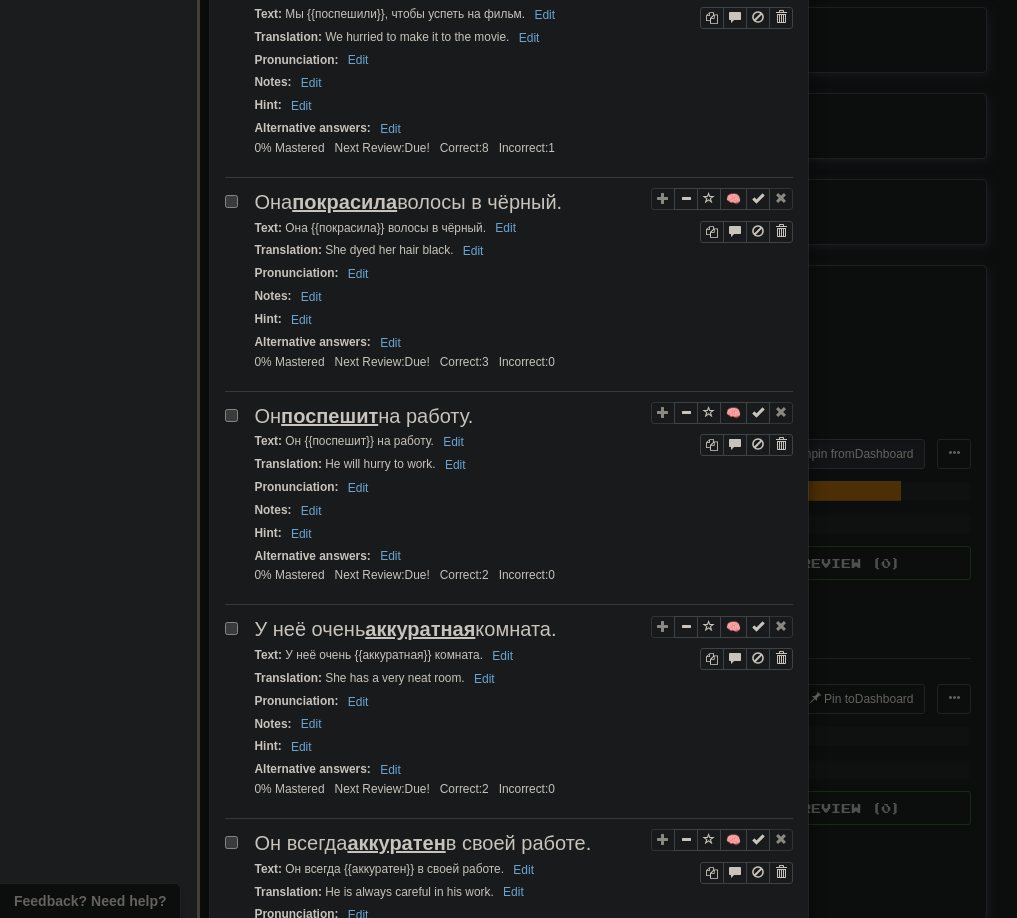 scroll, scrollTop: 0, scrollLeft: 0, axis: both 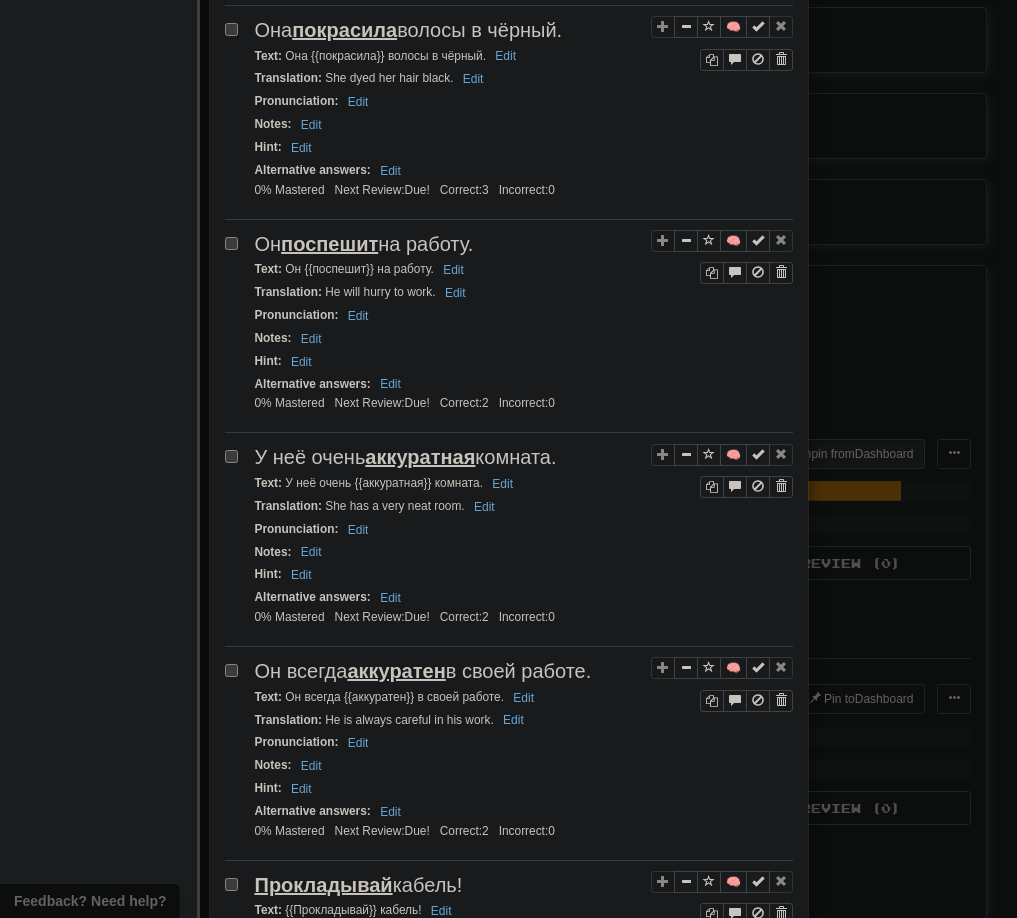 drag, startPoint x: 617, startPoint y: 703, endPoint x: 609, endPoint y: 427, distance: 276.1159 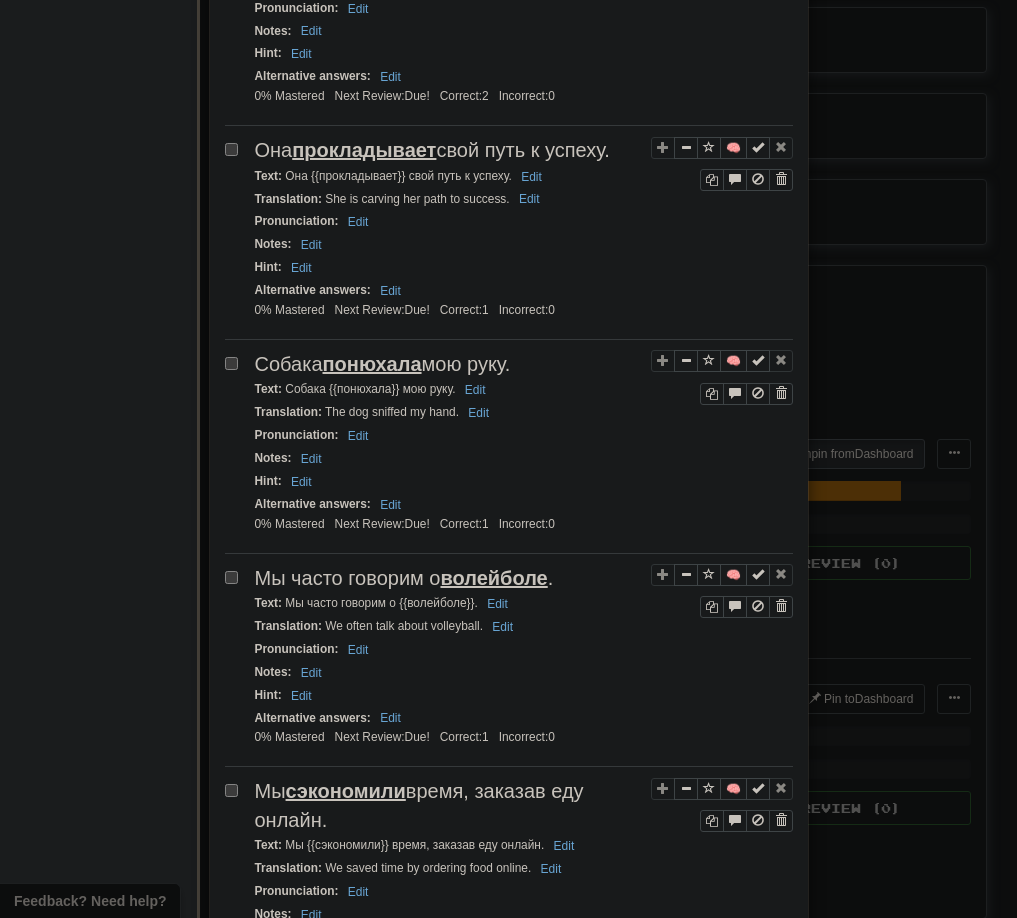 scroll, scrollTop: 3982, scrollLeft: 0, axis: vertical 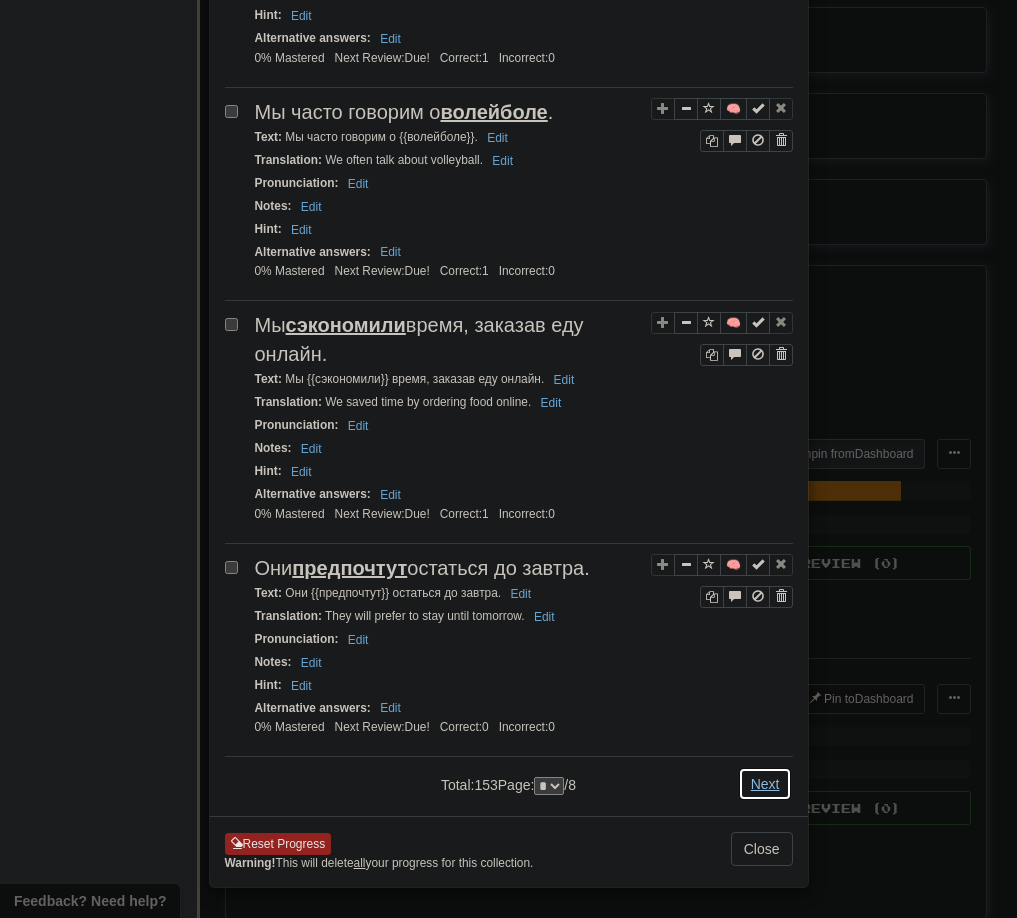 click on "Next" at bounding box center [765, 784] 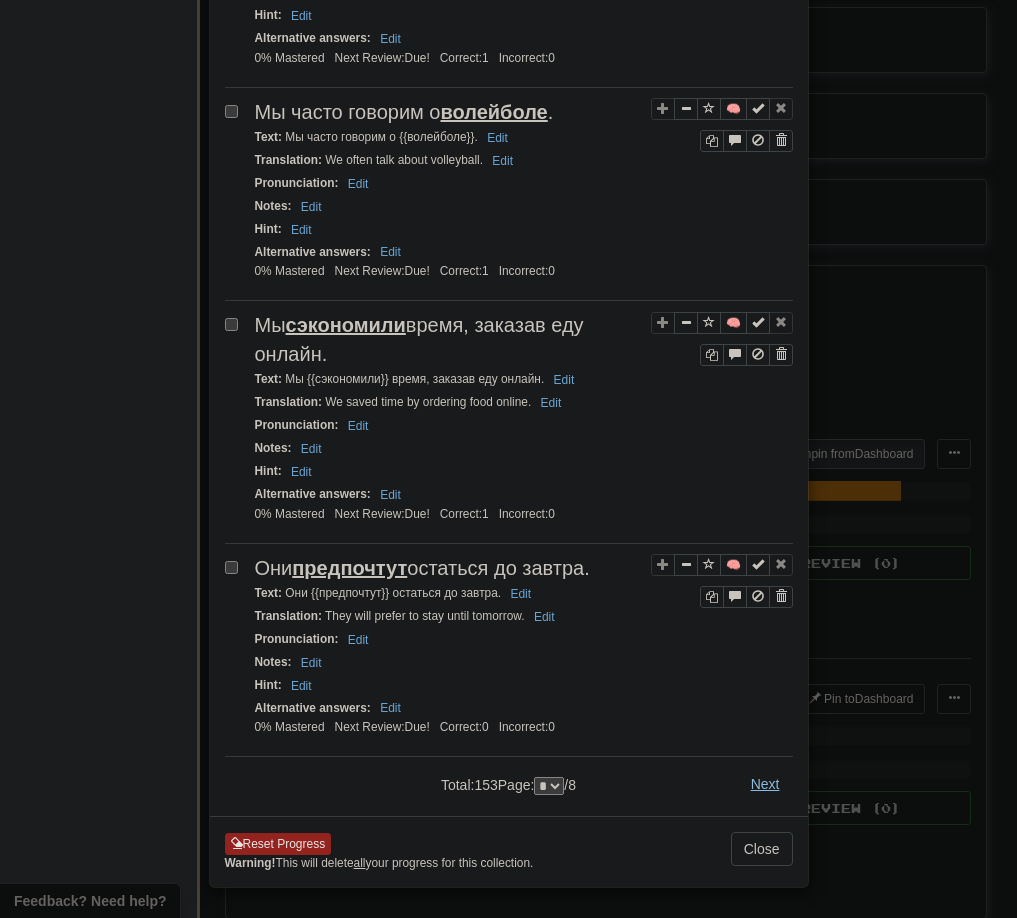 scroll, scrollTop: 0, scrollLeft: 0, axis: both 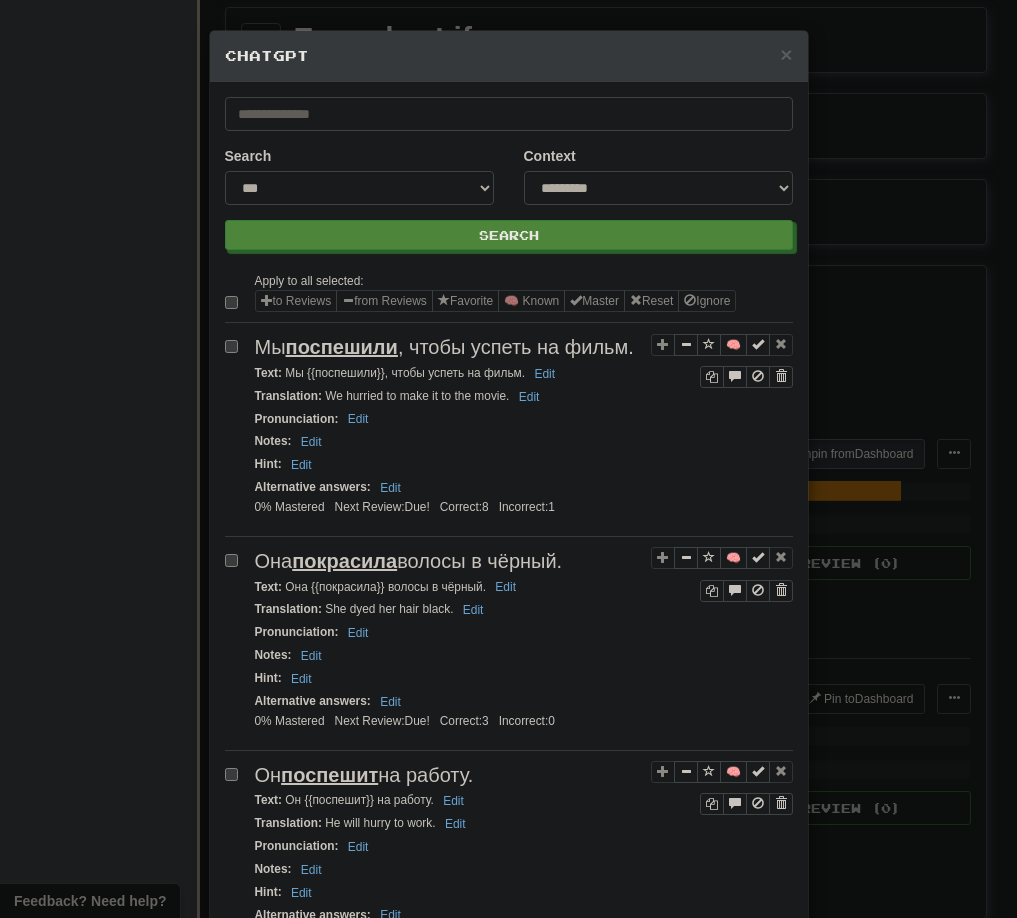 select on "*" 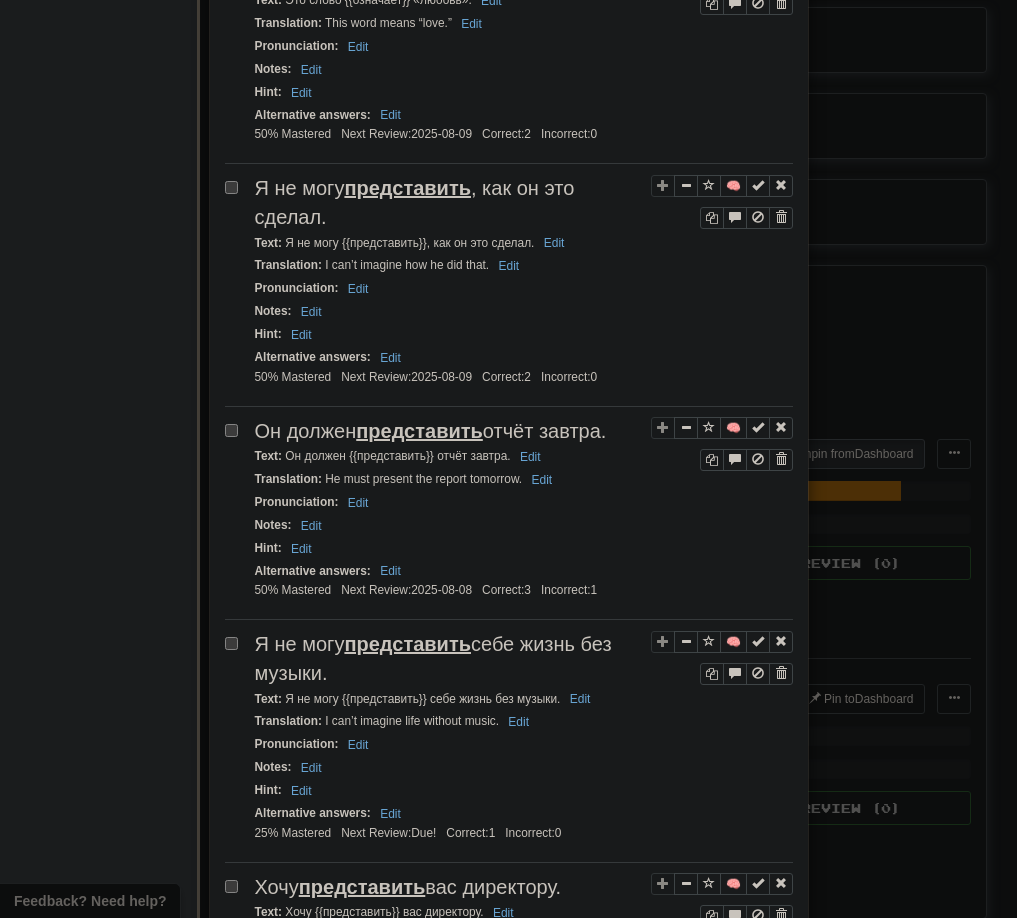 scroll, scrollTop: 3602, scrollLeft: 0, axis: vertical 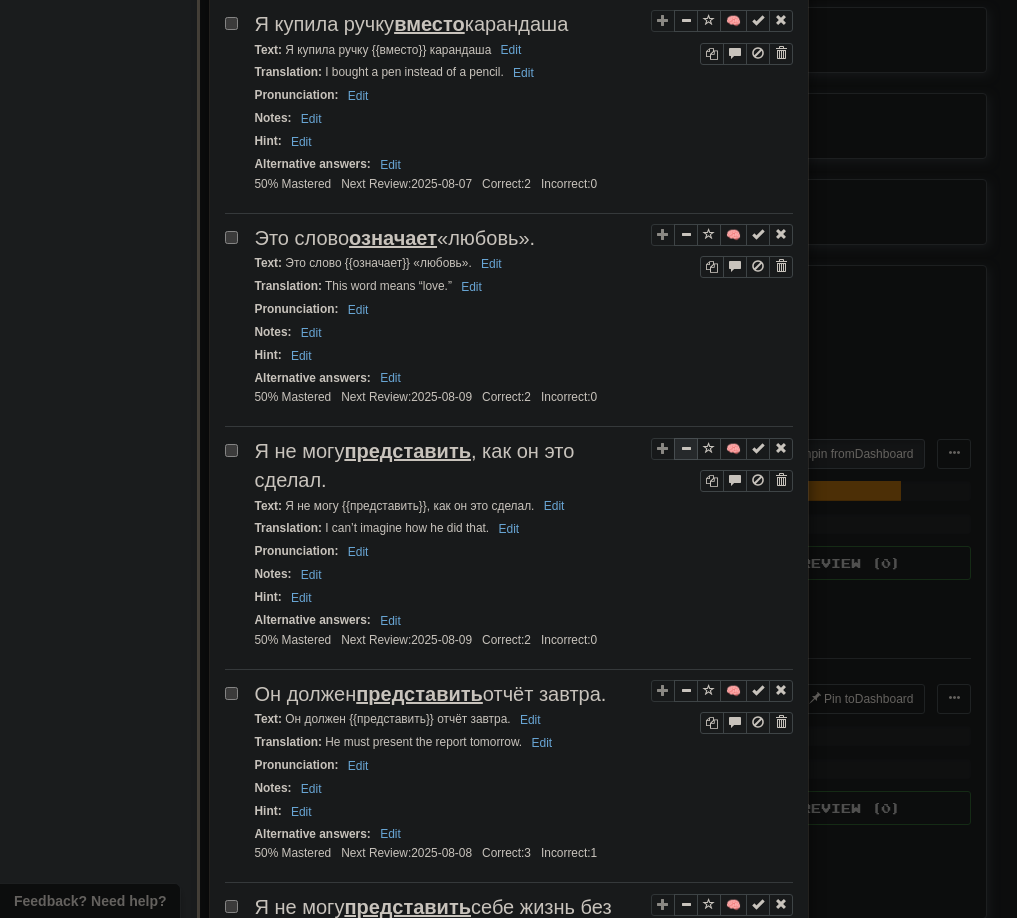 drag, startPoint x: 642, startPoint y: 295, endPoint x: 671, endPoint y: 464, distance: 171.47011 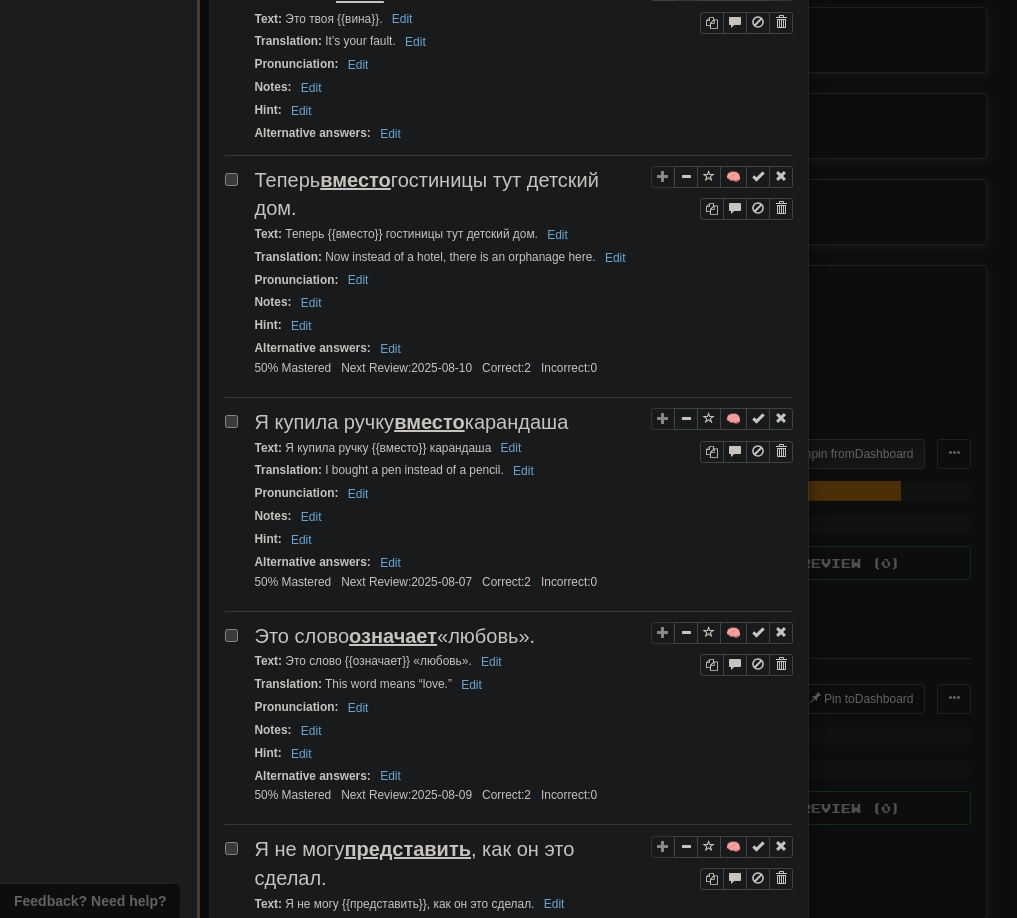 drag, startPoint x: 607, startPoint y: 313, endPoint x: 625, endPoint y: 455, distance: 143.13629 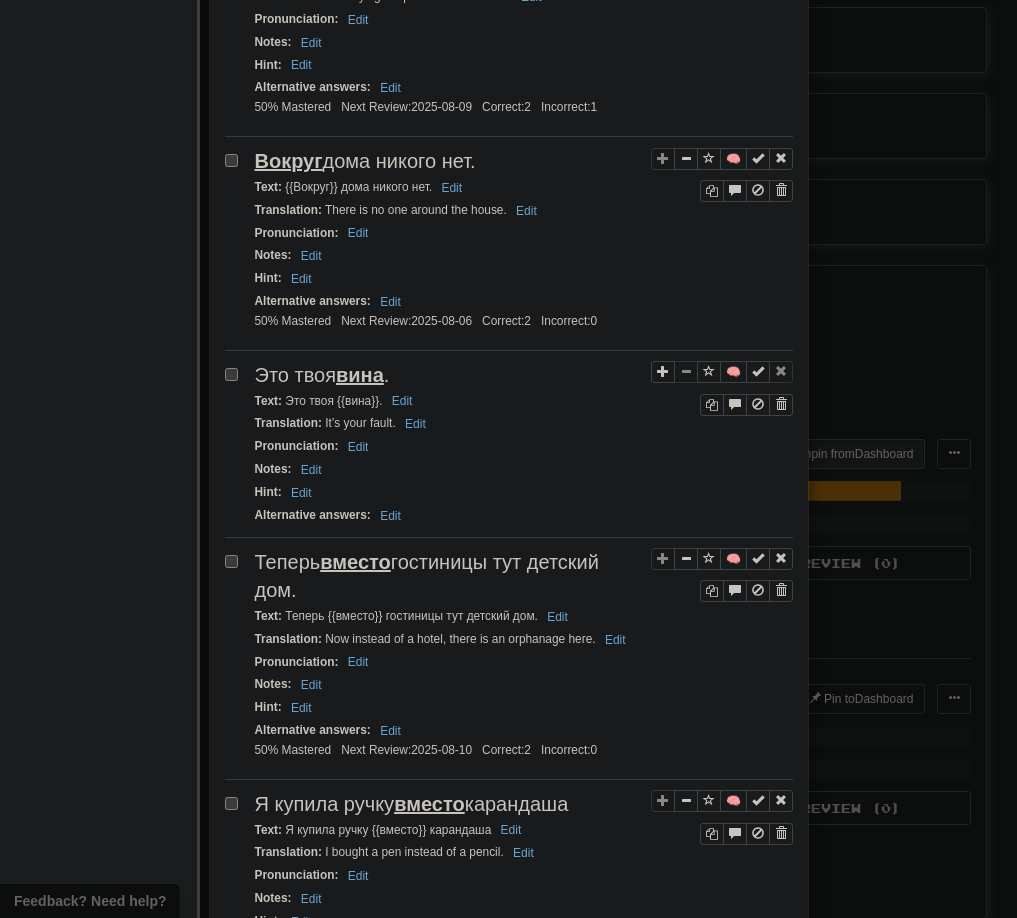 scroll, scrollTop: 2562, scrollLeft: 0, axis: vertical 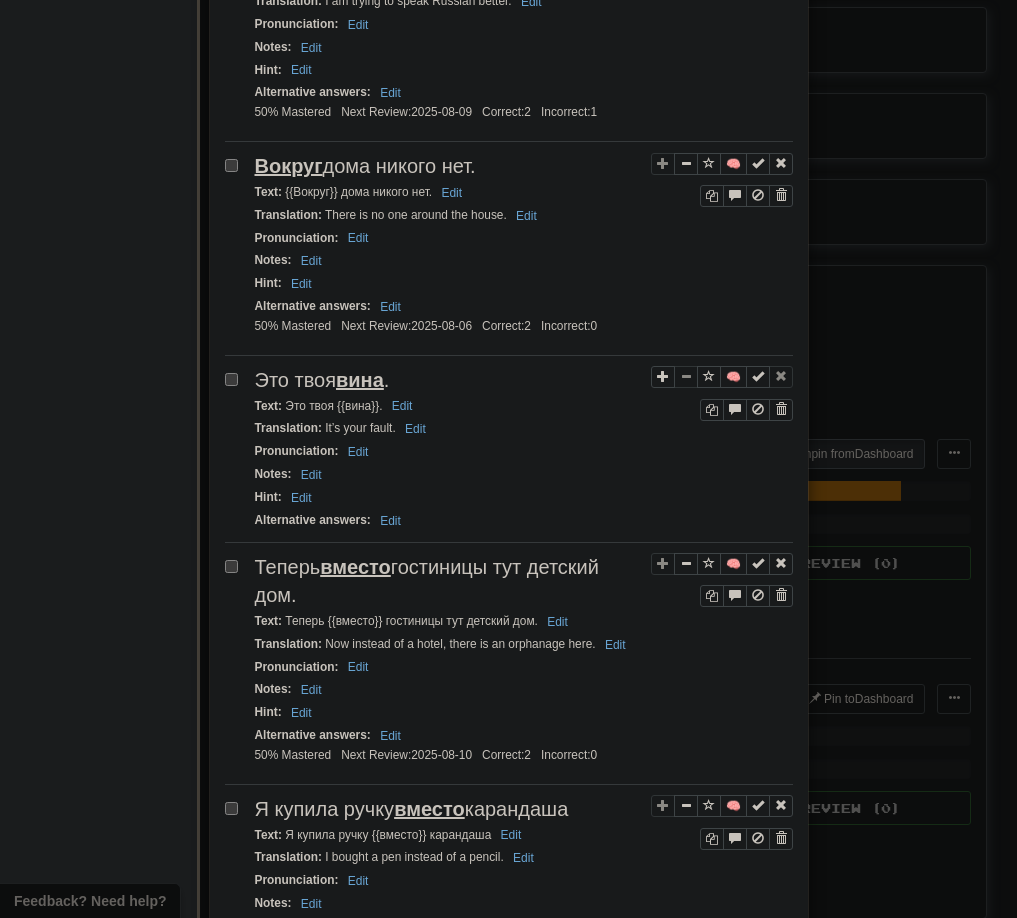drag, startPoint x: 687, startPoint y: 305, endPoint x: 698, endPoint y: 442, distance: 137.4409 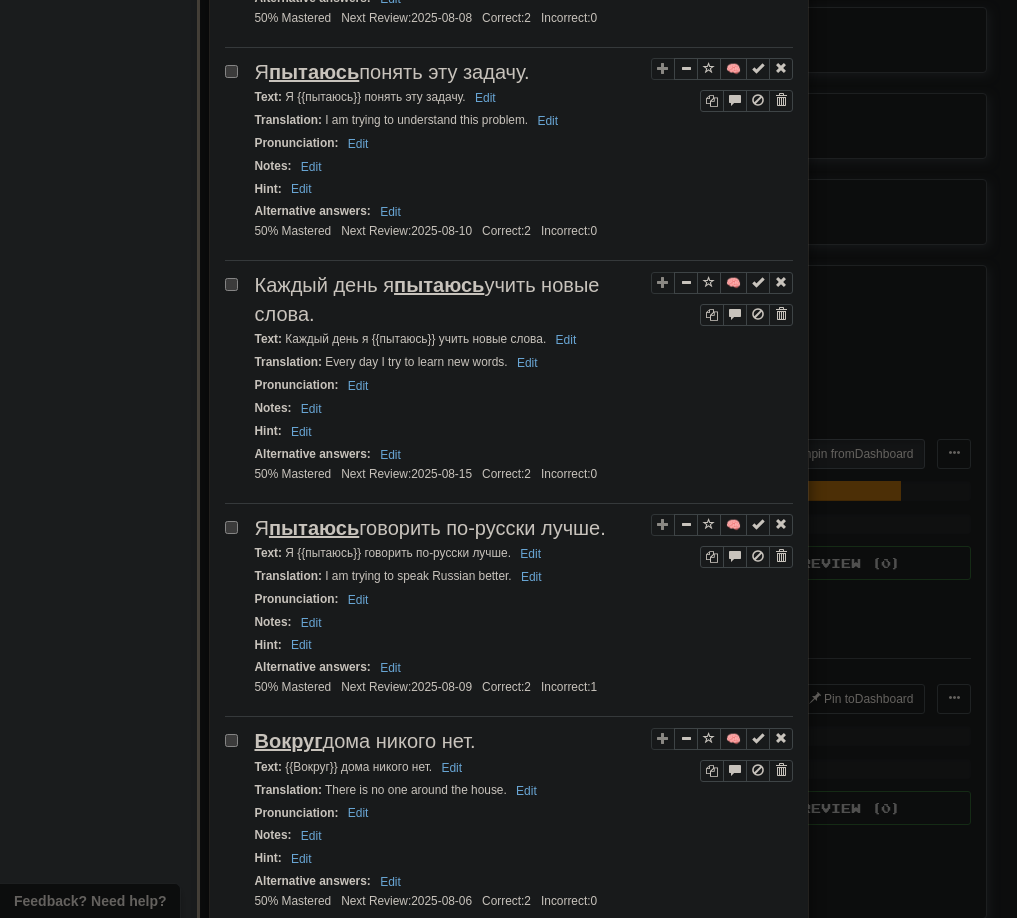 scroll, scrollTop: 1976, scrollLeft: 0, axis: vertical 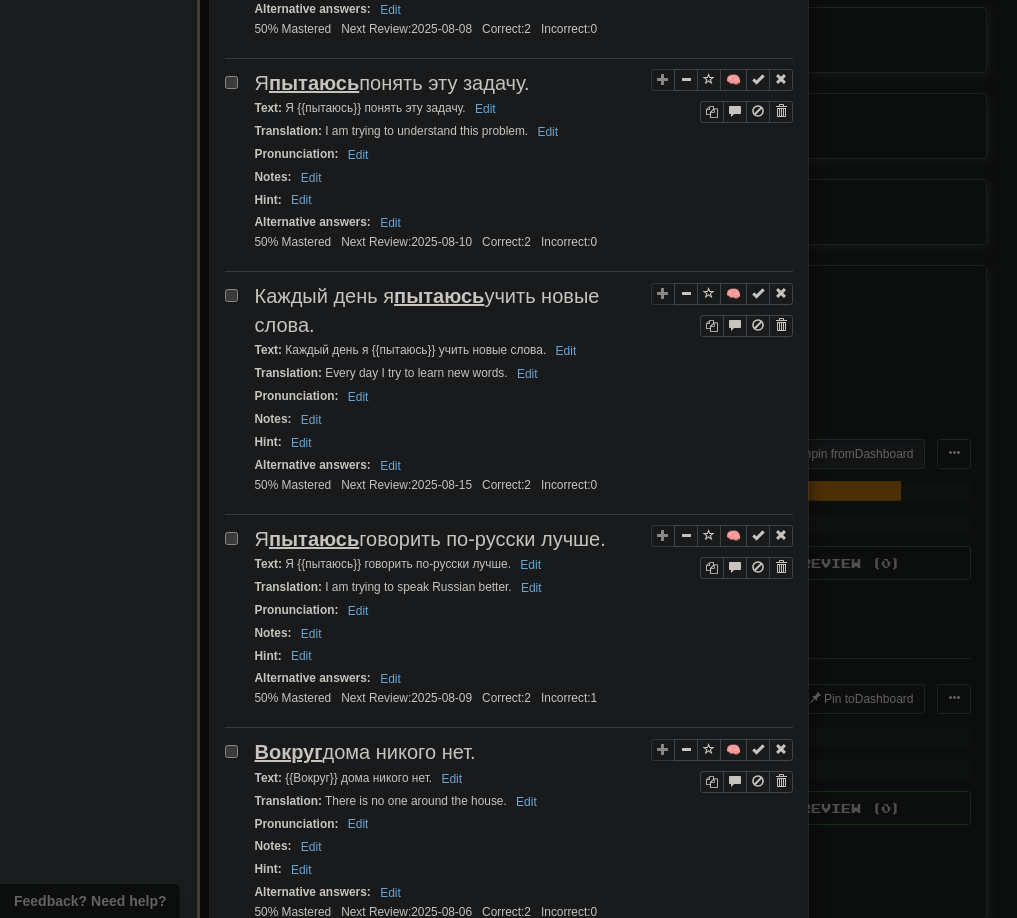 drag, startPoint x: 613, startPoint y: 235, endPoint x: 640, endPoint y: 449, distance: 215.69655 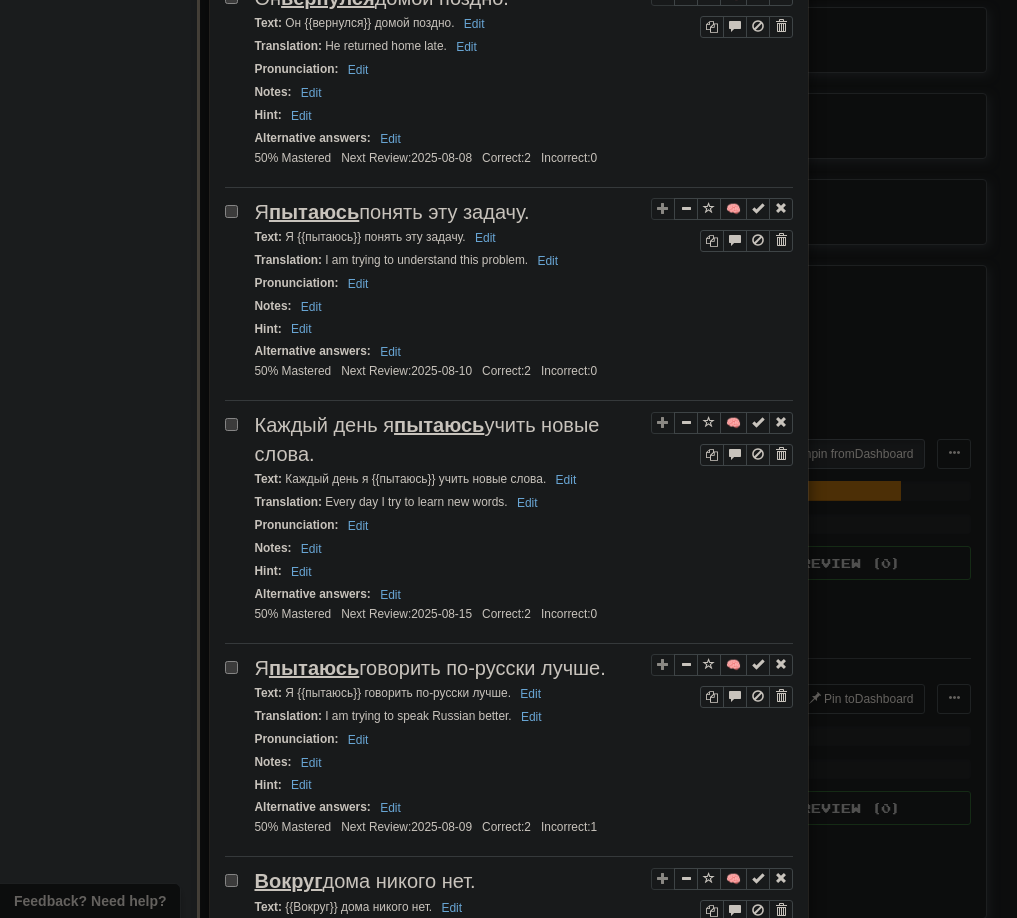 scroll, scrollTop: 1845, scrollLeft: 0, axis: vertical 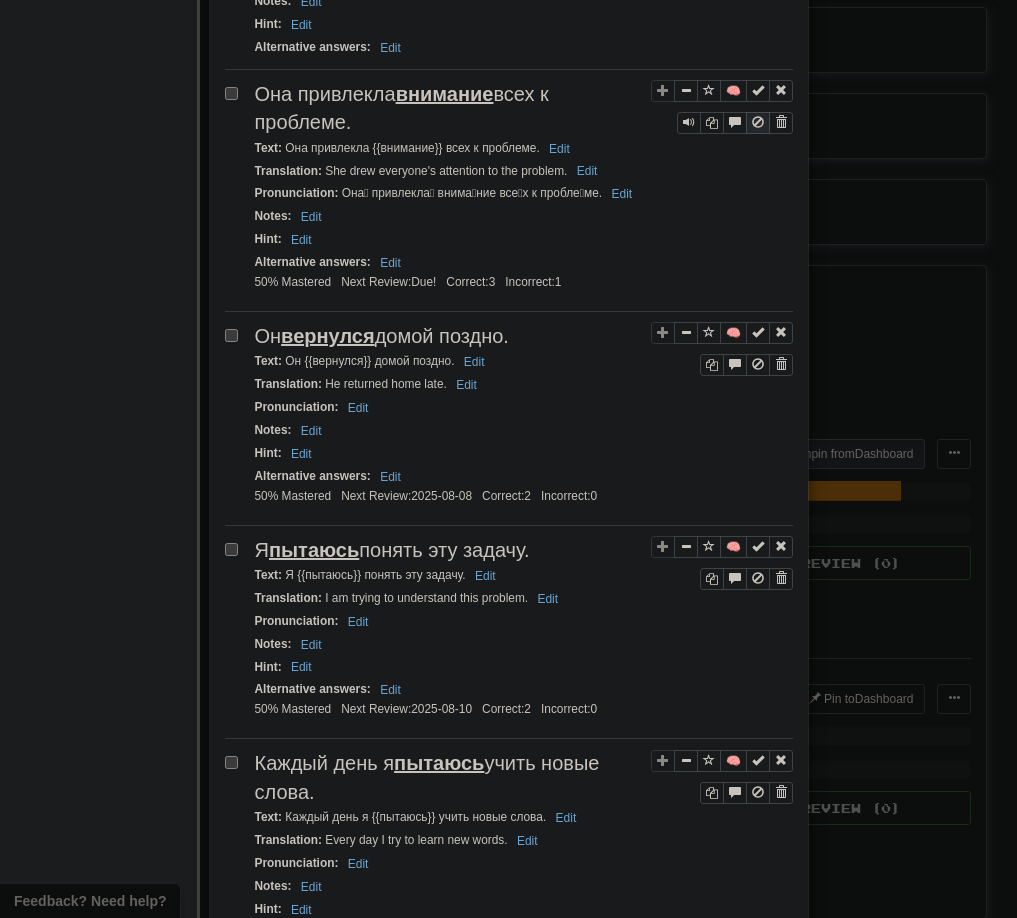 drag, startPoint x: 651, startPoint y: 209, endPoint x: 673, endPoint y: 378, distance: 170.42593 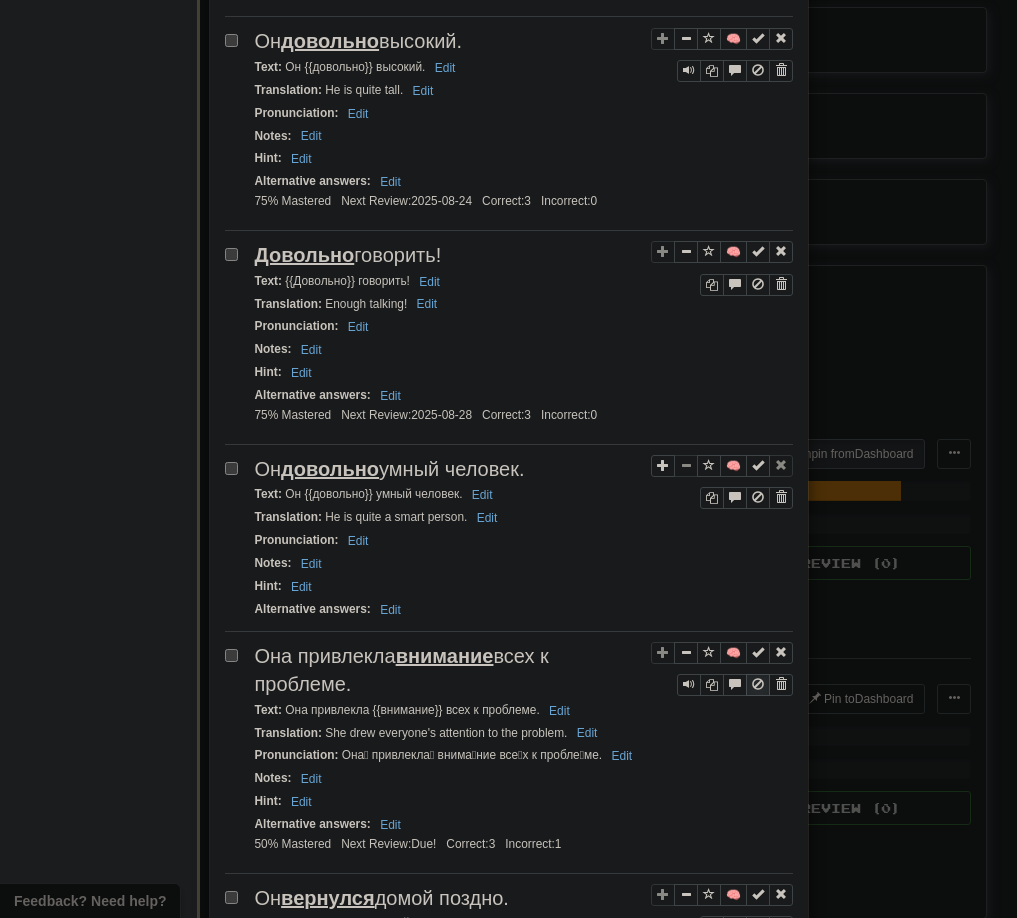 scroll, scrollTop: 936, scrollLeft: 0, axis: vertical 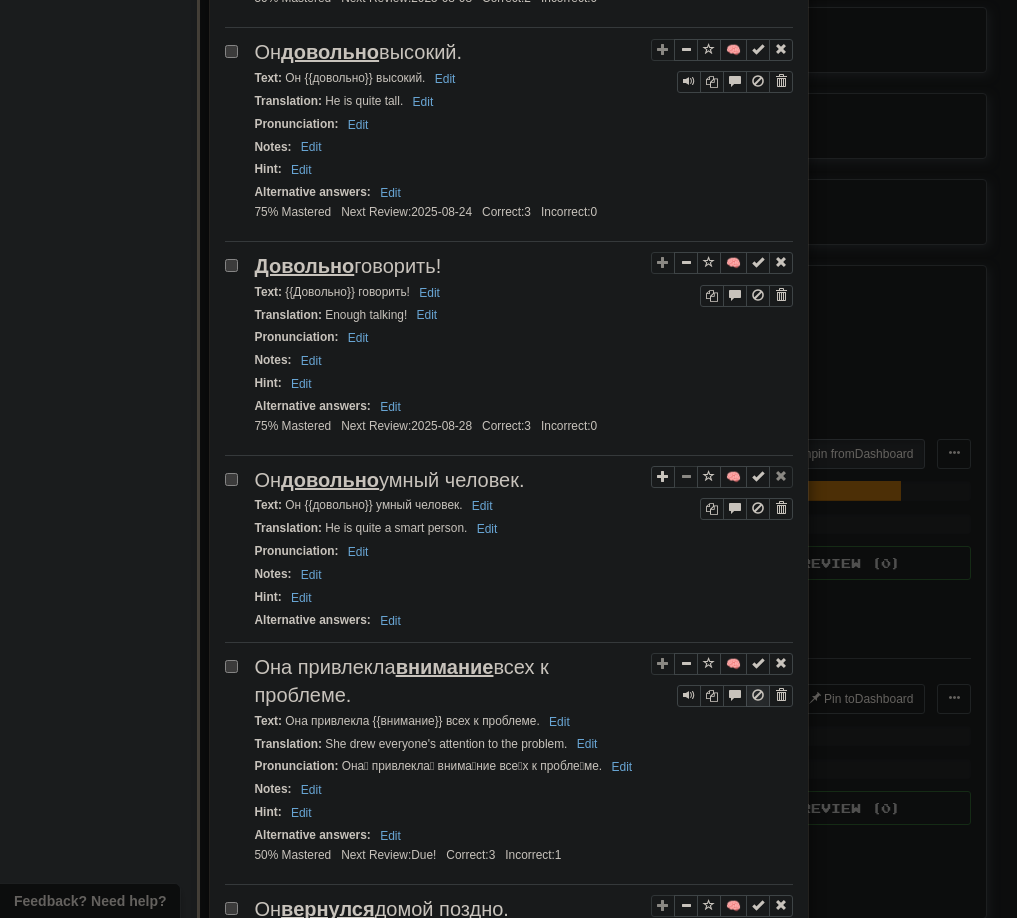 drag, startPoint x: 667, startPoint y: 236, endPoint x: 678, endPoint y: 442, distance: 206.29349 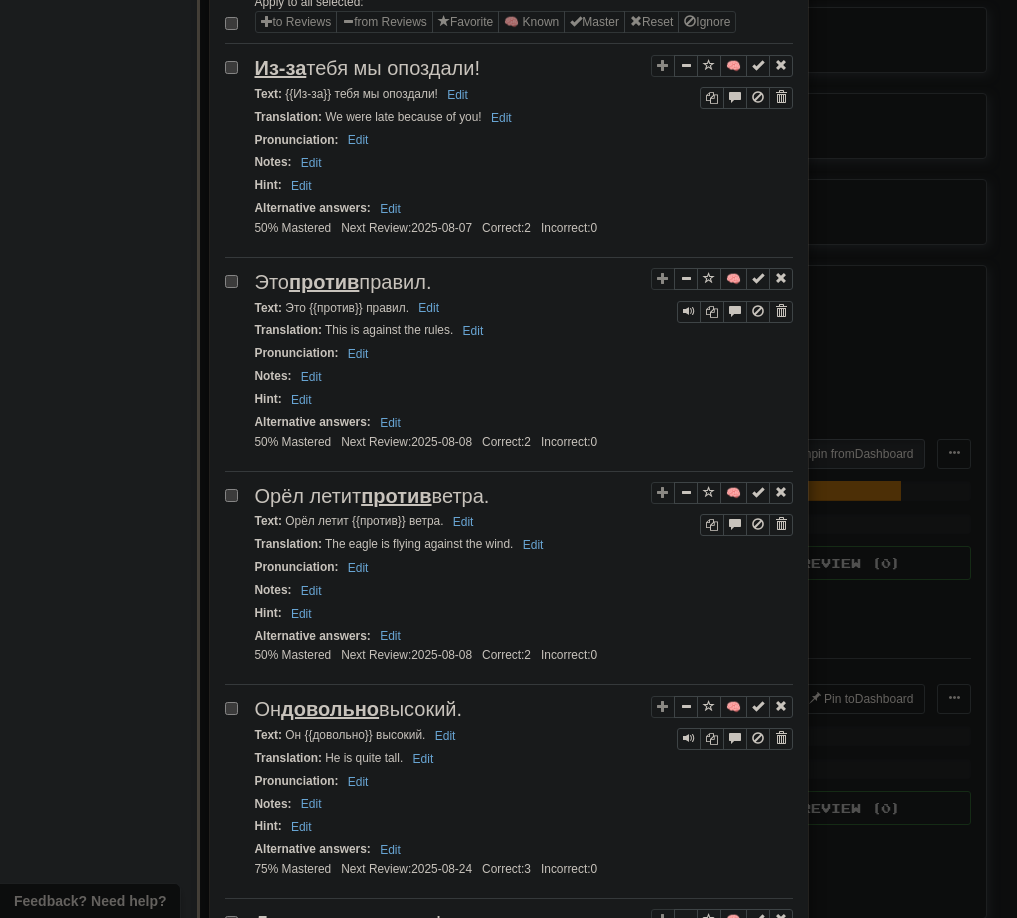 drag, startPoint x: 579, startPoint y: 133, endPoint x: 602, endPoint y: 401, distance: 268.98514 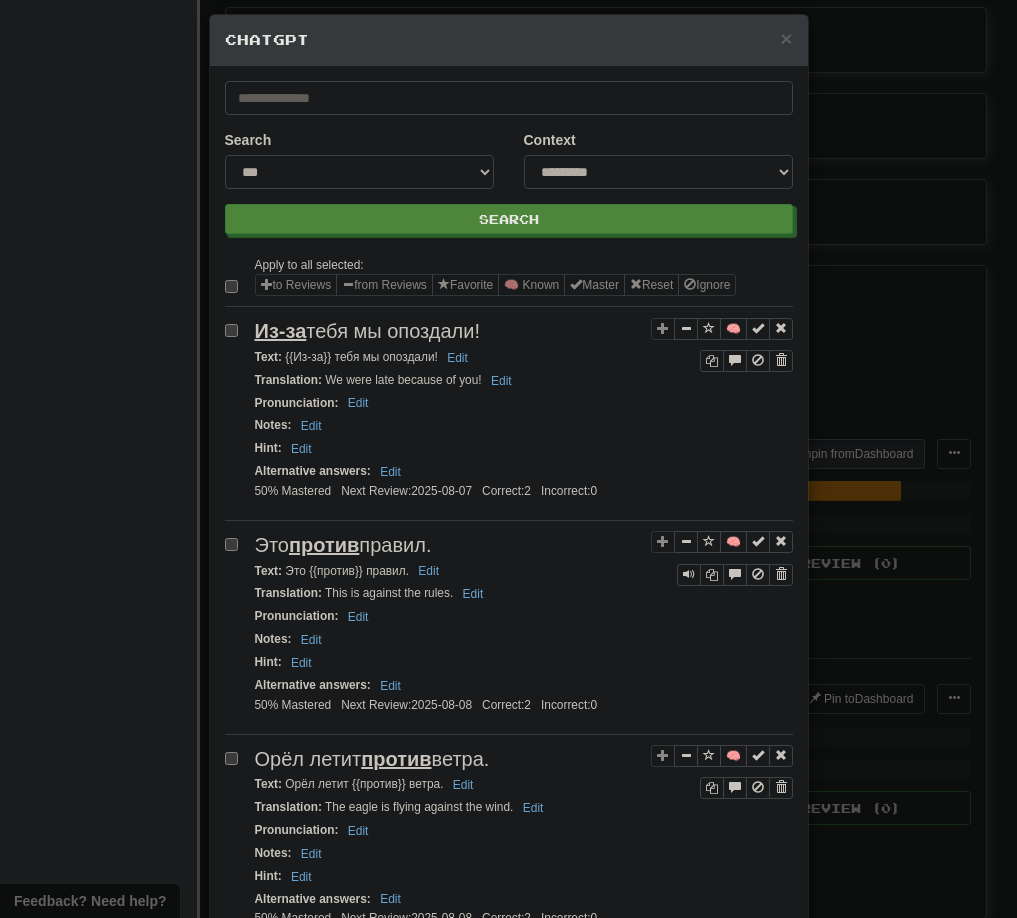 scroll, scrollTop: 0, scrollLeft: 0, axis: both 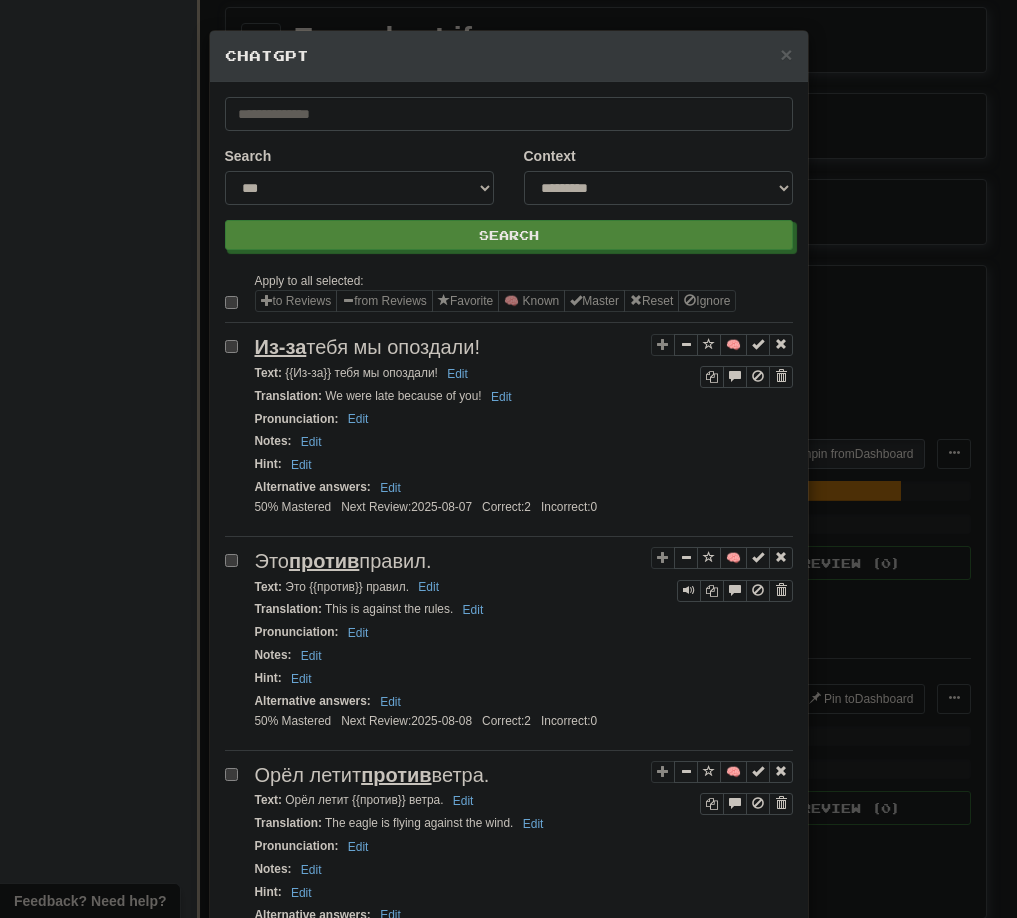 drag, startPoint x: 602, startPoint y: 481, endPoint x: 602, endPoint y: 500, distance: 19 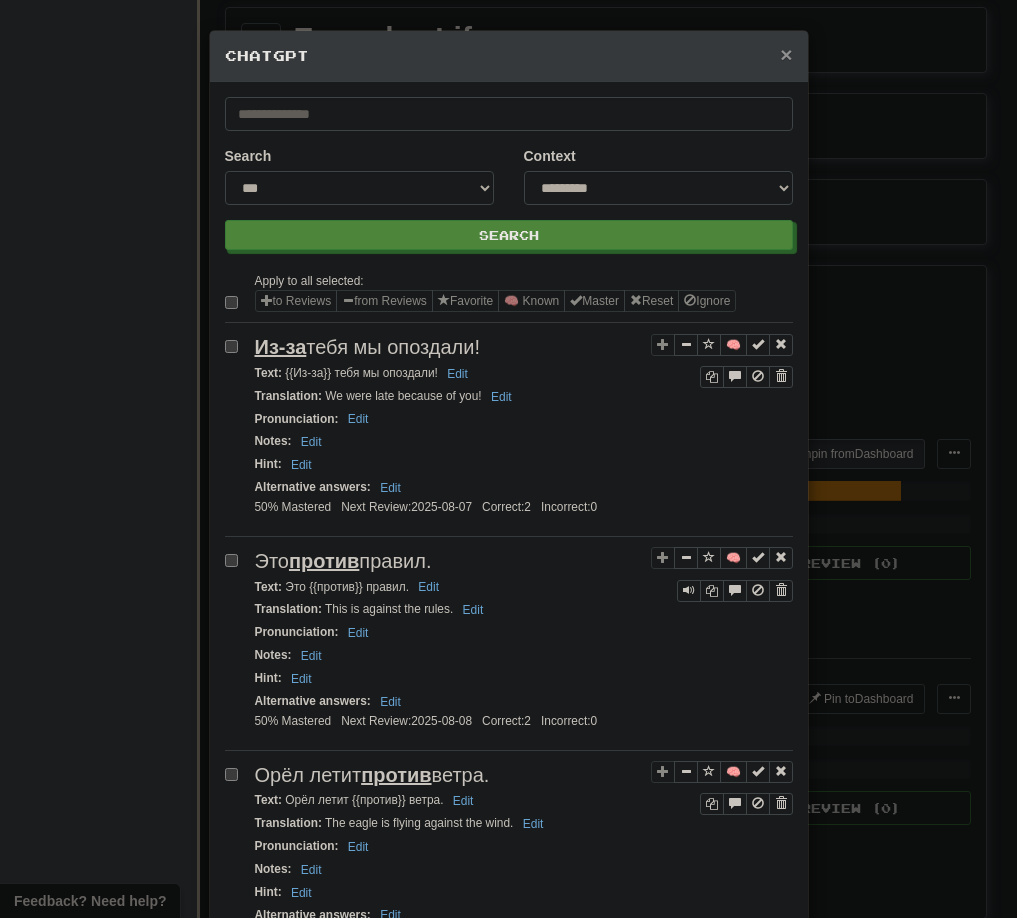 click on "×" at bounding box center (786, 54) 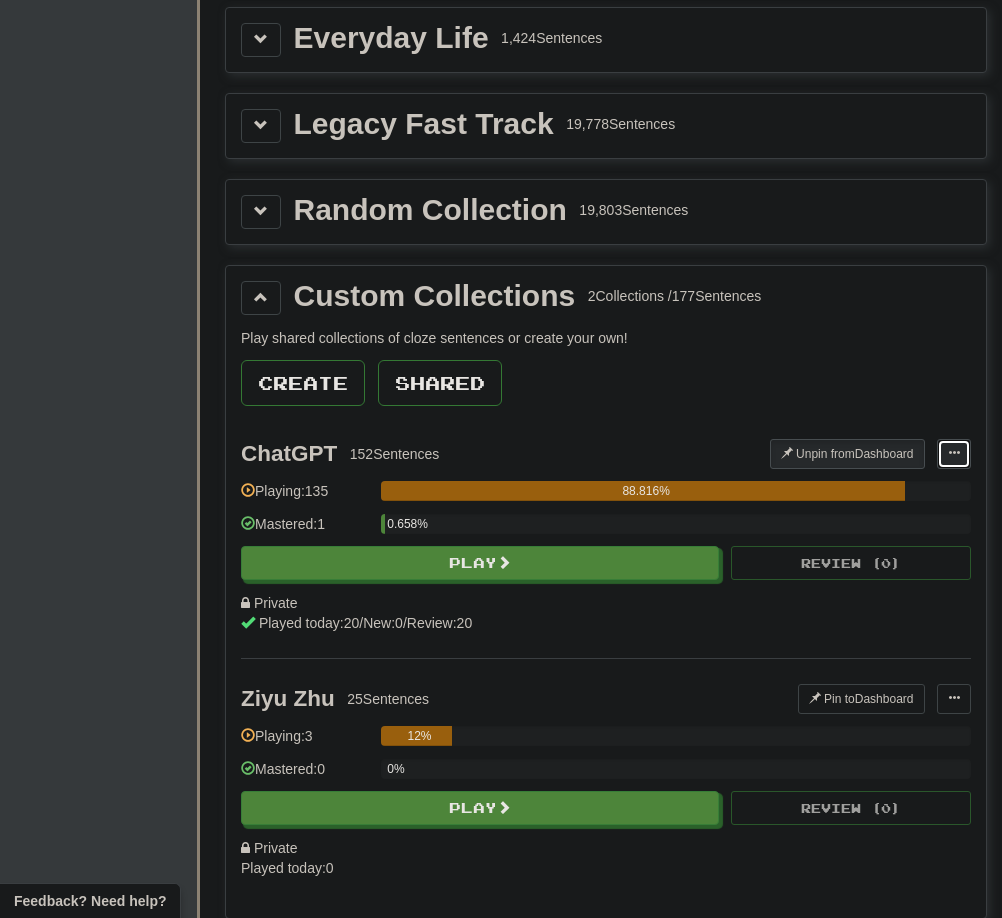 click at bounding box center [954, 454] 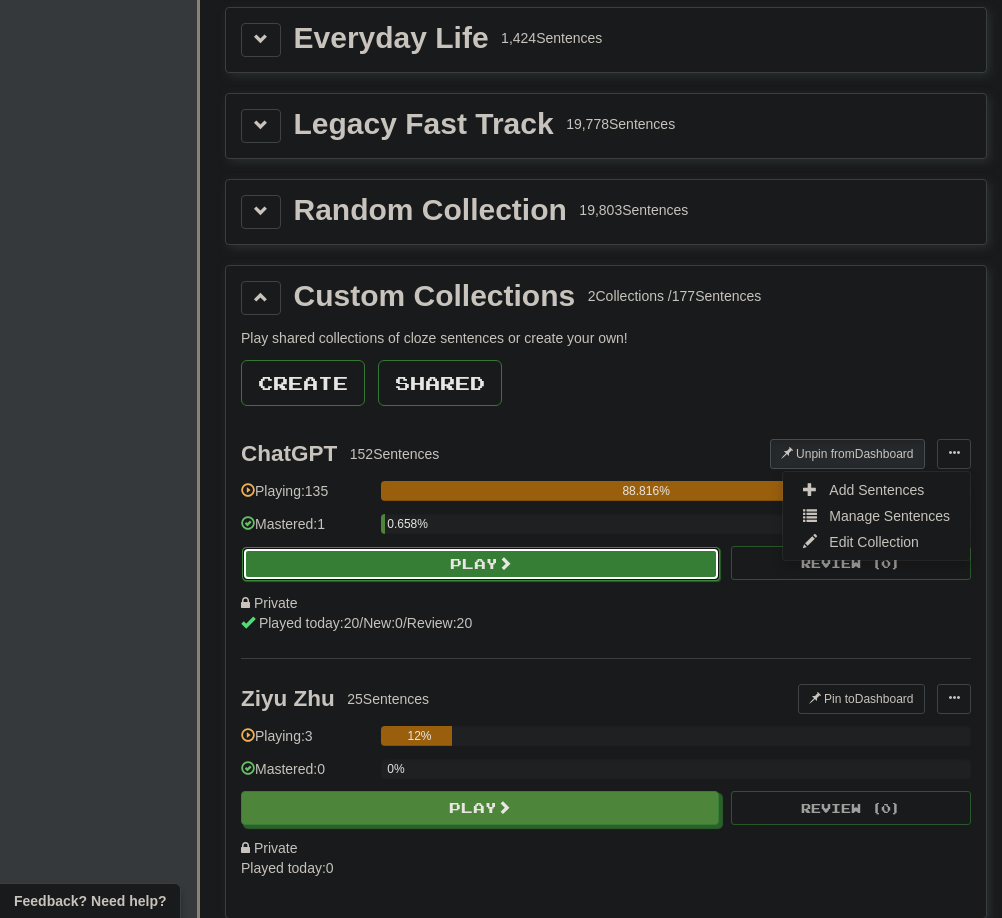 click on "Play" at bounding box center [481, 564] 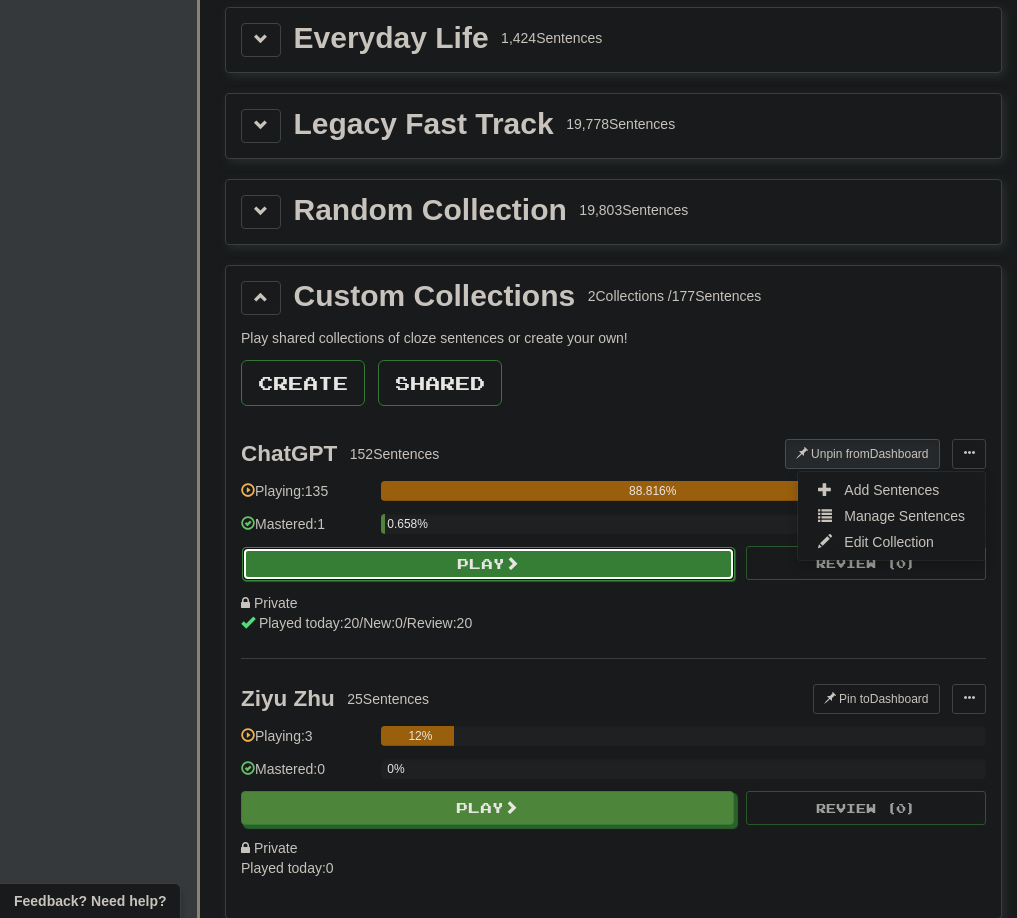 select on "**" 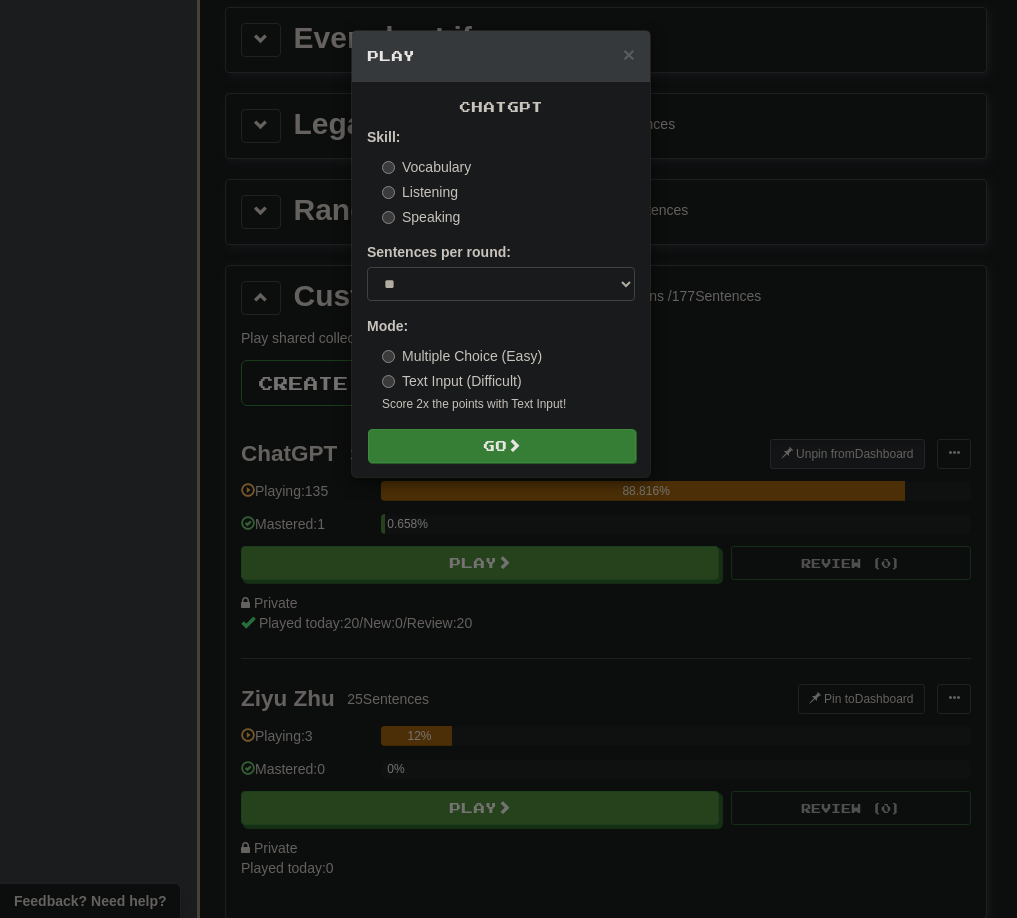 click at bounding box center (514, 445) 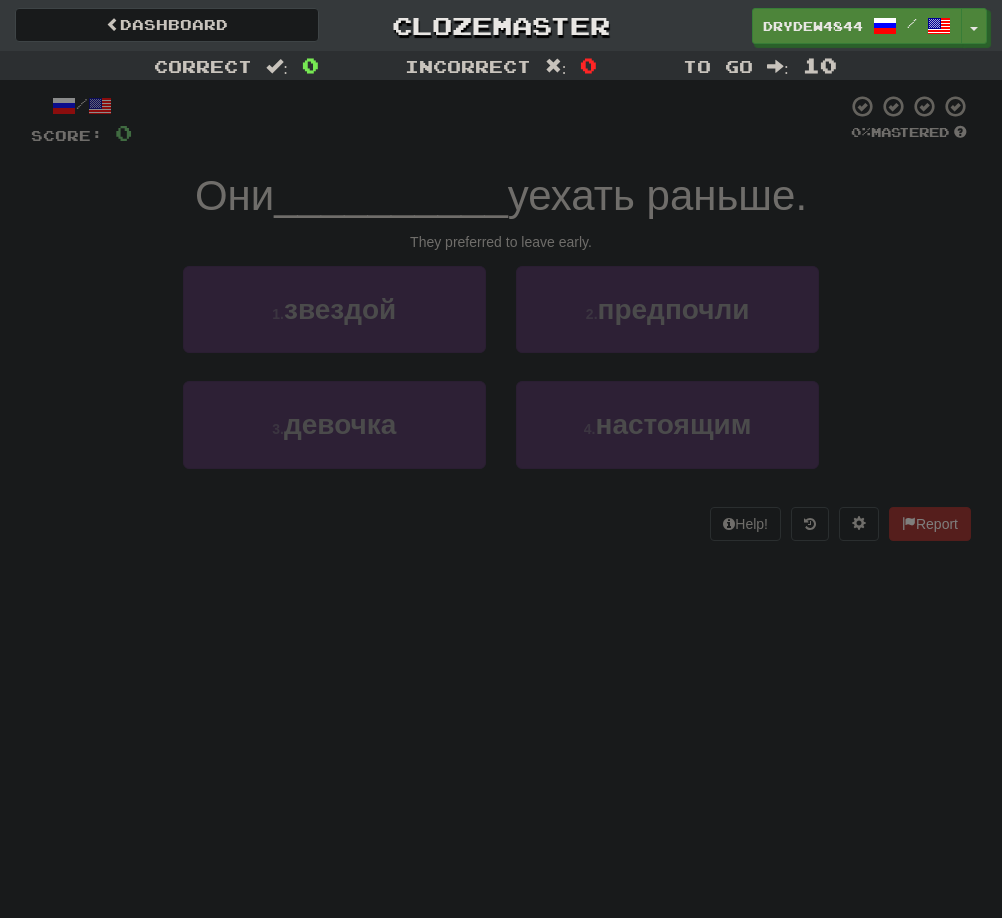 scroll, scrollTop: 0, scrollLeft: 0, axis: both 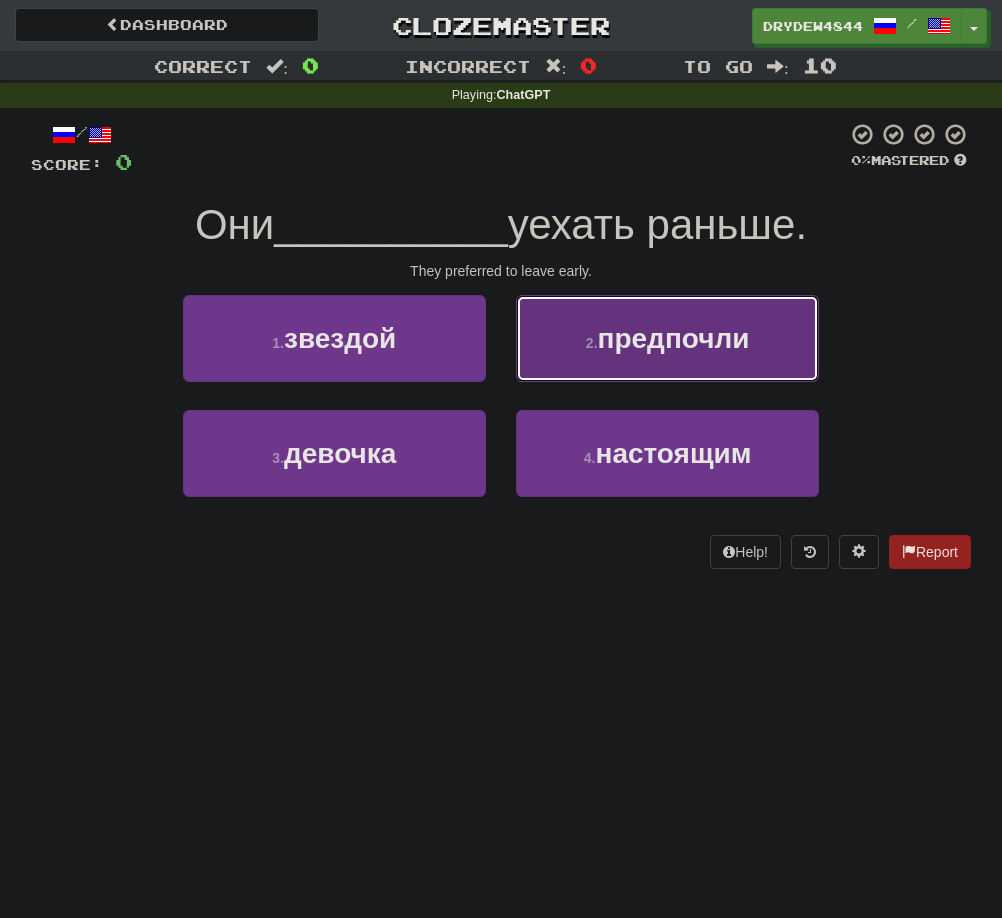 click on "предпочли" at bounding box center (674, 338) 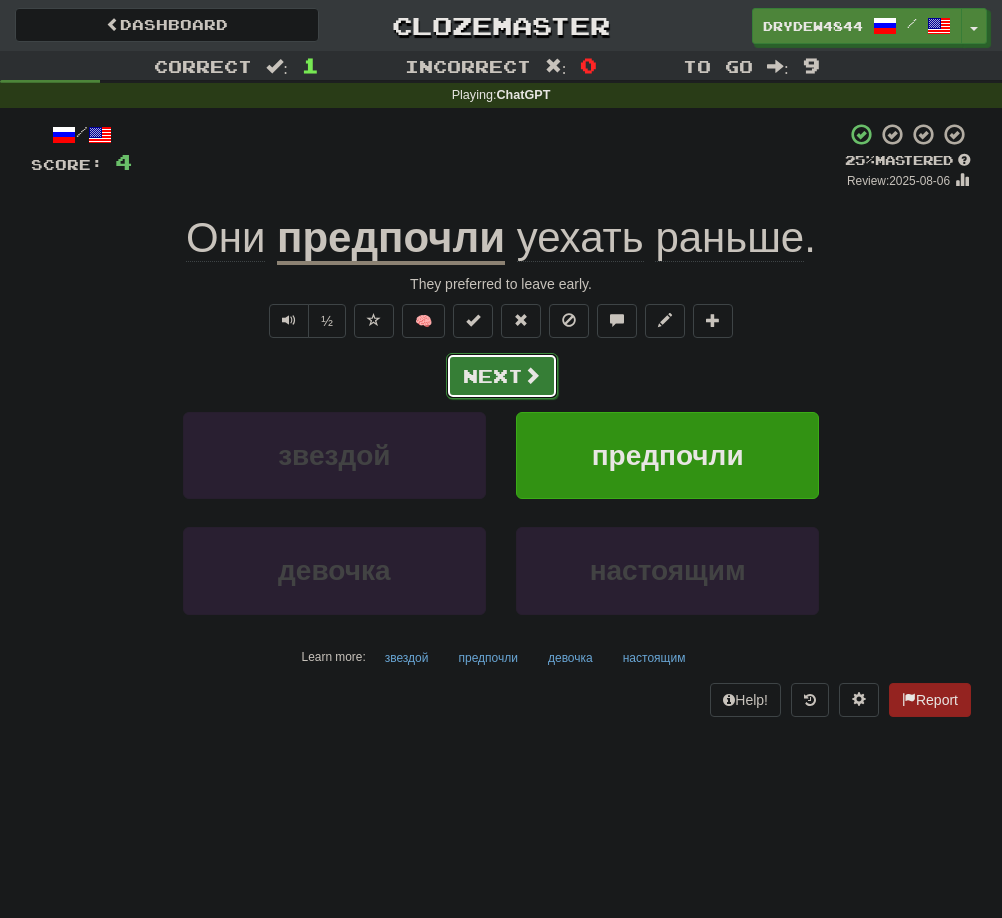 click on "Next" at bounding box center (502, 376) 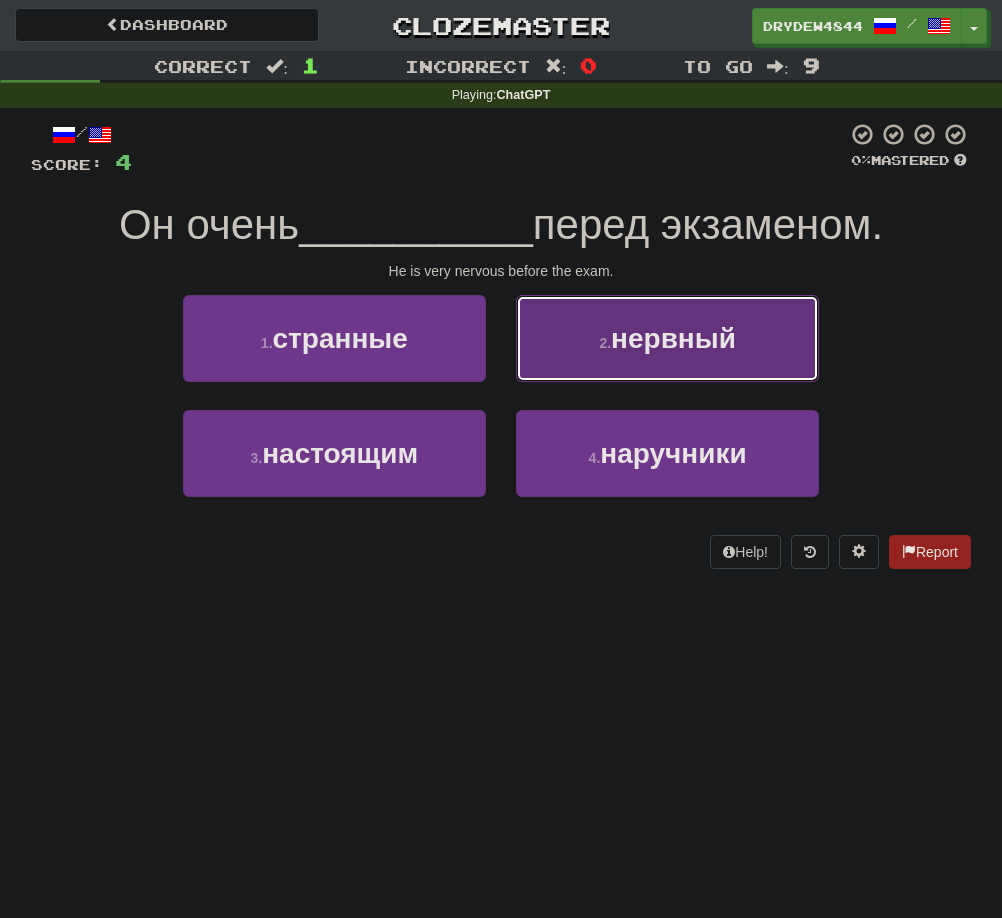 click on "2 .  нервный" at bounding box center [667, 338] 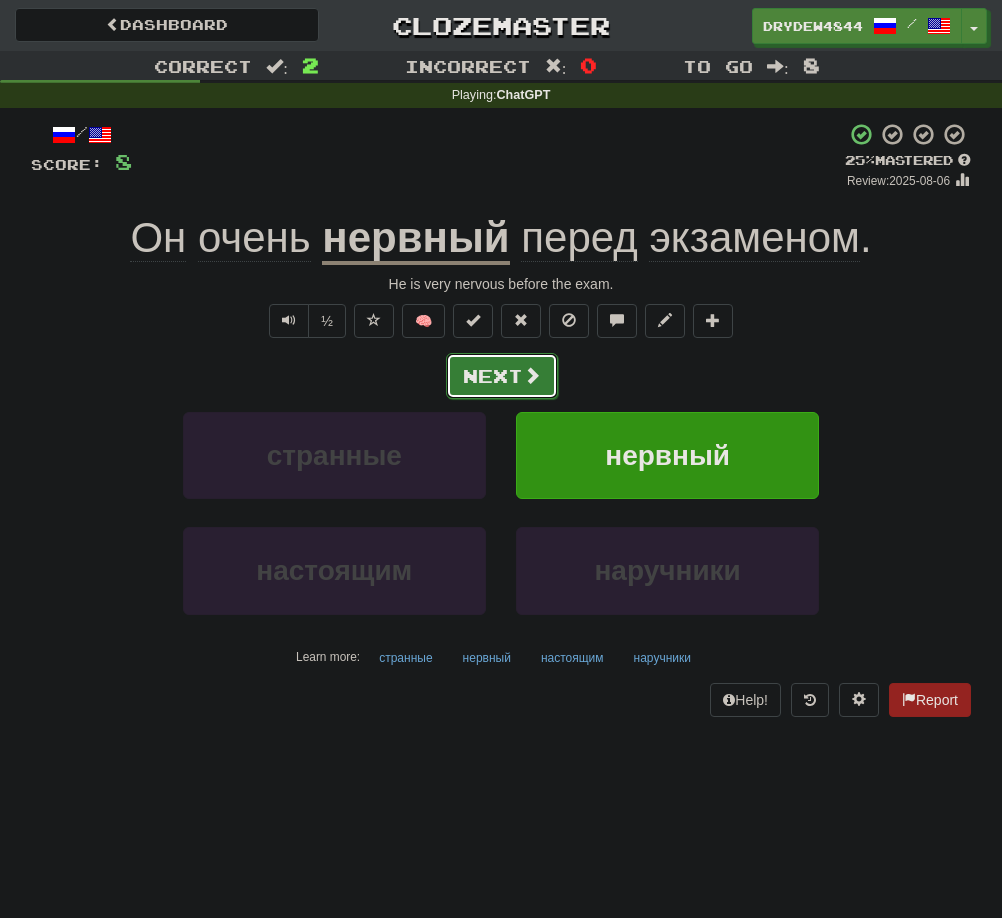 click on "Next" at bounding box center (502, 376) 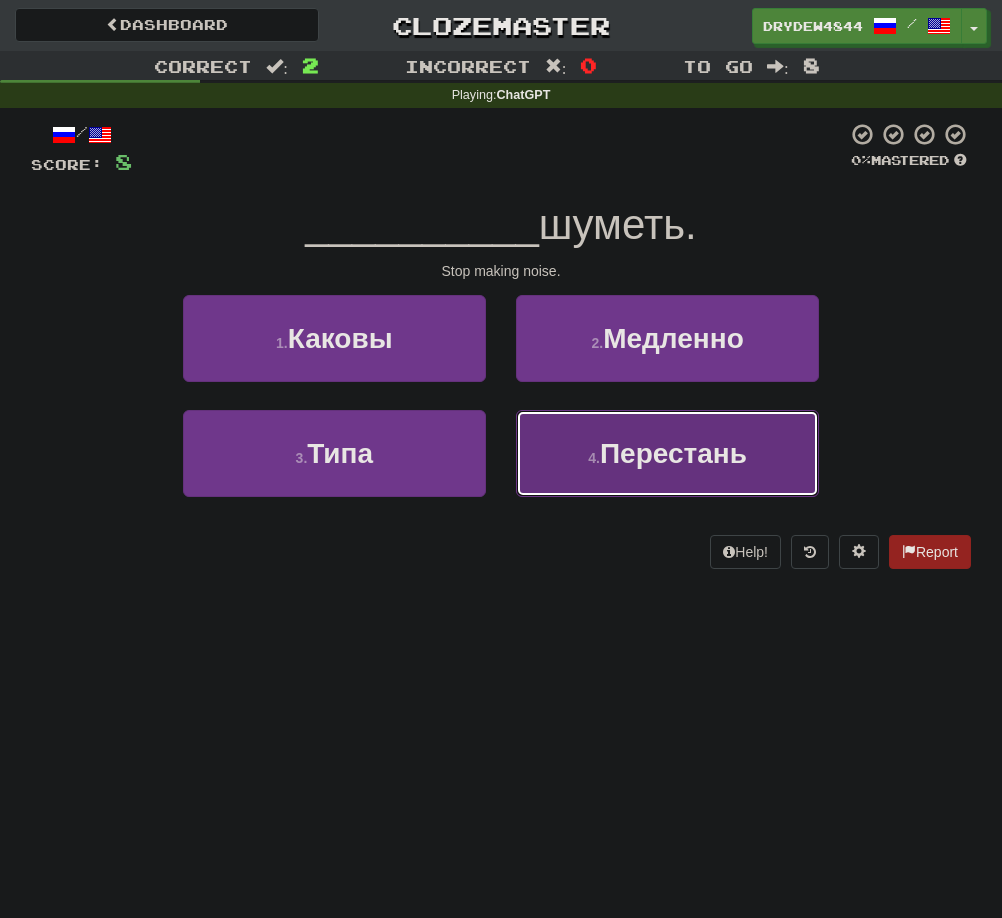 click on "4 .  Перестань" at bounding box center (667, 453) 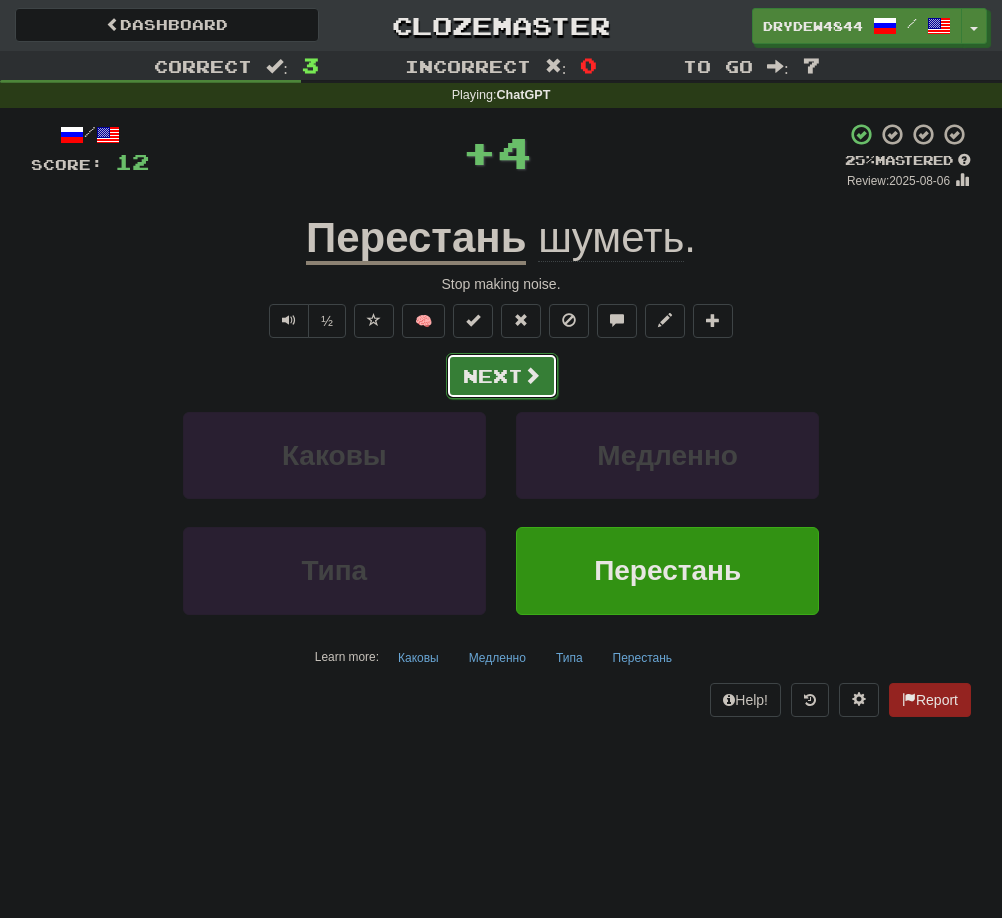 click on "Next" at bounding box center (502, 376) 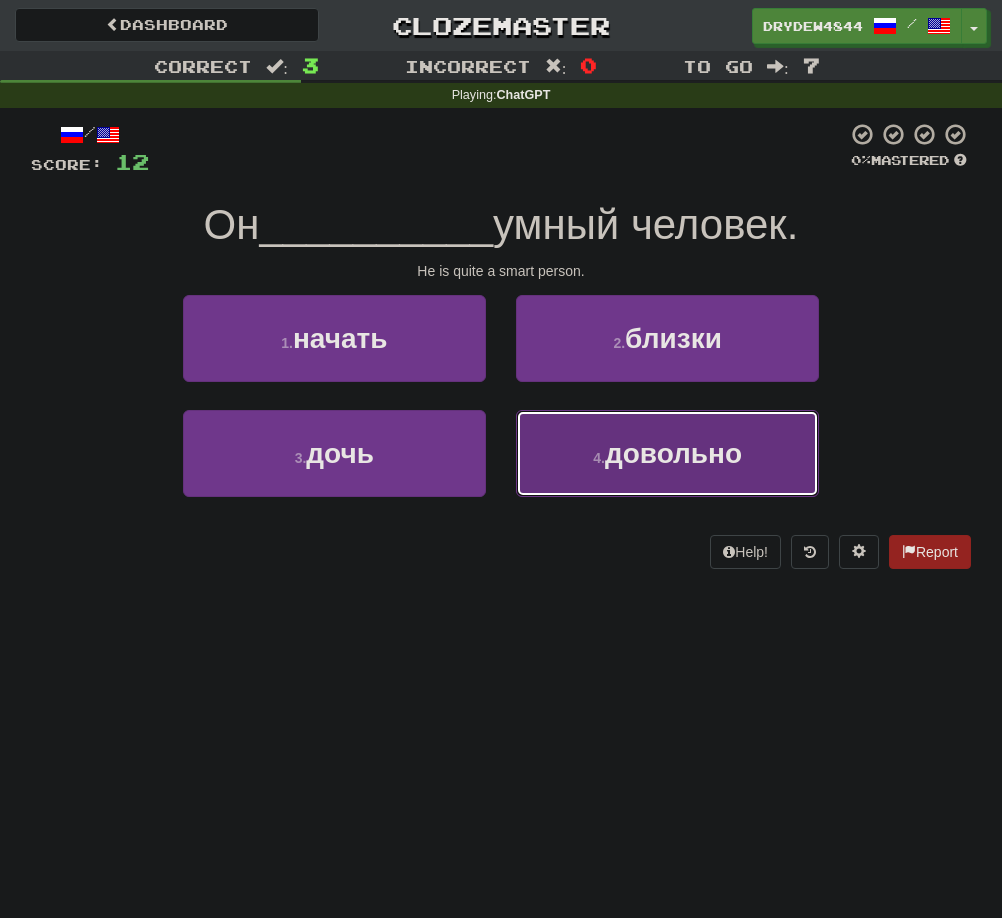 click on "4 .  довольно" at bounding box center [667, 453] 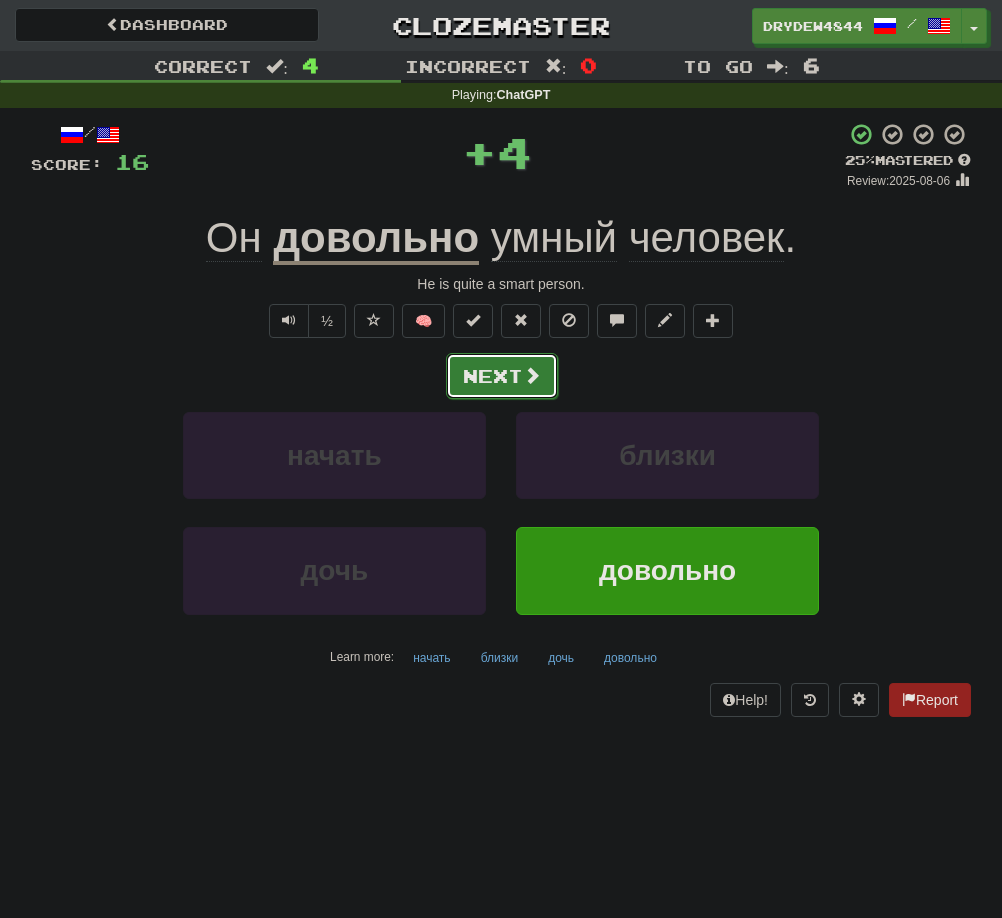 click on "Next" at bounding box center [502, 376] 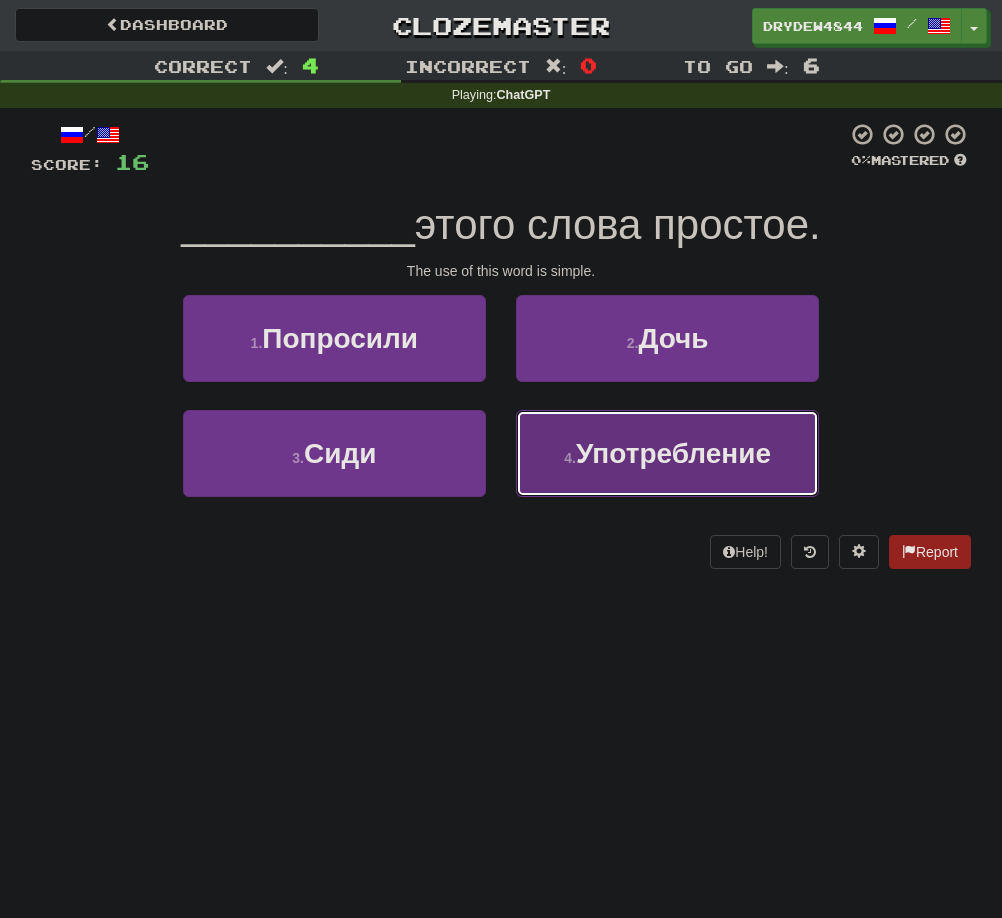click on "4 .  Употребление" at bounding box center [667, 453] 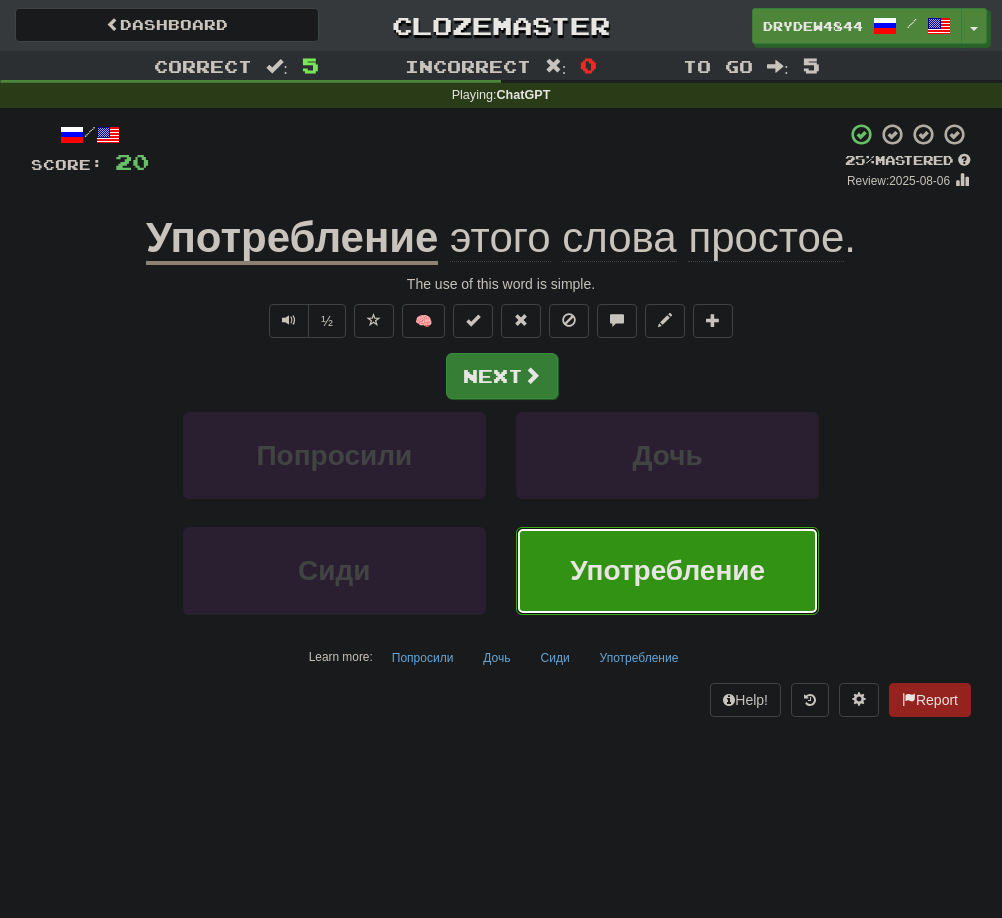 click at bounding box center [532, 375] 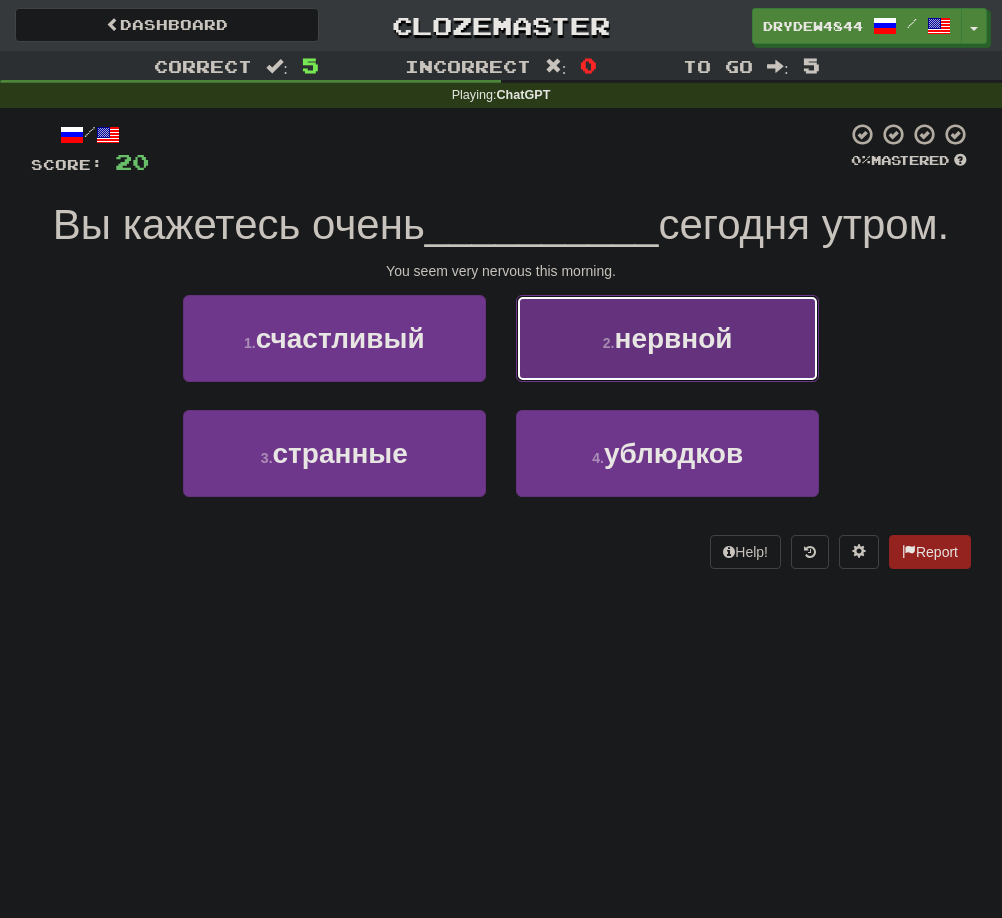 click on "2 .  нервной" at bounding box center [667, 338] 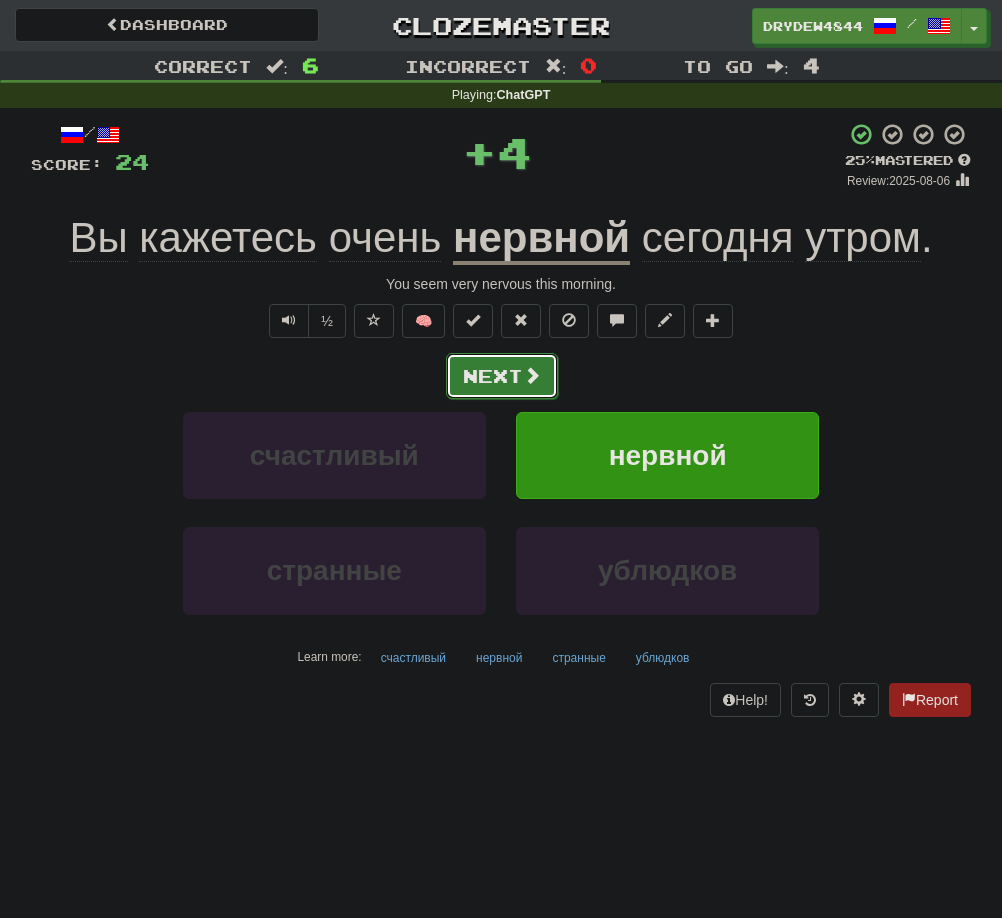 click on "Next" at bounding box center [502, 376] 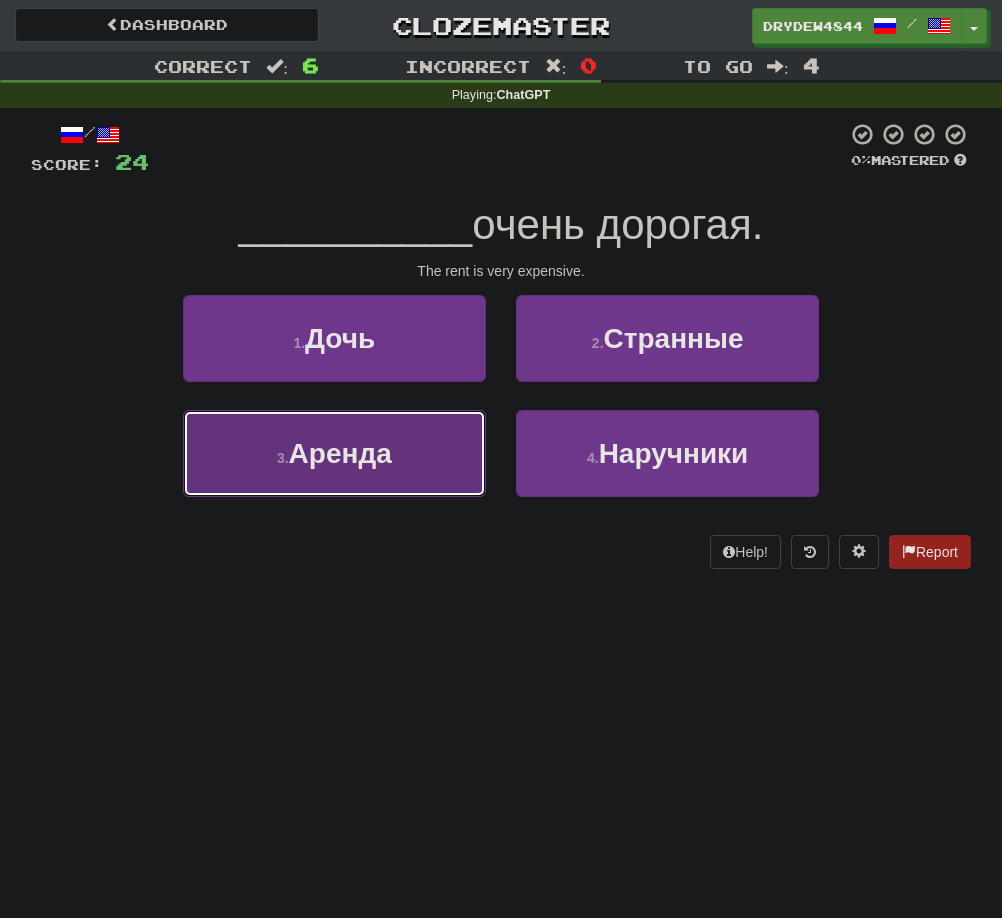 click on "3 .  Аренда" at bounding box center [334, 453] 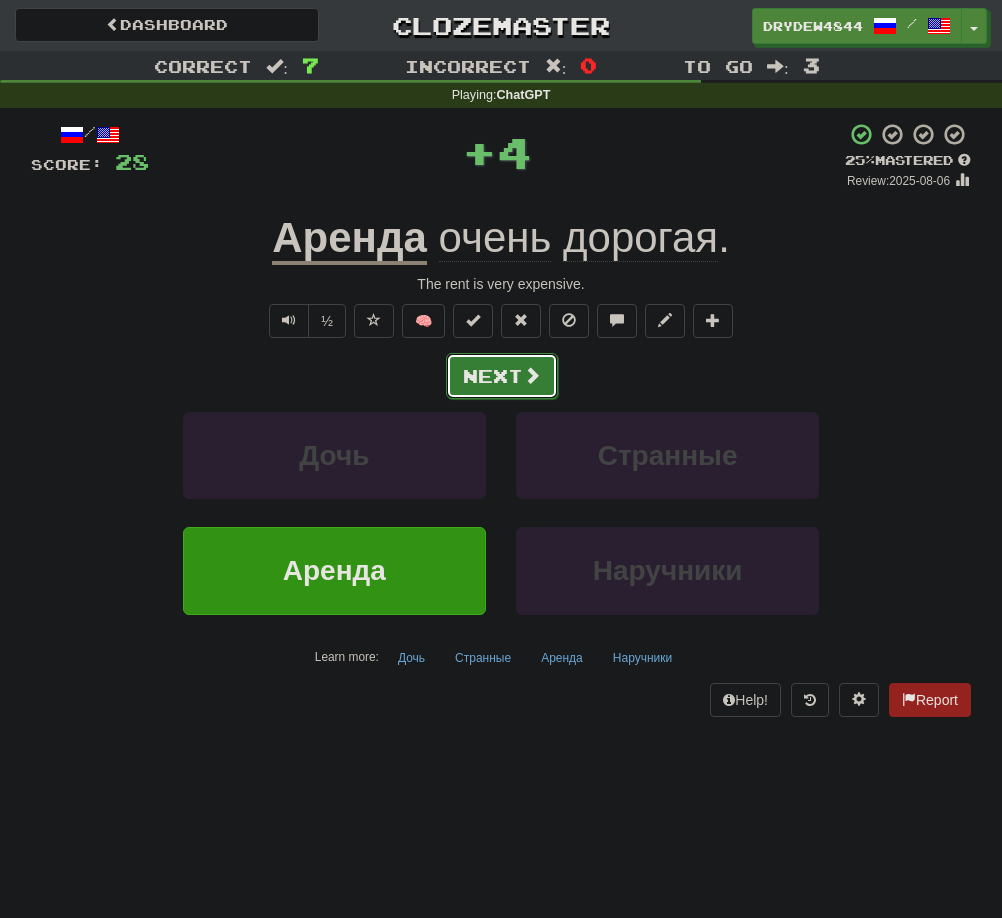 click on "Next" at bounding box center (502, 376) 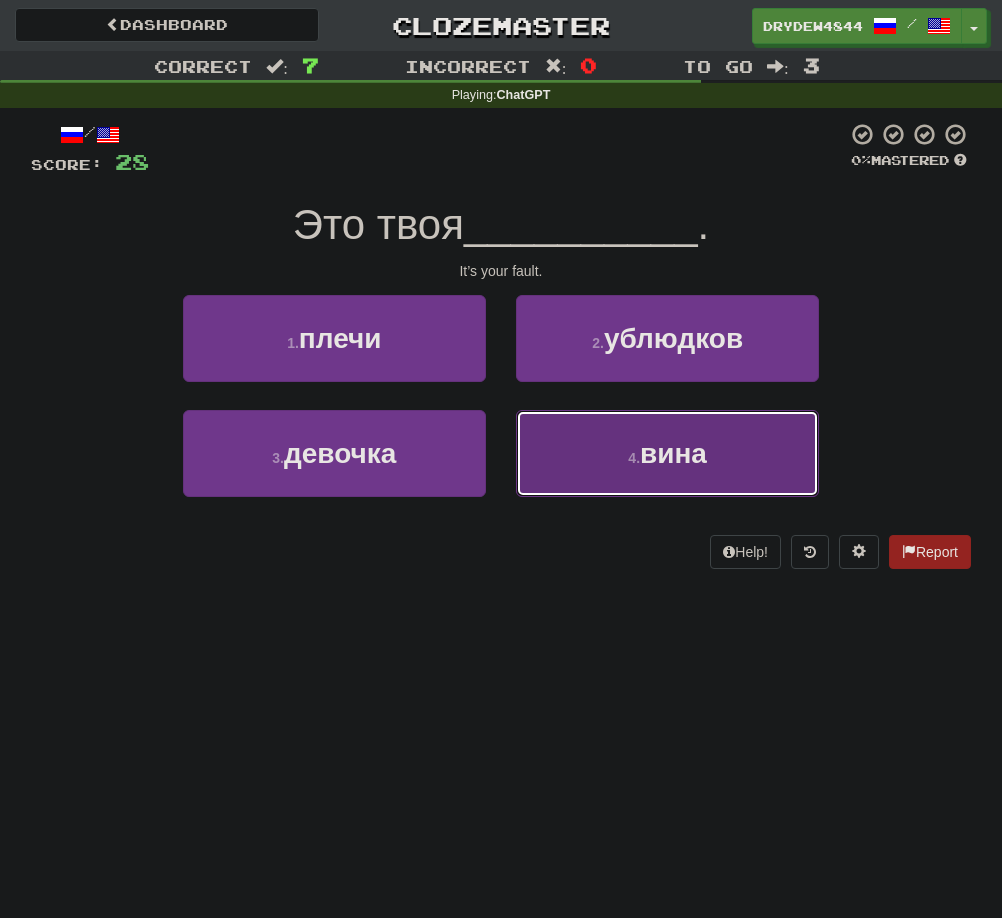 click on "4 .  вина" at bounding box center [667, 453] 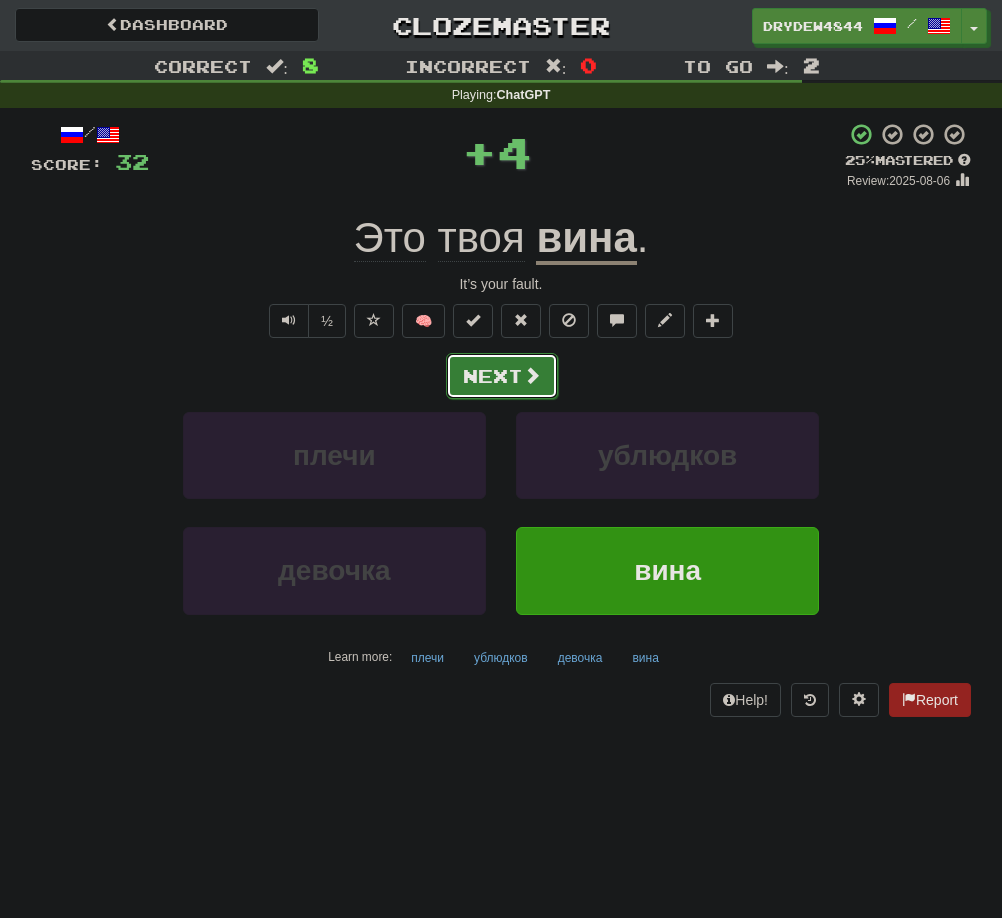 click on "Next" at bounding box center [502, 376] 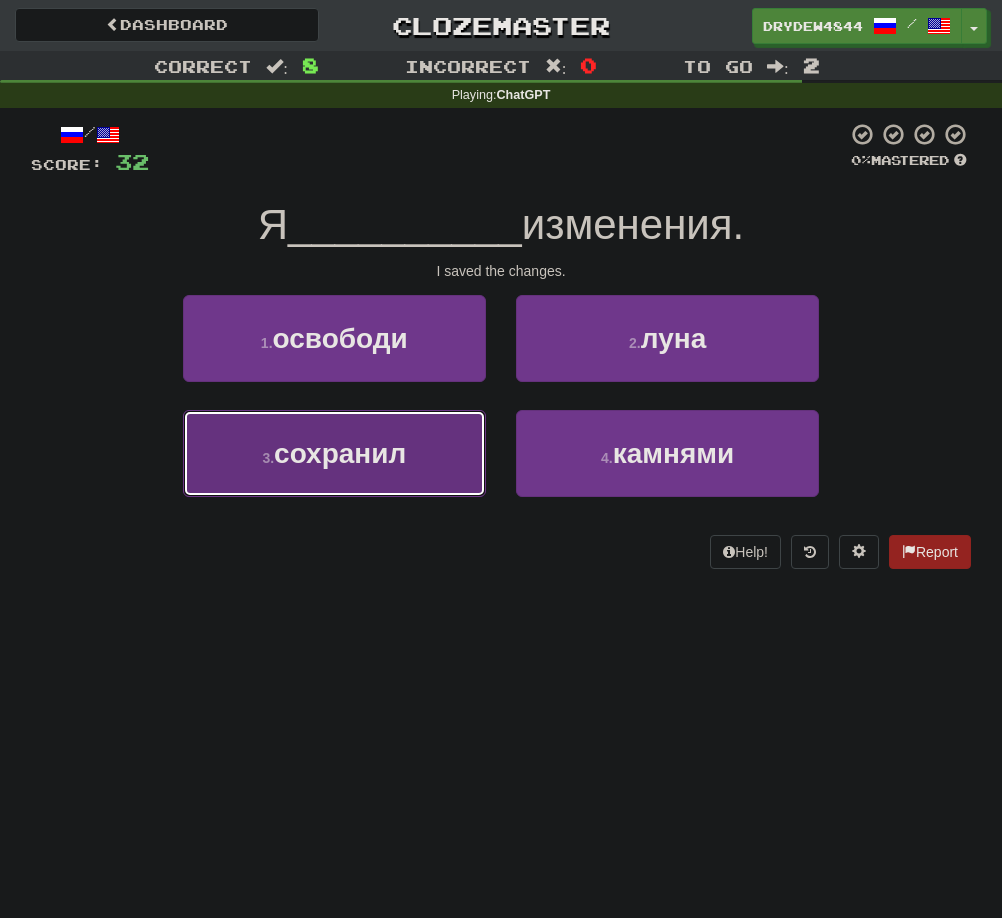 click on "сохранил" at bounding box center [340, 453] 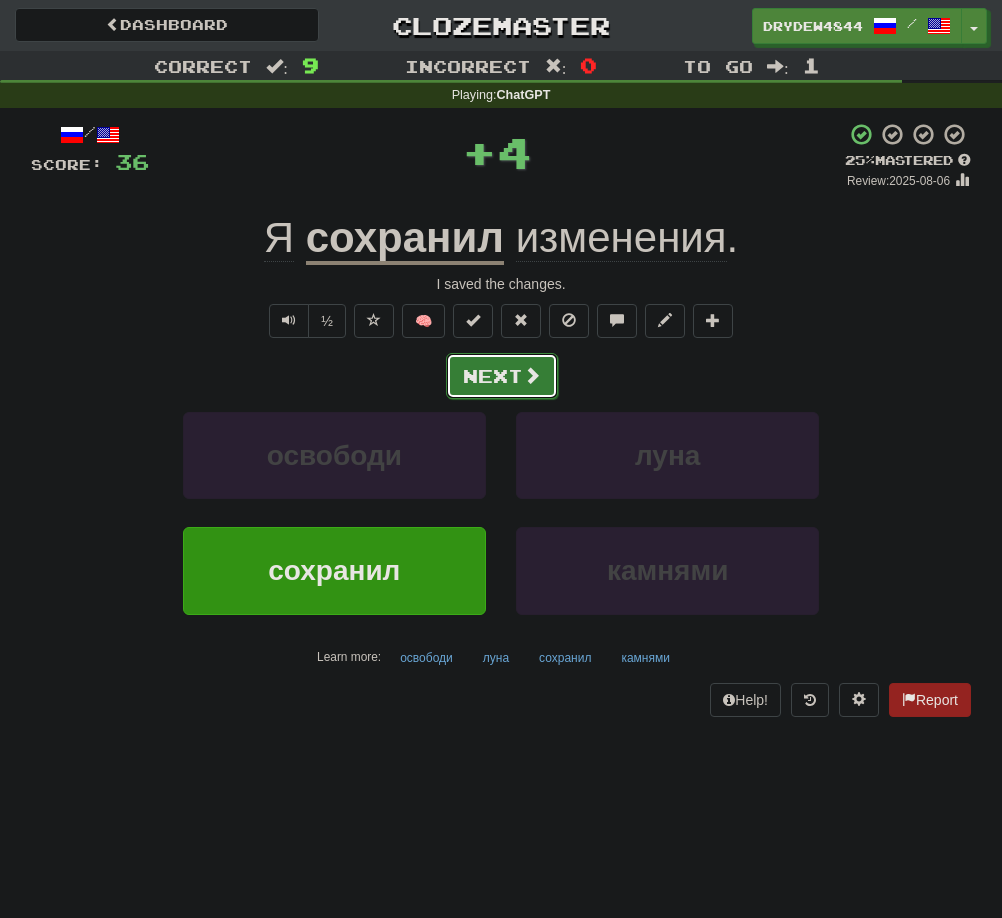 click on "Next" at bounding box center (502, 376) 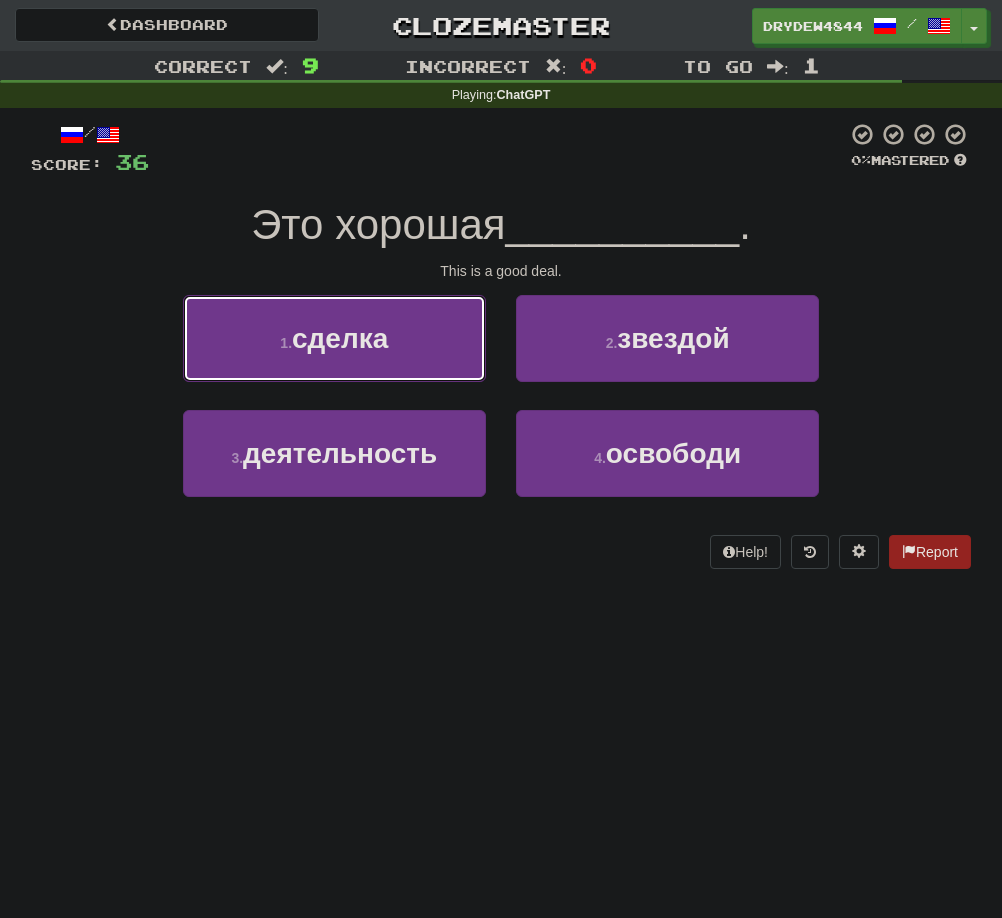 click on "1 .  сделка" at bounding box center [334, 338] 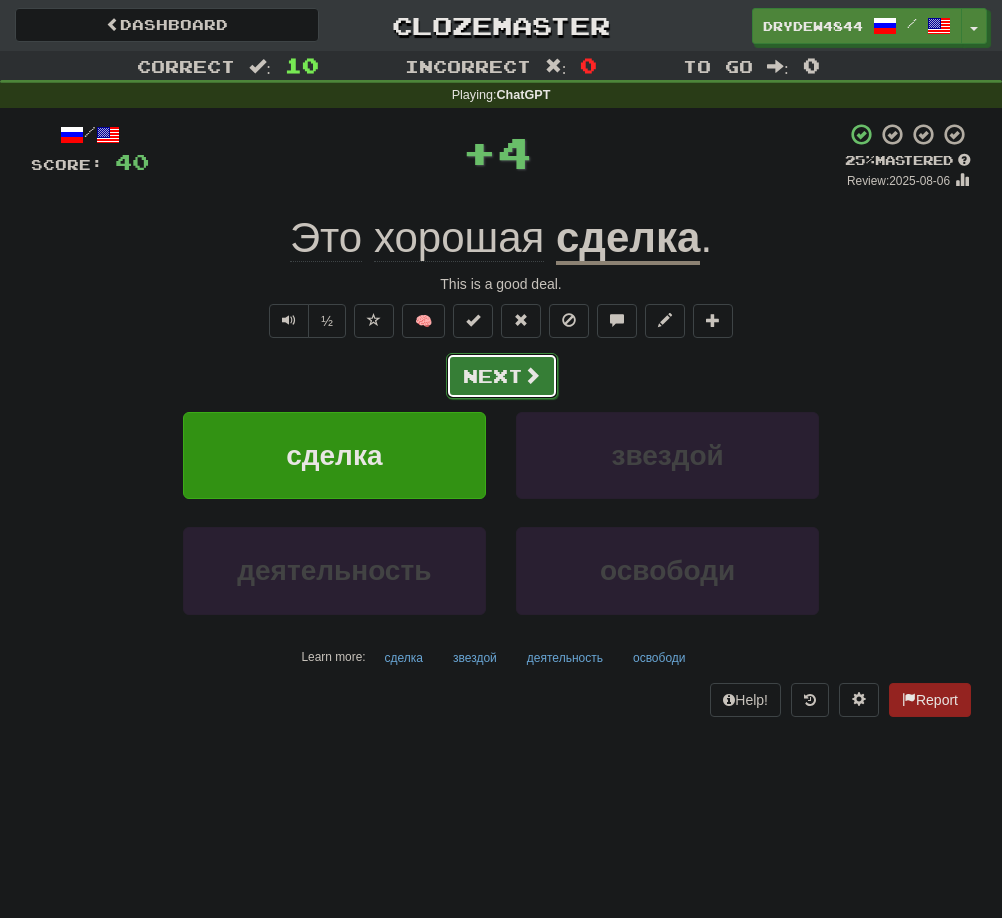 click on "Next" at bounding box center (502, 376) 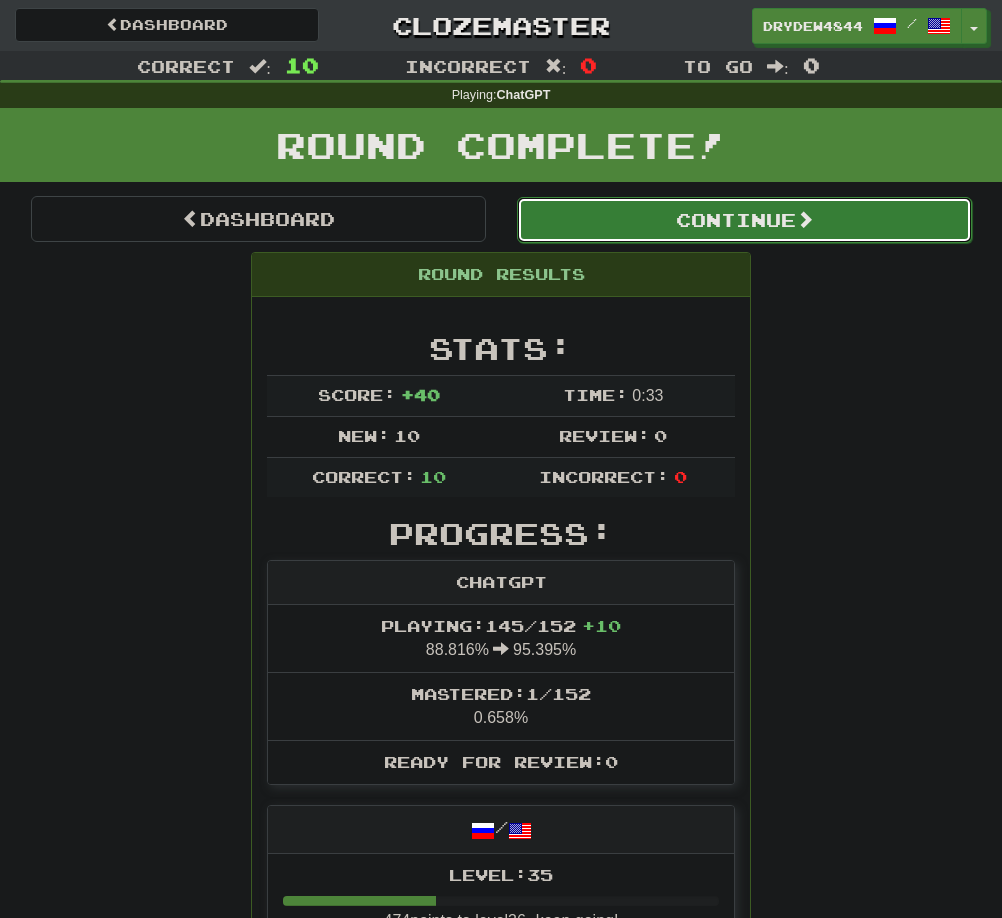 click on "Continue" at bounding box center [744, 220] 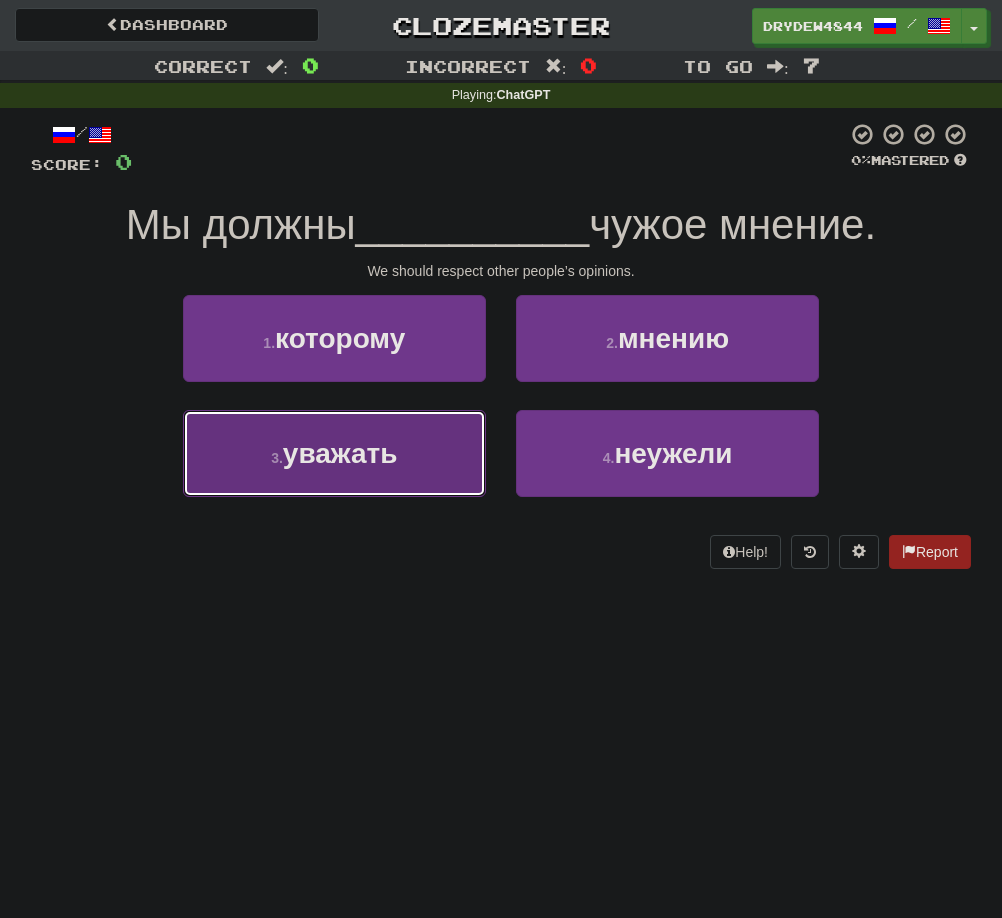 click on "уважать" at bounding box center [340, 453] 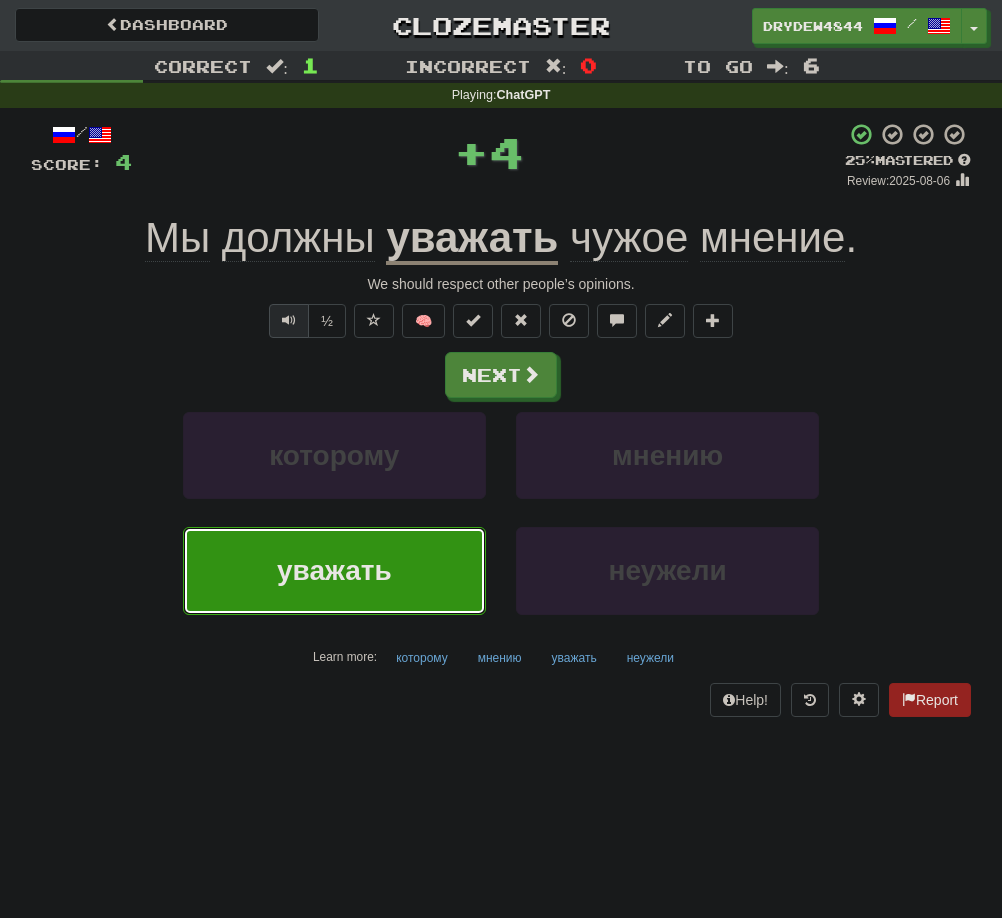 click at bounding box center [289, 320] 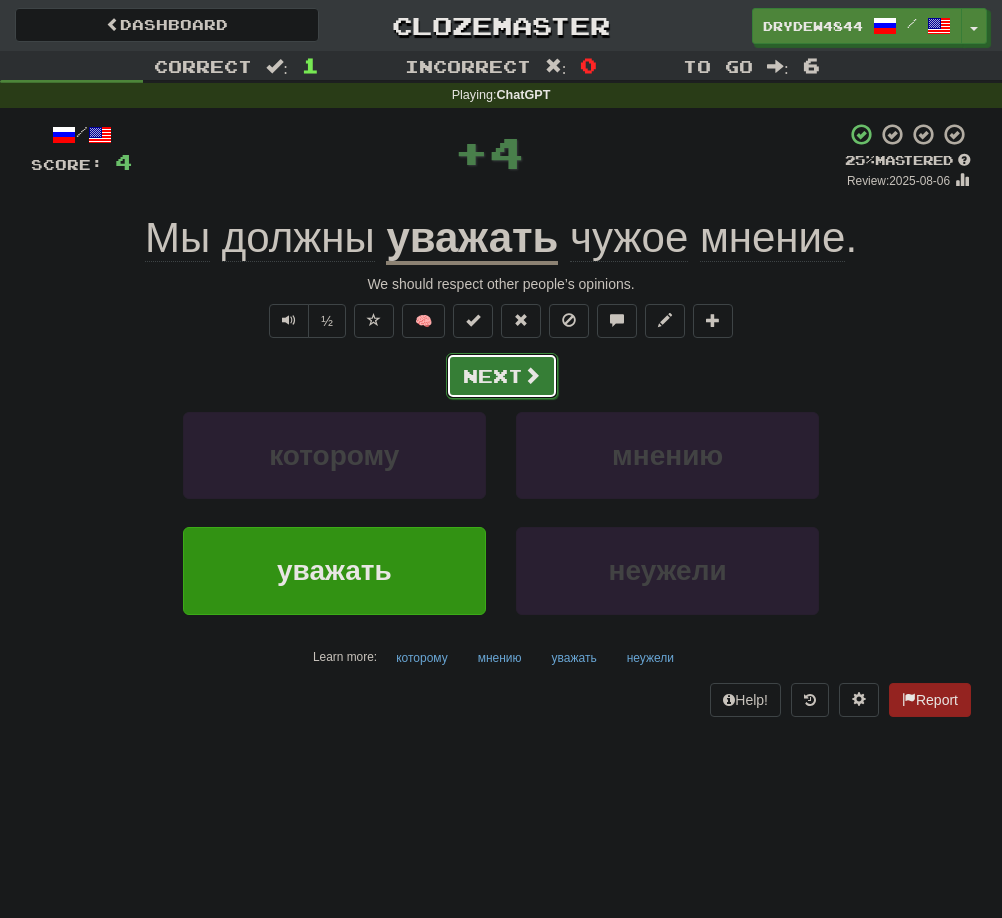 click on "Next" at bounding box center (502, 376) 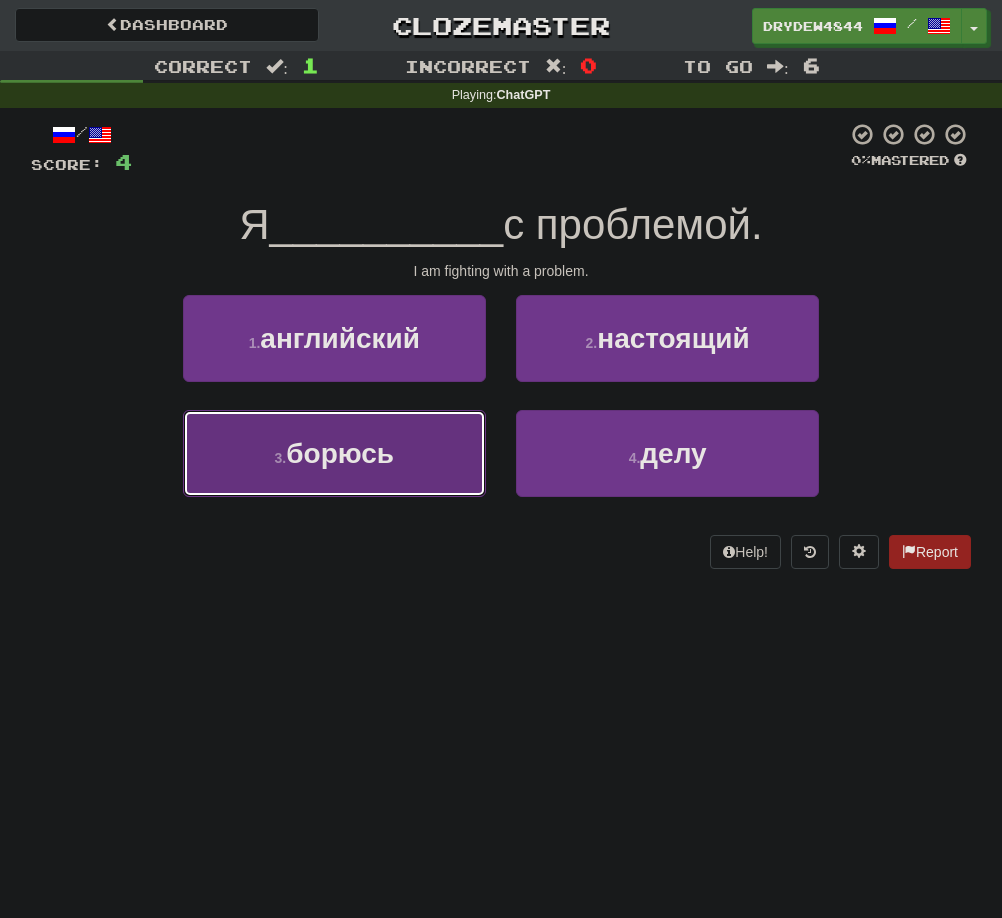 click on "3 .  борюсь" at bounding box center (334, 453) 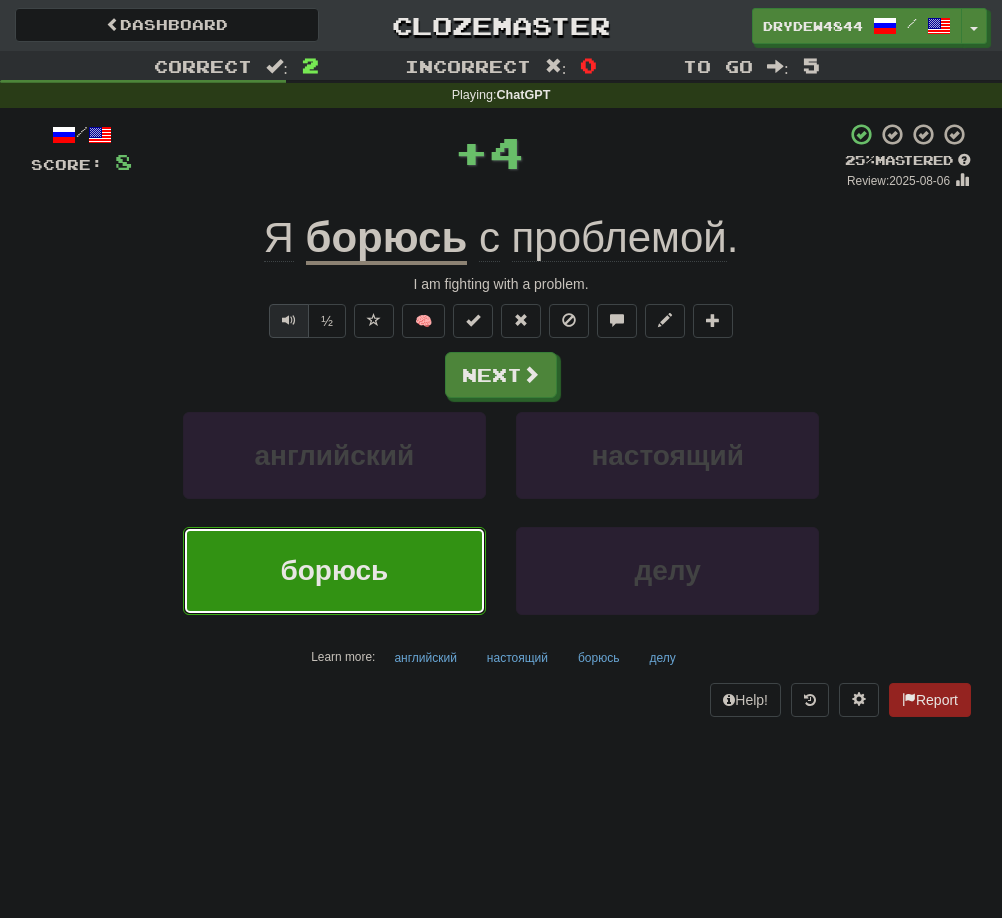click at bounding box center (289, 320) 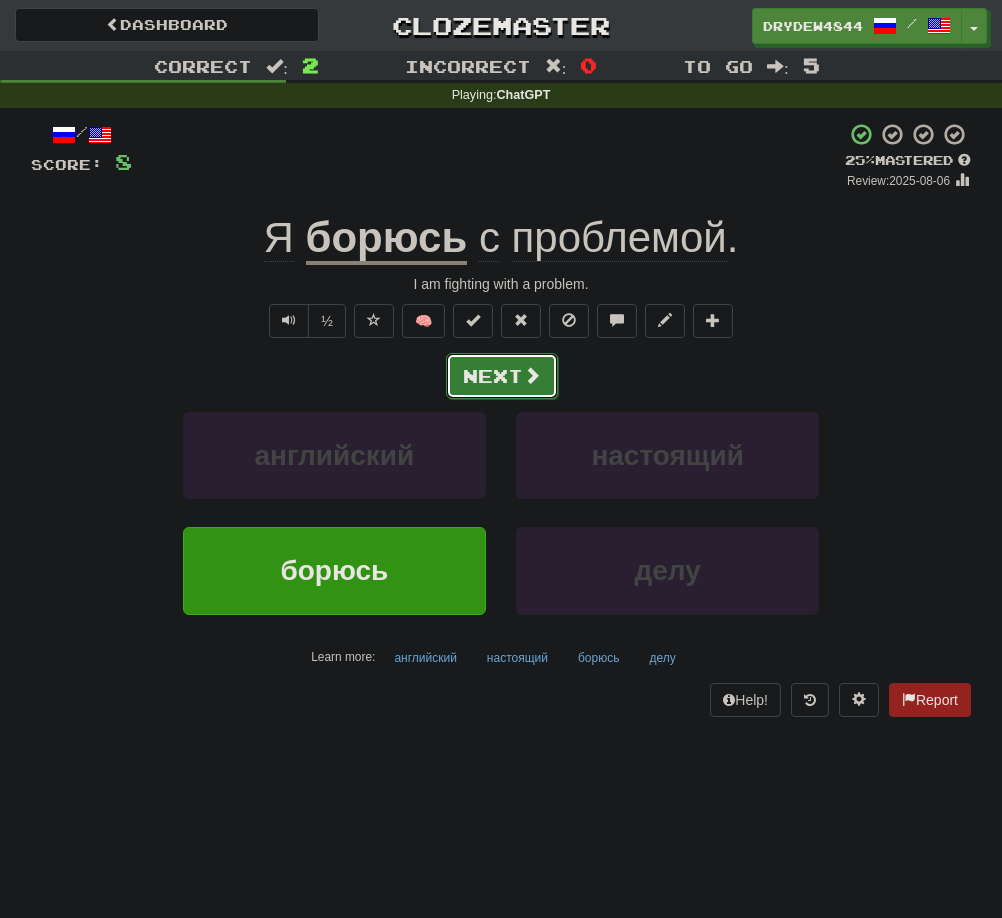 click on "Next" at bounding box center [502, 376] 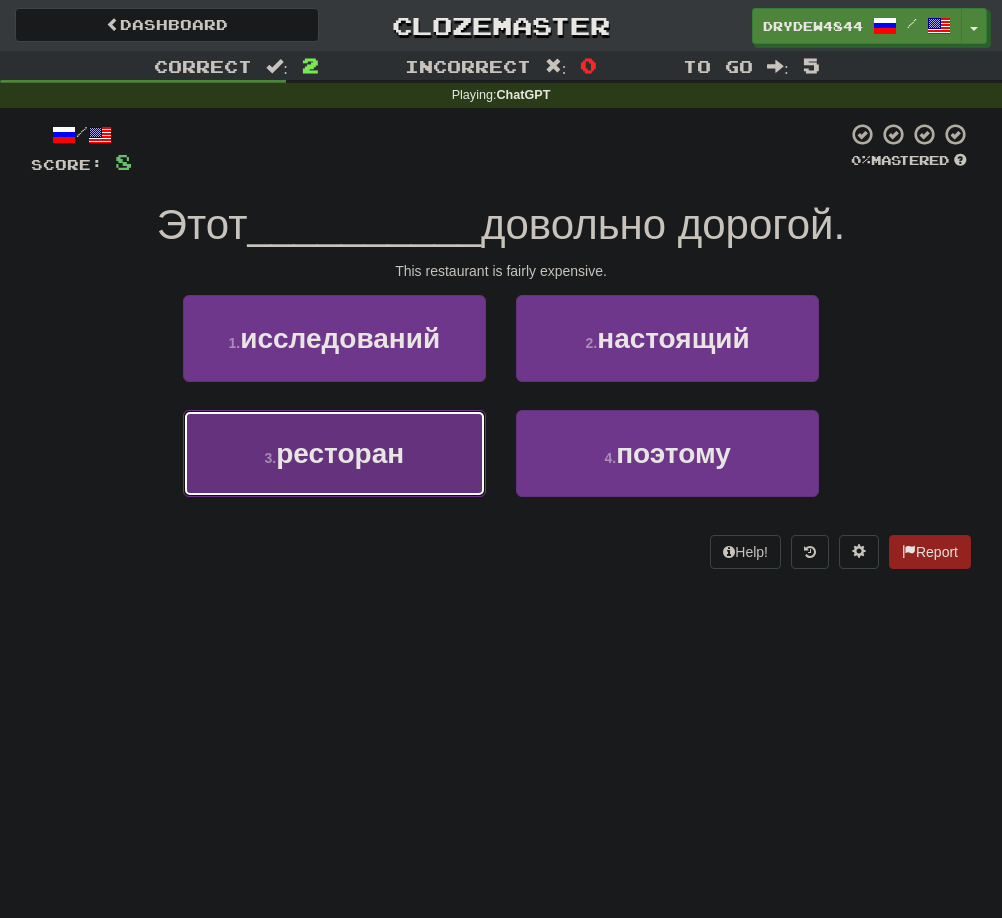 click on "3 .  ресторан" at bounding box center (334, 453) 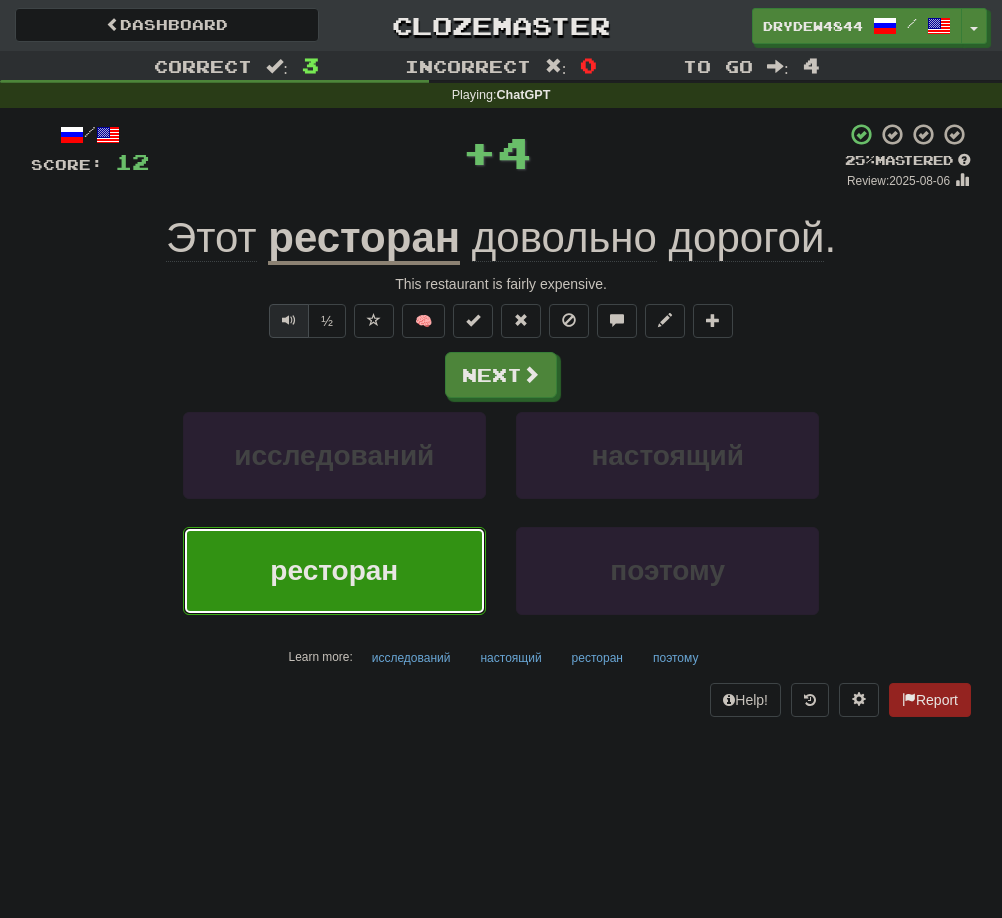 click at bounding box center [289, 320] 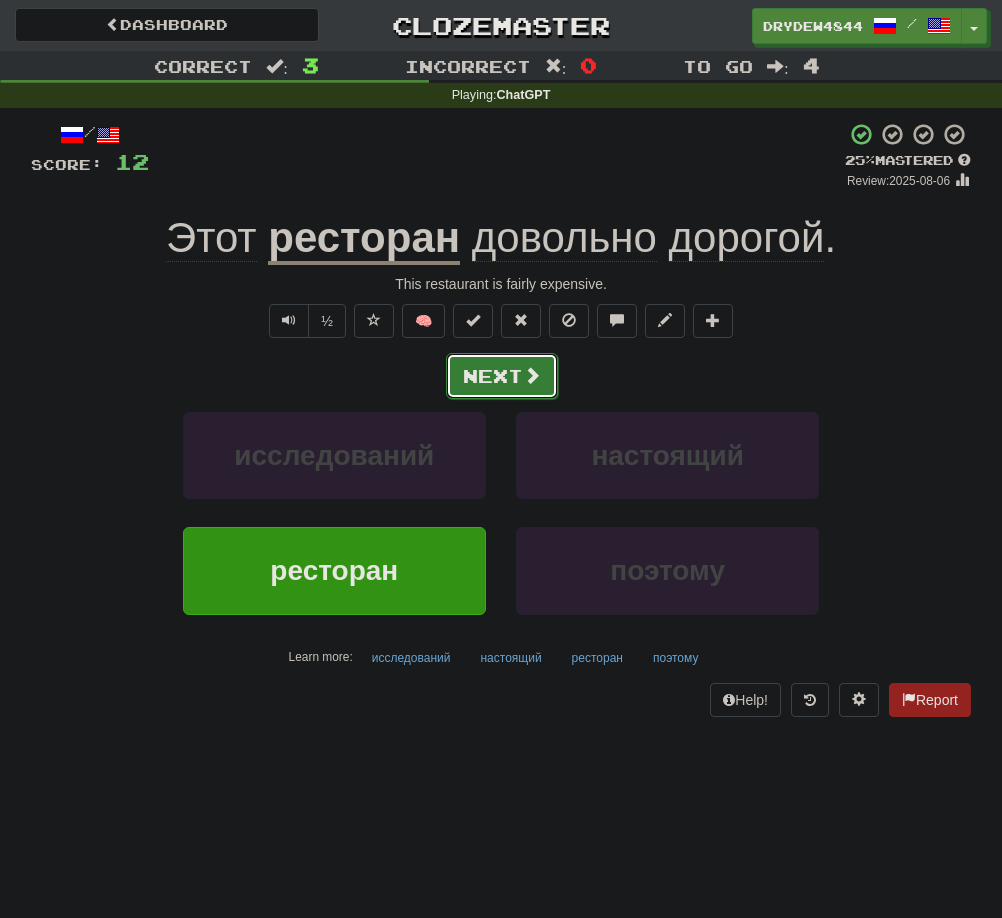 click on "Next" at bounding box center (502, 376) 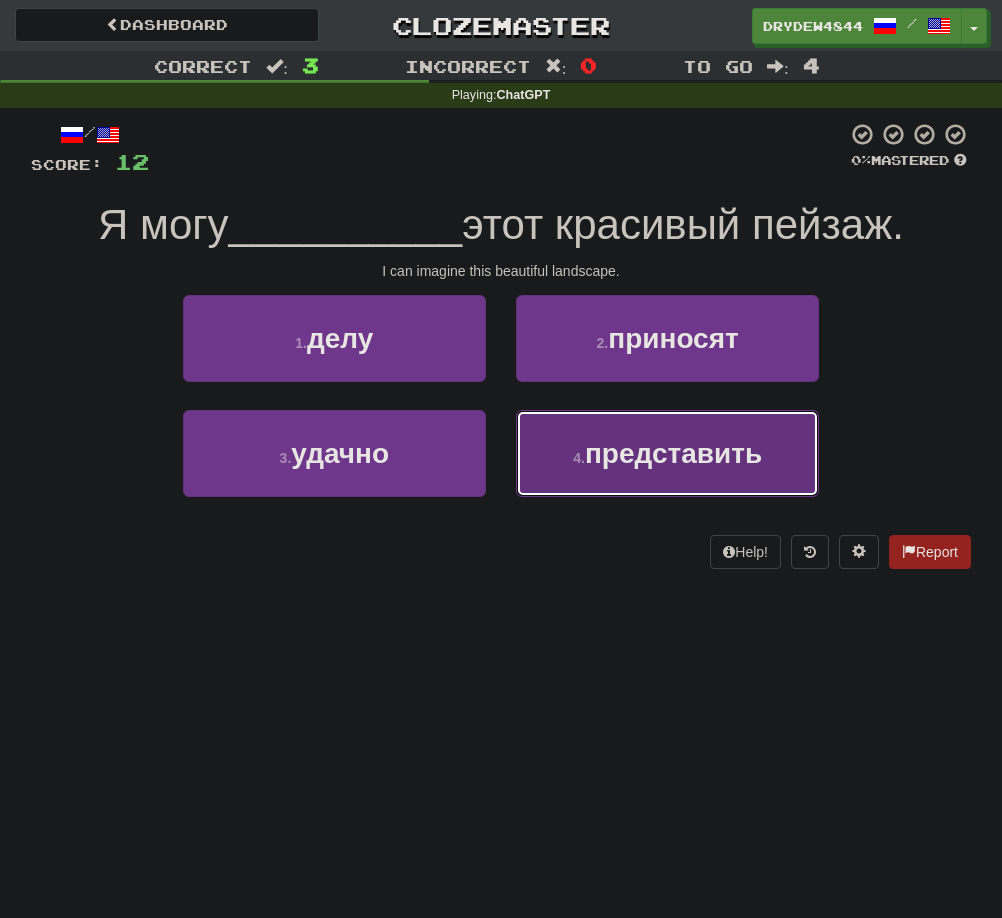 click on "представить" at bounding box center [673, 453] 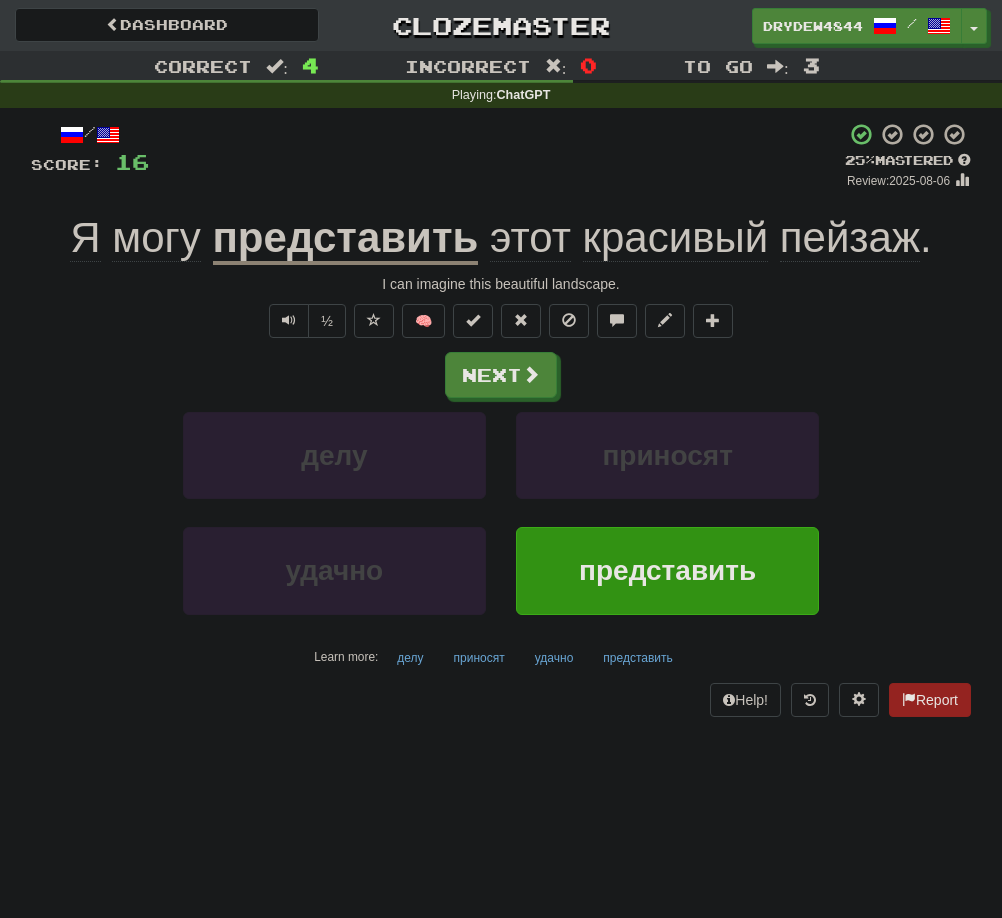 click on "пейзаж" at bounding box center [850, 238] 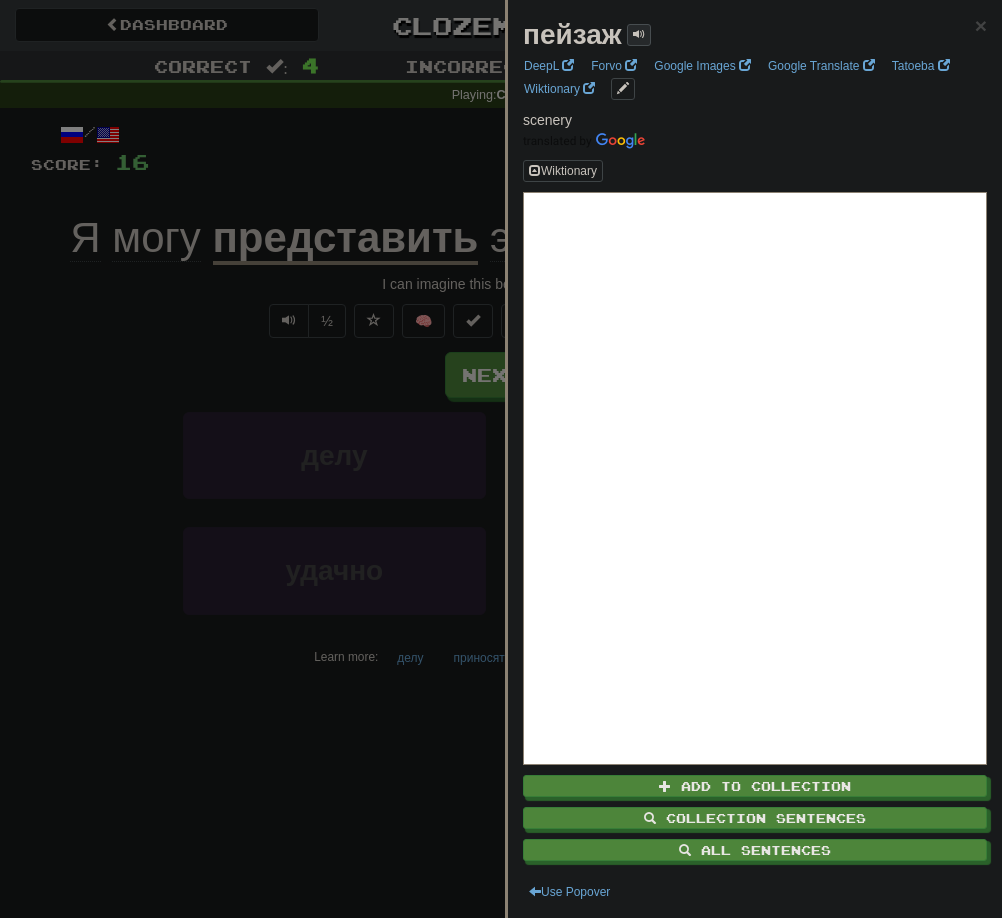 click at bounding box center (639, 34) 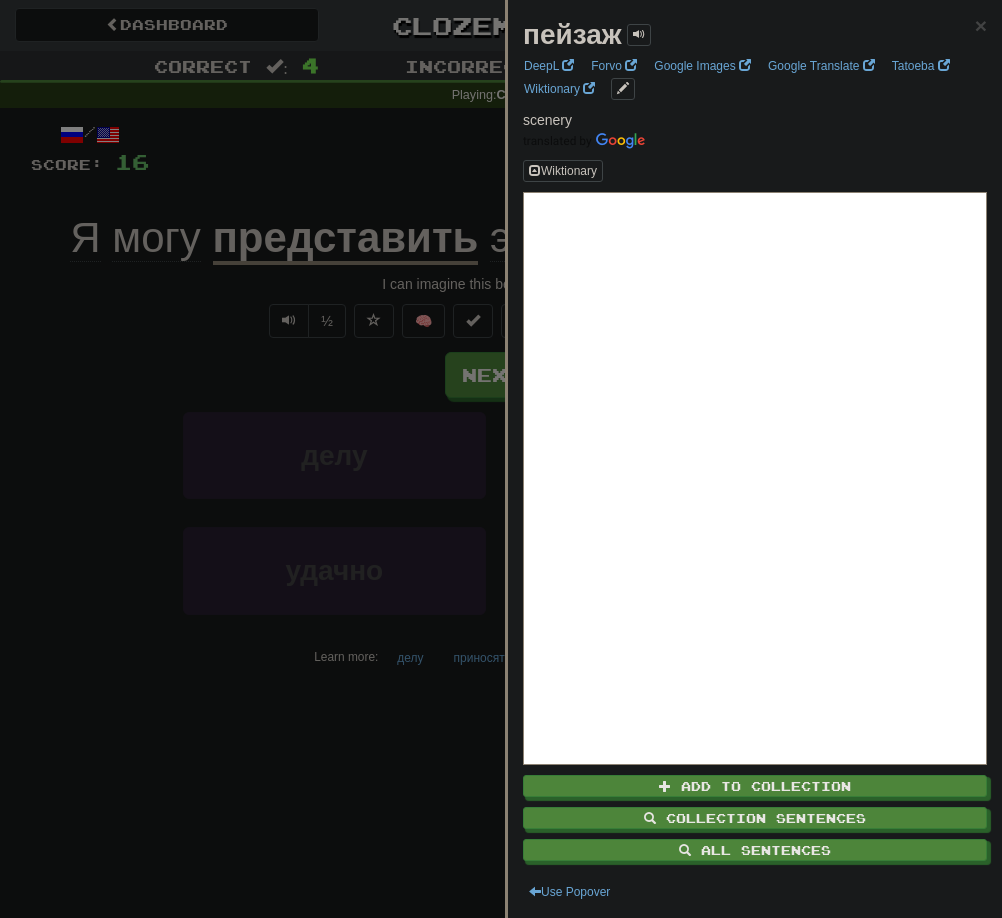 click on "пейзаж" at bounding box center (572, 34) 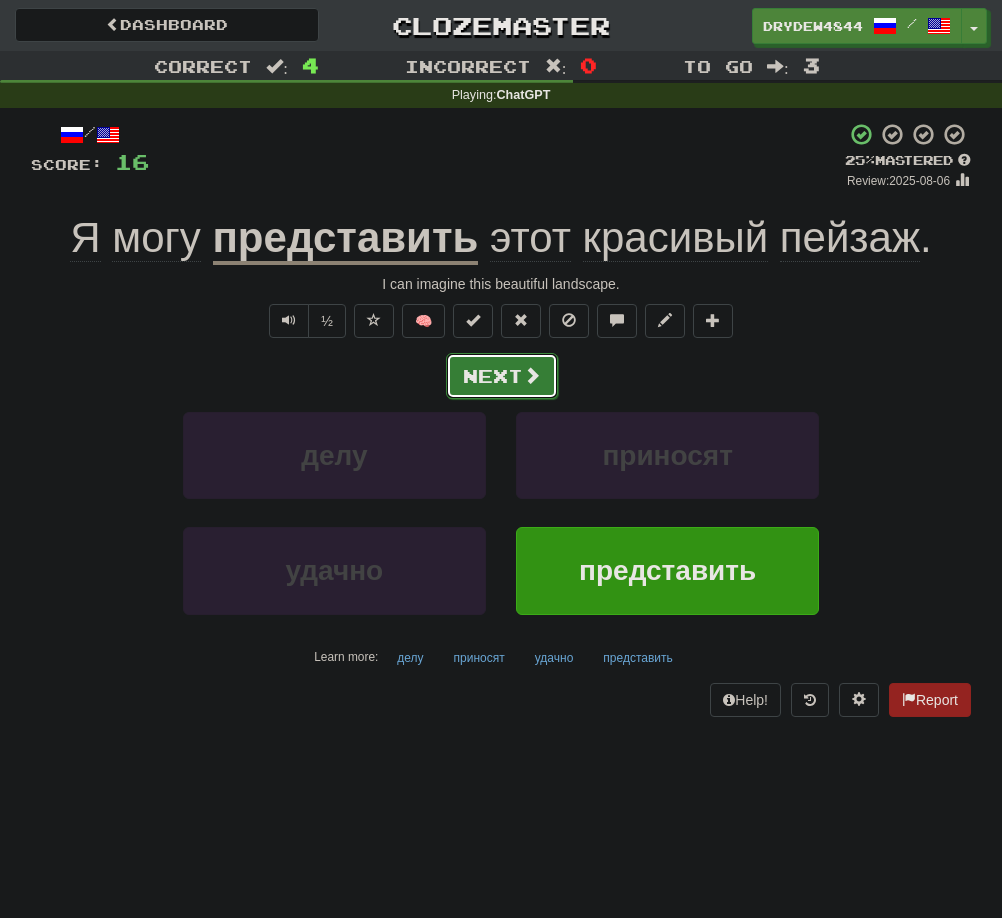 click on "Next" at bounding box center (502, 376) 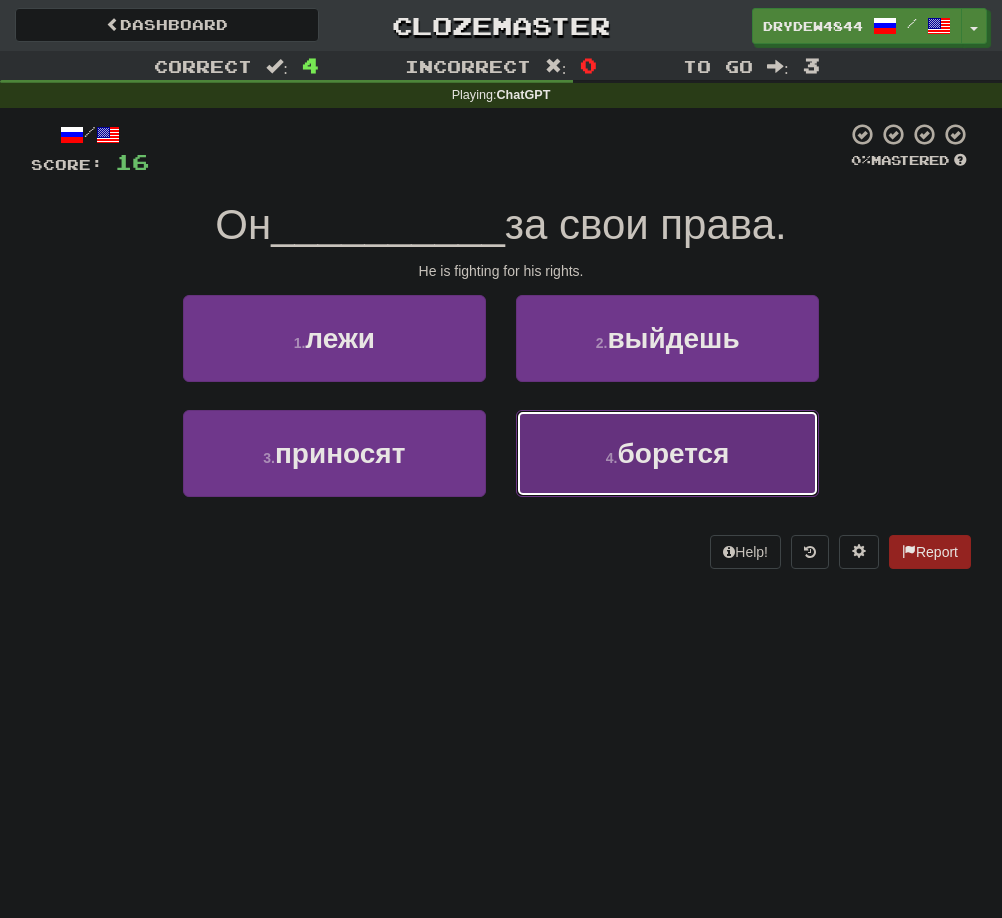click on "борется" at bounding box center (674, 453) 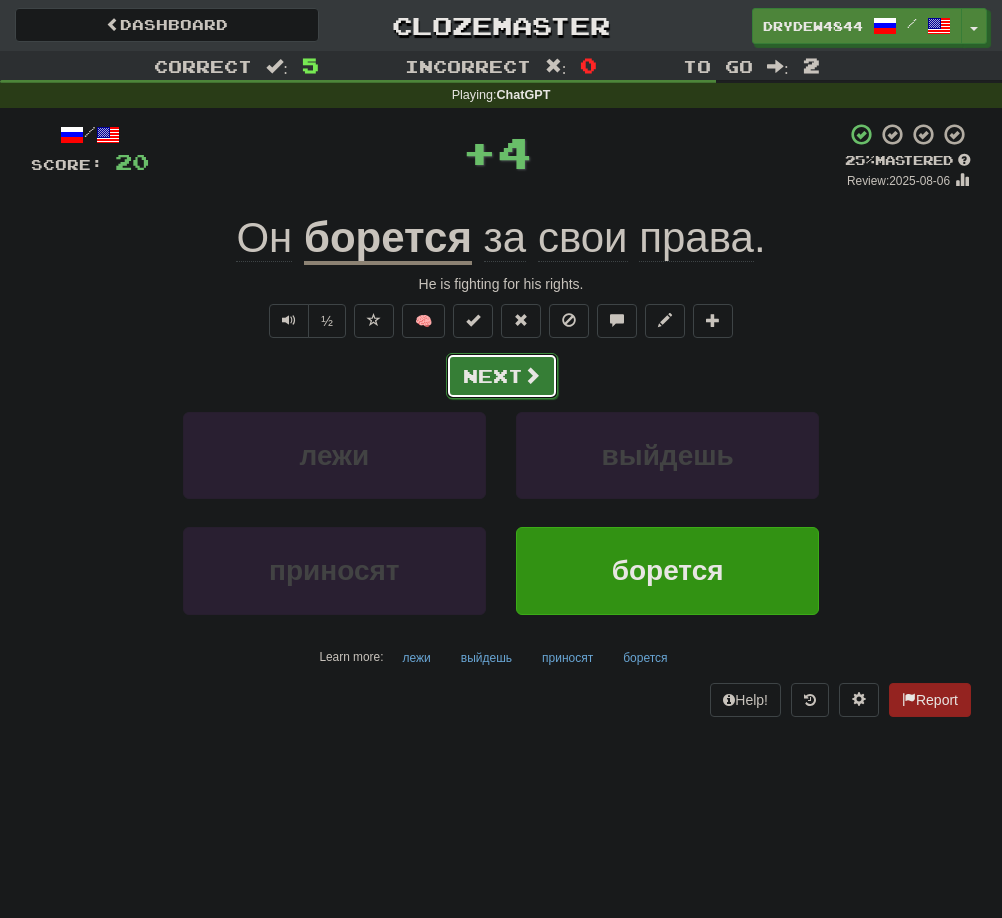 click on "Next" at bounding box center [502, 376] 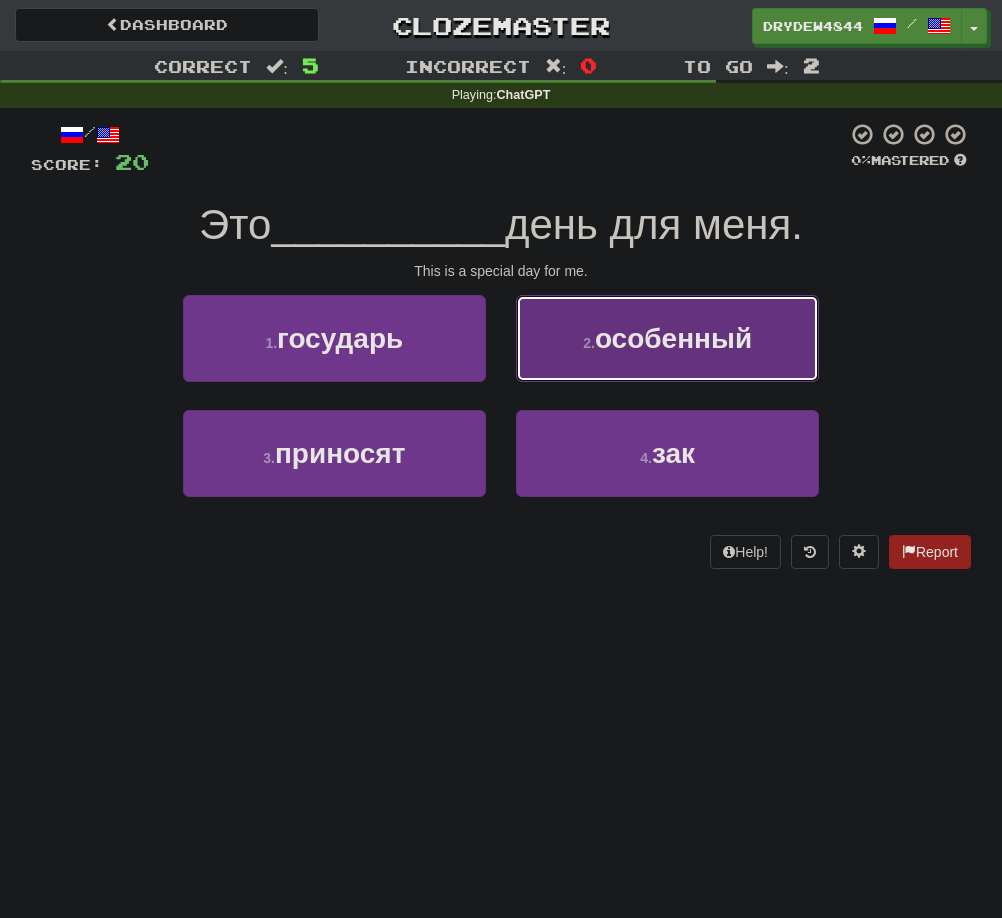 click on "2 .  особенный" at bounding box center (667, 338) 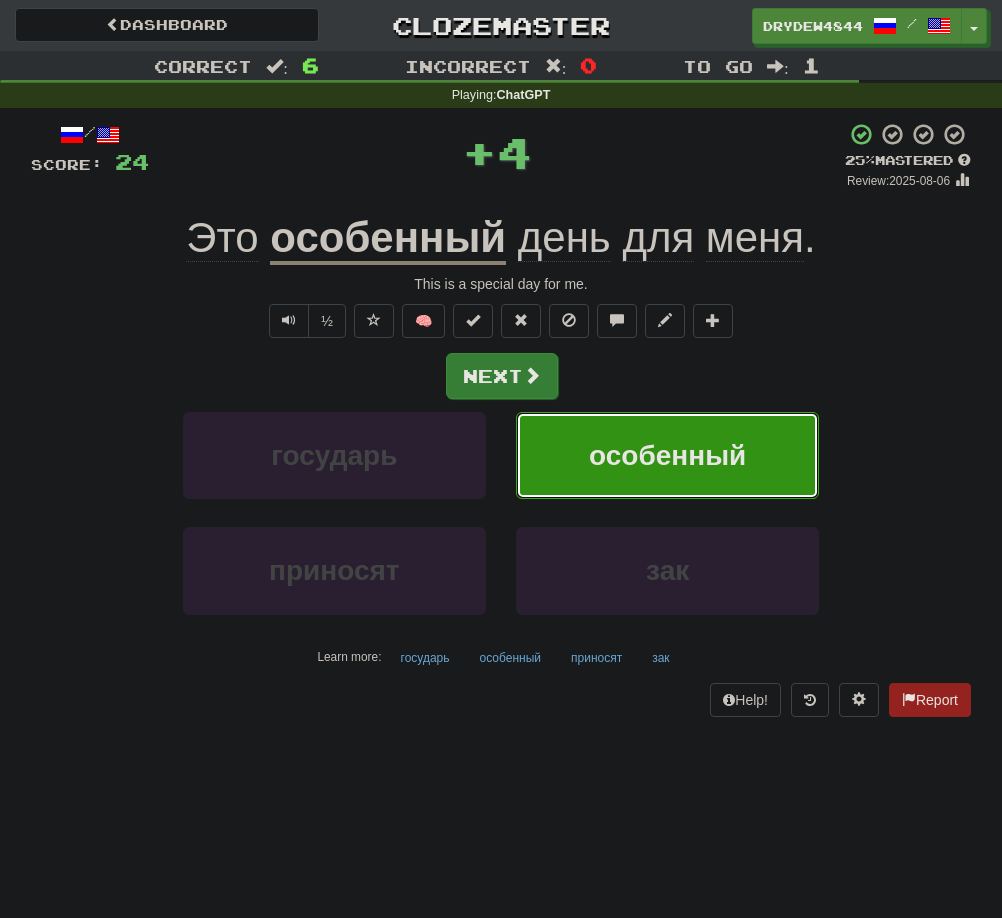 click at bounding box center (532, 375) 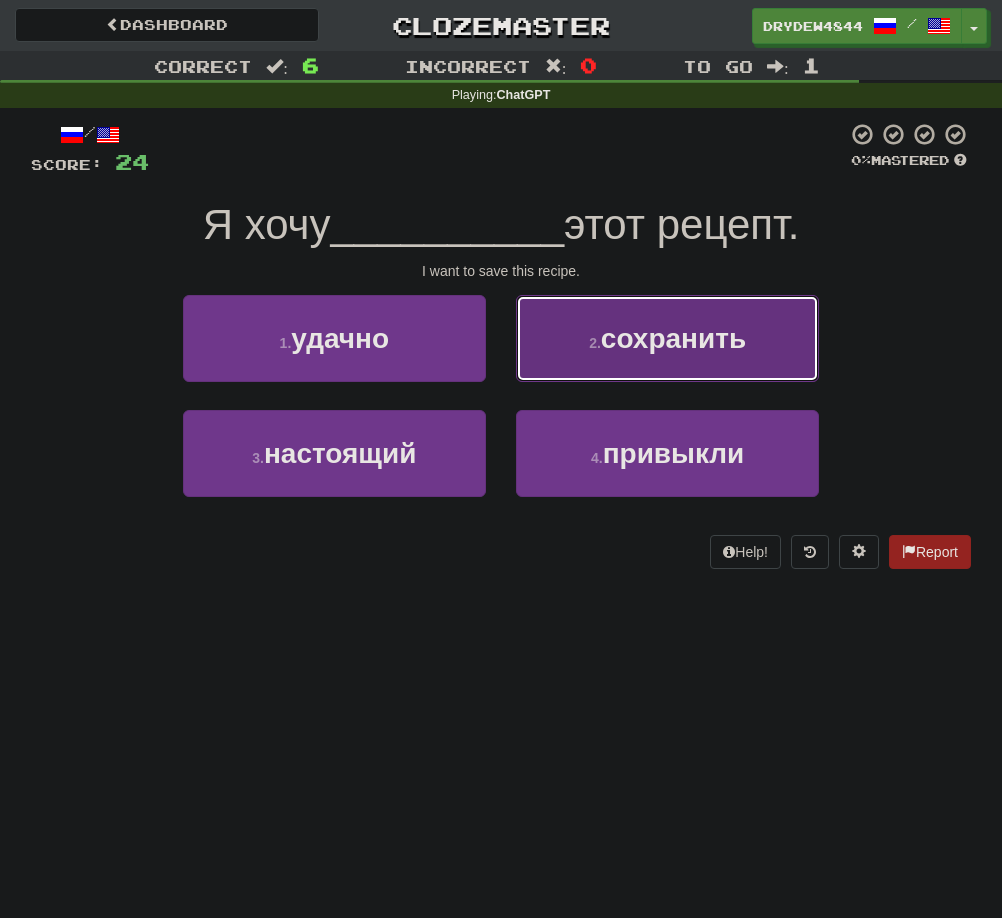 click on "2 .  сохранить" at bounding box center (667, 338) 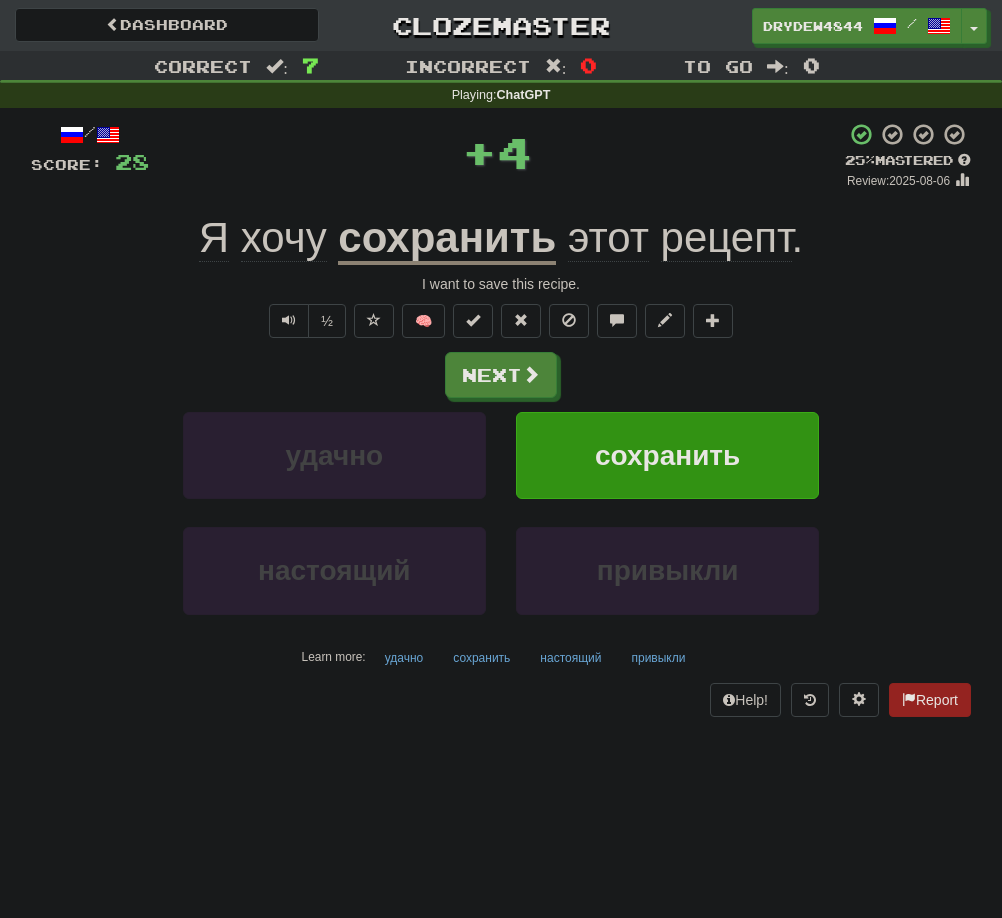 click on "рецепт" at bounding box center (726, 238) 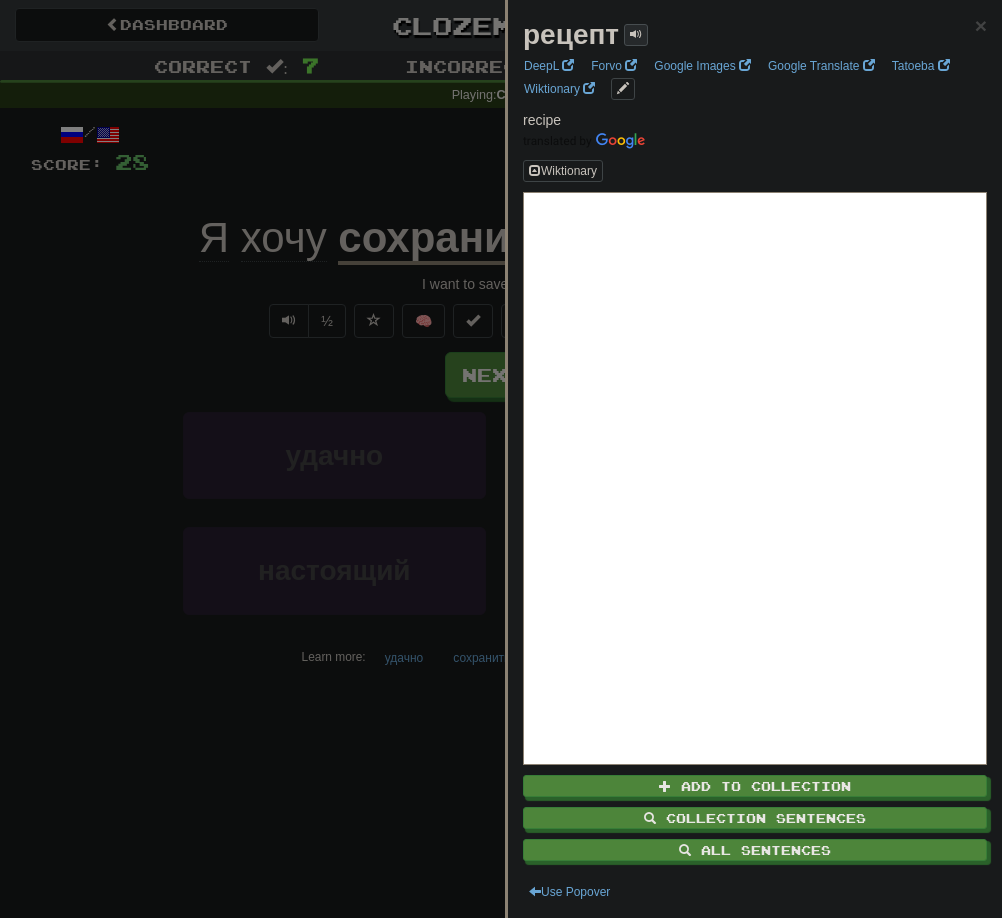 click at bounding box center (636, 34) 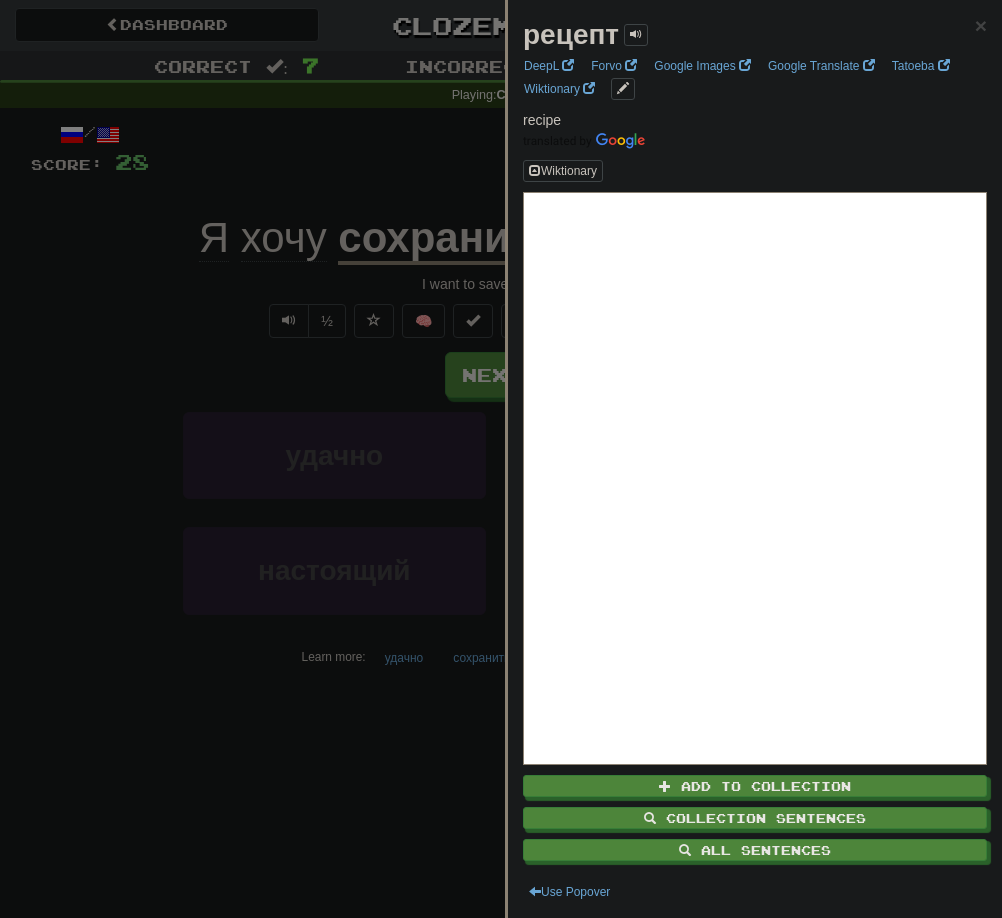 click at bounding box center (501, 459) 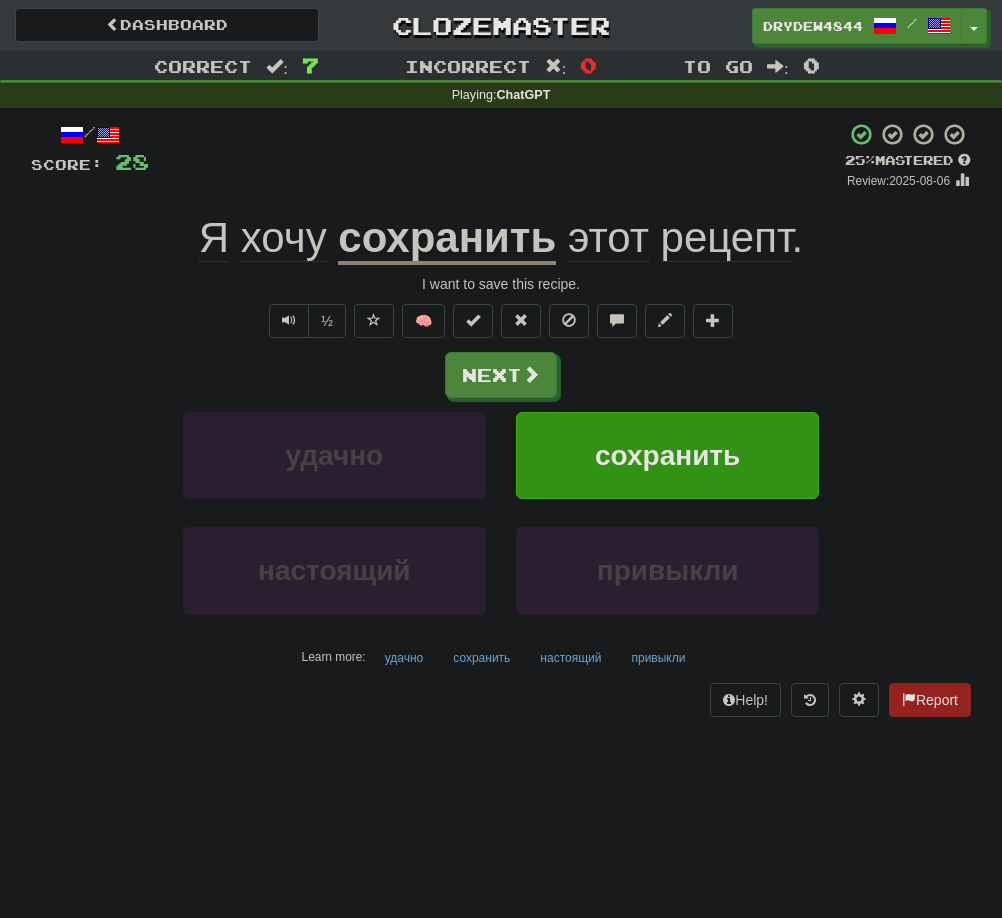 click on "рецепт" at bounding box center (726, 238) 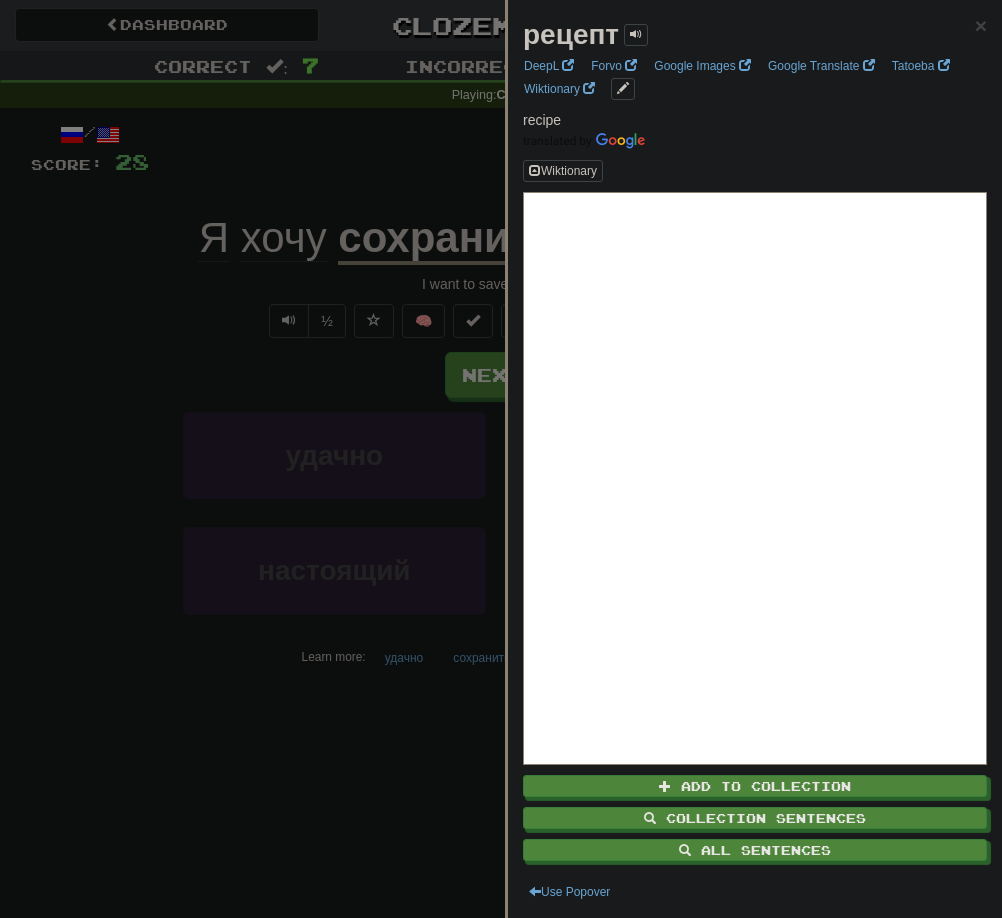 click on "рецепт" at bounding box center [571, 34] 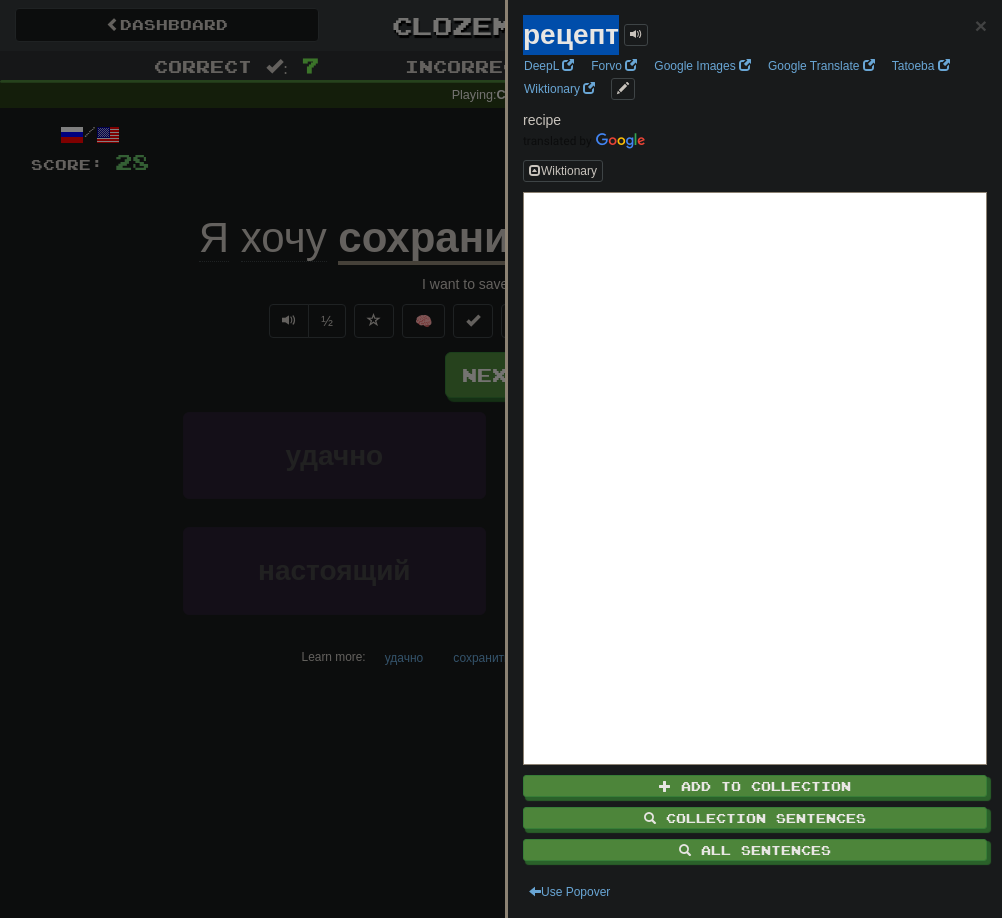 click on "рецепт" at bounding box center (571, 34) 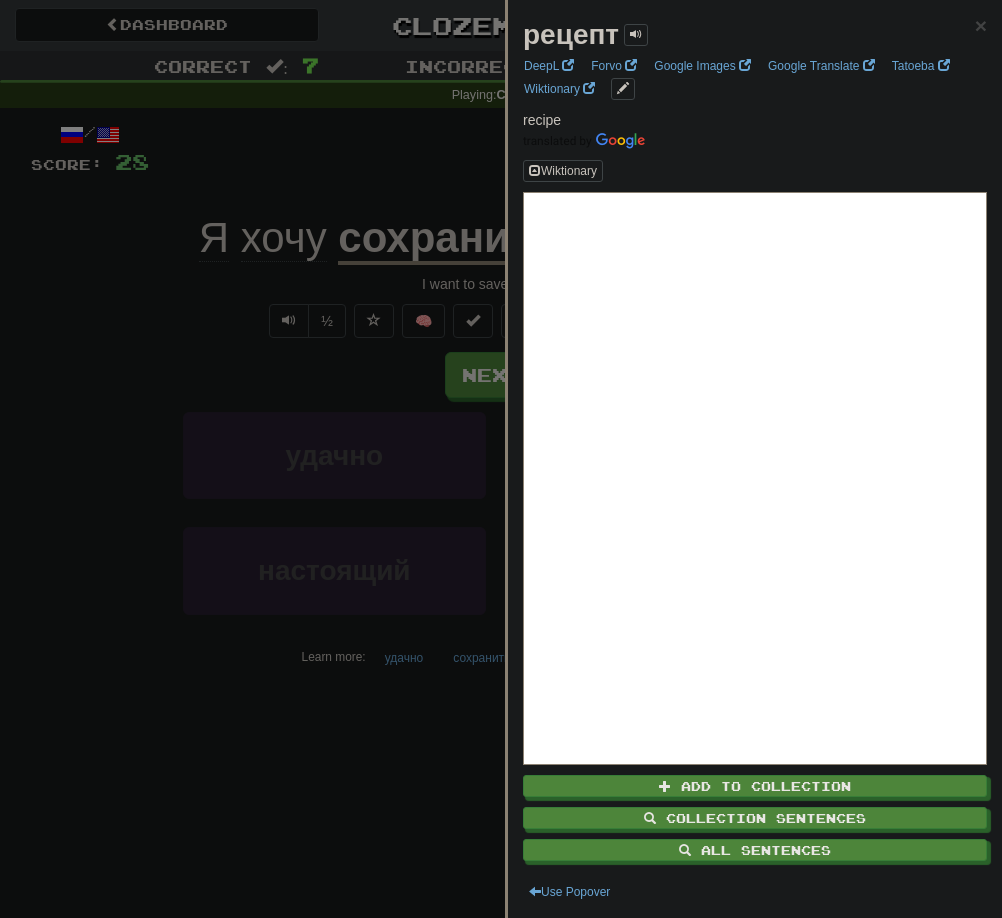 copy on "рецепт" 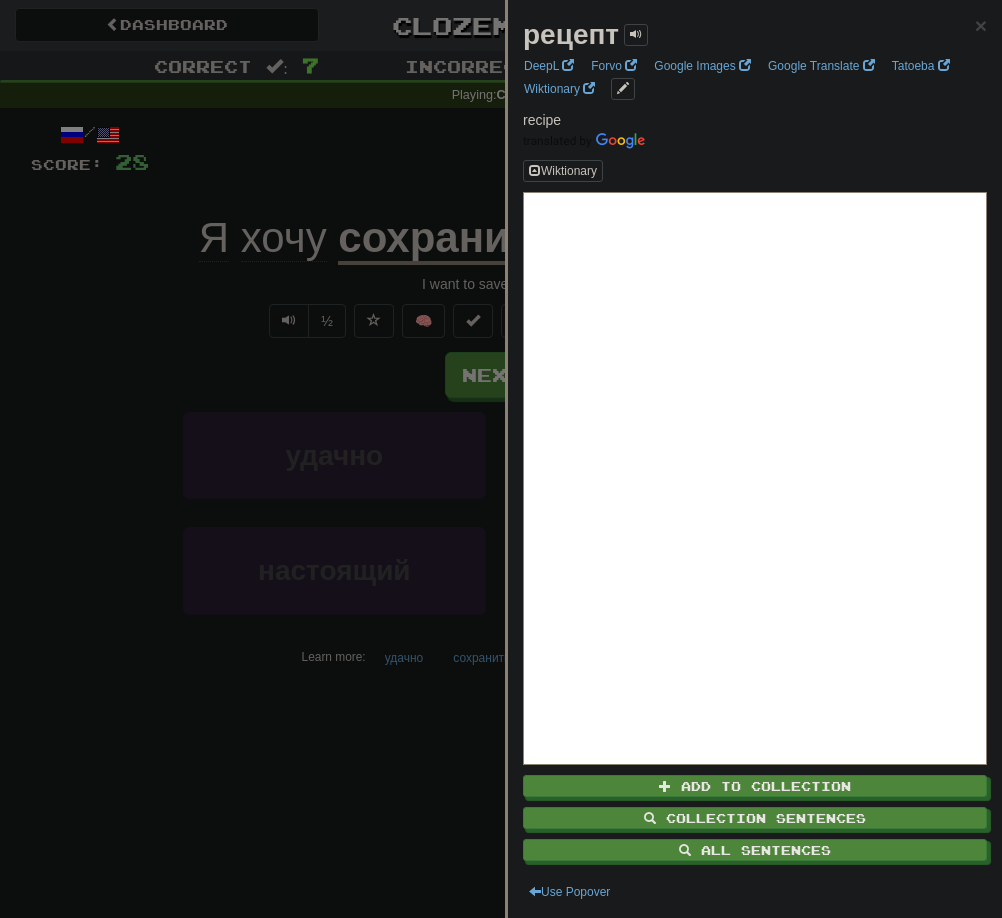 click at bounding box center [501, 459] 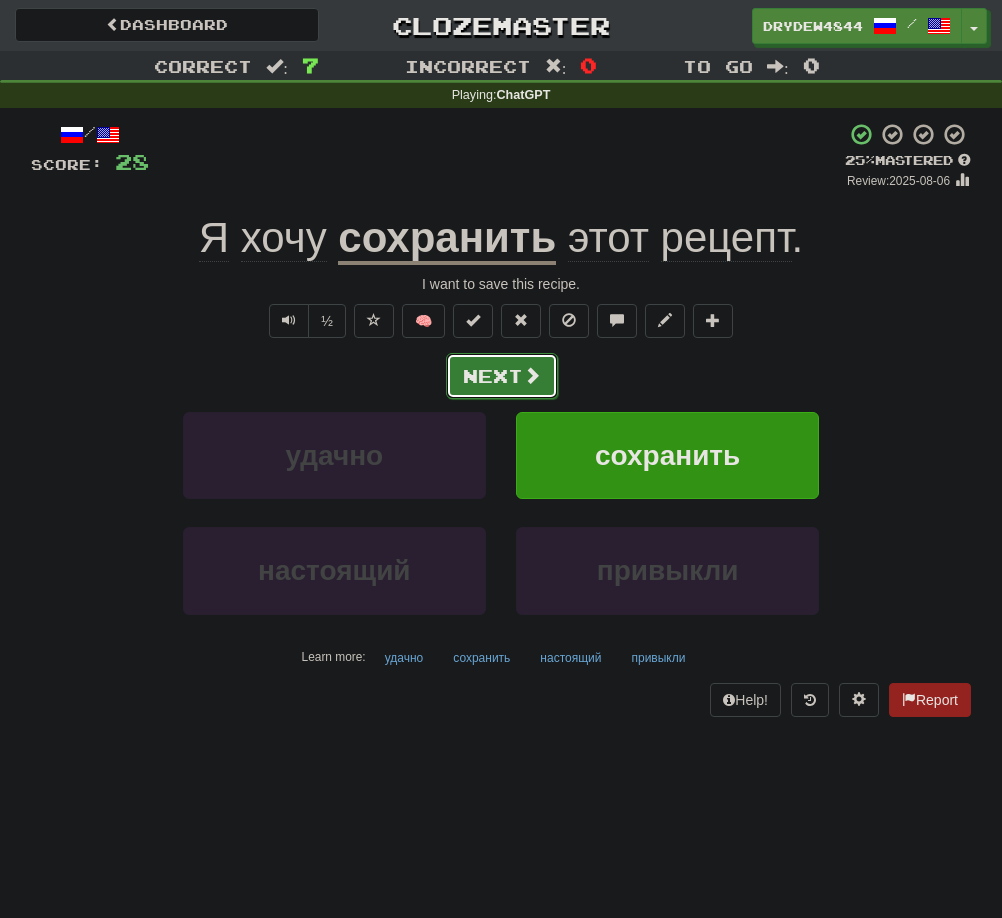 click on "Next" at bounding box center [502, 376] 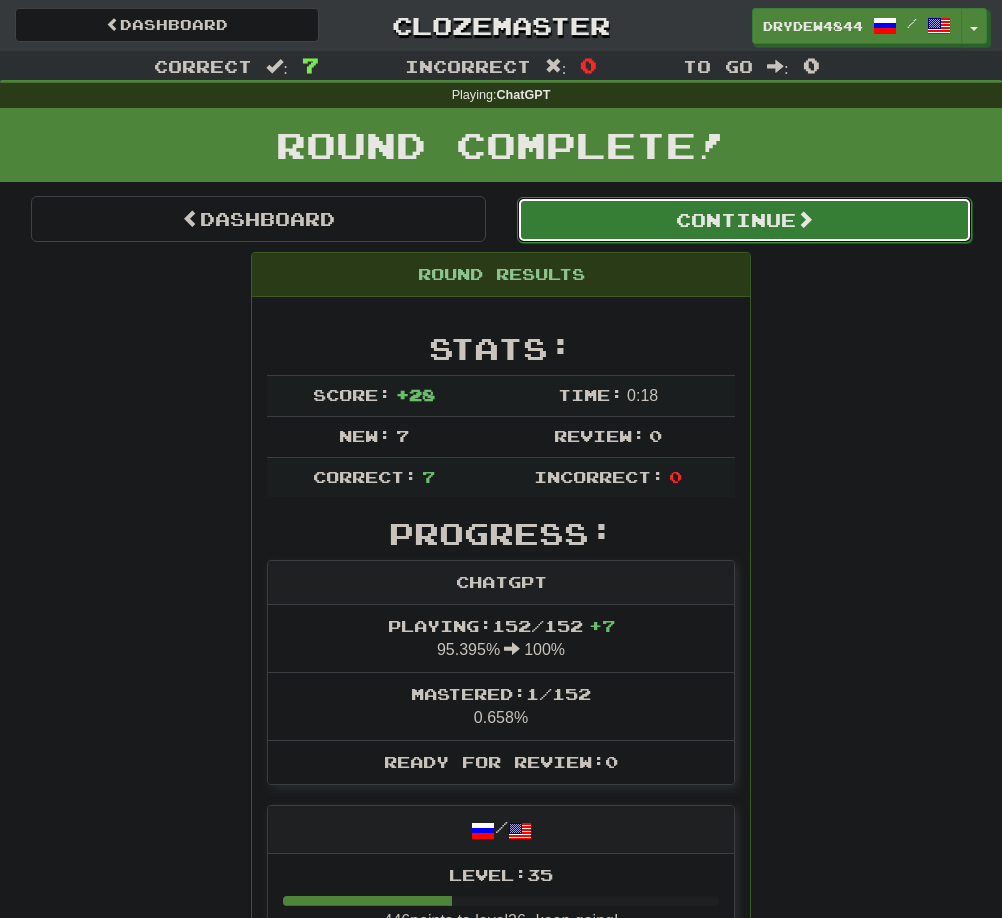 click on "Continue" at bounding box center [744, 220] 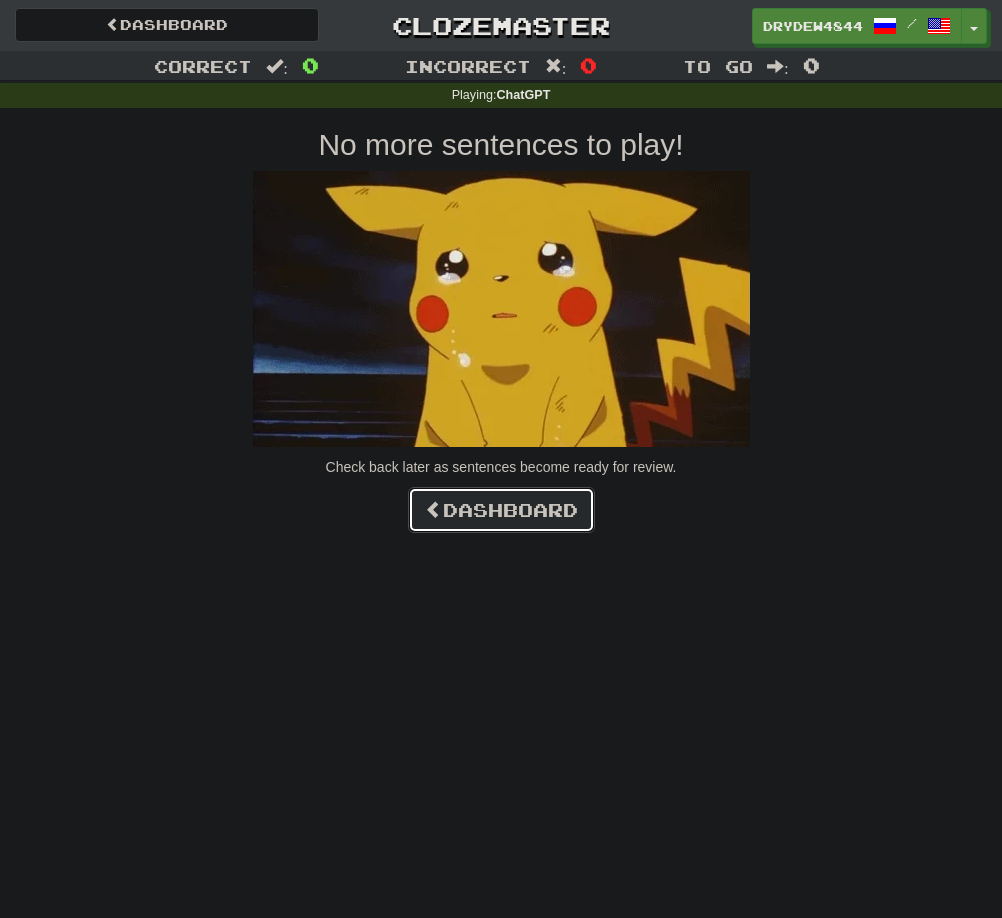 click on "Dashboard" at bounding box center (501, 510) 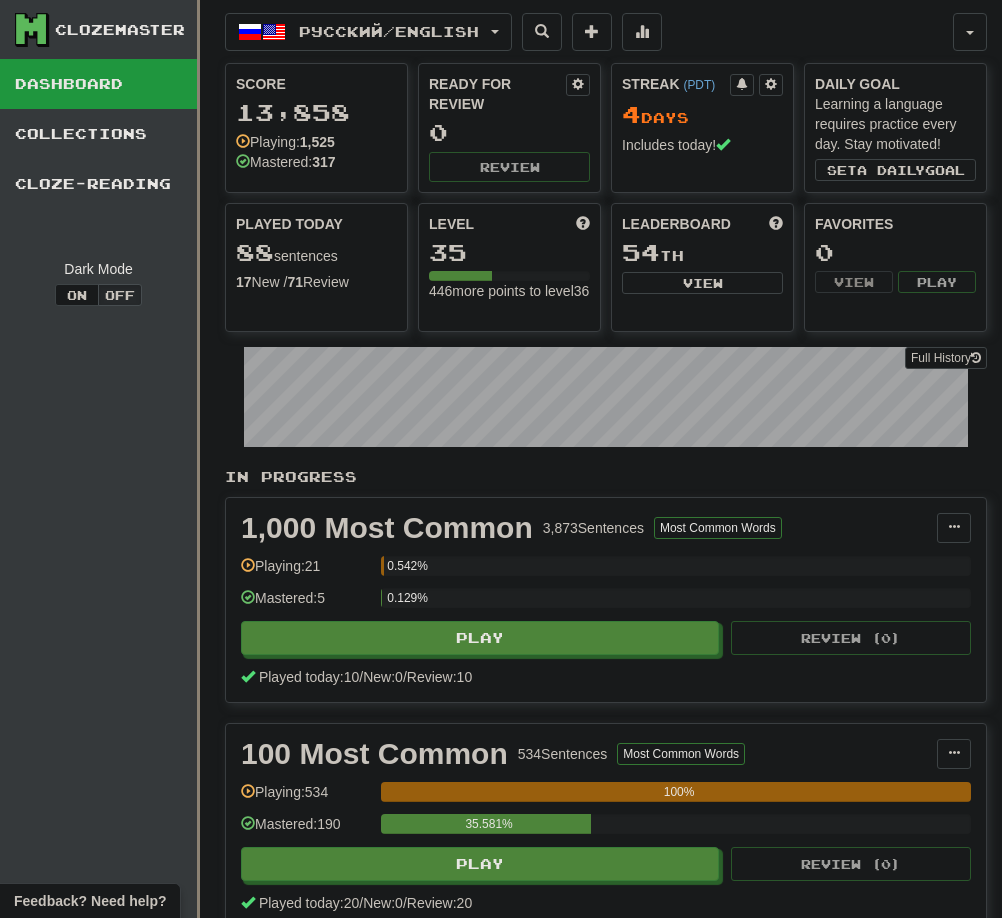 scroll, scrollTop: 0, scrollLeft: 0, axis: both 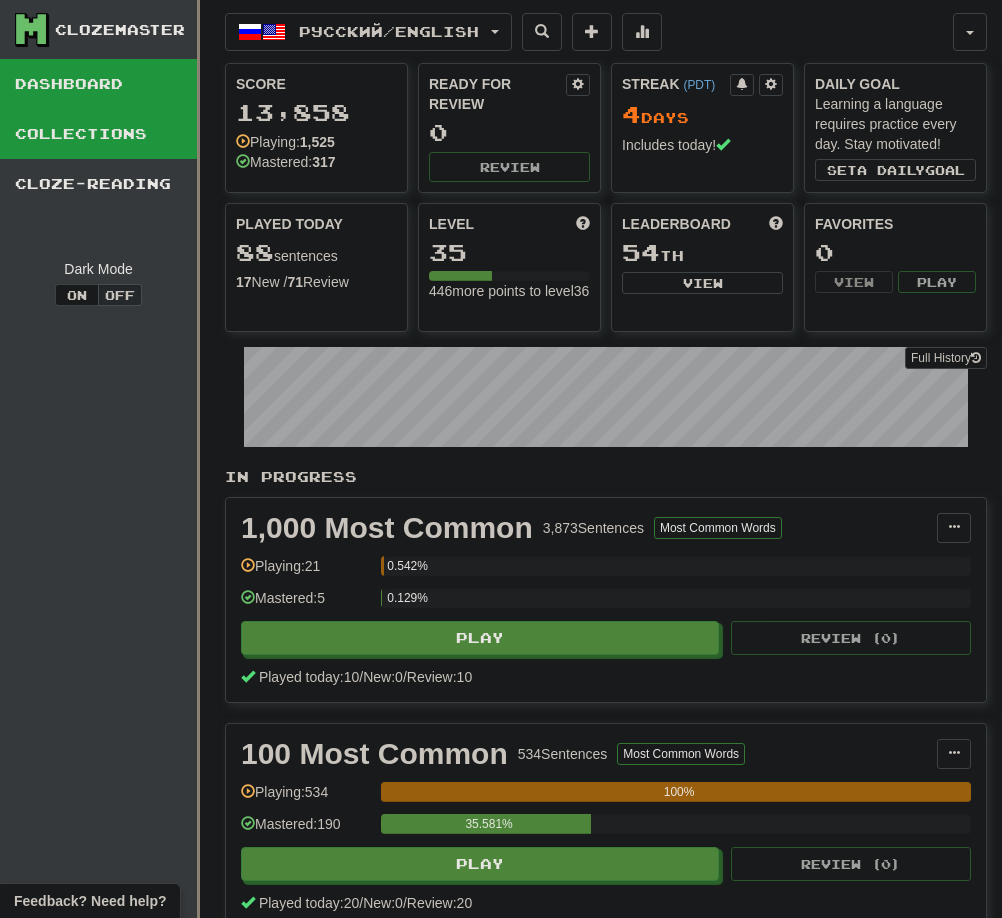 click on "Collections" at bounding box center (98, 134) 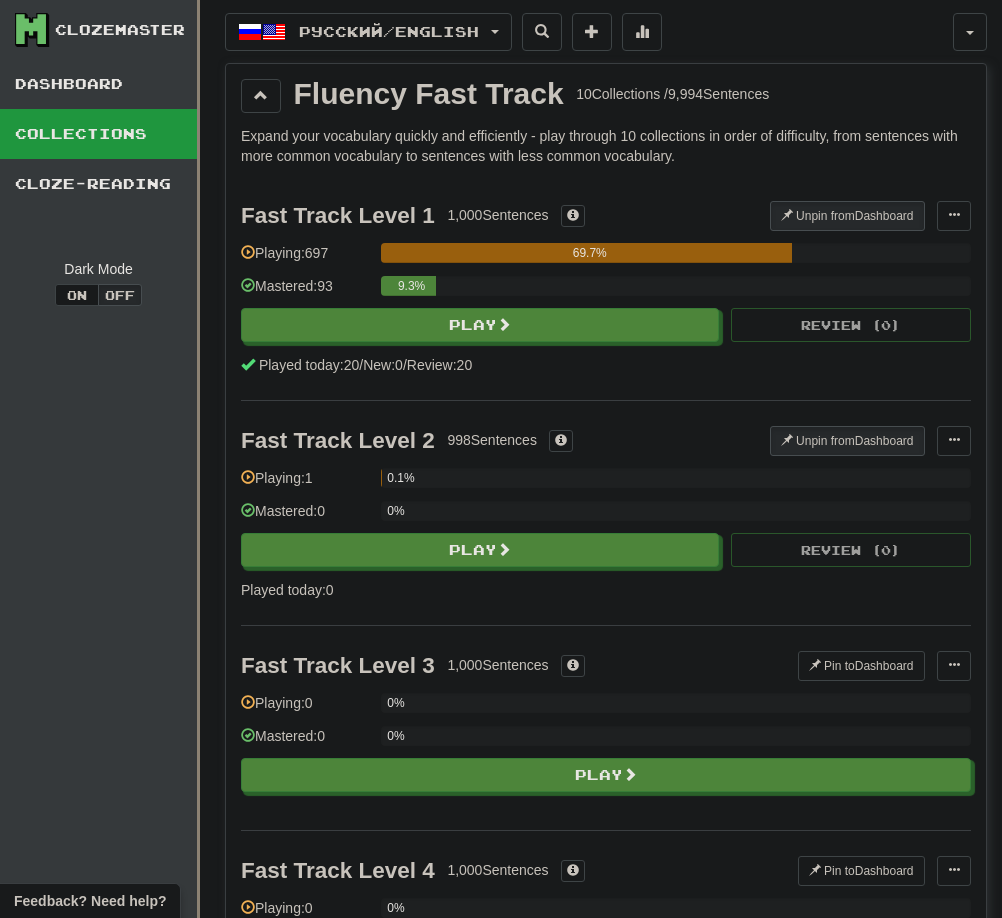 click on "Clozemaster Dashboard Collections Cloze-Reading Dark Mode On Off" at bounding box center (100, 1486) 